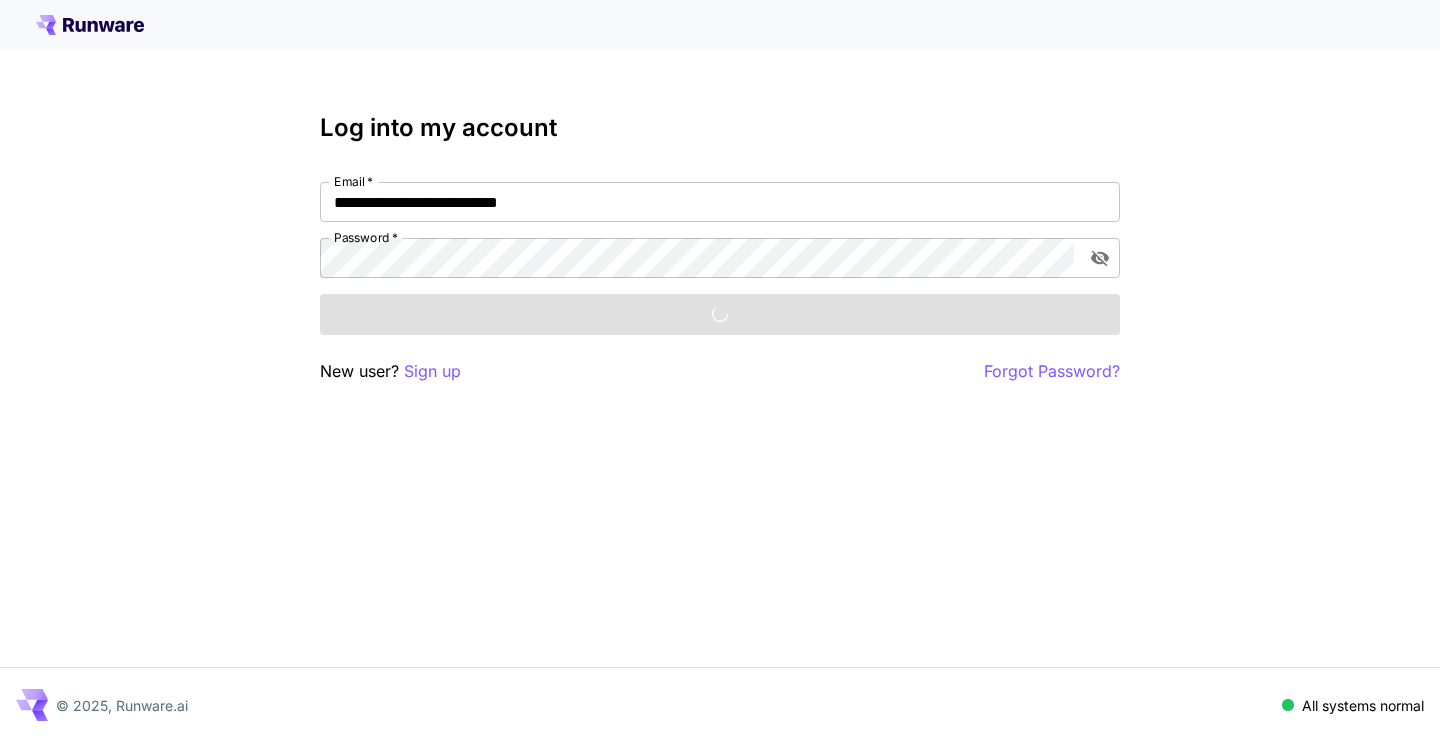 scroll, scrollTop: 0, scrollLeft: 0, axis: both 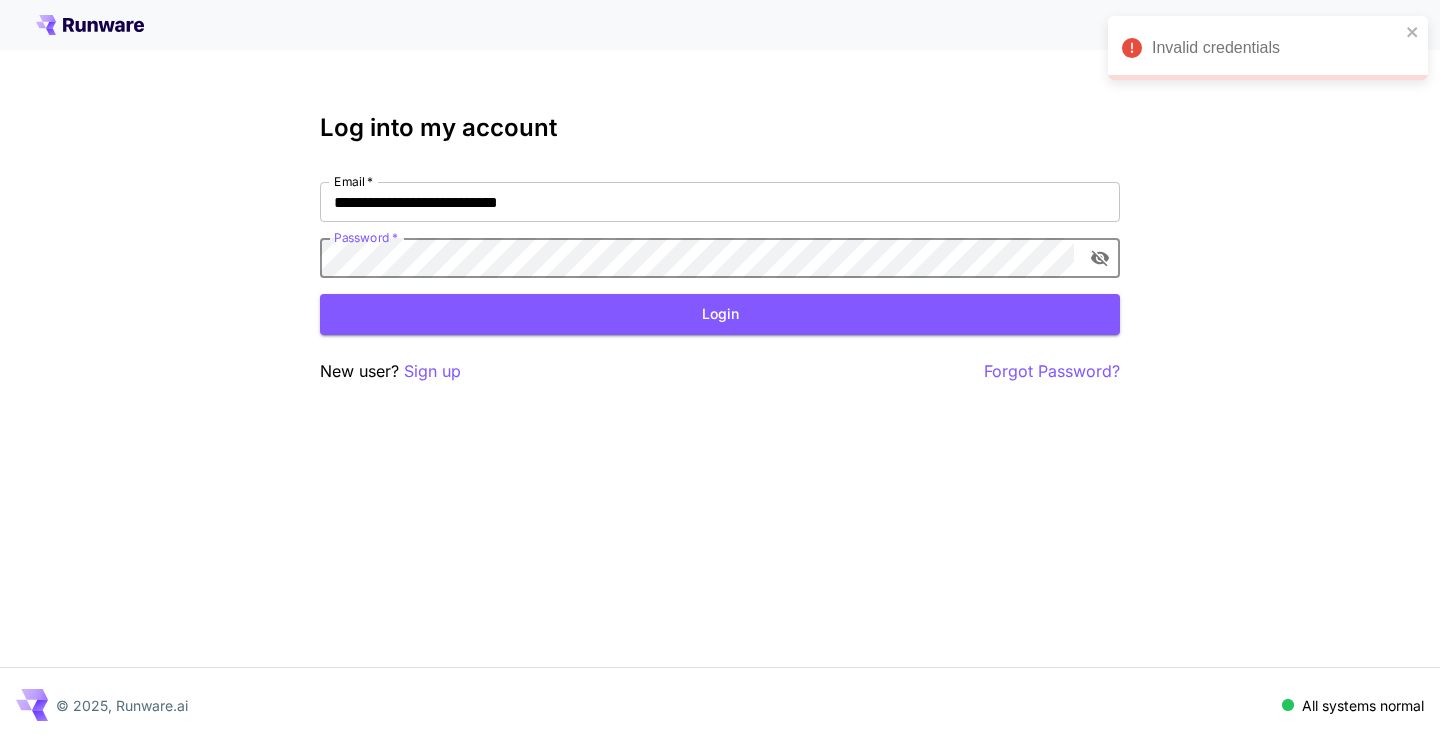 click at bounding box center [1100, 258] 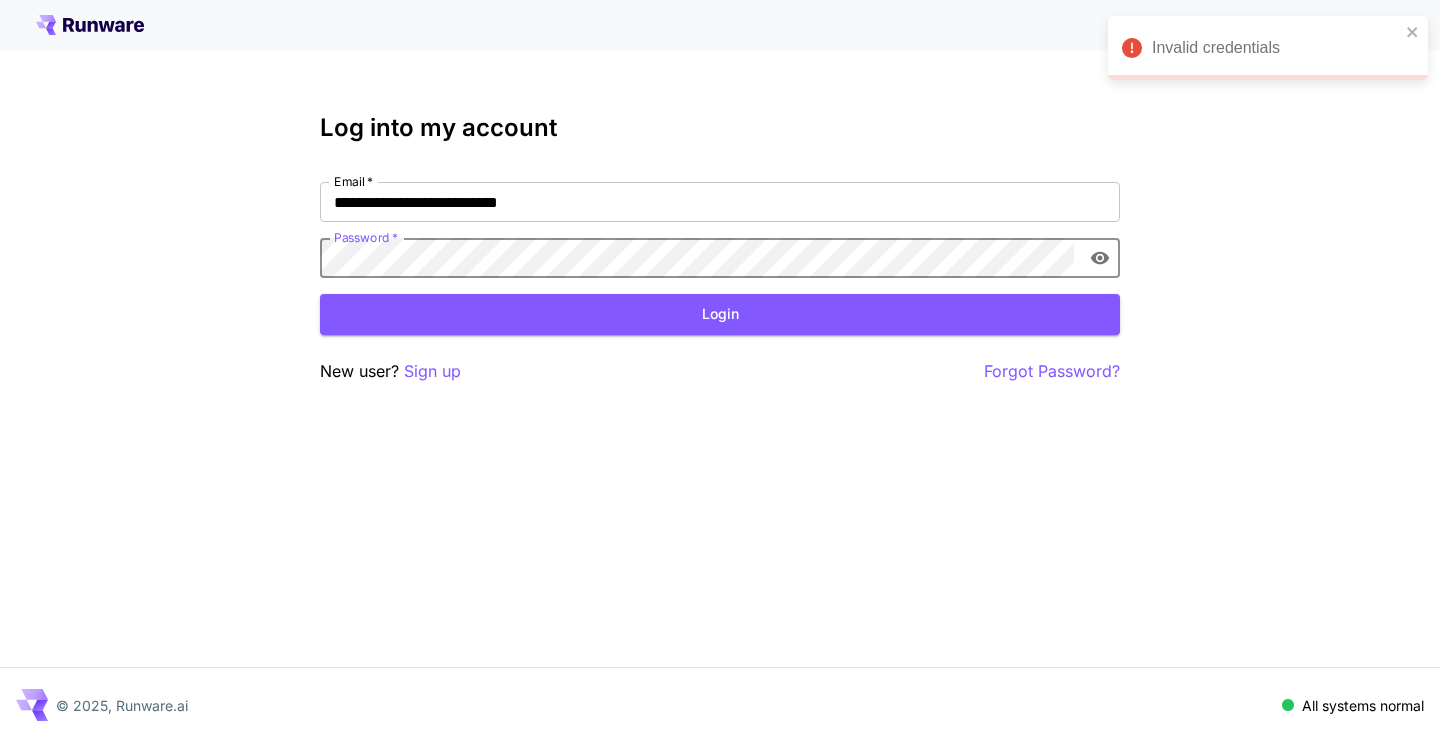 click 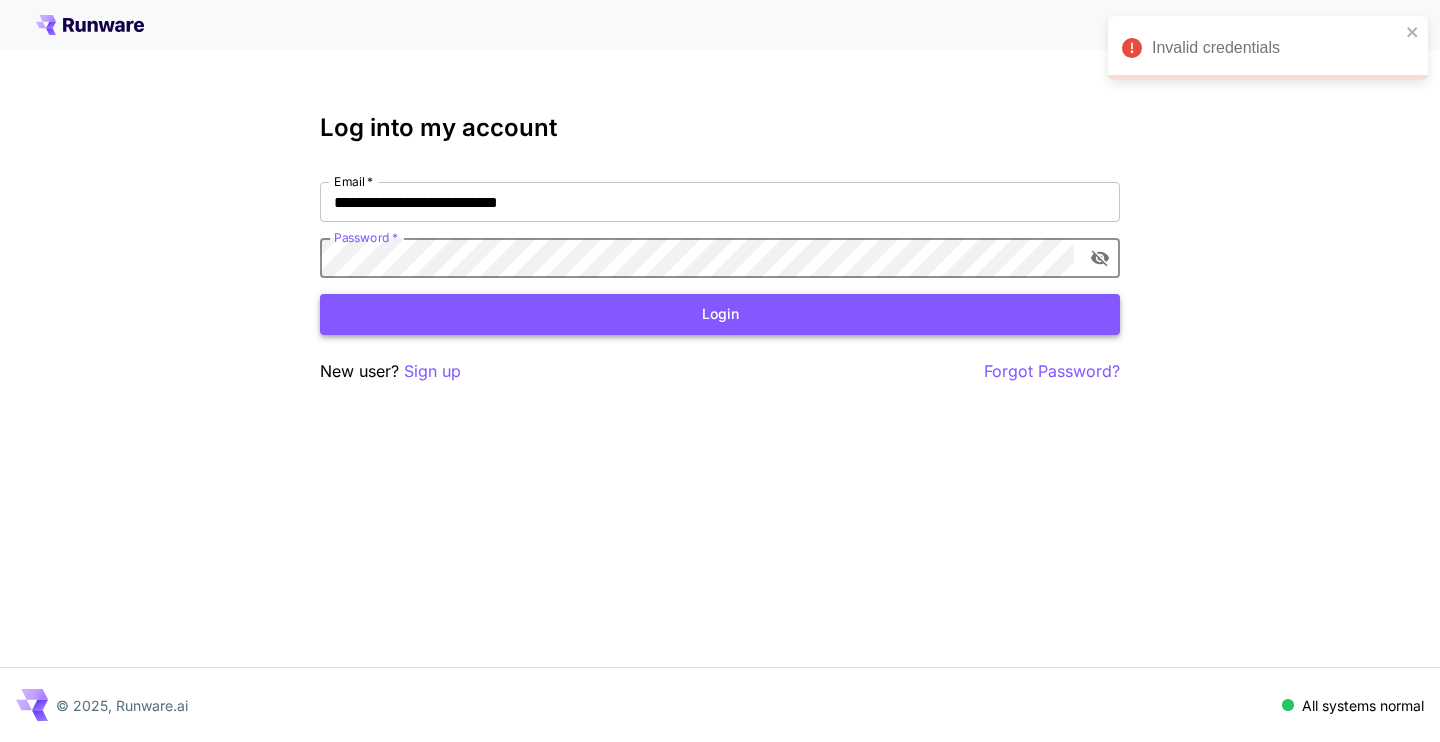 click on "Login" at bounding box center (720, 314) 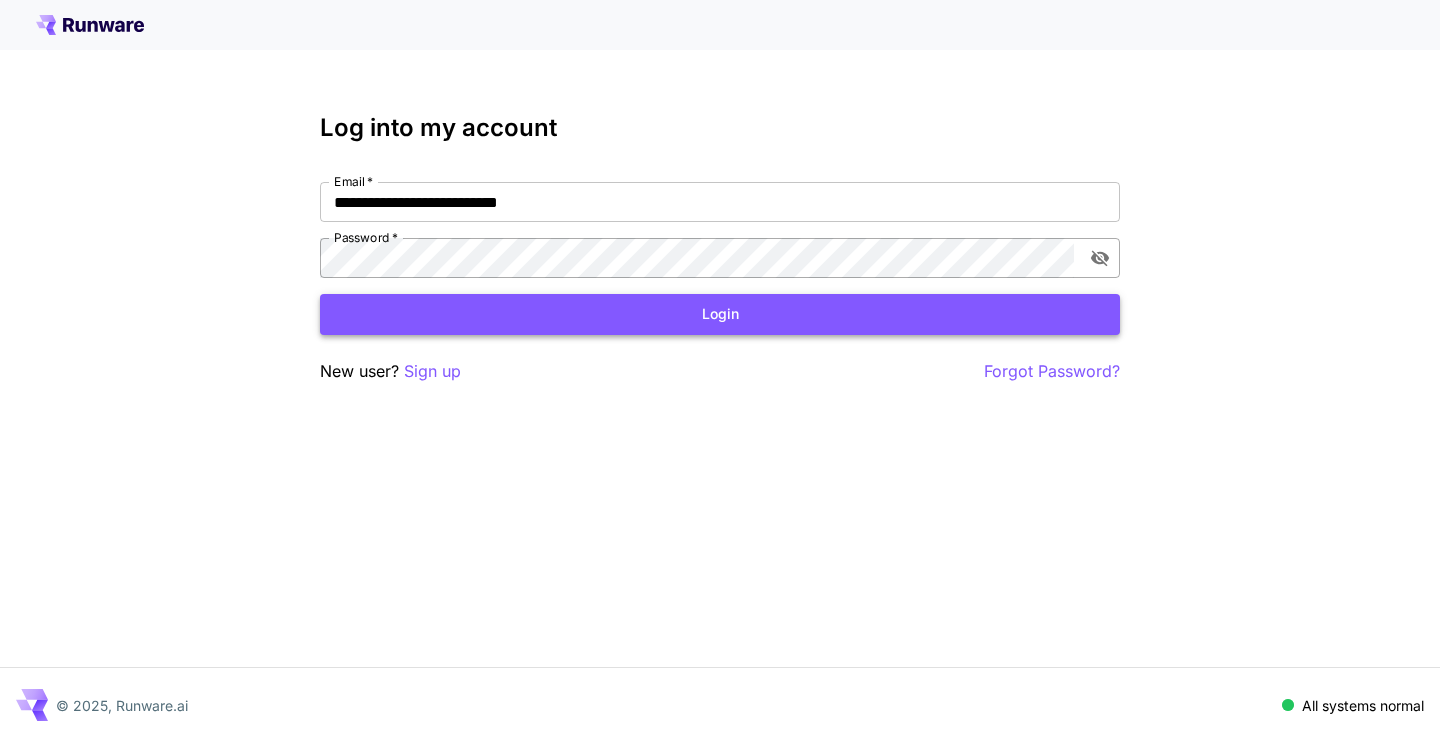 click on "Login" at bounding box center (720, 314) 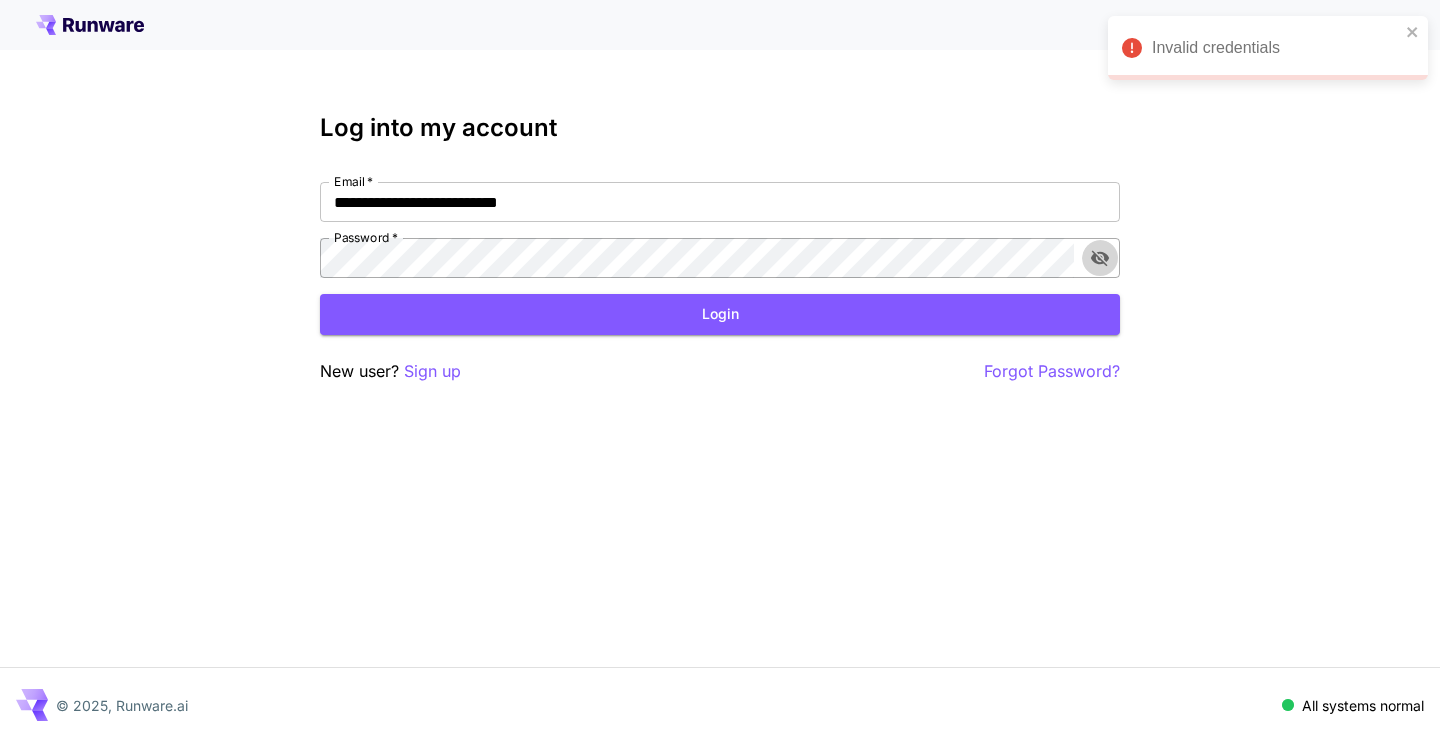 click 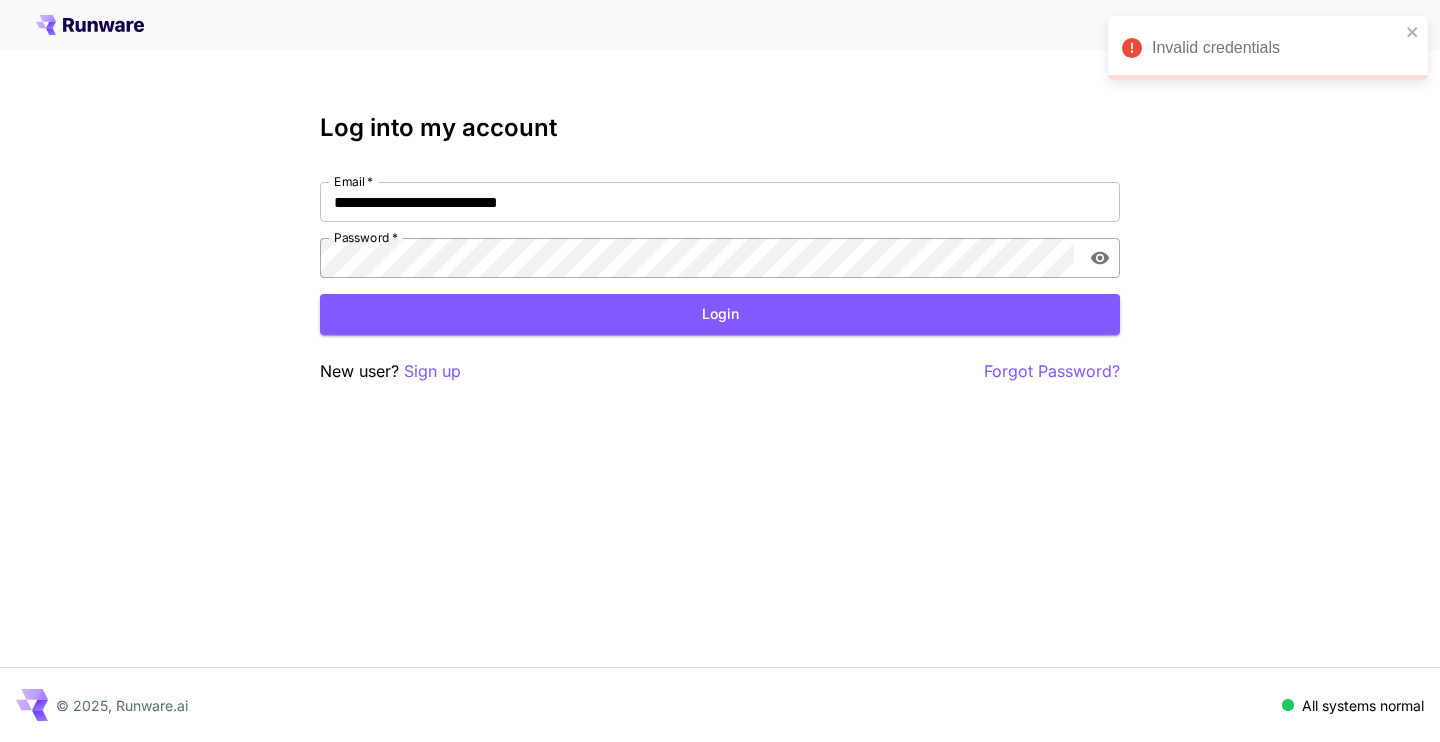 click 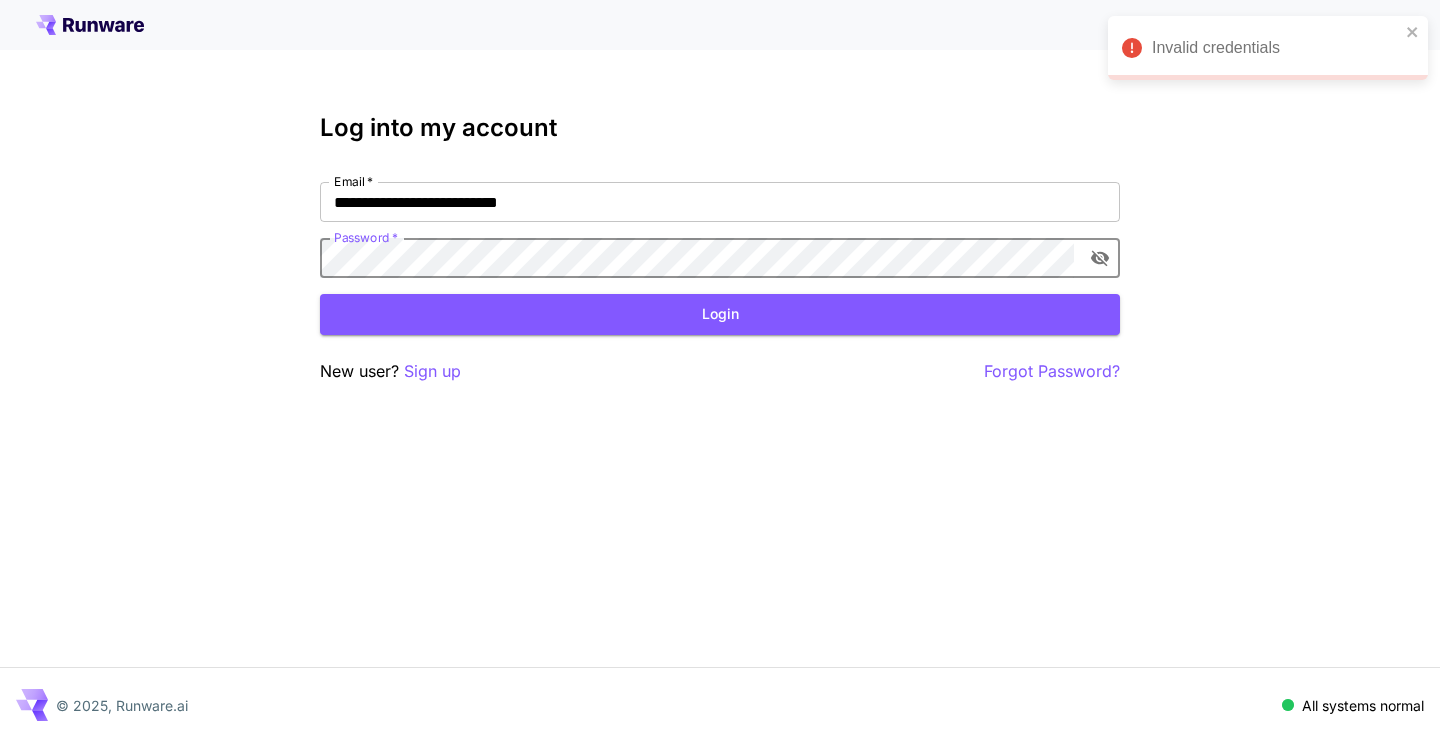 click on "Login" at bounding box center (720, 314) 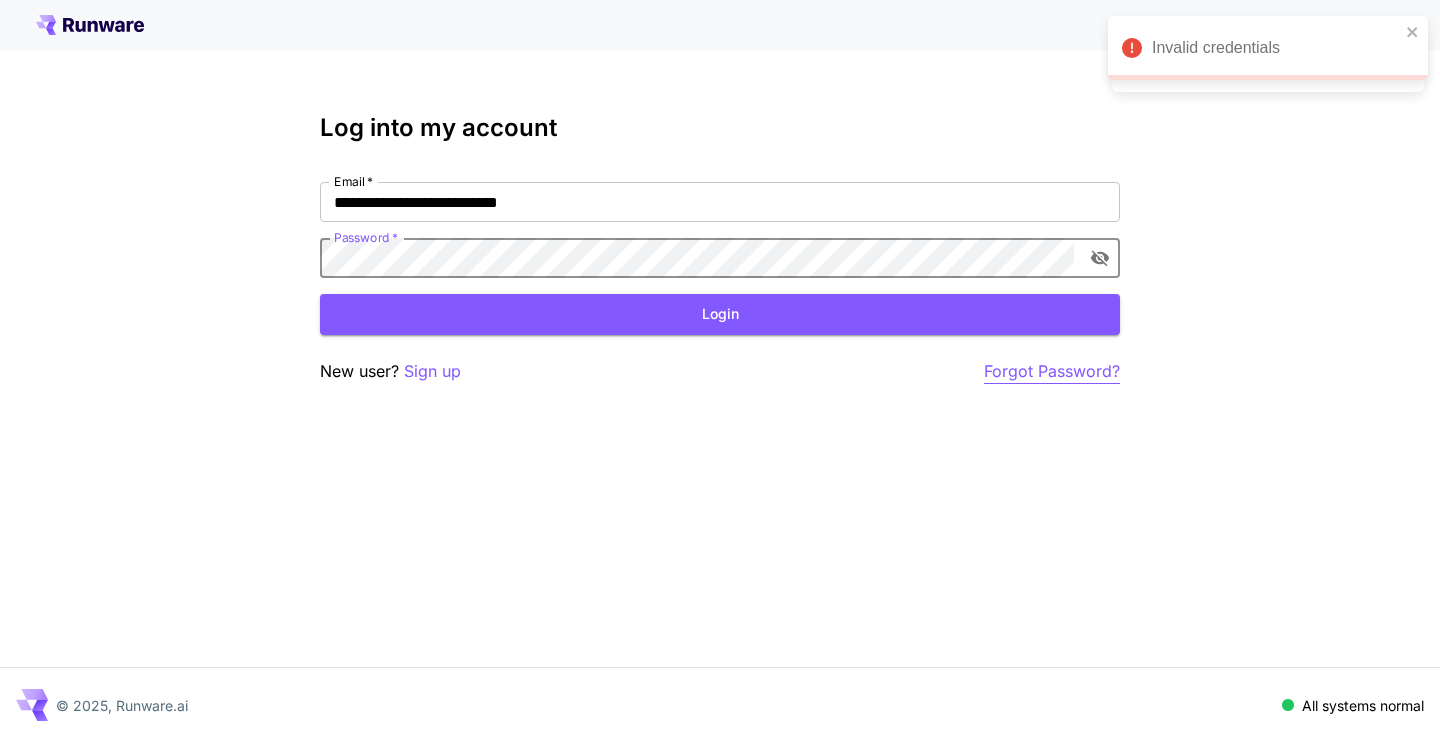 click on "Forgot Password?" at bounding box center [1052, 371] 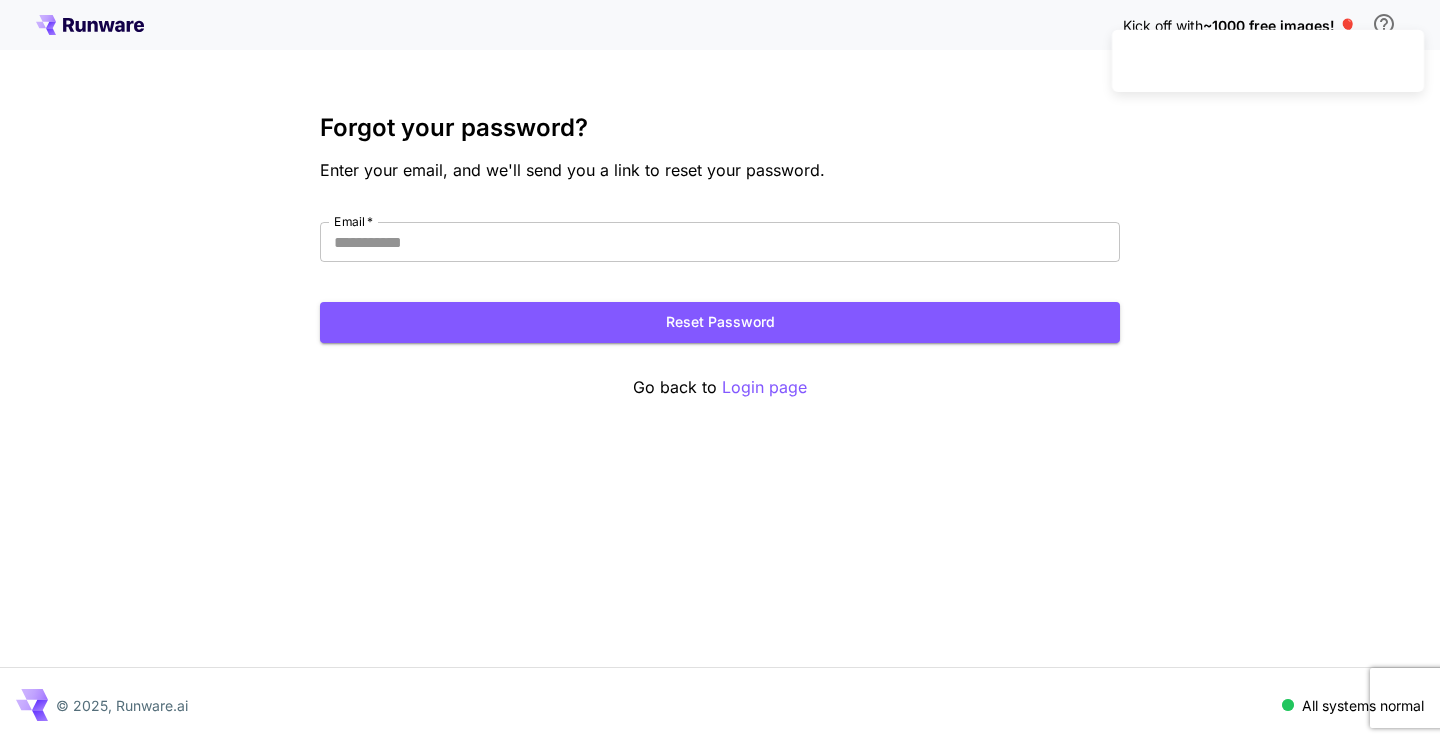 click on "Email   * Email   * Reset Password" at bounding box center [720, 282] 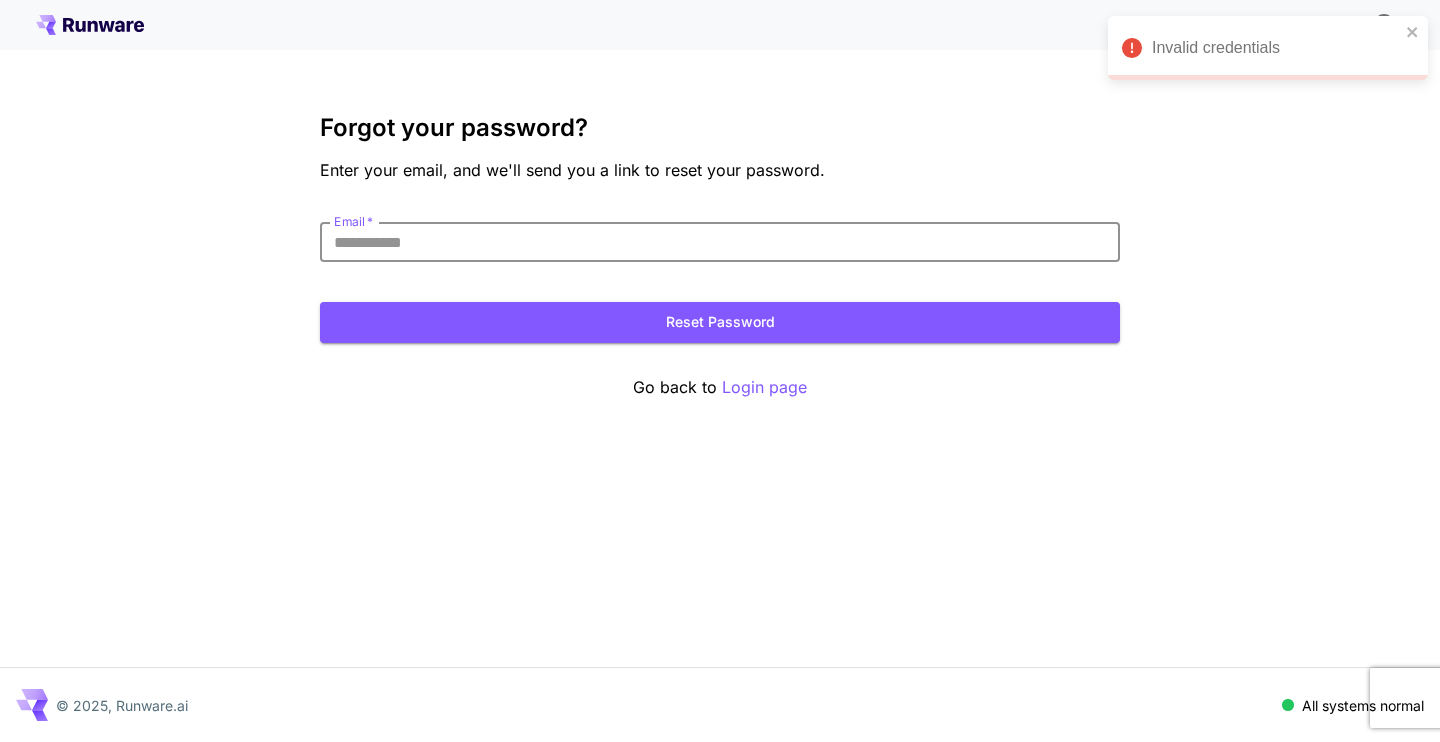 click on "Email   *" at bounding box center [720, 242] 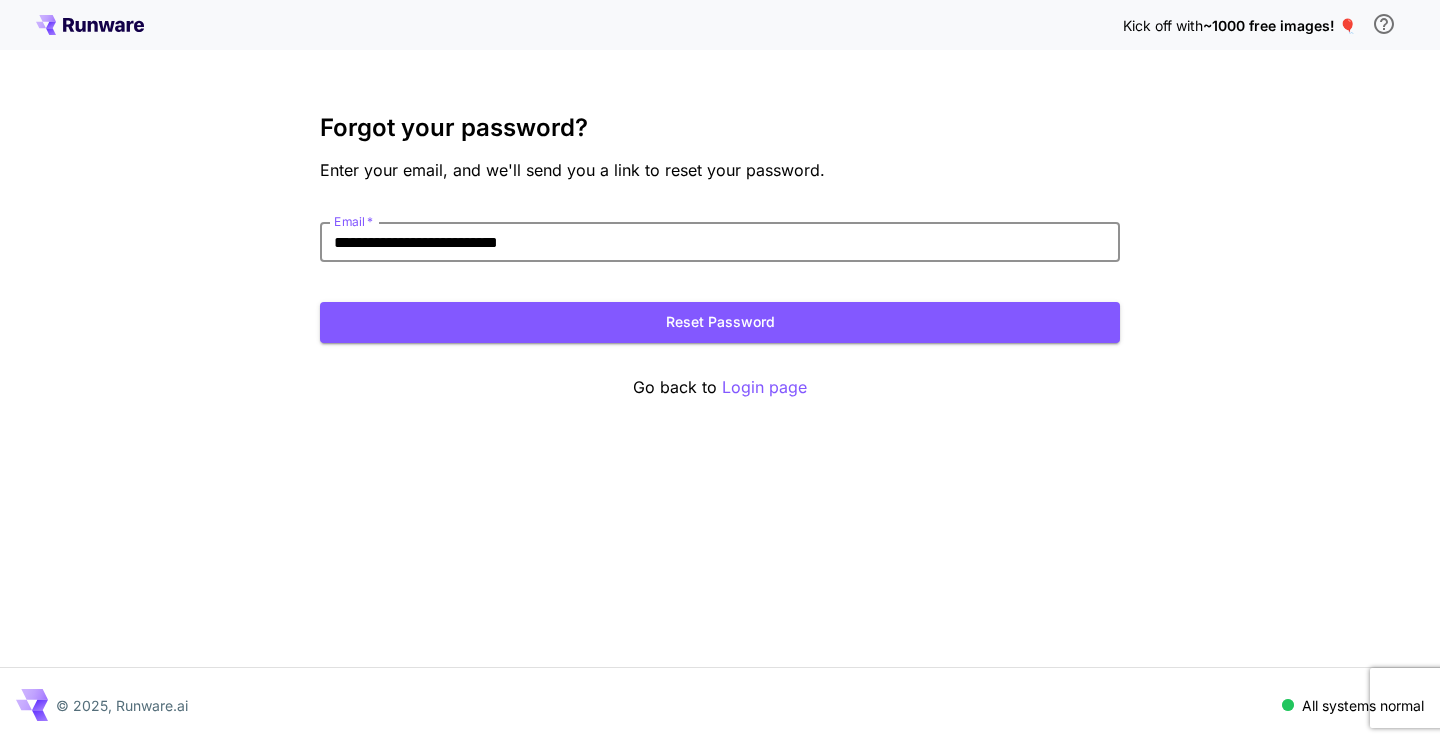 type on "**********" 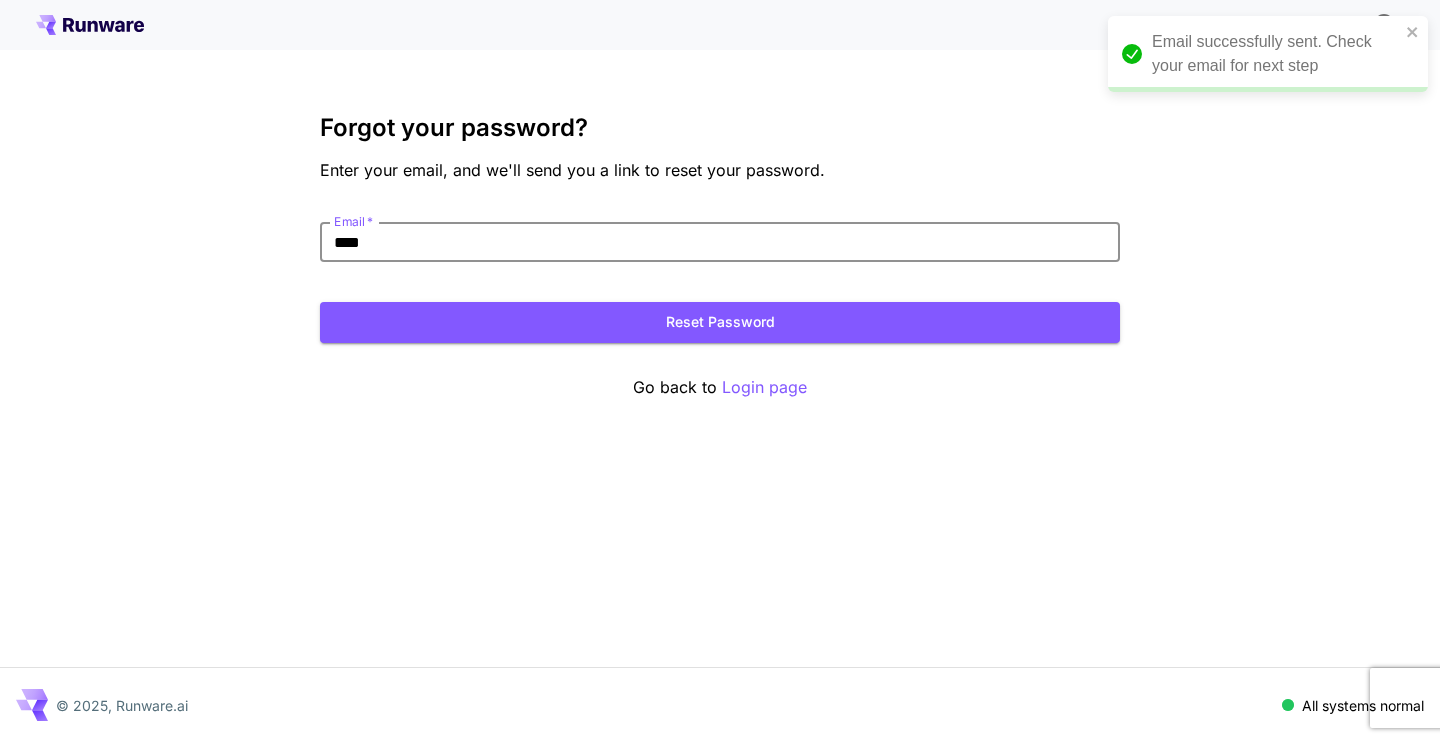 type on "*****" 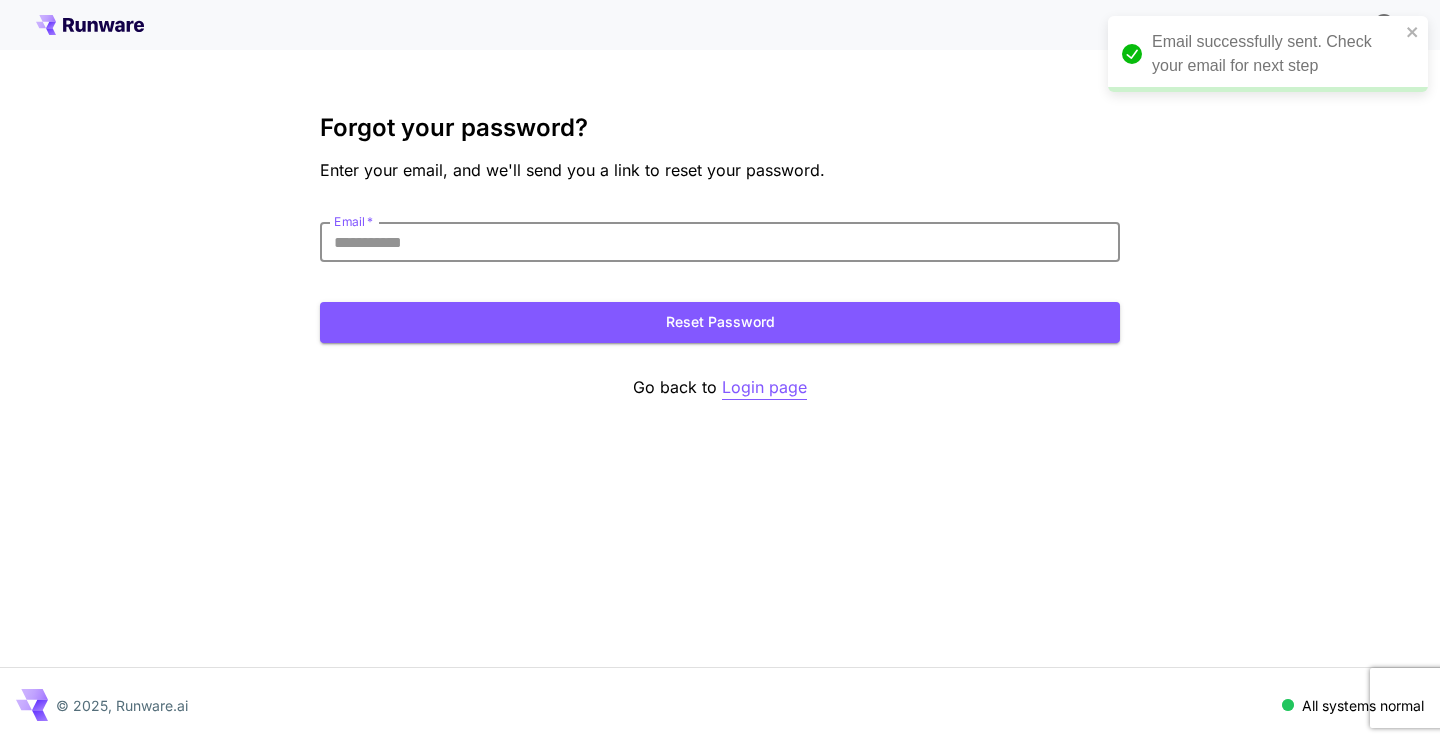 type 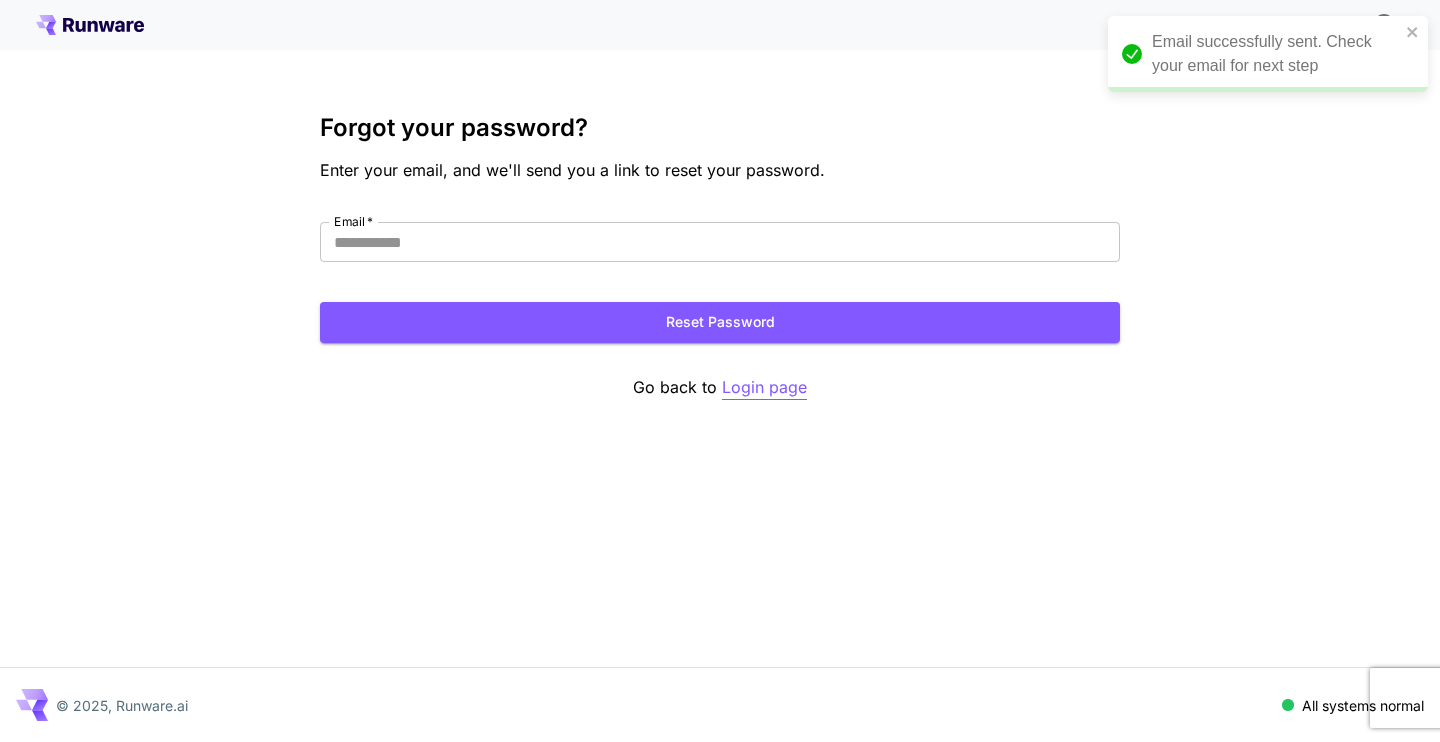 click on "Login page" at bounding box center [764, 387] 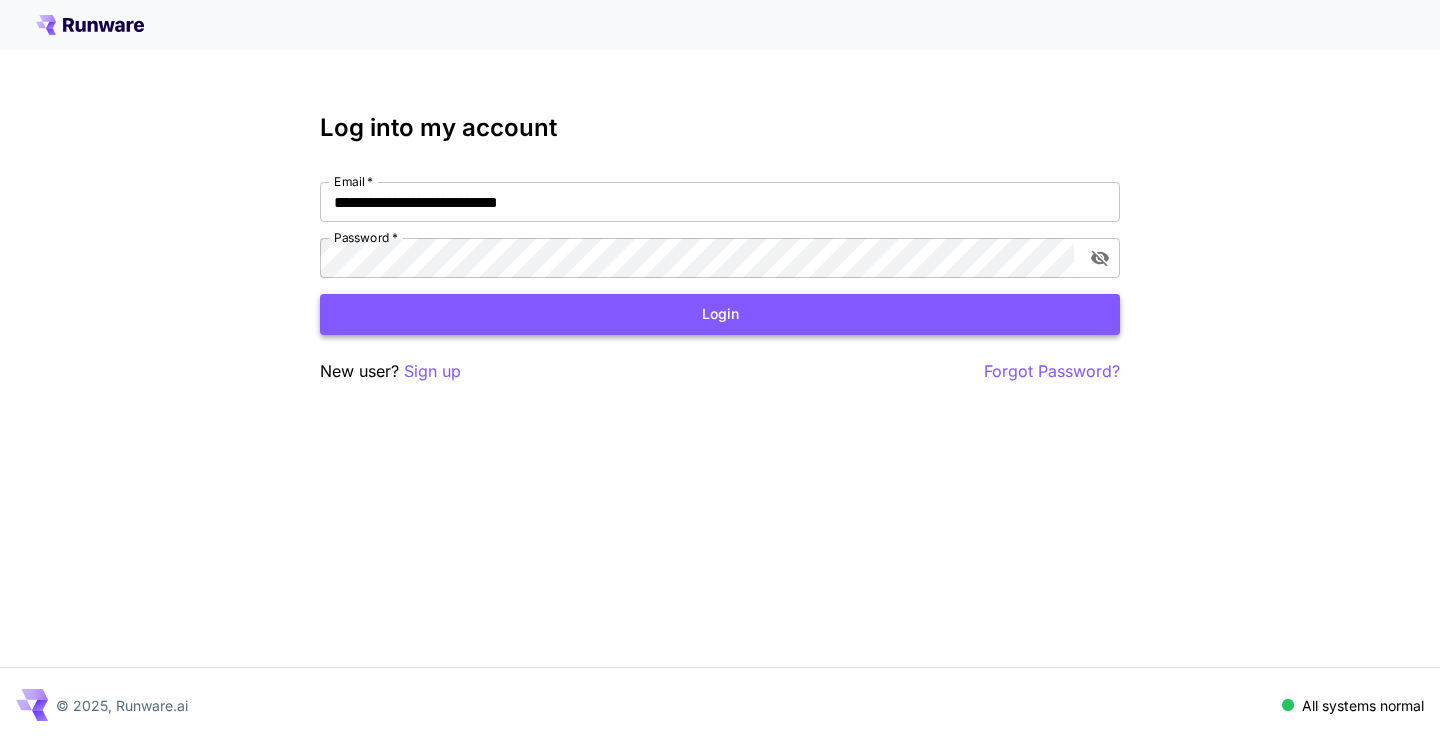 click on "Login" at bounding box center (720, 314) 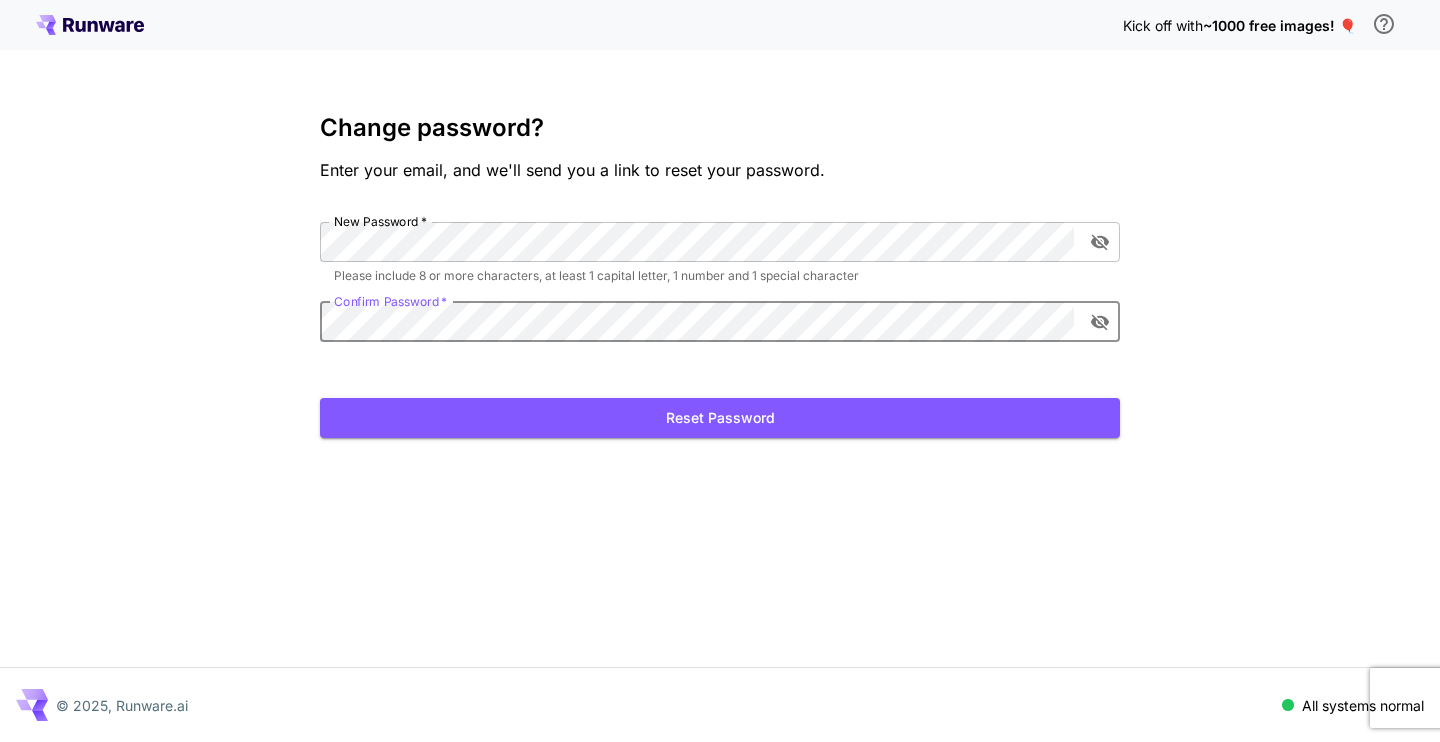 scroll, scrollTop: 0, scrollLeft: 0, axis: both 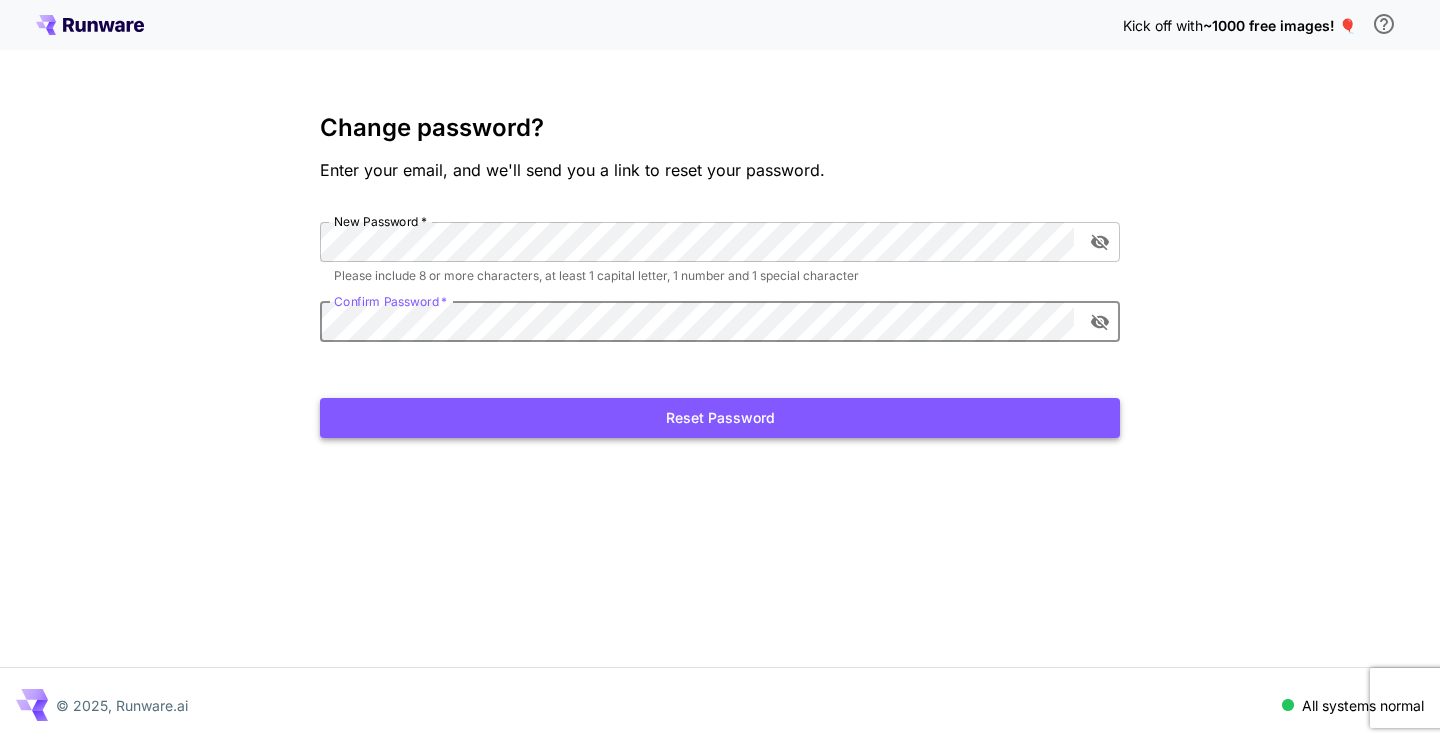 click on "Reset Password" at bounding box center (720, 418) 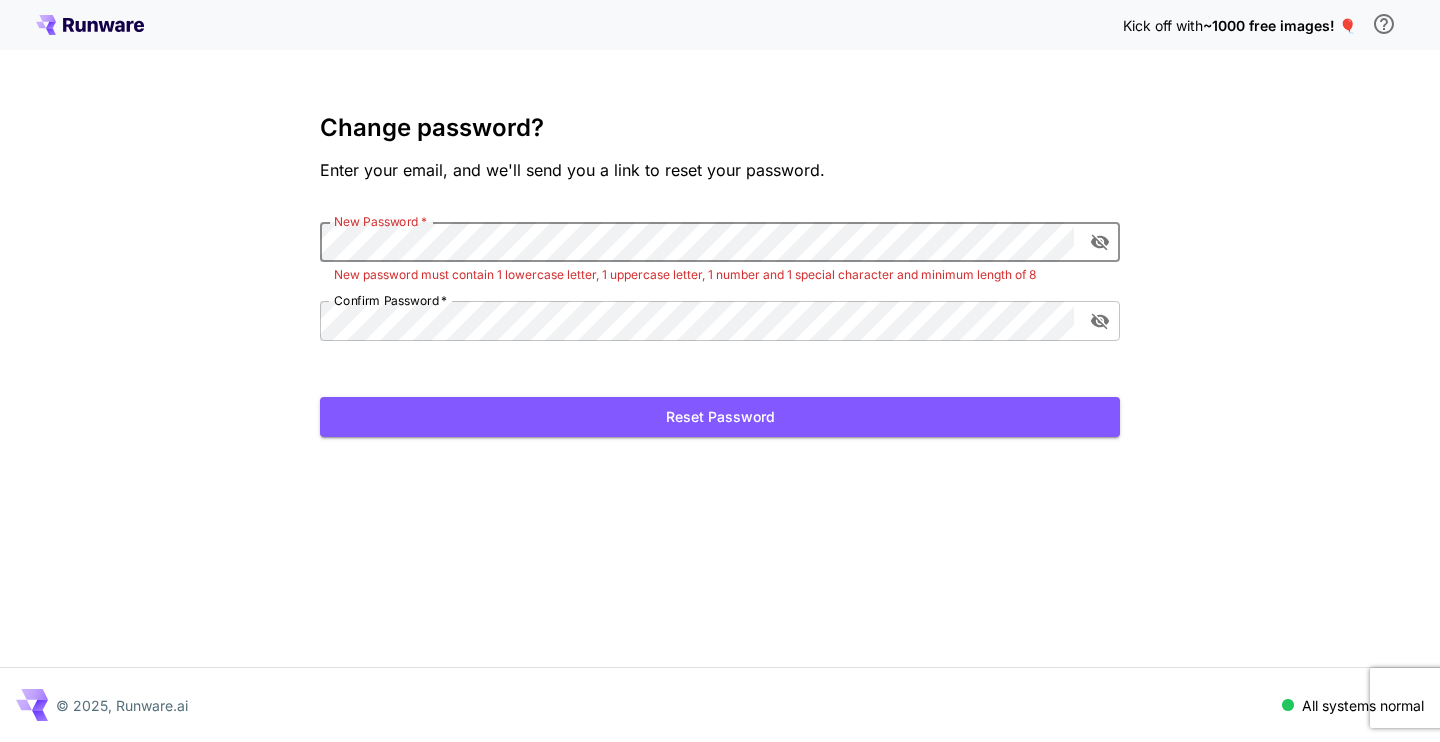 click on "New Password   *" at bounding box center (720, 242) 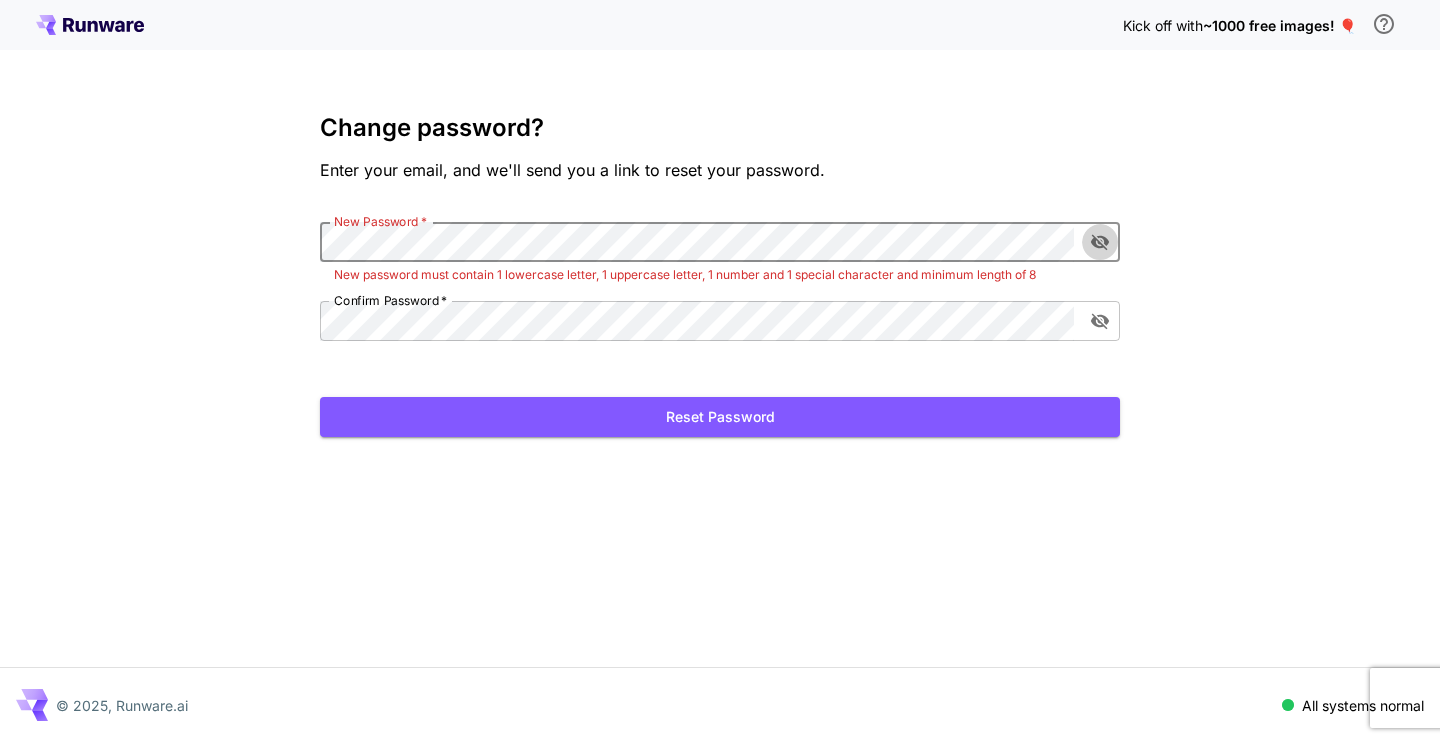 click 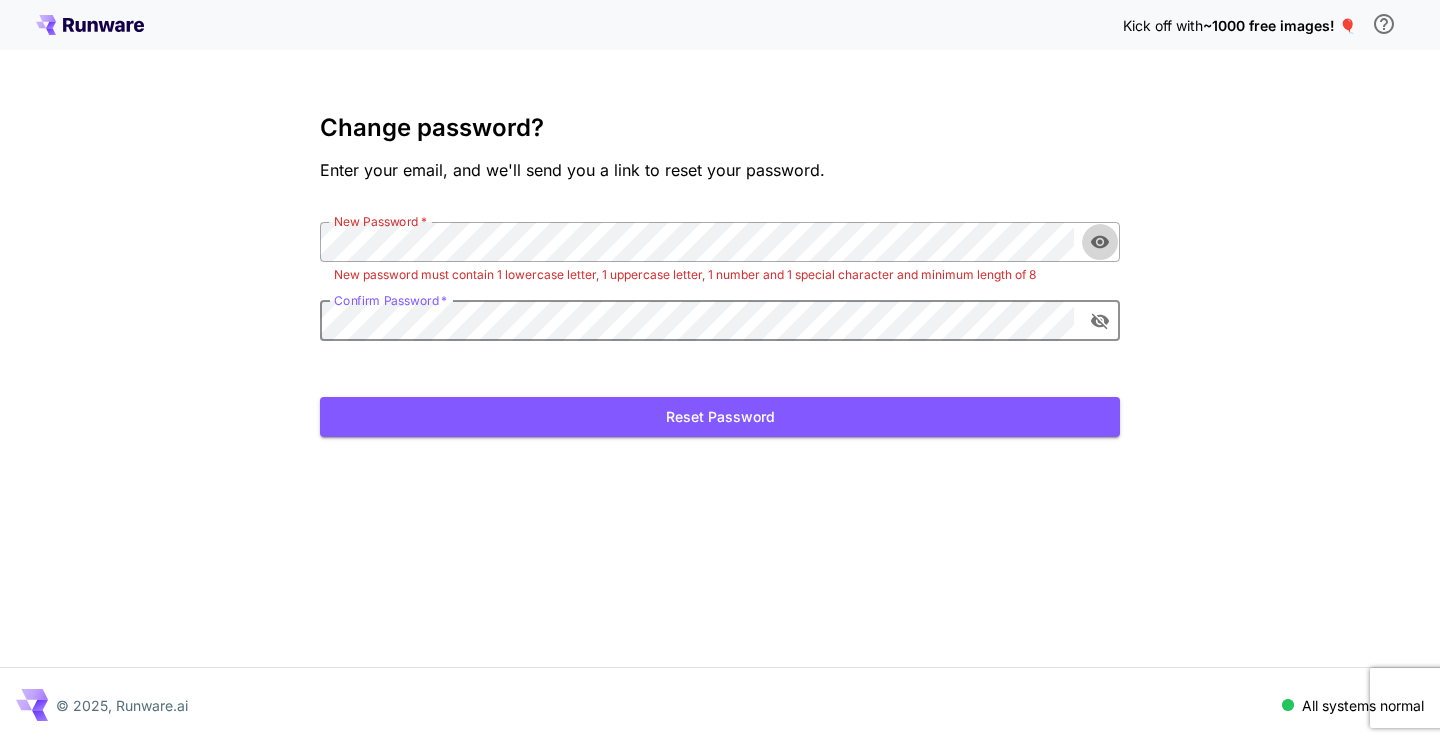 click at bounding box center (1100, 242) 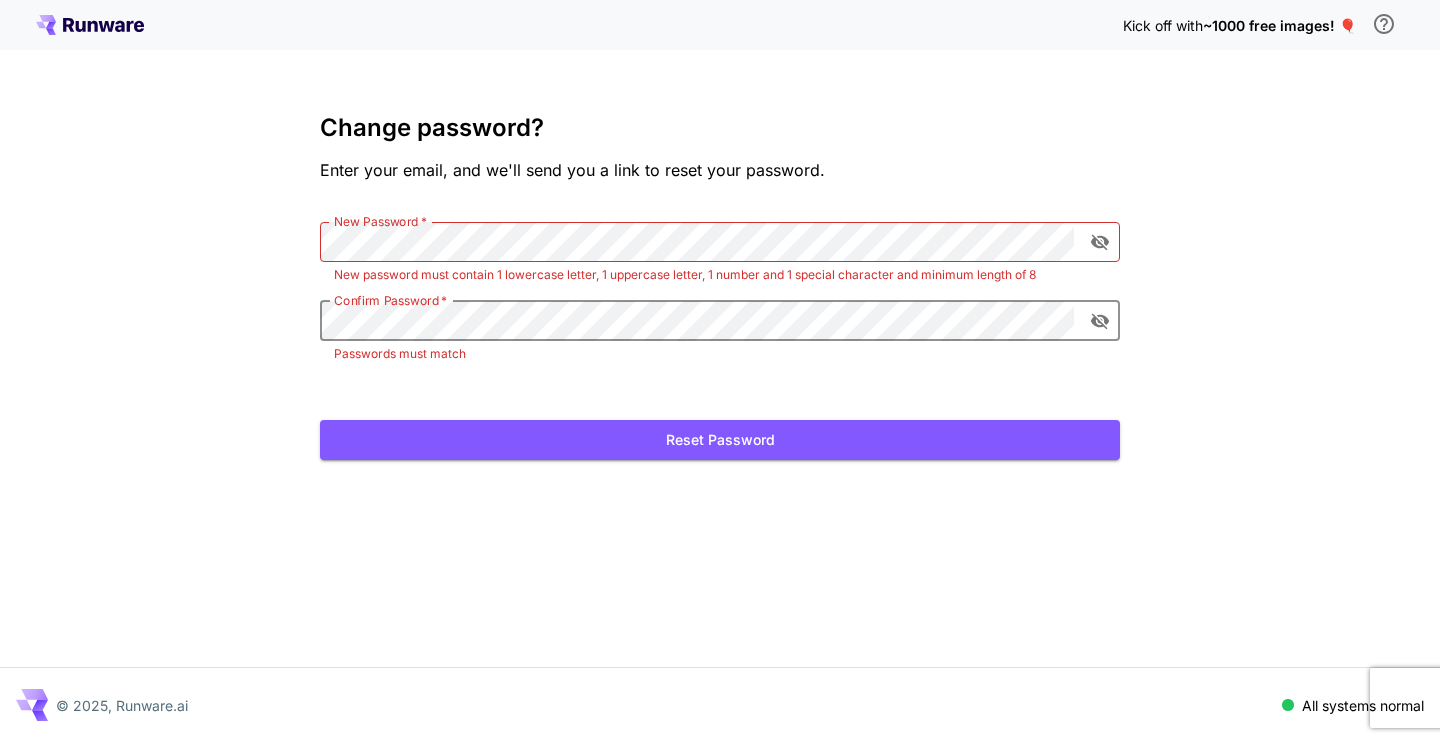click on "Reset Password" at bounding box center [720, 440] 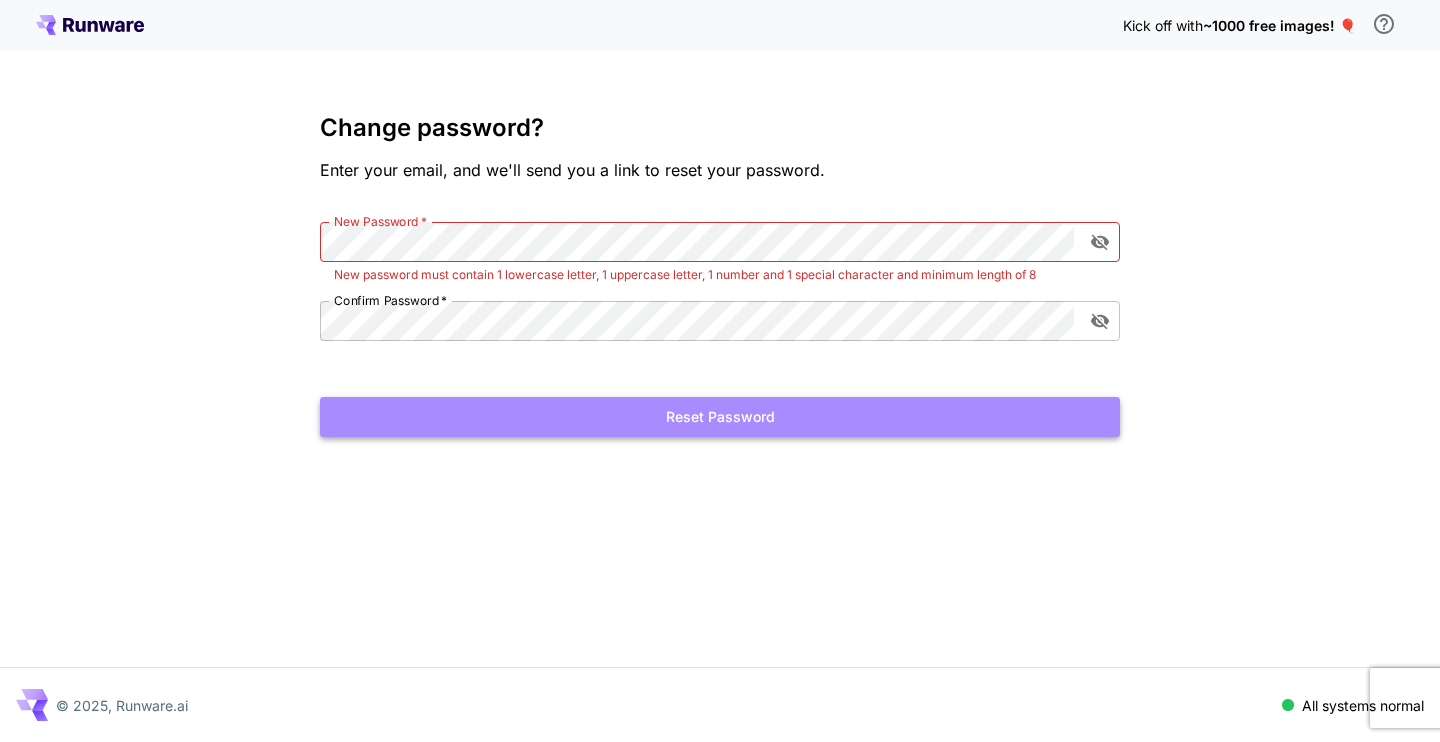 click on "Reset Password" at bounding box center (720, 417) 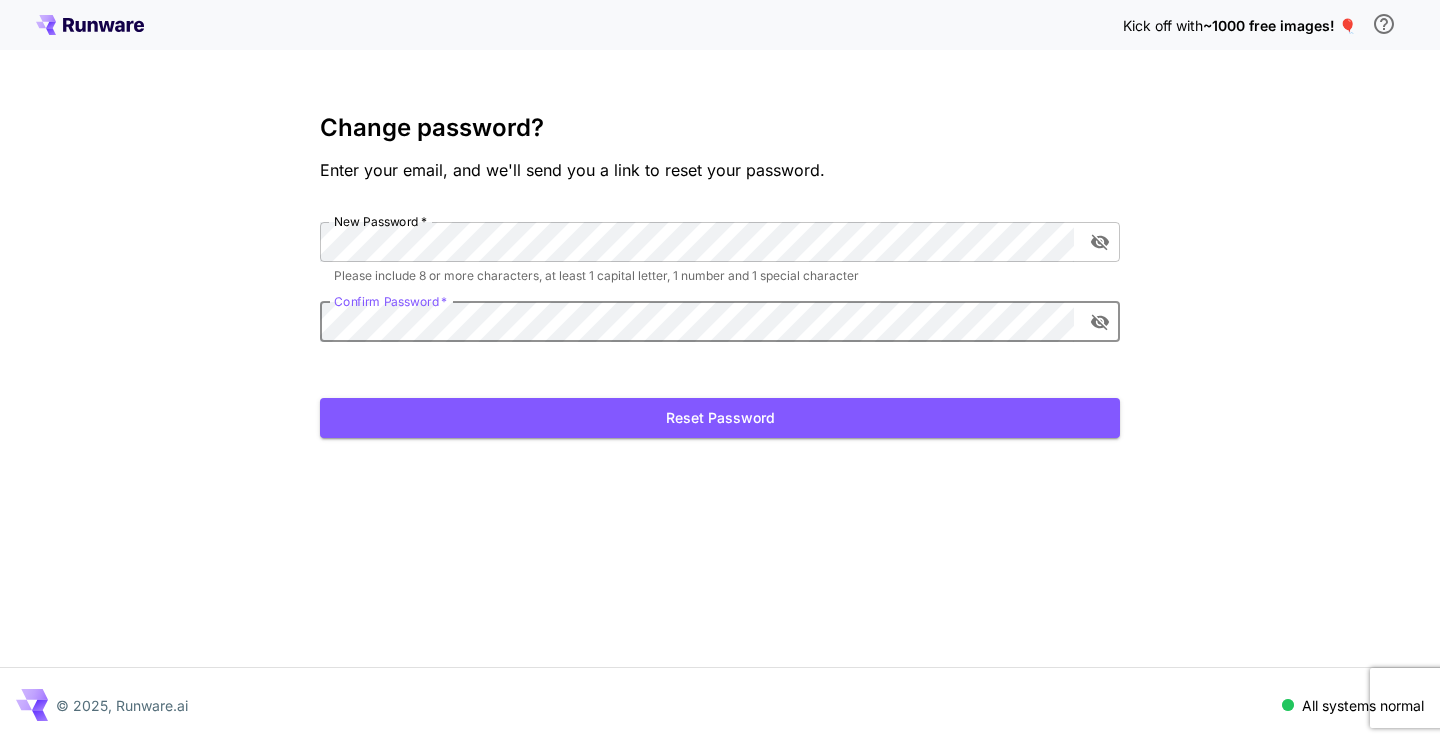 click on "Reset Password" at bounding box center (720, 418) 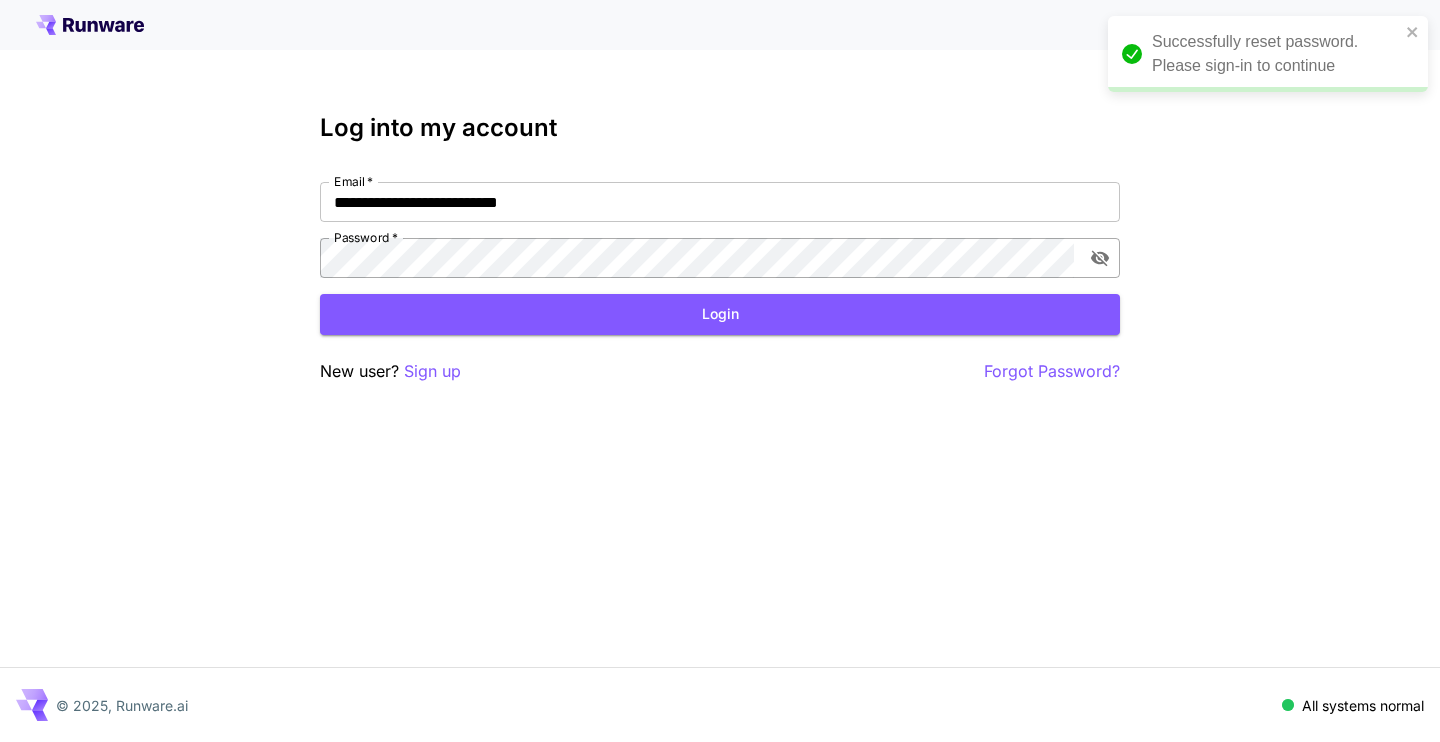 click 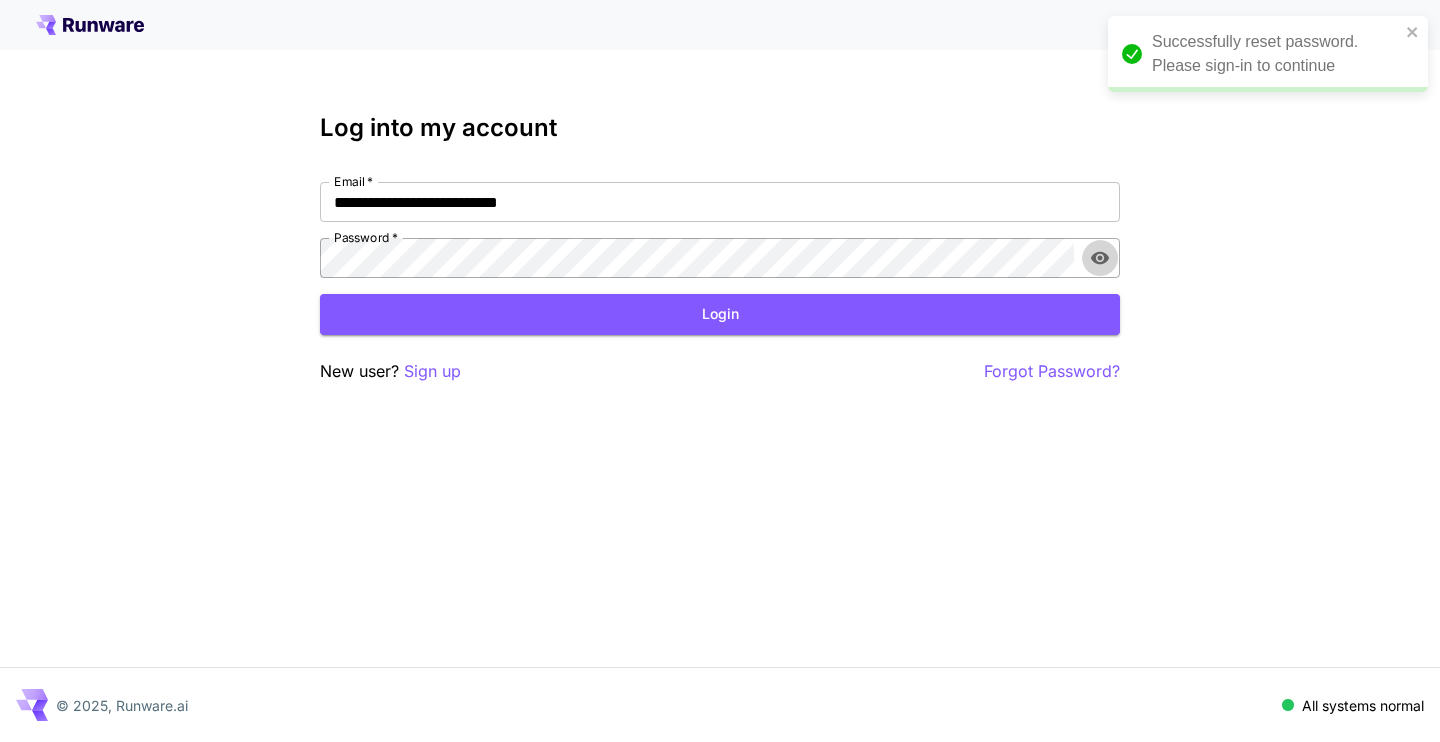 click 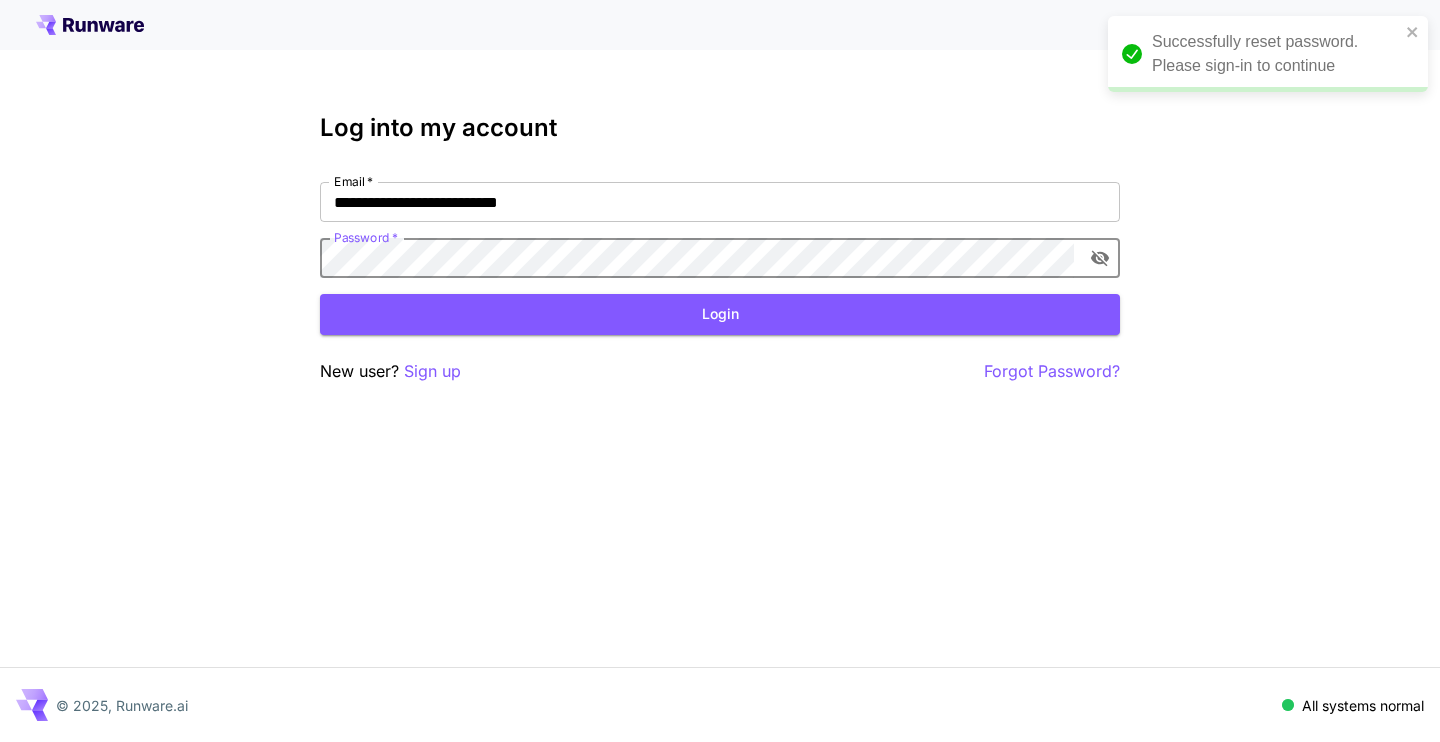 click on "Login" at bounding box center (720, 314) 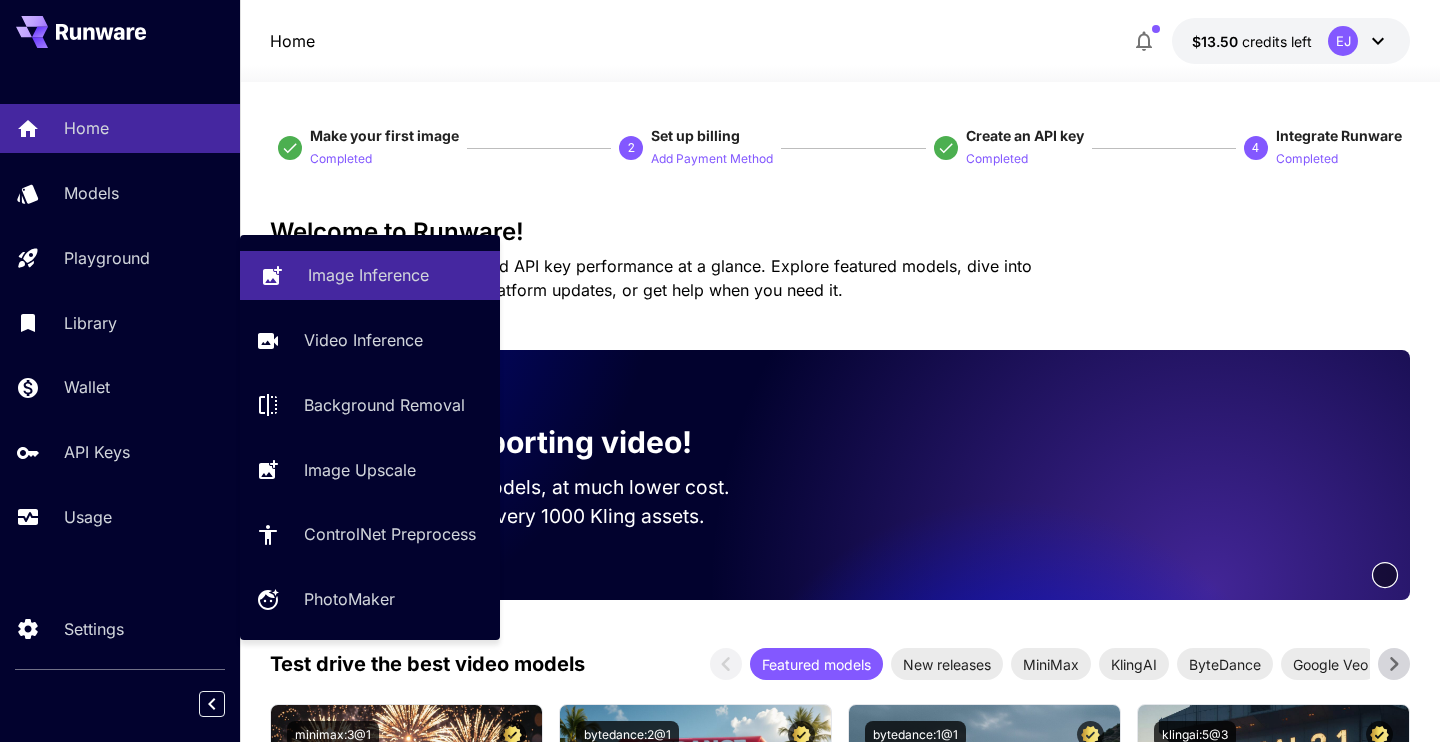 click on "Image Inference" at bounding box center (370, 275) 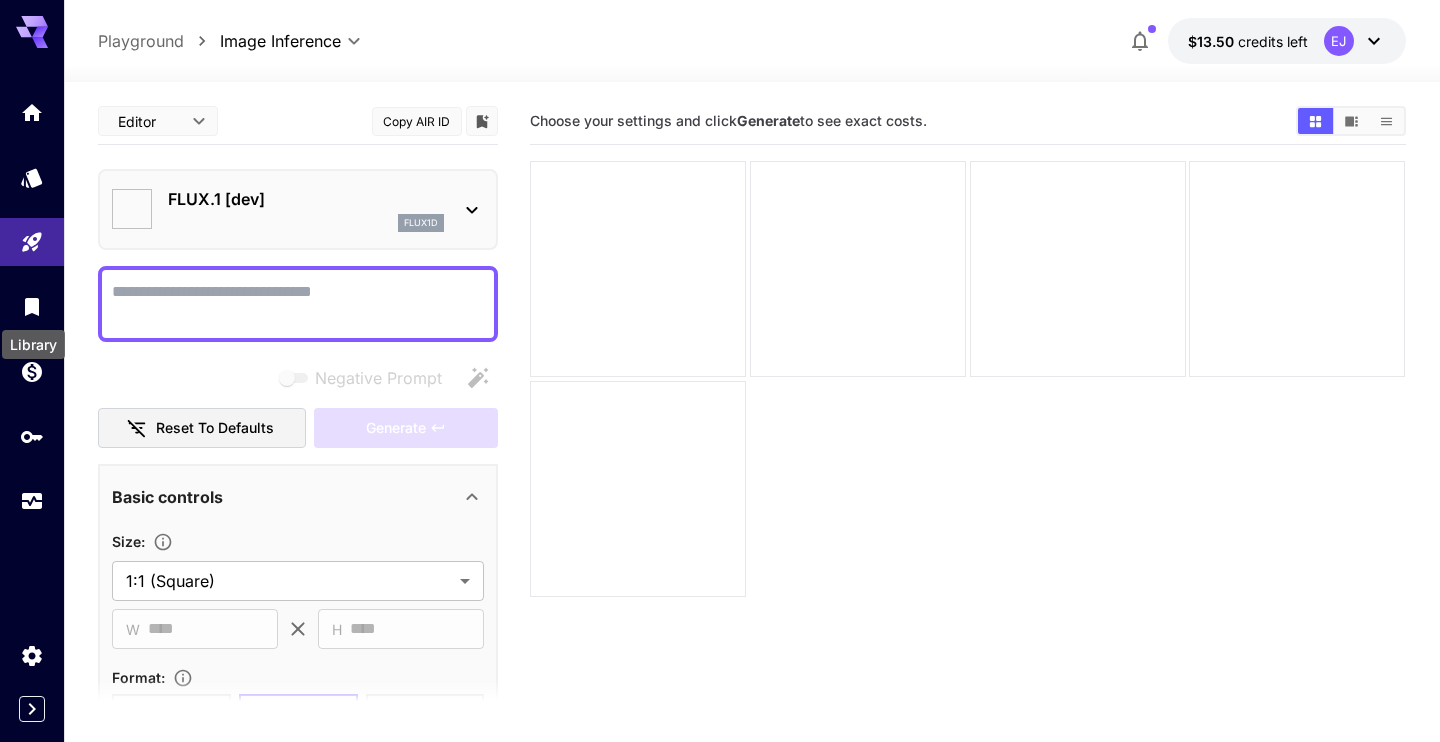 type on "**********" 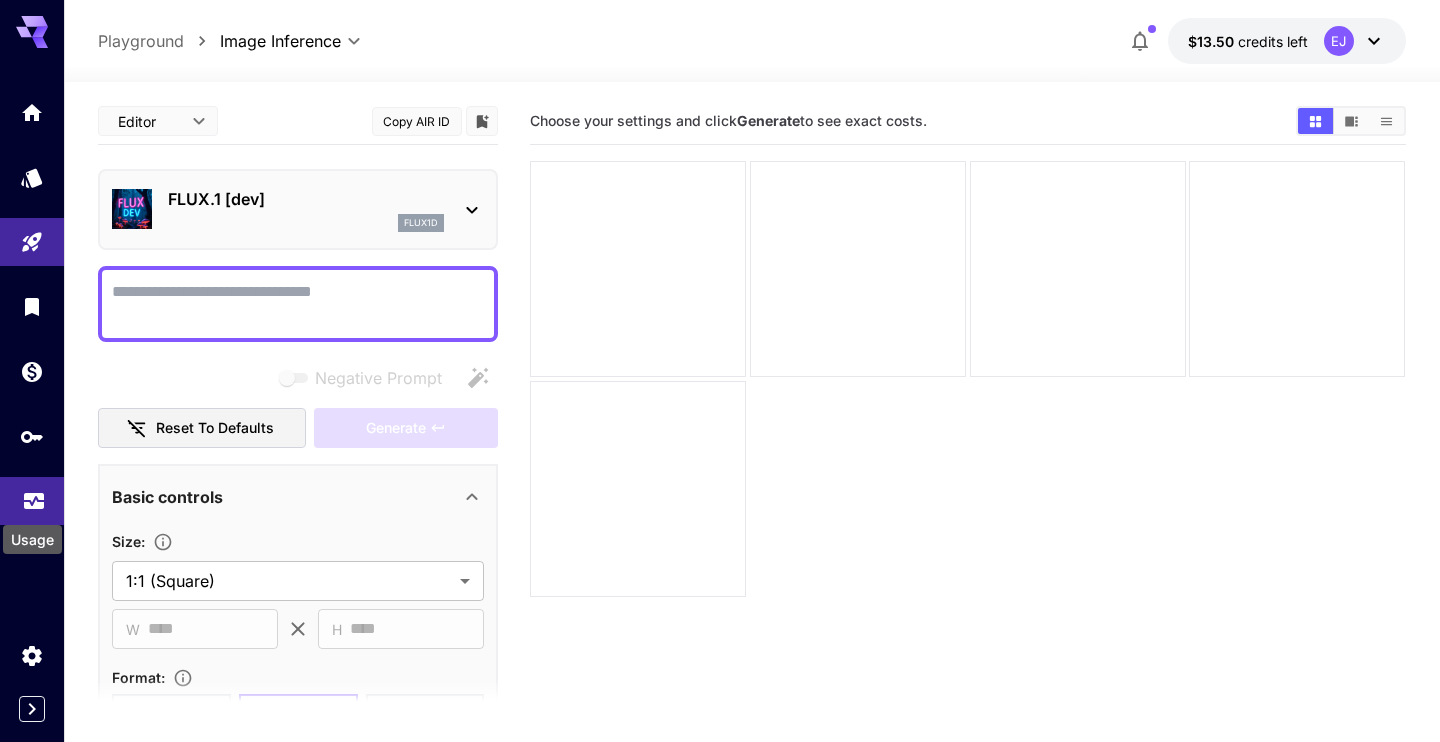 click 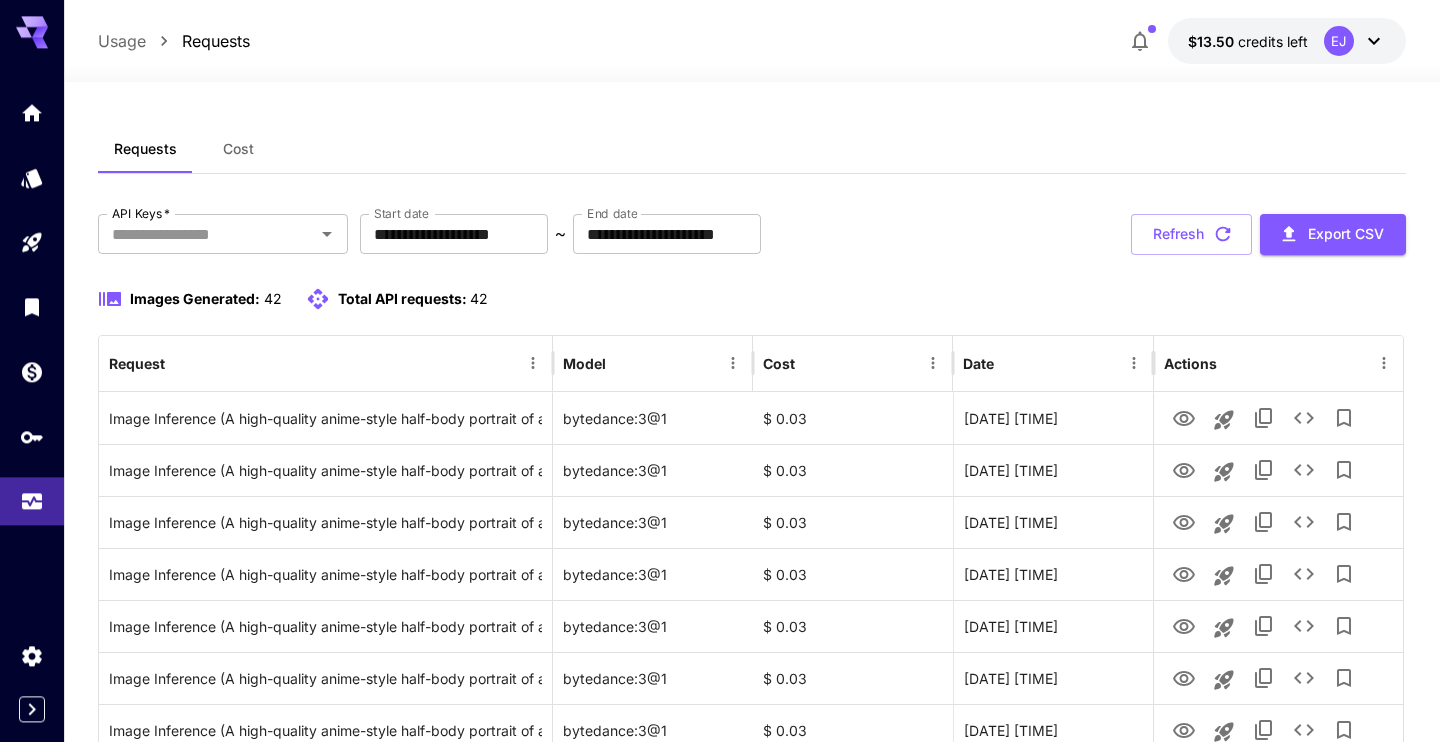 scroll, scrollTop: 0, scrollLeft: 0, axis: both 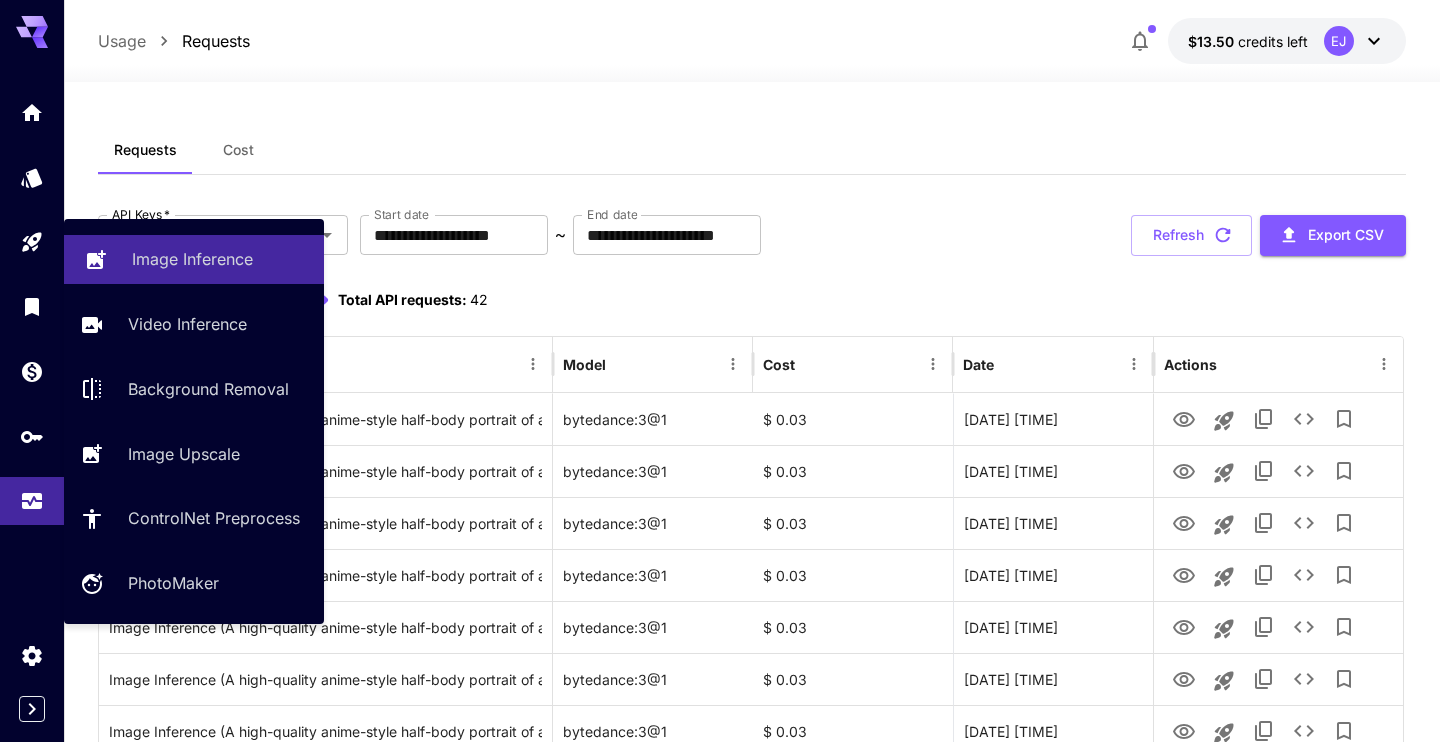 click on "Image Inference" at bounding box center (192, 259) 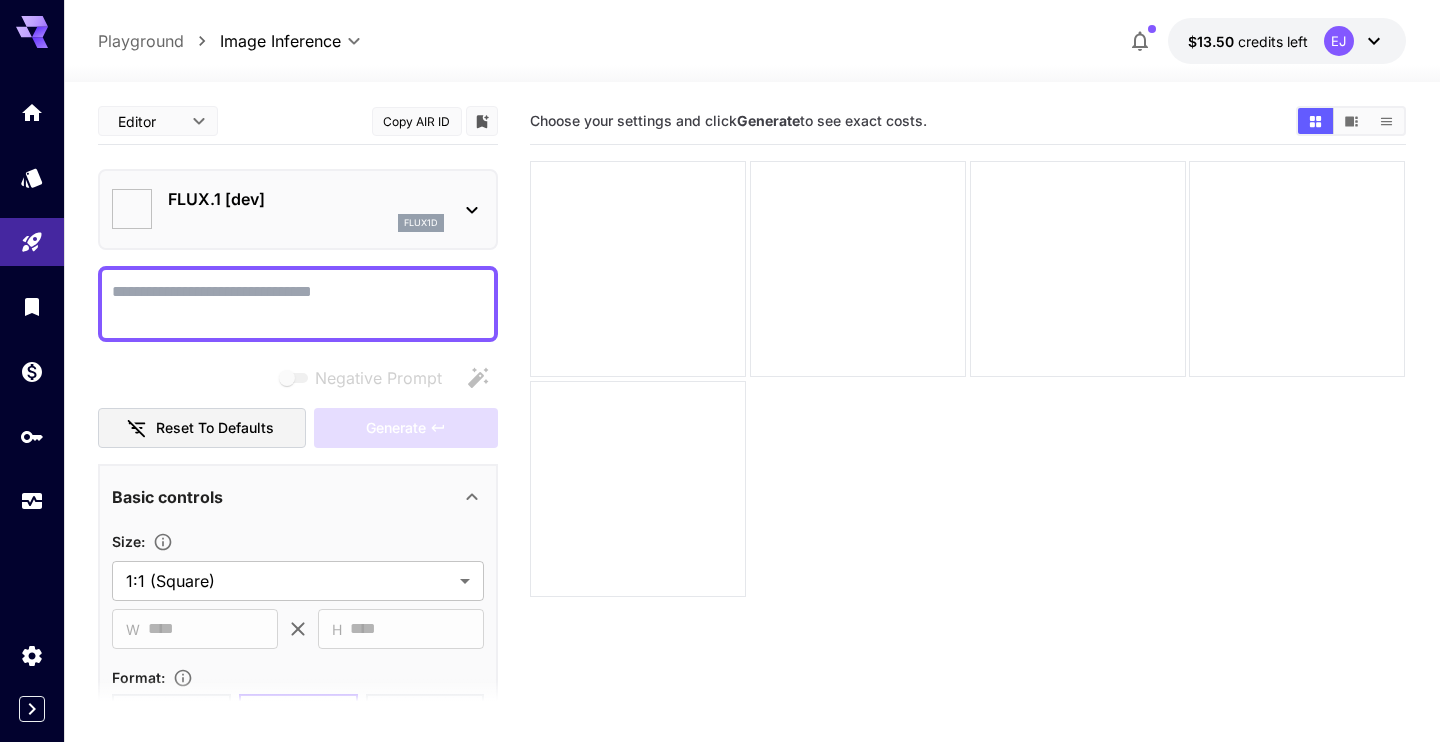 type on "**********" 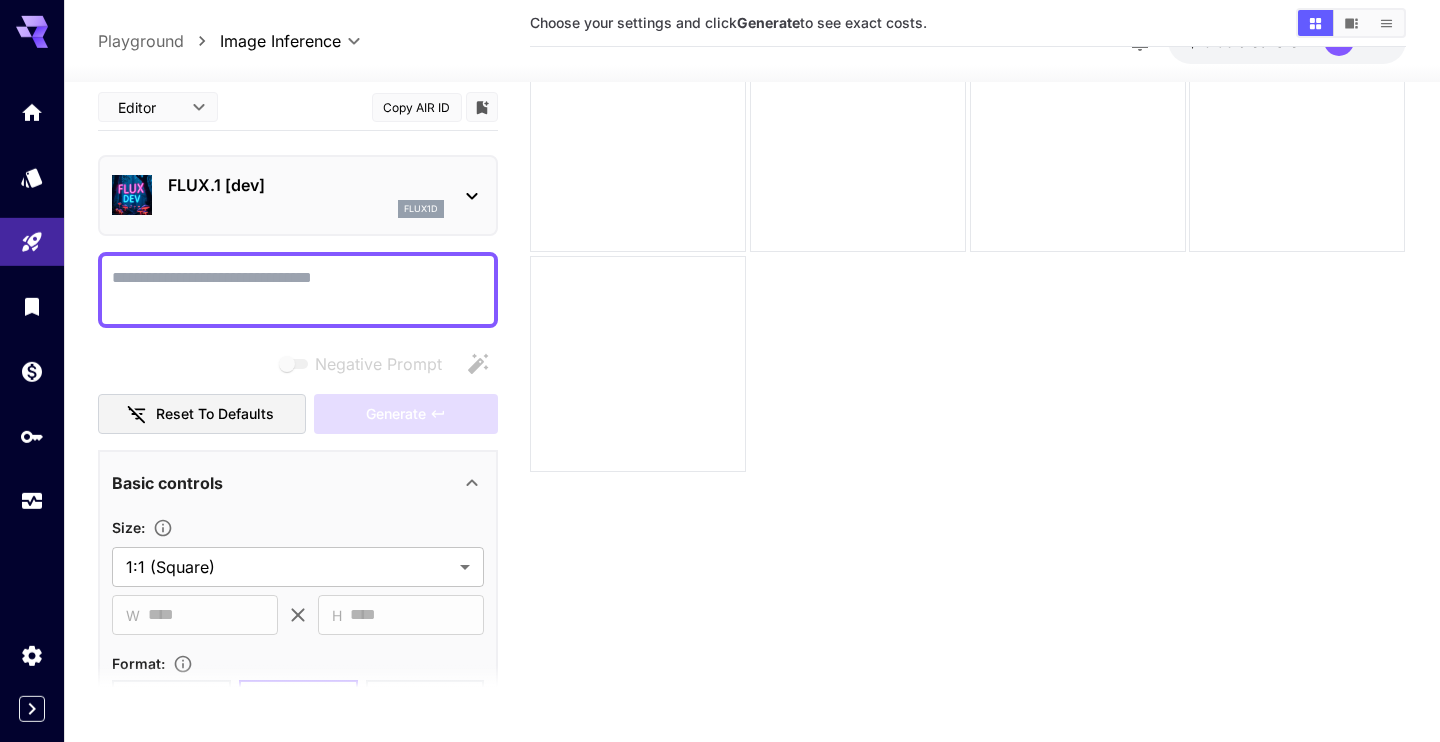 scroll, scrollTop: 158, scrollLeft: 0, axis: vertical 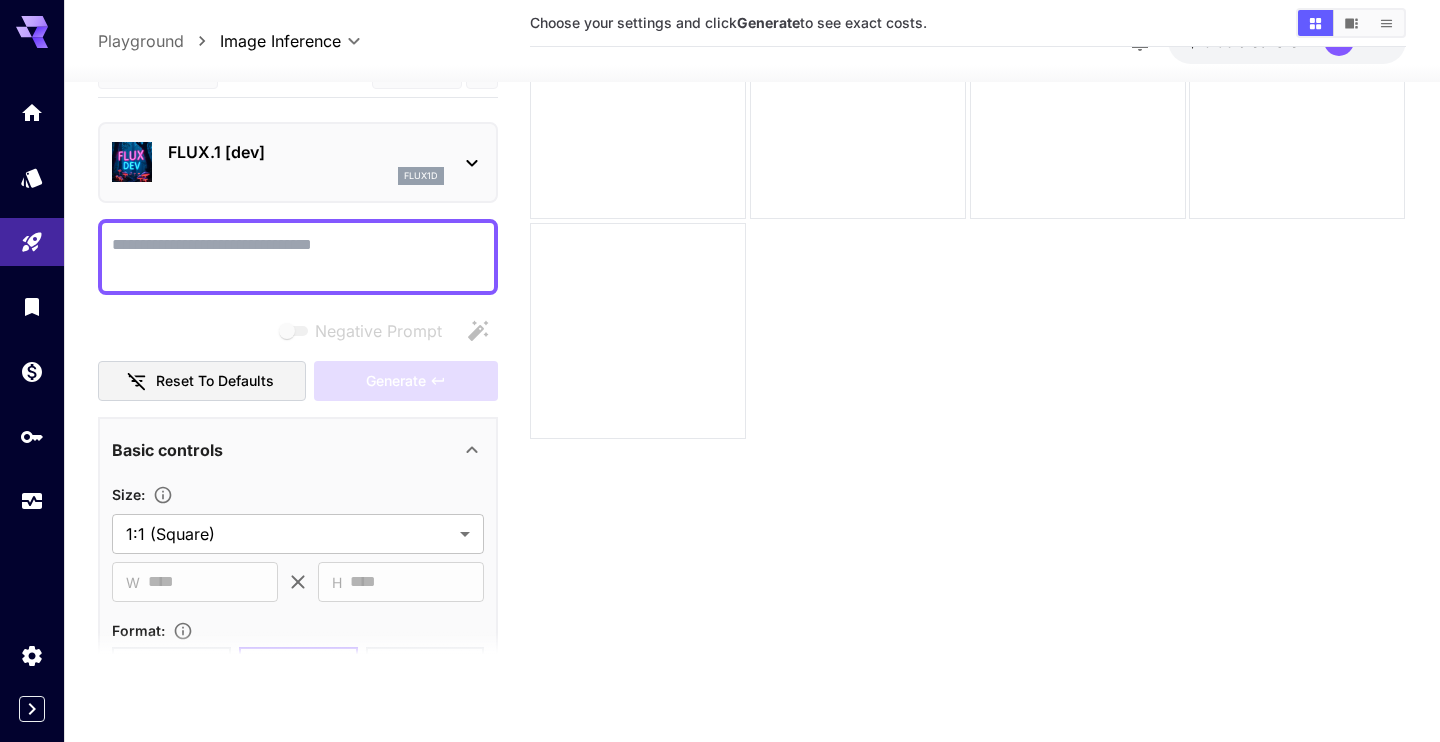 click on "flux1d" at bounding box center [306, 177] 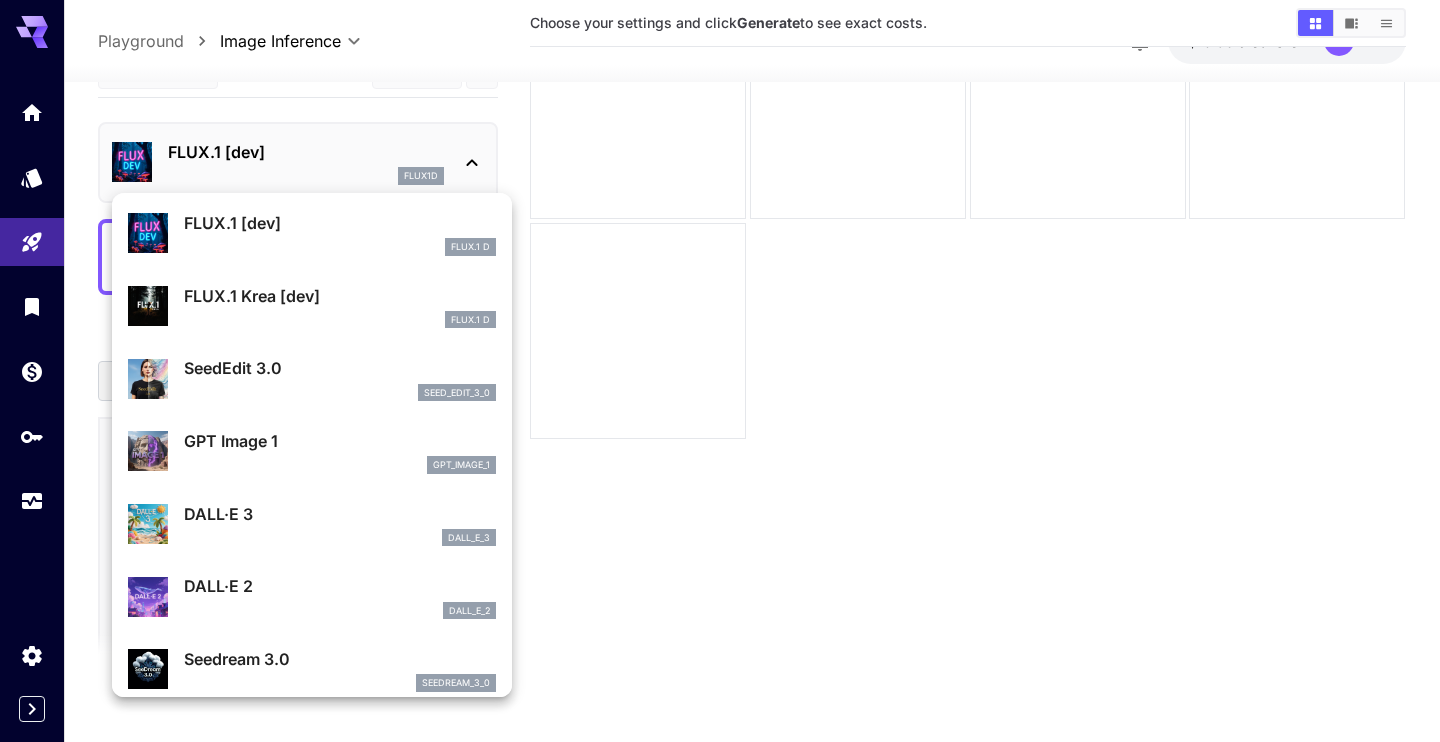 scroll, scrollTop: 114, scrollLeft: 0, axis: vertical 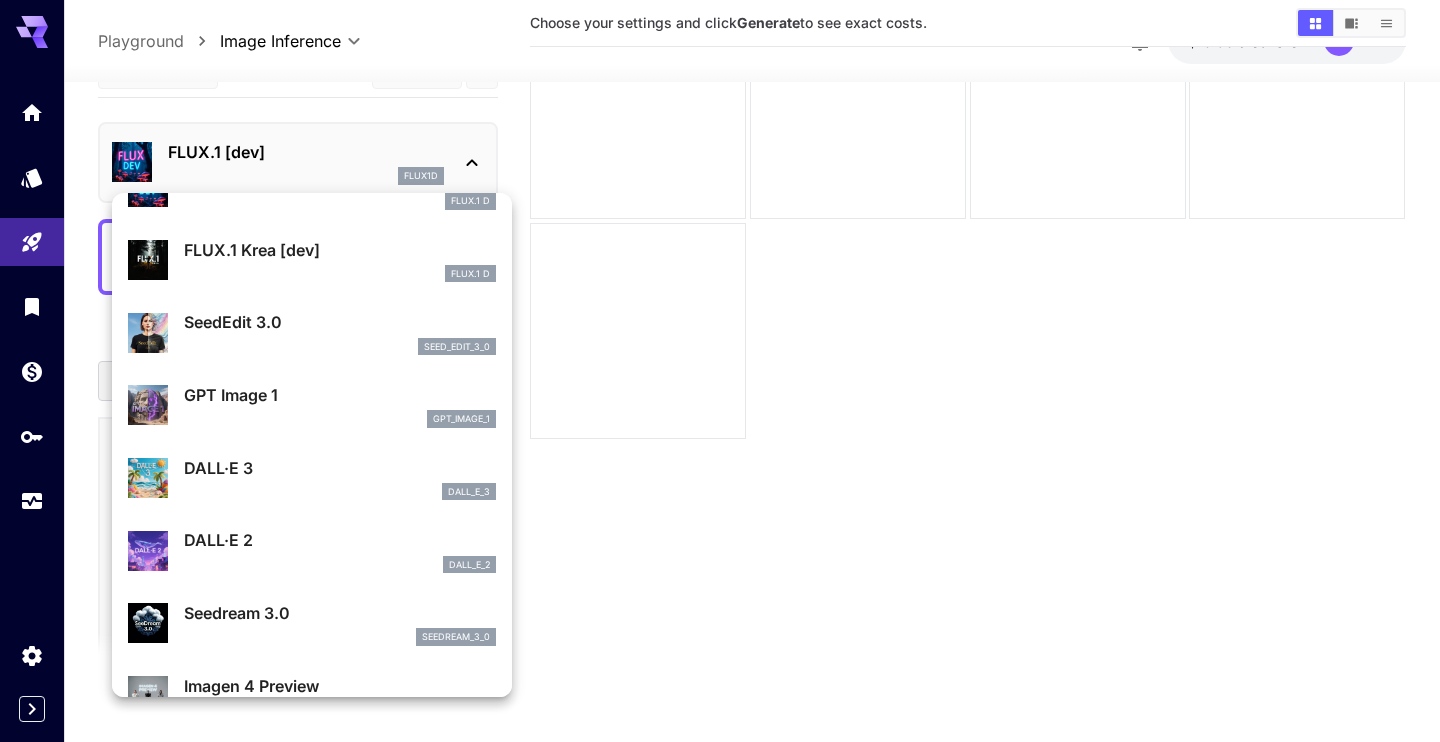 click on "GPT Image 1" at bounding box center [340, 395] 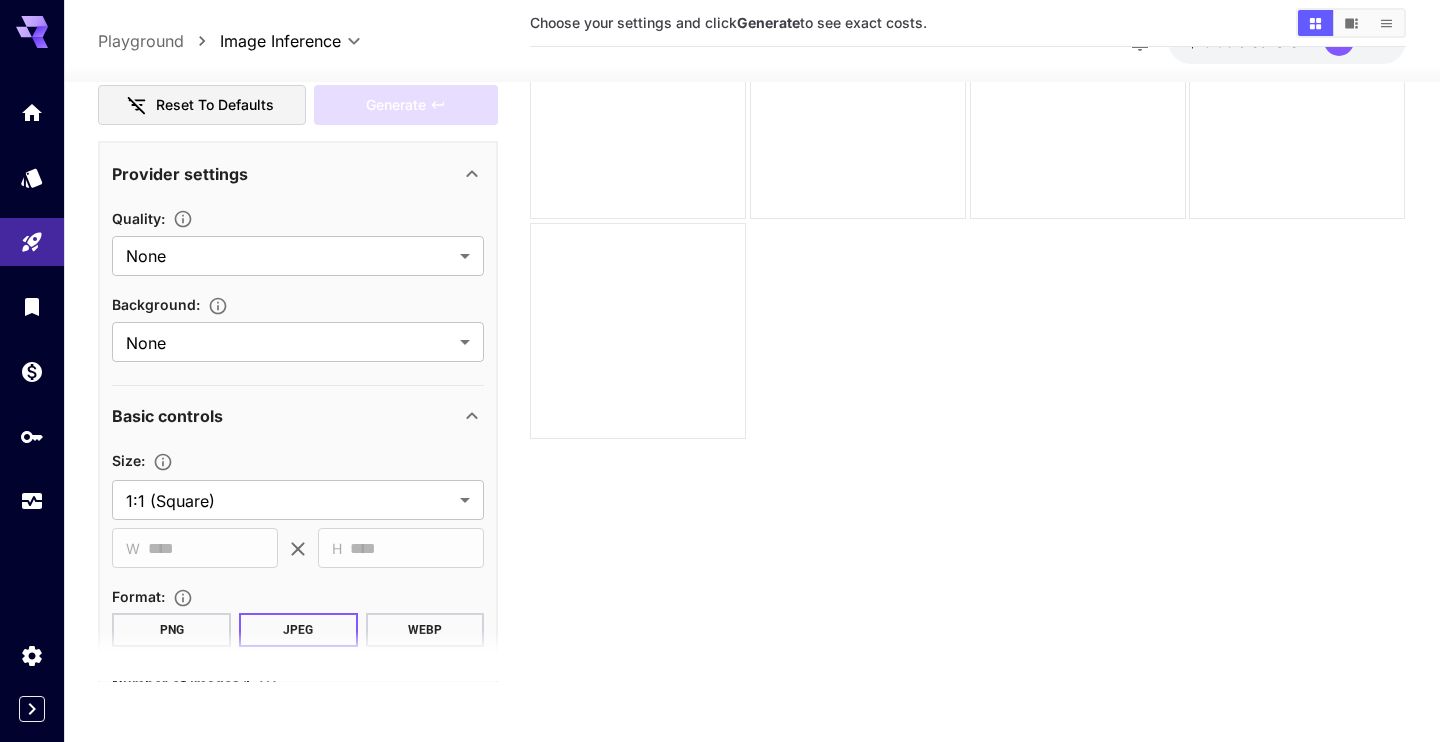 scroll, scrollTop: 342, scrollLeft: 0, axis: vertical 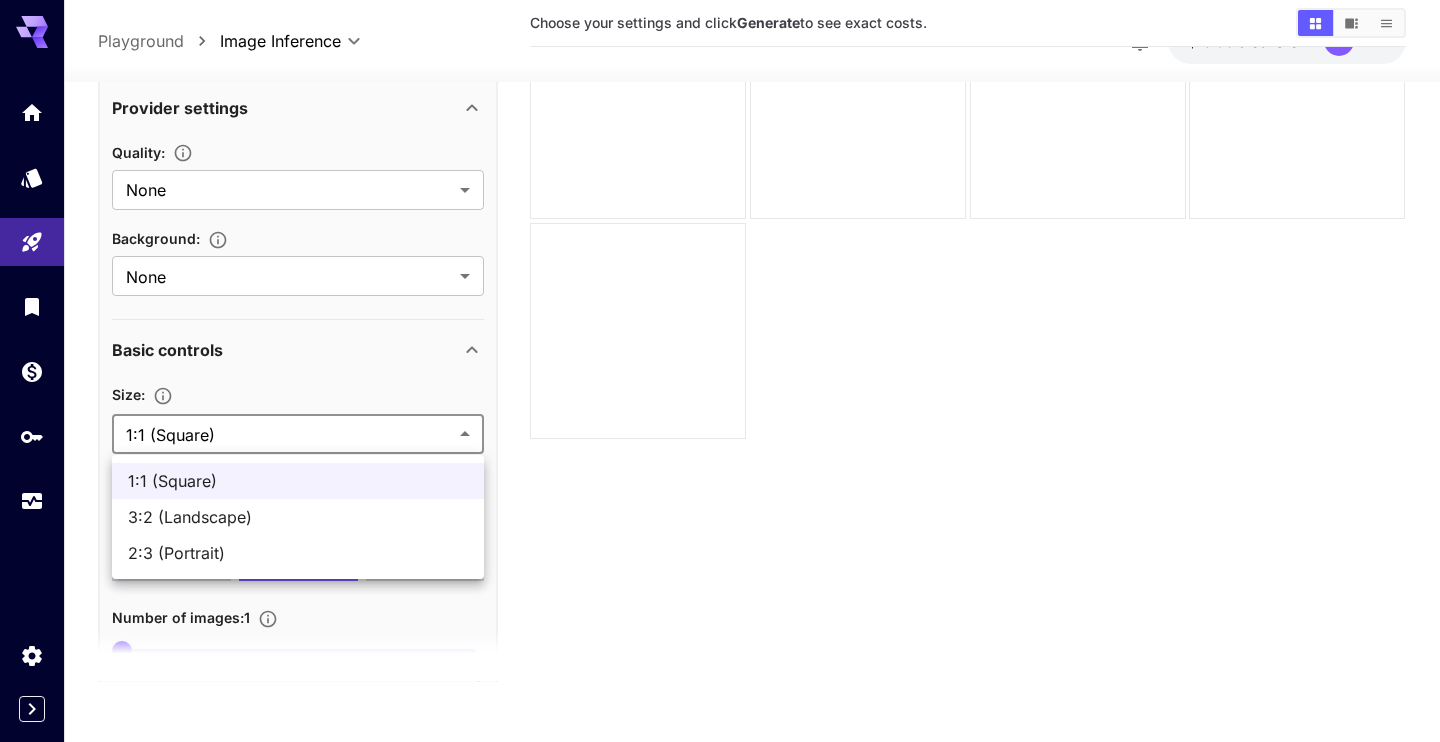 click on "**********" at bounding box center (720, 292) 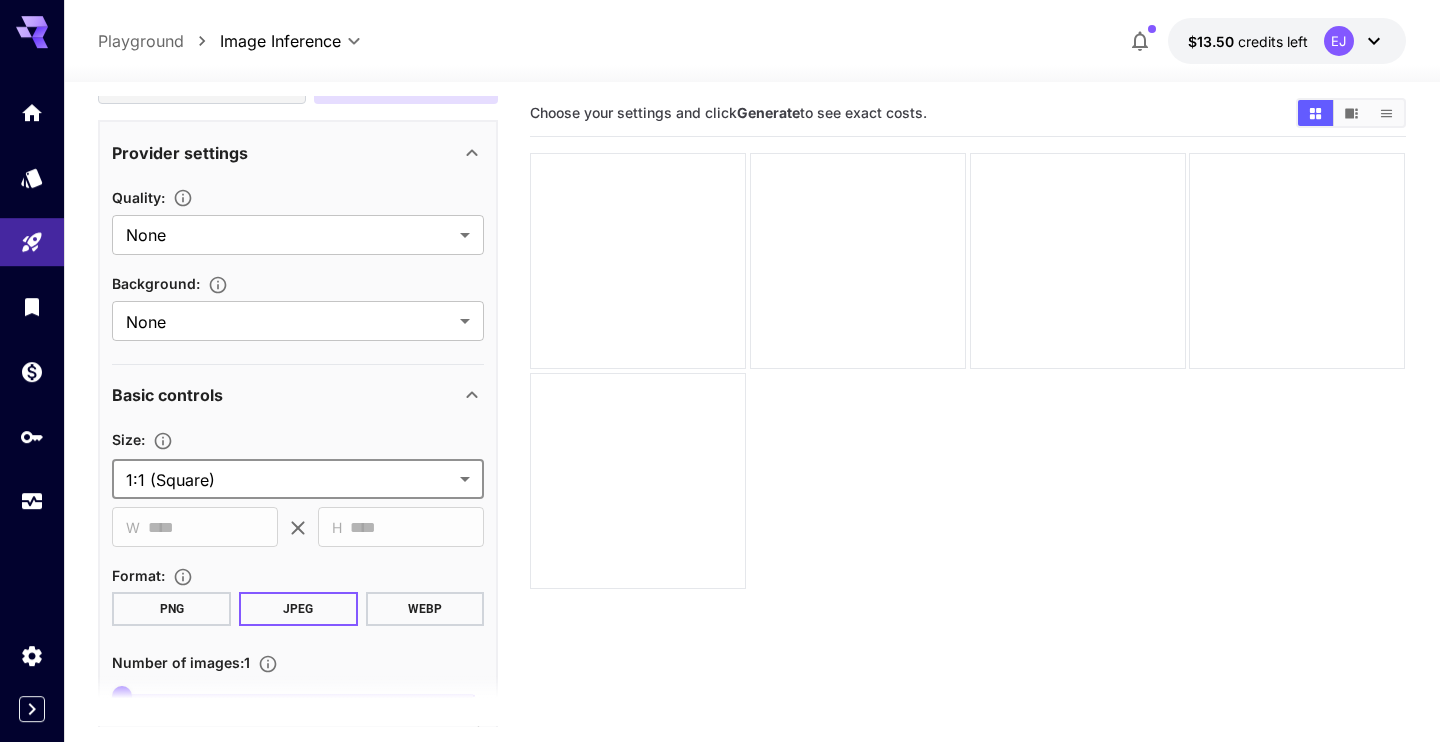 scroll, scrollTop: 0, scrollLeft: 0, axis: both 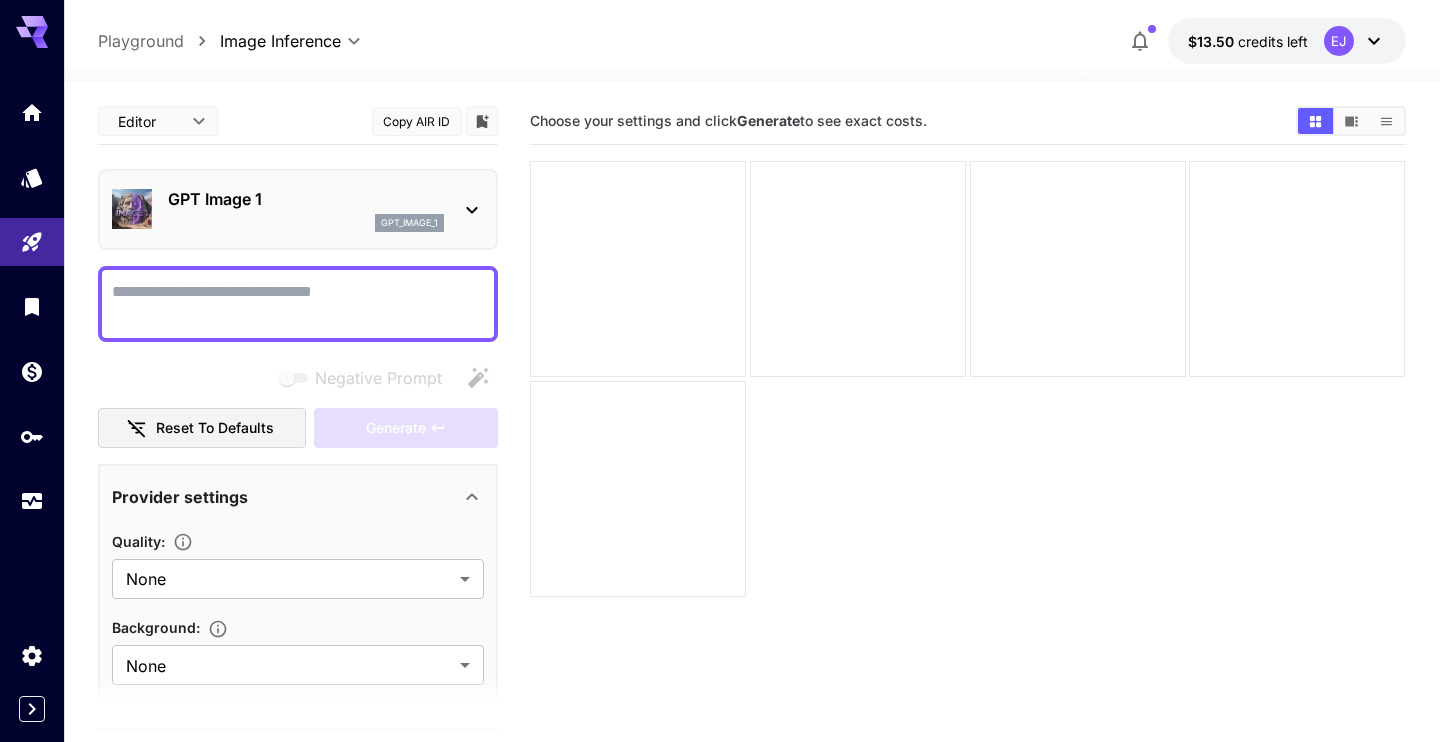 click on "Choose your settings and click  Generate  to see exact costs." at bounding box center (728, 120) 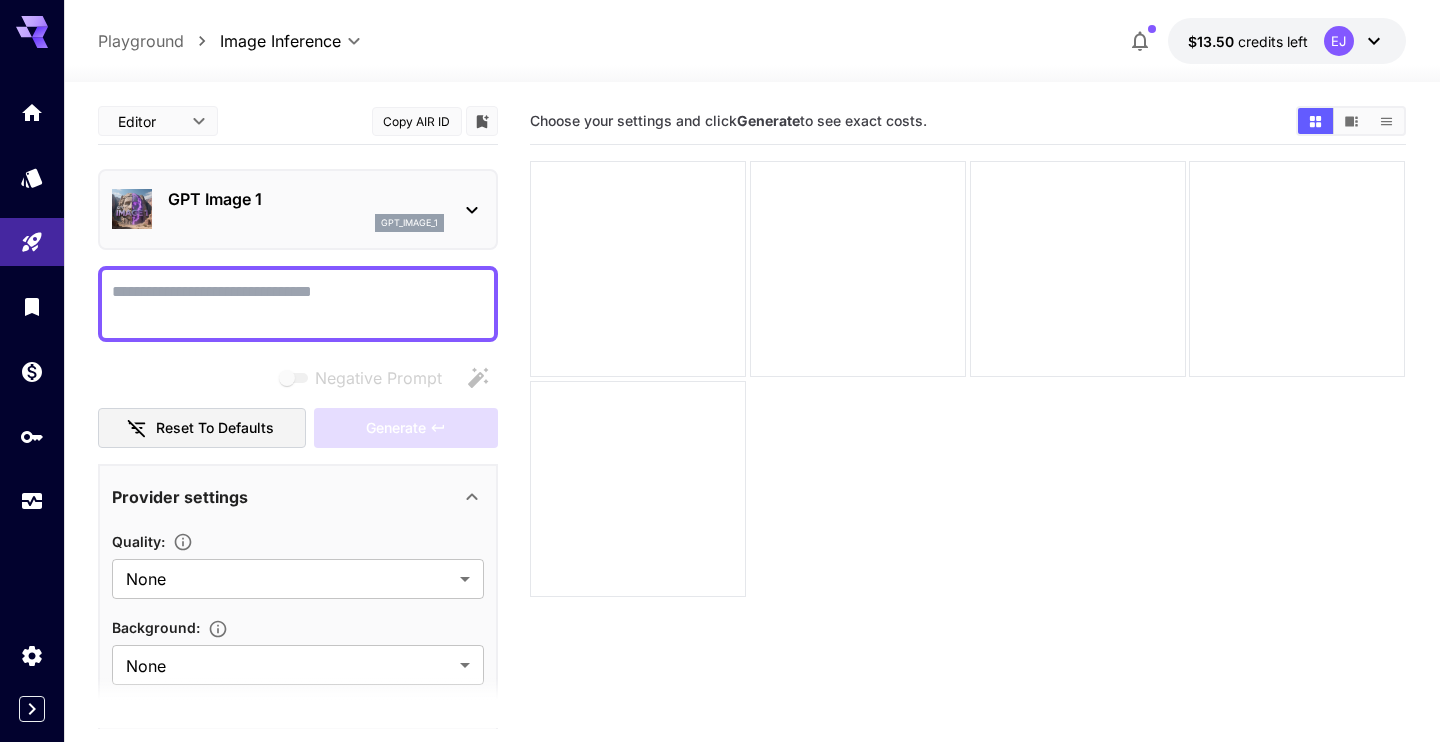click on "Negative Prompt" at bounding box center [298, 304] 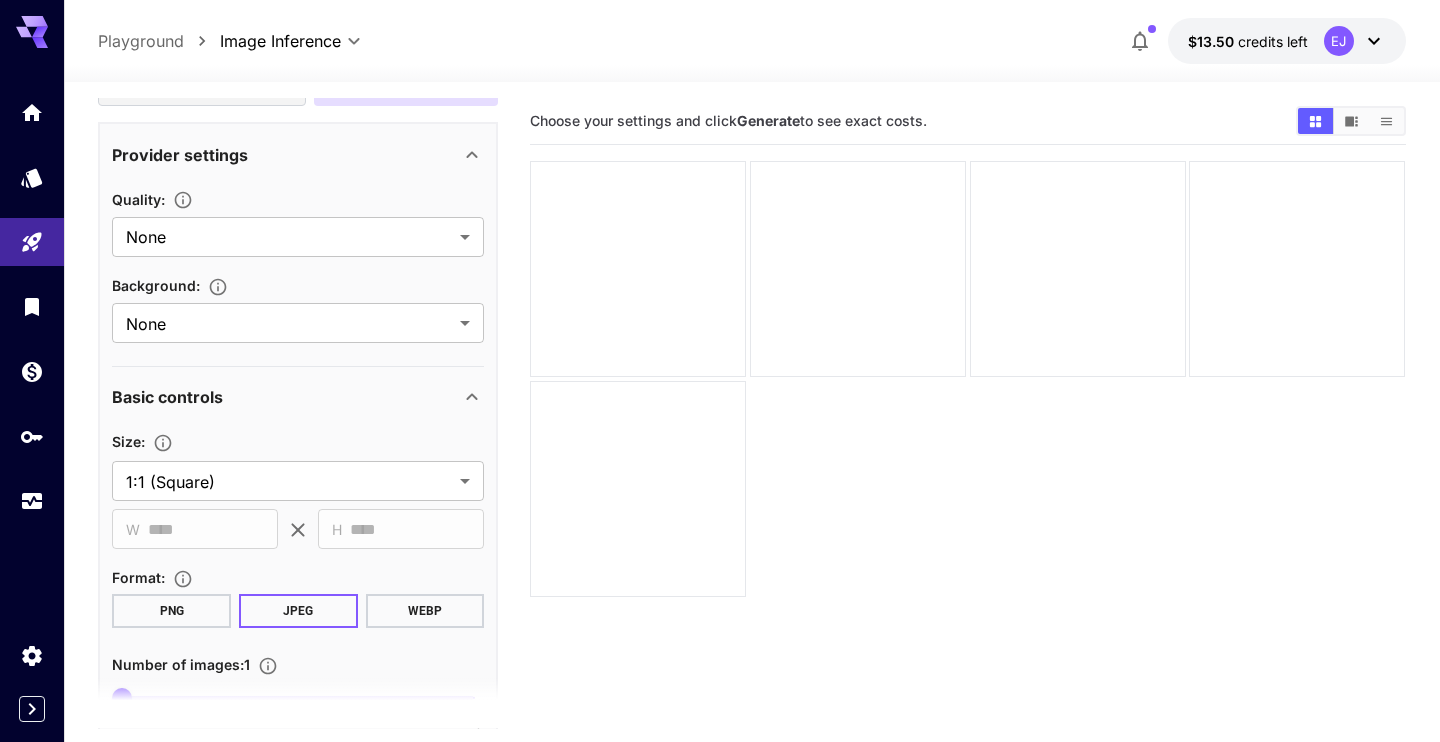 scroll, scrollTop: 456, scrollLeft: 0, axis: vertical 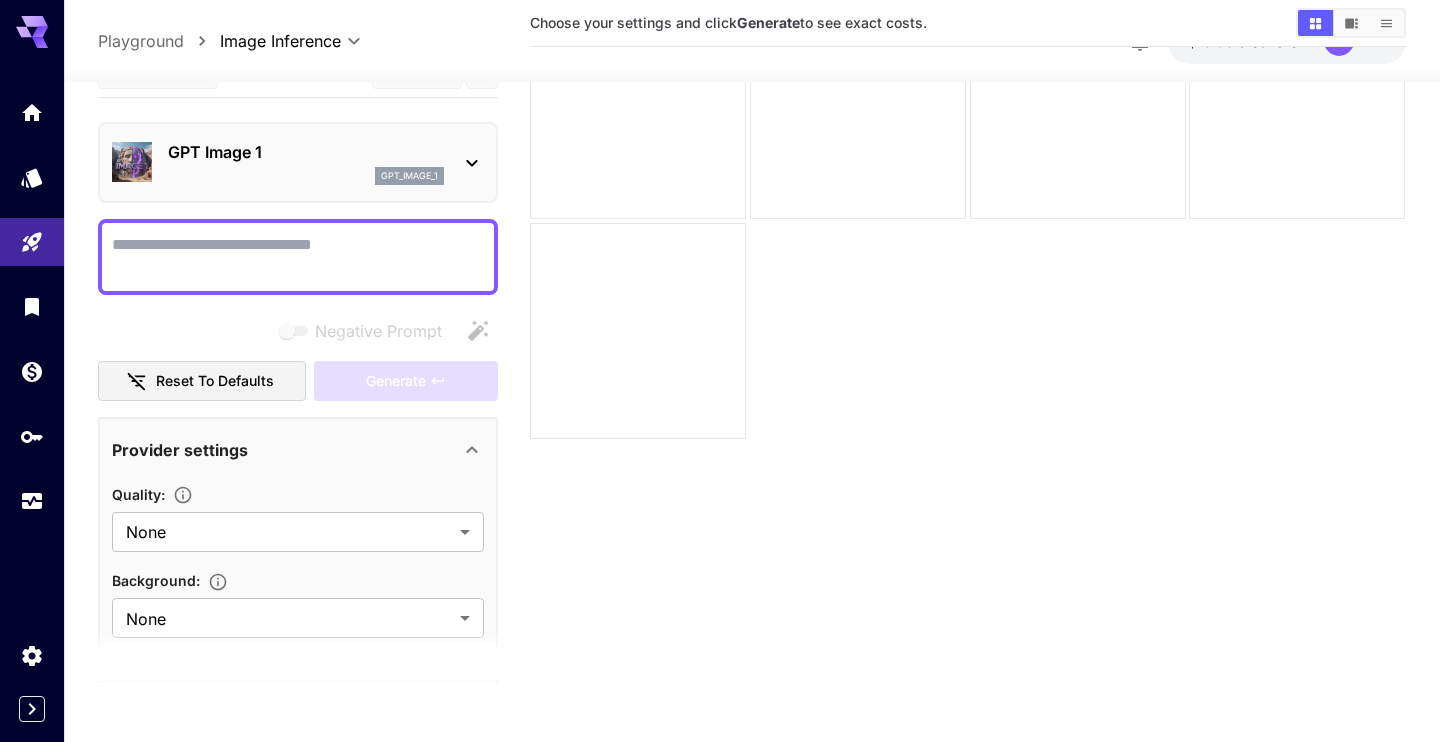 click on "GPT Image 1" at bounding box center (306, 152) 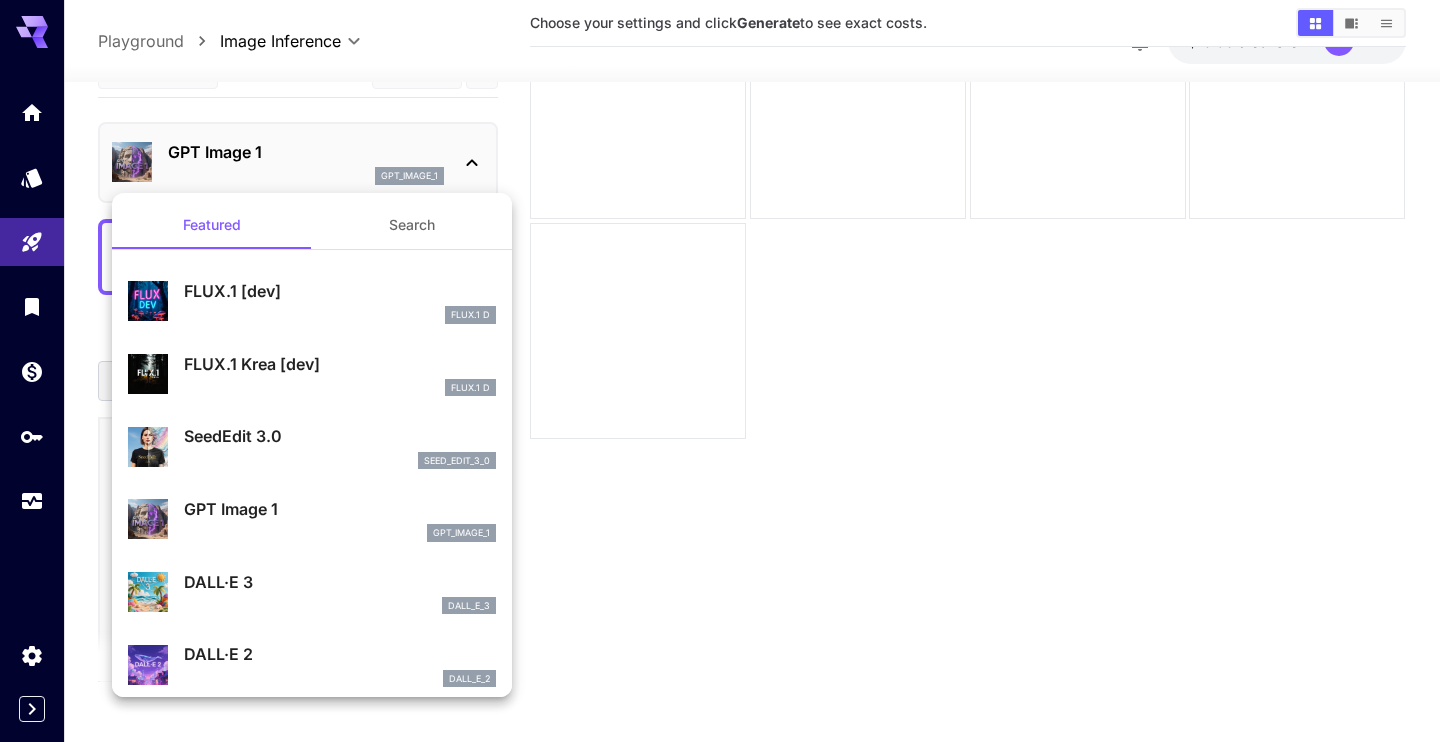 click at bounding box center (720, 371) 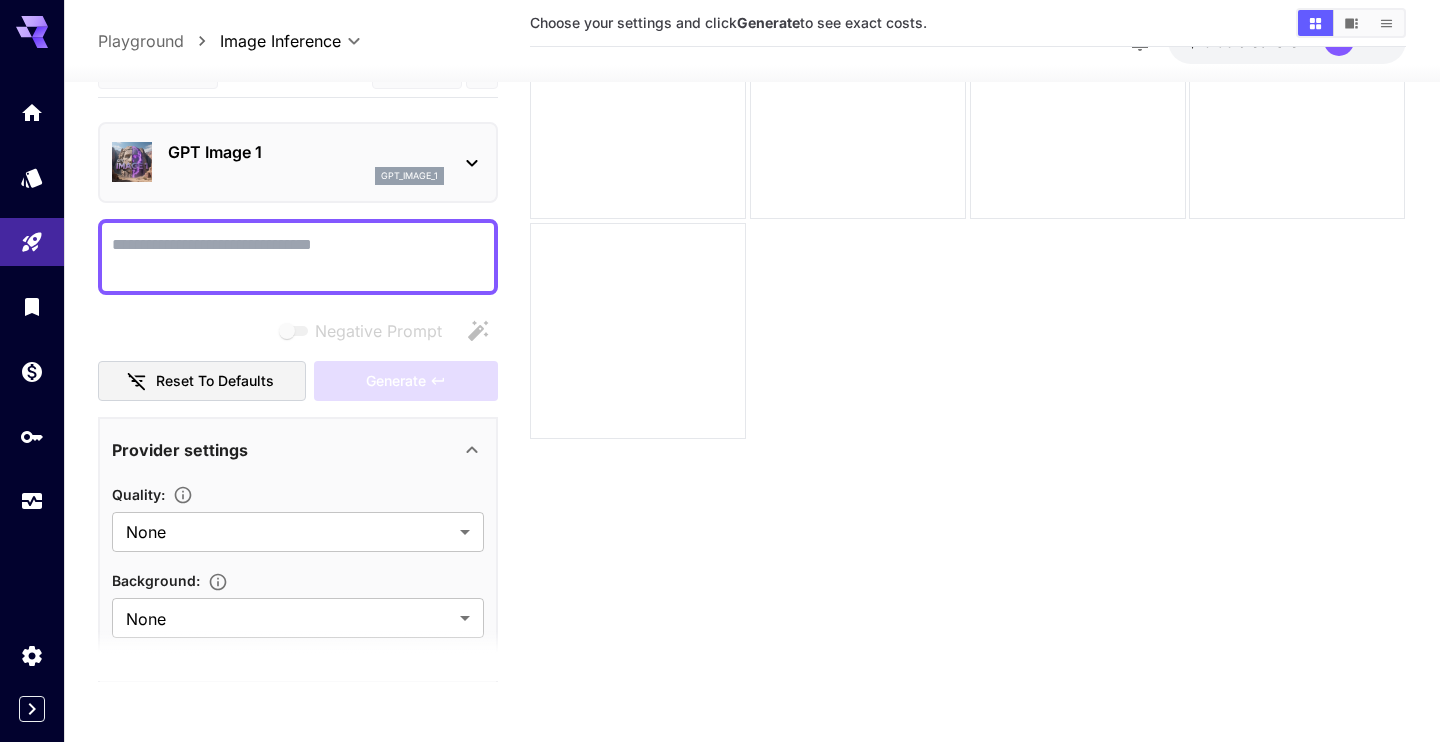 click on "GPT Image 1 gpt_image_1" at bounding box center (306, 162) 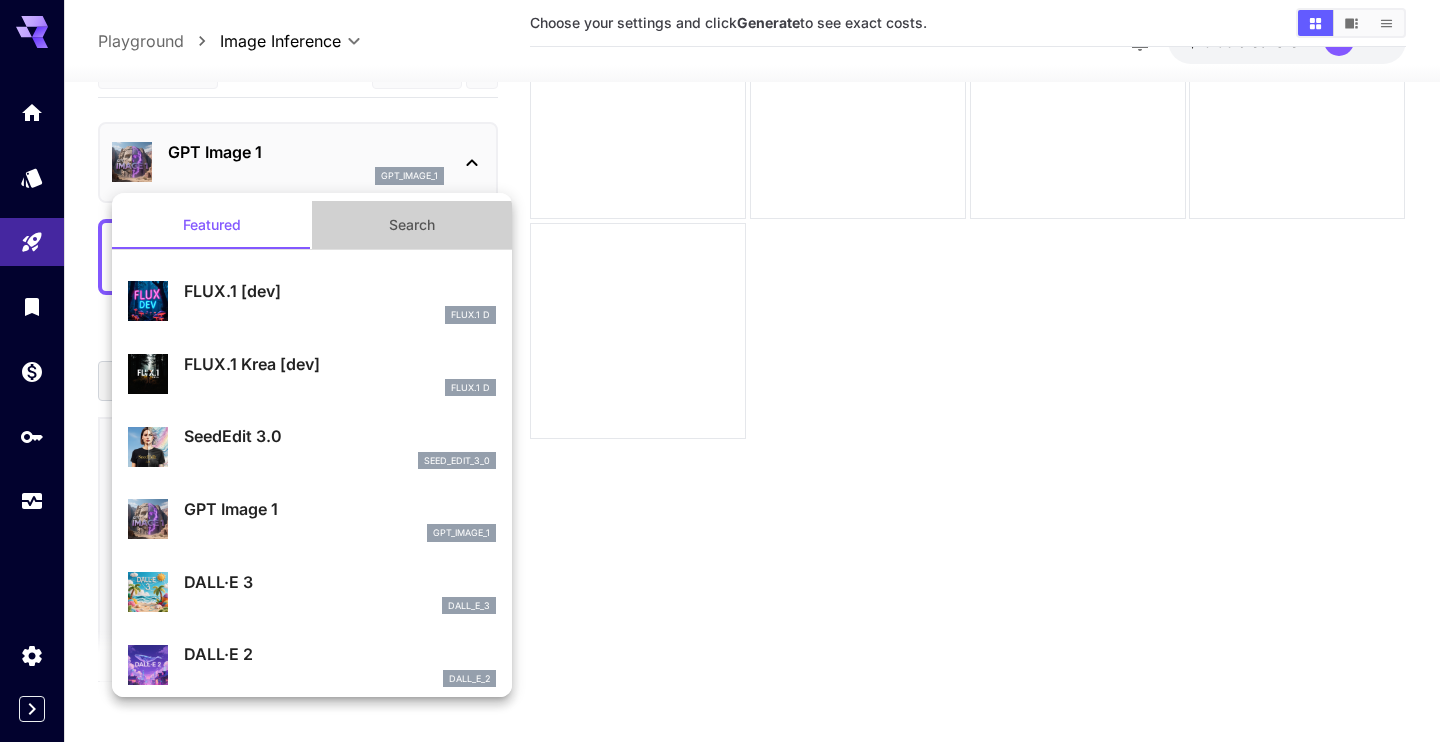 click on "Search" at bounding box center [412, 225] 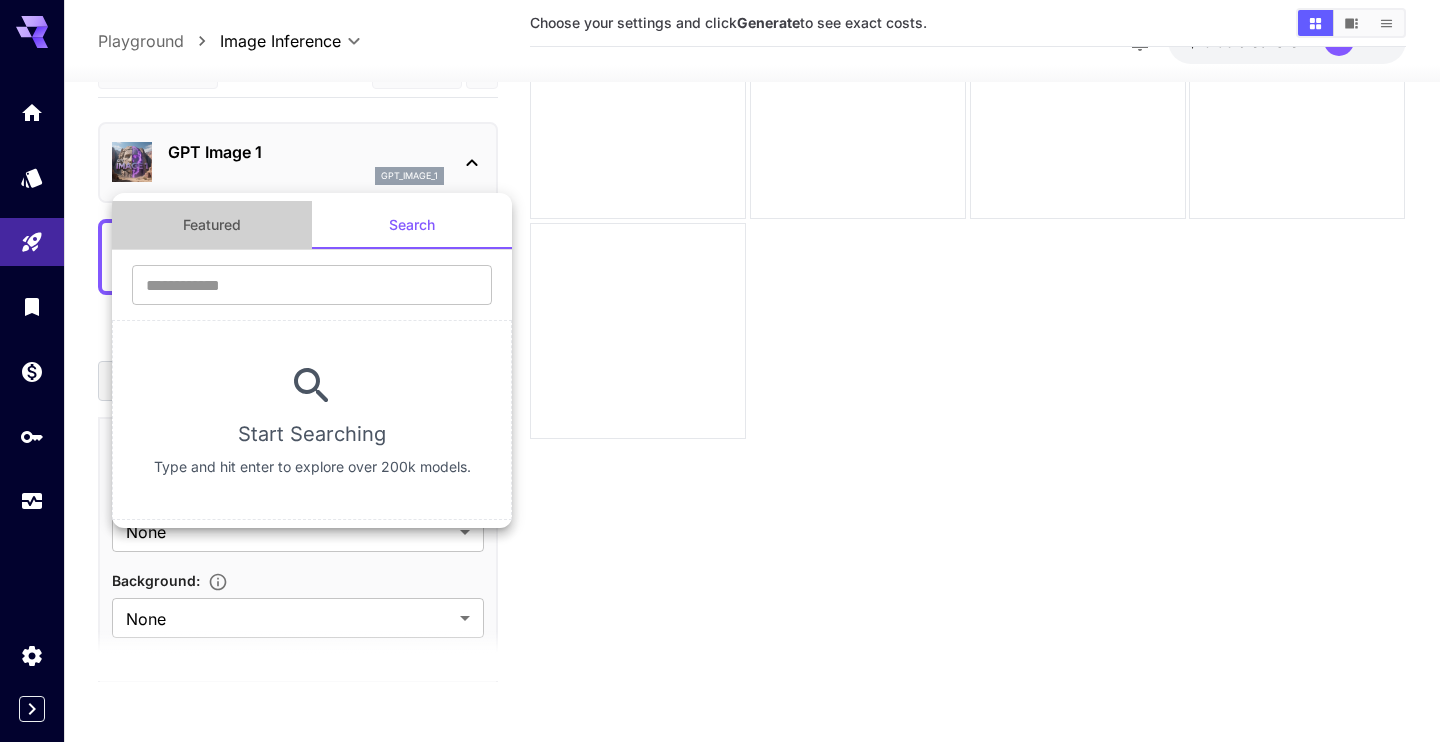 click on "Featured" at bounding box center (212, 225) 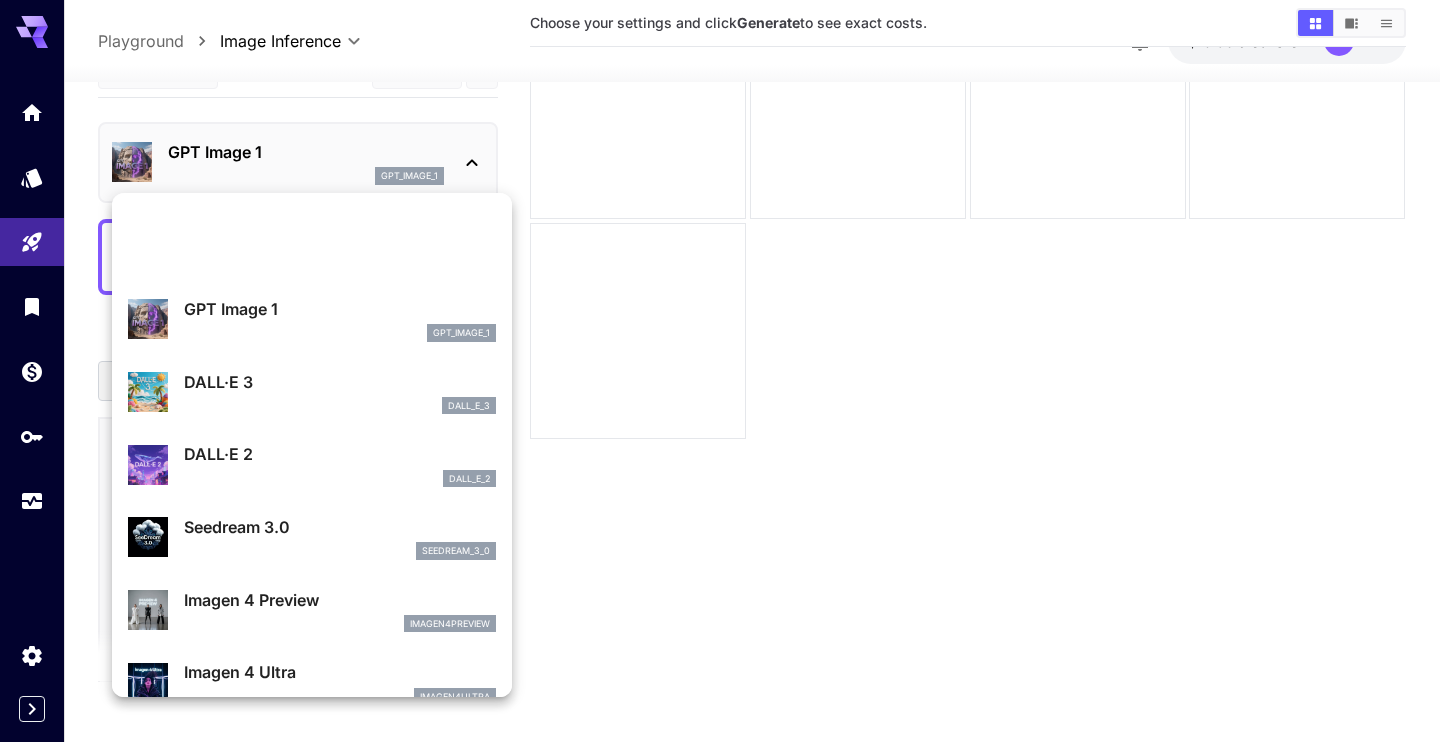 scroll, scrollTop: 343, scrollLeft: 0, axis: vertical 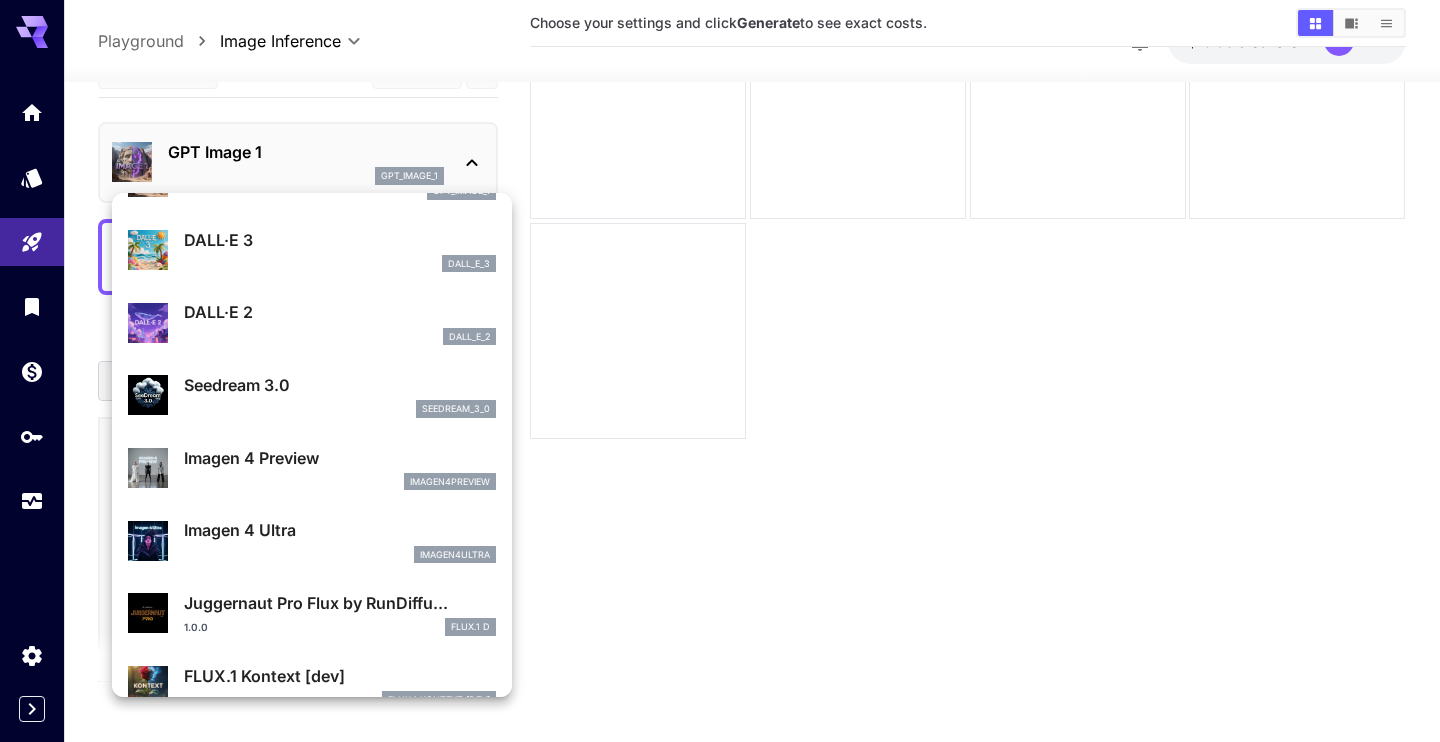 click on "Seedream 3.0" at bounding box center [340, 385] 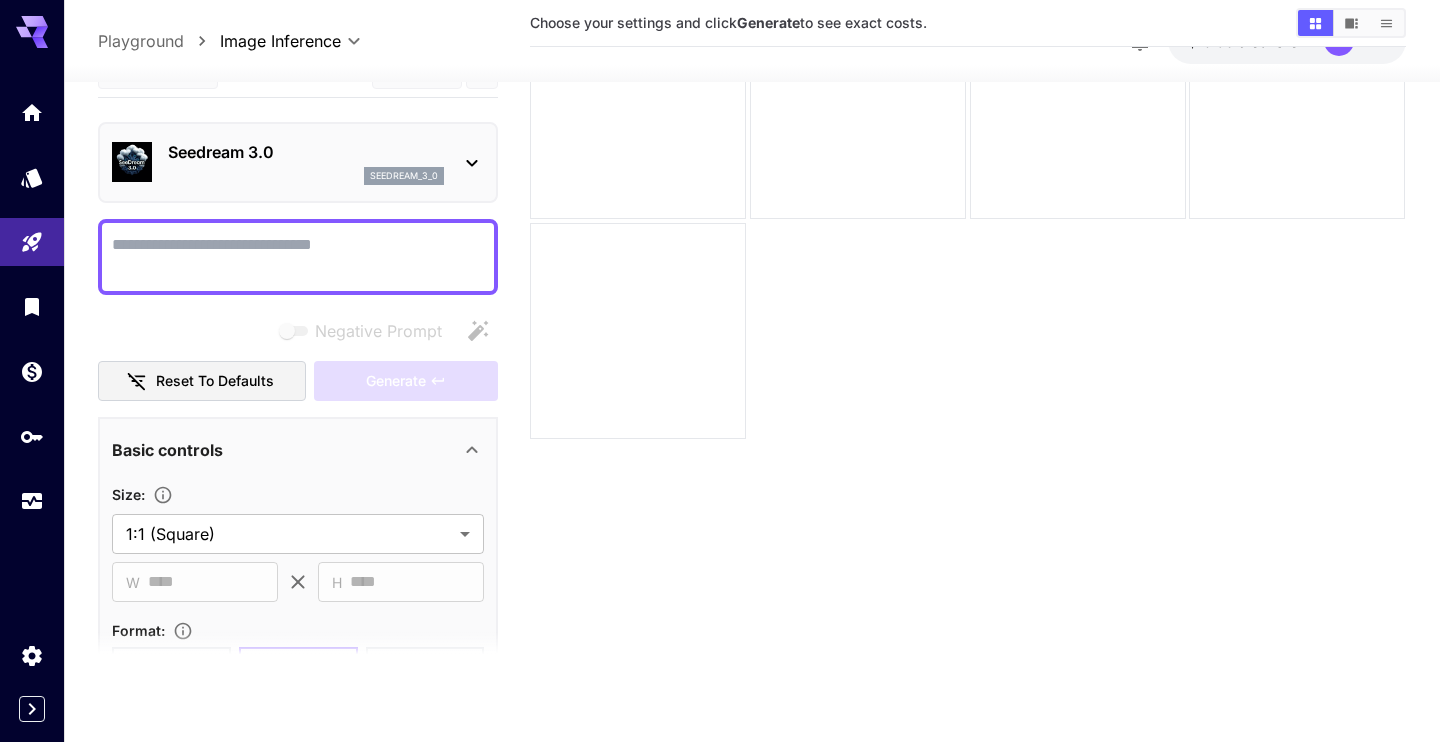 click on "Negative Prompt" at bounding box center [298, 257] 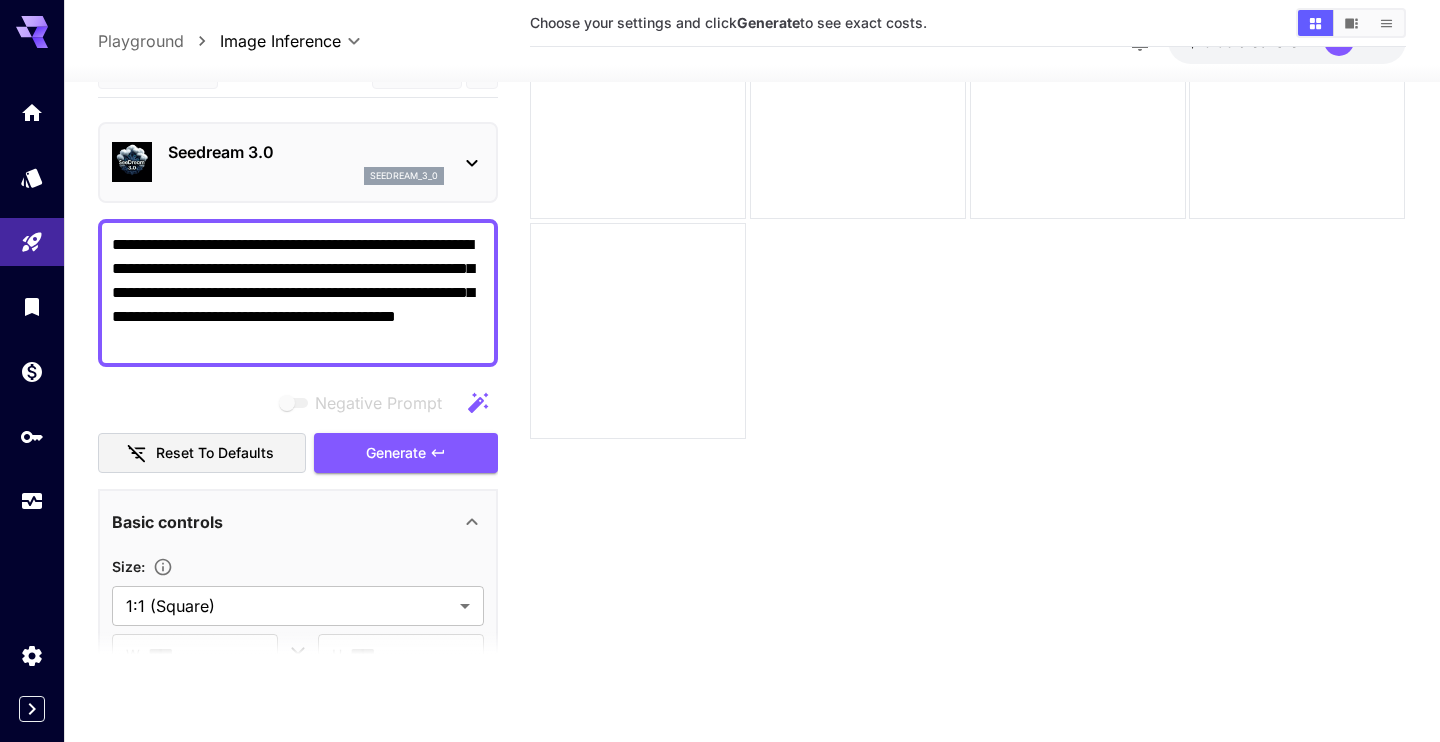 drag, startPoint x: 311, startPoint y: 318, endPoint x: 122, endPoint y: 347, distance: 191.21193 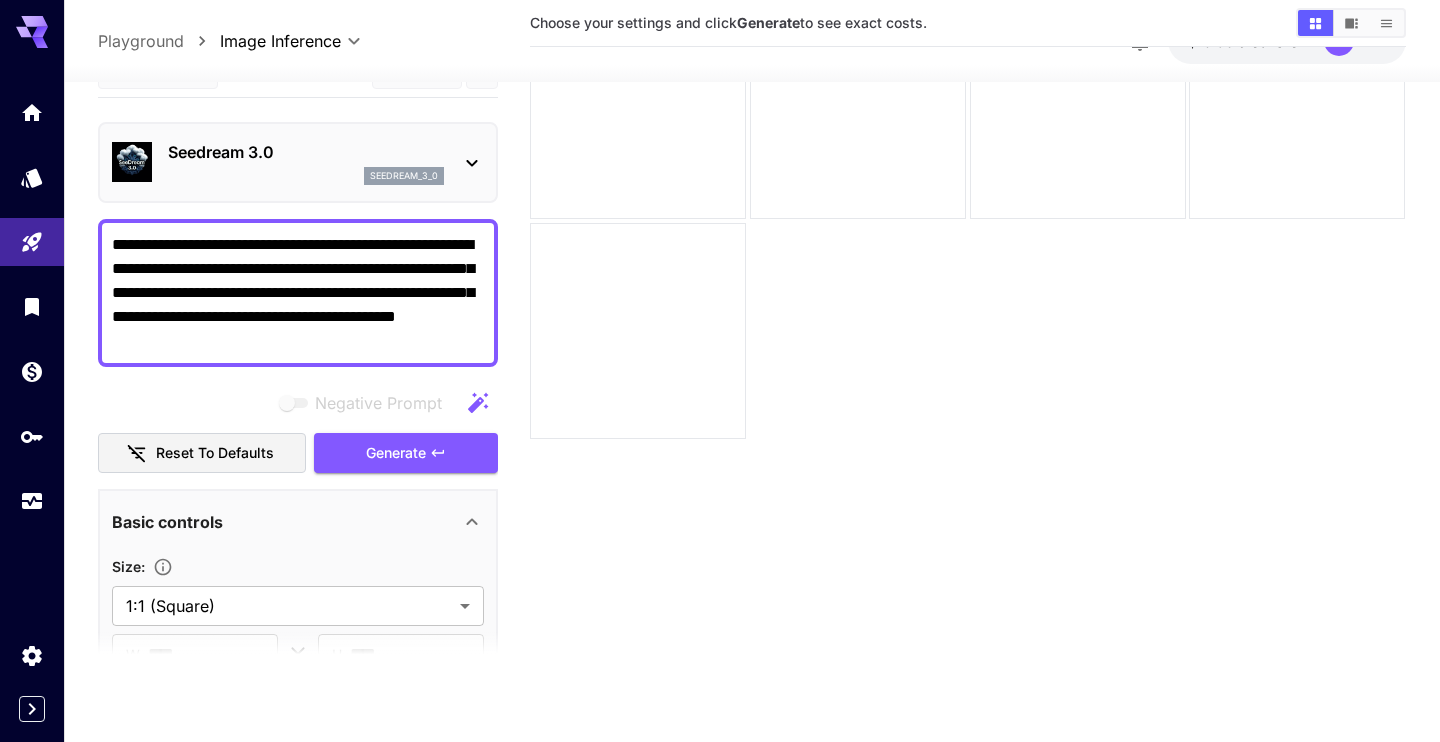 click on "**********" at bounding box center (298, 293) 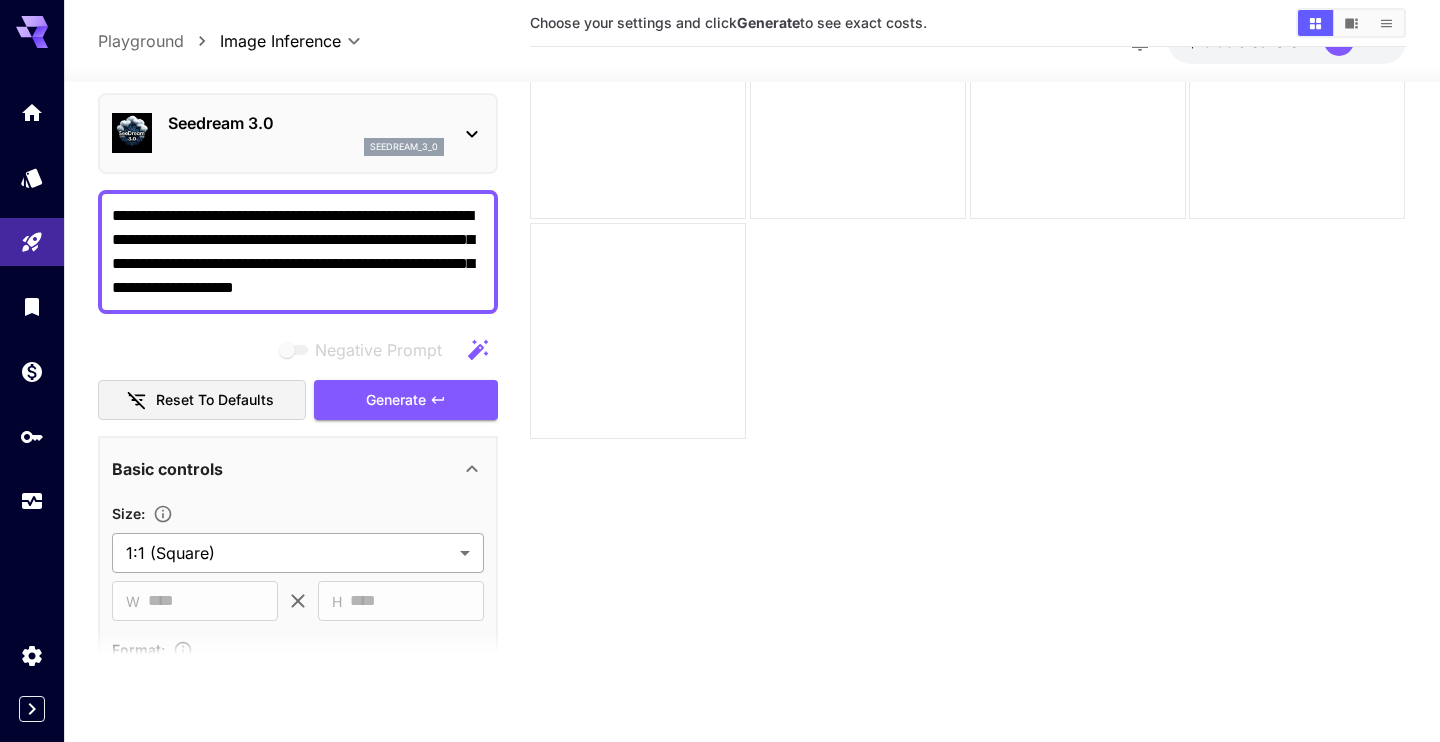scroll, scrollTop: 0, scrollLeft: 0, axis: both 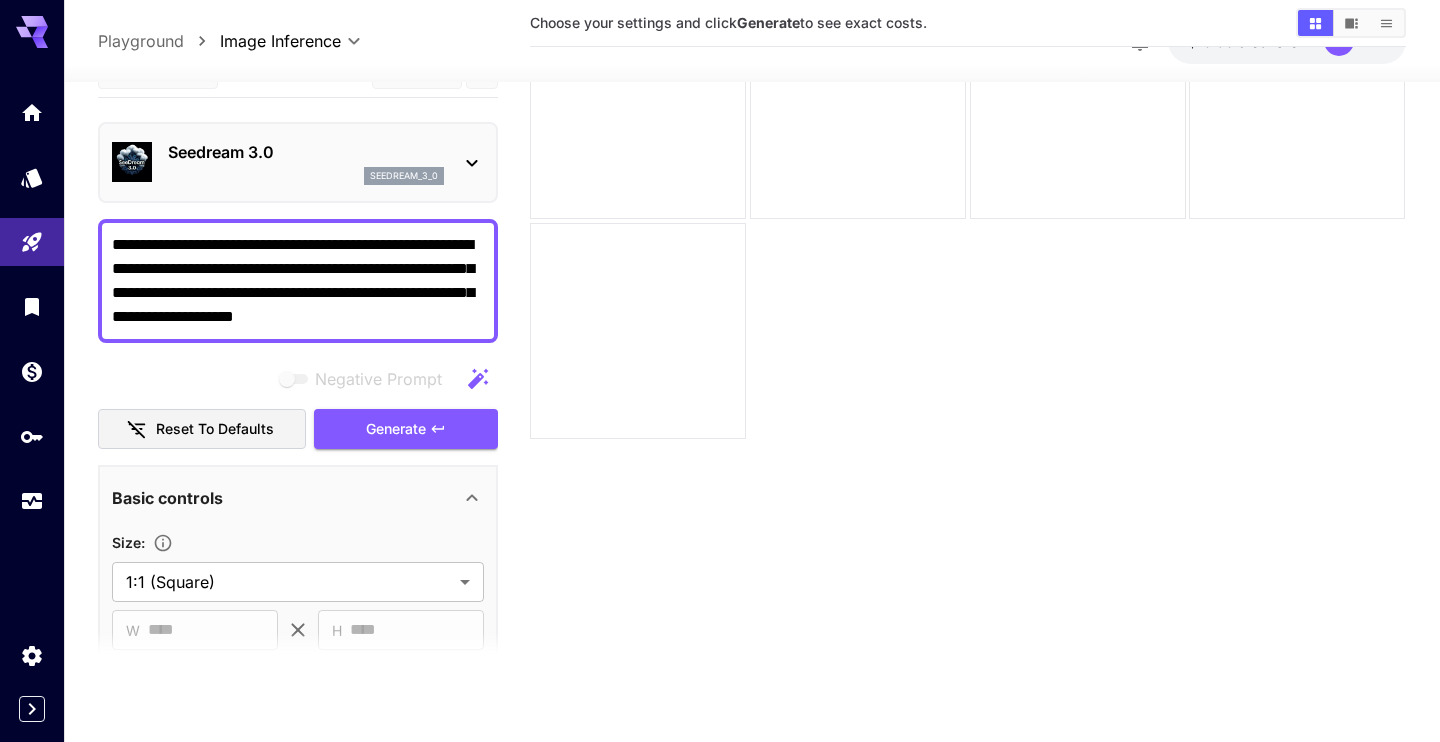 click on "**********" at bounding box center [298, 281] 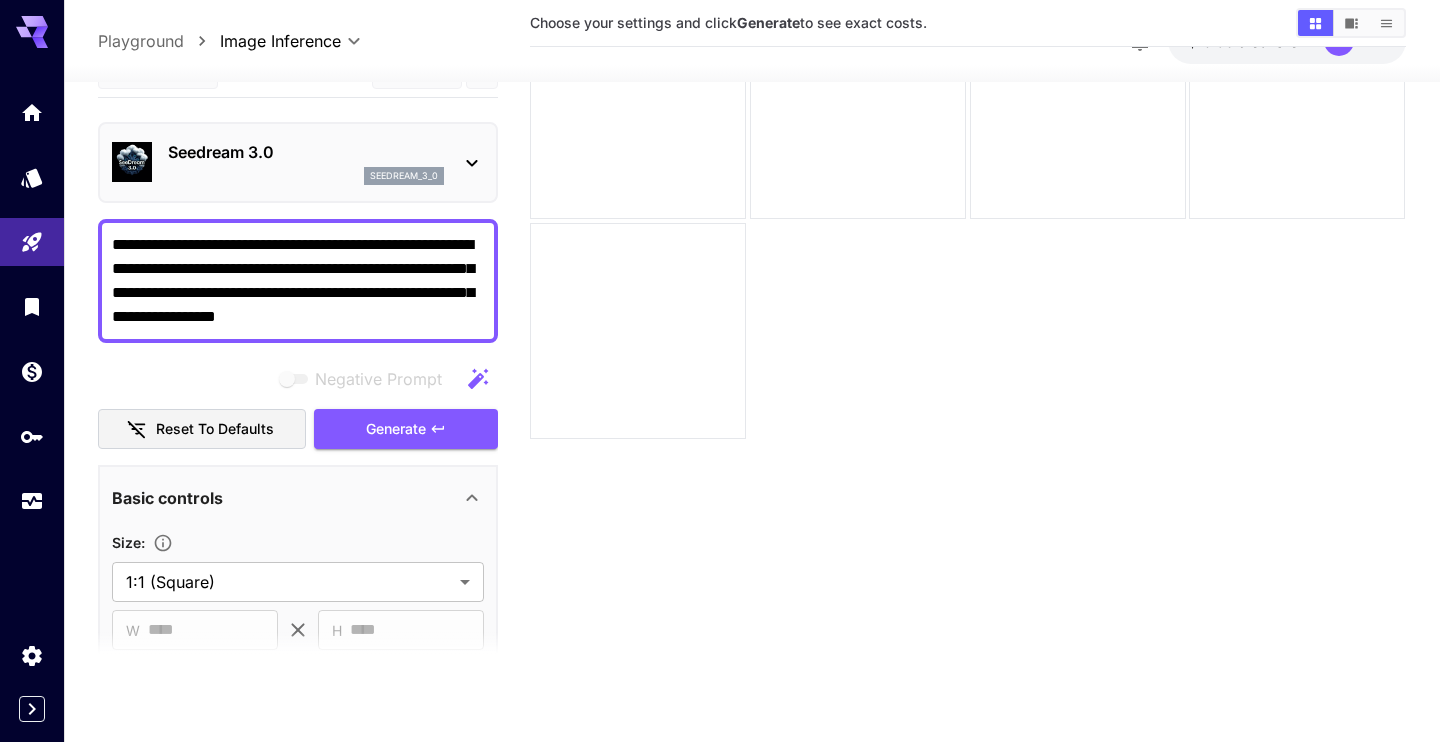 scroll, scrollTop: 114, scrollLeft: 0, axis: vertical 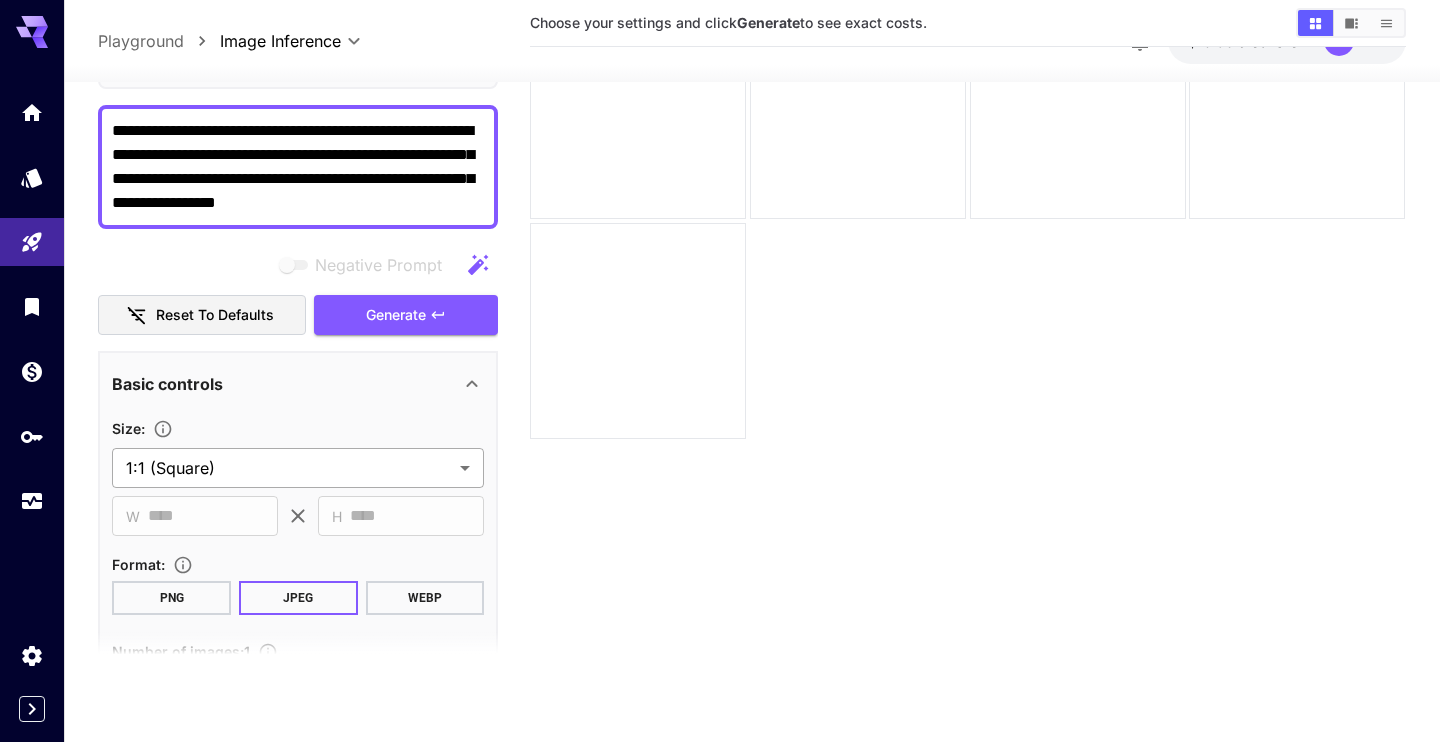 type on "**********" 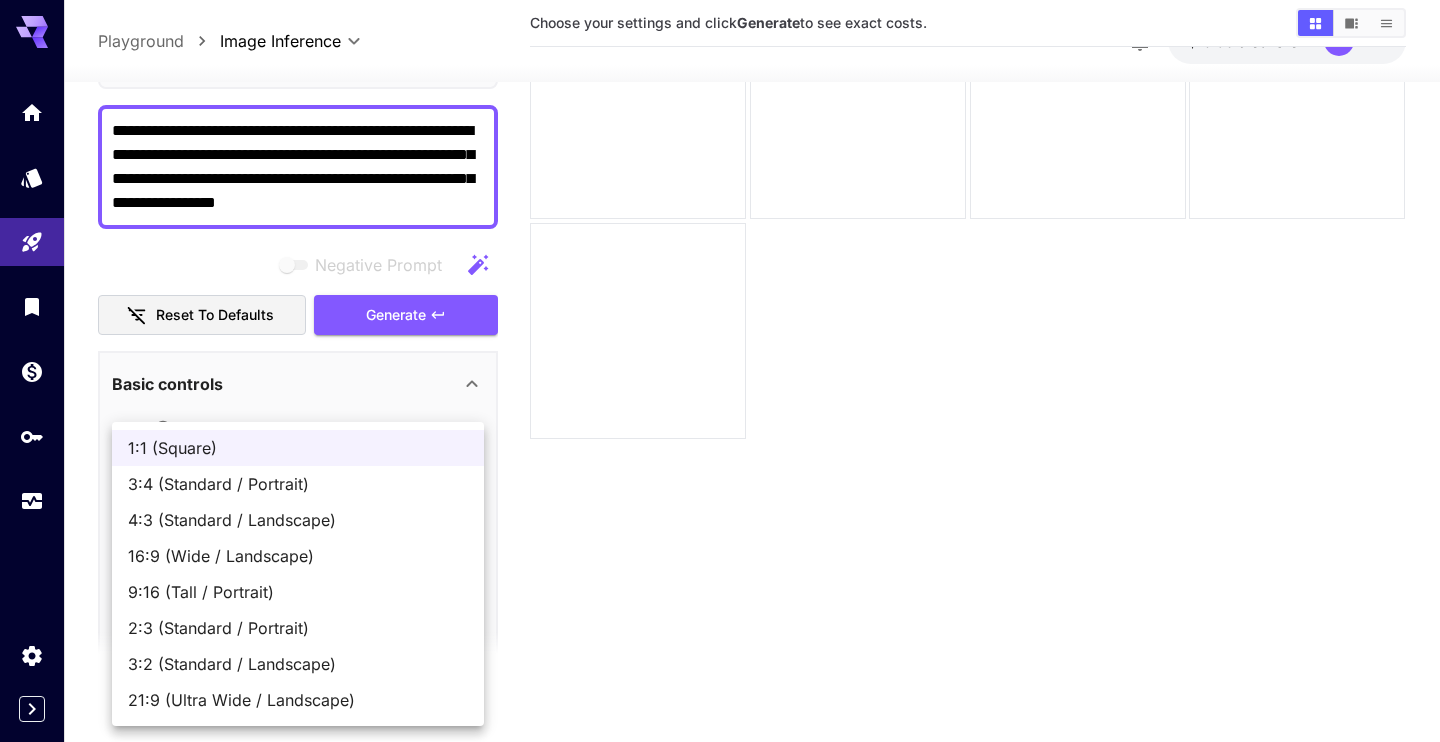 click on "9:16 (Tall / Portrait)" at bounding box center [298, 592] 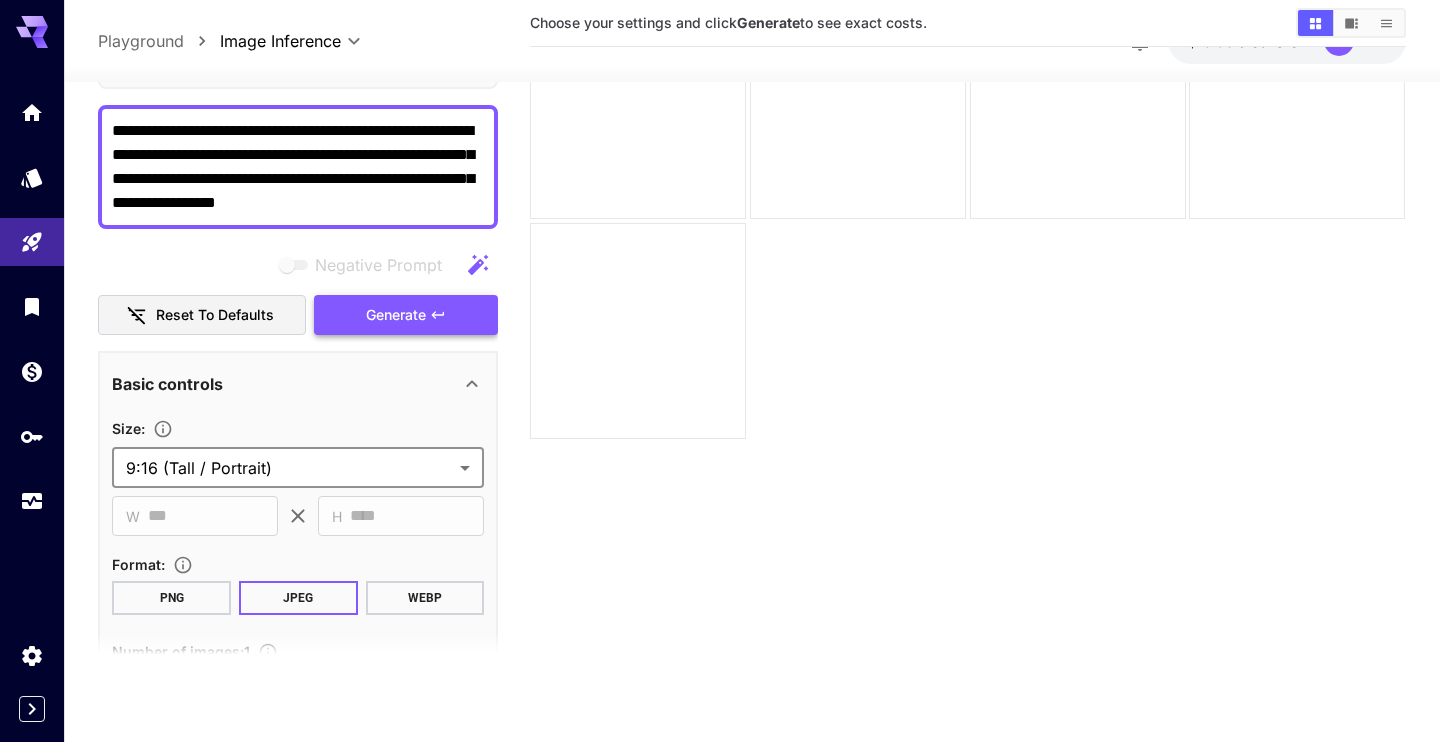 click on "Generate" at bounding box center (396, 315) 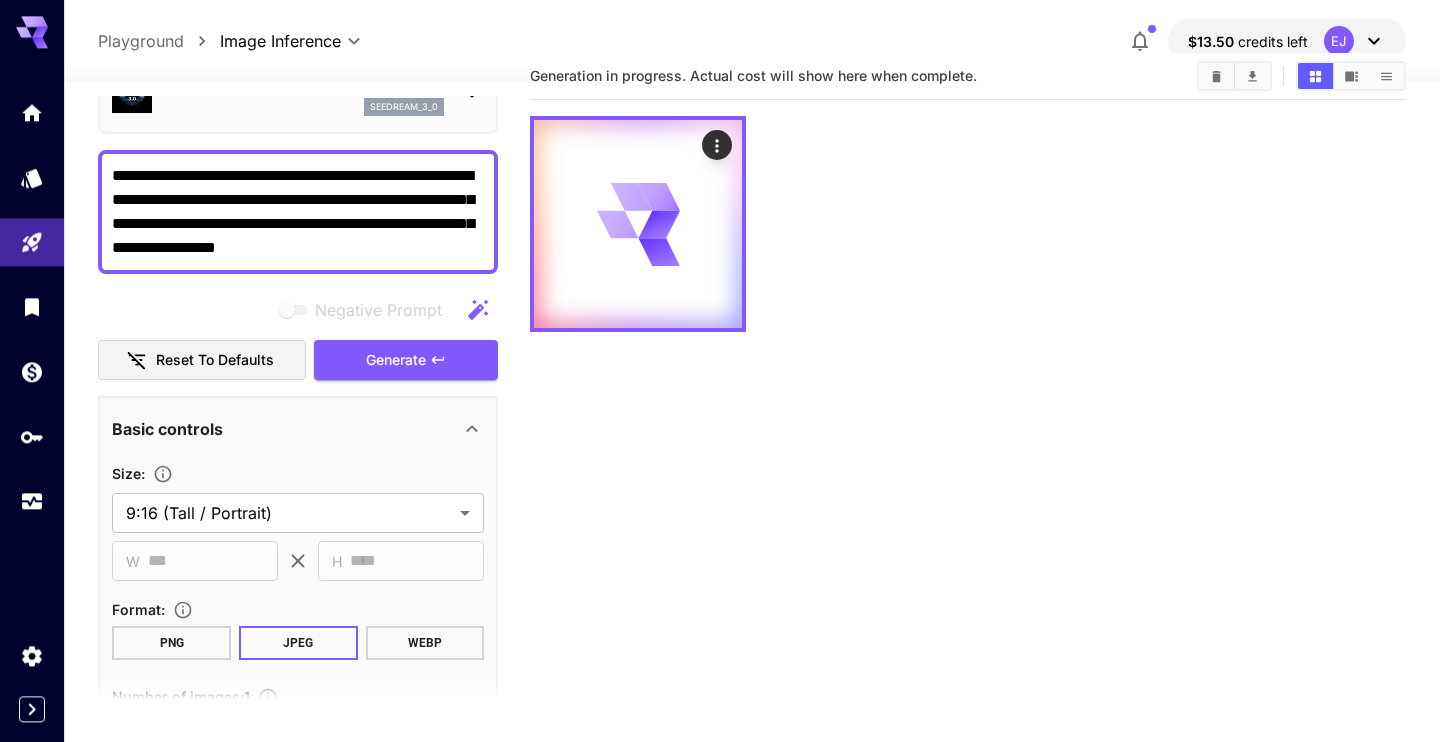 scroll, scrollTop: 0, scrollLeft: 0, axis: both 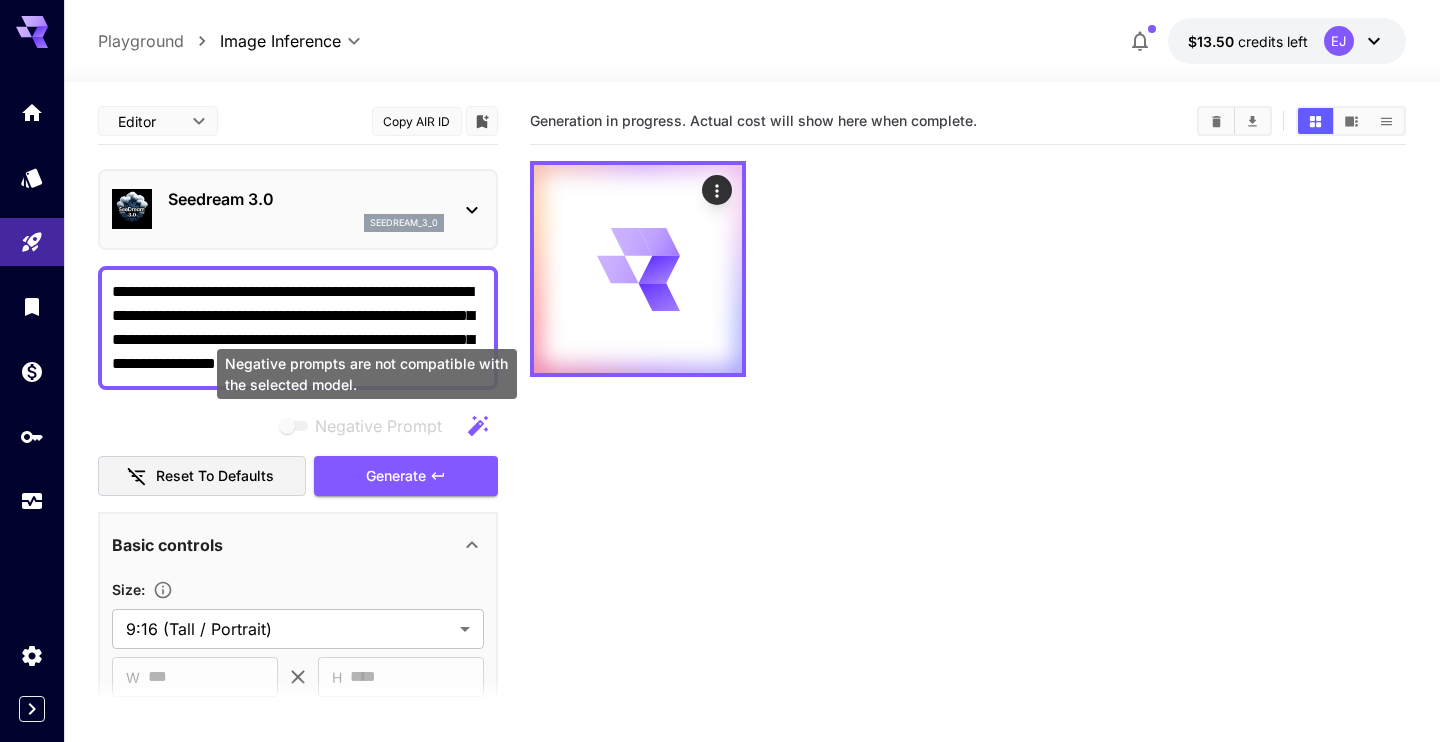 click at bounding box center [295, 426] 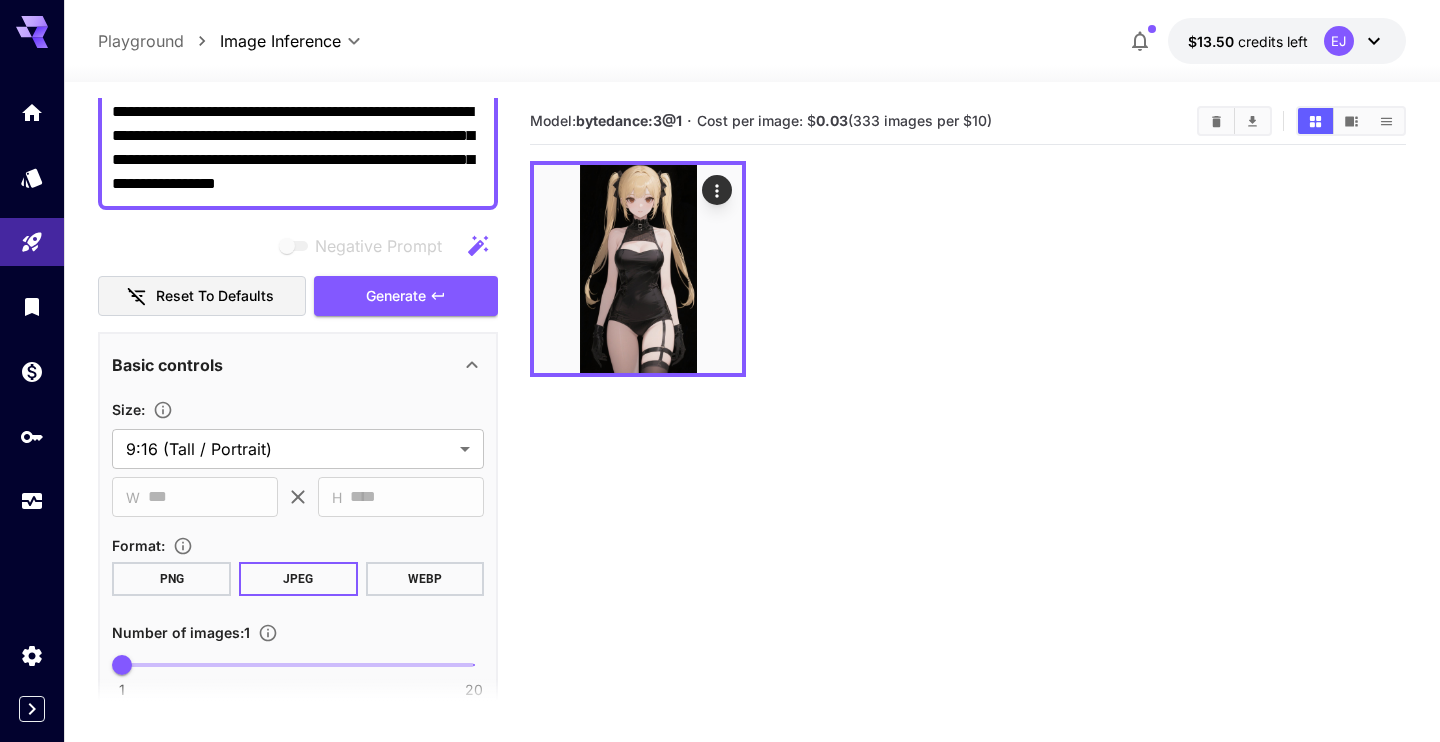 scroll, scrollTop: 0, scrollLeft: 0, axis: both 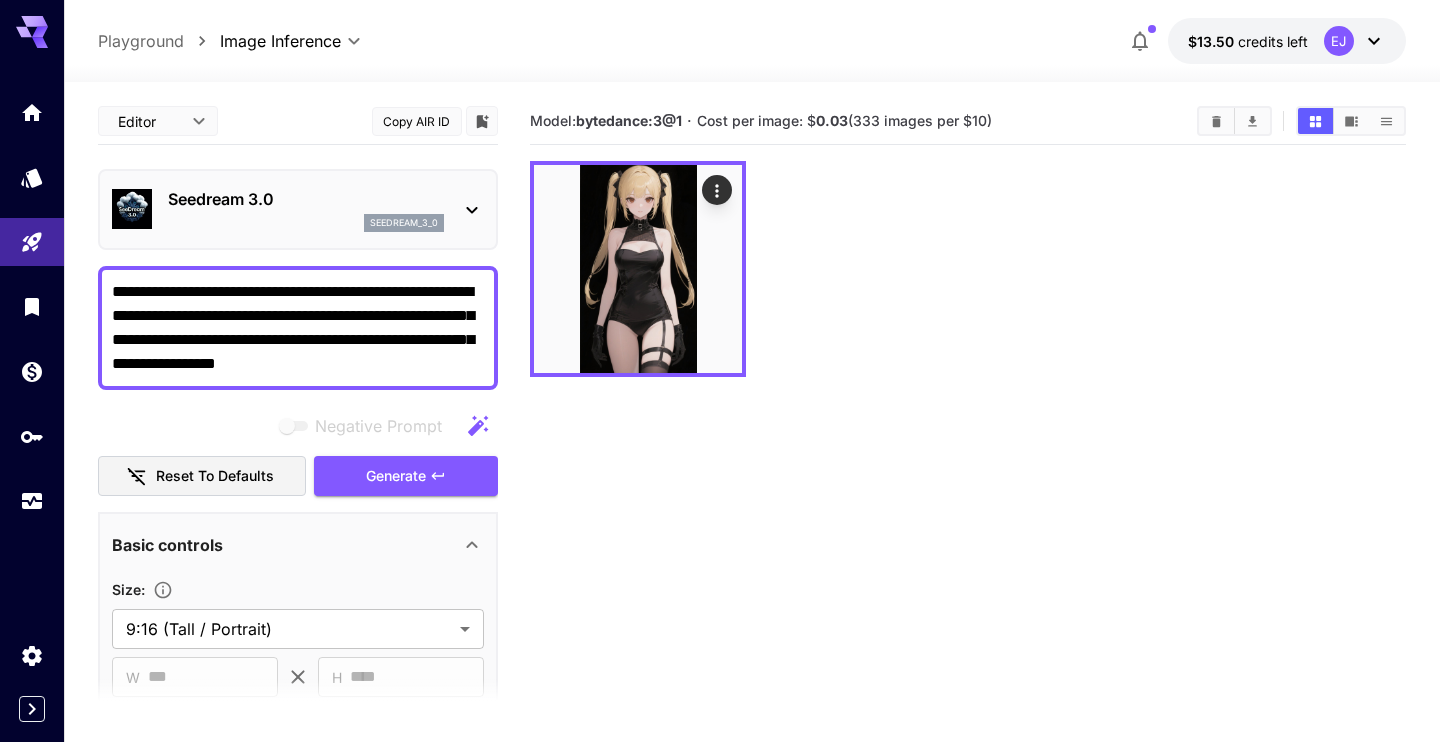 click on "**********" at bounding box center [298, 328] 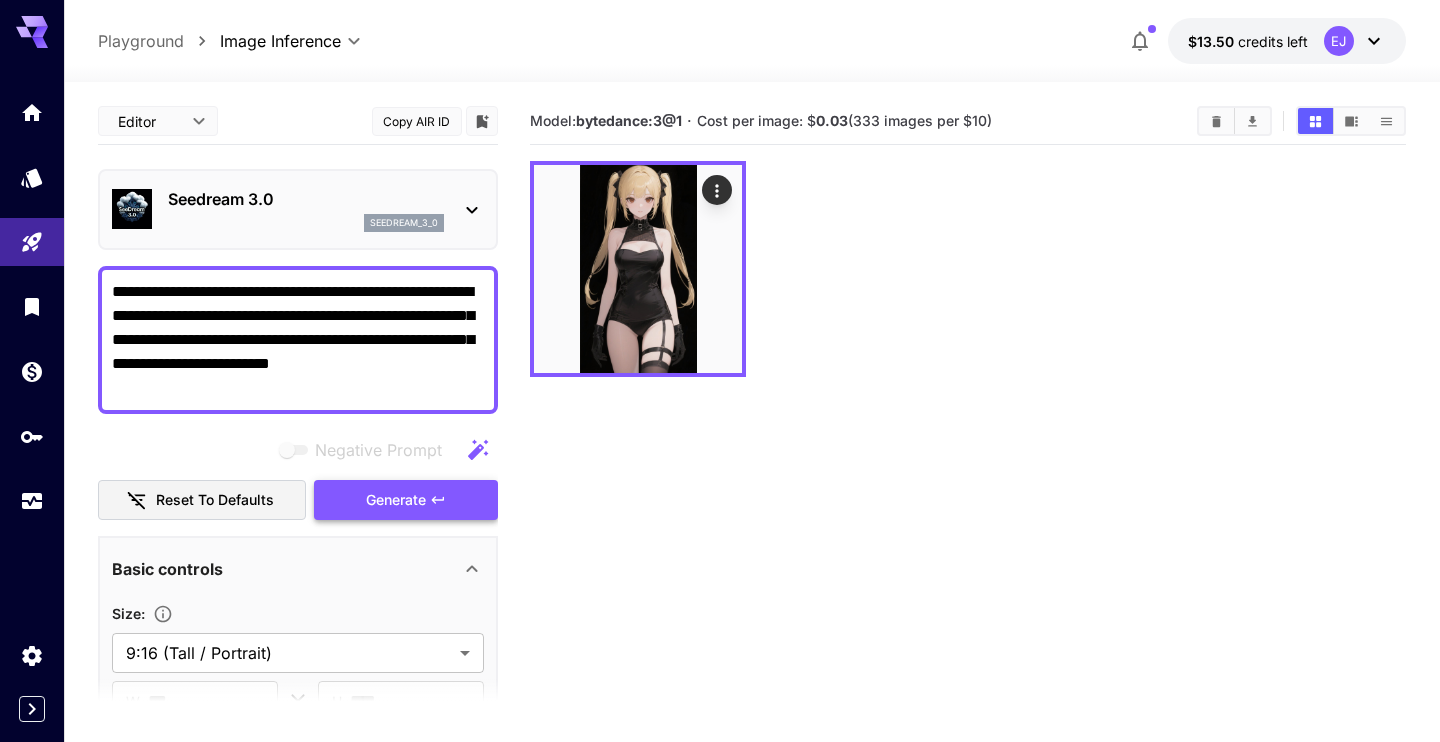 type on "**********" 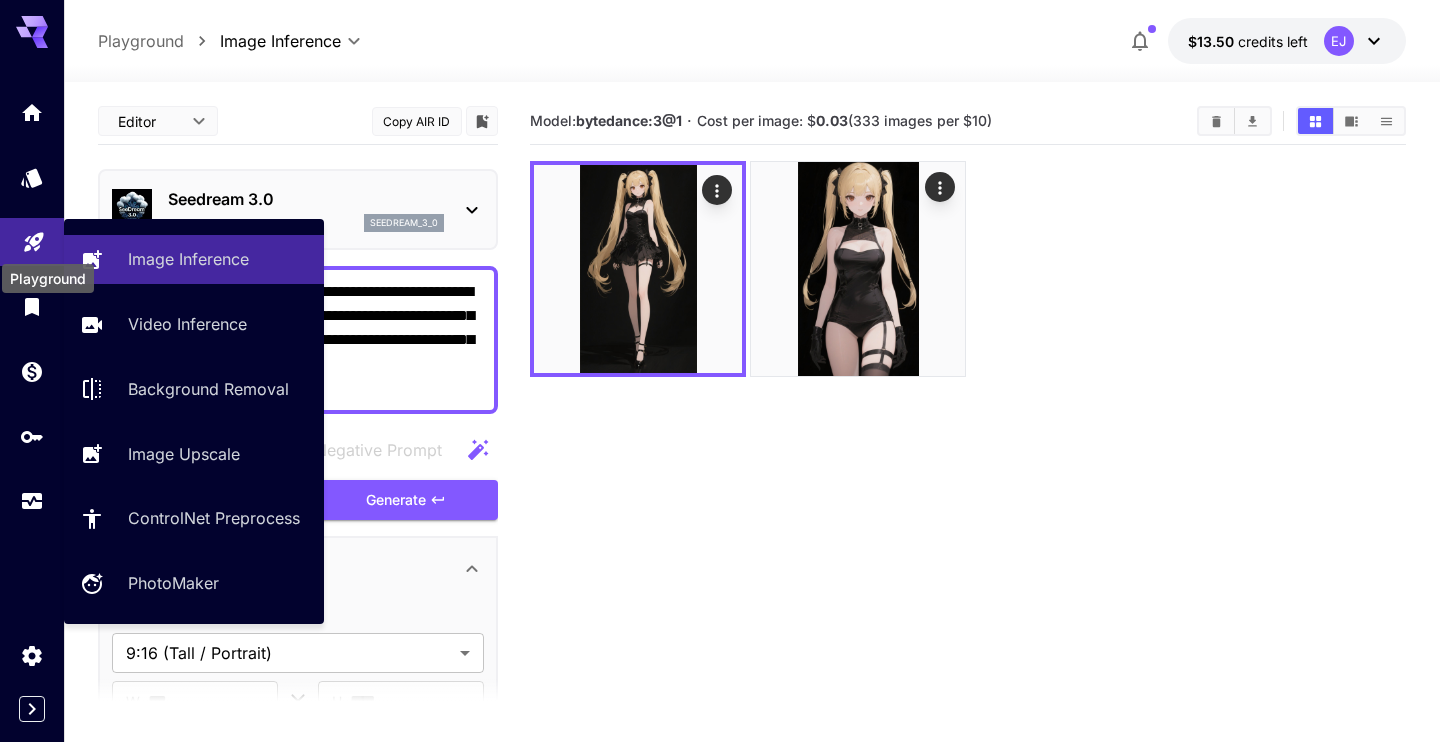 click 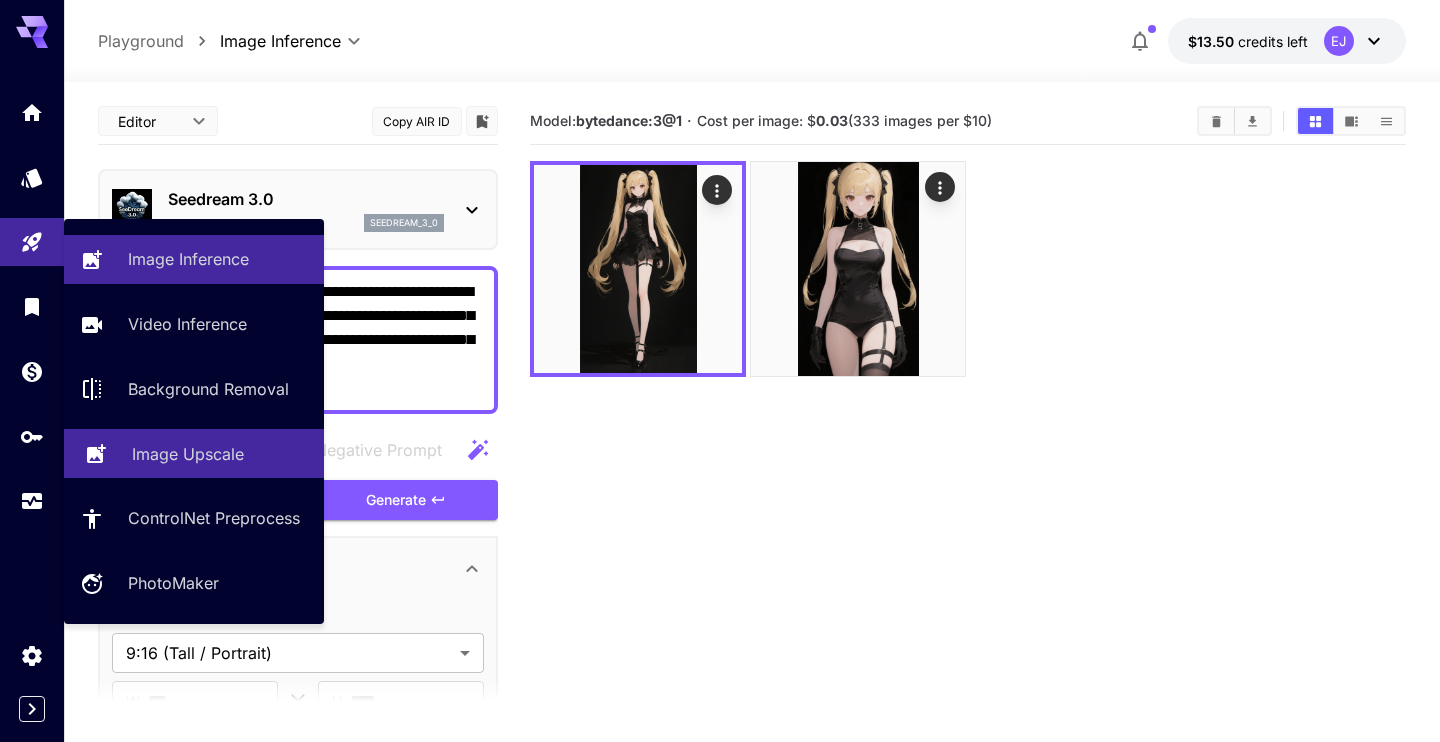 click on "Image Upscale" at bounding box center (194, 453) 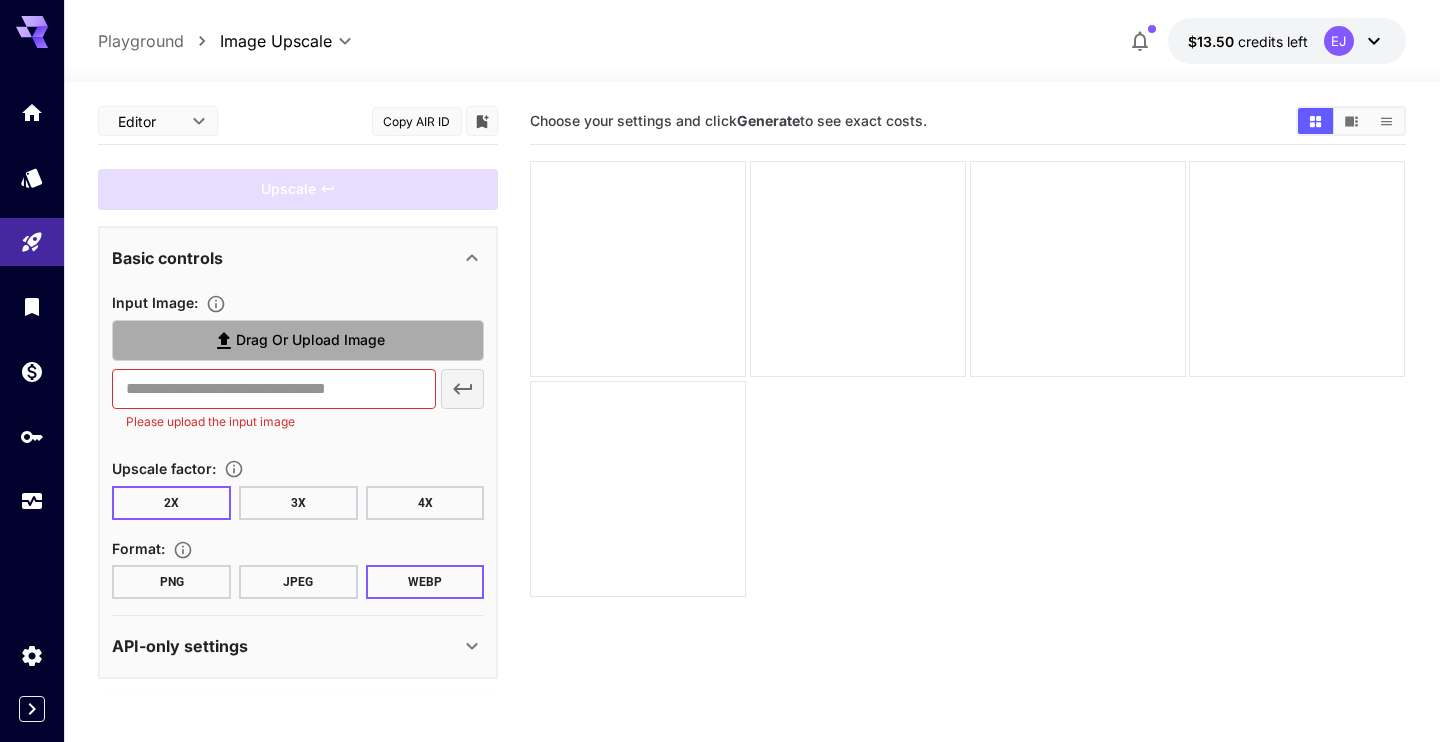 click on "Drag or upload image" at bounding box center [298, 340] 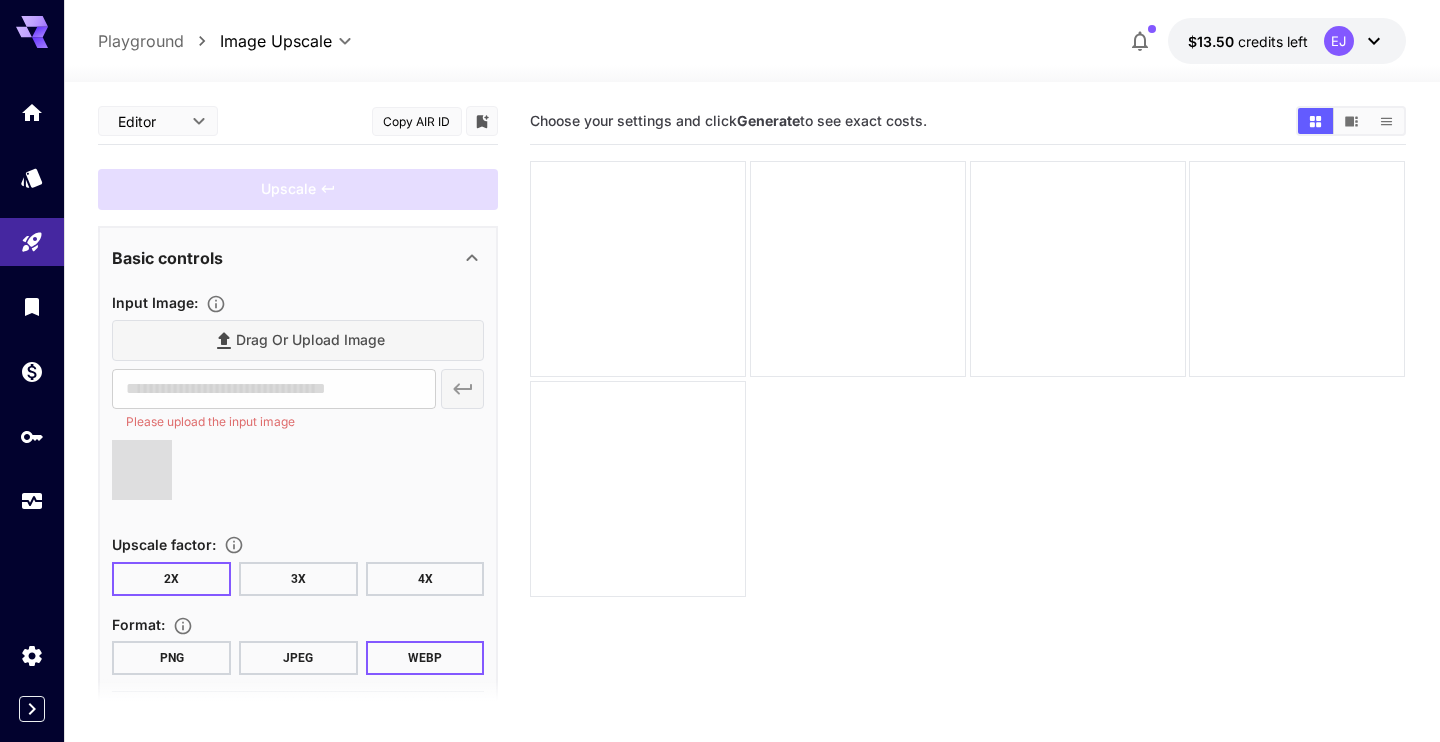 type on "**********" 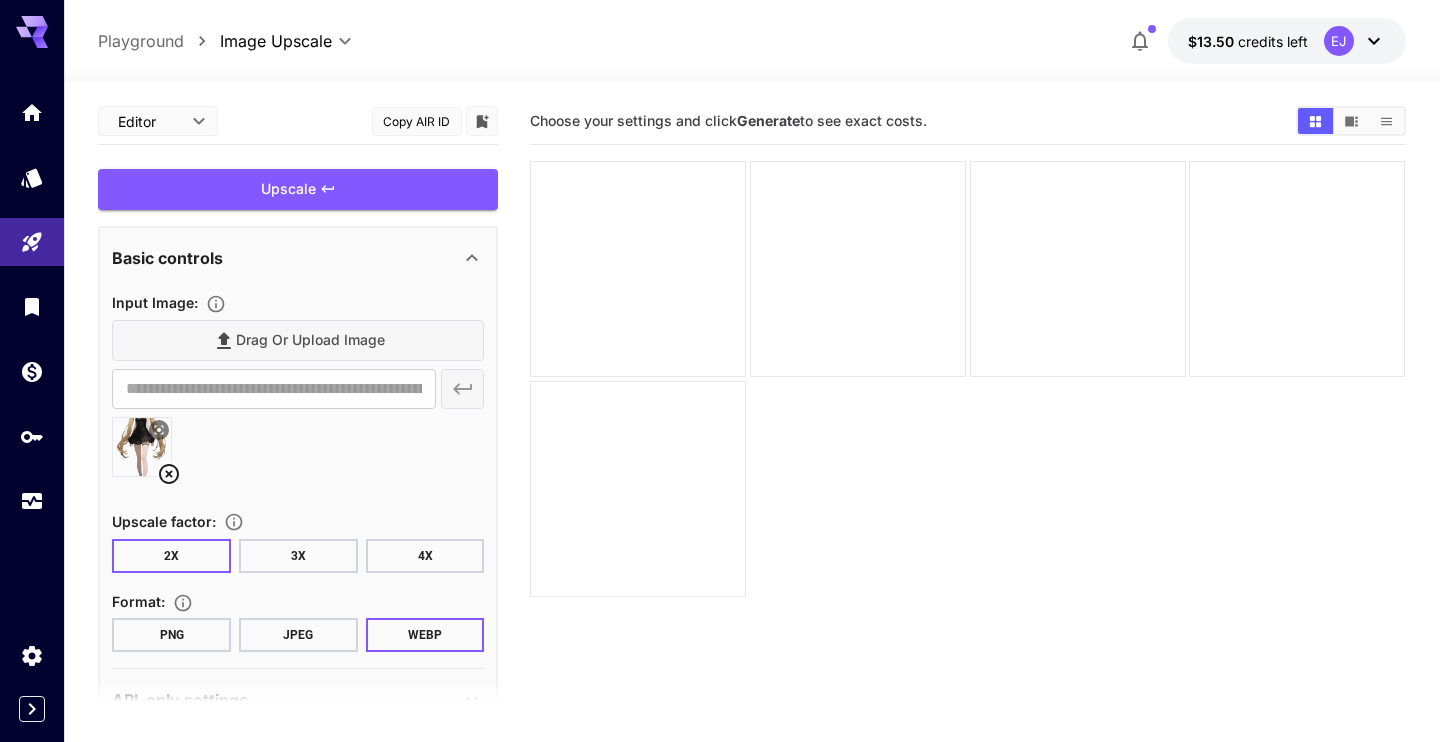 click on "4X" at bounding box center (425, 556) 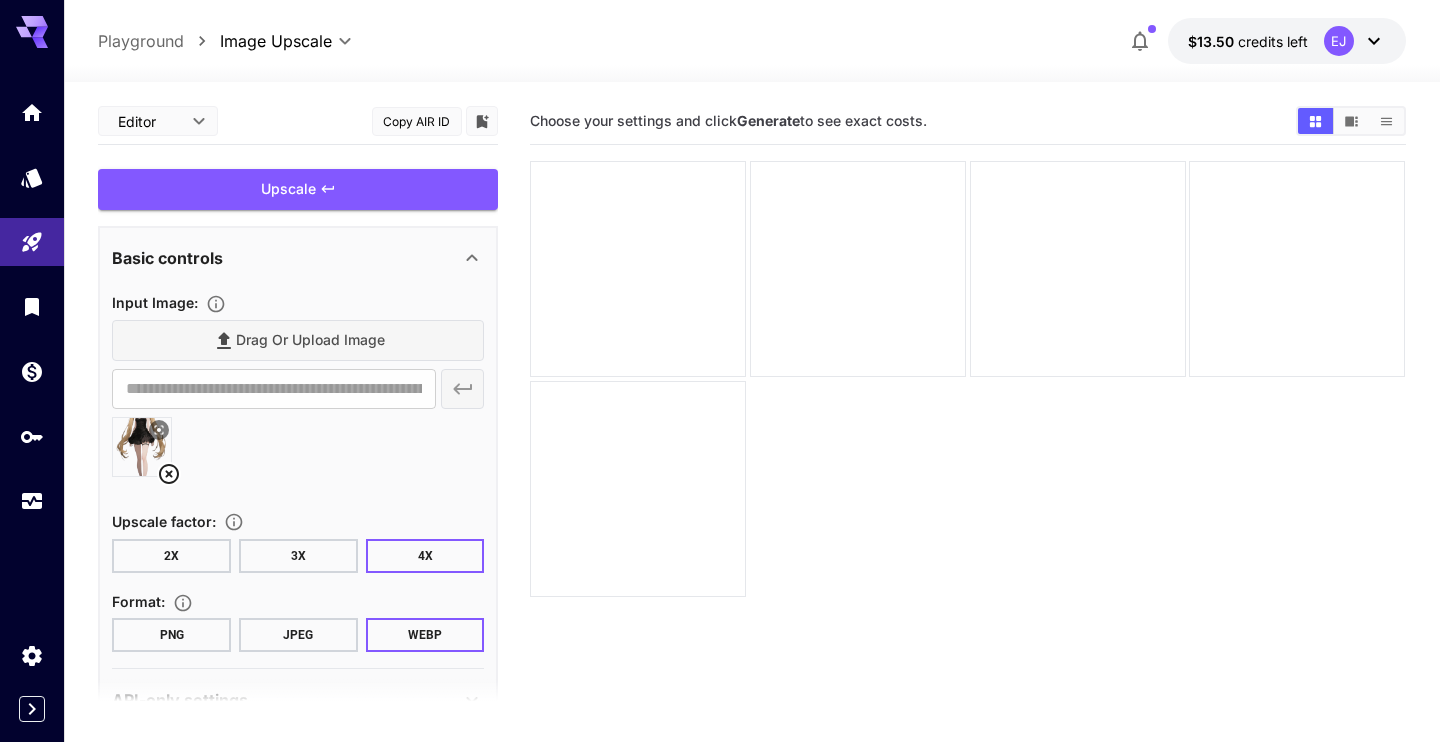 scroll, scrollTop: 53, scrollLeft: 0, axis: vertical 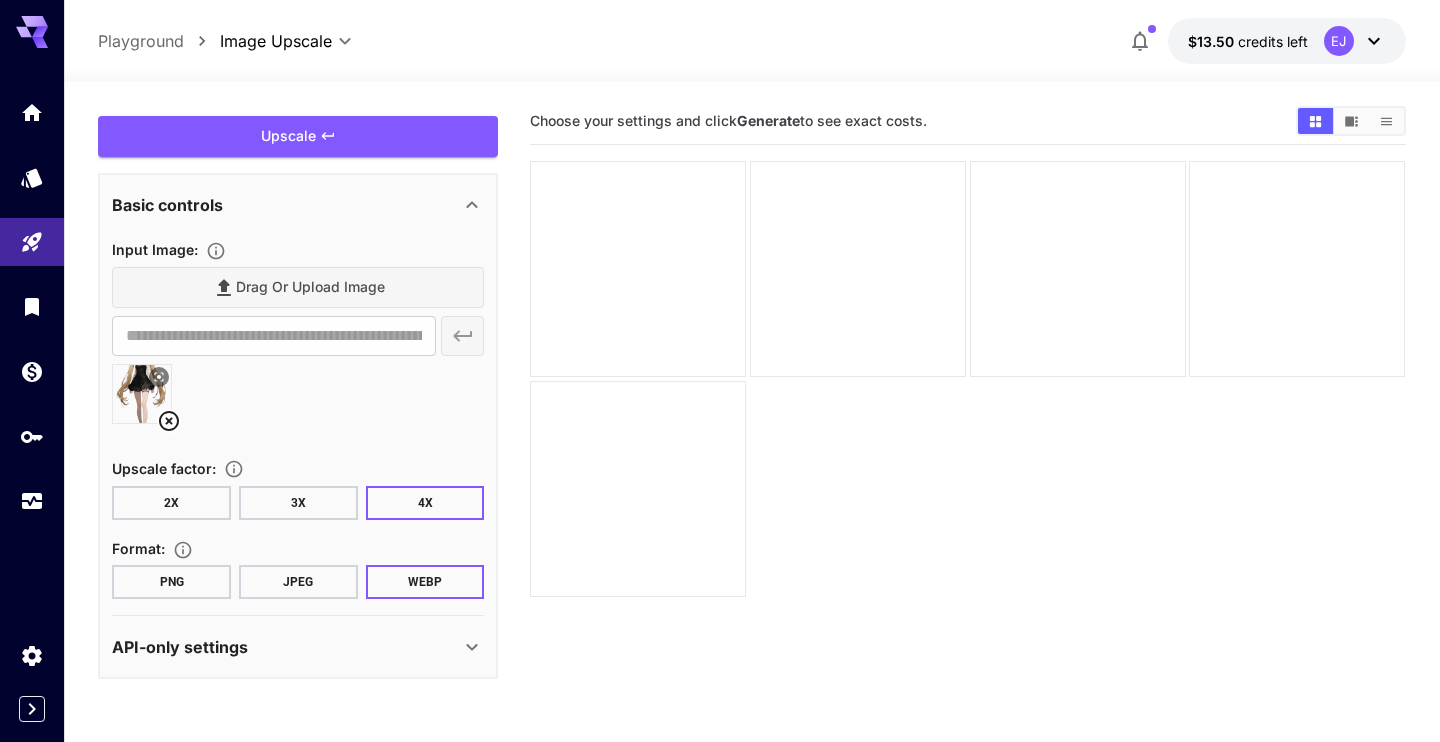 click on "PNG" at bounding box center [171, 582] 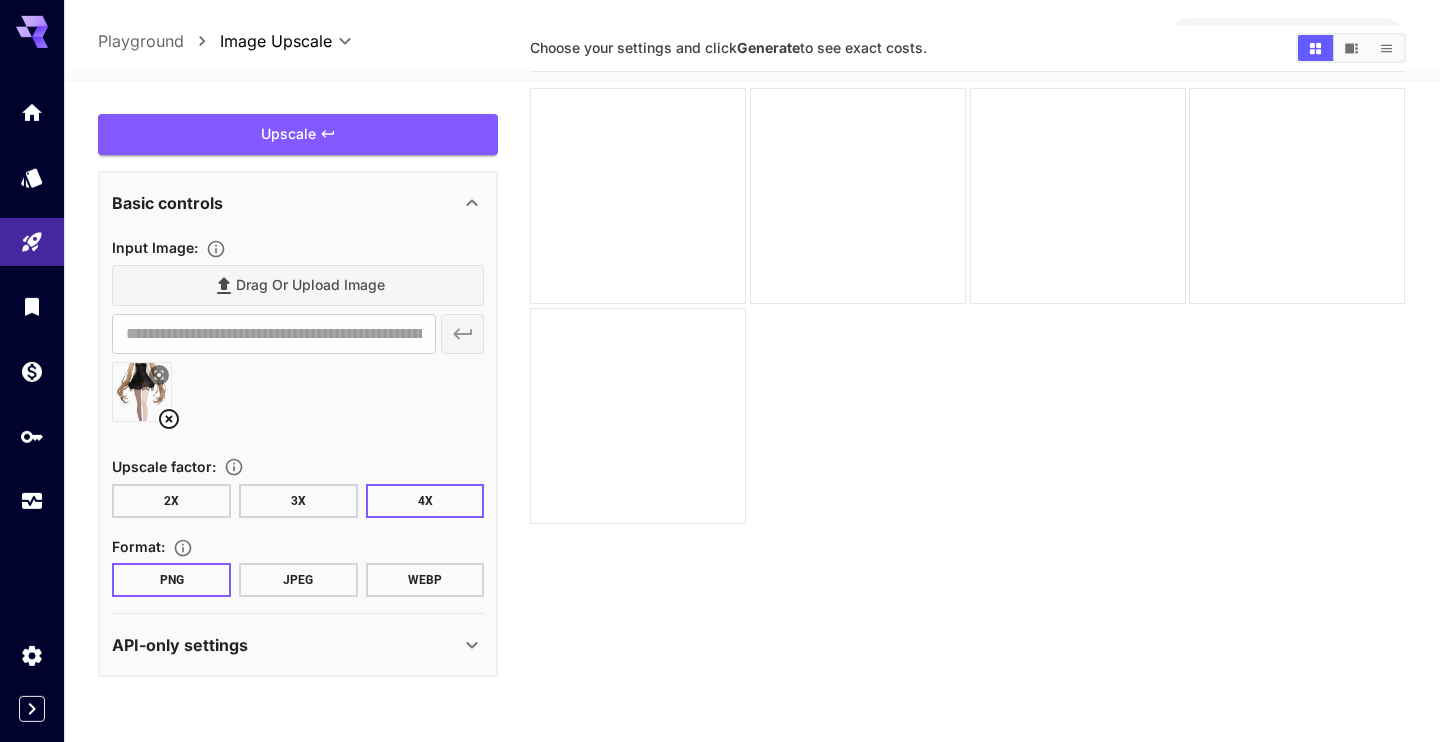 scroll, scrollTop: 158, scrollLeft: 0, axis: vertical 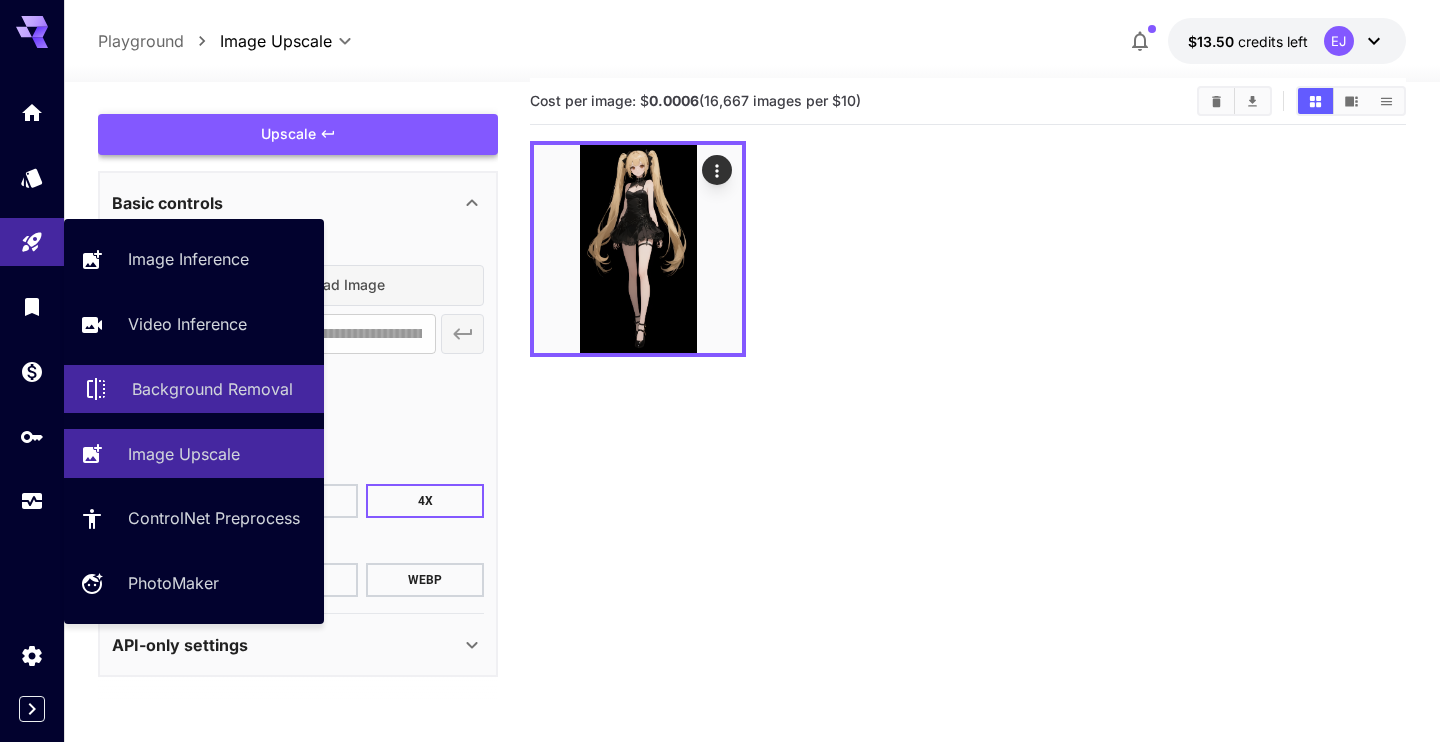 click on "Background Removal" at bounding box center [212, 389] 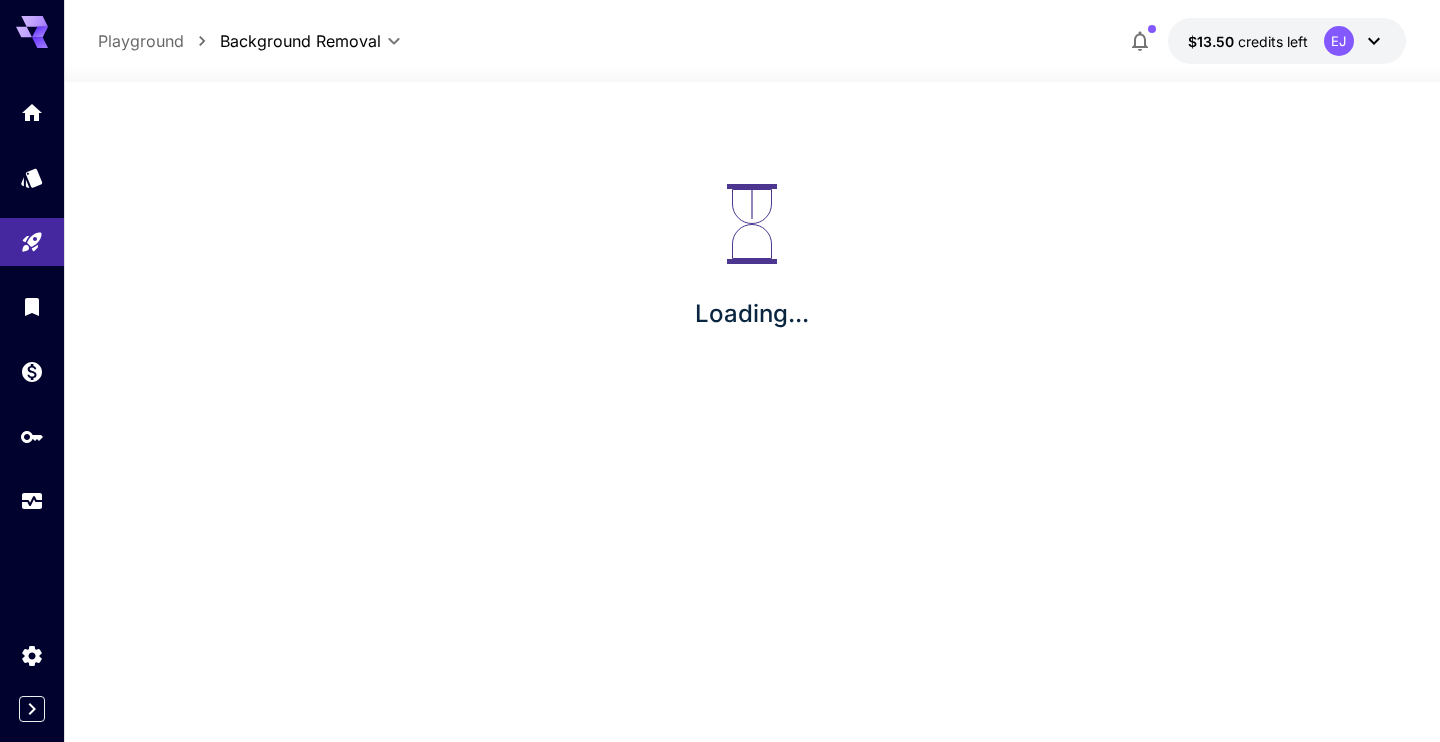 type on "**********" 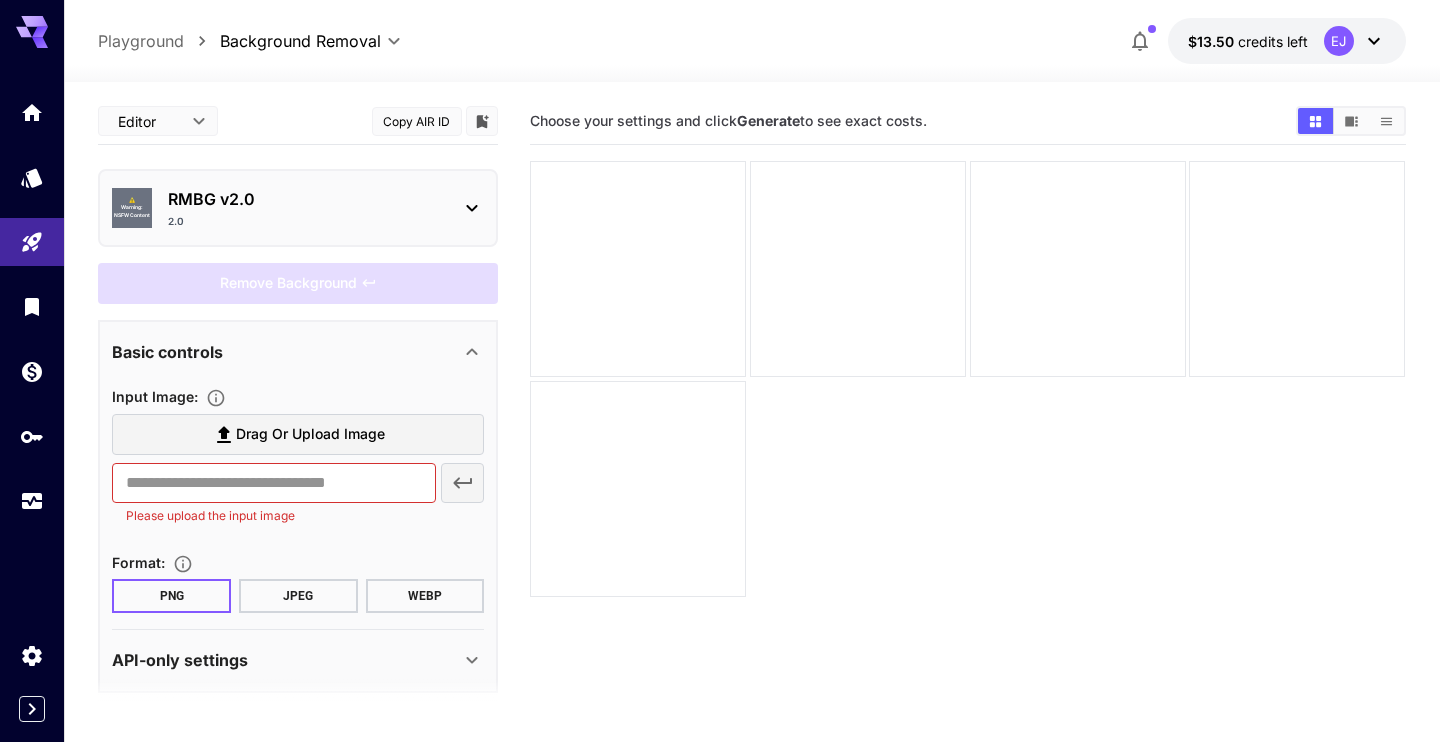 scroll, scrollTop: 14, scrollLeft: 0, axis: vertical 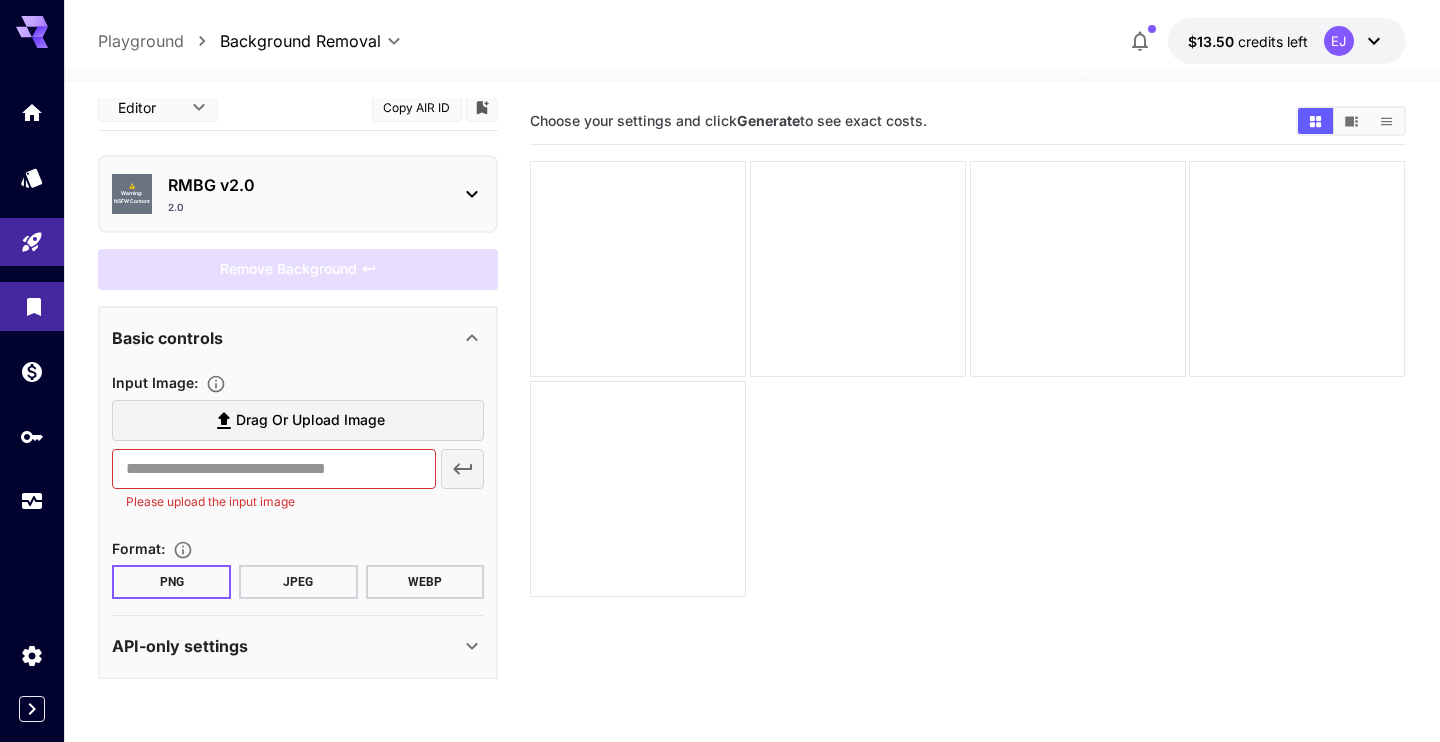 click 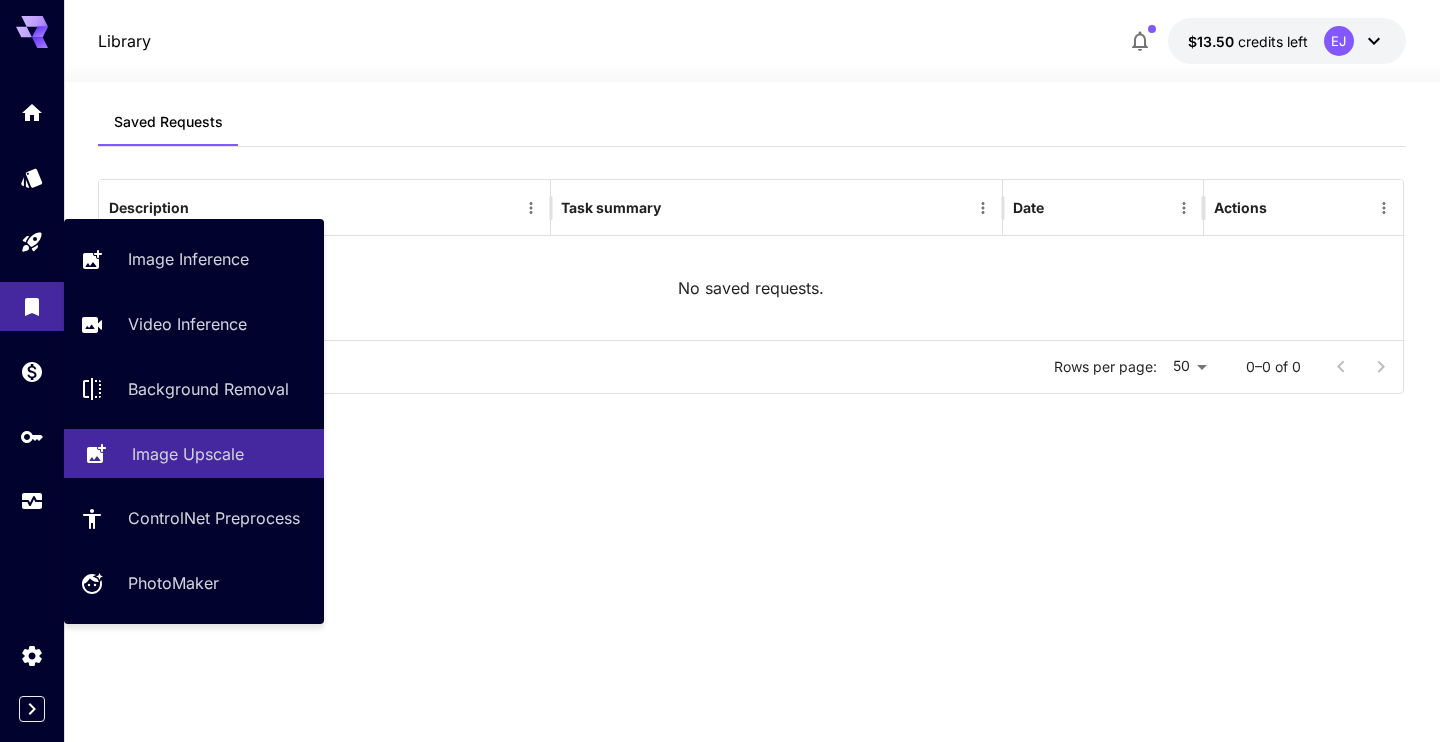 click on "Image Upscale" at bounding box center (220, 454) 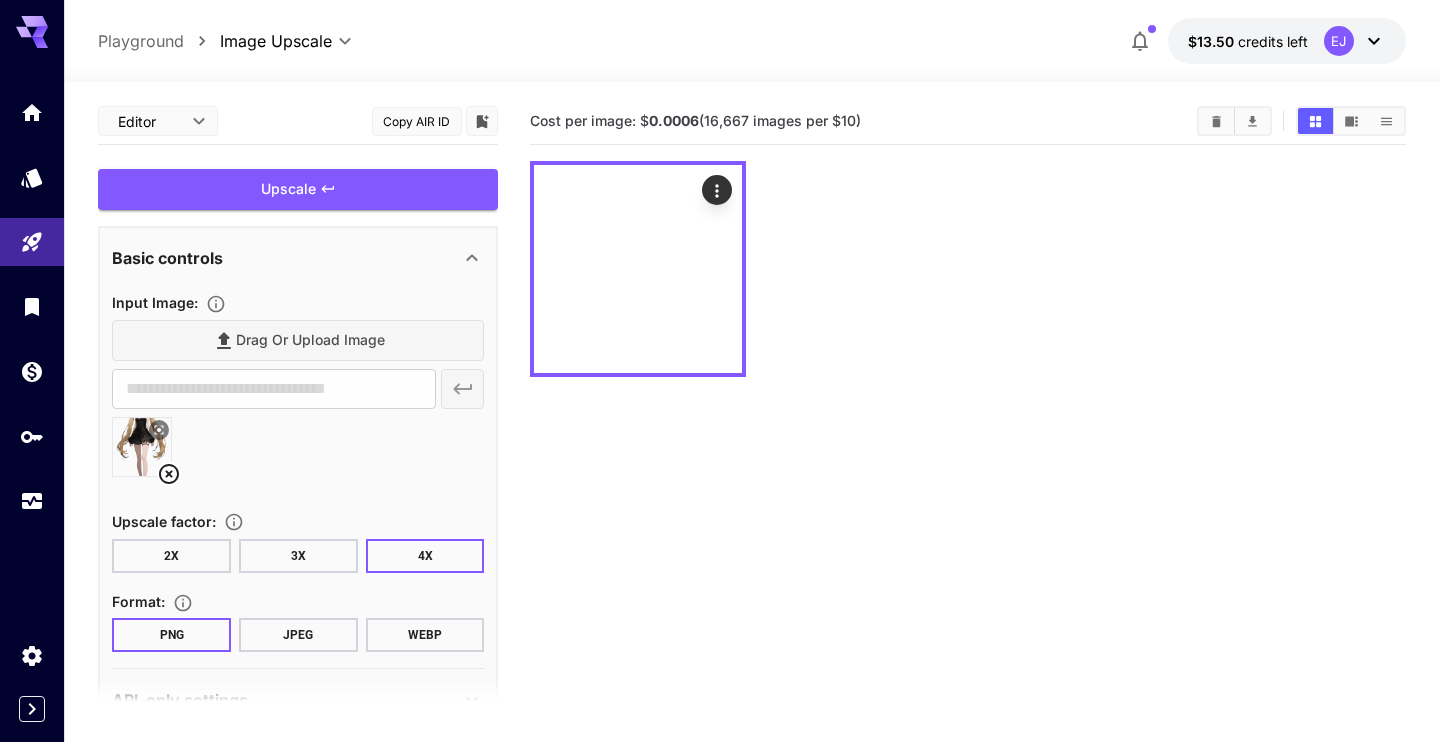 type on "**********" 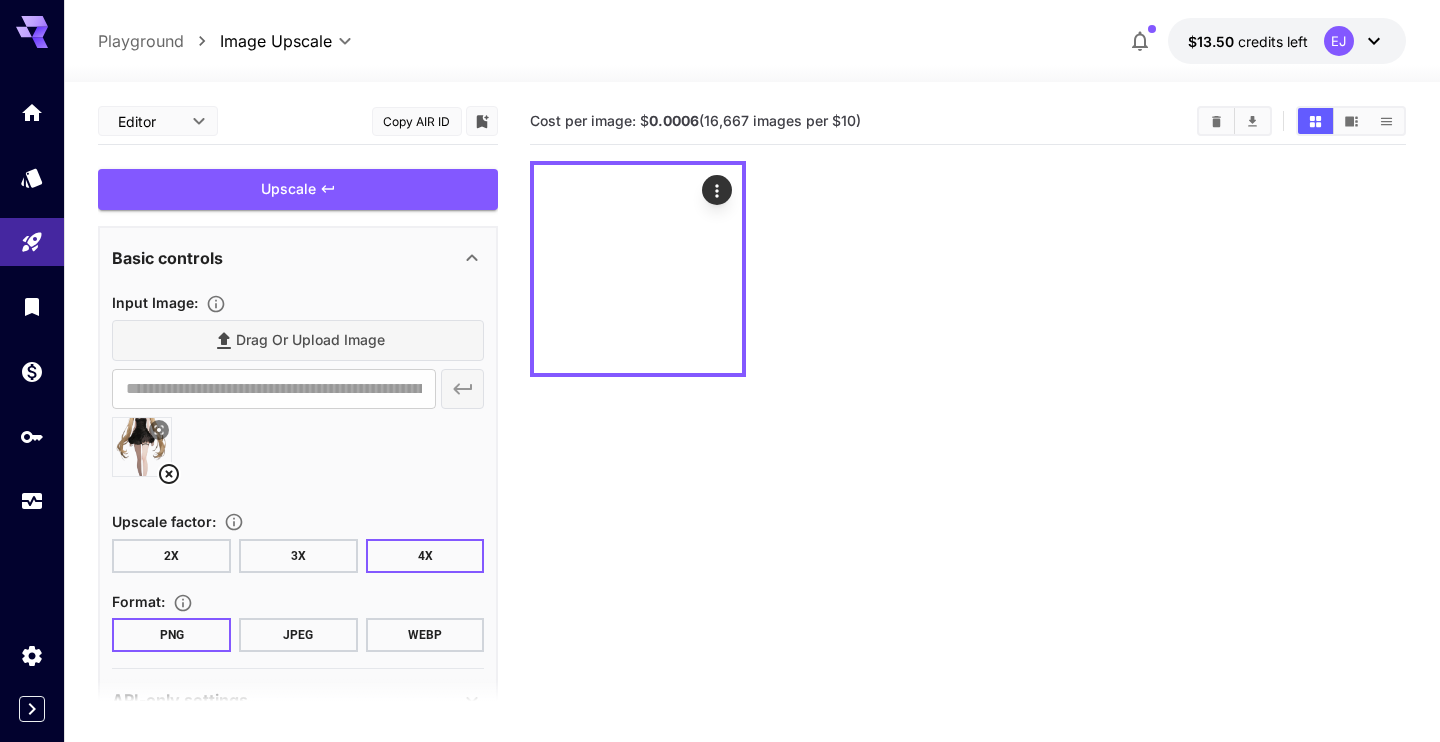 scroll, scrollTop: 14, scrollLeft: 0, axis: vertical 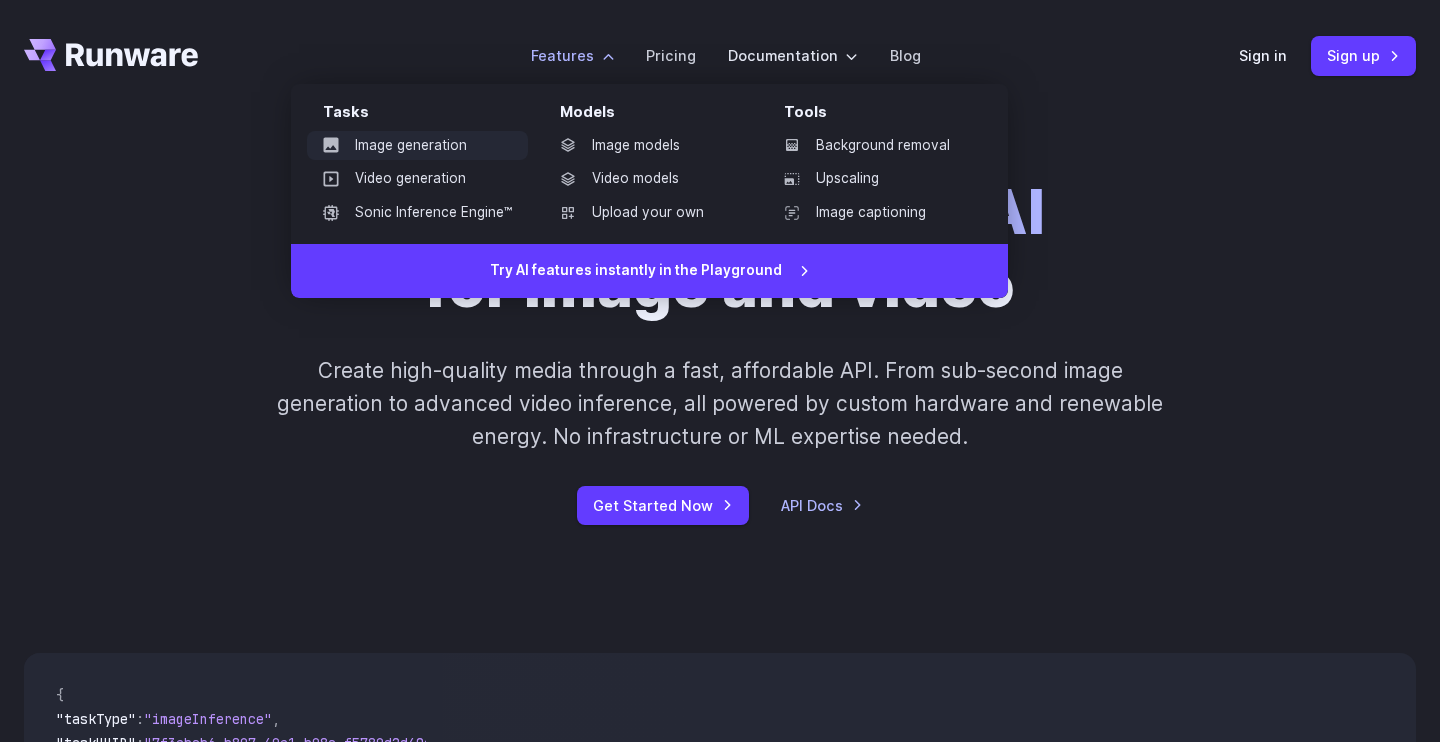 click on "Image generation" at bounding box center (417, 146) 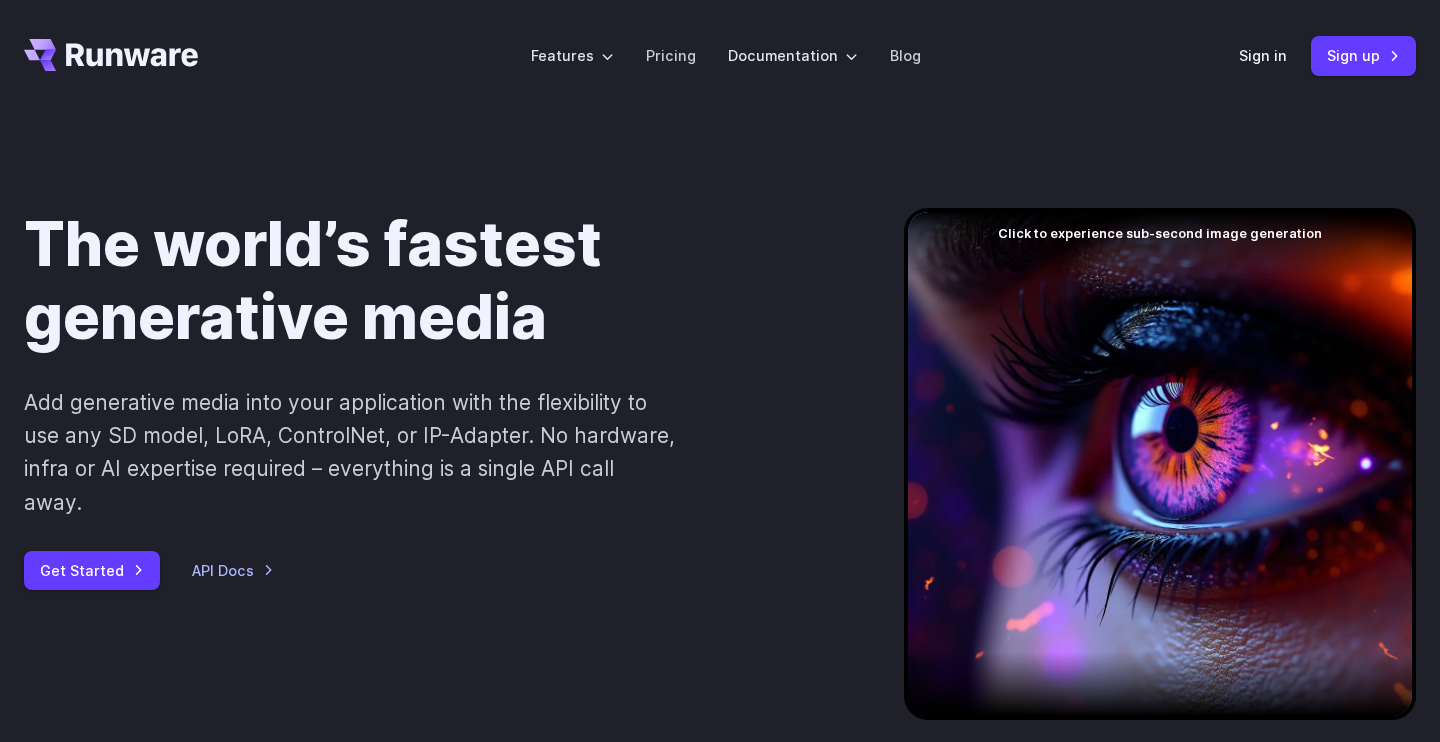 scroll, scrollTop: 0, scrollLeft: 0, axis: both 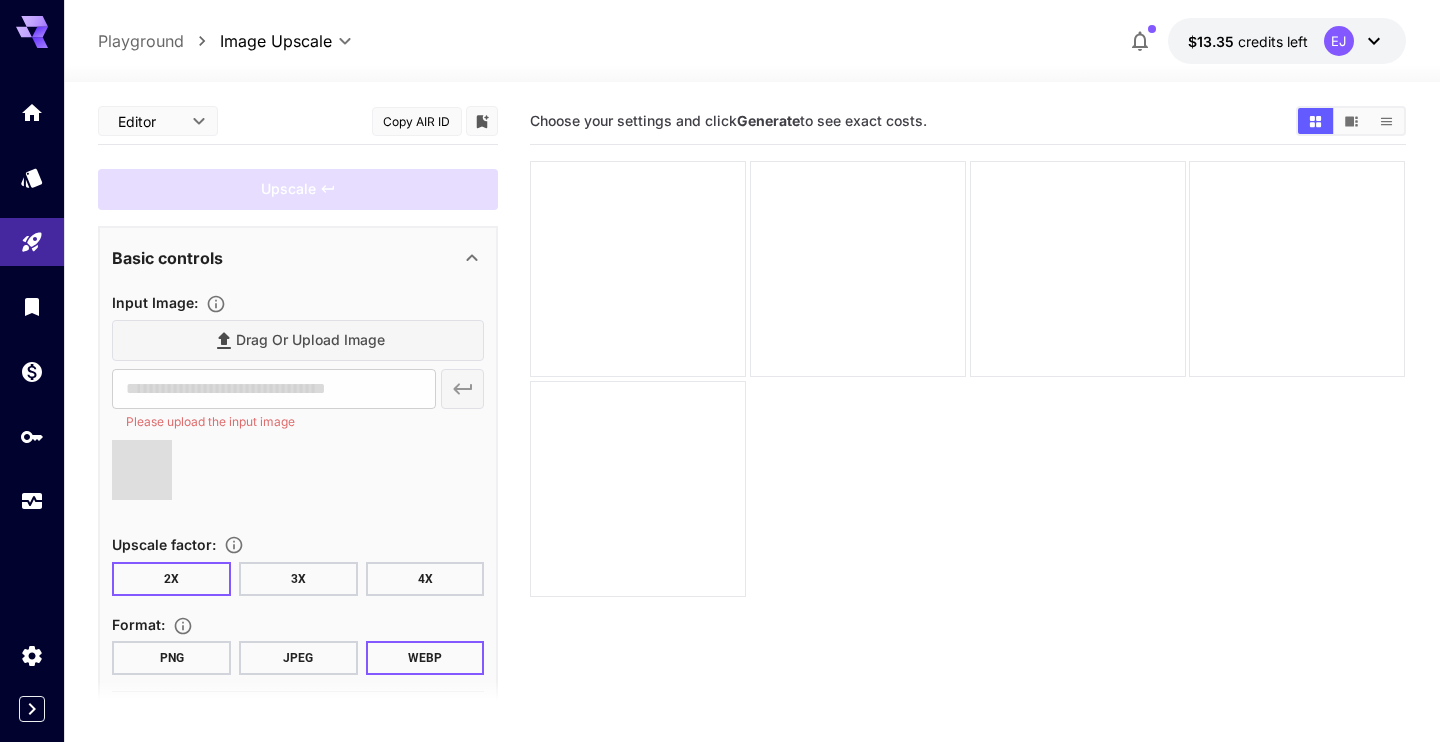 type on "**********" 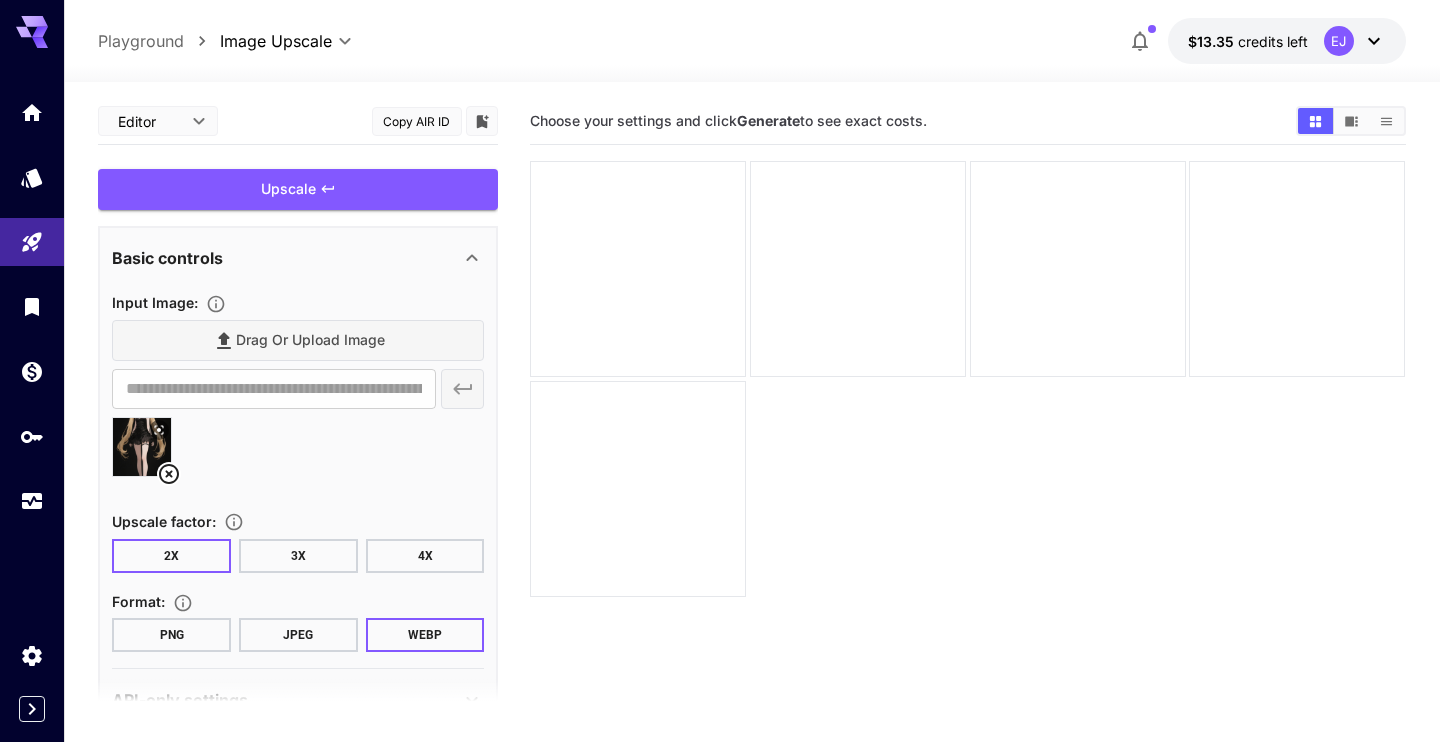 click on "4X" at bounding box center (425, 556) 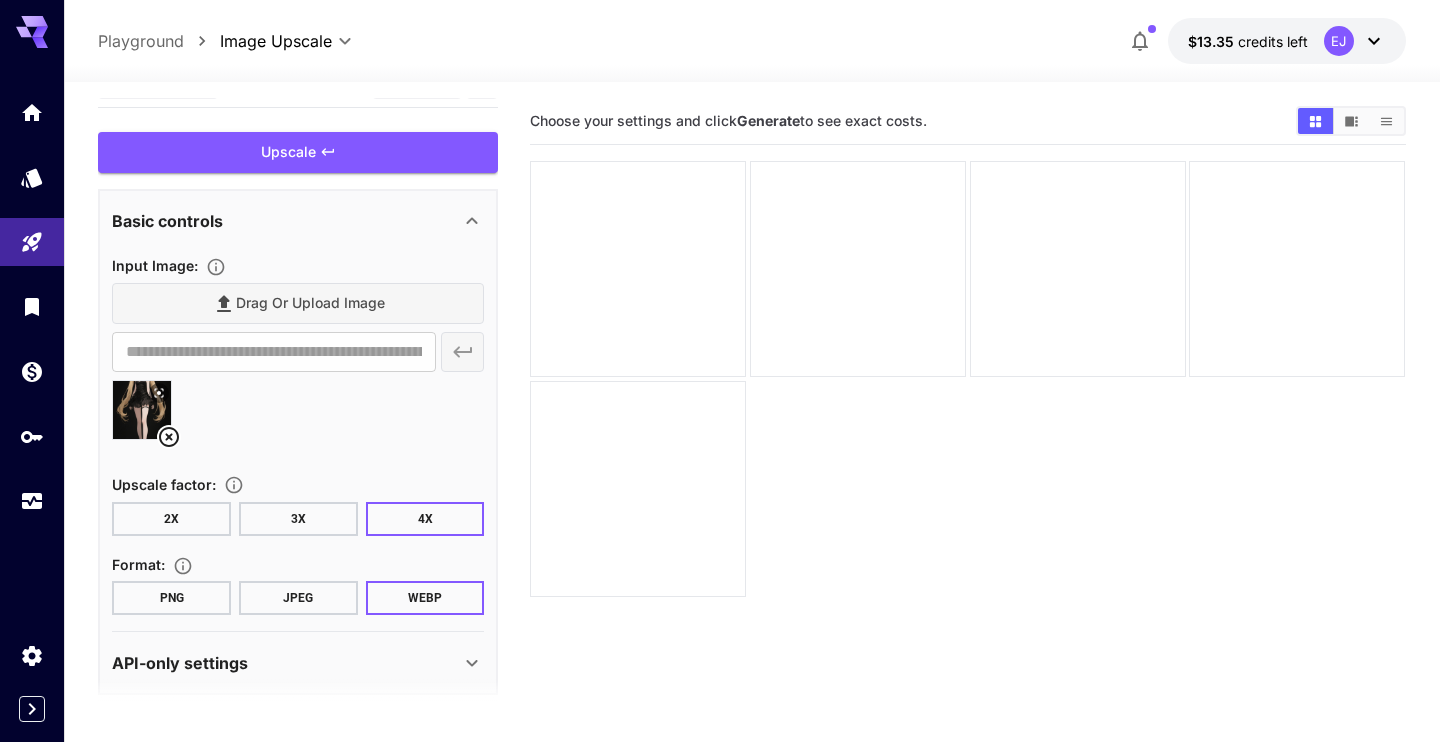 scroll, scrollTop: 53, scrollLeft: 0, axis: vertical 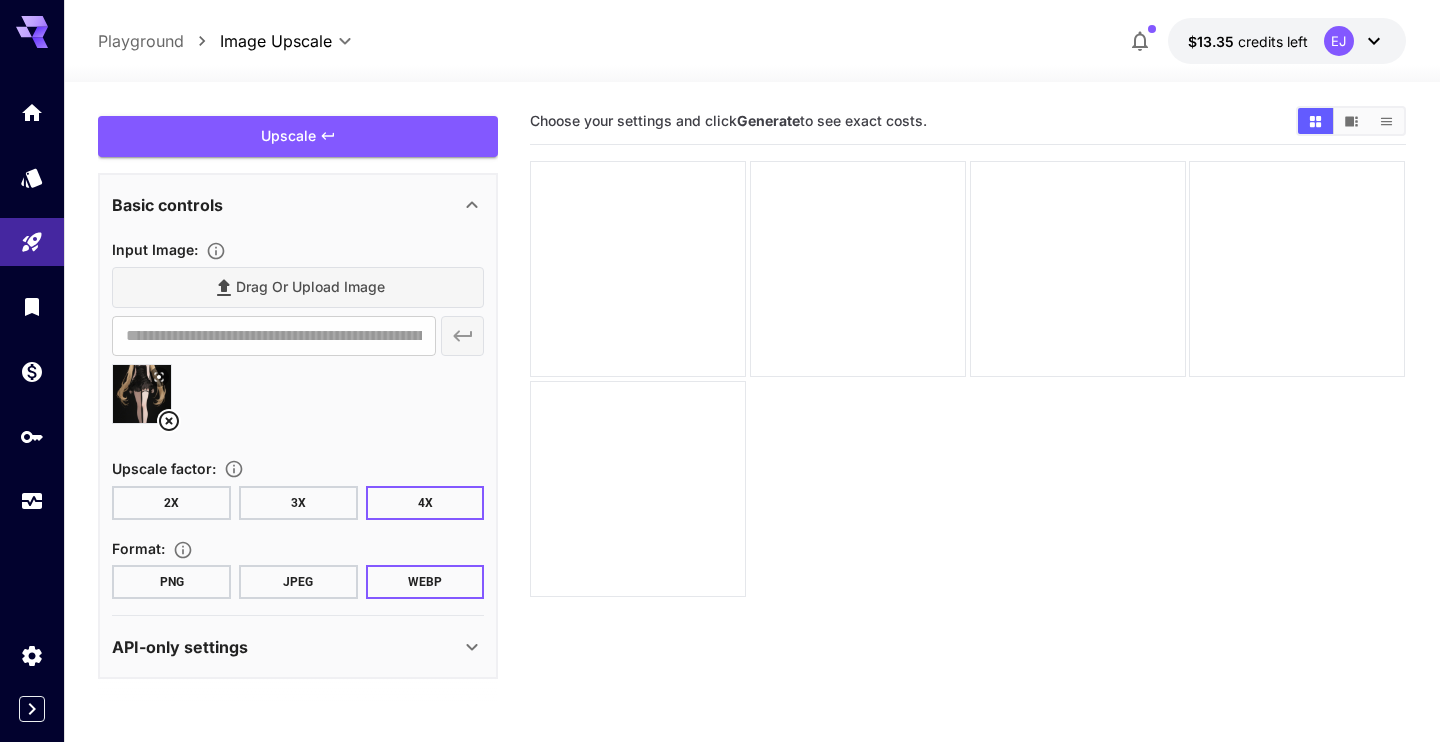click on "PNG" at bounding box center [171, 582] 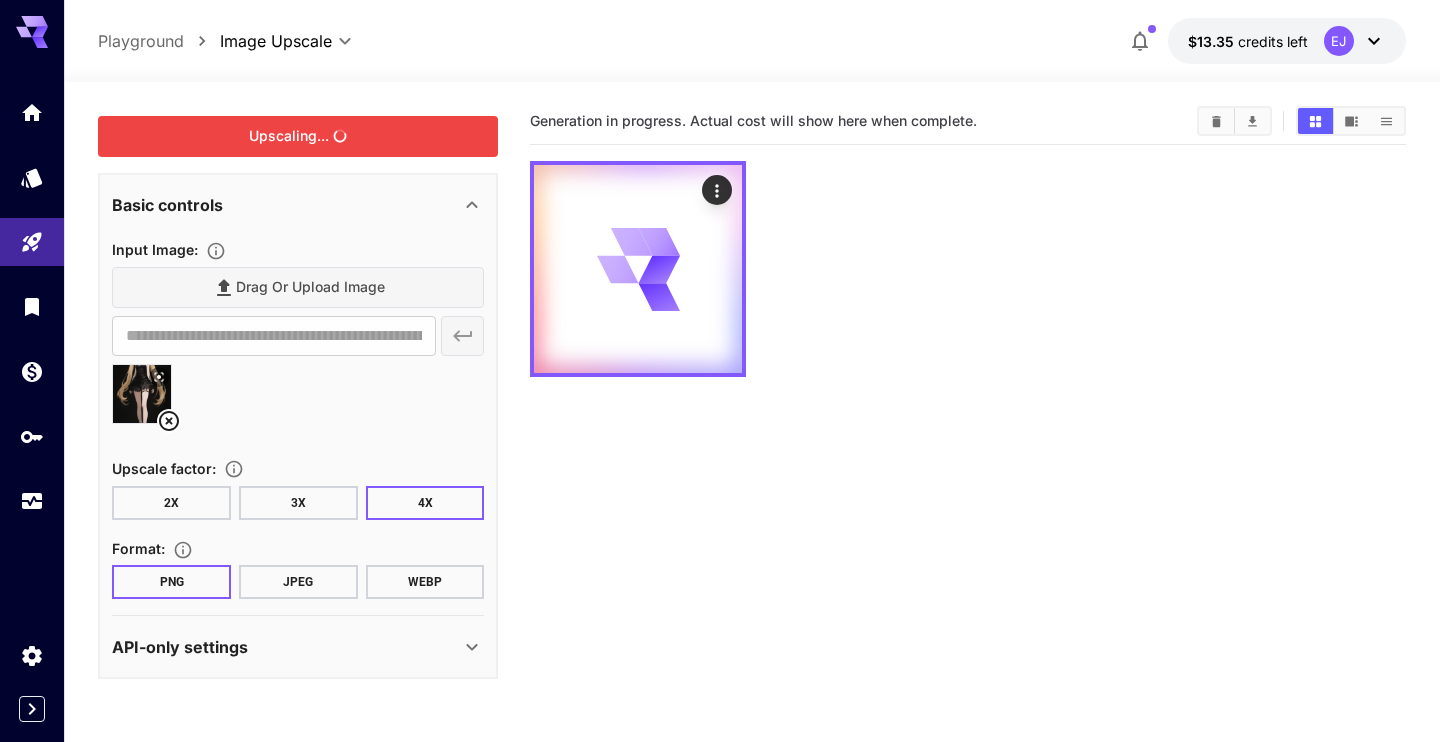 click on "Upscaling..." at bounding box center (298, 136) 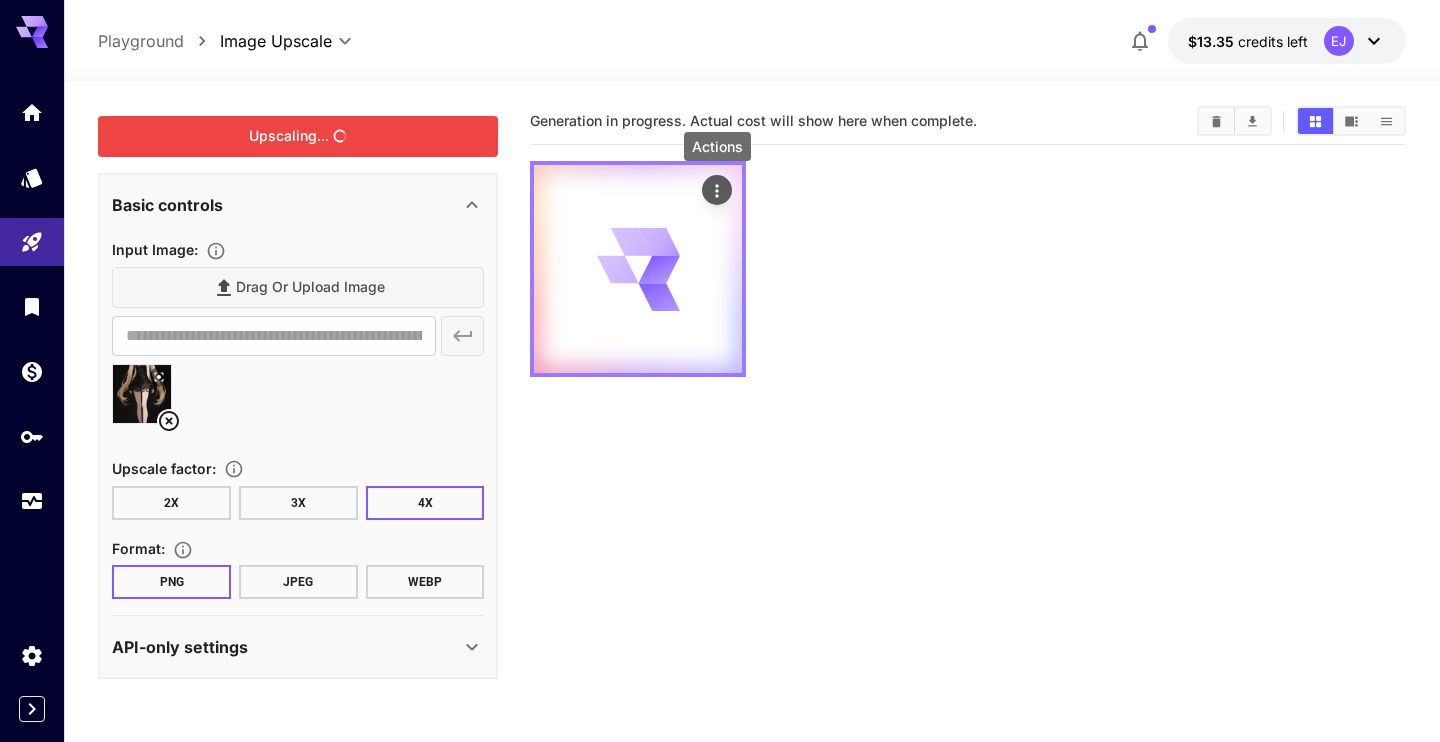 click at bounding box center (718, 190) 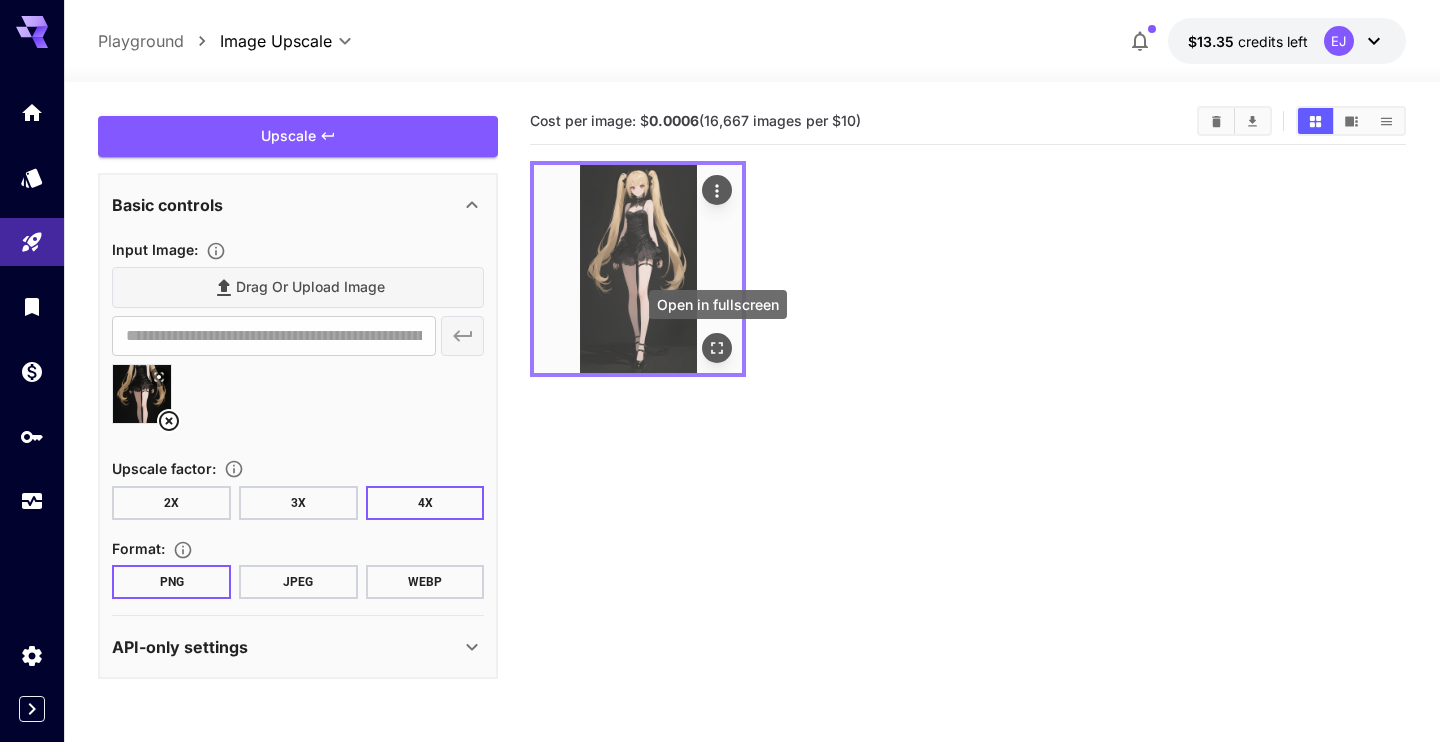 click at bounding box center (718, 348) 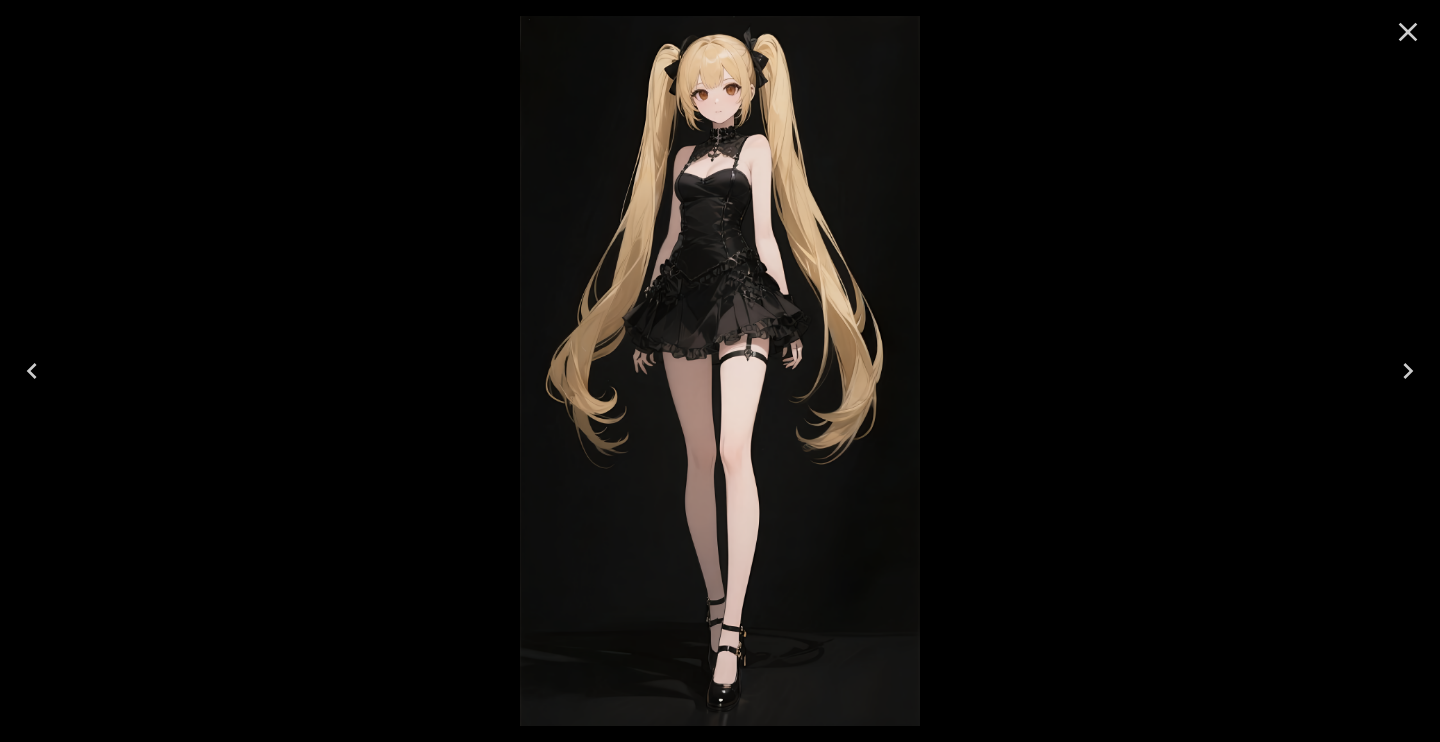 click 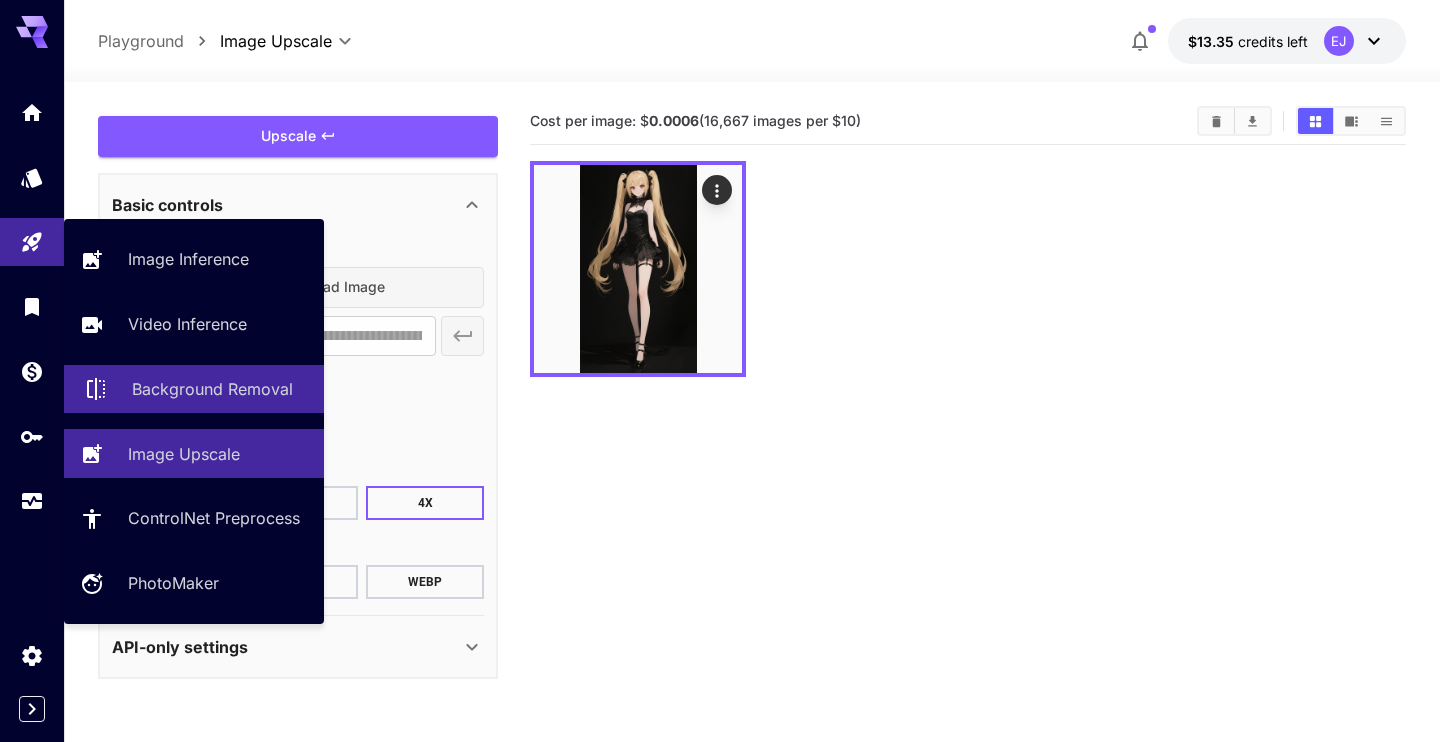 click on "Background Removal" at bounding box center [212, 389] 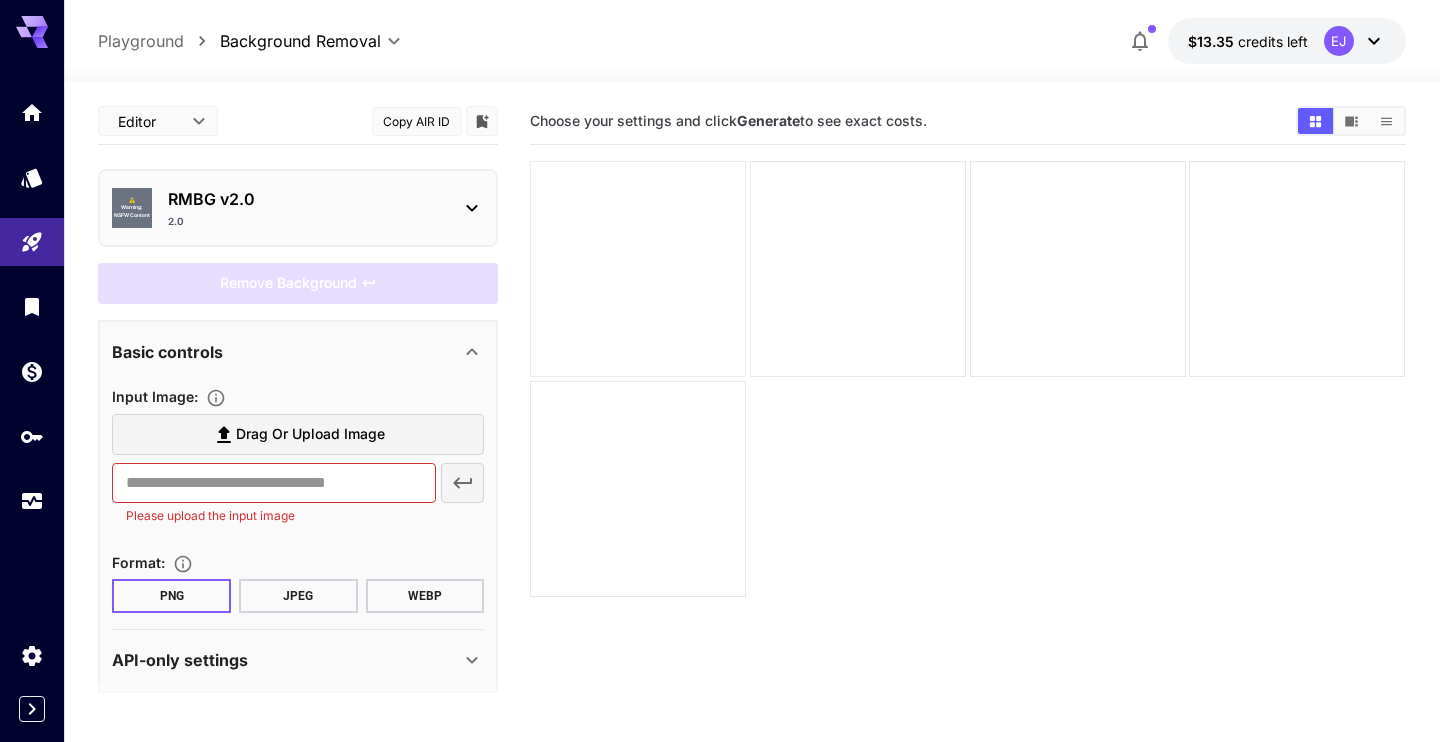 scroll, scrollTop: 14, scrollLeft: 0, axis: vertical 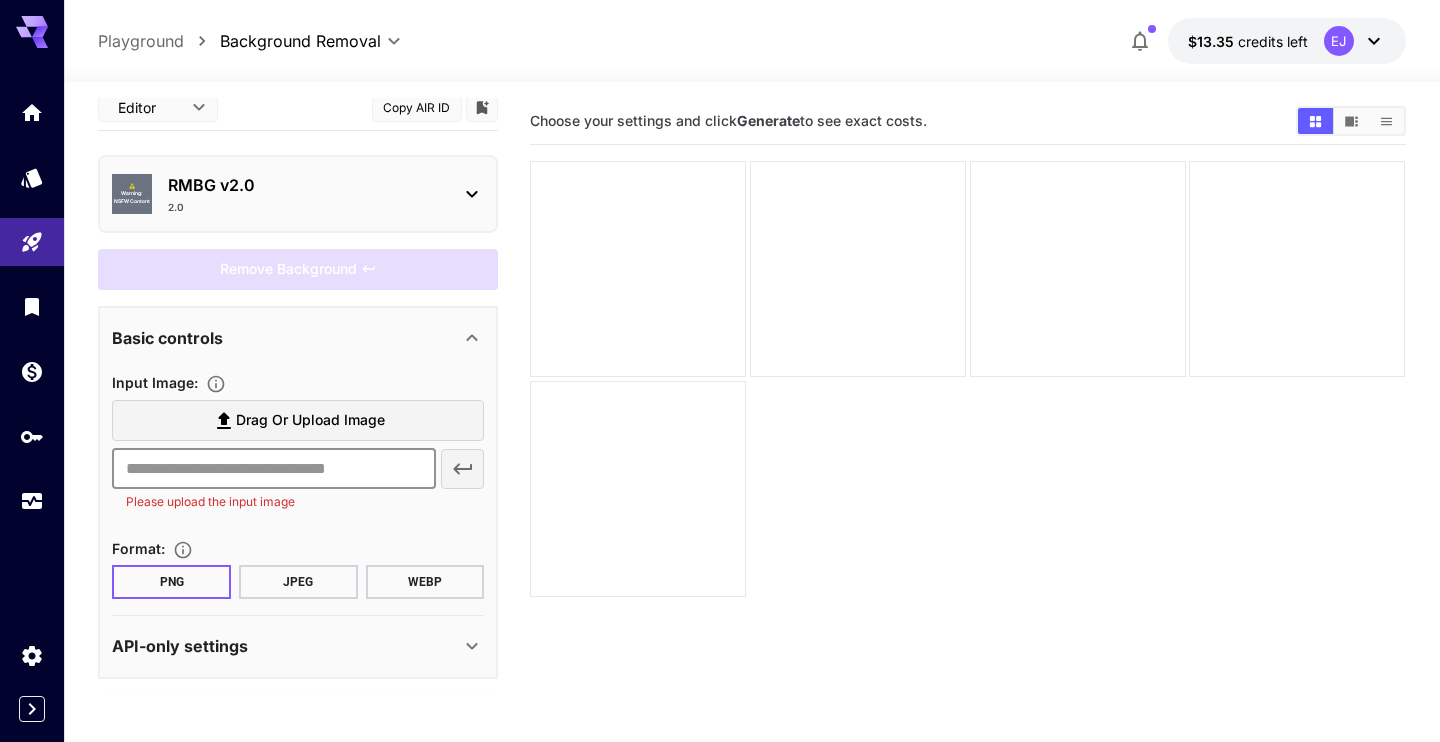 click at bounding box center (273, 469) 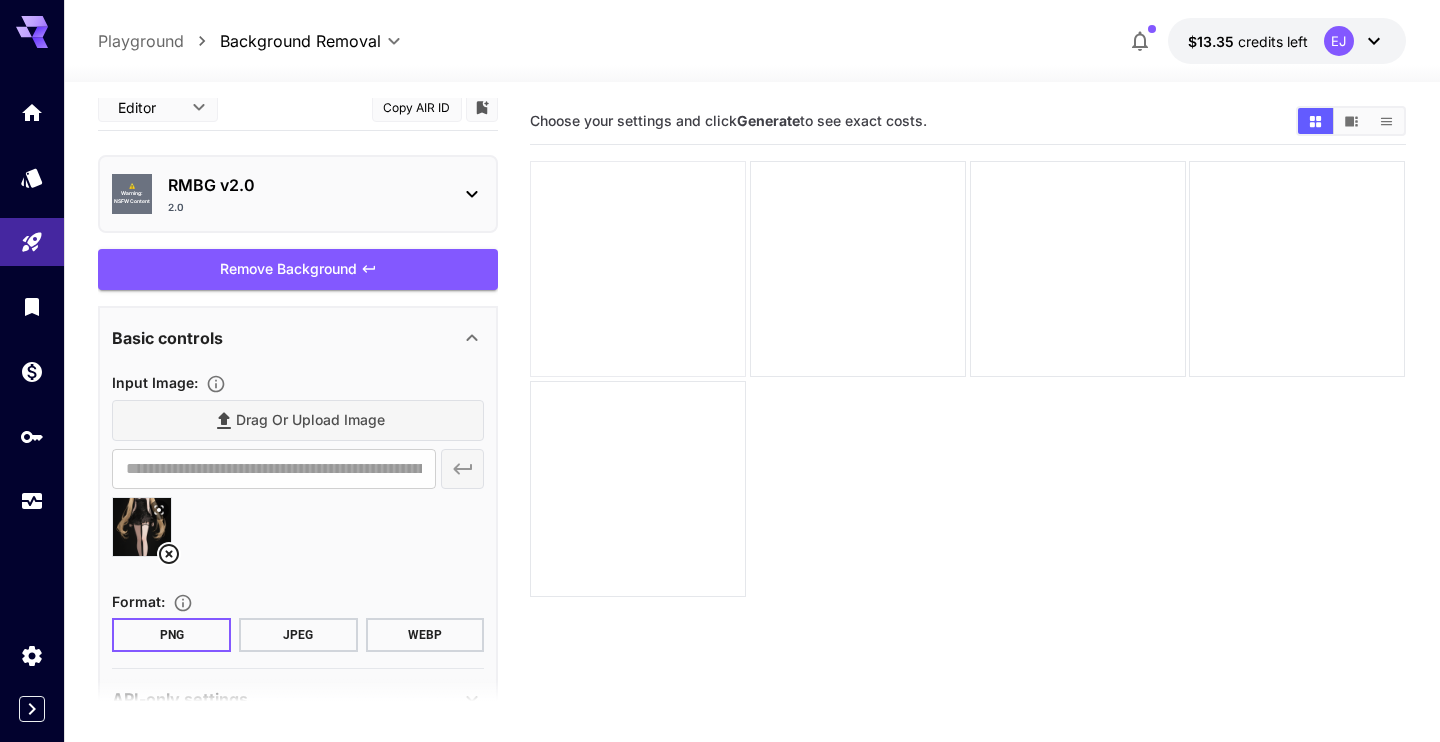 type on "**********" 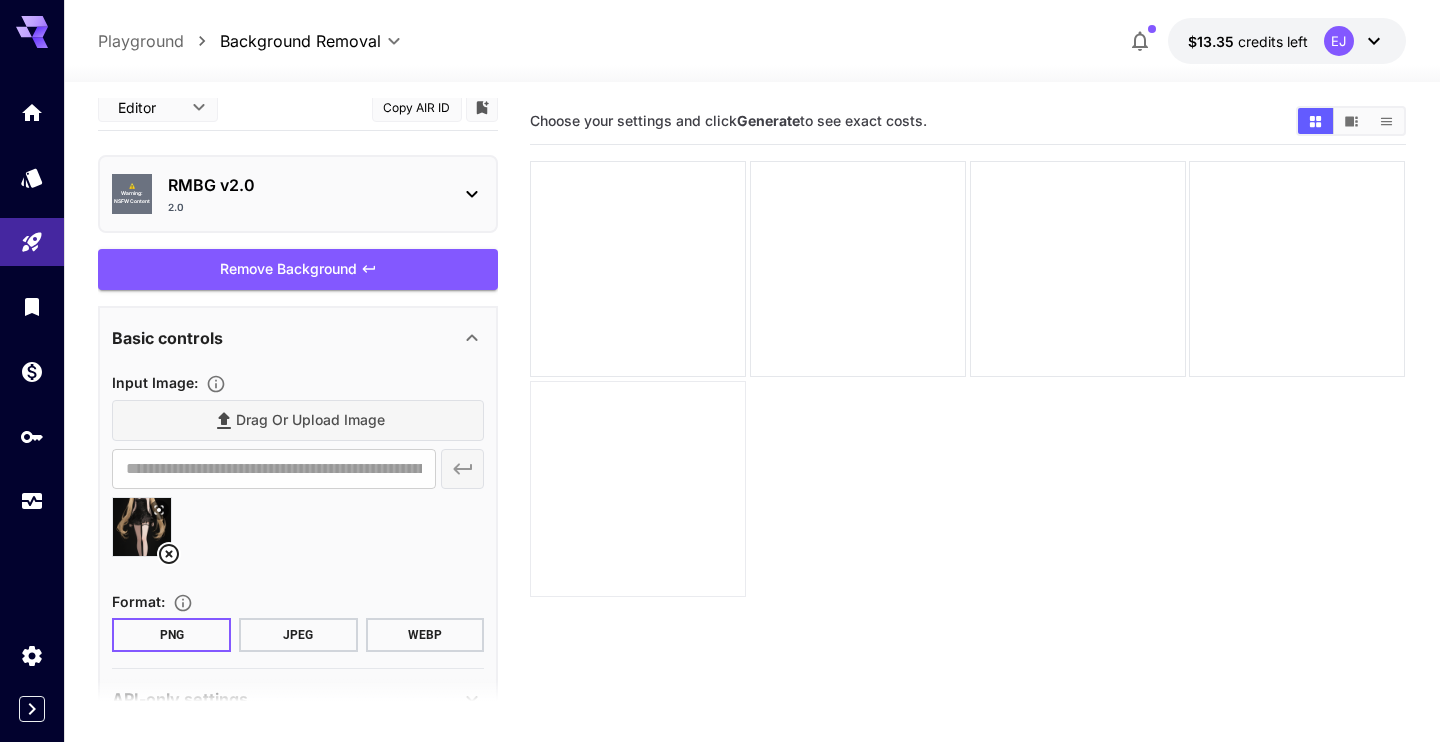 click at bounding box center (638, 489) 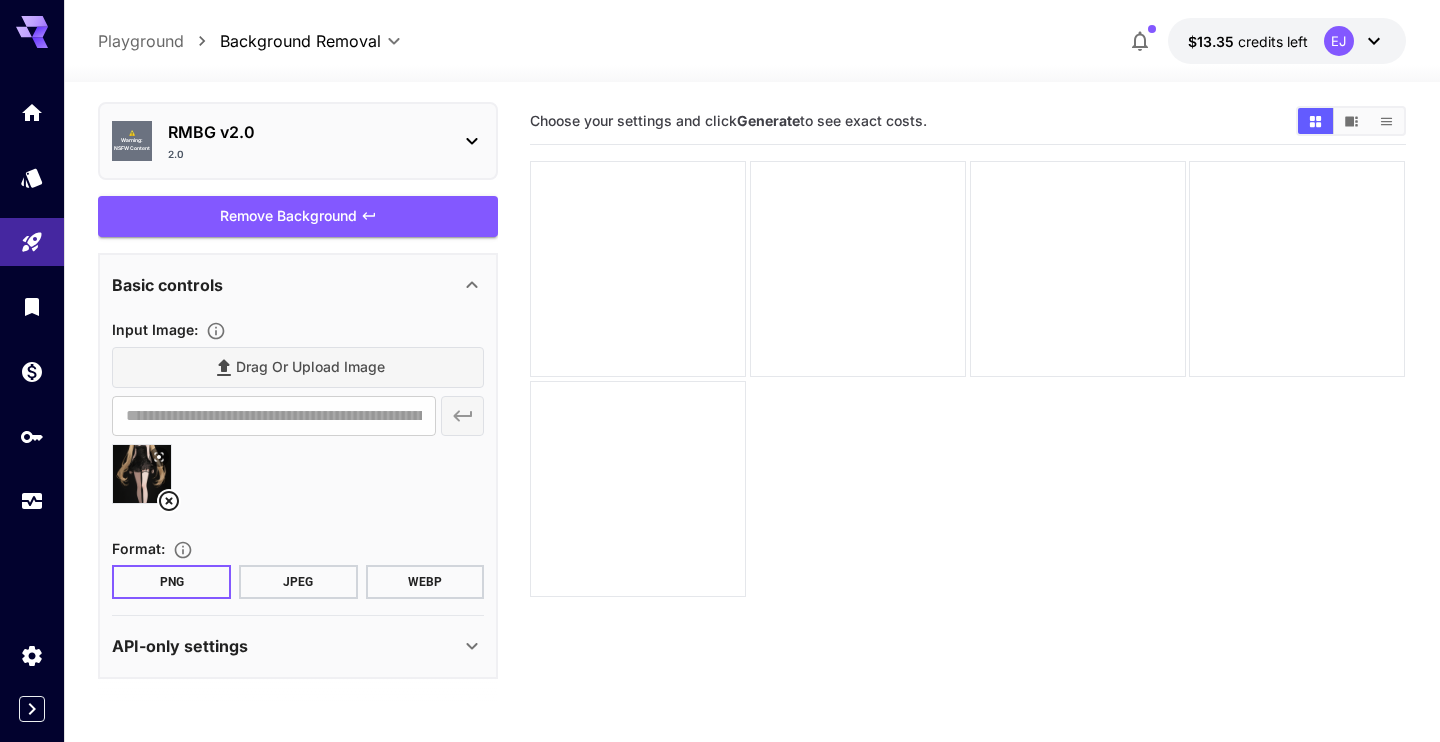 scroll, scrollTop: 0, scrollLeft: 0, axis: both 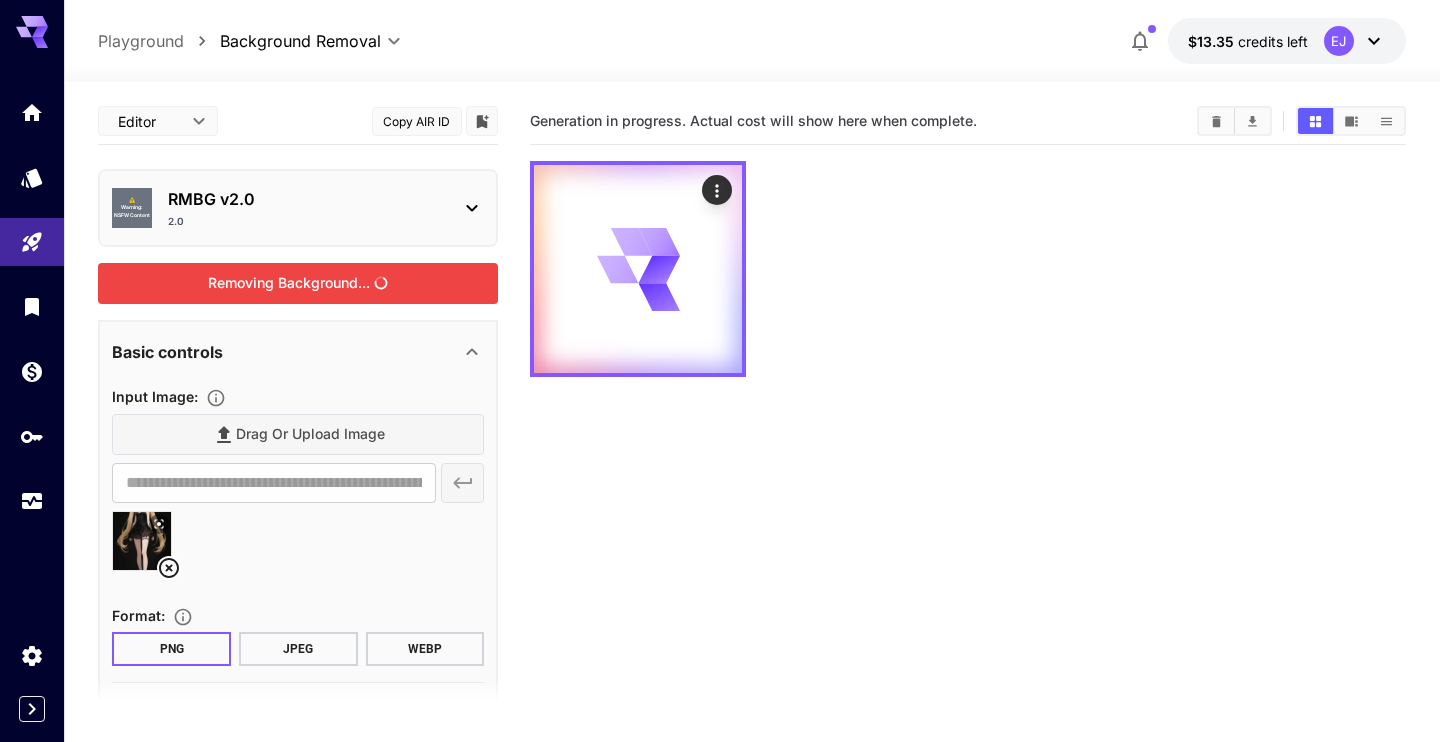 click on "Removing Background..." at bounding box center (298, 283) 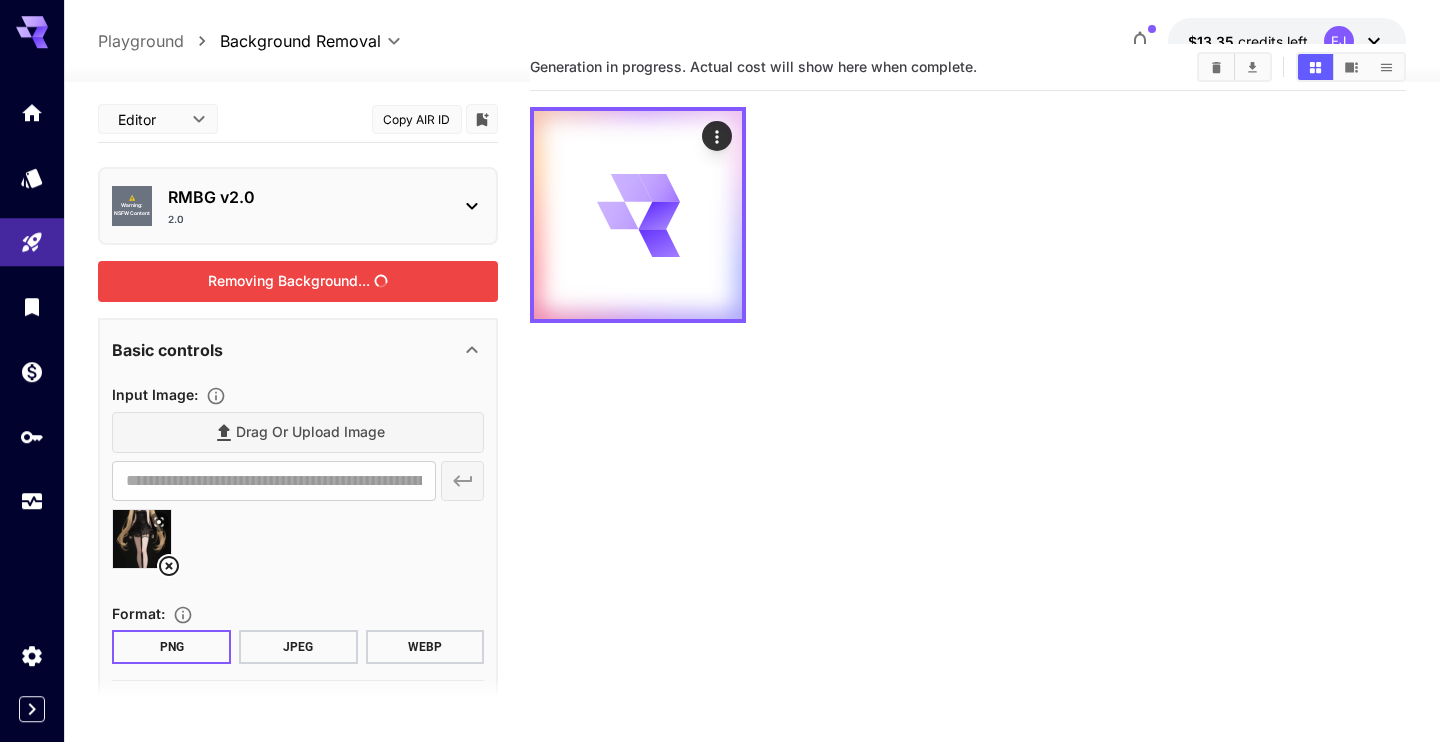 scroll, scrollTop: 0, scrollLeft: 0, axis: both 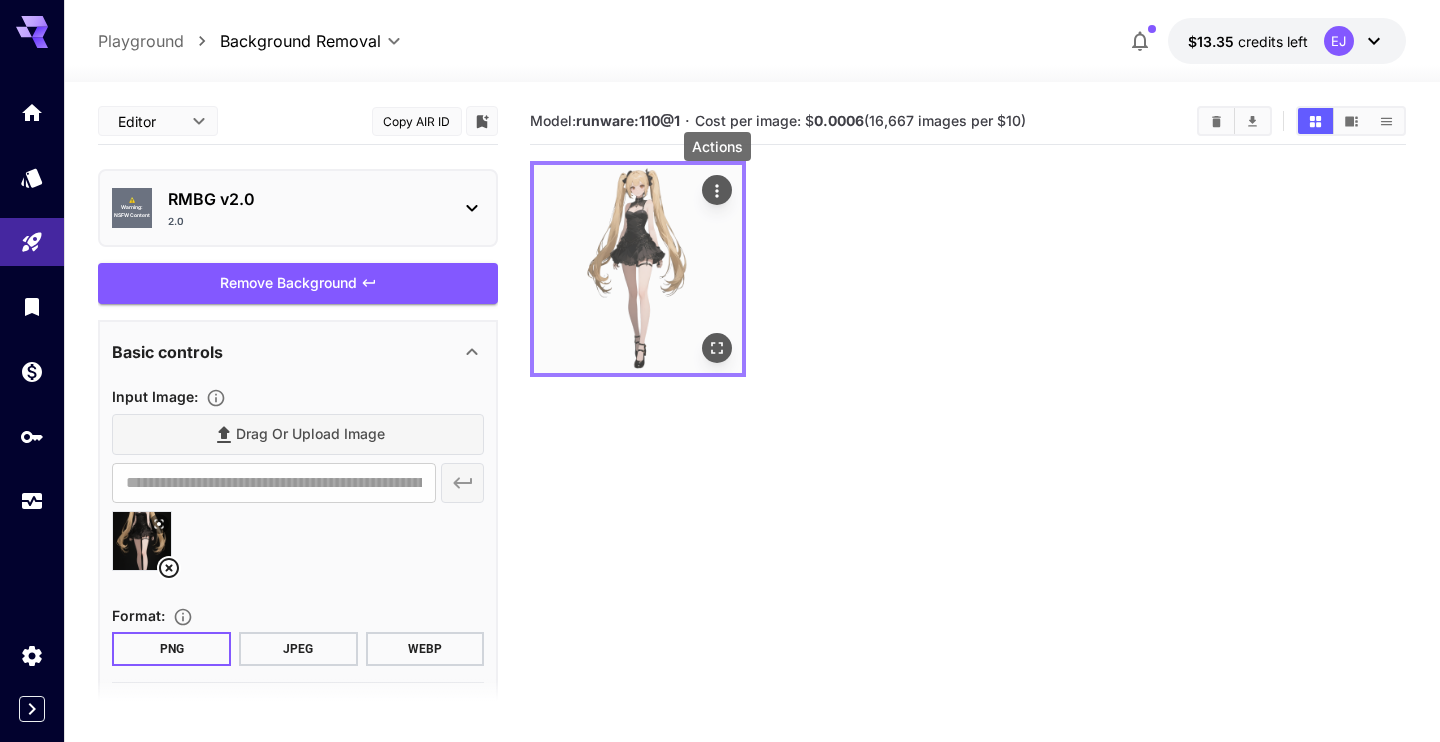 click 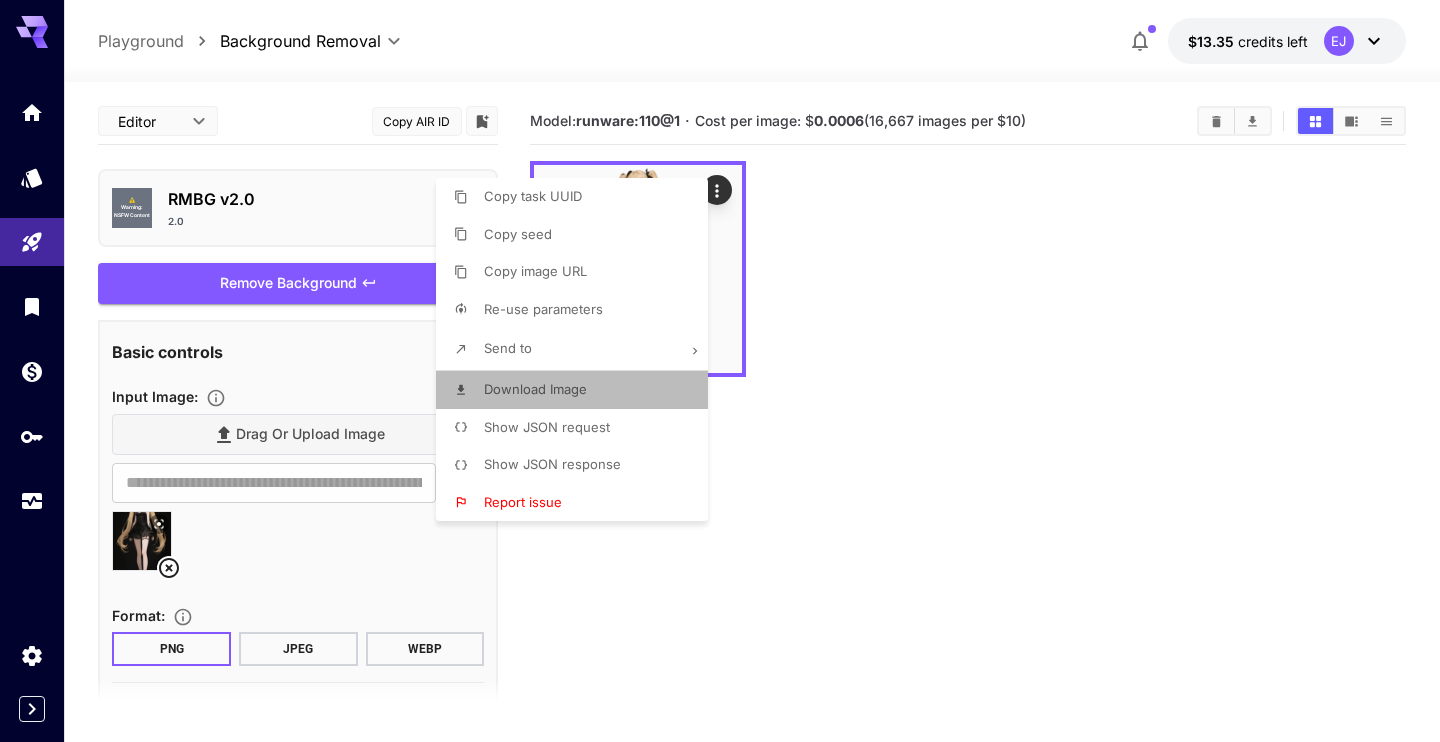 click on "Download Image" at bounding box center (535, 389) 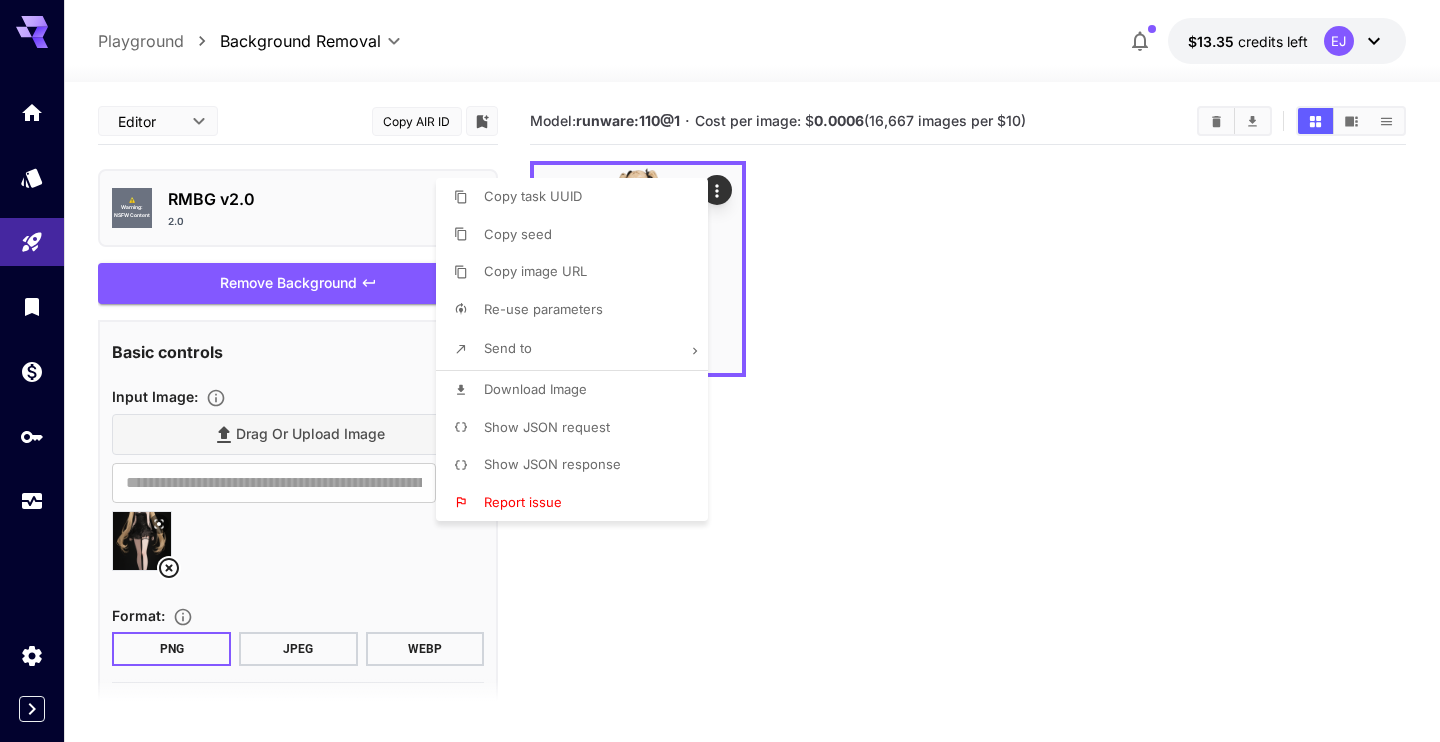 click at bounding box center (720, 371) 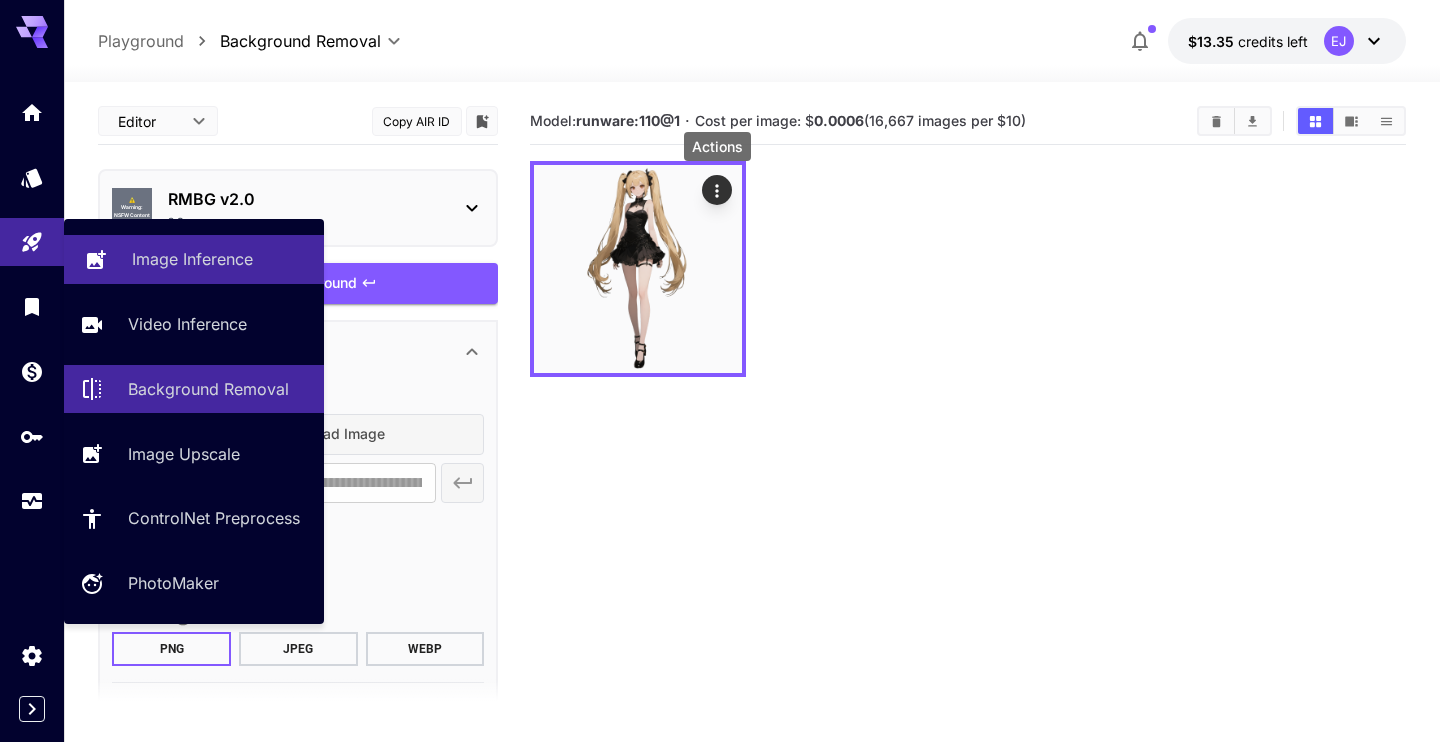 click on "Image Inference" at bounding box center [192, 259] 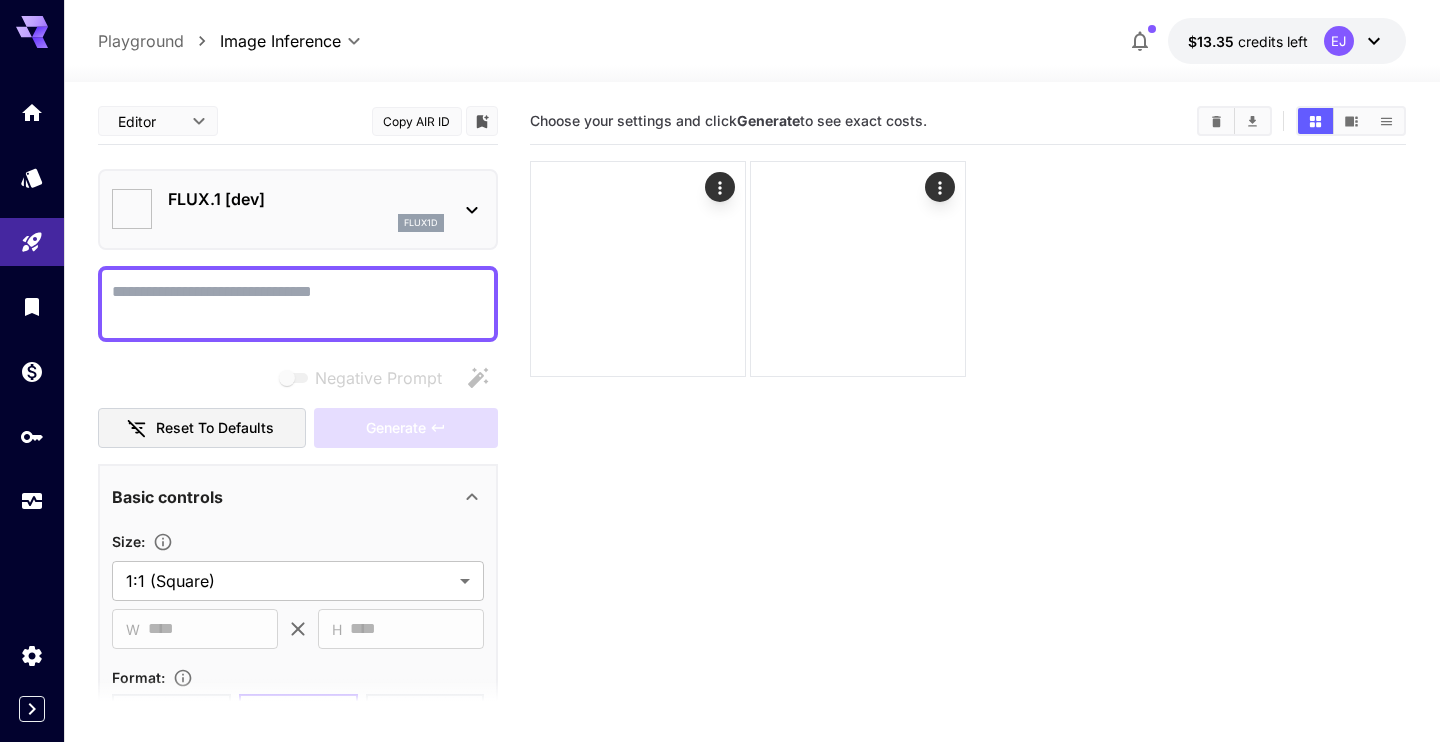 type on "**********" 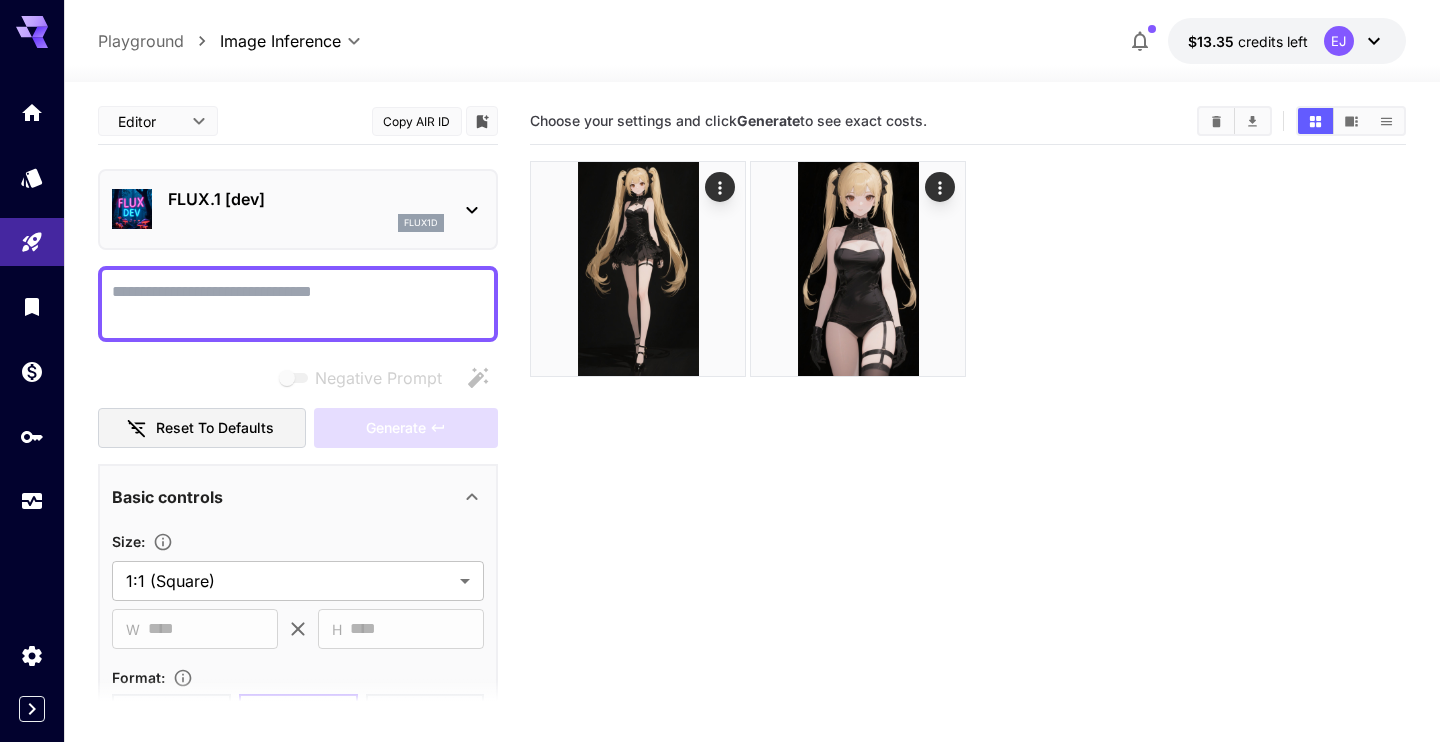 click on "Negative Prompt" at bounding box center [298, 304] 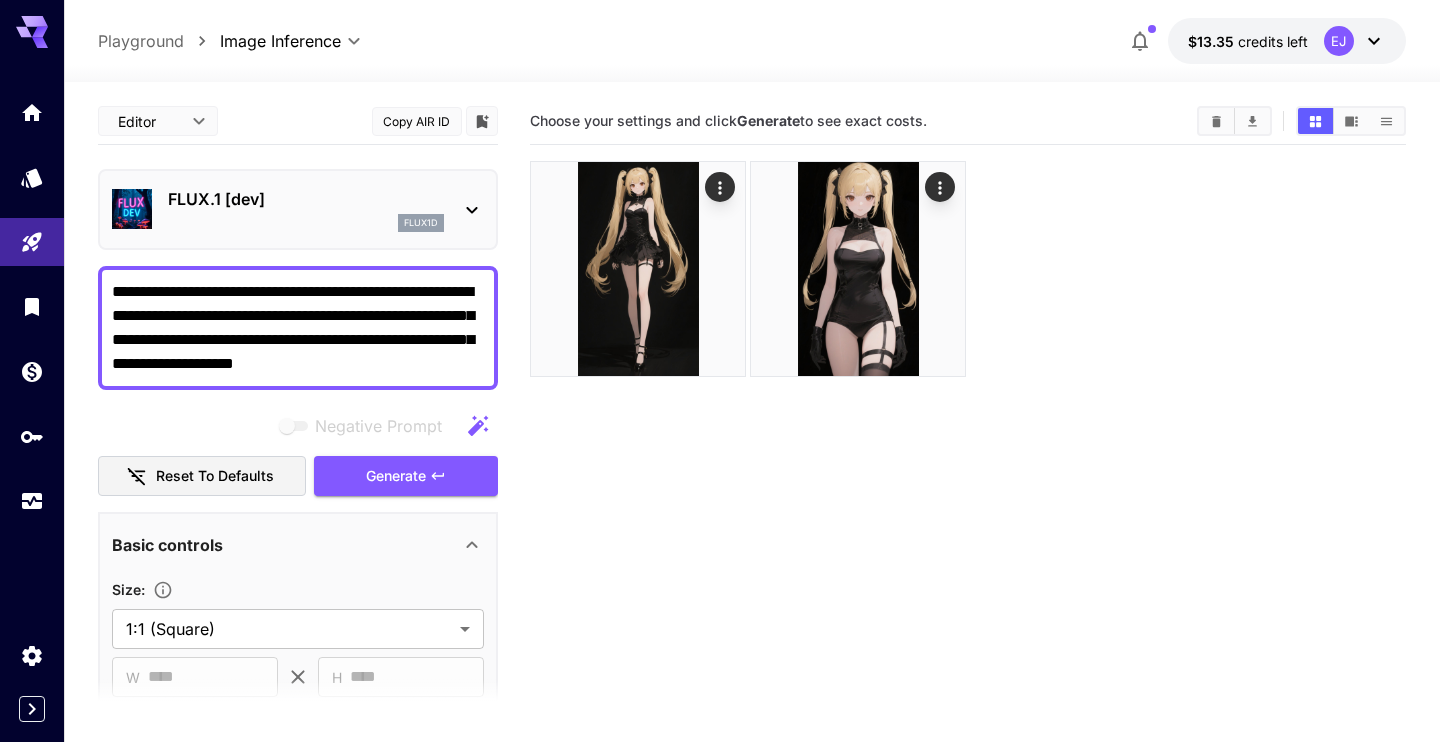 type on "**********" 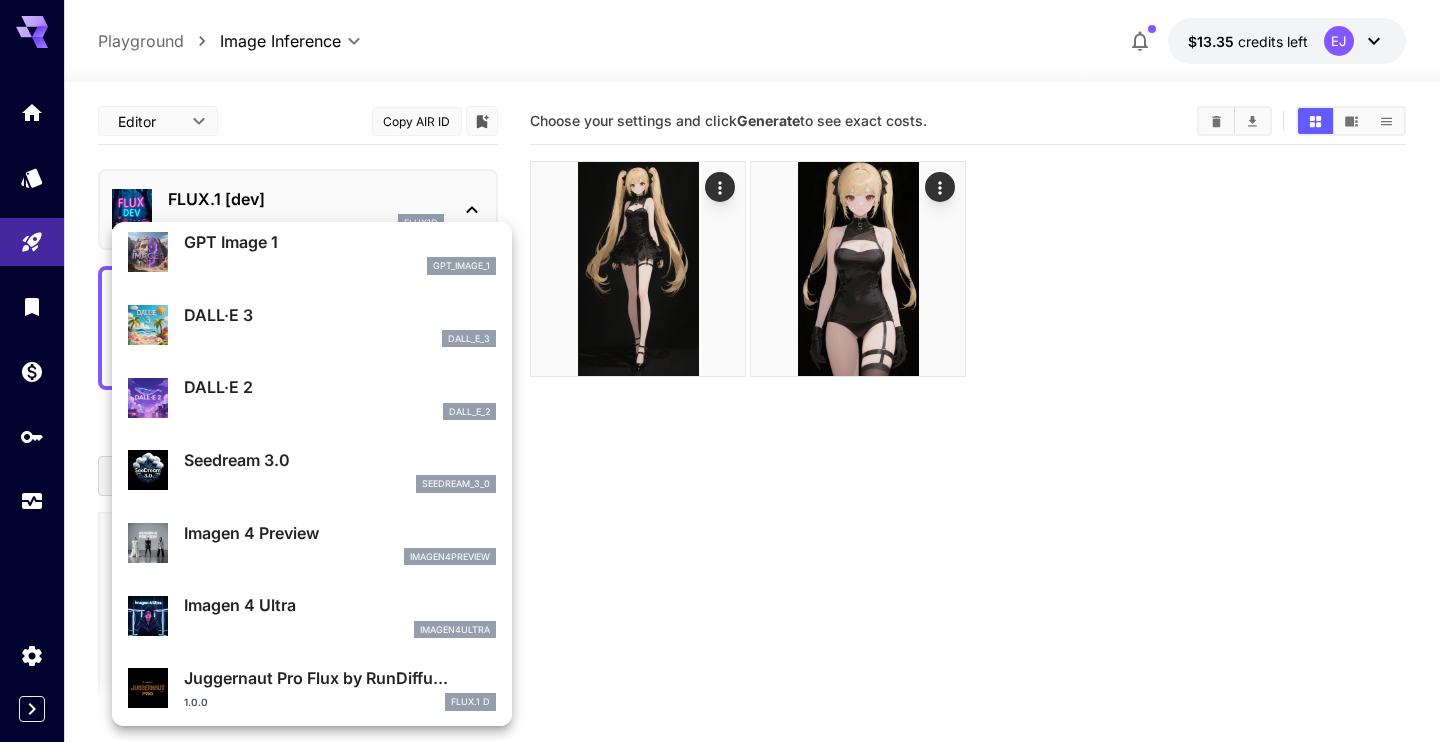 scroll, scrollTop: 343, scrollLeft: 0, axis: vertical 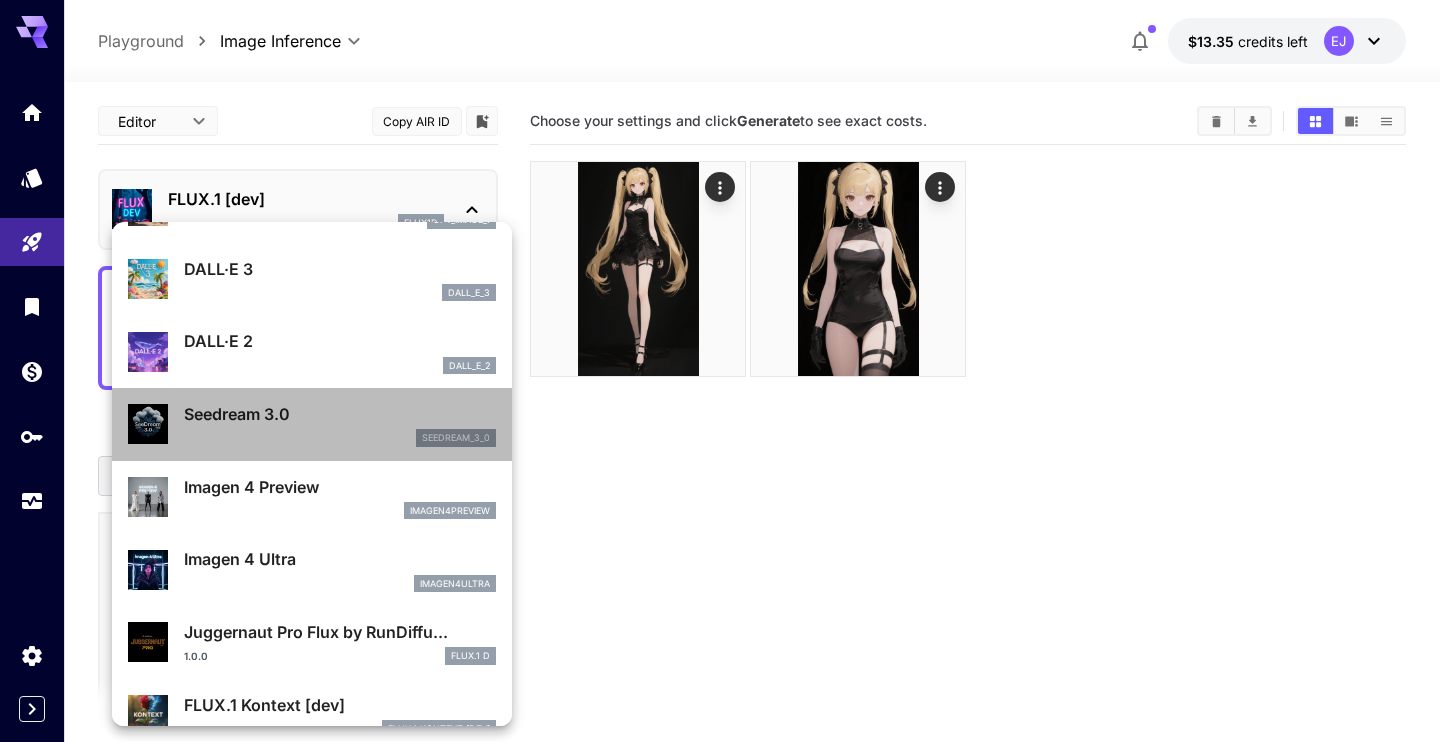 click on "Seedream 3.0" at bounding box center [340, 414] 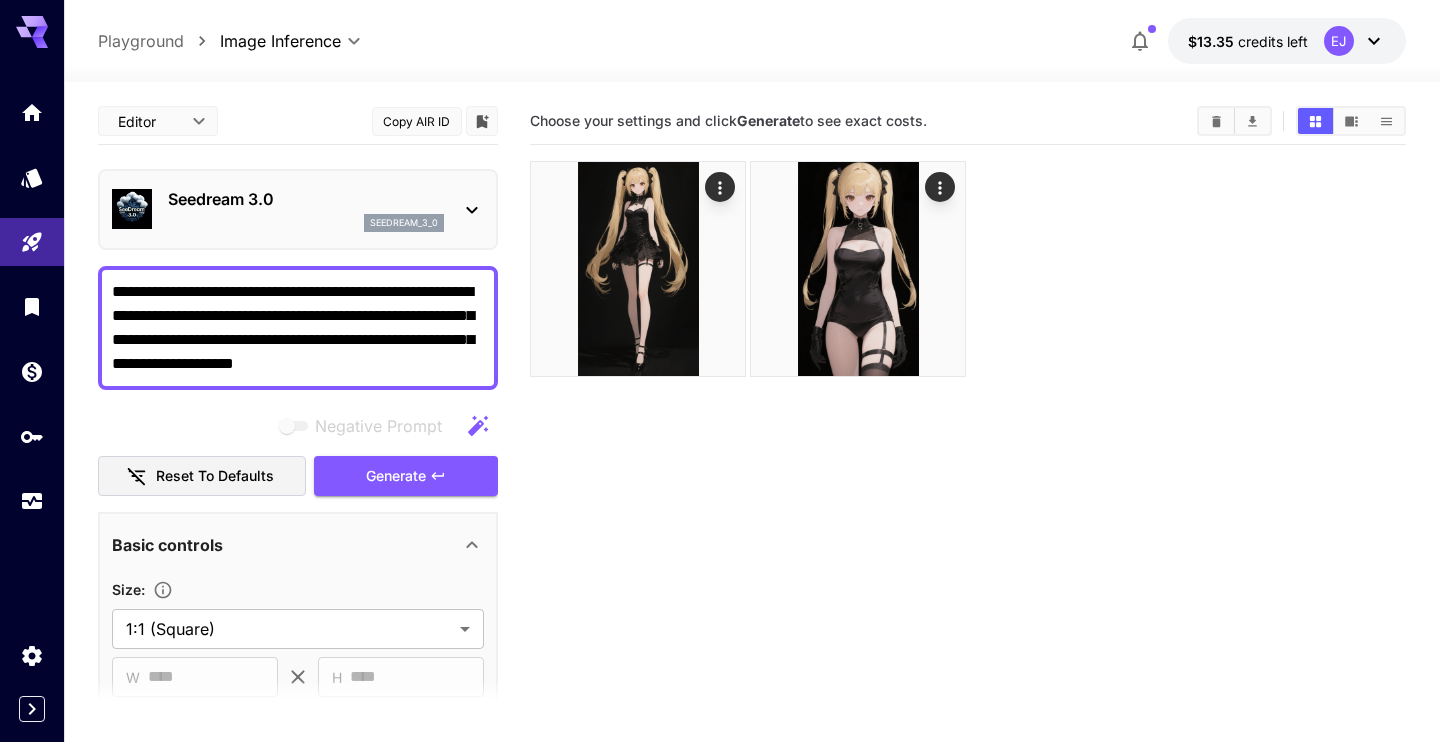 click on "**********" at bounding box center (298, 328) 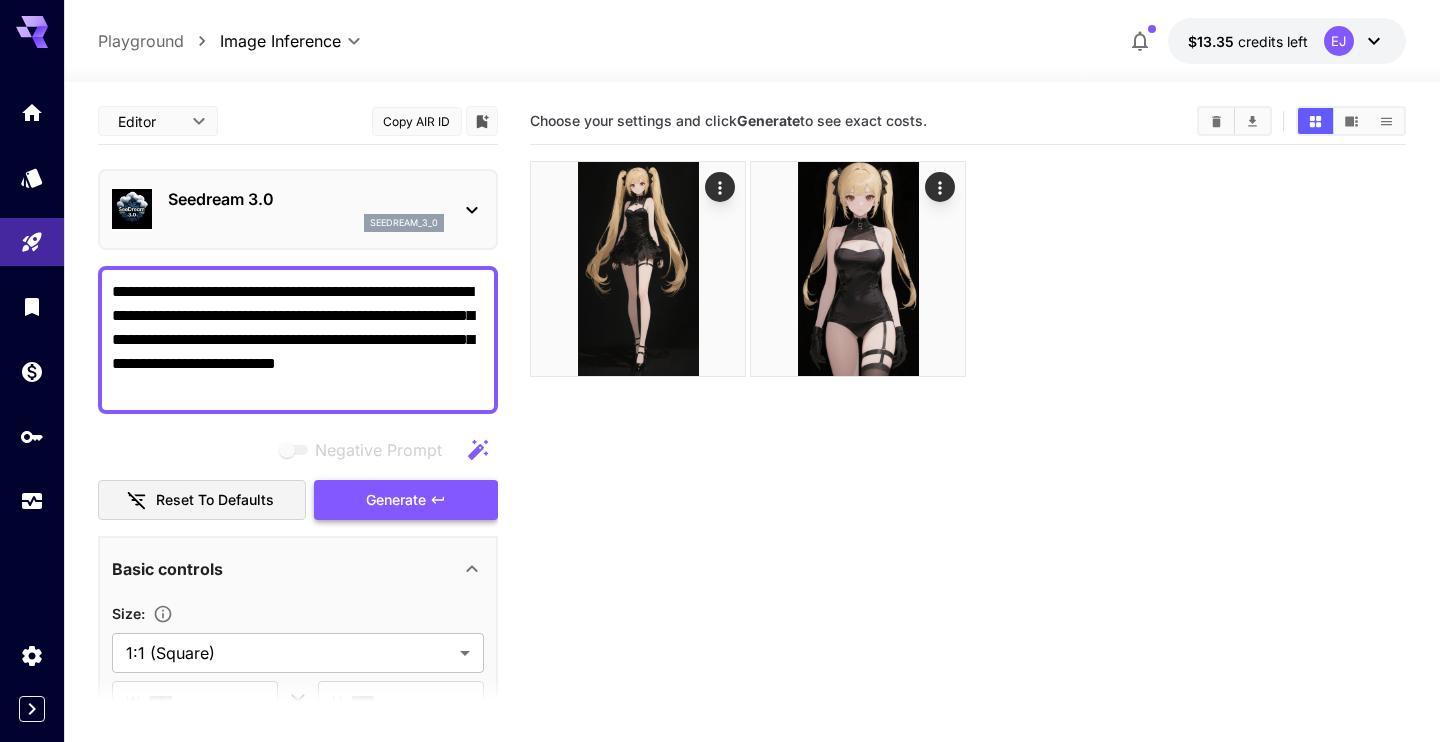 click 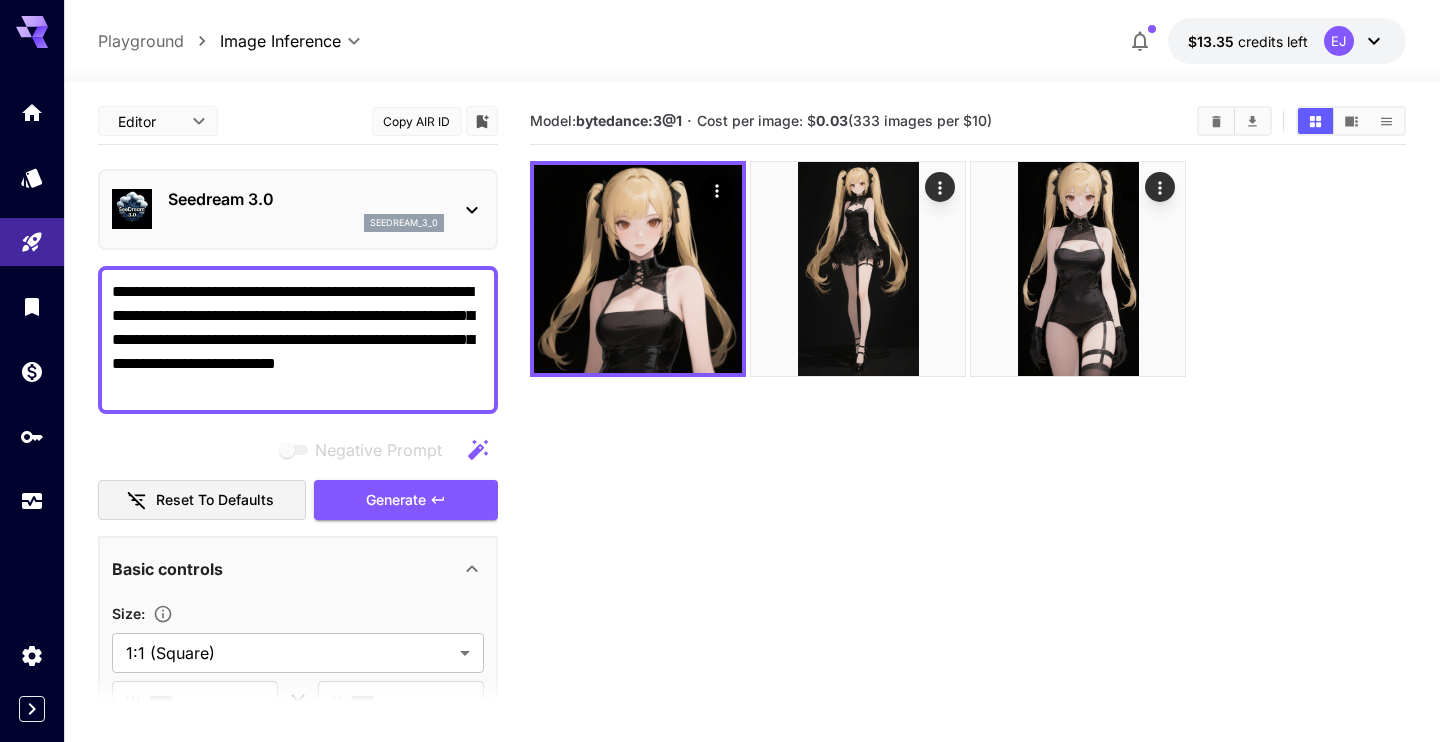 click on "**********" at bounding box center (298, 340) 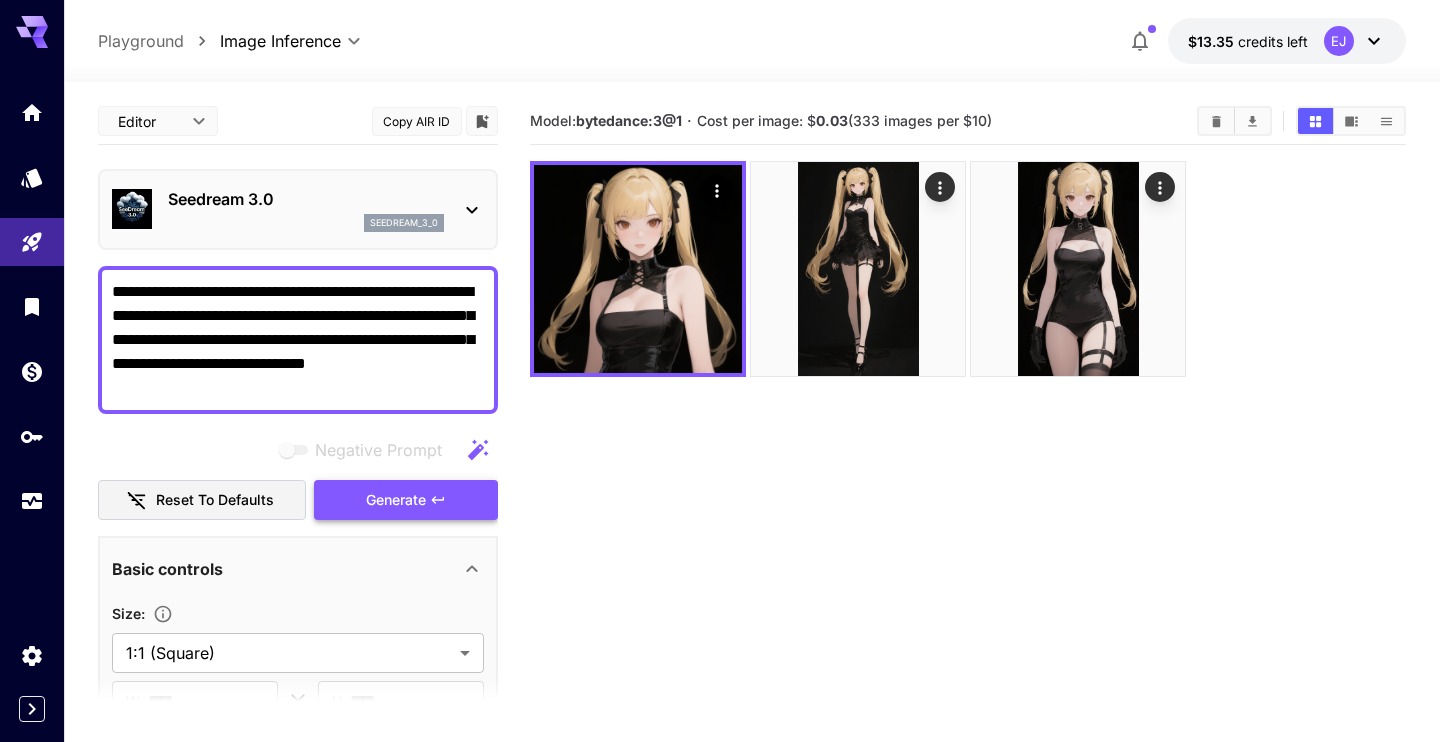 click 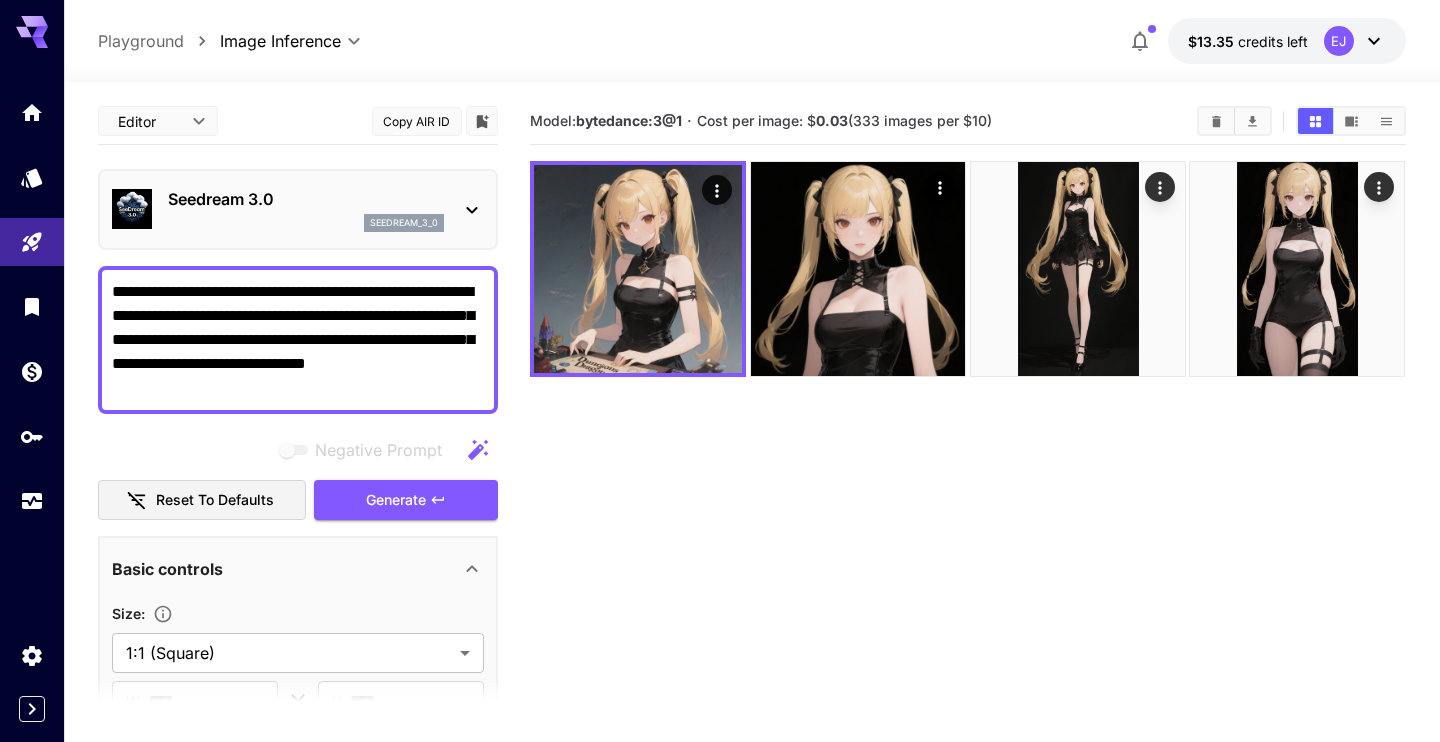 drag, startPoint x: 307, startPoint y: 358, endPoint x: 204, endPoint y: 108, distance: 270.38675 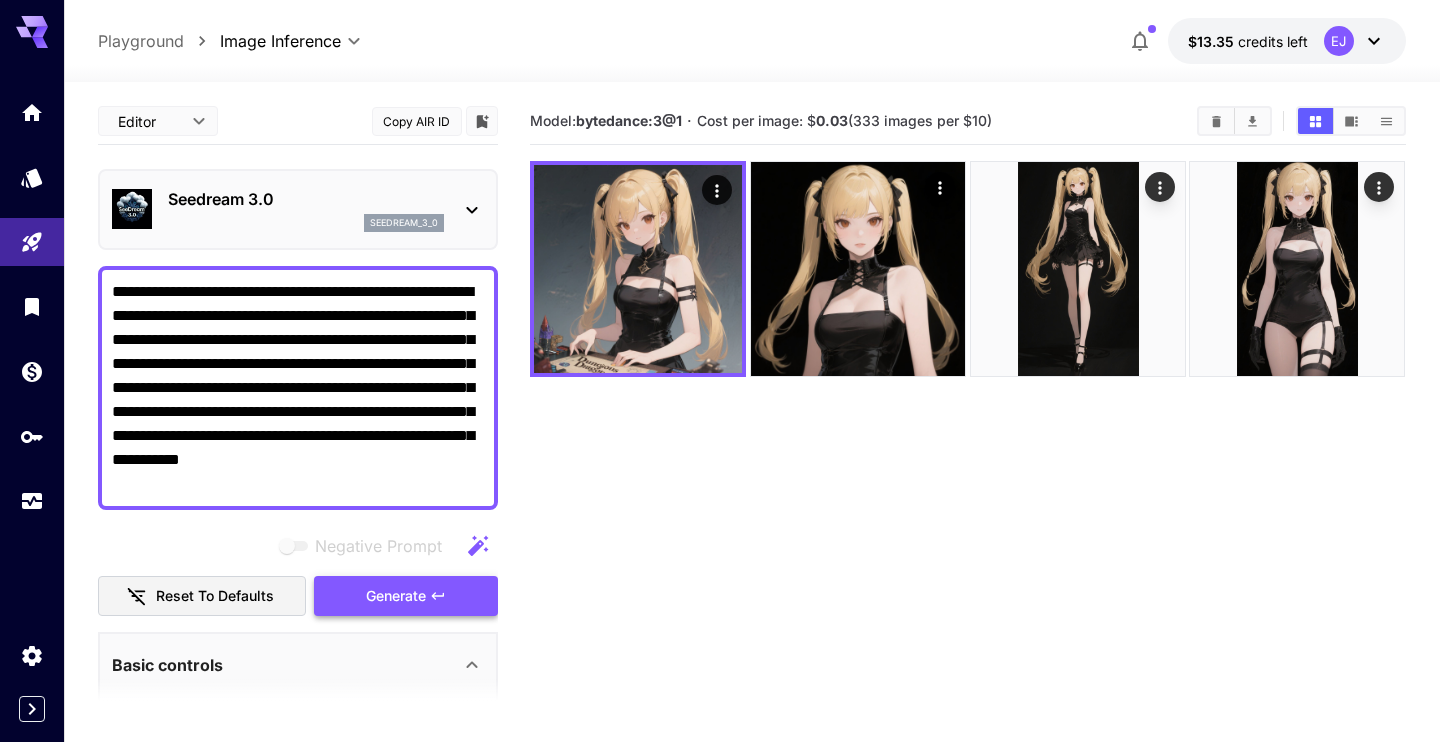 click on "Generate" at bounding box center [396, 596] 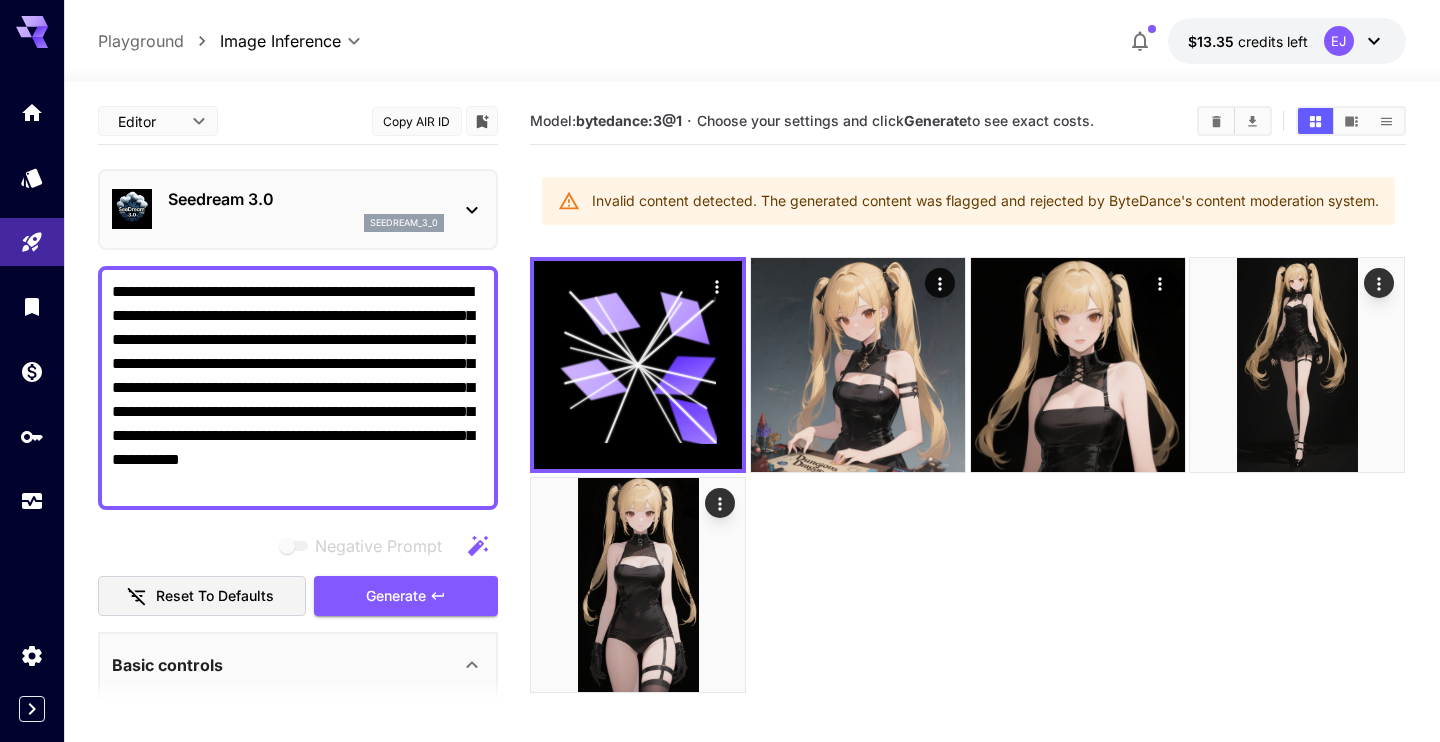 click on "**********" at bounding box center [298, 388] 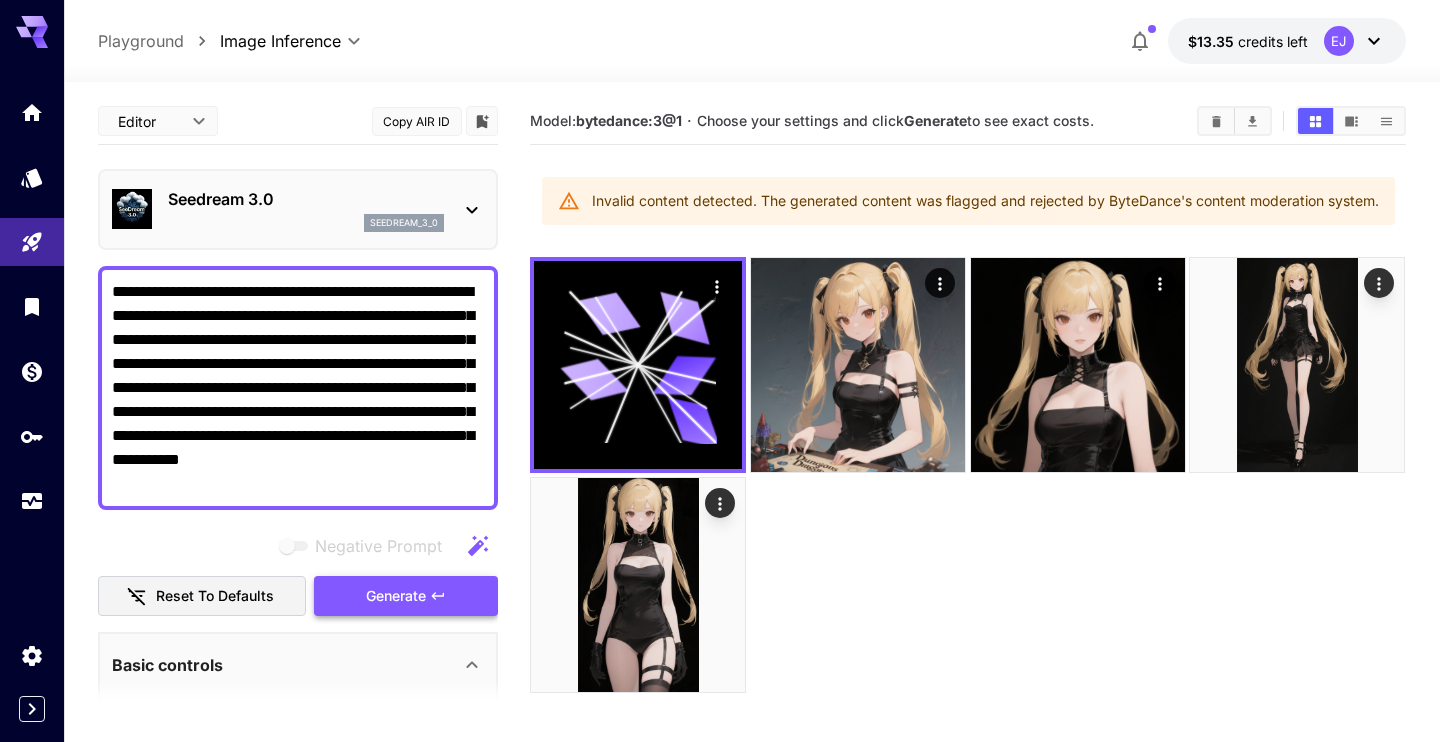 click on "Generate" at bounding box center [396, 596] 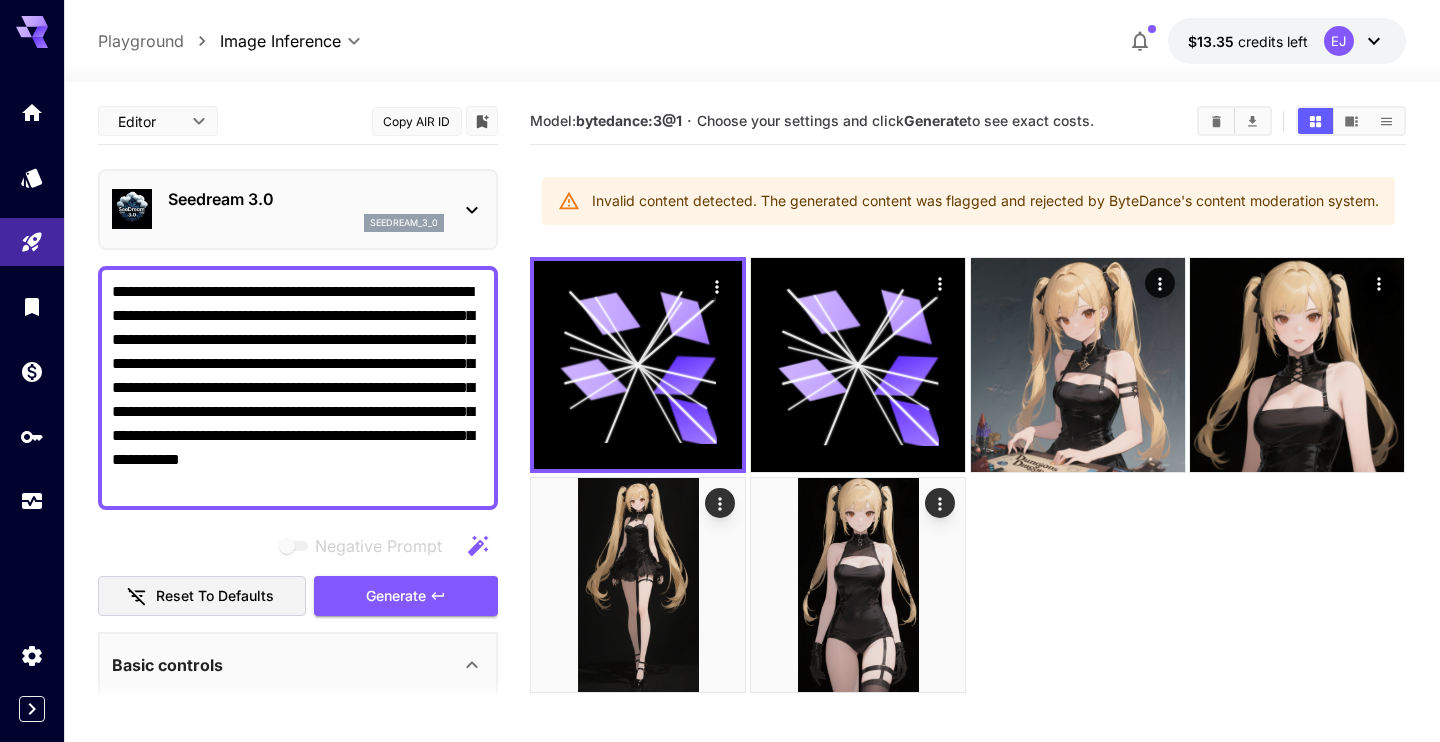 click on "**********" at bounding box center (298, 388) 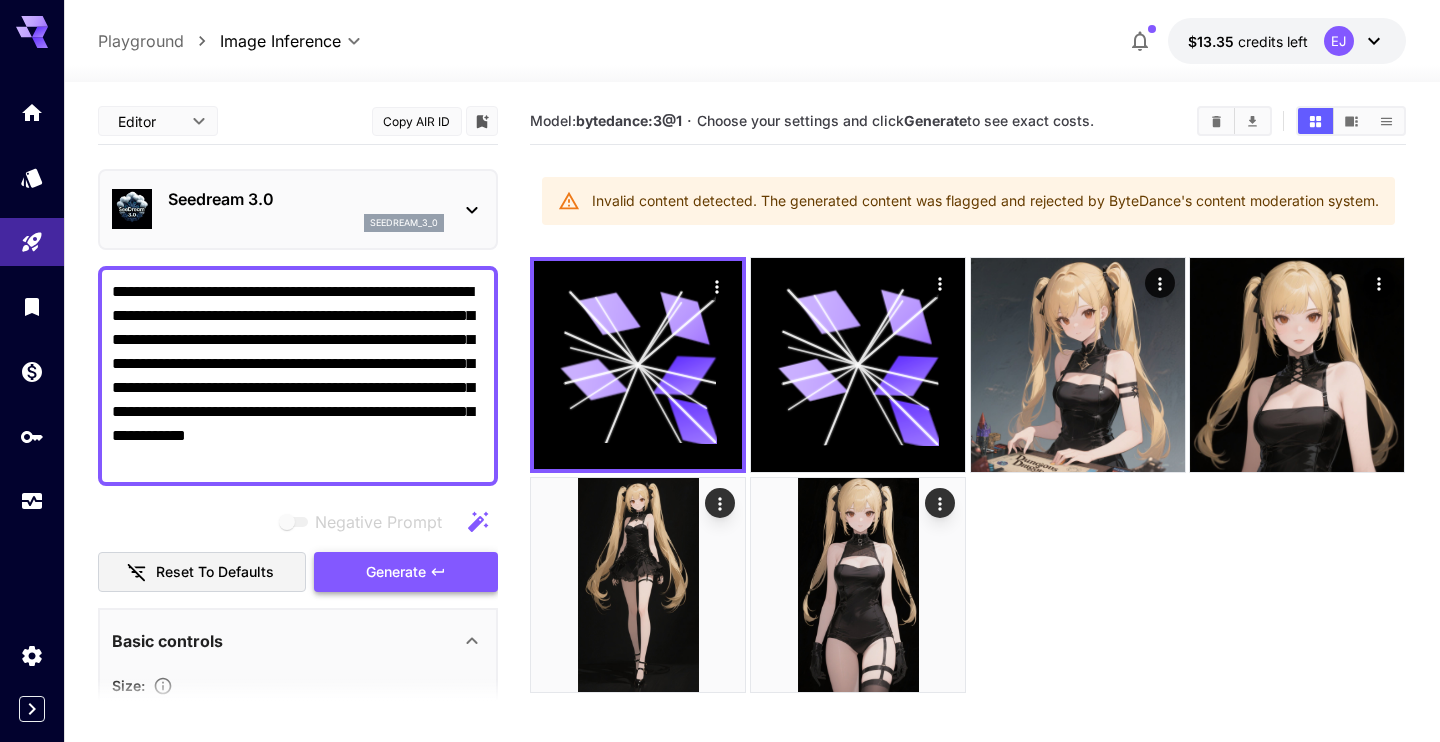 type on "**********" 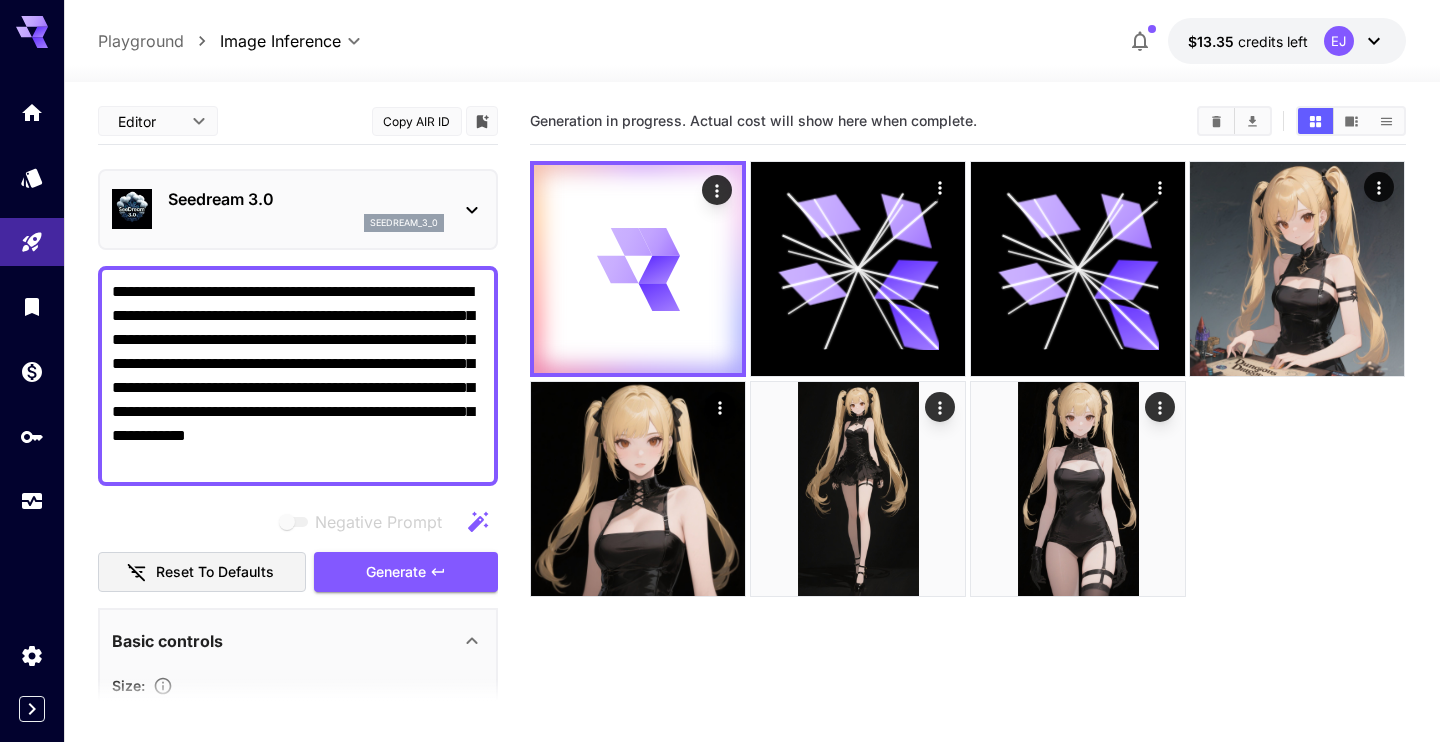 click on "**********" at bounding box center (298, 376) 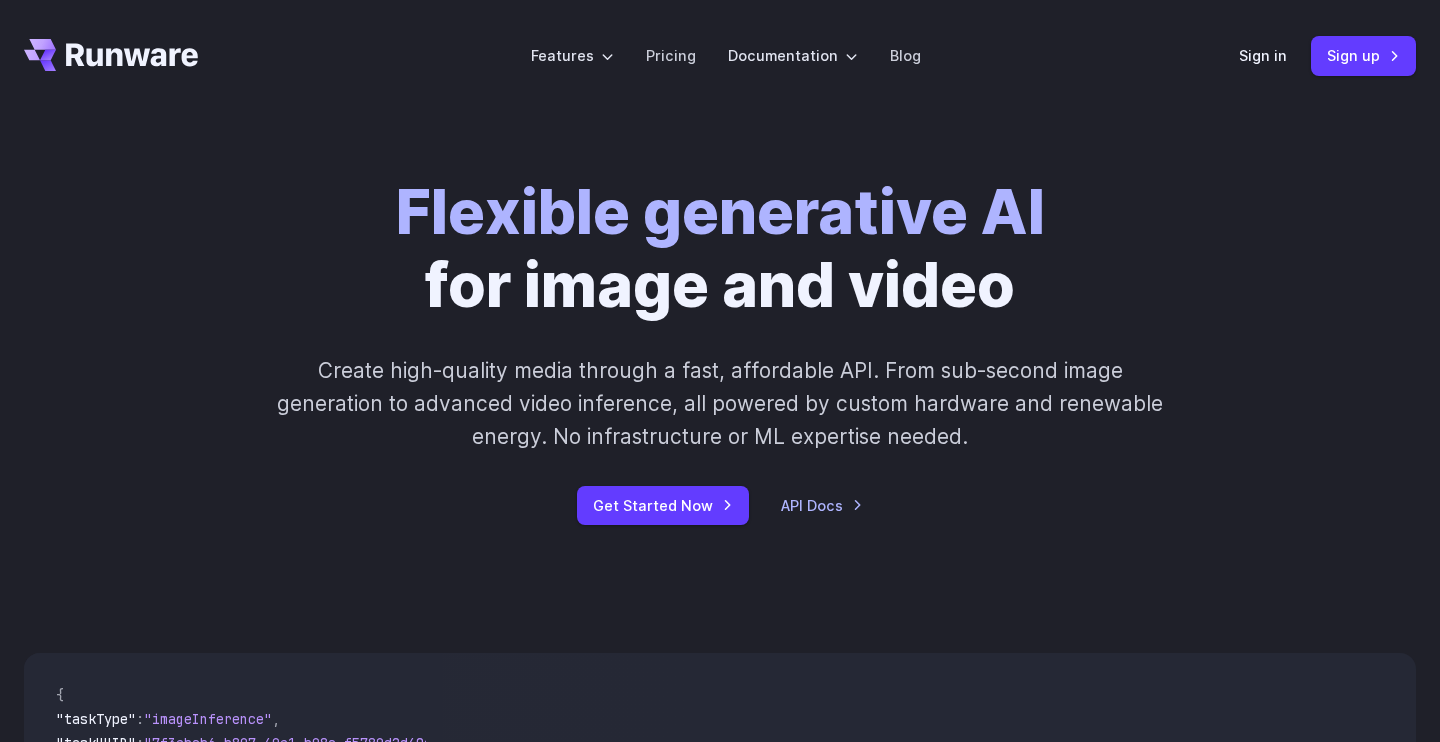 scroll, scrollTop: 0, scrollLeft: 0, axis: both 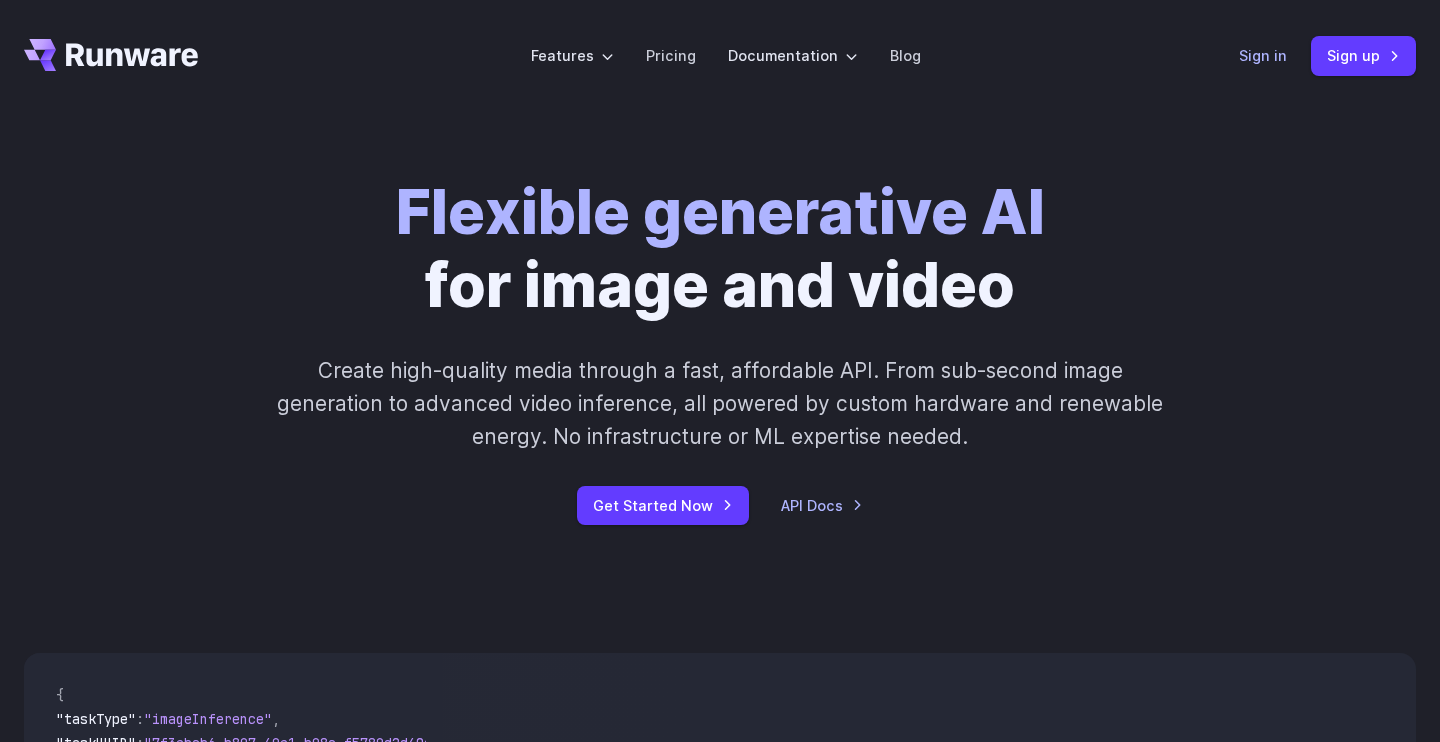 click on "Sign in" at bounding box center (1263, 55) 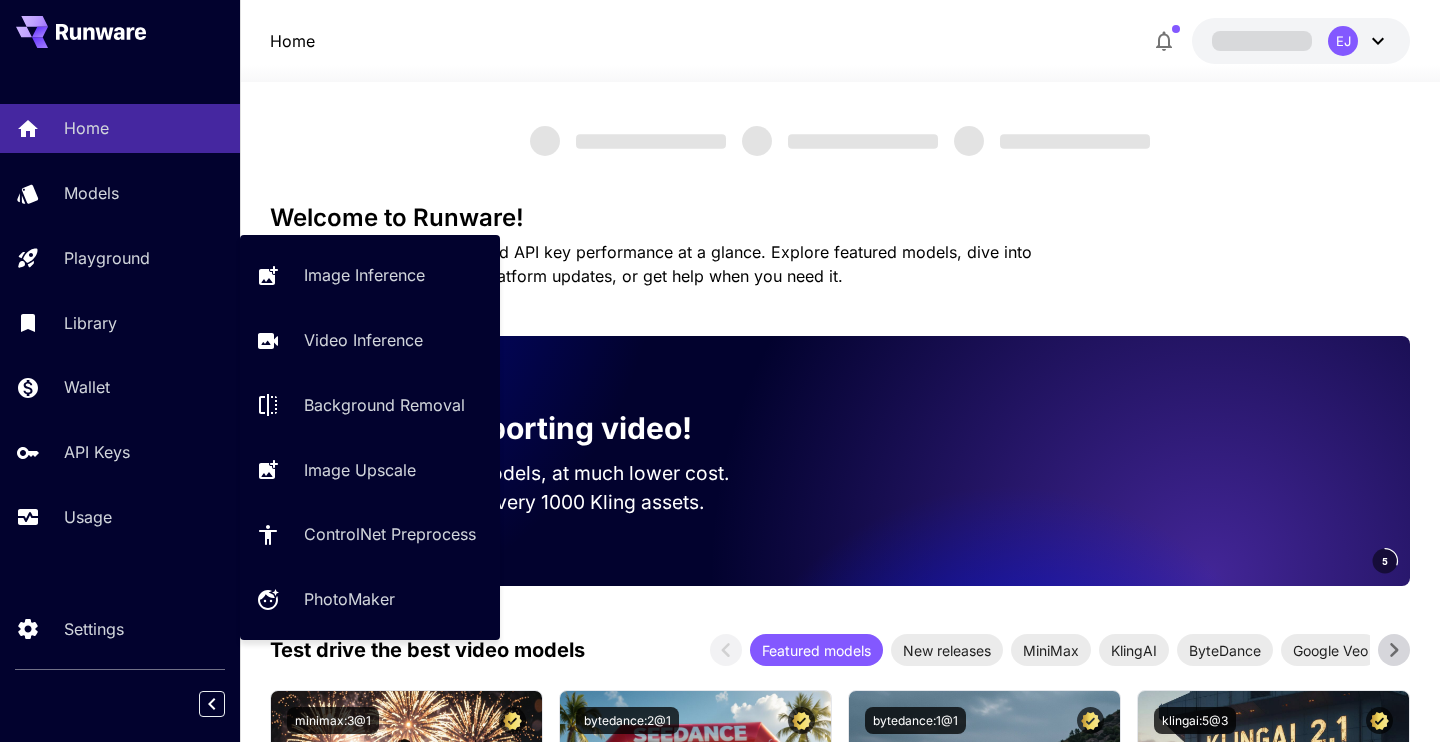 click on "Image Inference" at bounding box center (364, 275) 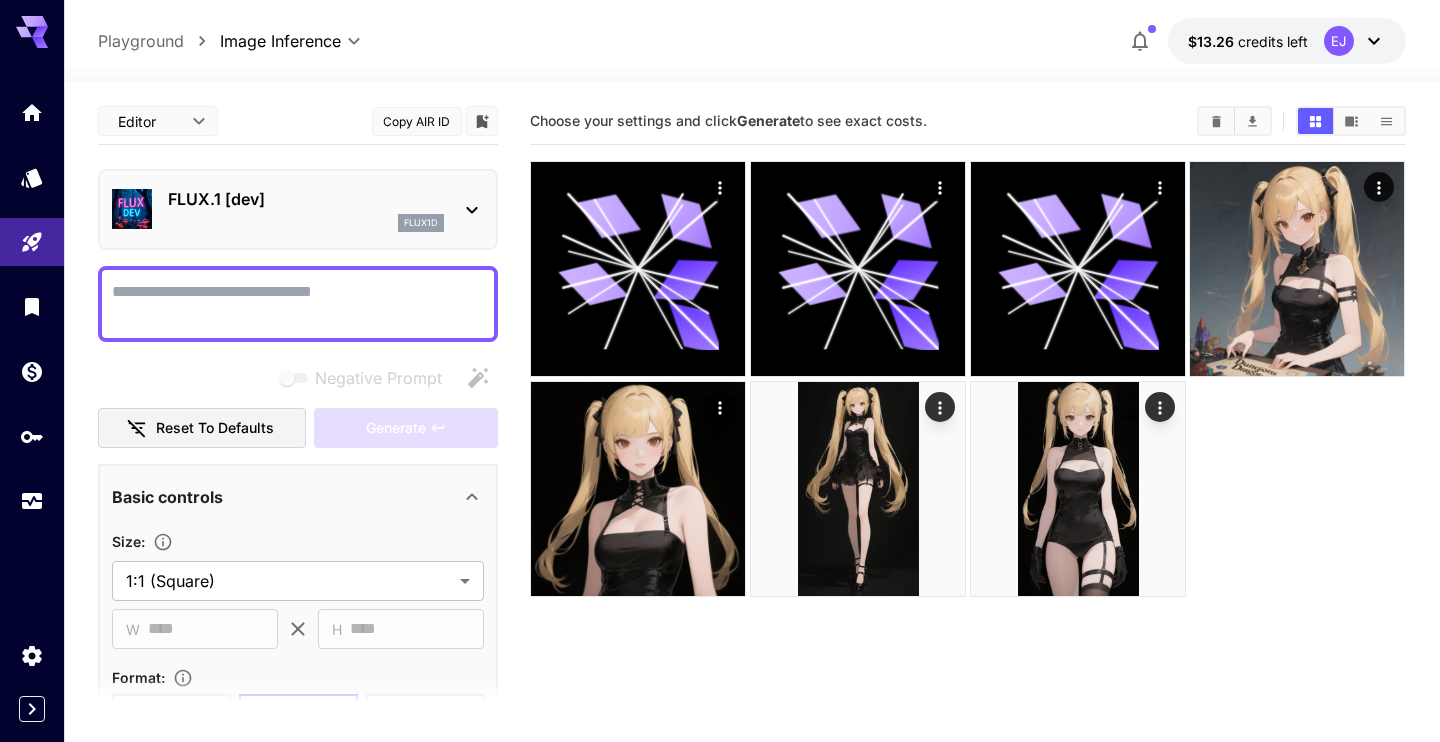 click on "Negative Prompt" at bounding box center [298, 304] 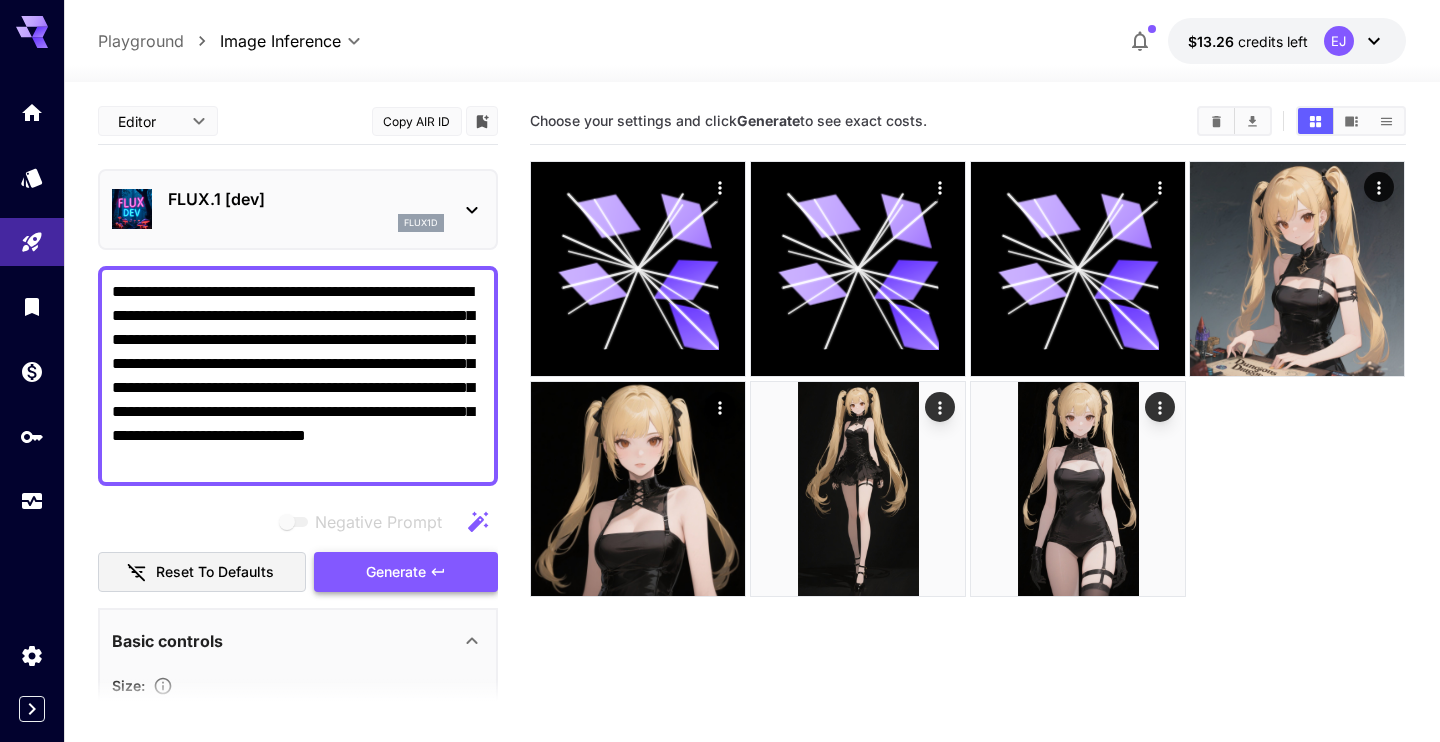 type on "**********" 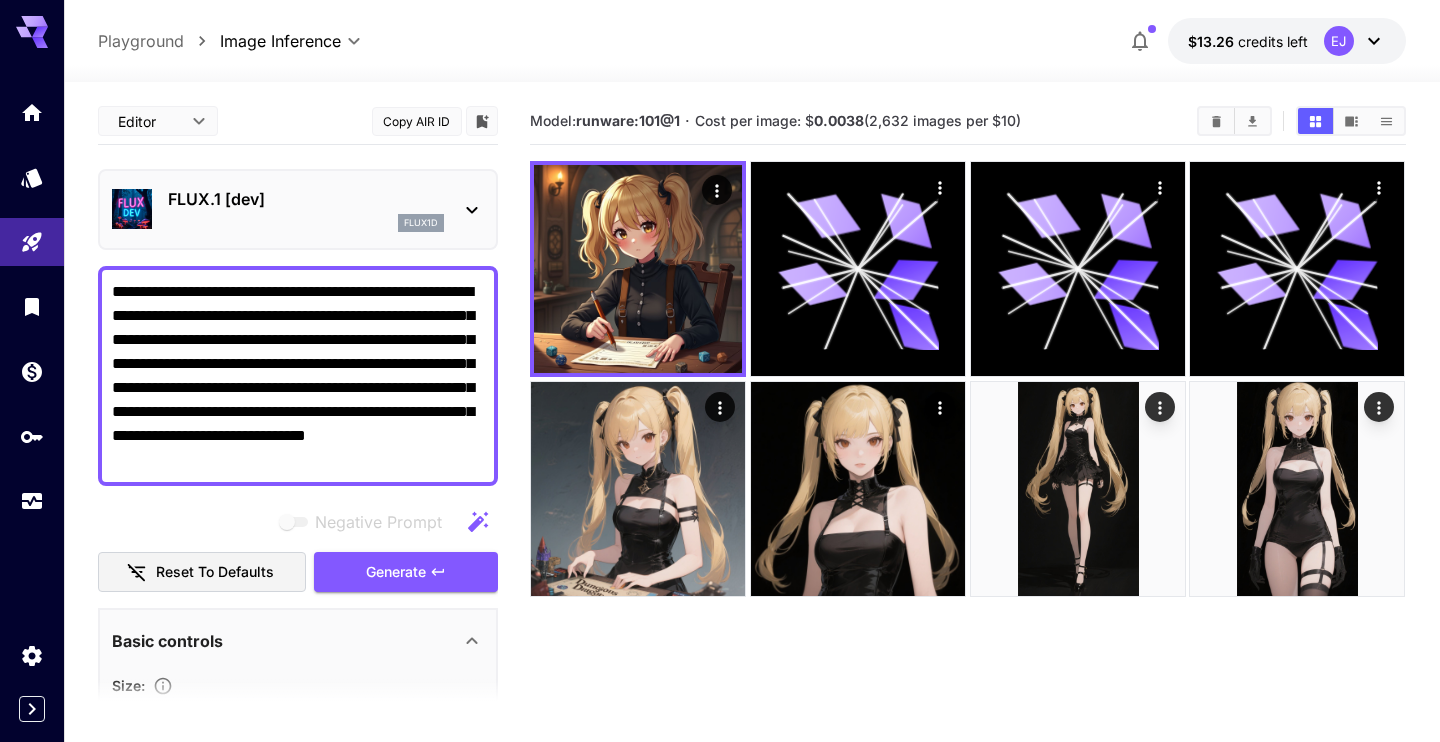 click on "FLUX.1 [dev]" at bounding box center [306, 199] 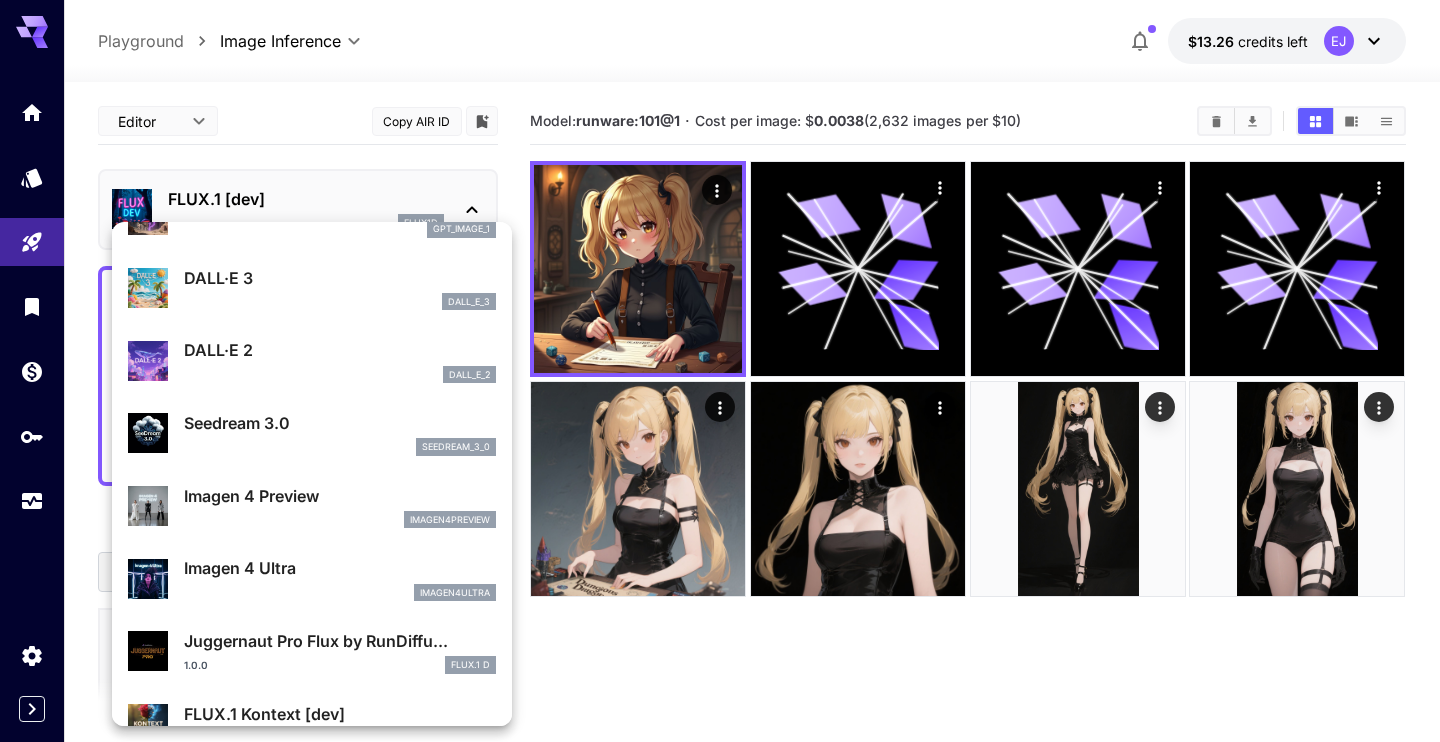 scroll, scrollTop: 343, scrollLeft: 0, axis: vertical 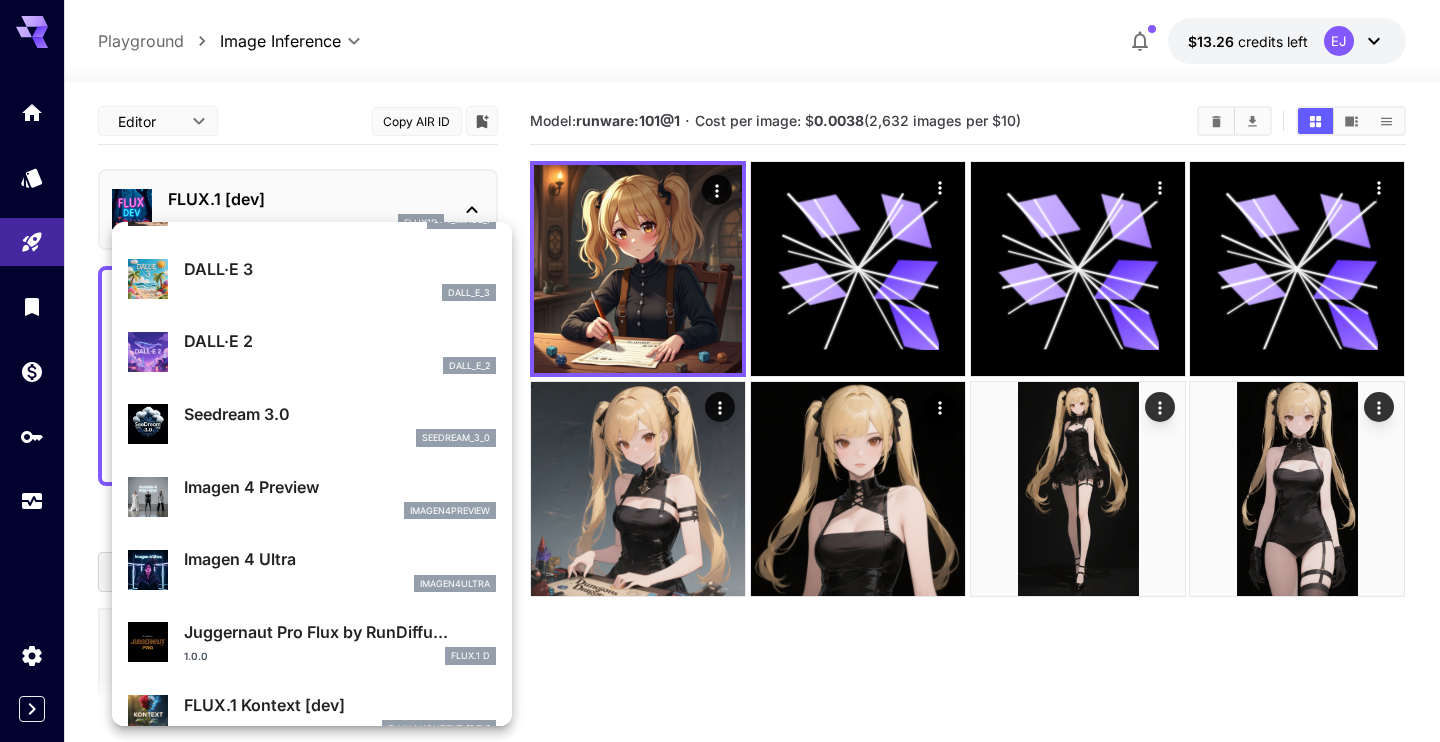 click on "Seedream 3.0" at bounding box center [340, 414] 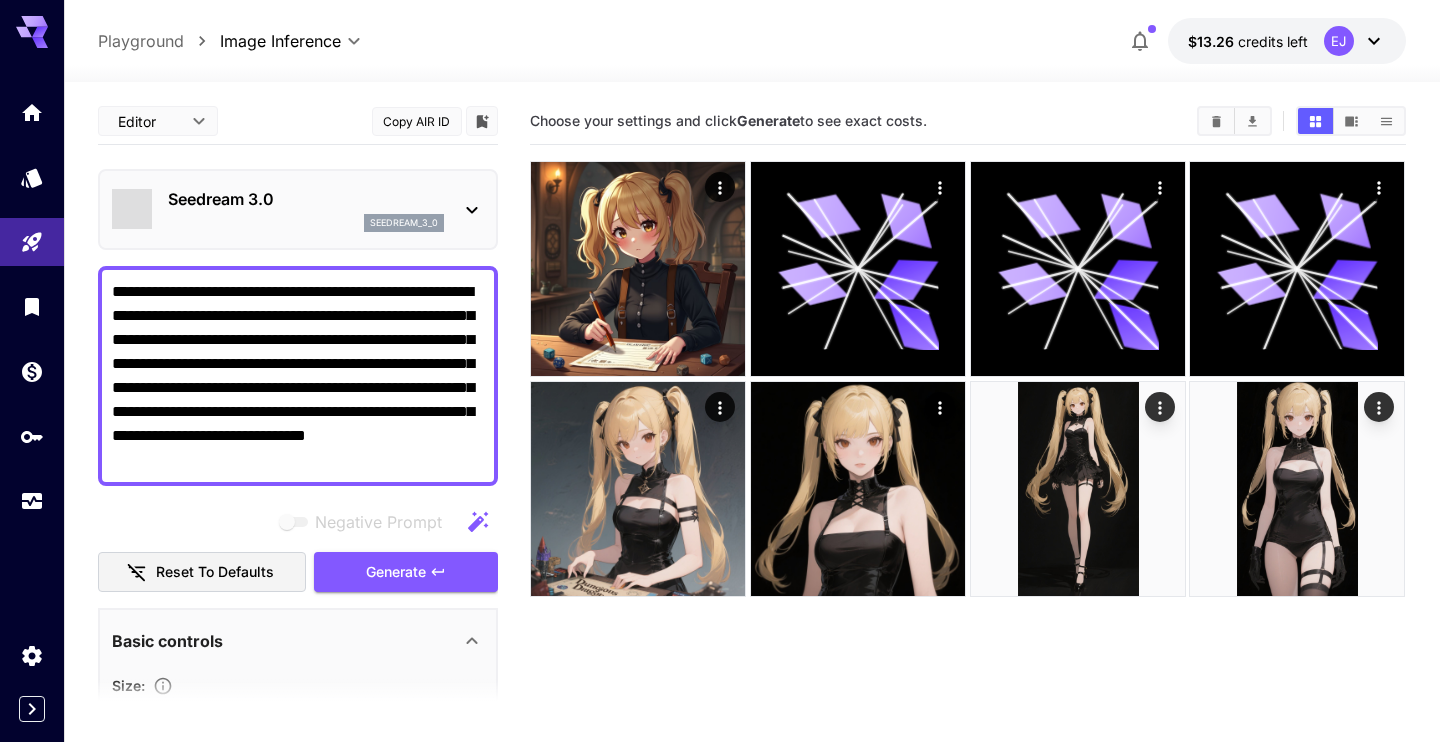 type on "***" 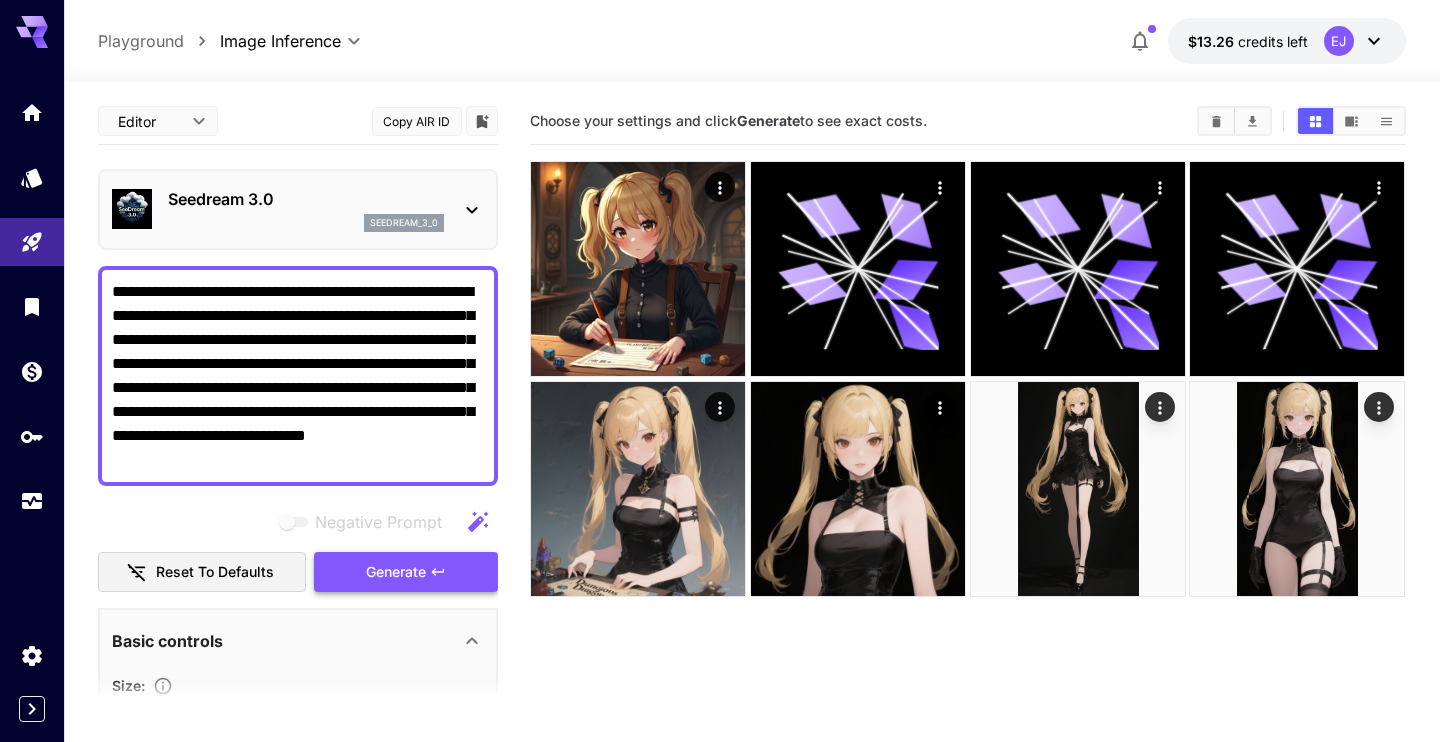click on "Generate" at bounding box center [396, 572] 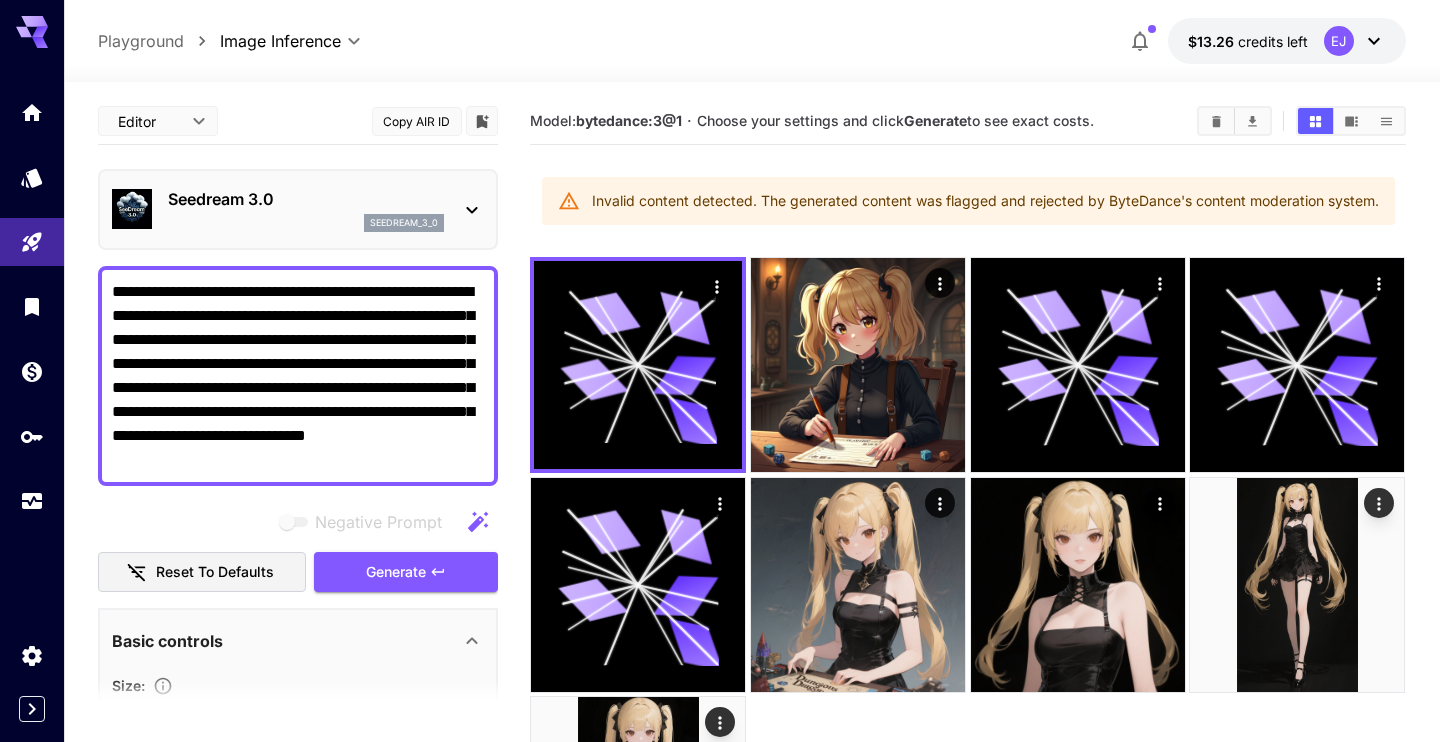 click on "**********" at bounding box center [298, 376] 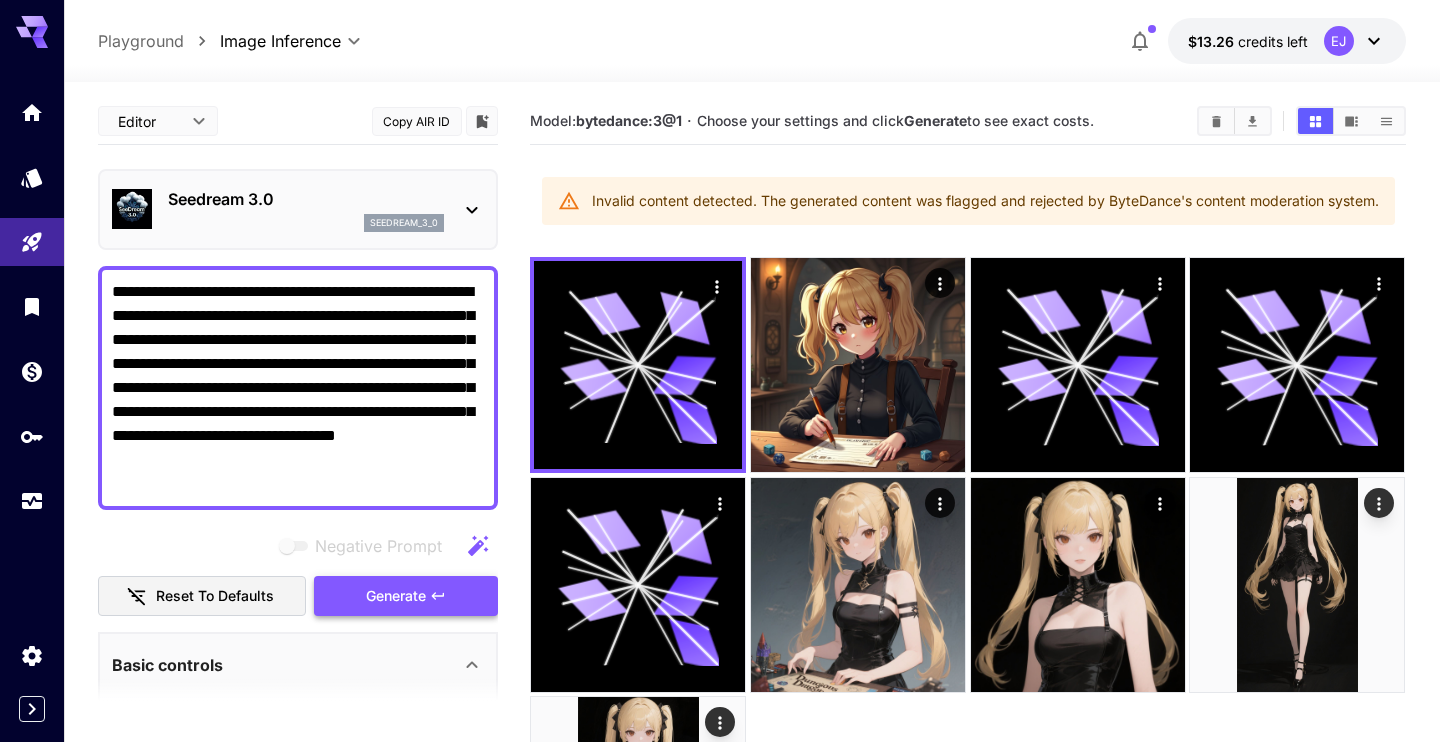 click on "Generate" at bounding box center [396, 596] 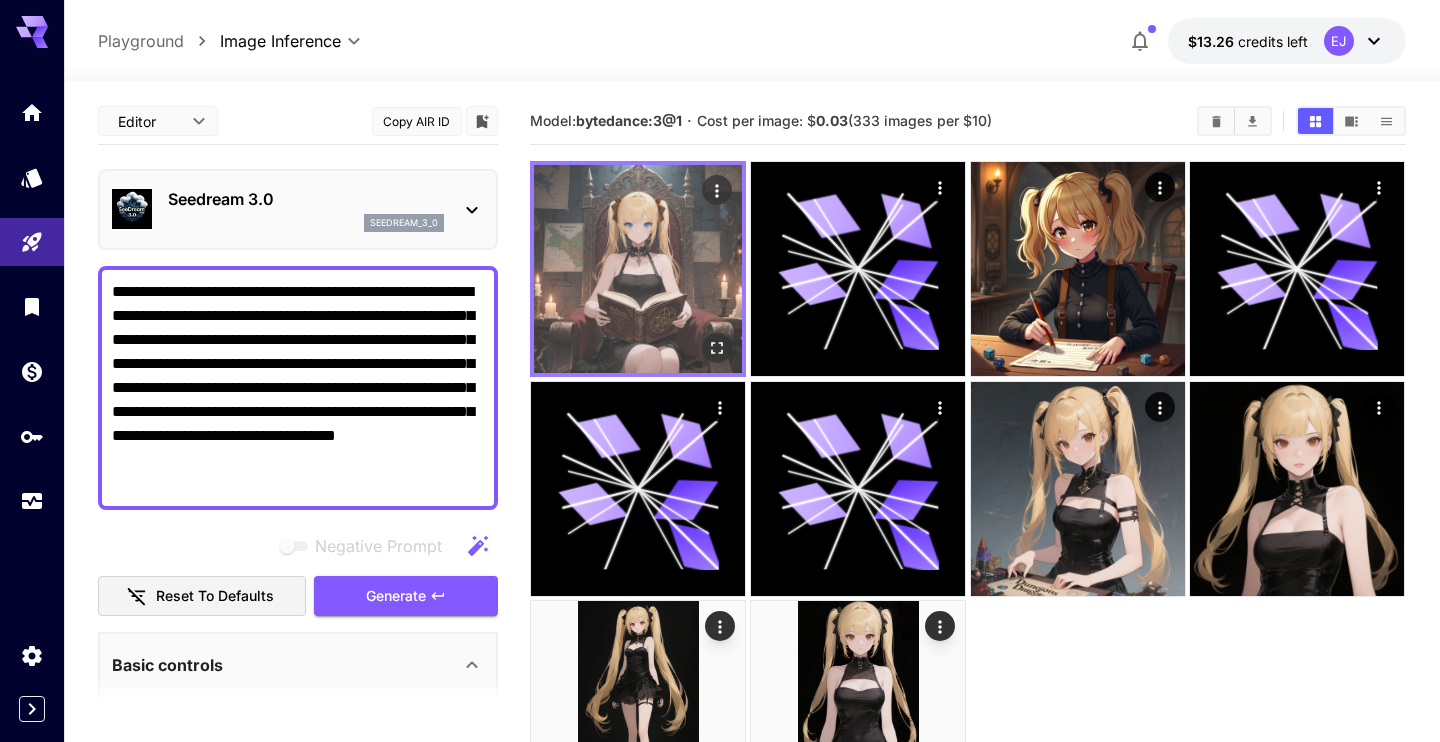 click at bounding box center [638, 269] 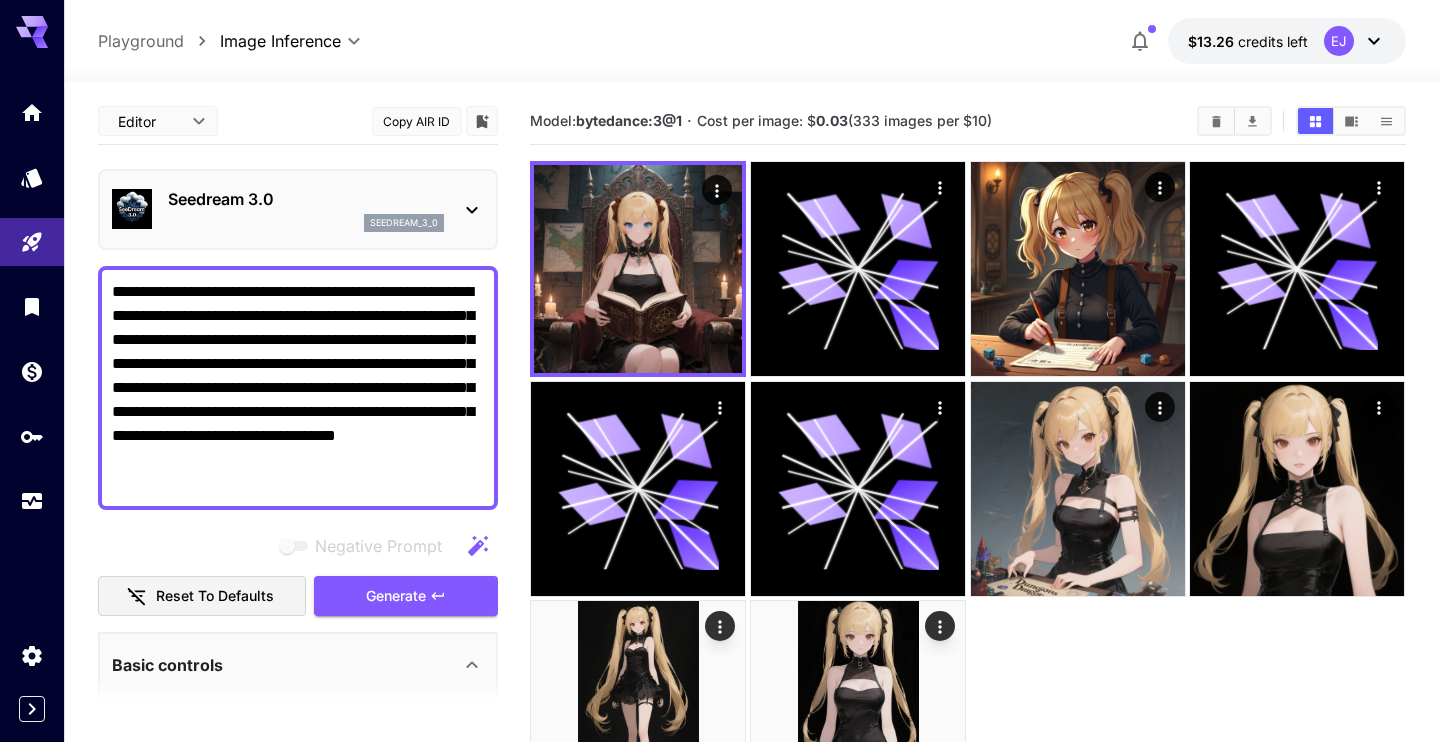 click on "**********" at bounding box center [298, 388] 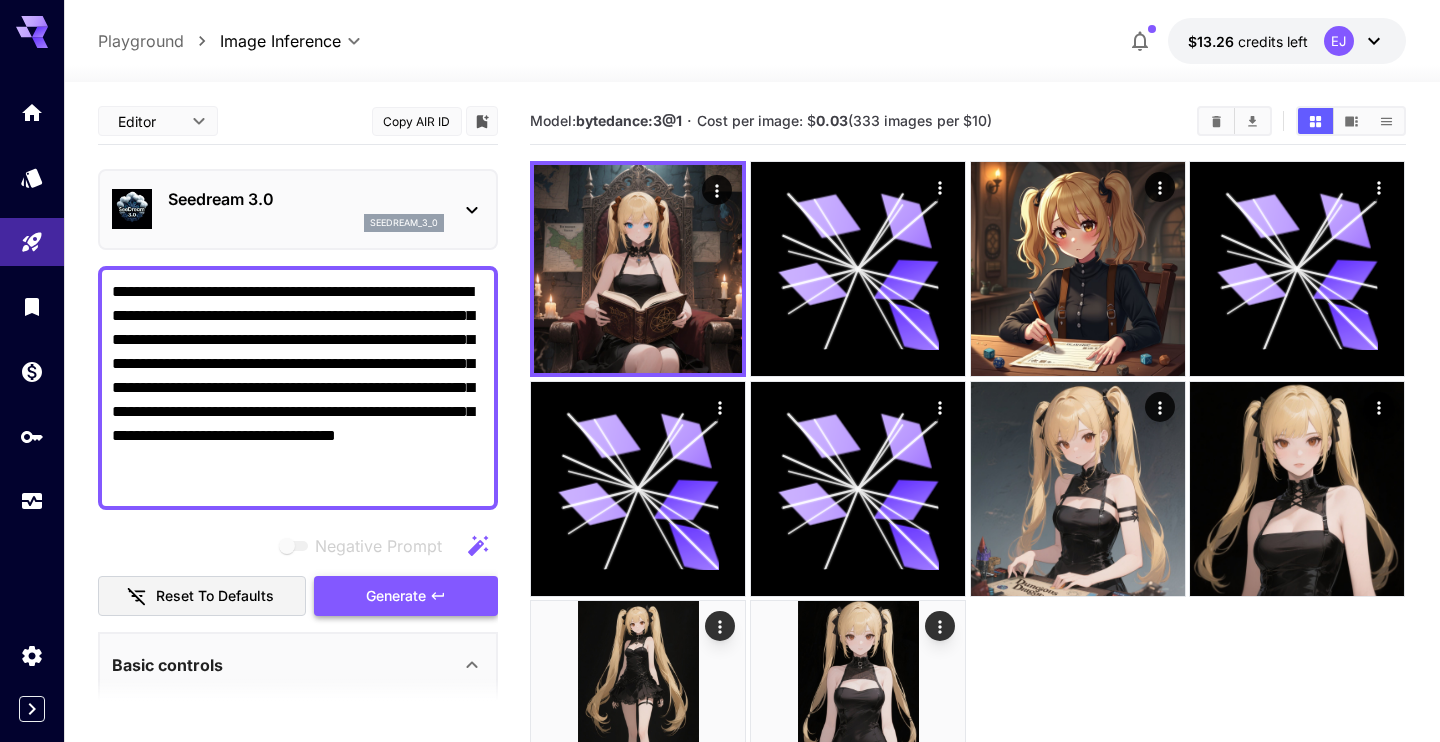 paste 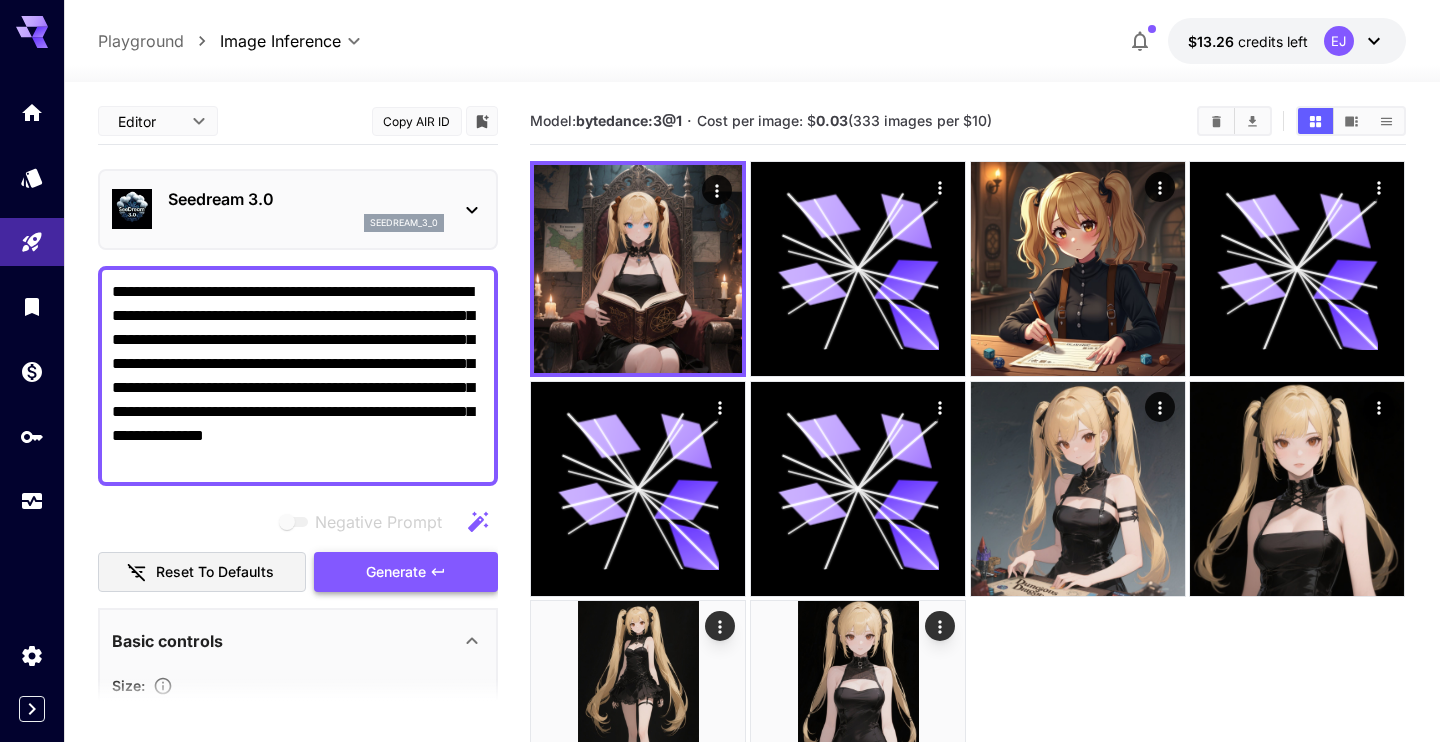 type on "**********" 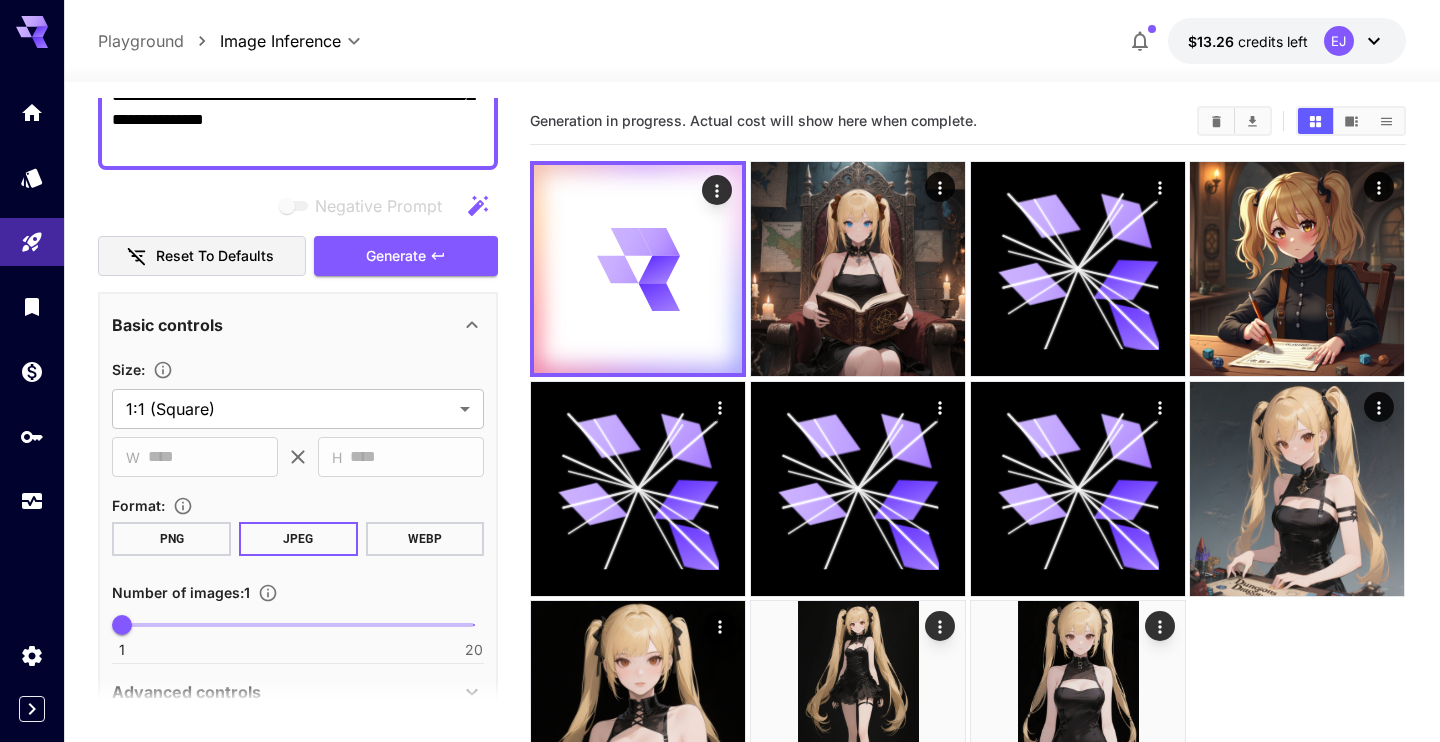 scroll, scrollTop: 342, scrollLeft: 0, axis: vertical 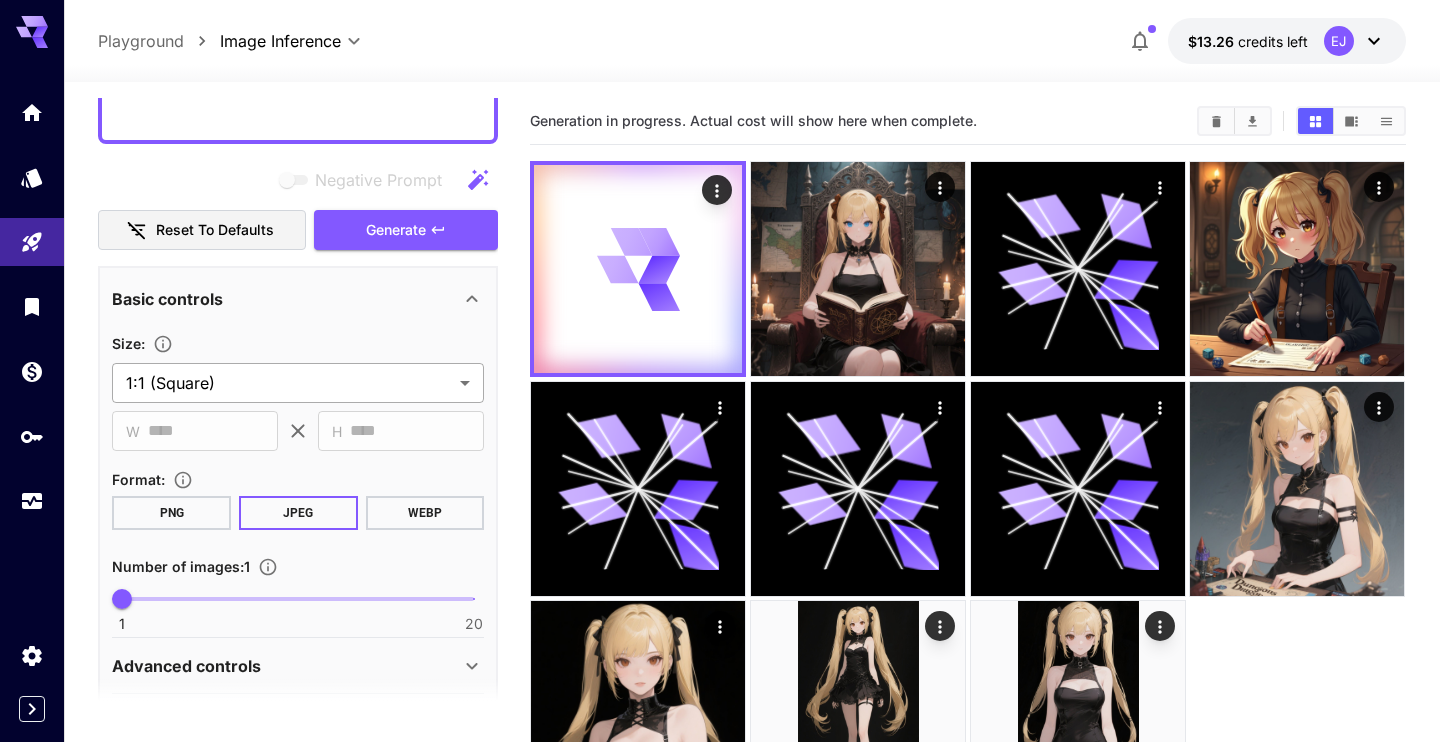 click on "**********" at bounding box center [720, 450] 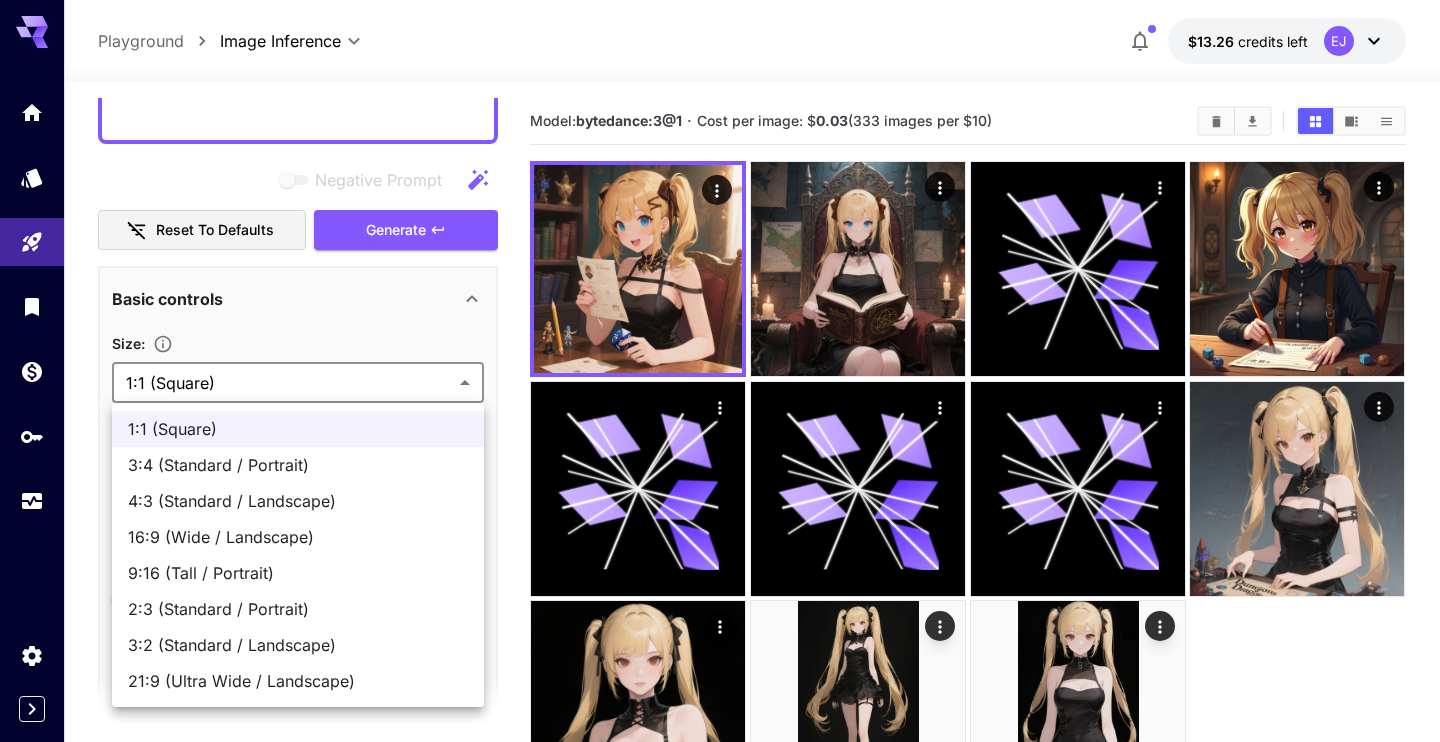 click on "3:2 (Standard / Landscape)" at bounding box center [298, 645] 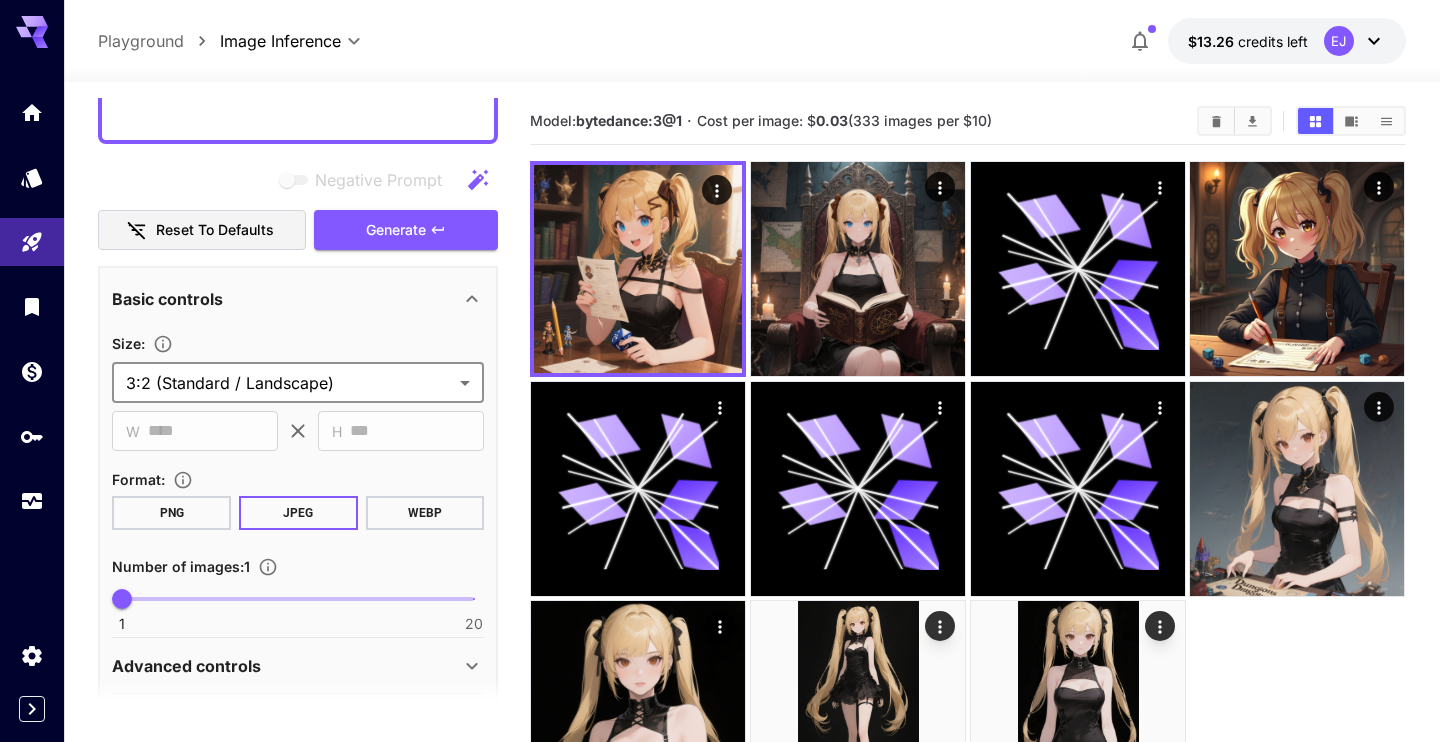 type on "**********" 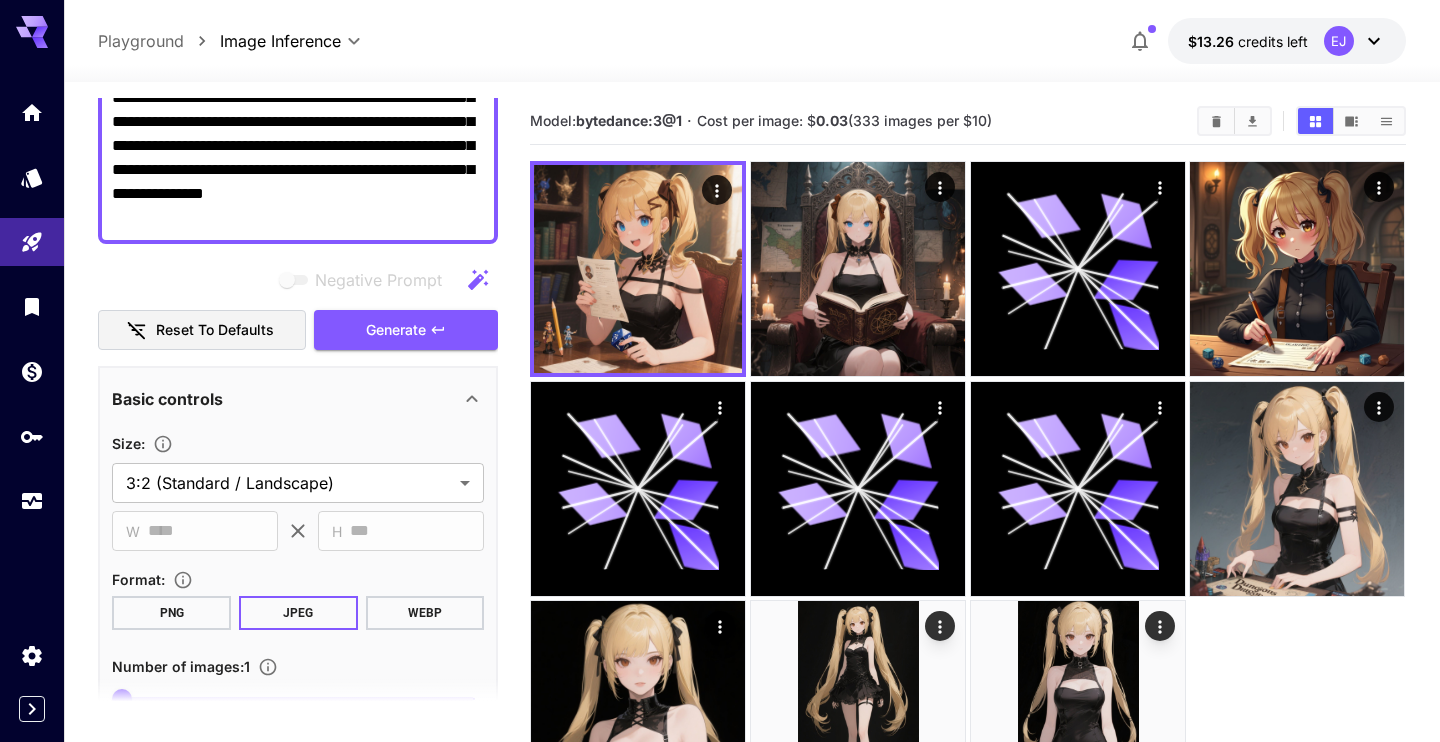 scroll, scrollTop: 114, scrollLeft: 0, axis: vertical 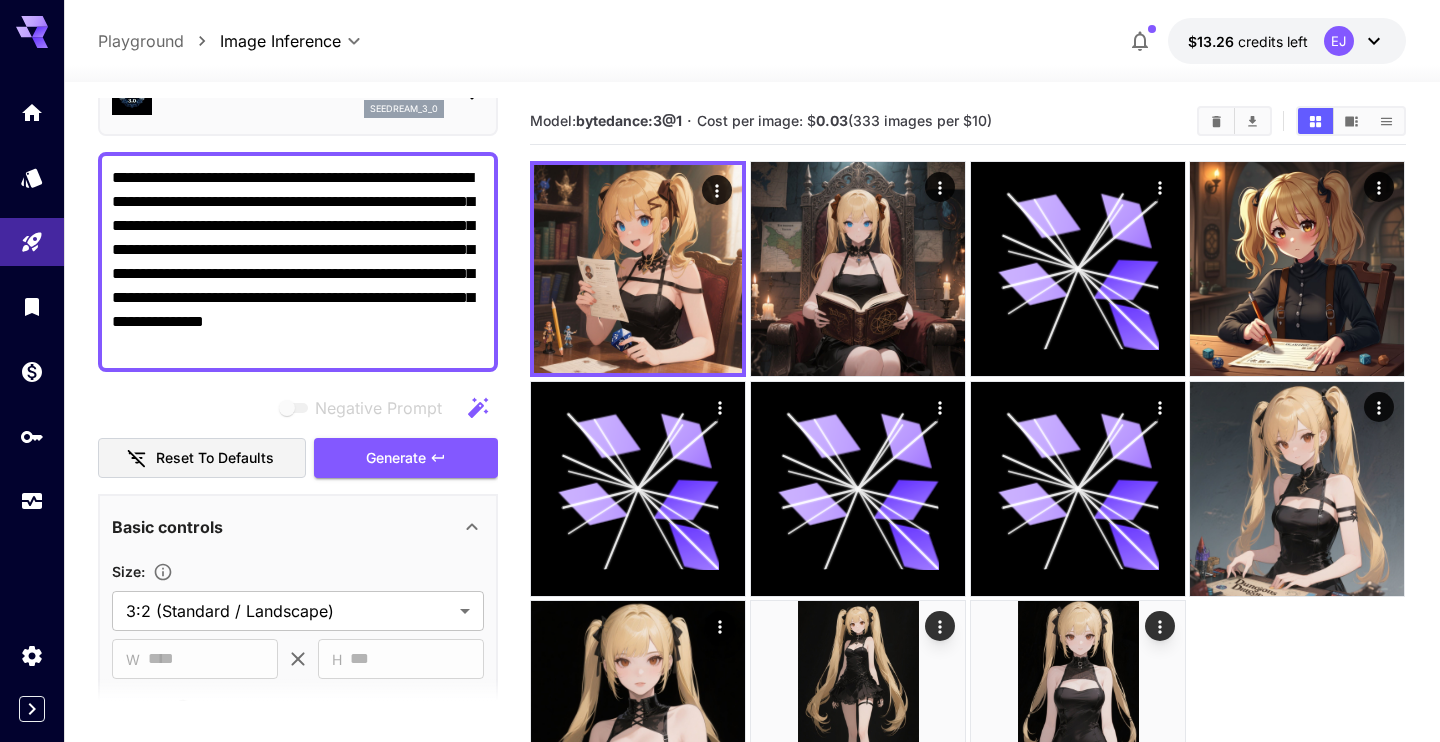 click on "**********" at bounding box center (298, 262) 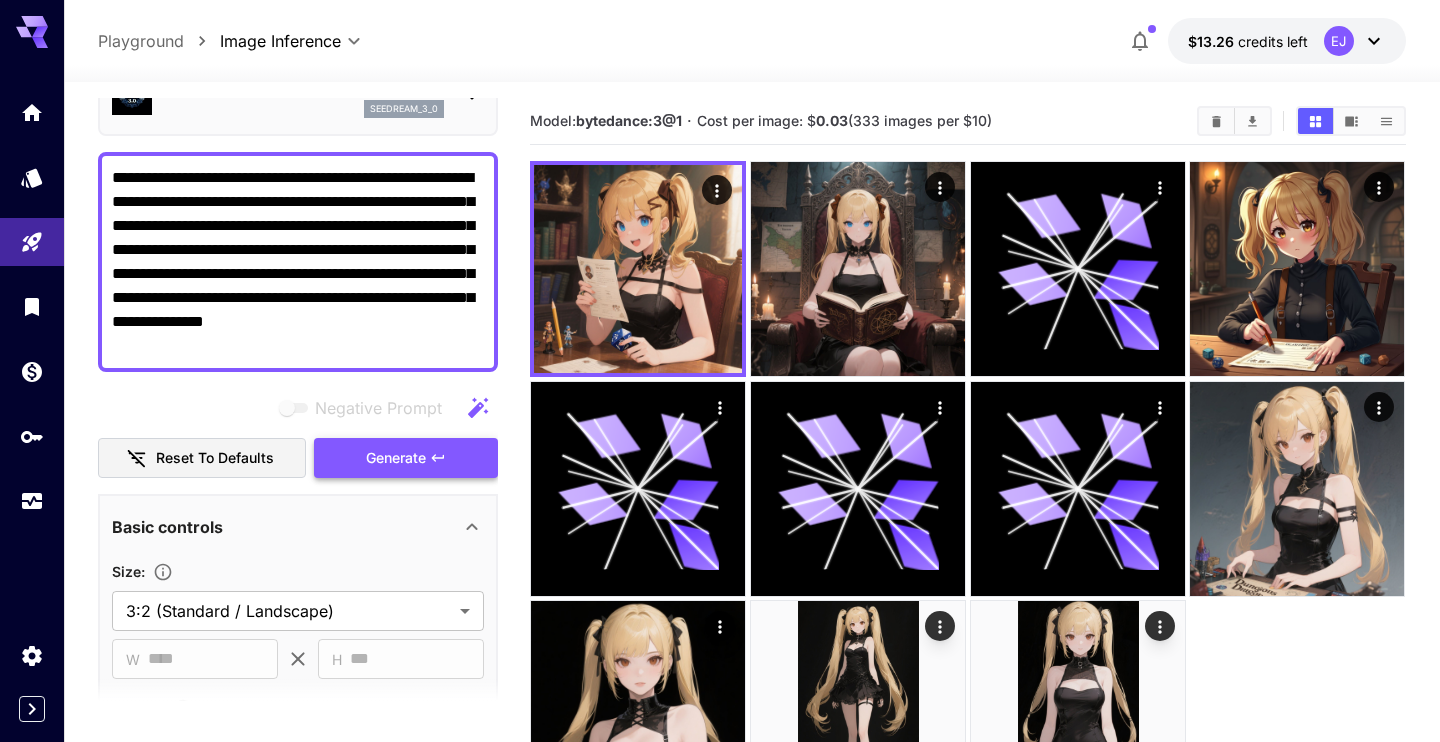 click on "Generate" at bounding box center (396, 458) 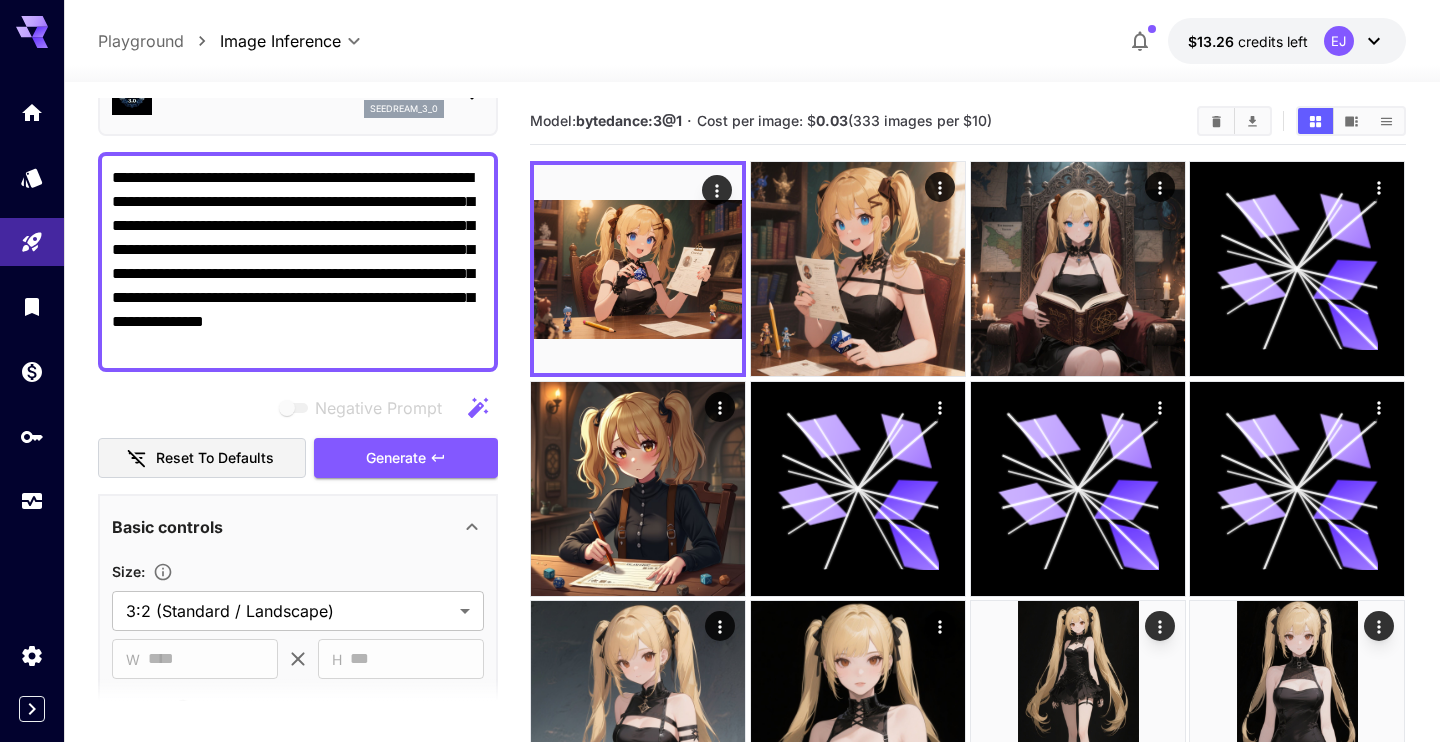 click on "**********" at bounding box center [298, 262] 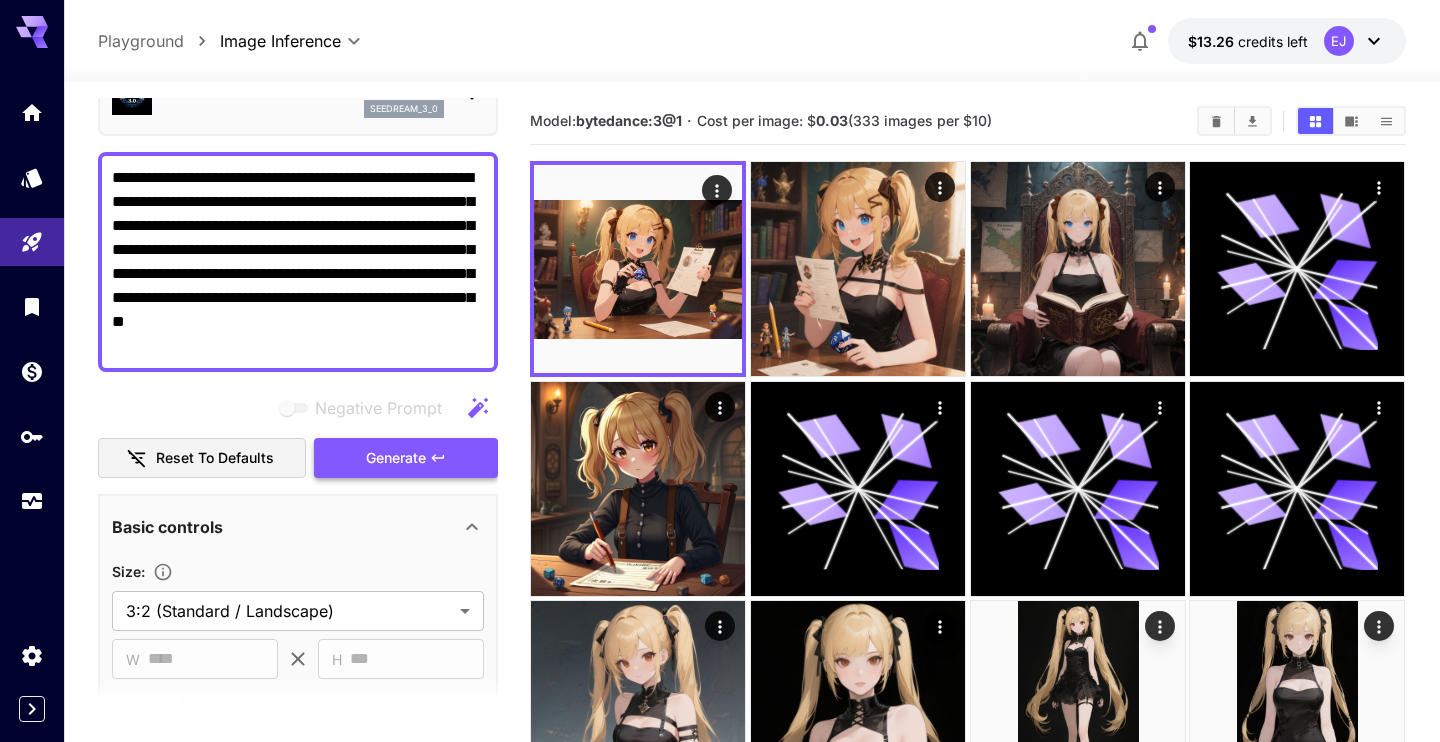 type on "**********" 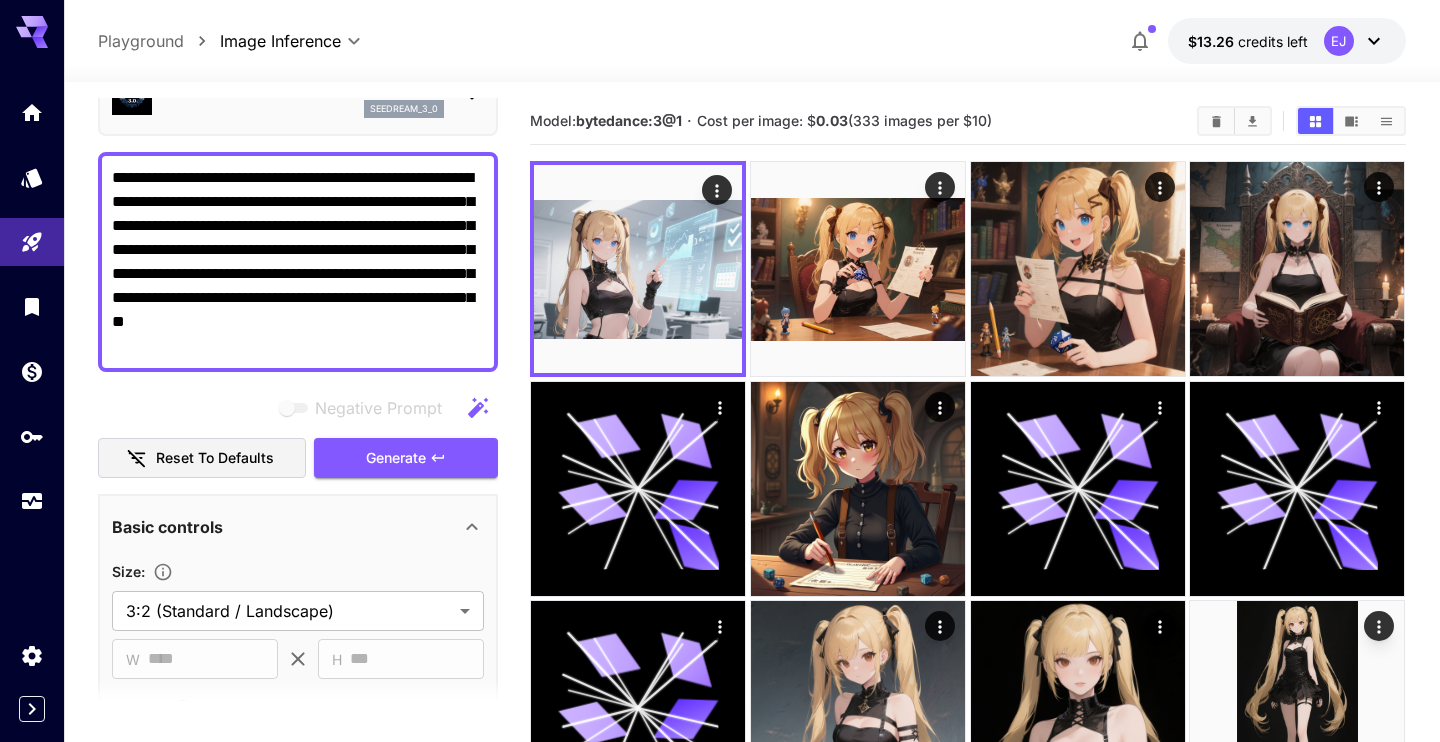 click on "**********" at bounding box center [298, 262] 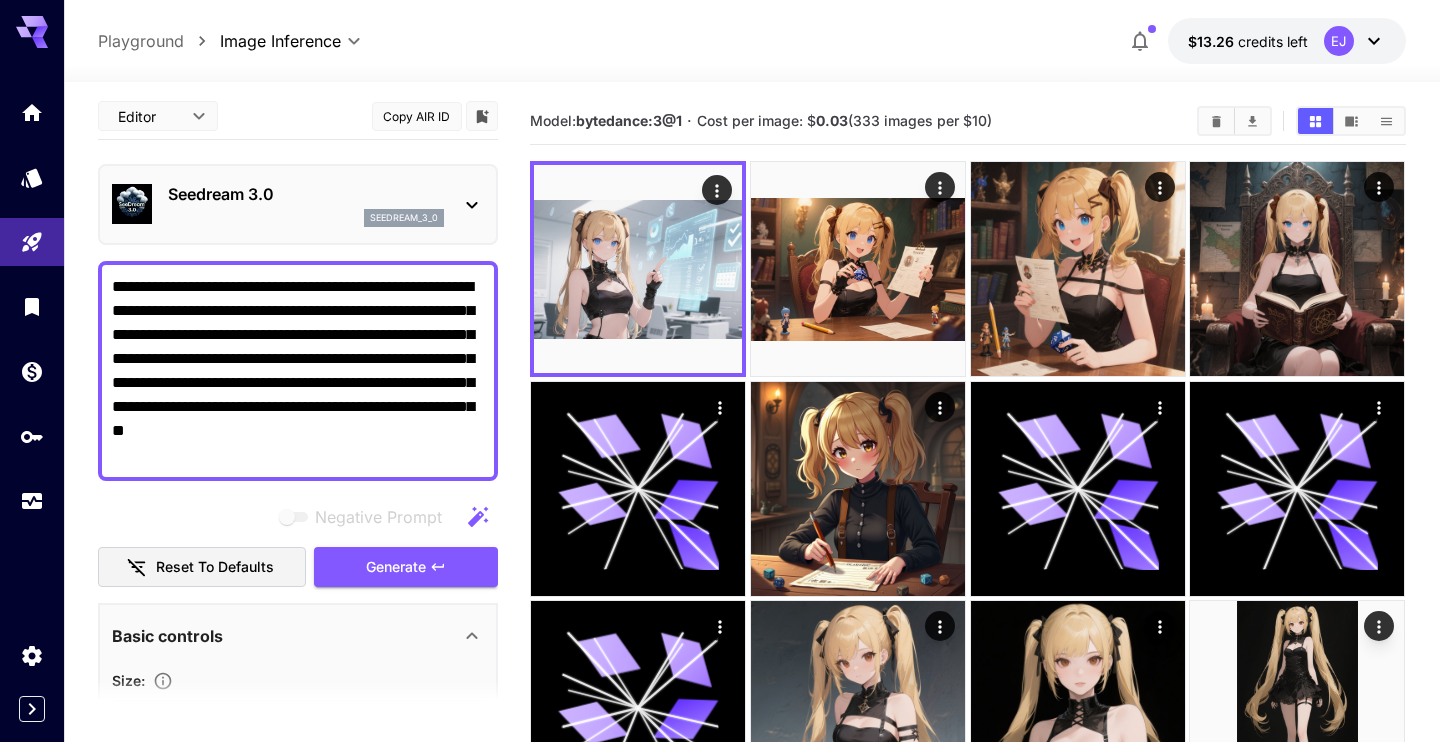 scroll, scrollTop: 0, scrollLeft: 0, axis: both 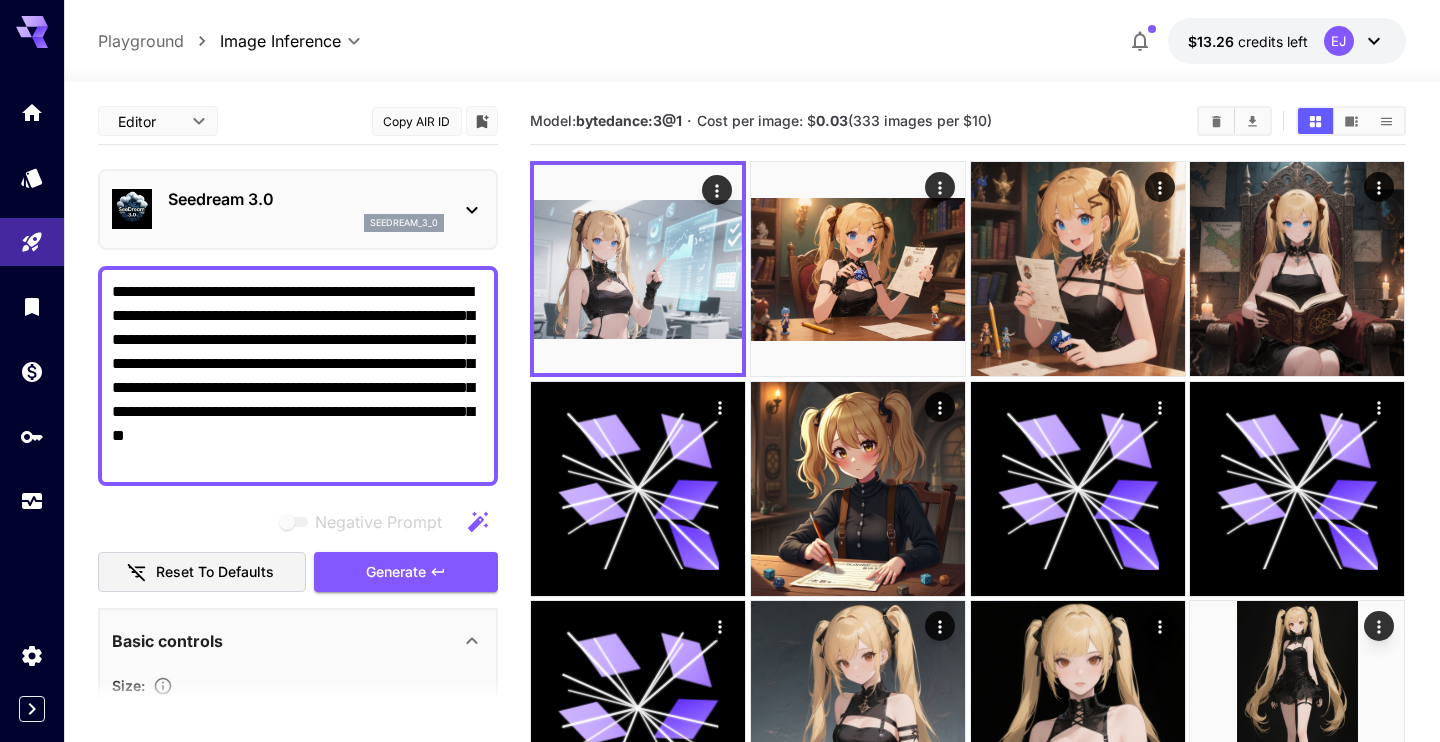 click on "seedream_3_0" at bounding box center [306, 223] 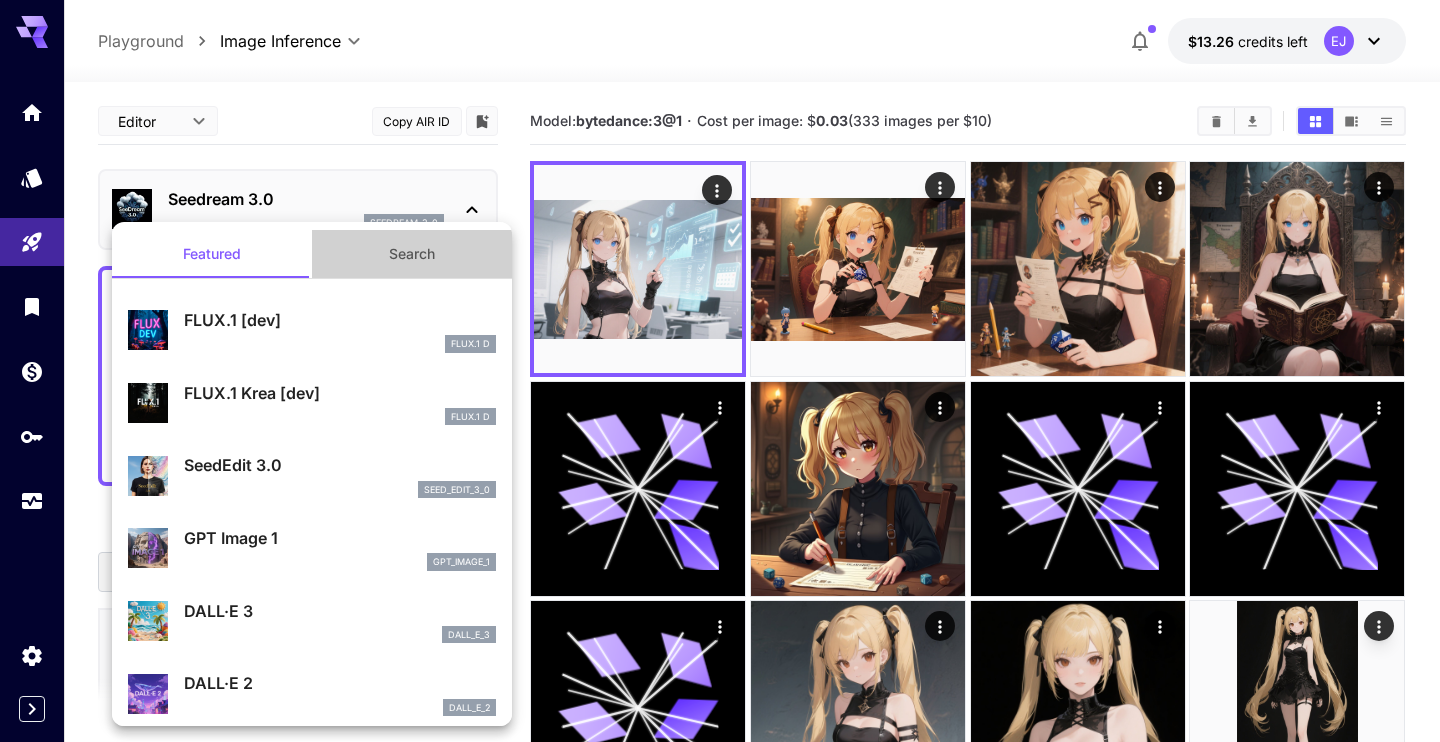 click on "Search" at bounding box center [412, 254] 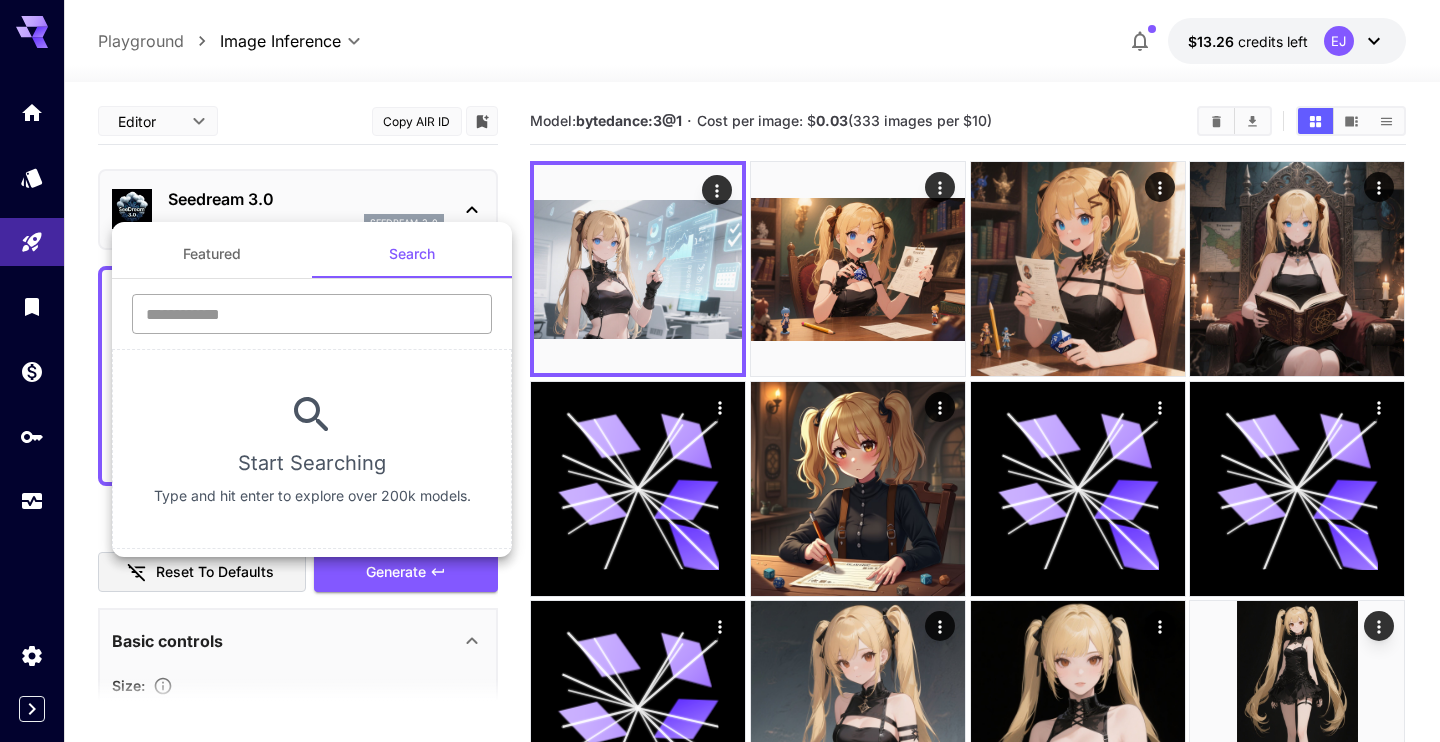 click at bounding box center [312, 314] 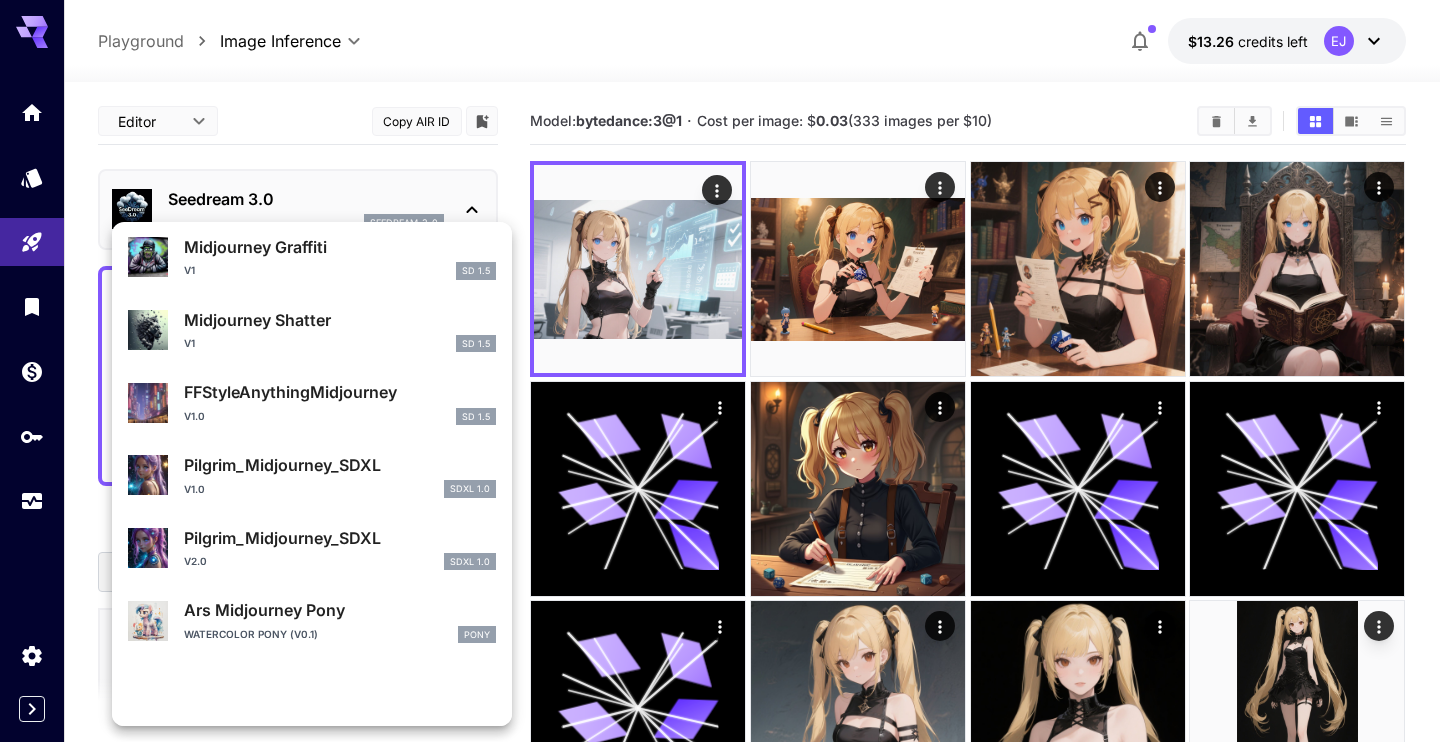 scroll, scrollTop: 0, scrollLeft: 0, axis: both 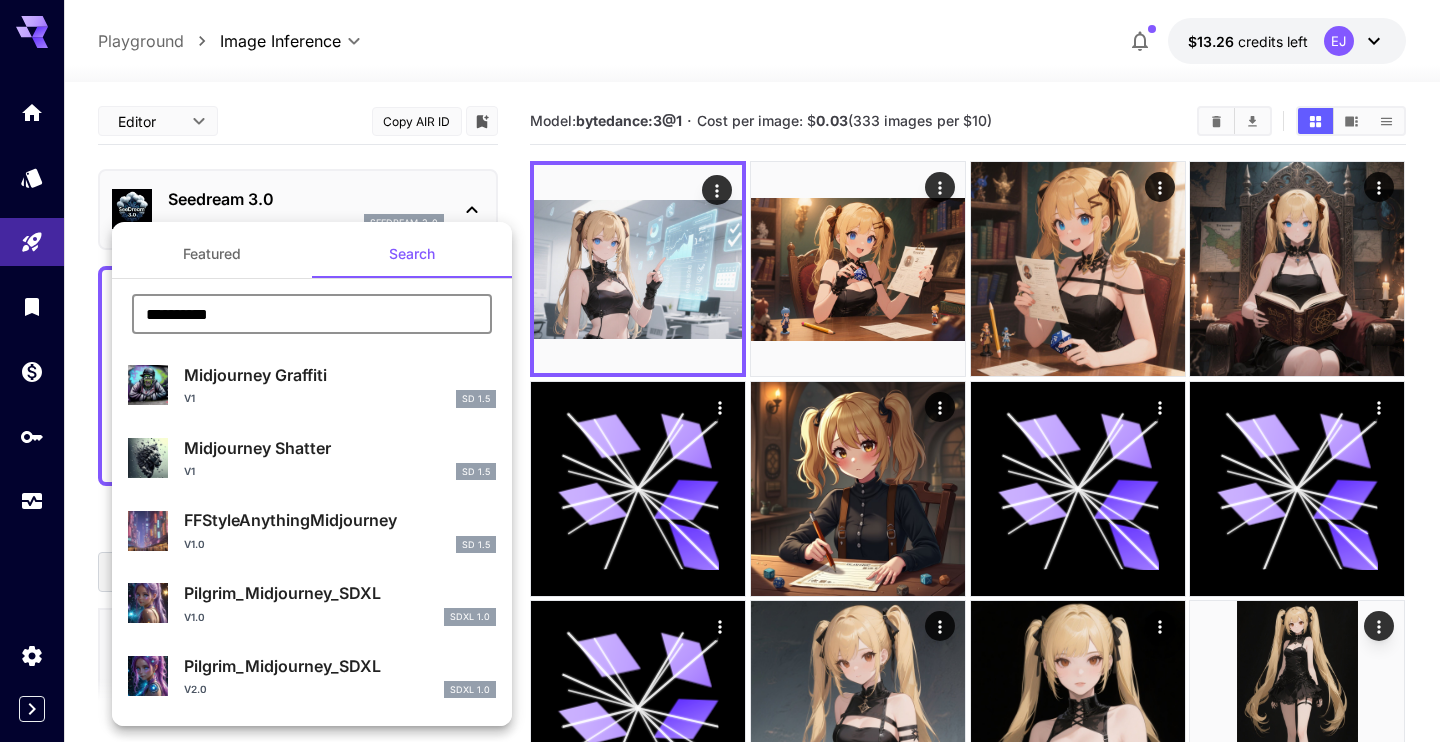 type on "**********" 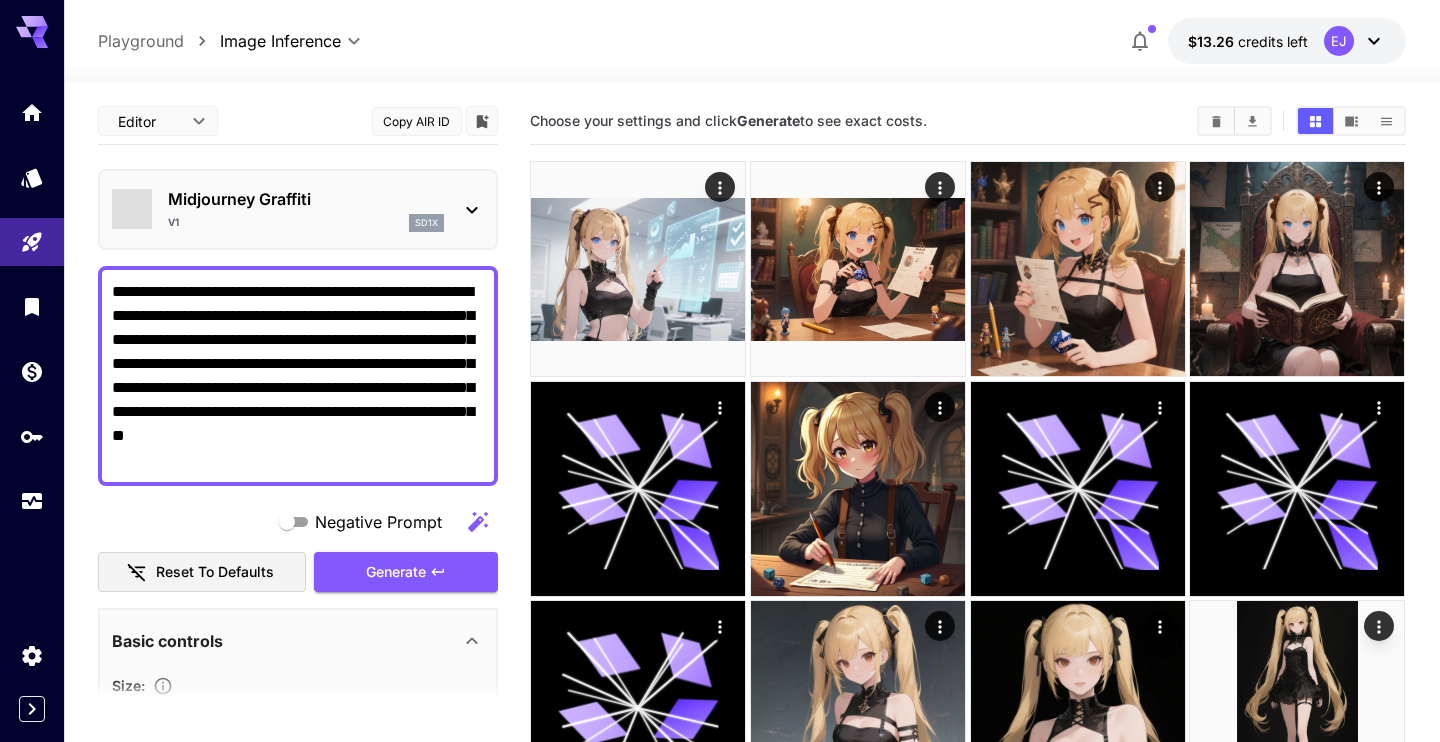 type on "**********" 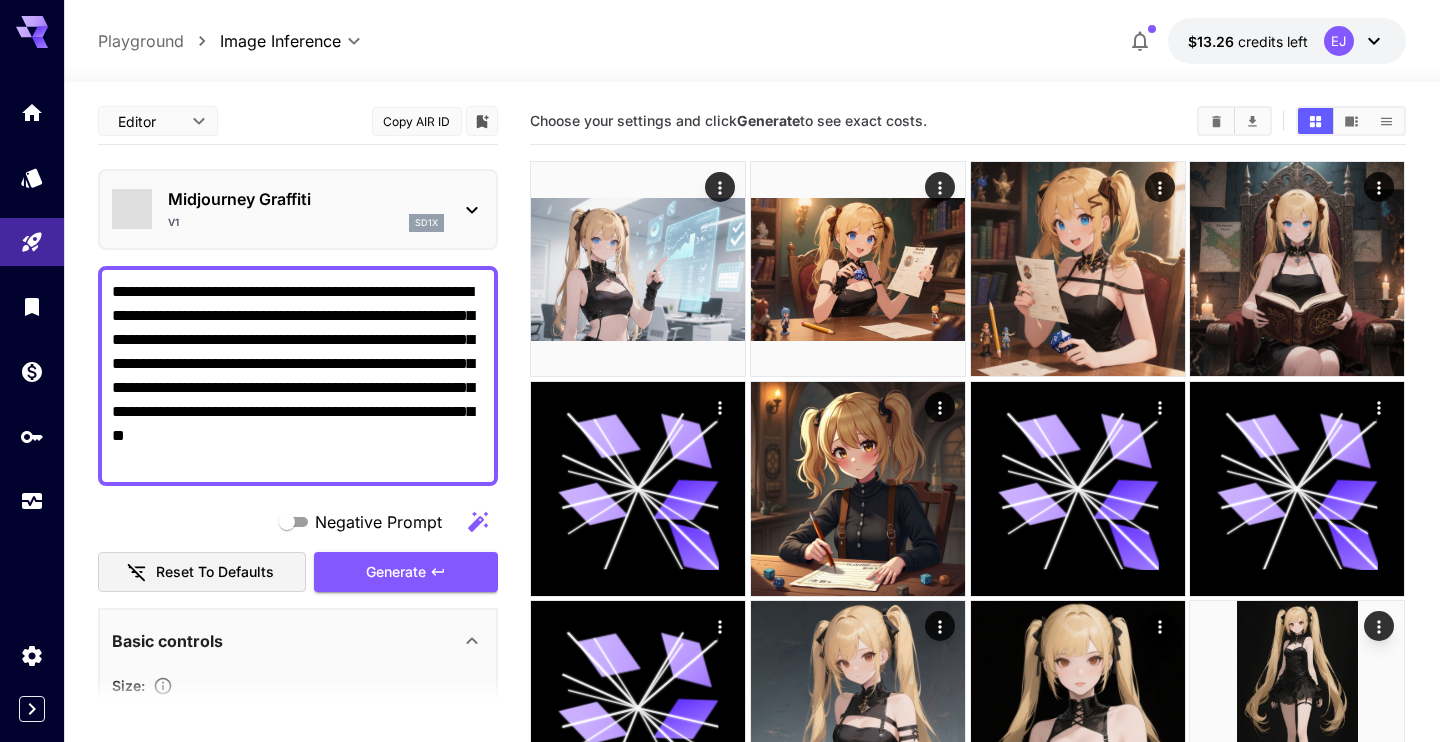 type on "***" 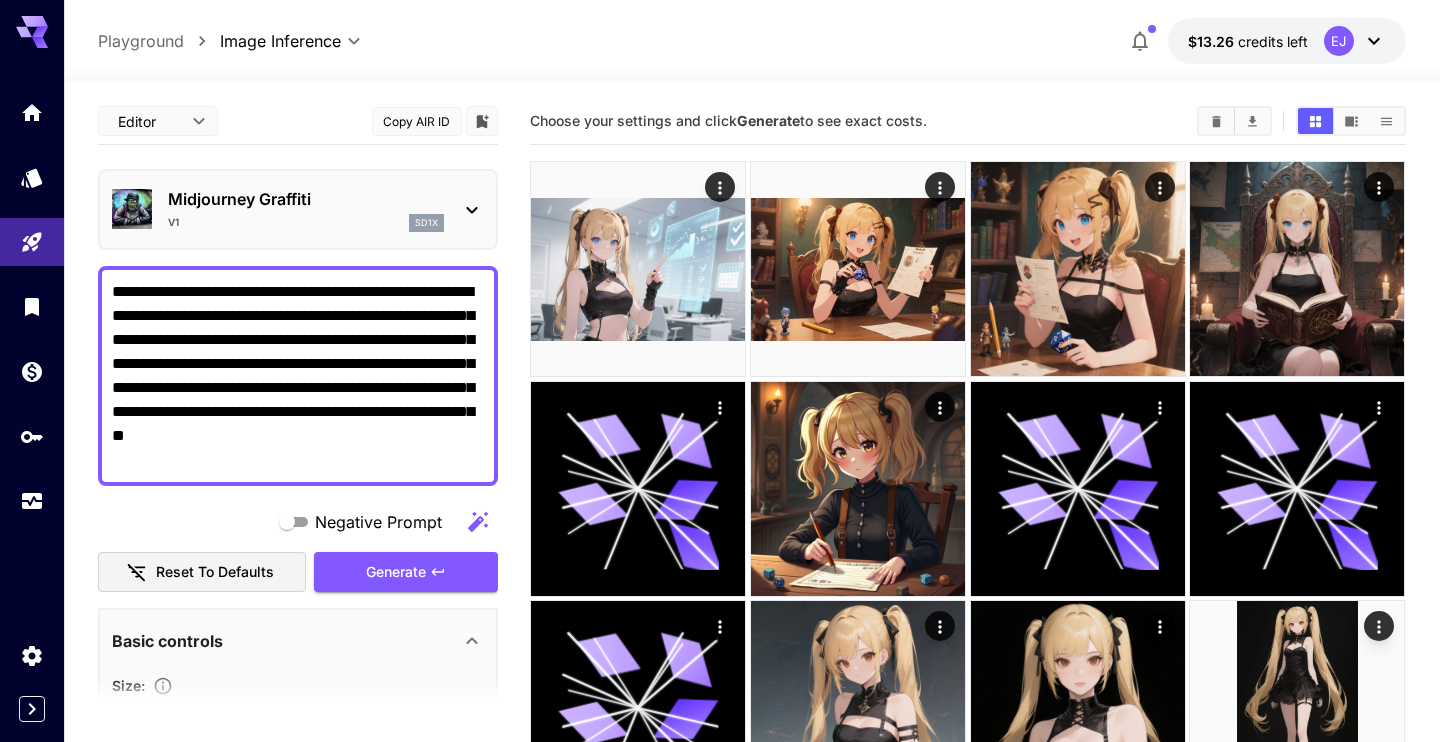 click at bounding box center (132, 209) 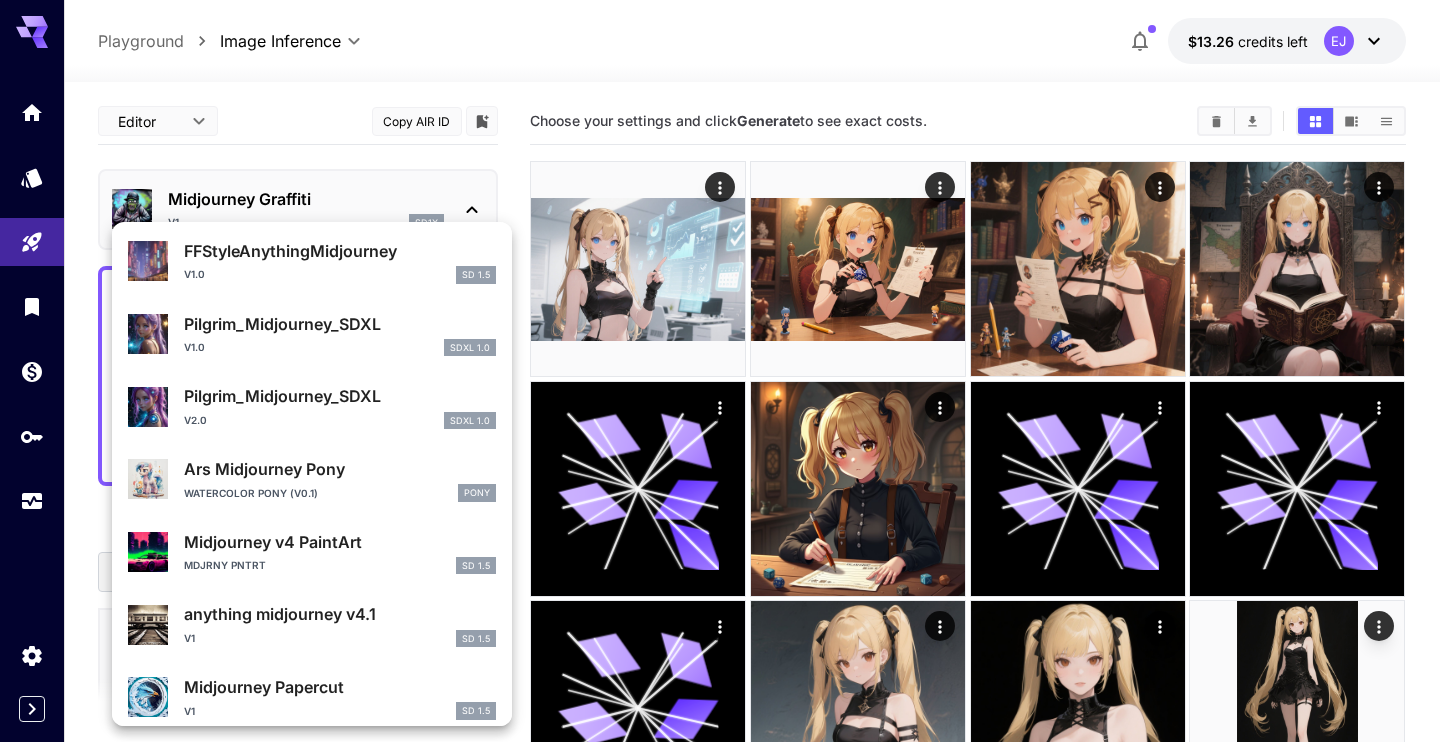 scroll, scrollTop: 286, scrollLeft: 0, axis: vertical 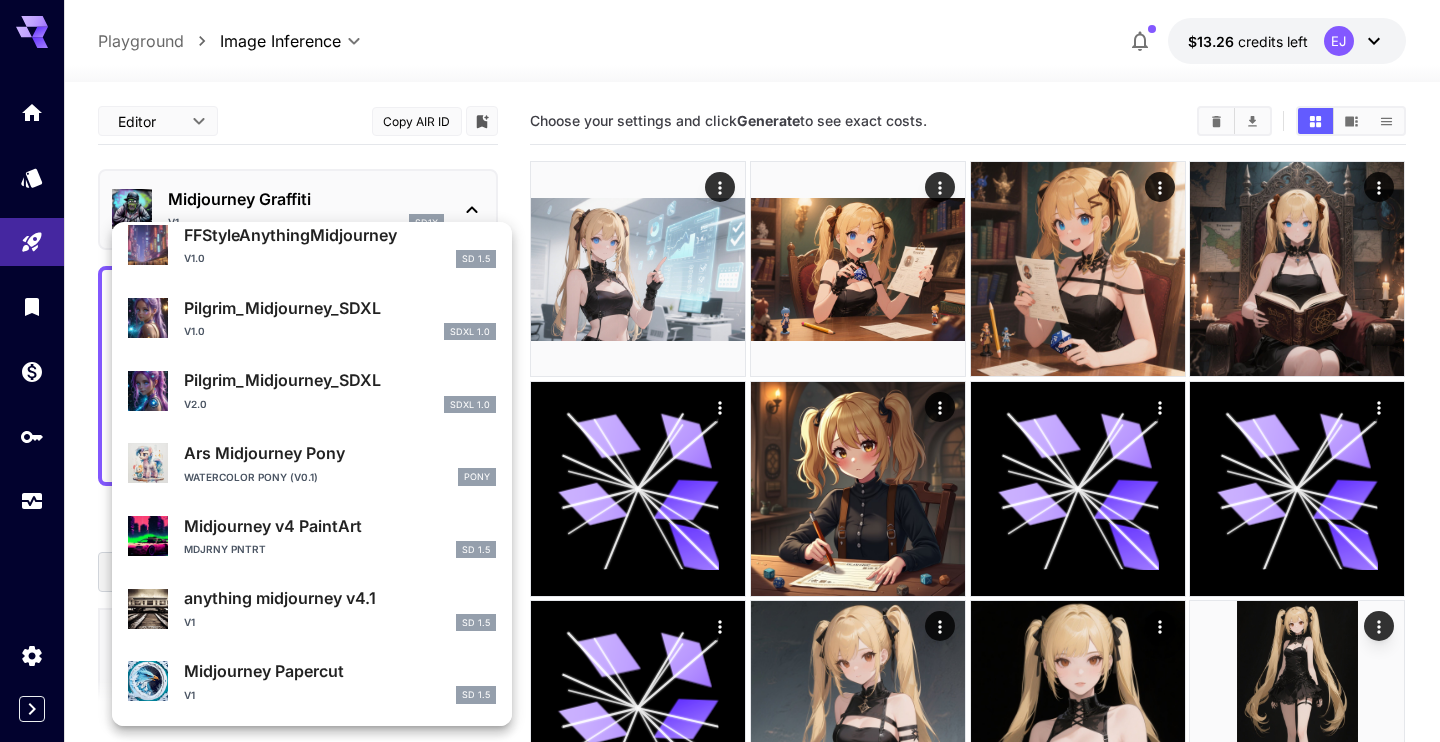 click on "Pilgrim_Midjourney_SDXL" at bounding box center [340, 380] 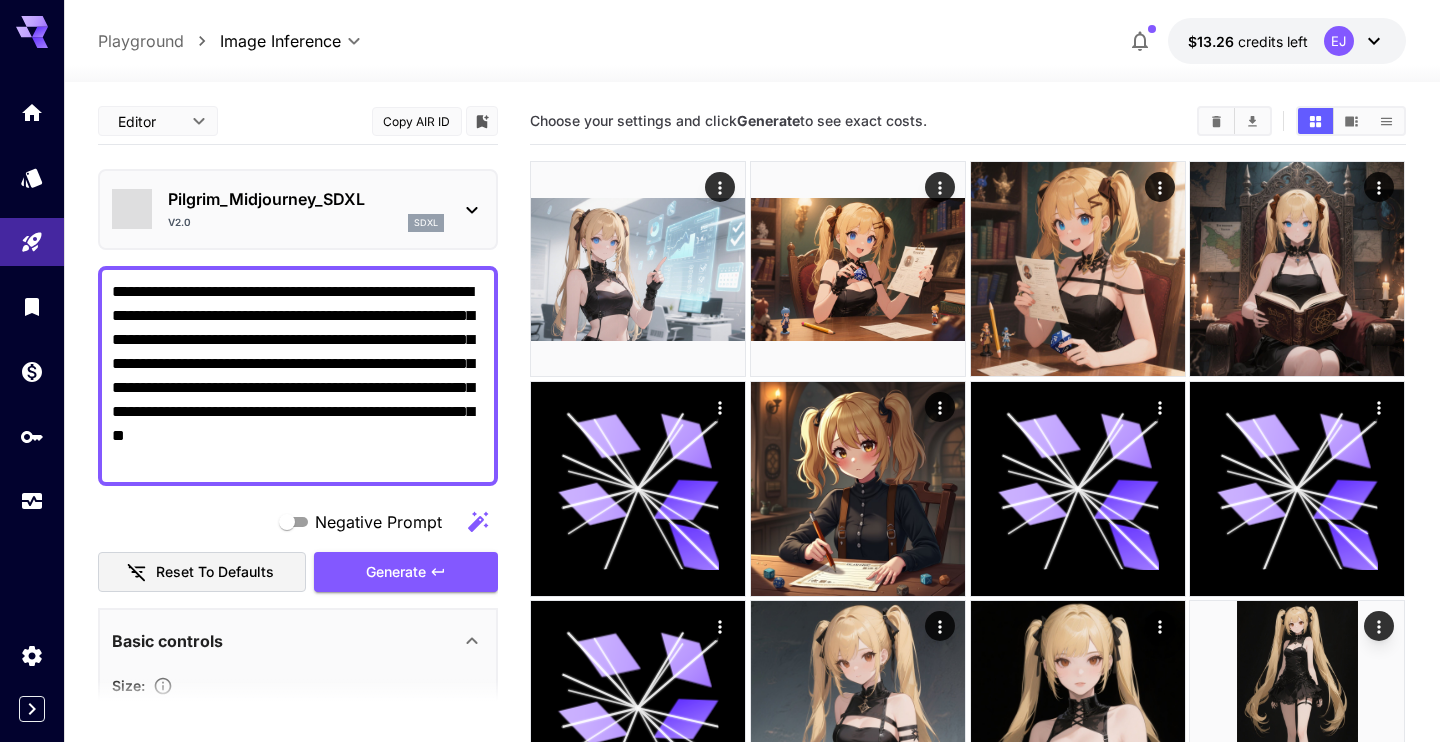 type on "**********" 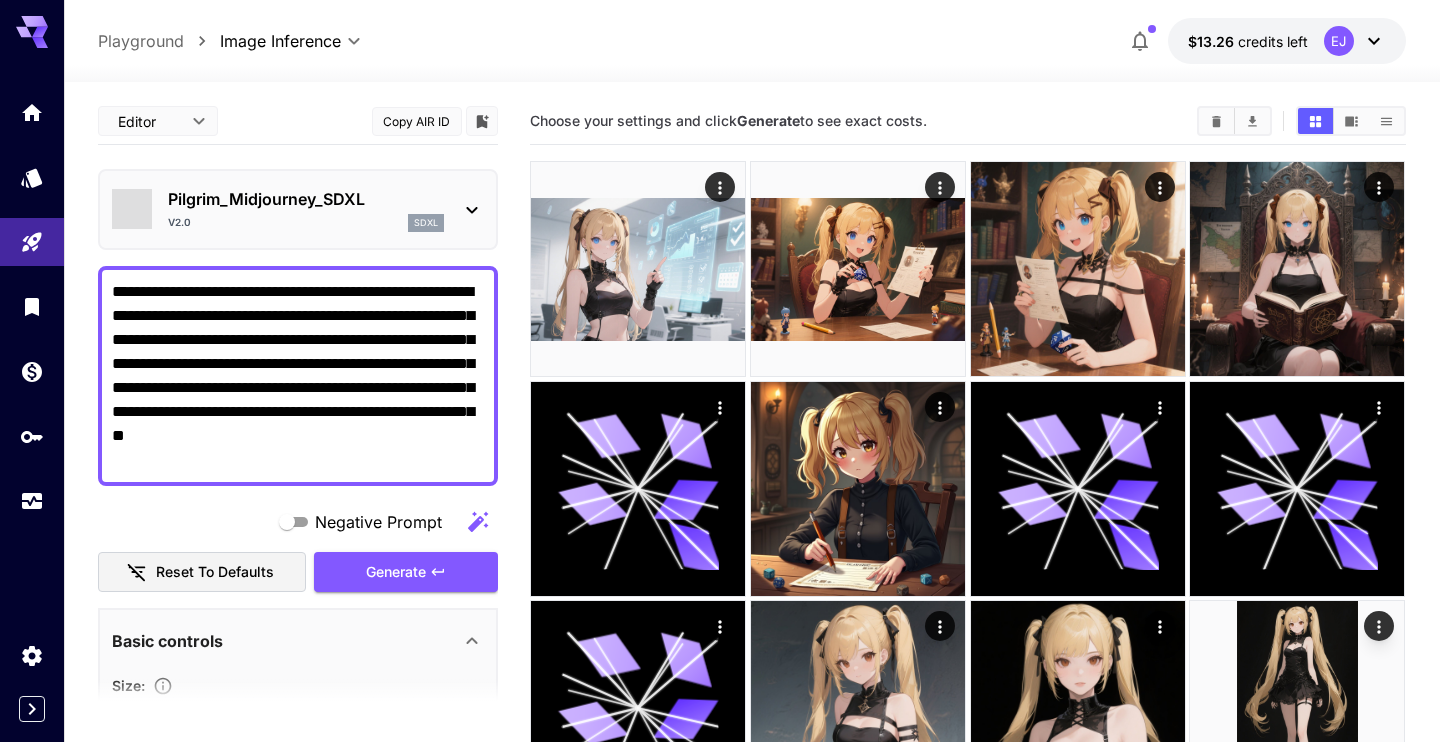 type on "****" 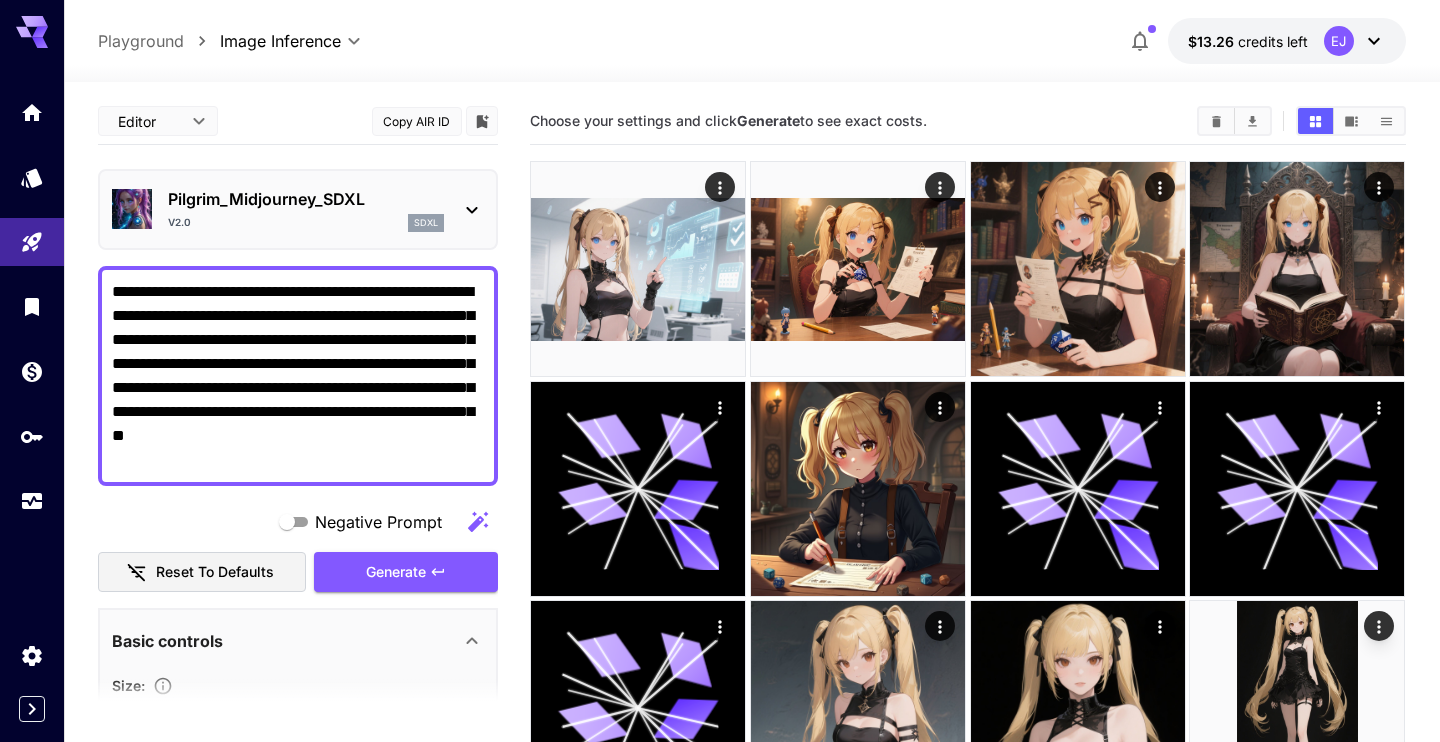 scroll, scrollTop: 114, scrollLeft: 0, axis: vertical 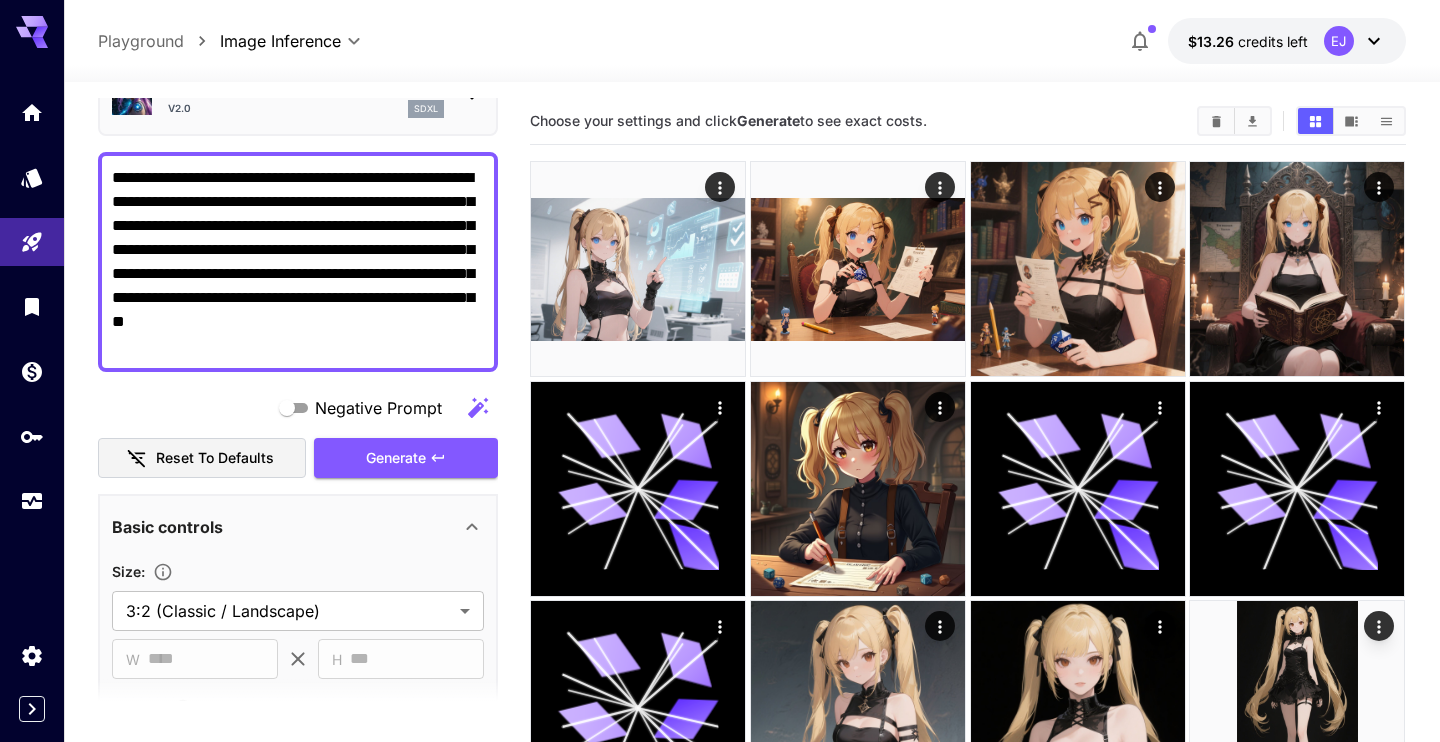 click on "**********" at bounding box center (298, 262) 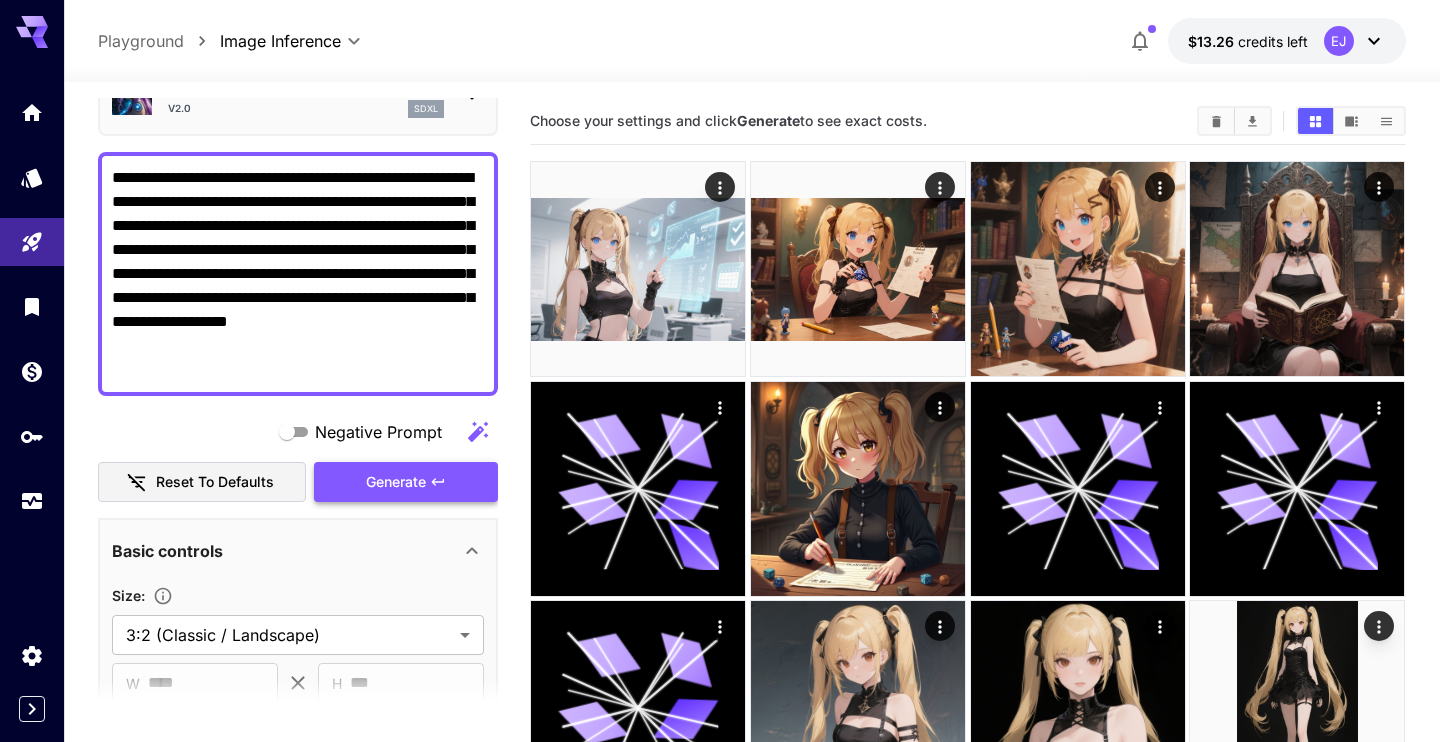 click on "Generate" at bounding box center [396, 482] 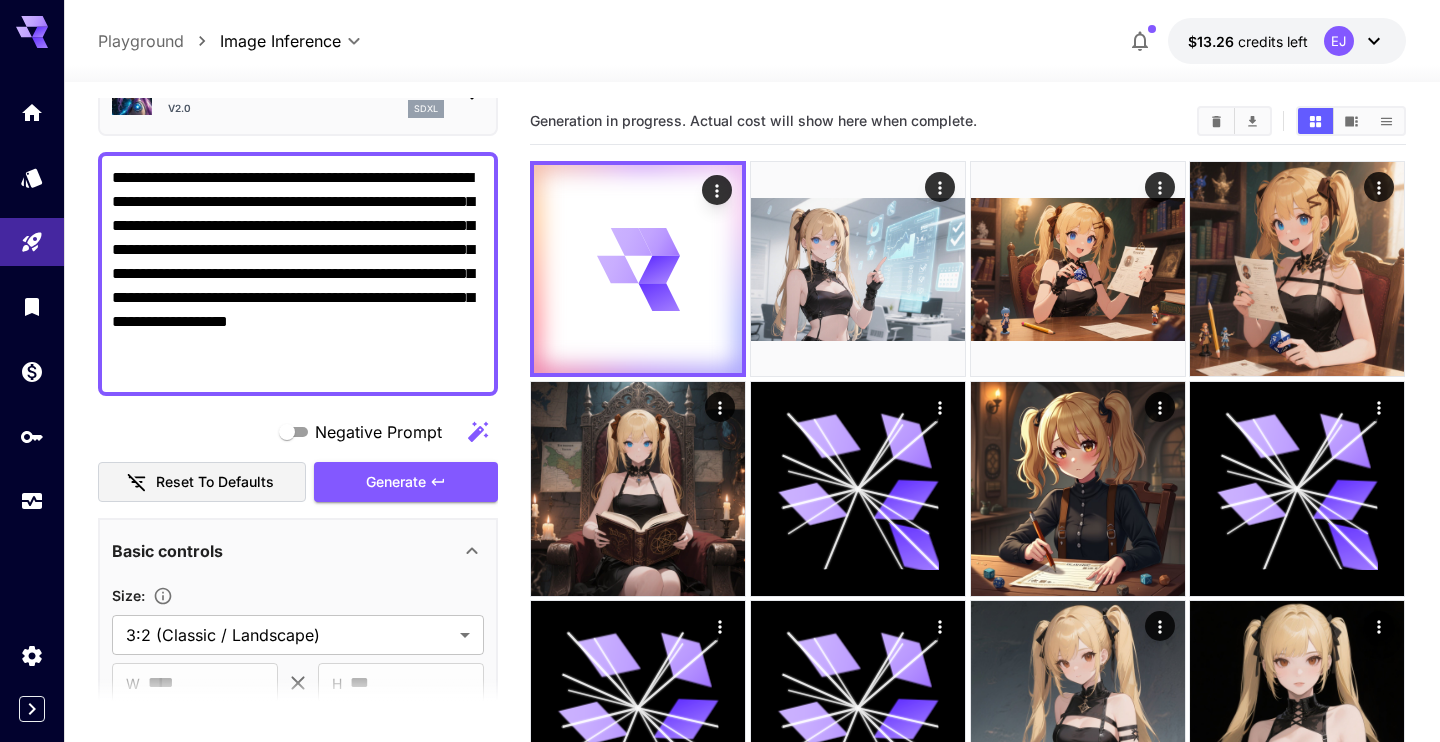 click on "**********" at bounding box center (298, 274) 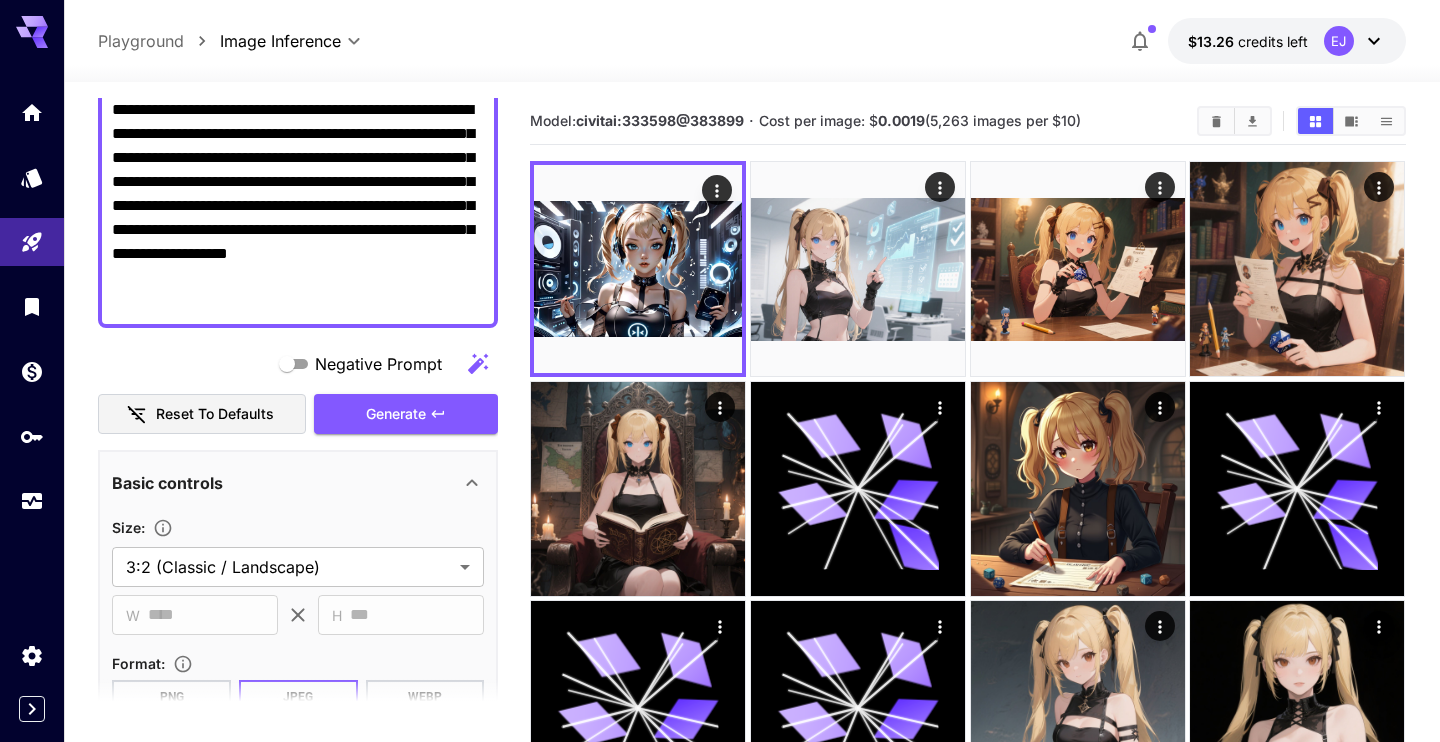 scroll, scrollTop: 228, scrollLeft: 0, axis: vertical 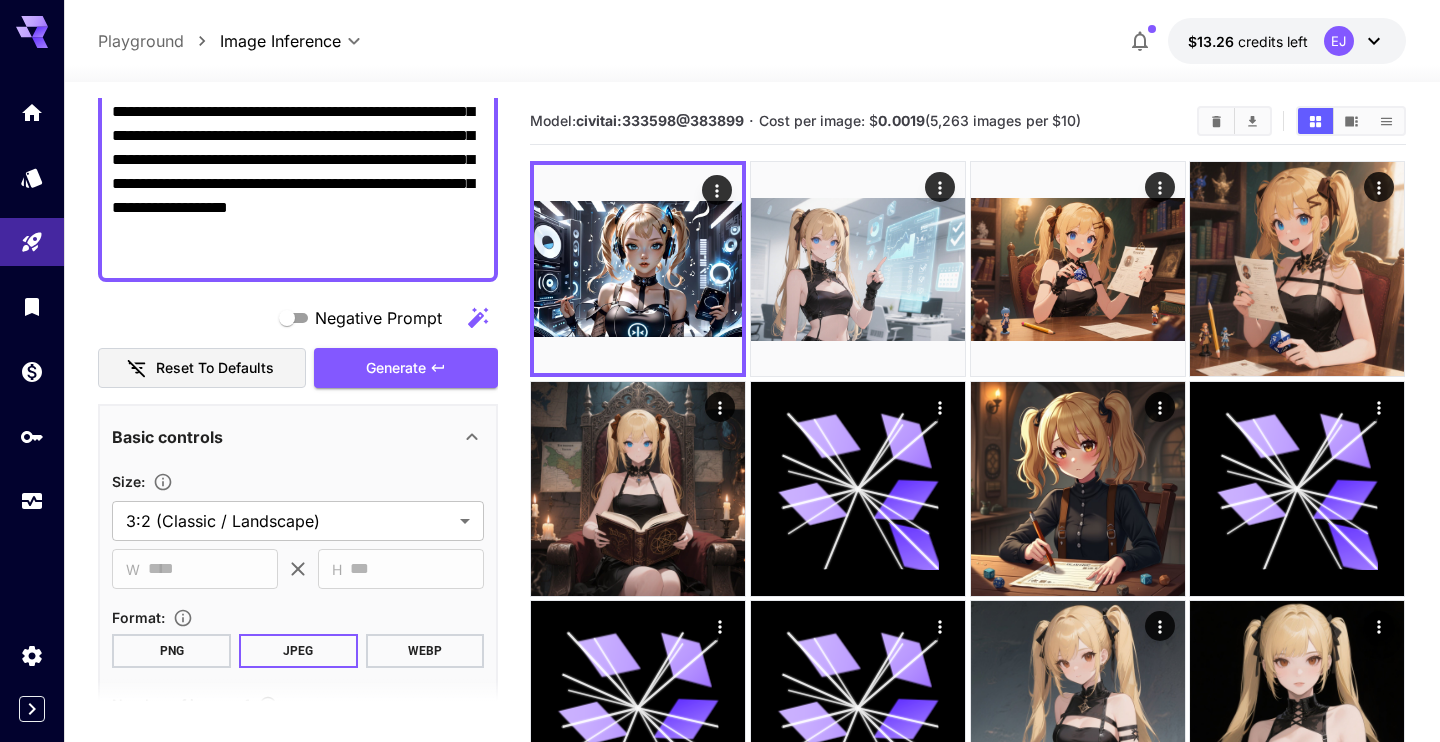click on "**********" at bounding box center [298, 160] 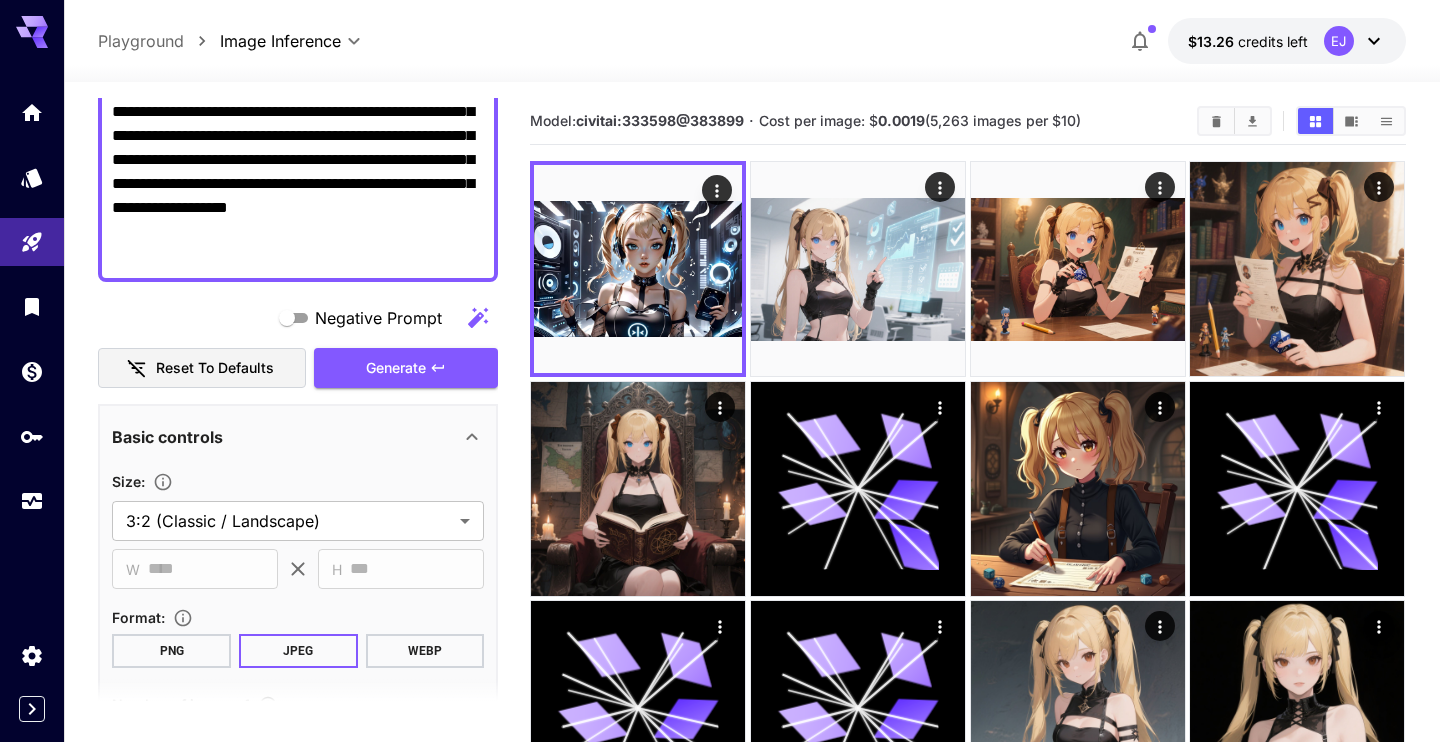 paste on "**********" 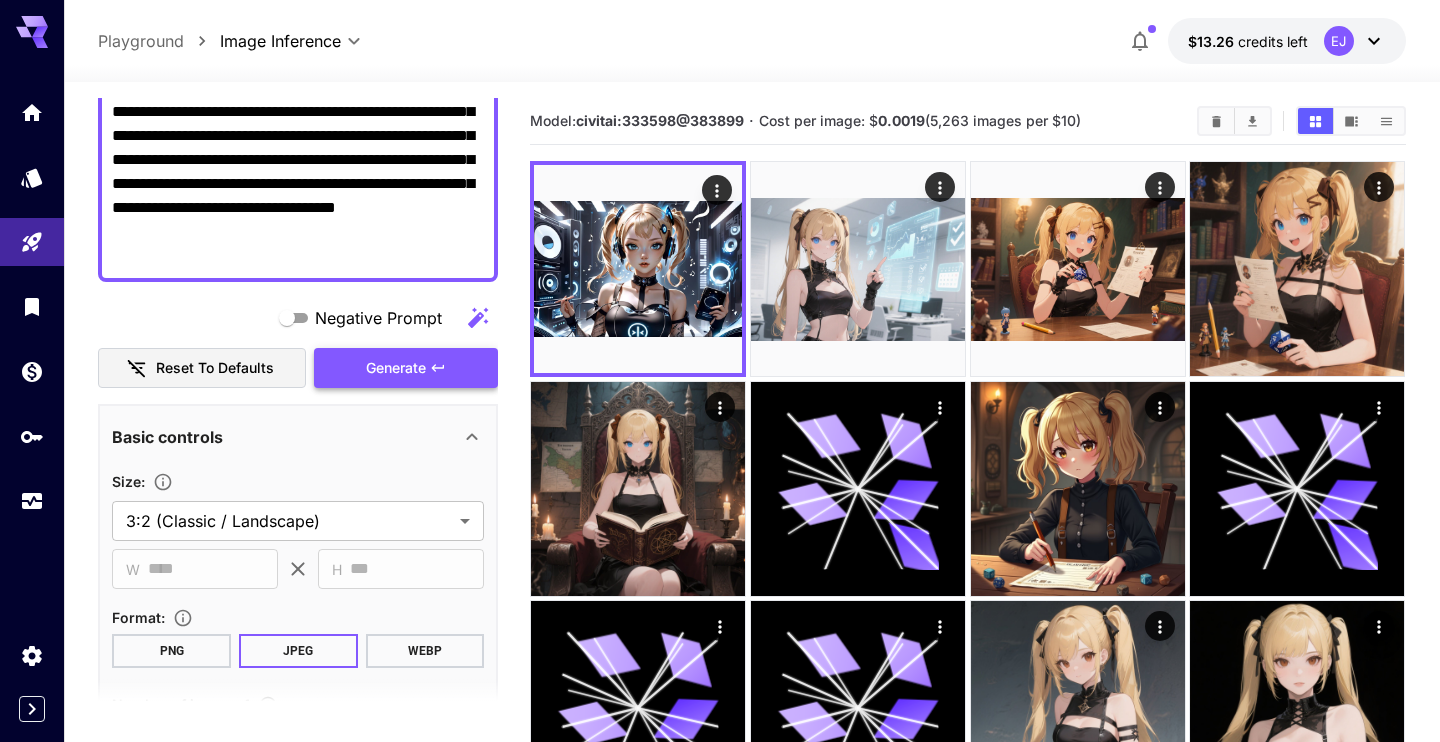 type on "**********" 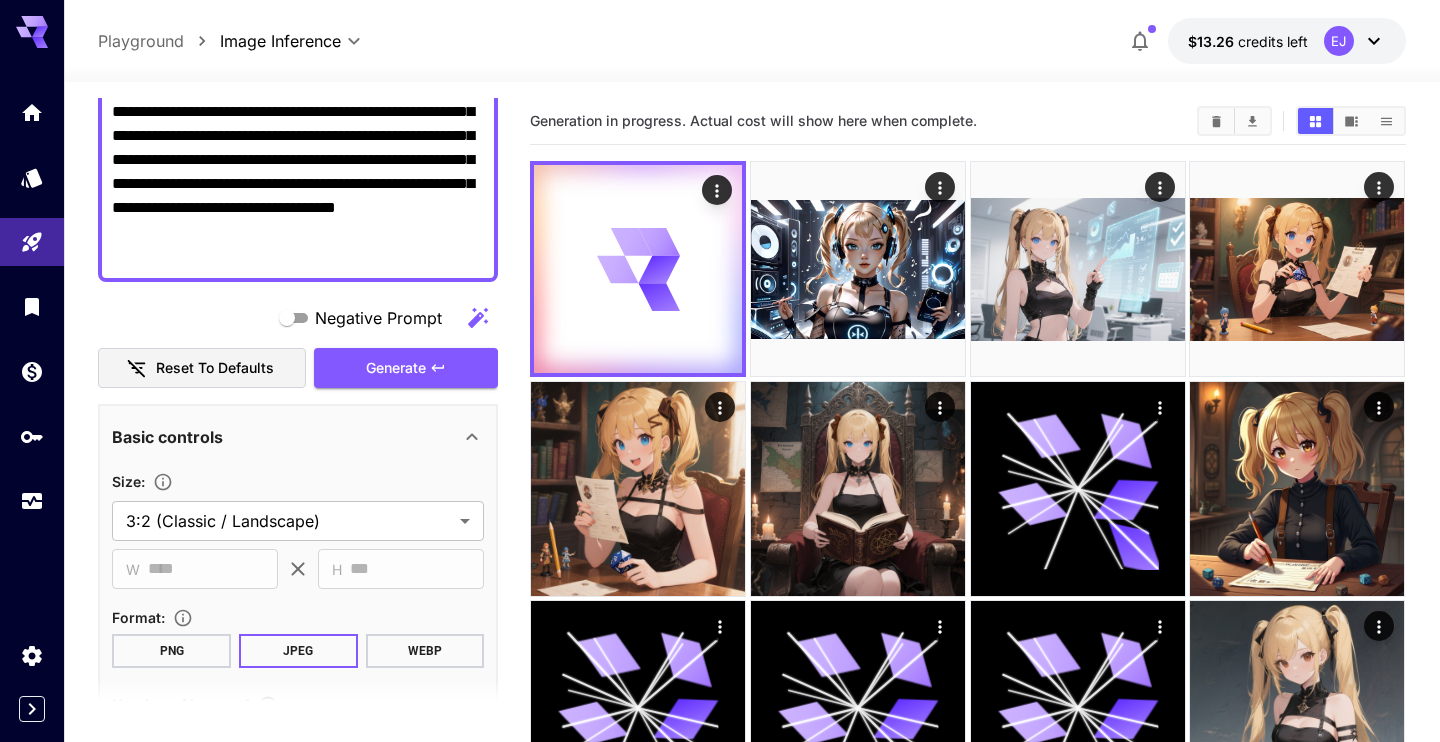 scroll, scrollTop: 0, scrollLeft: 0, axis: both 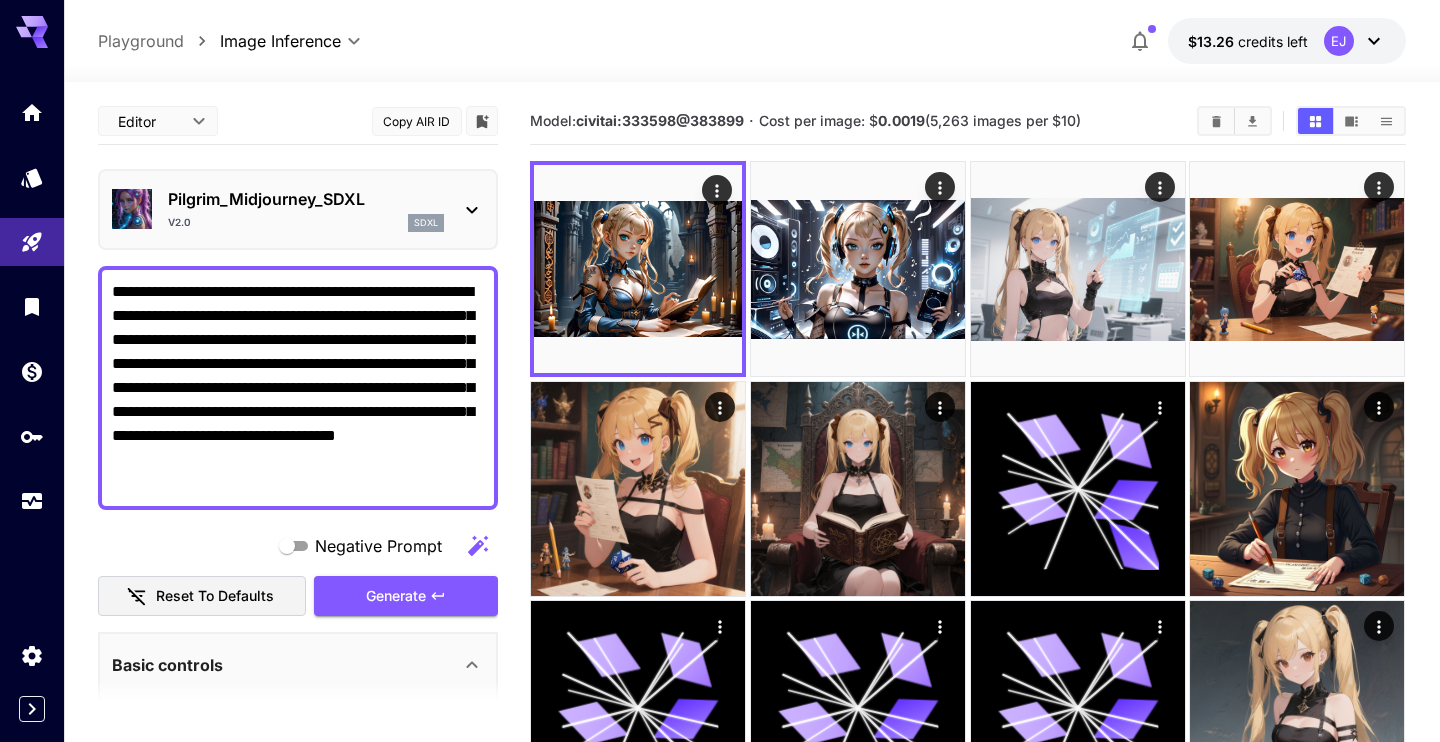 click on "Pilgrim_Midjourney_SDXL v2.0 sdxl" at bounding box center (298, 209) 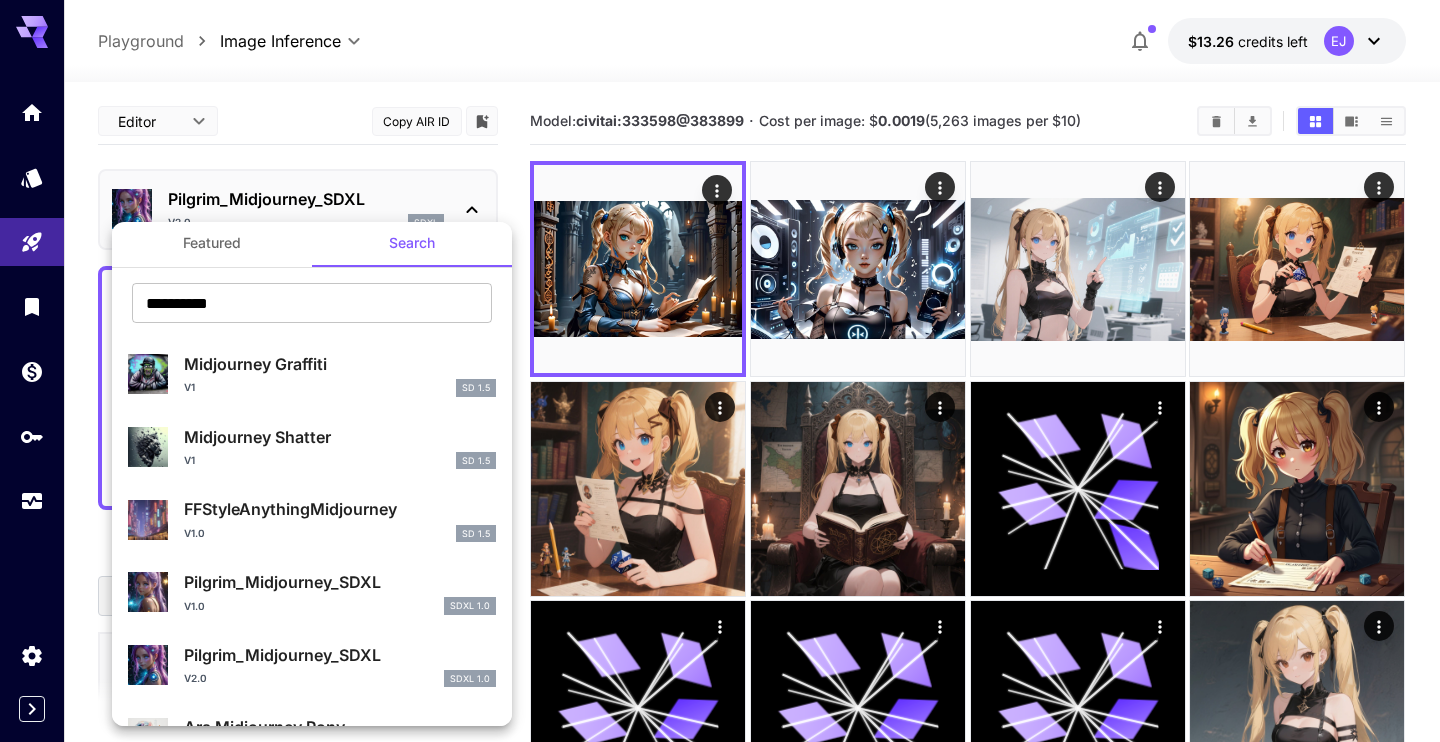scroll, scrollTop: 0, scrollLeft: 0, axis: both 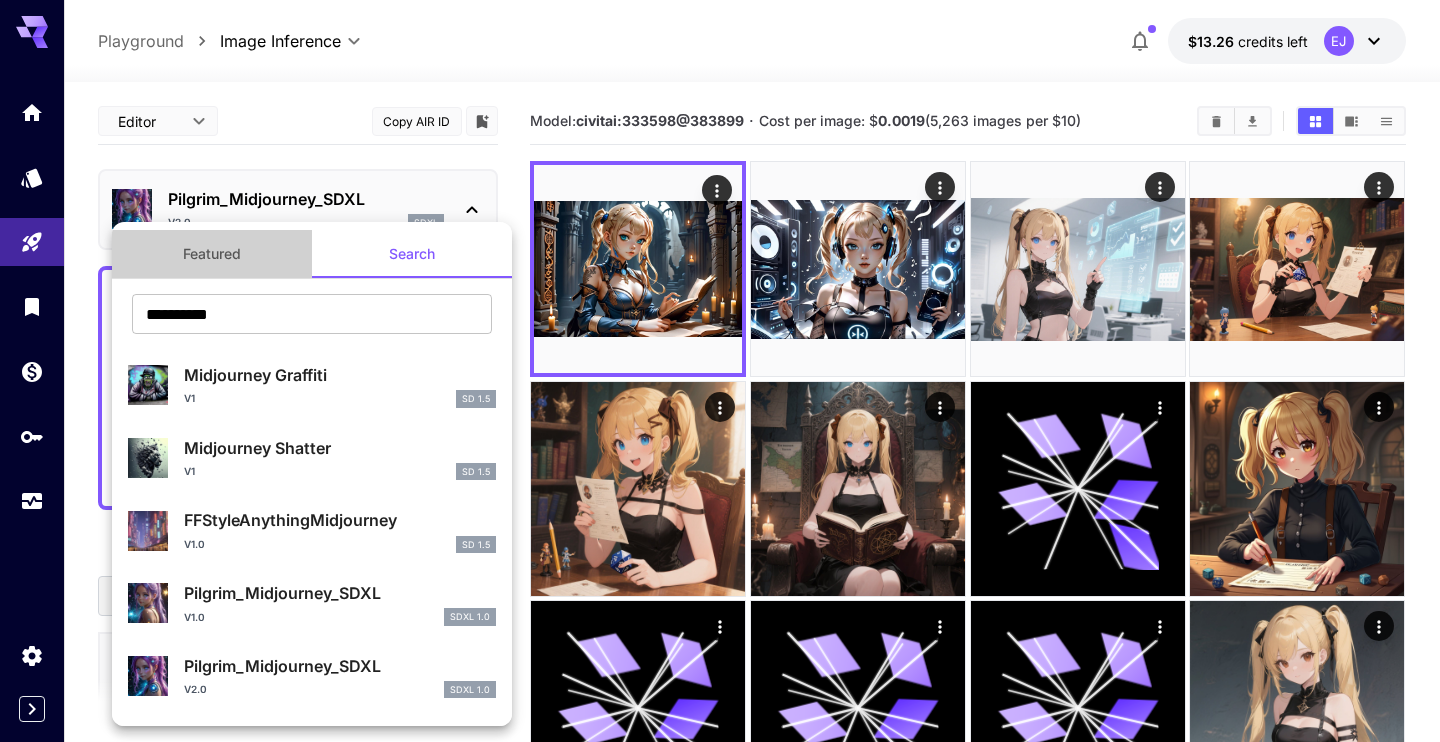 click on "Featured" at bounding box center (212, 254) 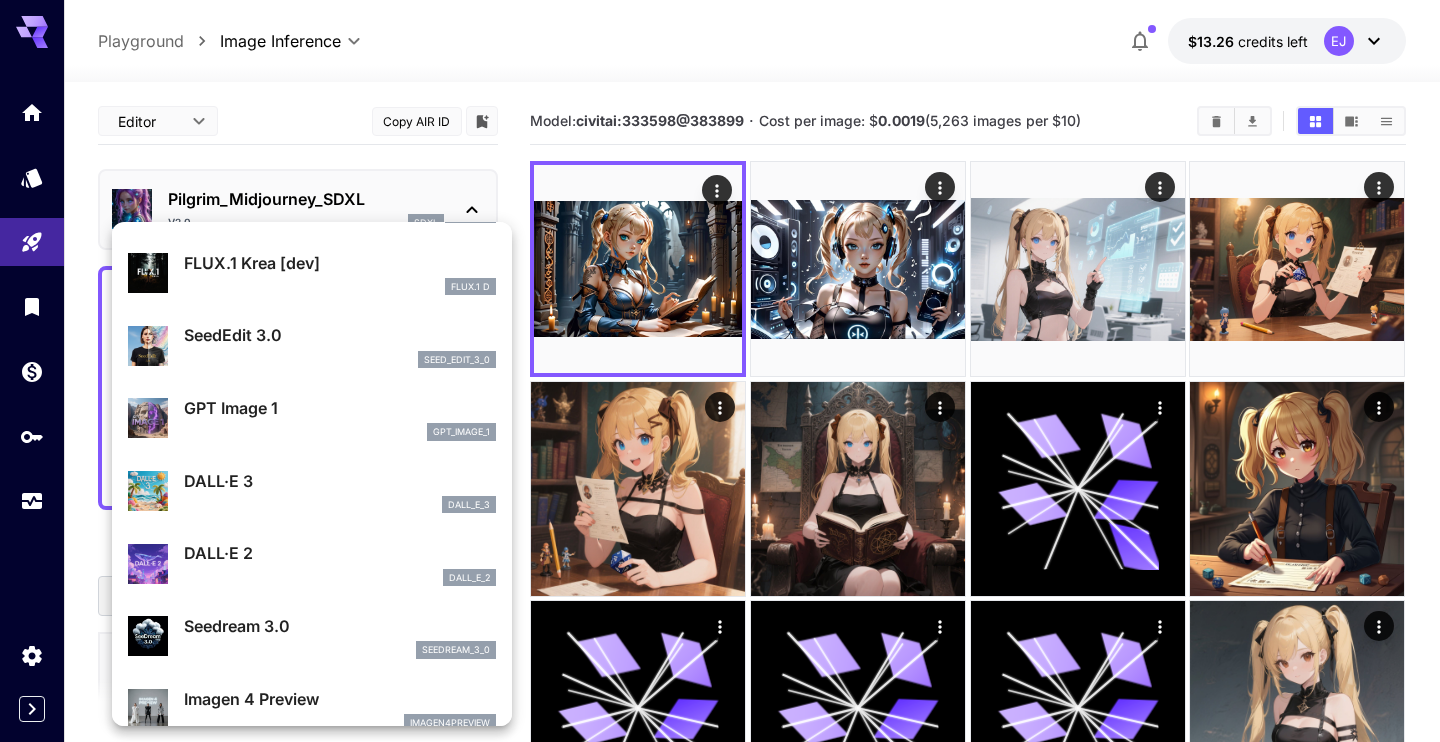 scroll, scrollTop: 116, scrollLeft: 0, axis: vertical 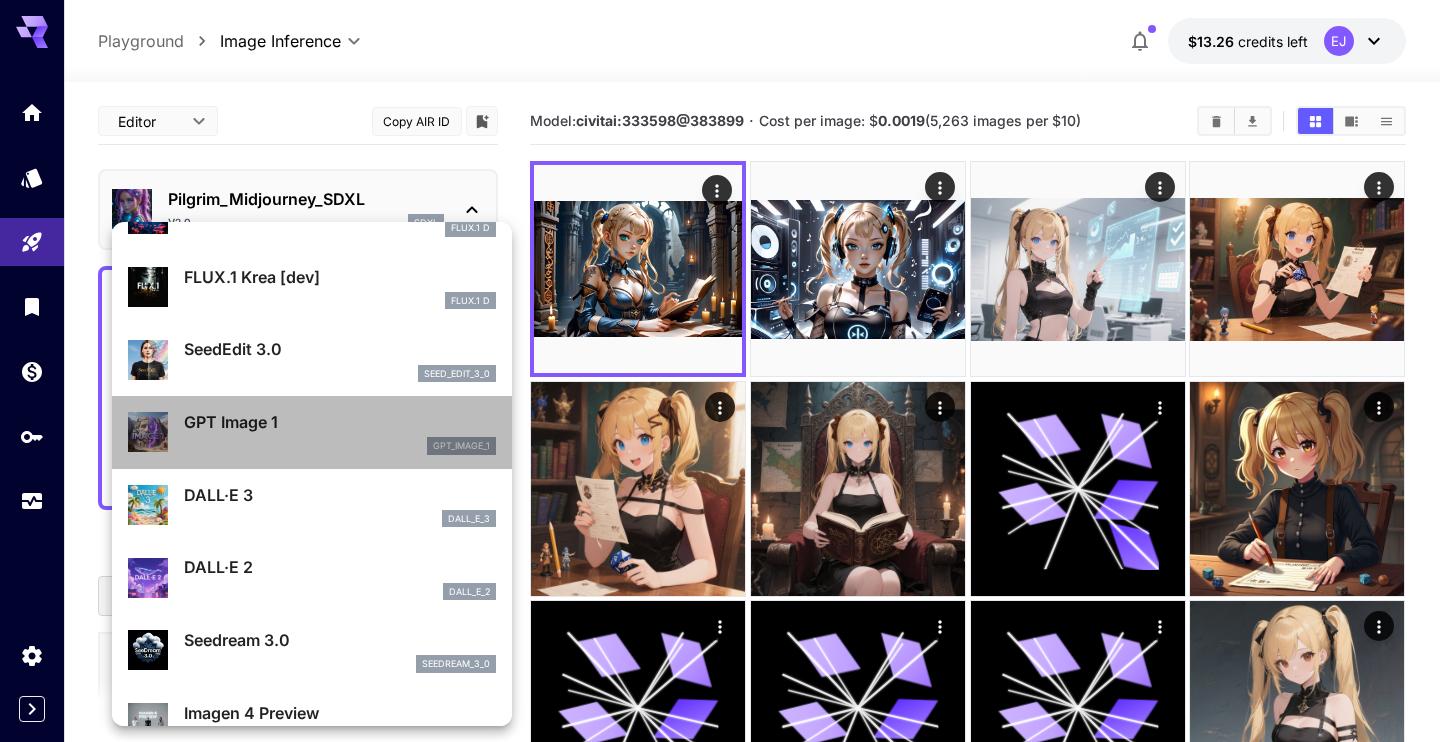 click on "gpt_image_1" at bounding box center (340, 446) 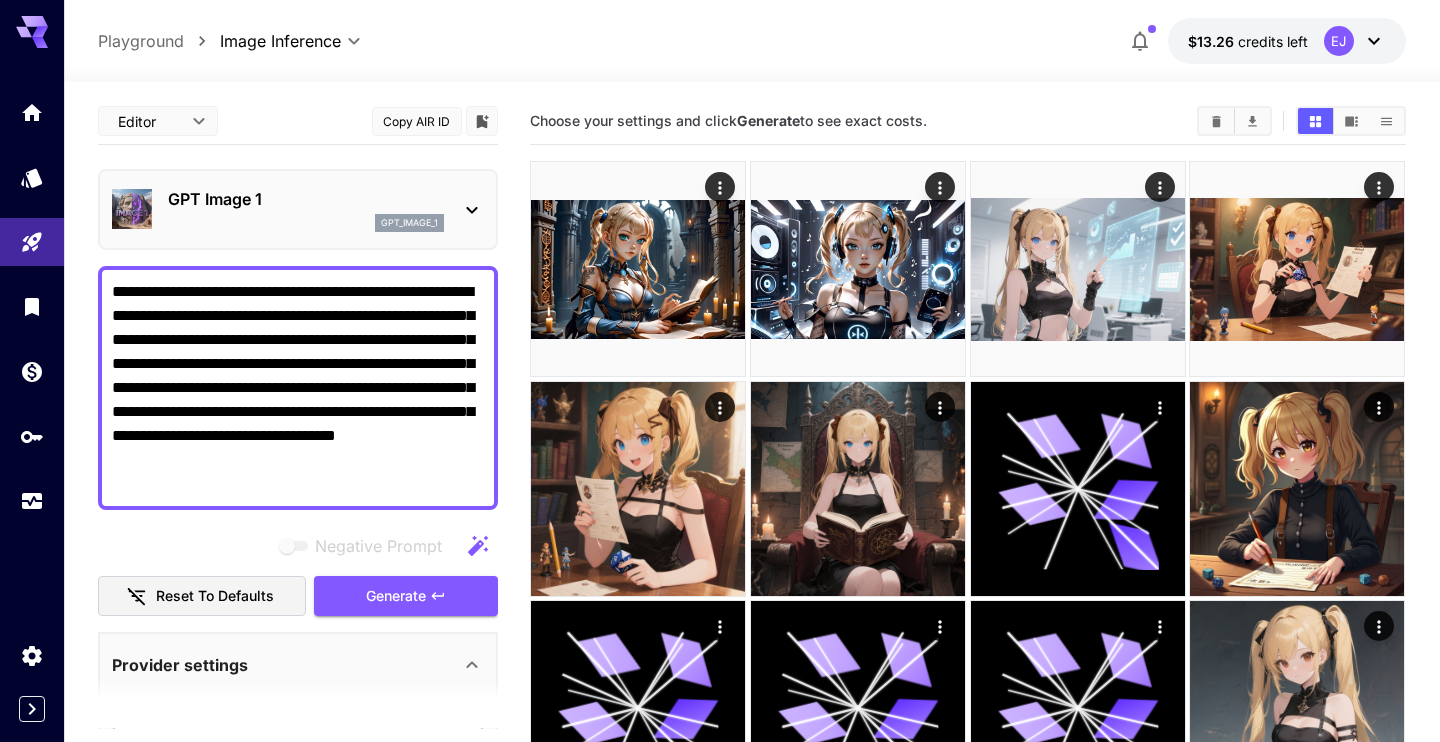 click on "**********" at bounding box center (298, 388) 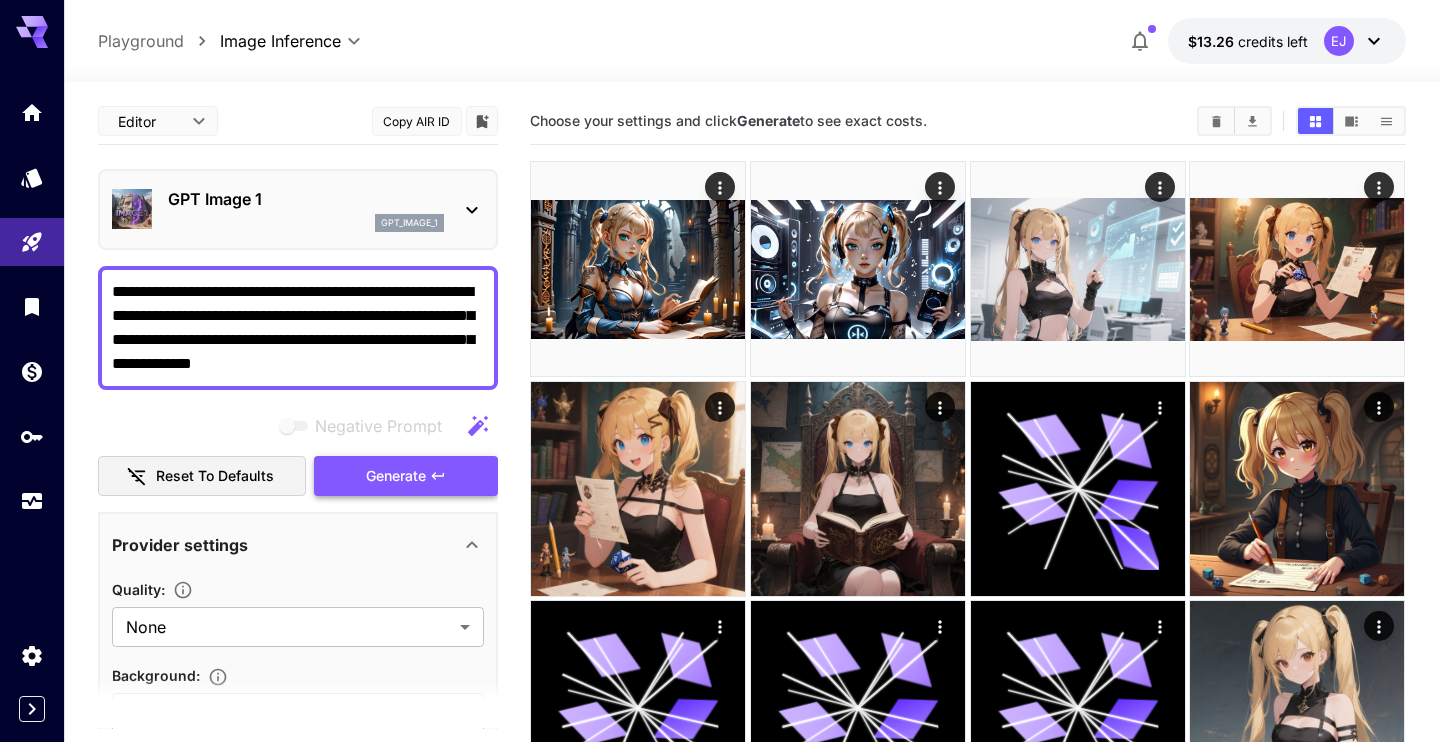 type on "**********" 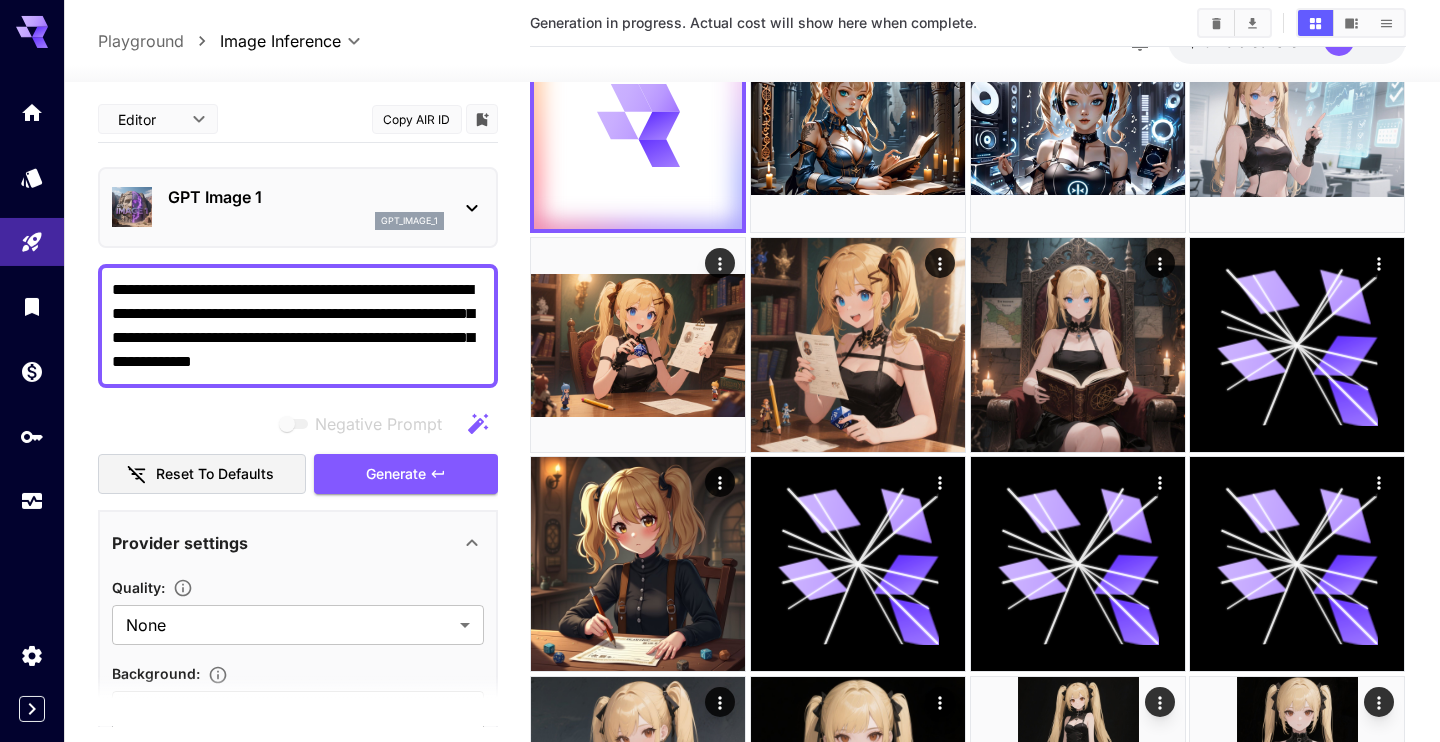 scroll, scrollTop: 0, scrollLeft: 0, axis: both 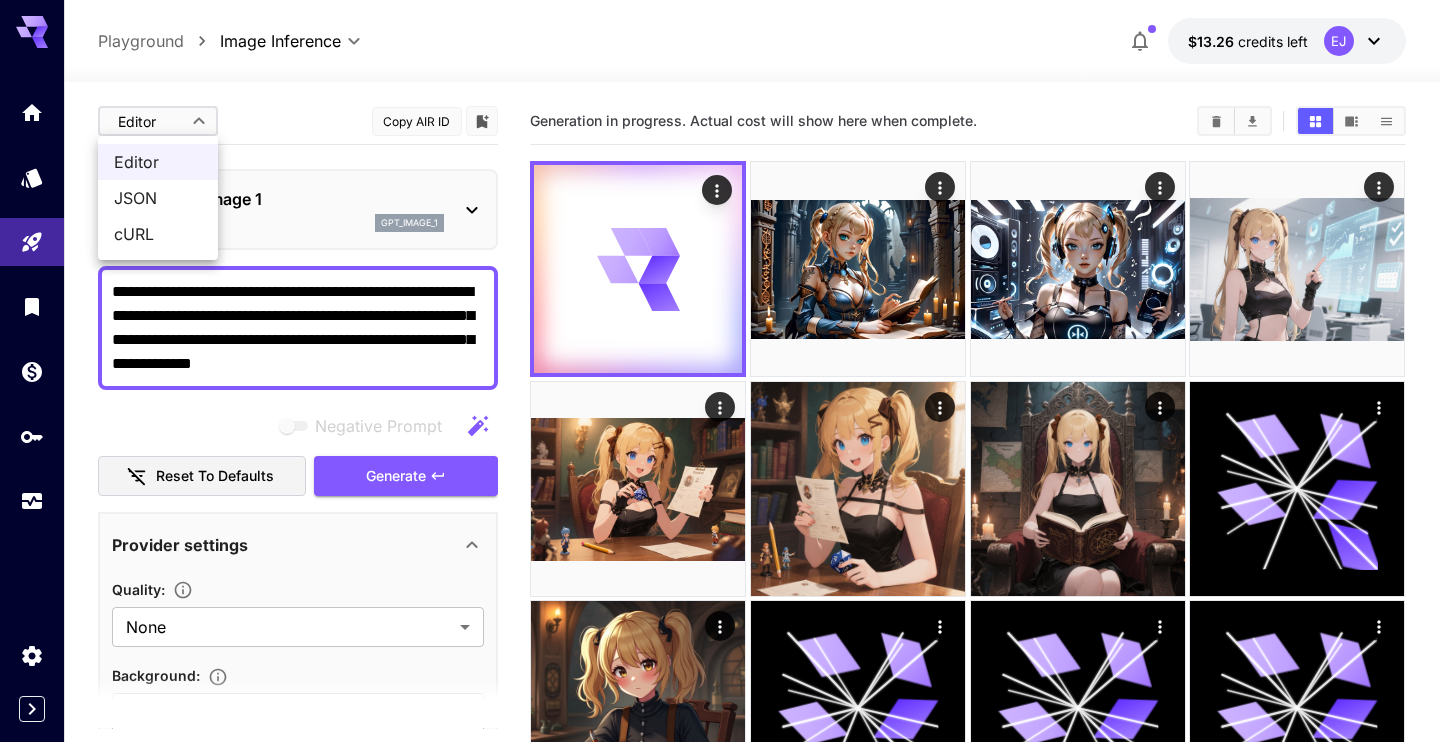 click on "**********" at bounding box center (720, 548) 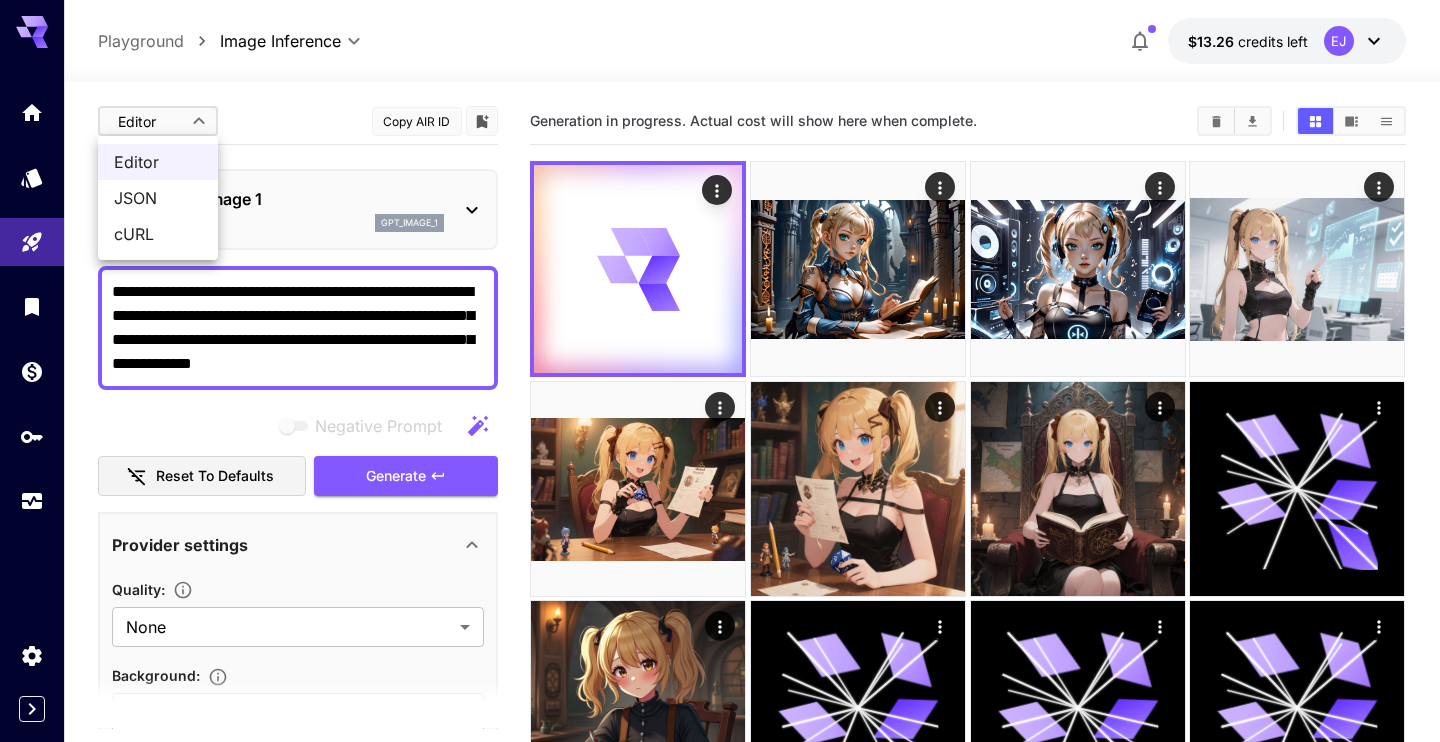 click at bounding box center [720, 371] 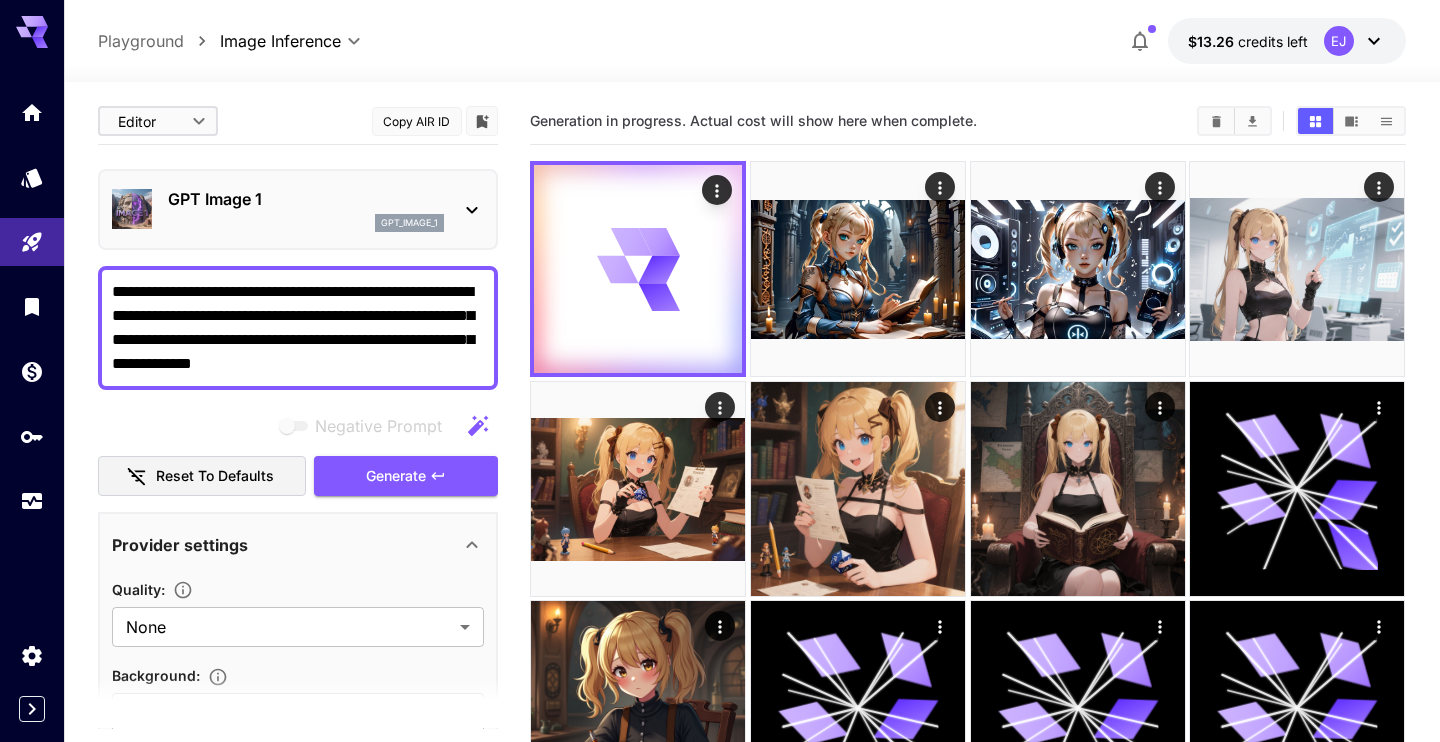 click on "GPT Image 1" at bounding box center (306, 199) 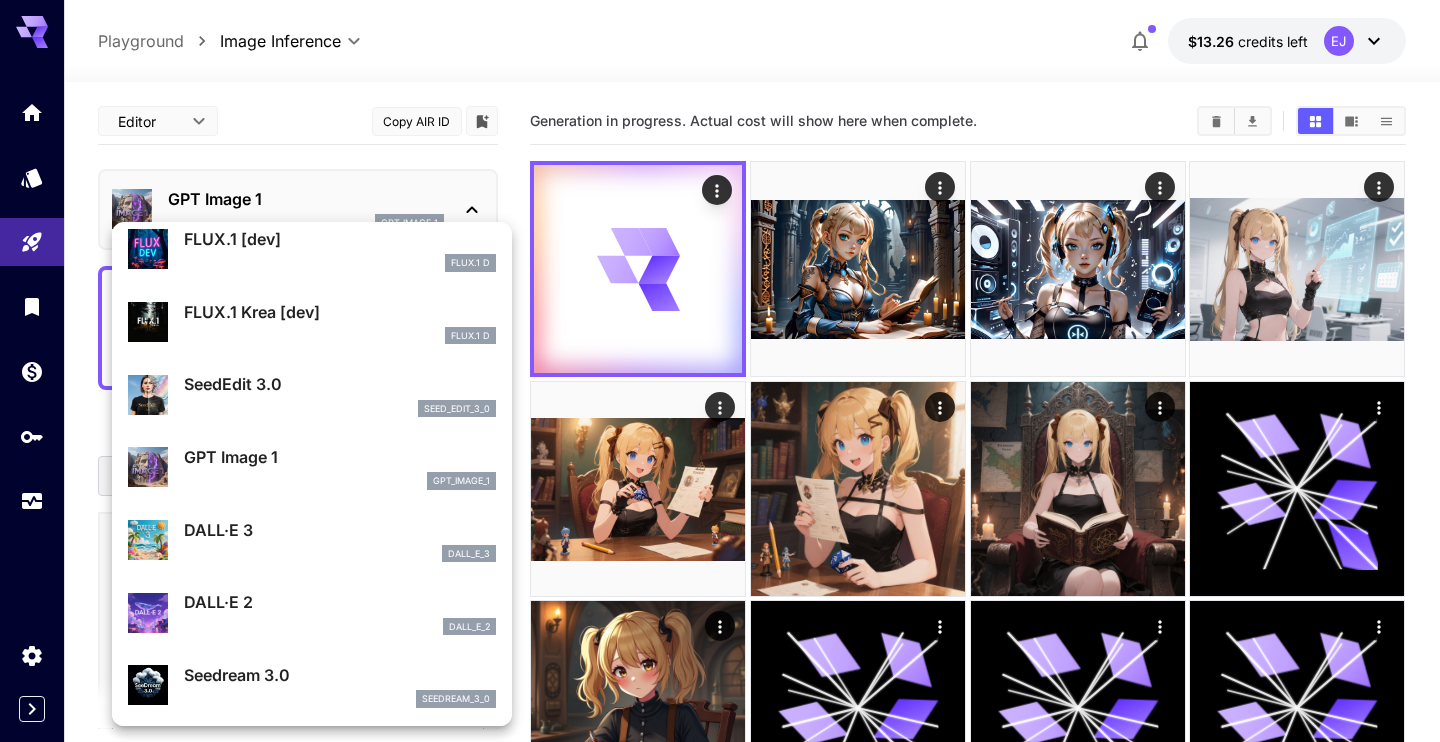 scroll, scrollTop: 0, scrollLeft: 0, axis: both 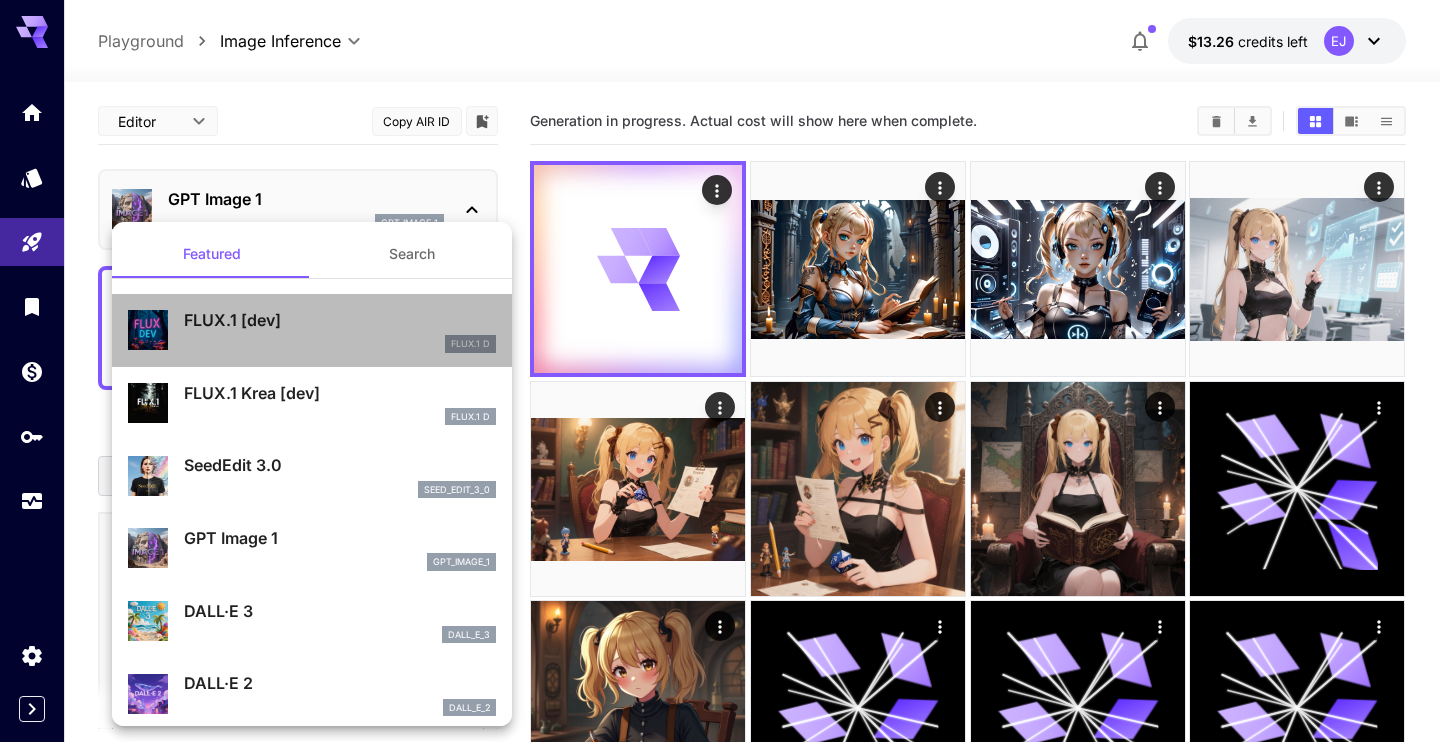 click on "FLUX.1 [dev] FLUX.1 D" at bounding box center [312, 330] 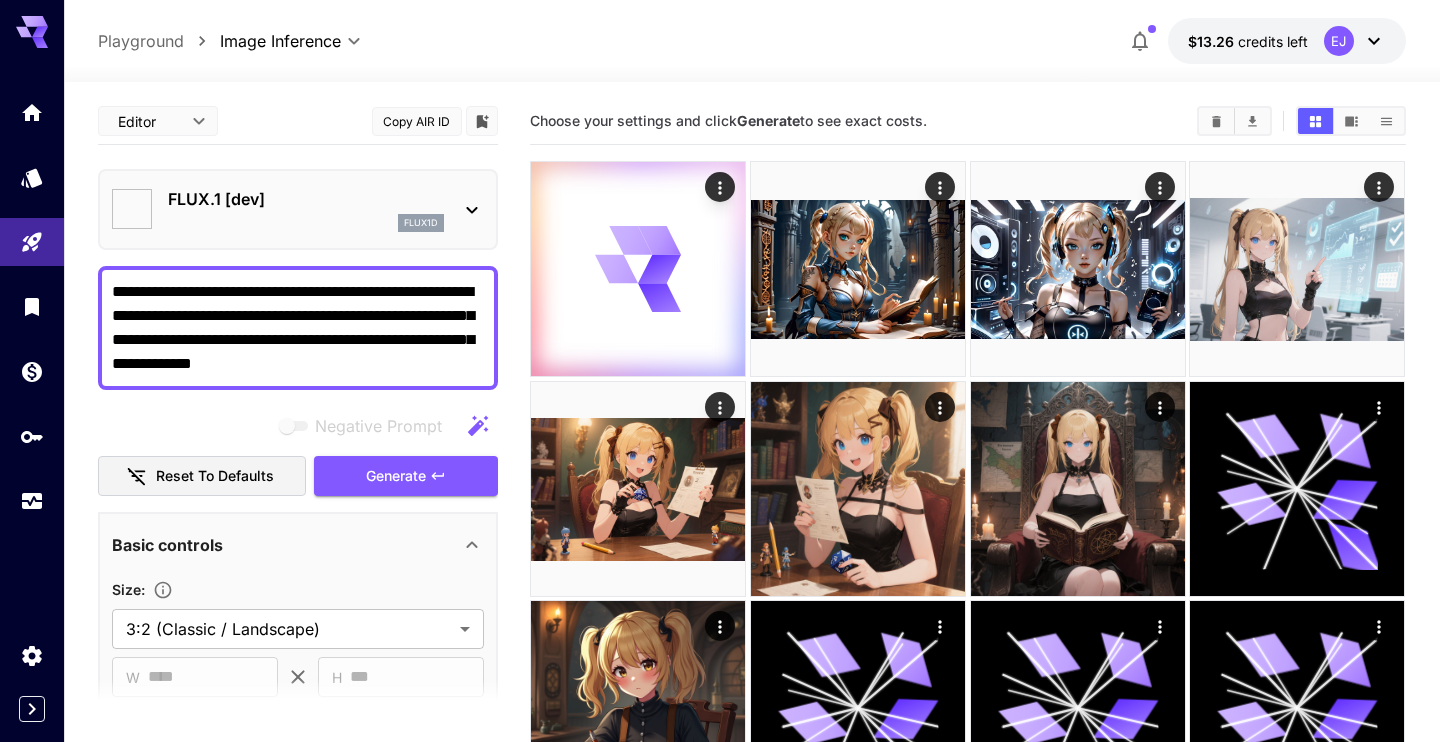 type on "**********" 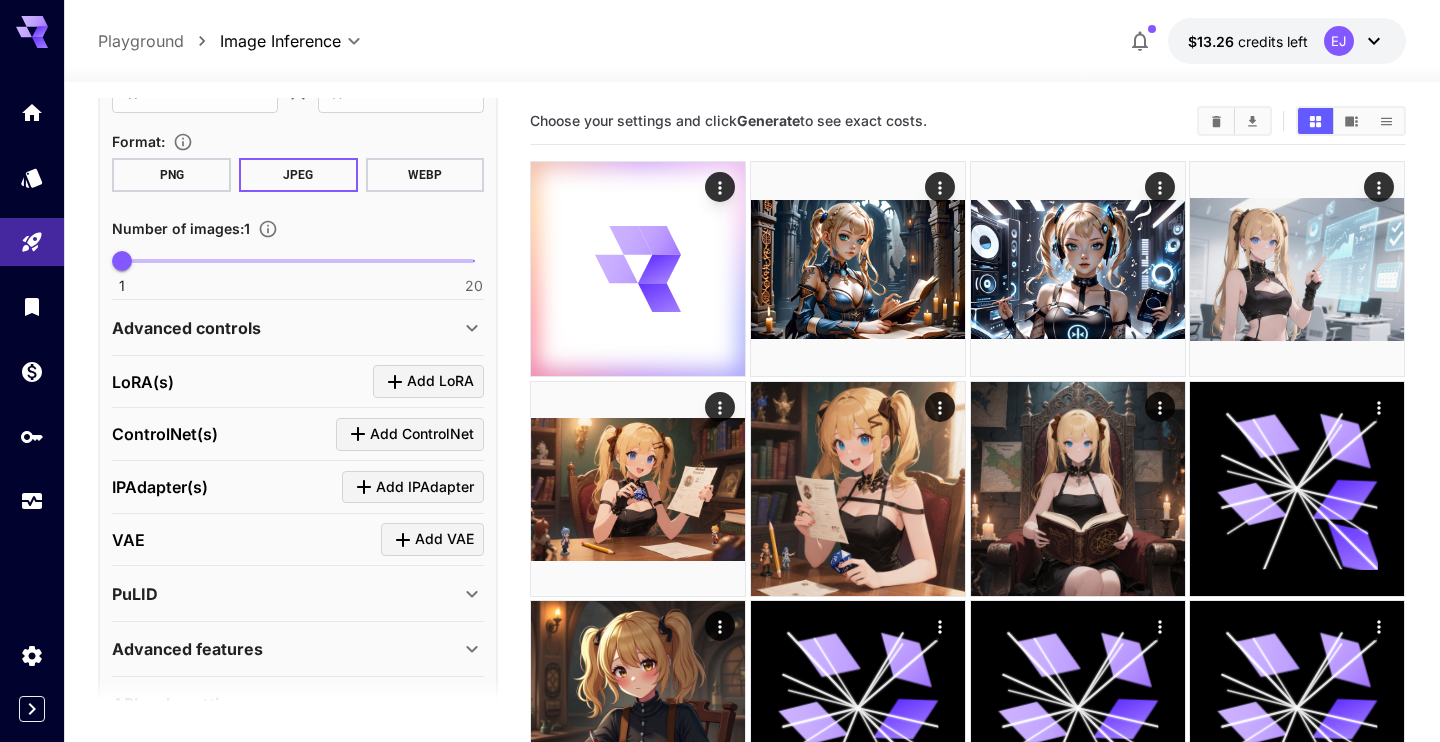 scroll, scrollTop: 638, scrollLeft: 0, axis: vertical 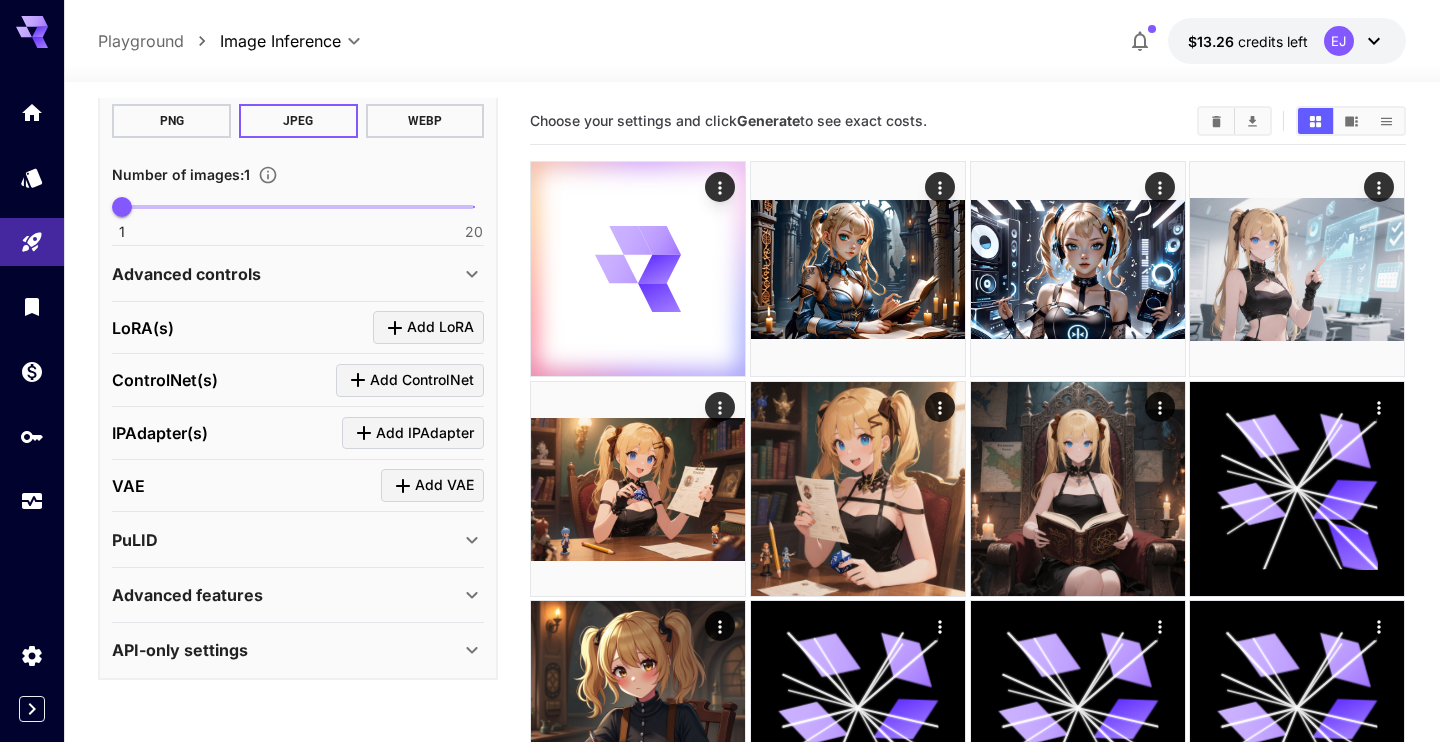 click 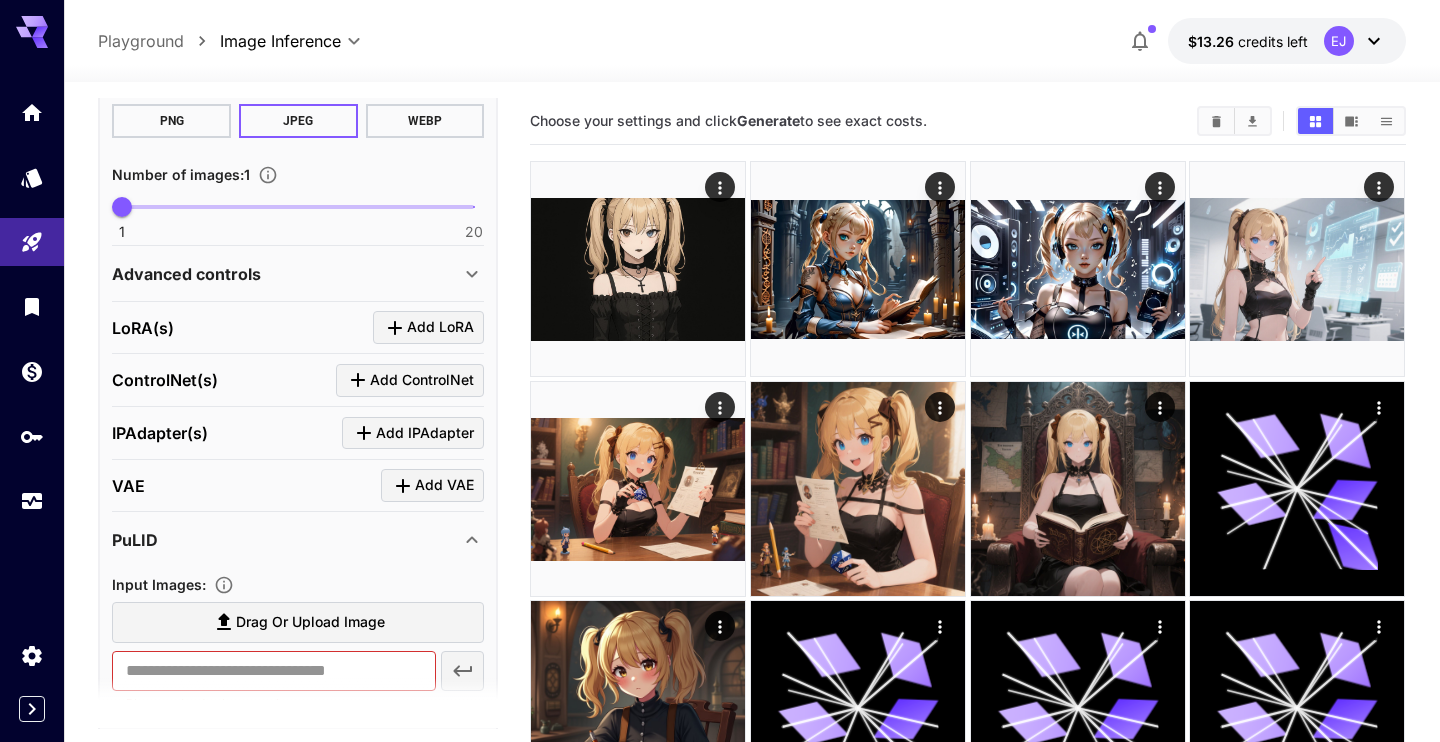 drag, startPoint x: 117, startPoint y: 538, endPoint x: 115, endPoint y: 565, distance: 27.073973 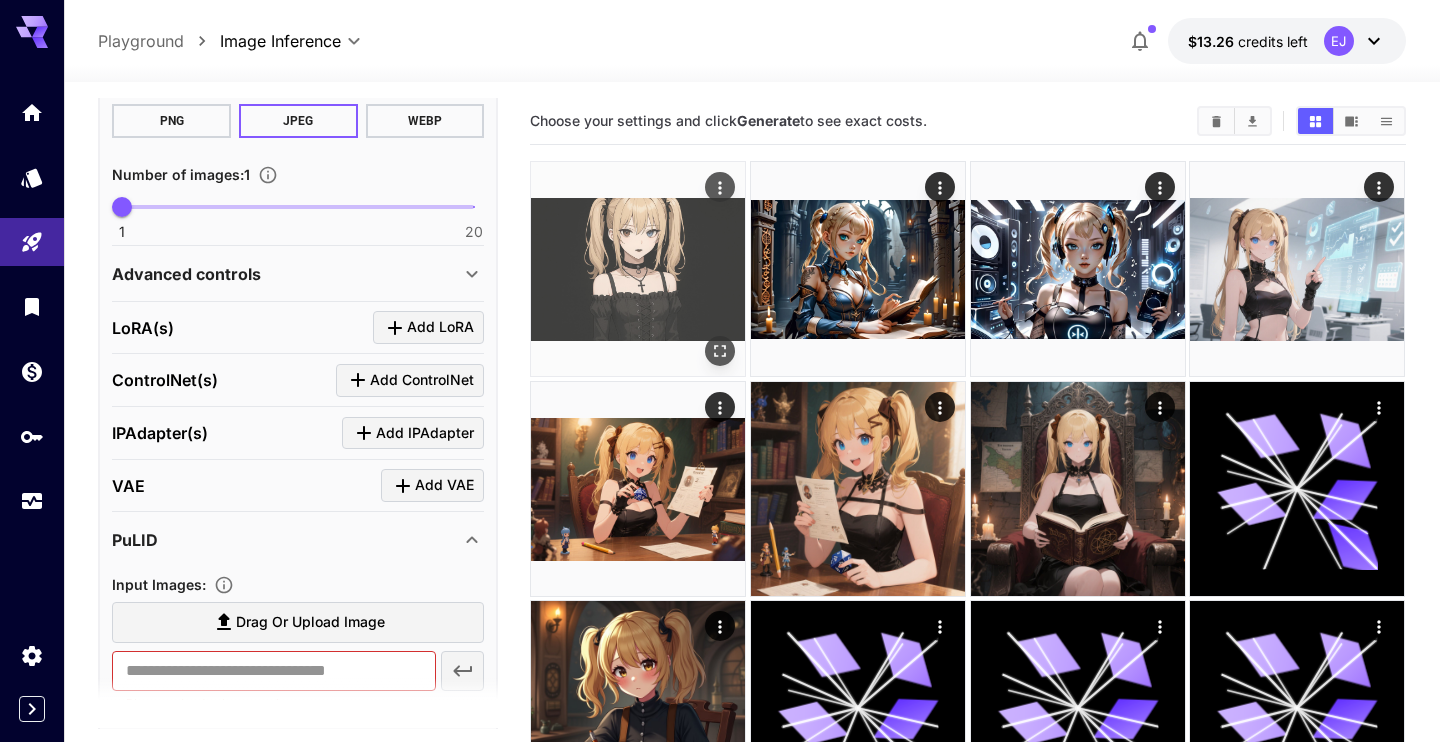 click at bounding box center [638, 269] 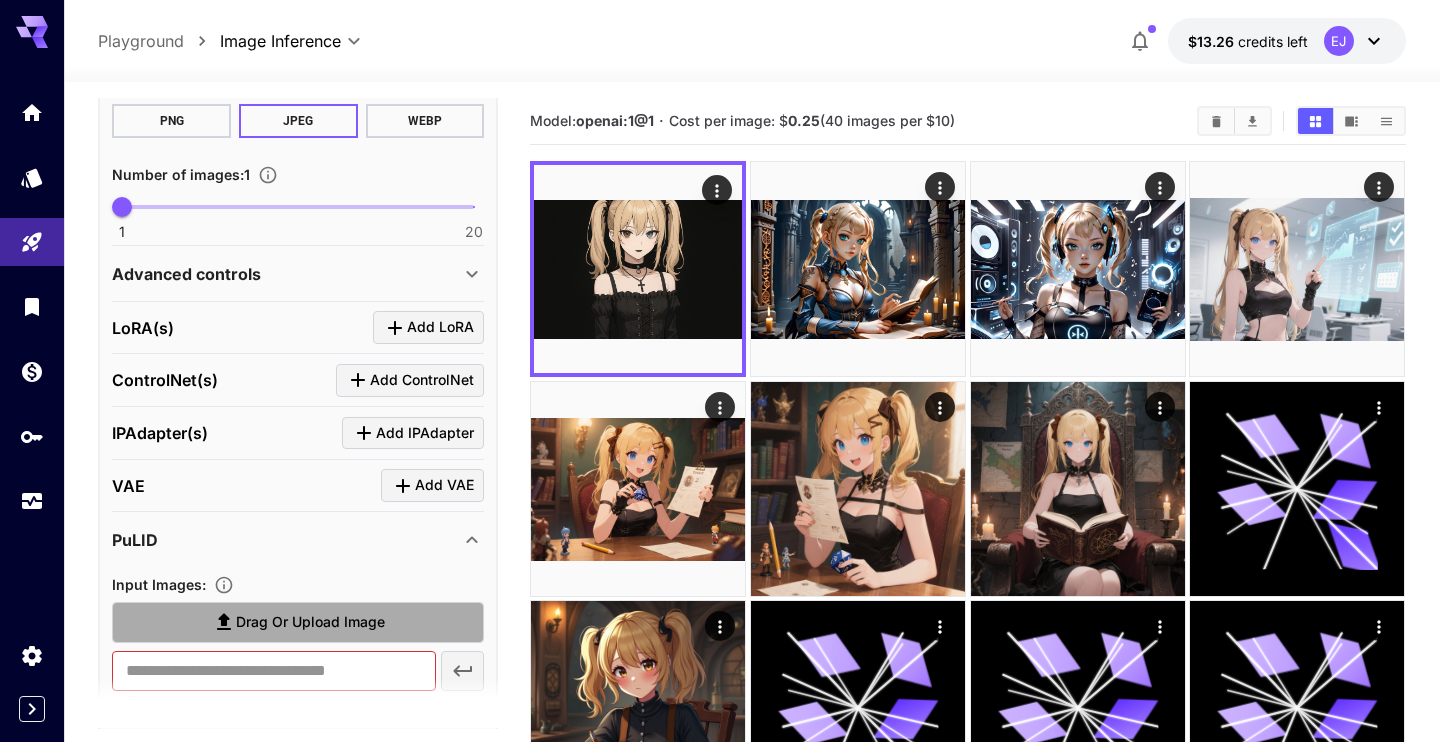 click on "Drag or upload image" at bounding box center [310, 622] 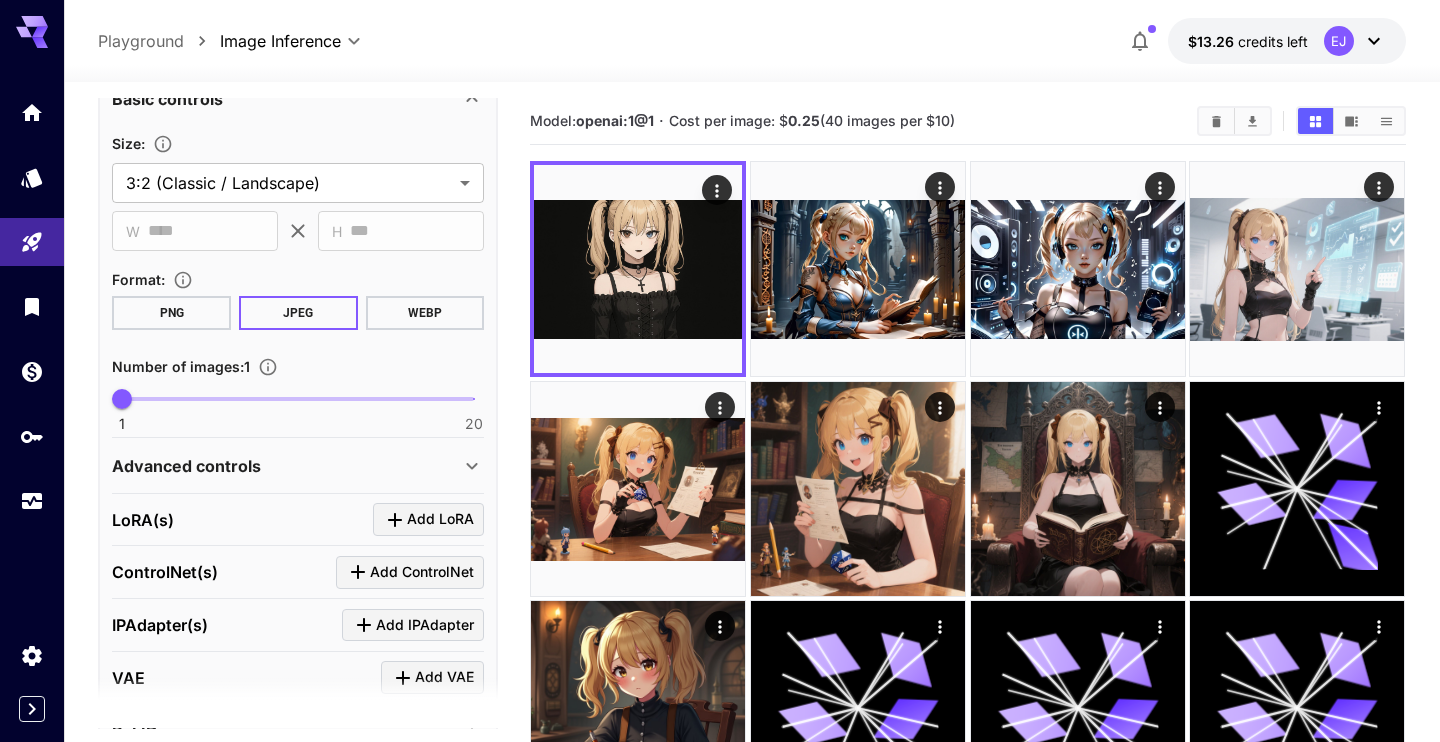scroll, scrollTop: 0, scrollLeft: 0, axis: both 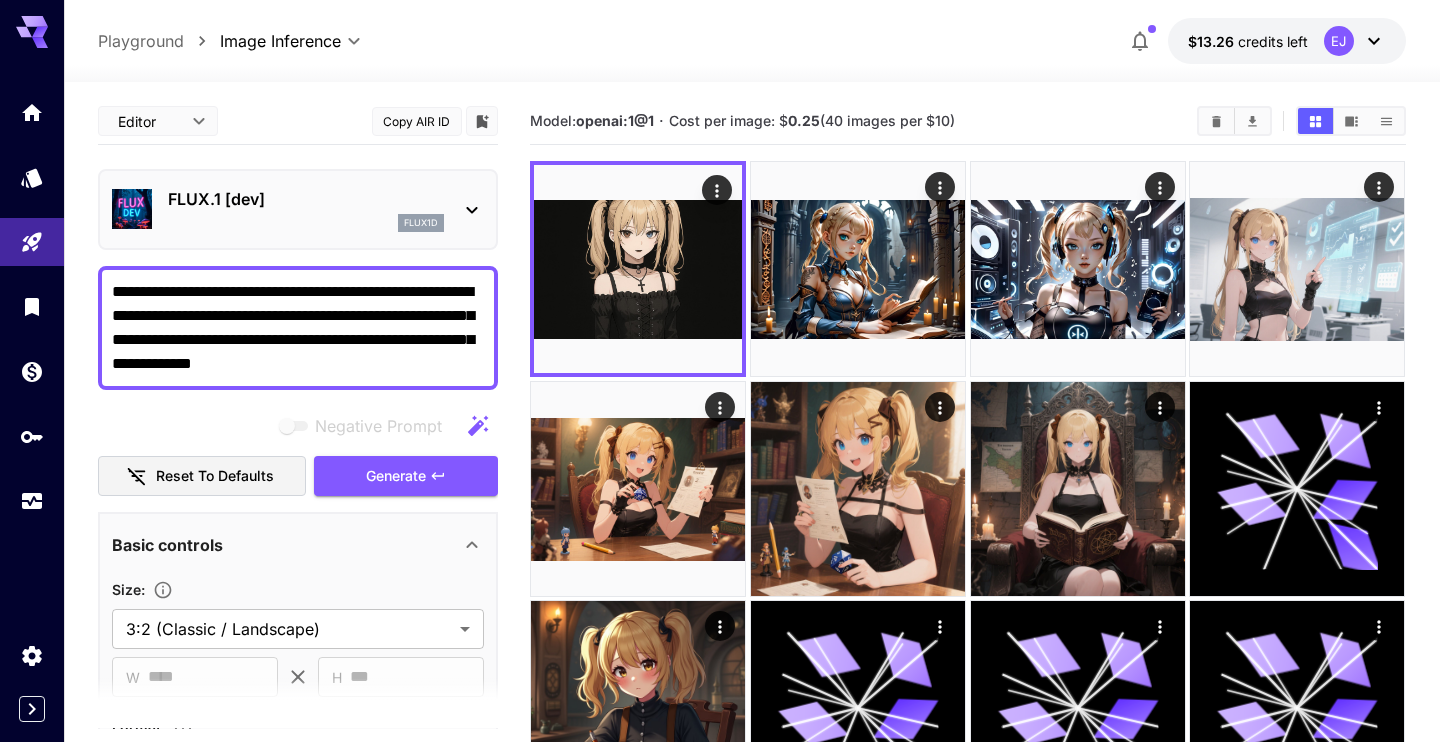 type on "**********" 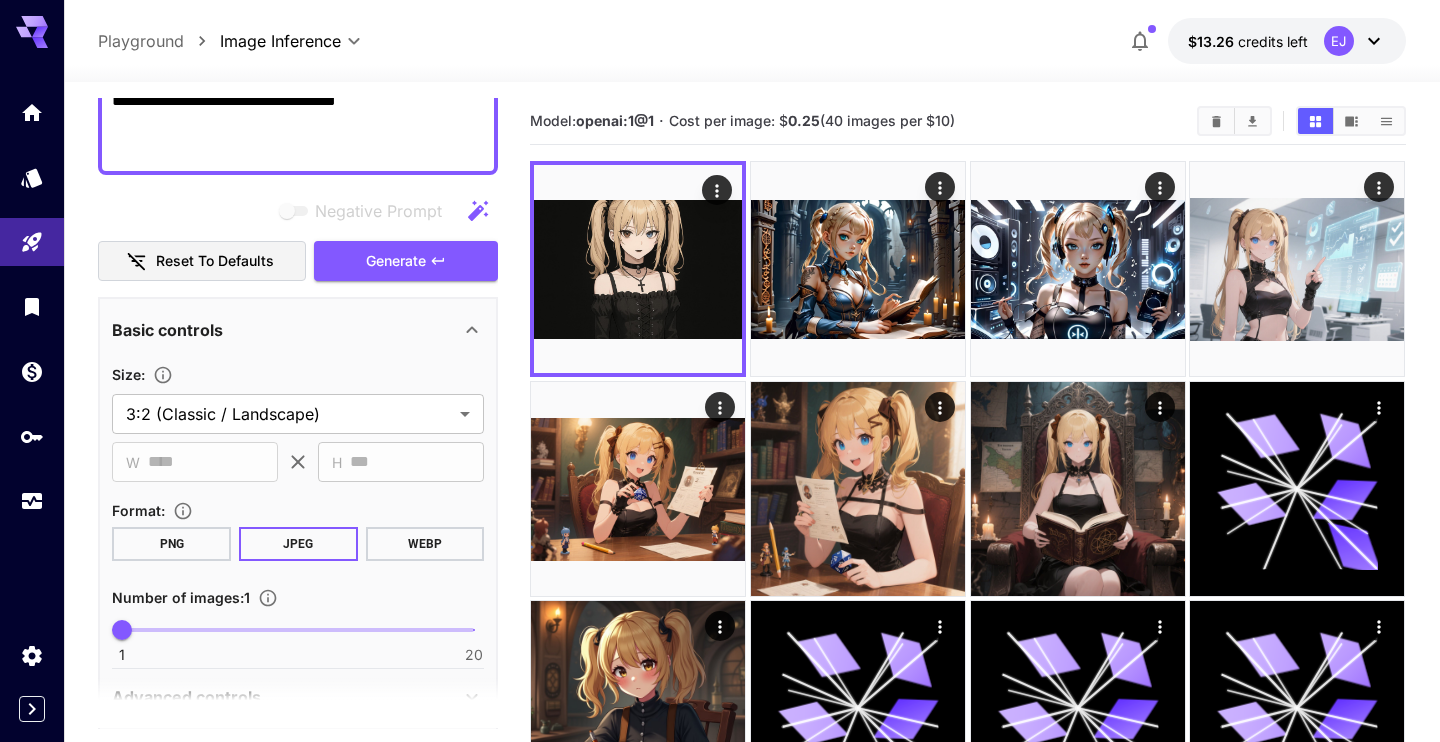scroll, scrollTop: 342, scrollLeft: 0, axis: vertical 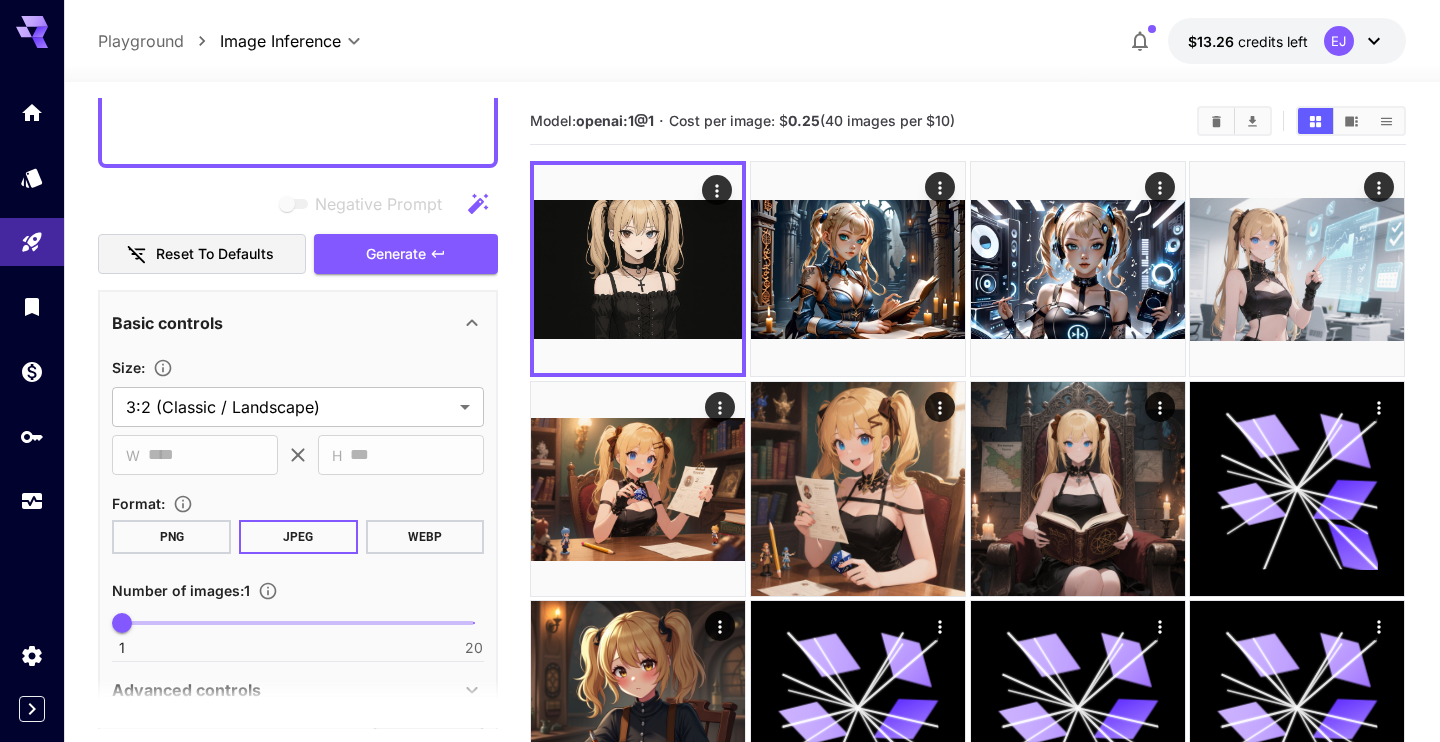 type on "**********" 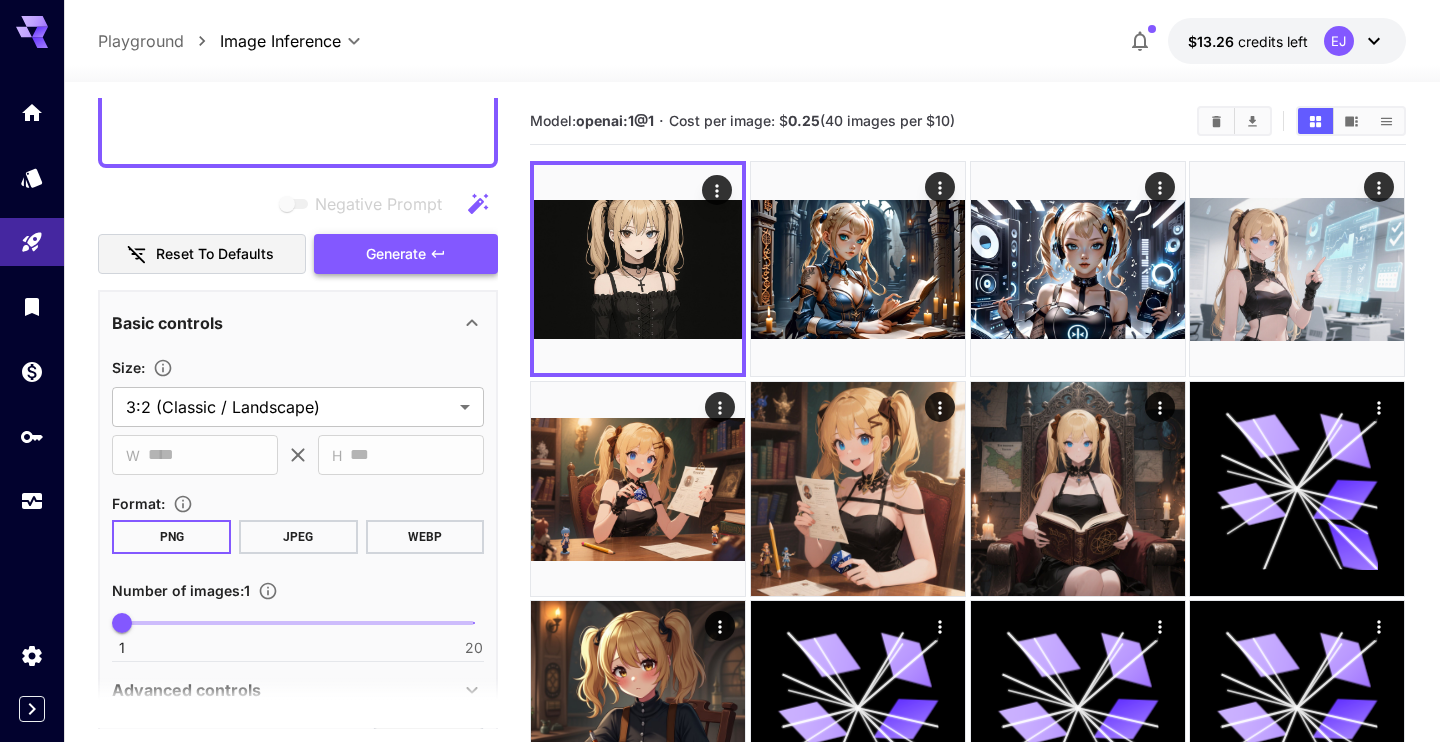 click on "Generate" at bounding box center (396, 254) 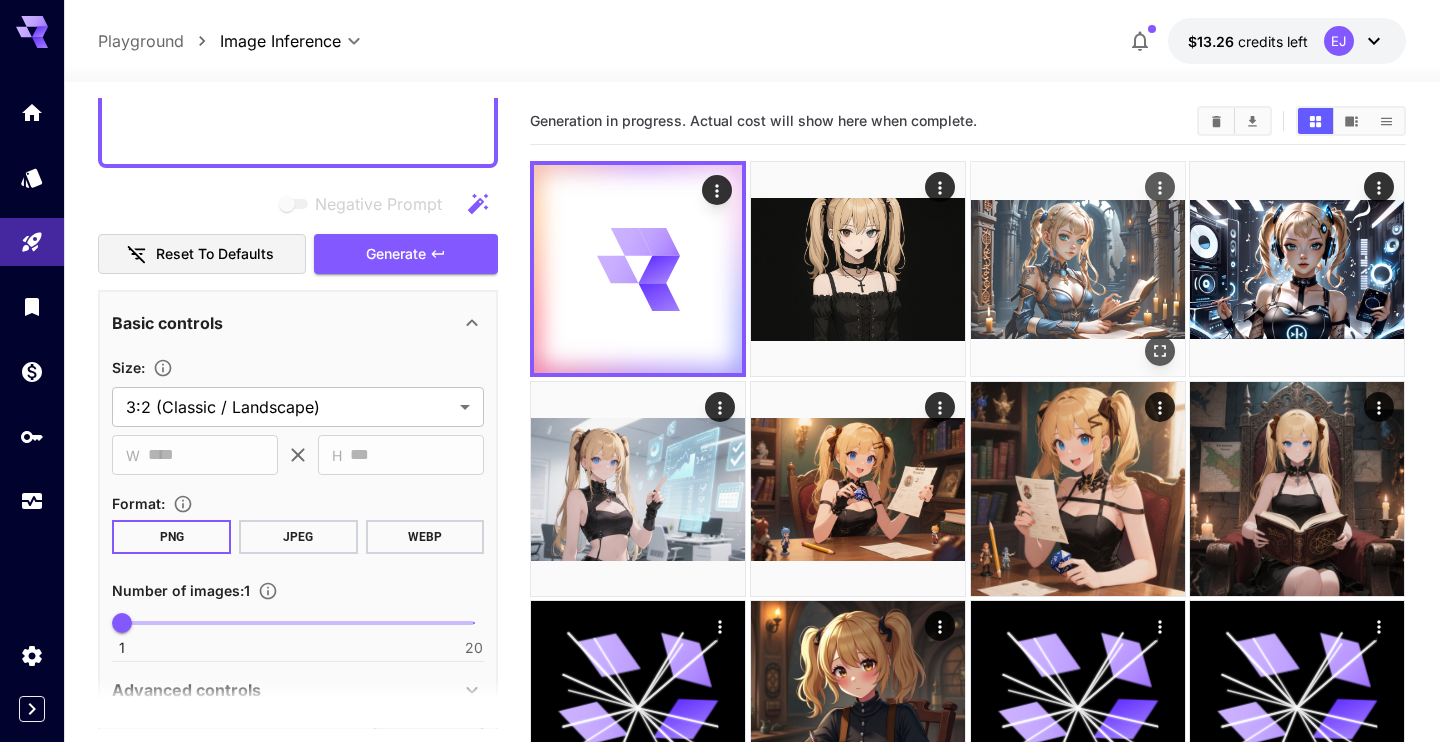 scroll, scrollTop: 574, scrollLeft: 0, axis: vertical 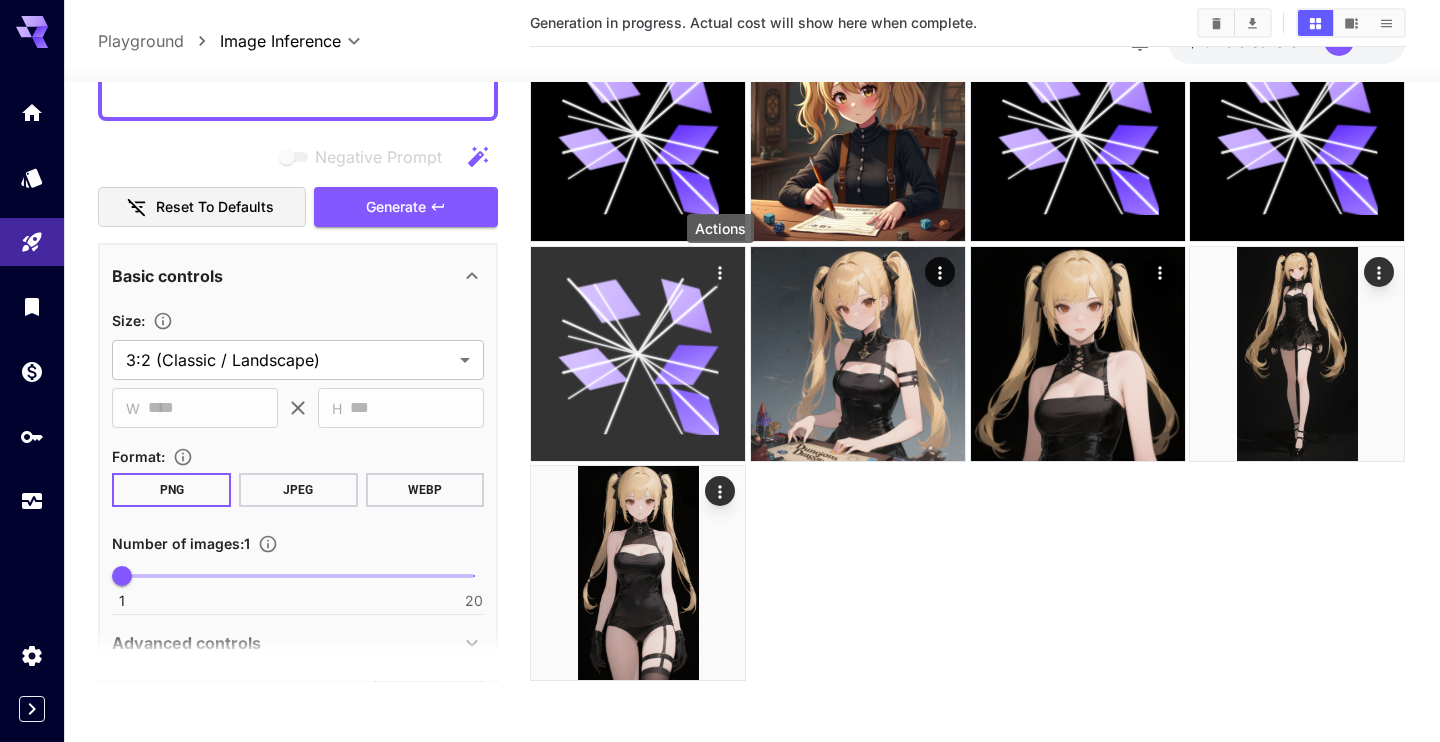 click 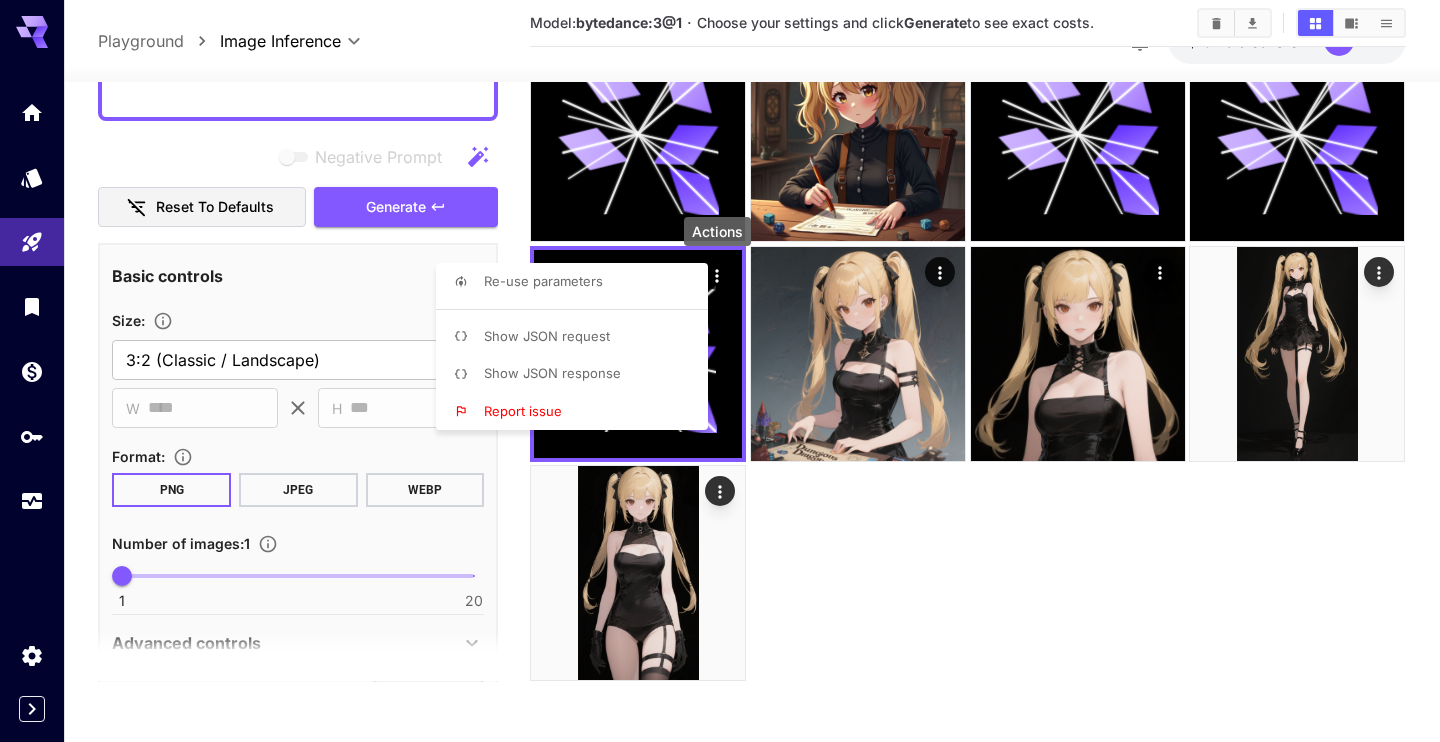 click at bounding box center (720, 371) 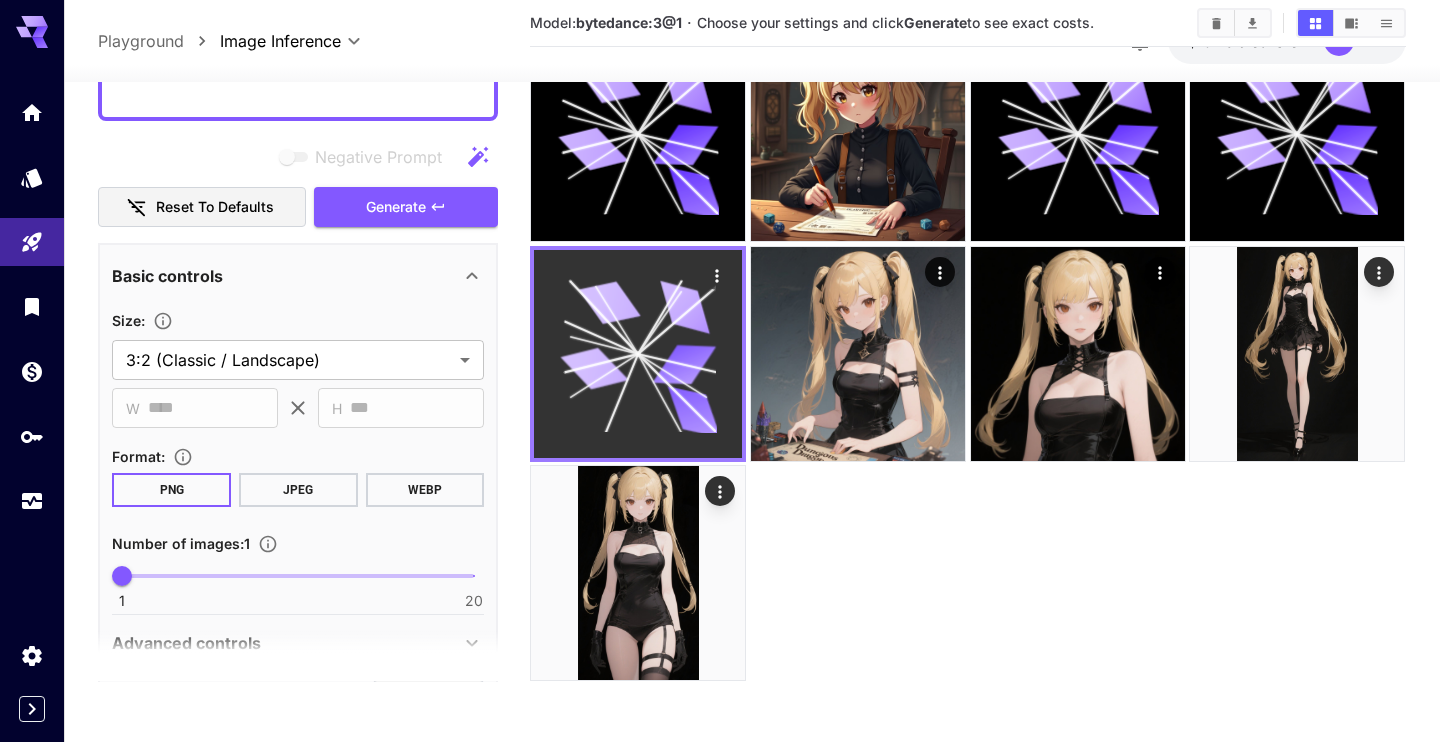 scroll, scrollTop: 22, scrollLeft: 0, axis: vertical 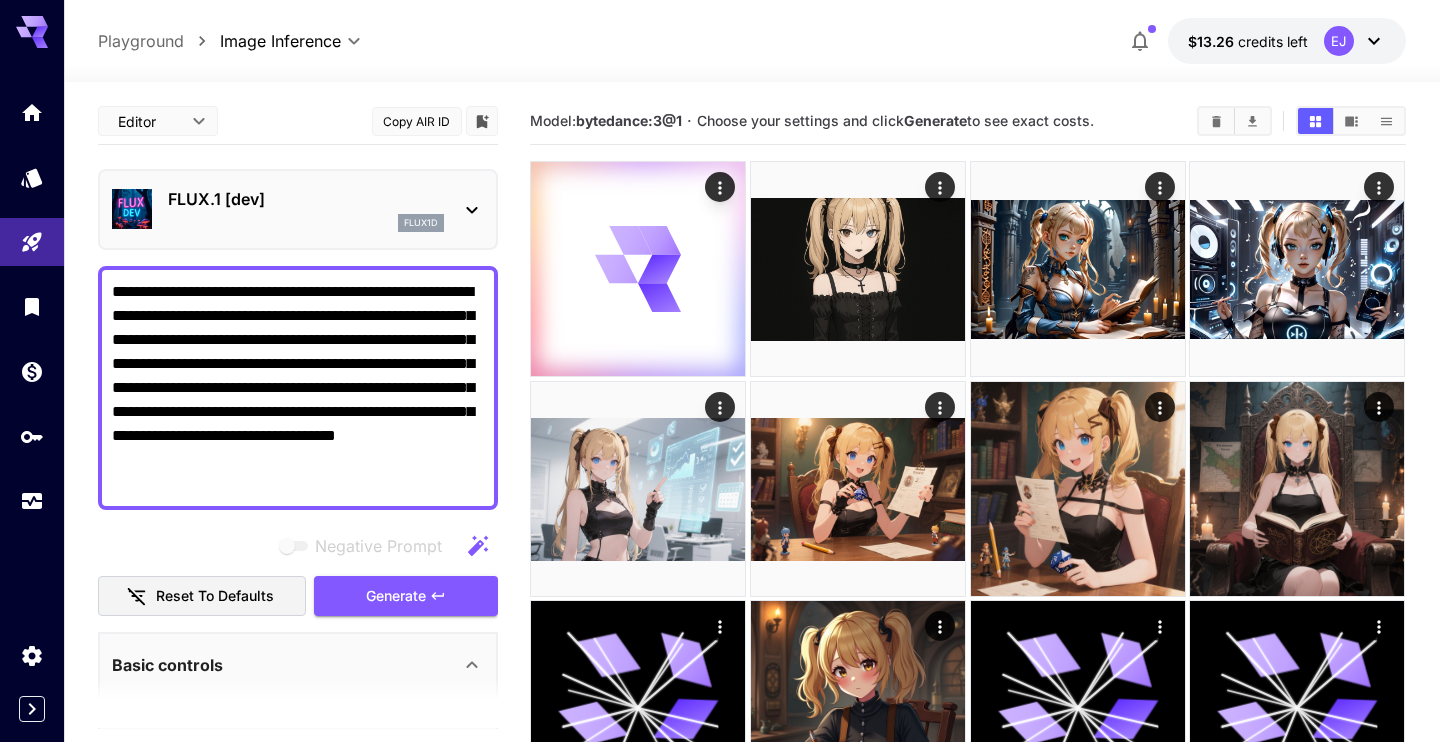 click on "**********" at bounding box center [298, 974] 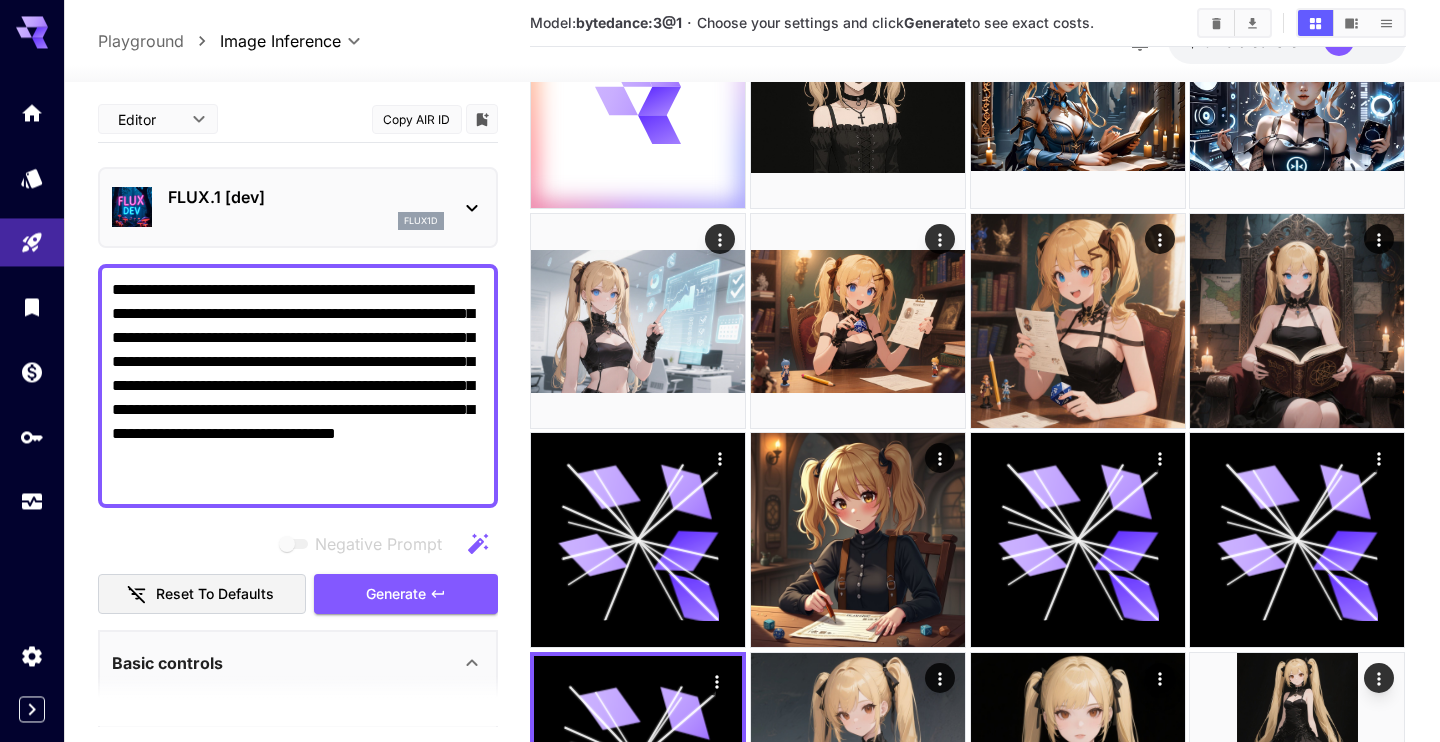 scroll, scrollTop: 22, scrollLeft: 0, axis: vertical 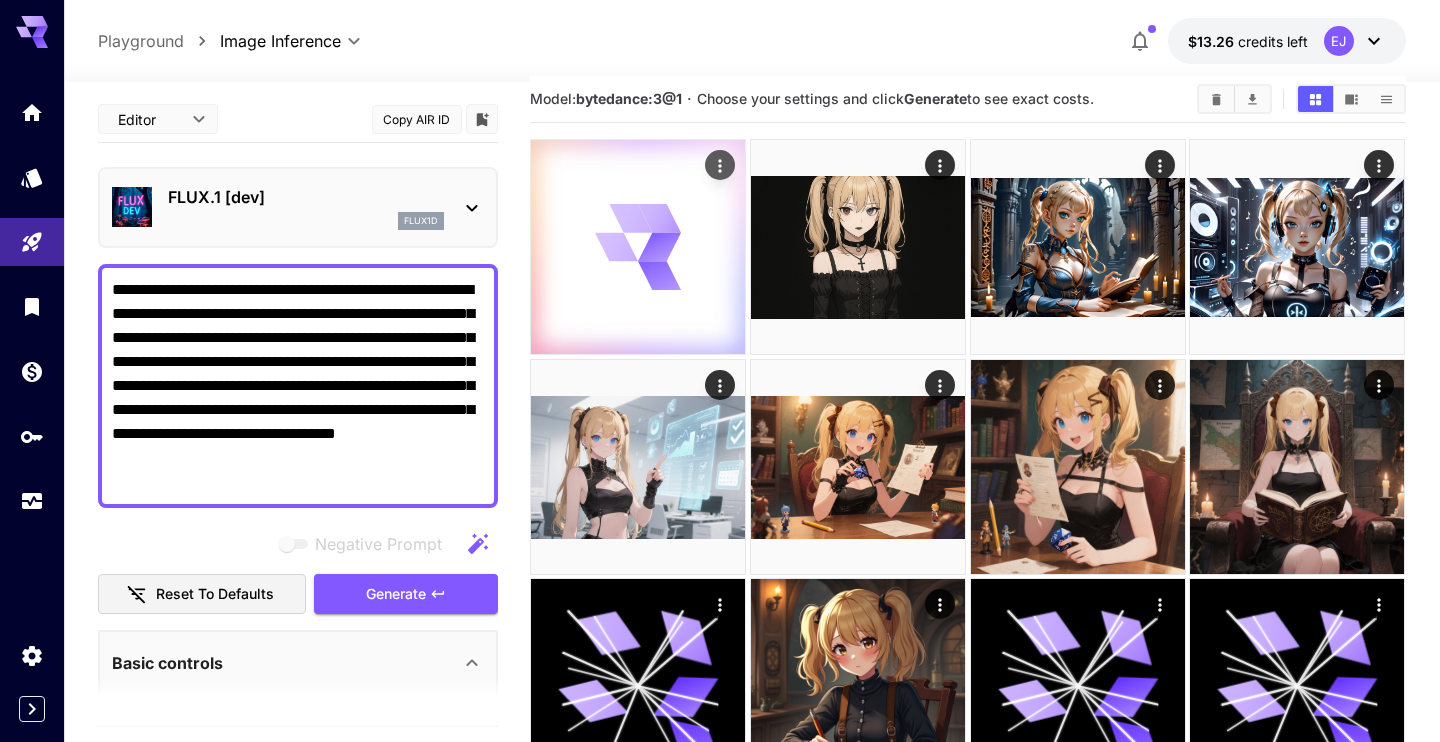 click 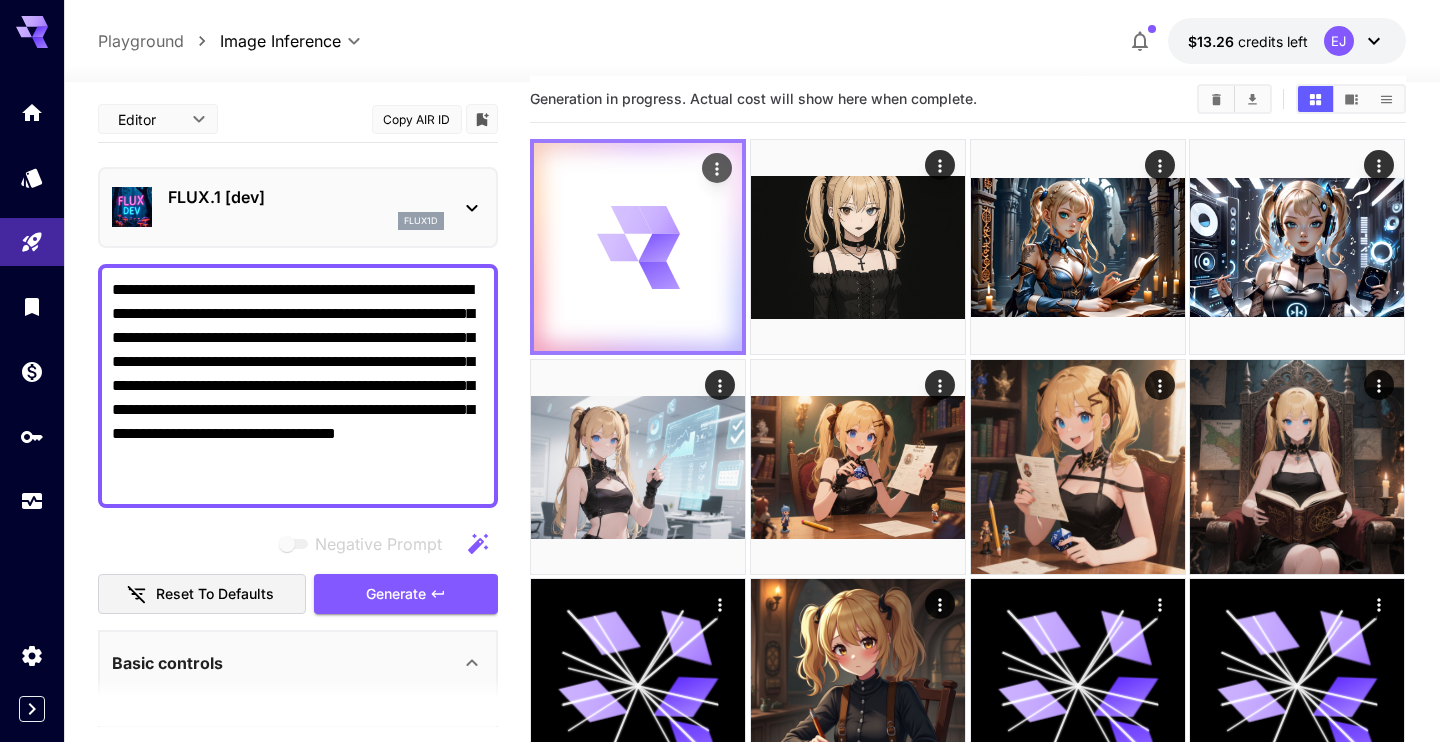 click 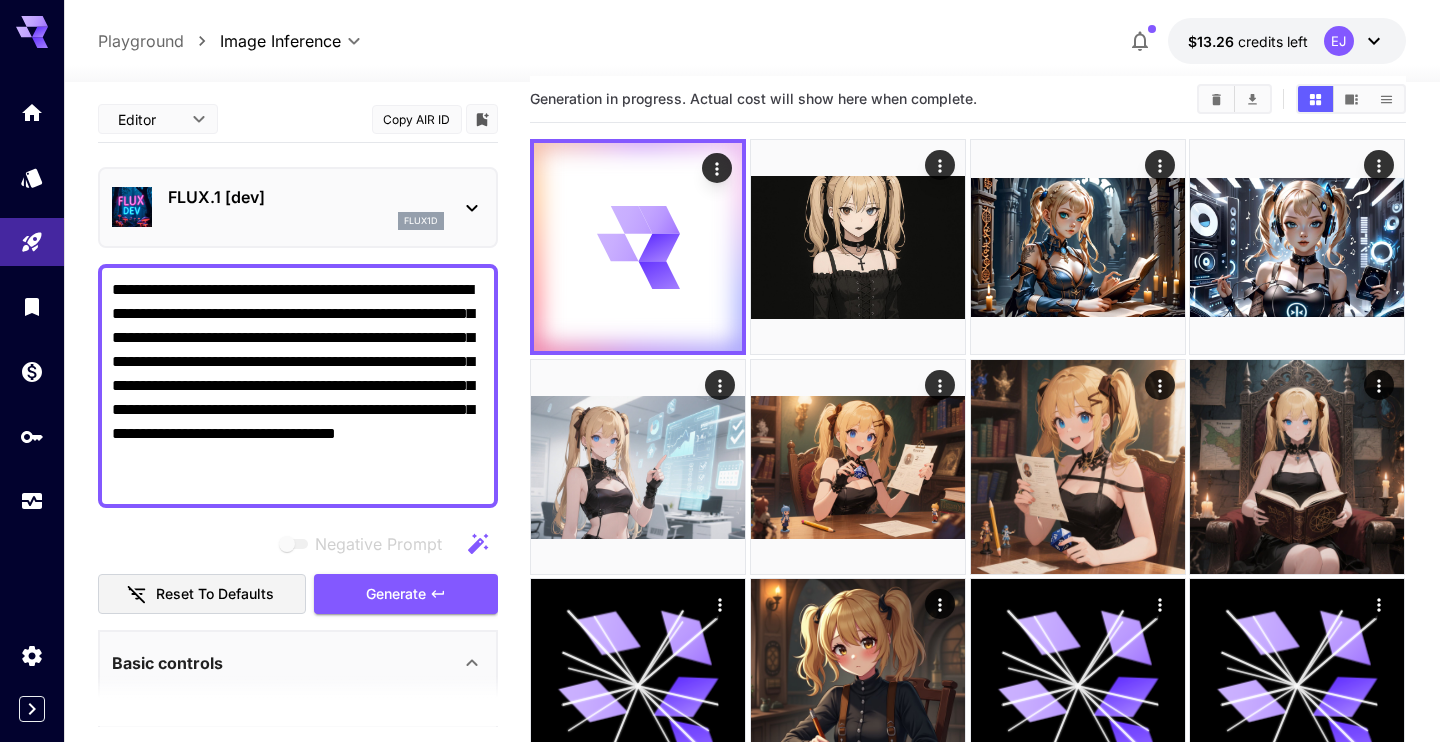 drag, startPoint x: 620, startPoint y: 250, endPoint x: 518, endPoint y: 319, distance: 123.146255 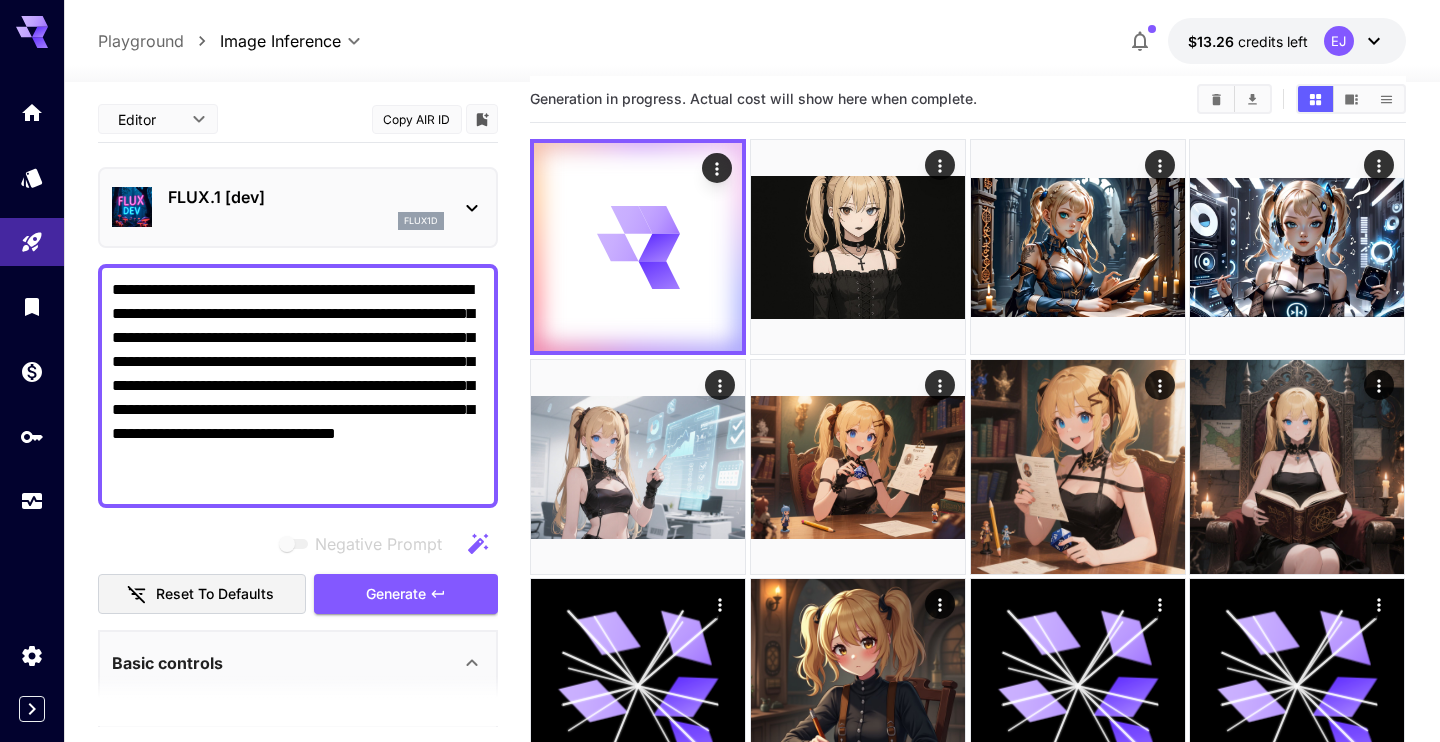 click on "FLUX.1 [dev]" at bounding box center [306, 197] 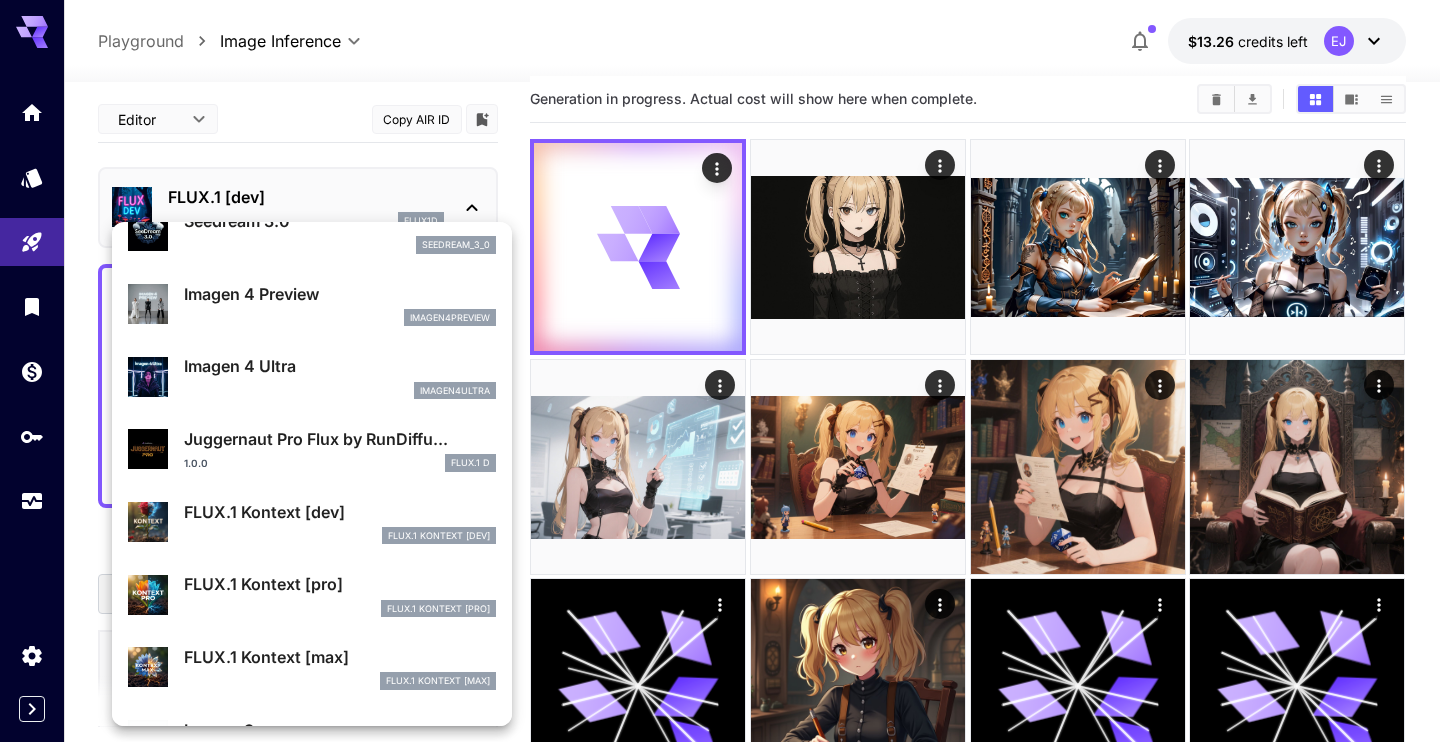 scroll, scrollTop: 0, scrollLeft: 0, axis: both 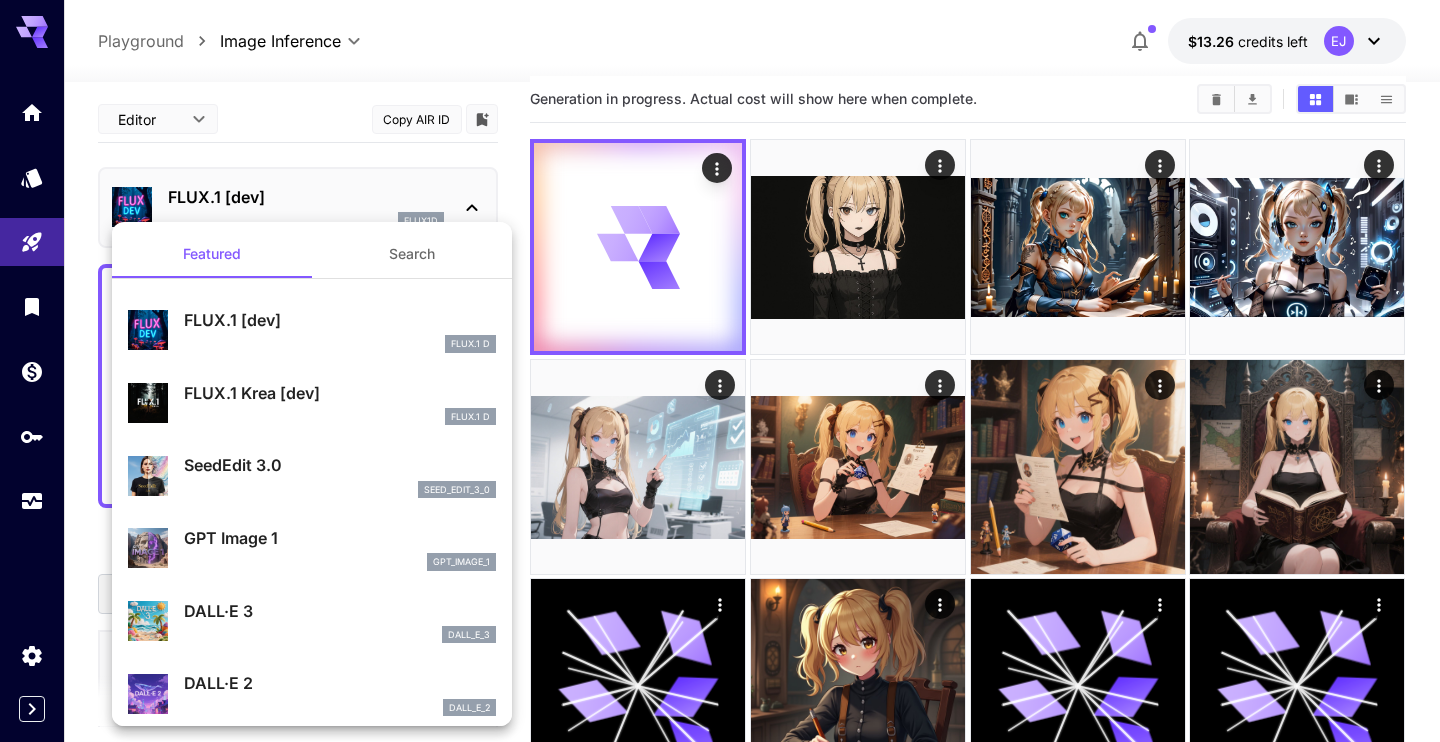 click at bounding box center [720, 371] 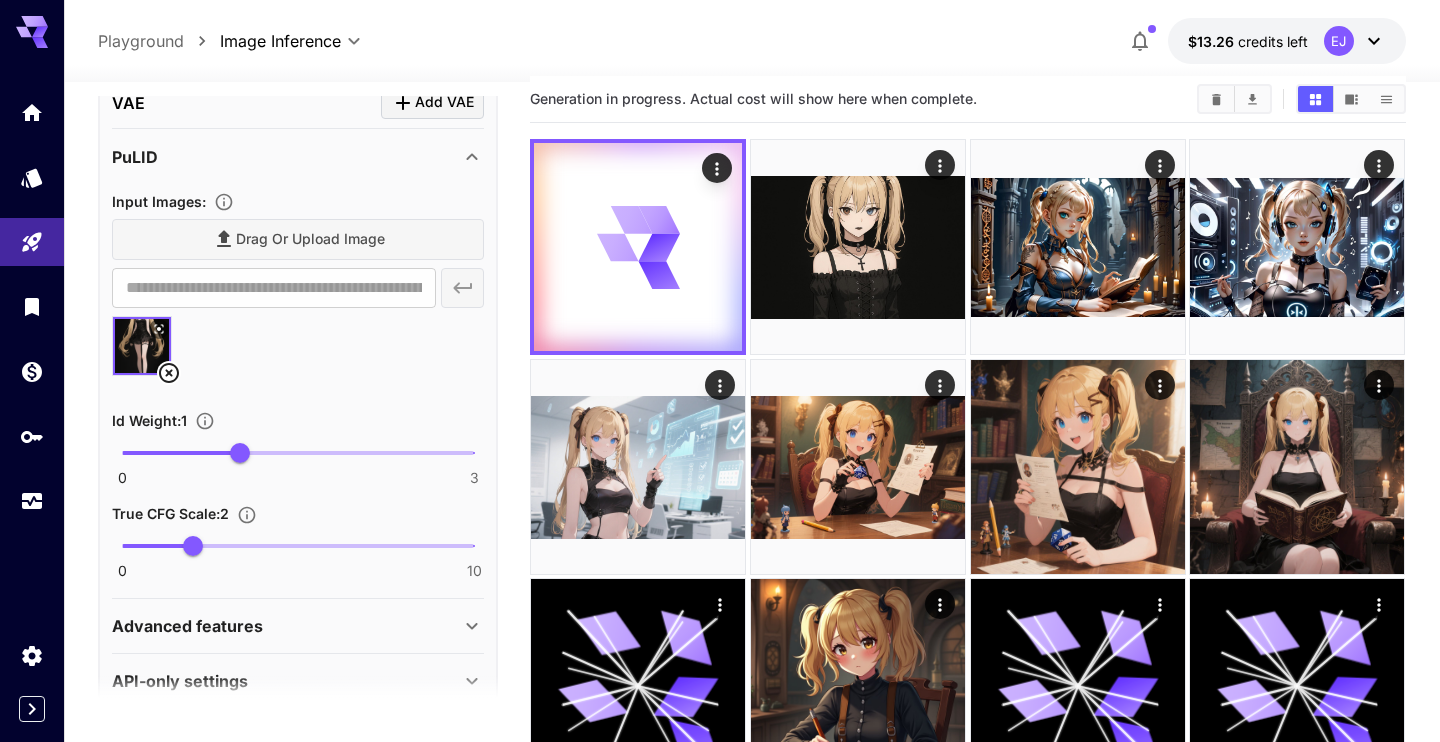 scroll, scrollTop: 1171, scrollLeft: 0, axis: vertical 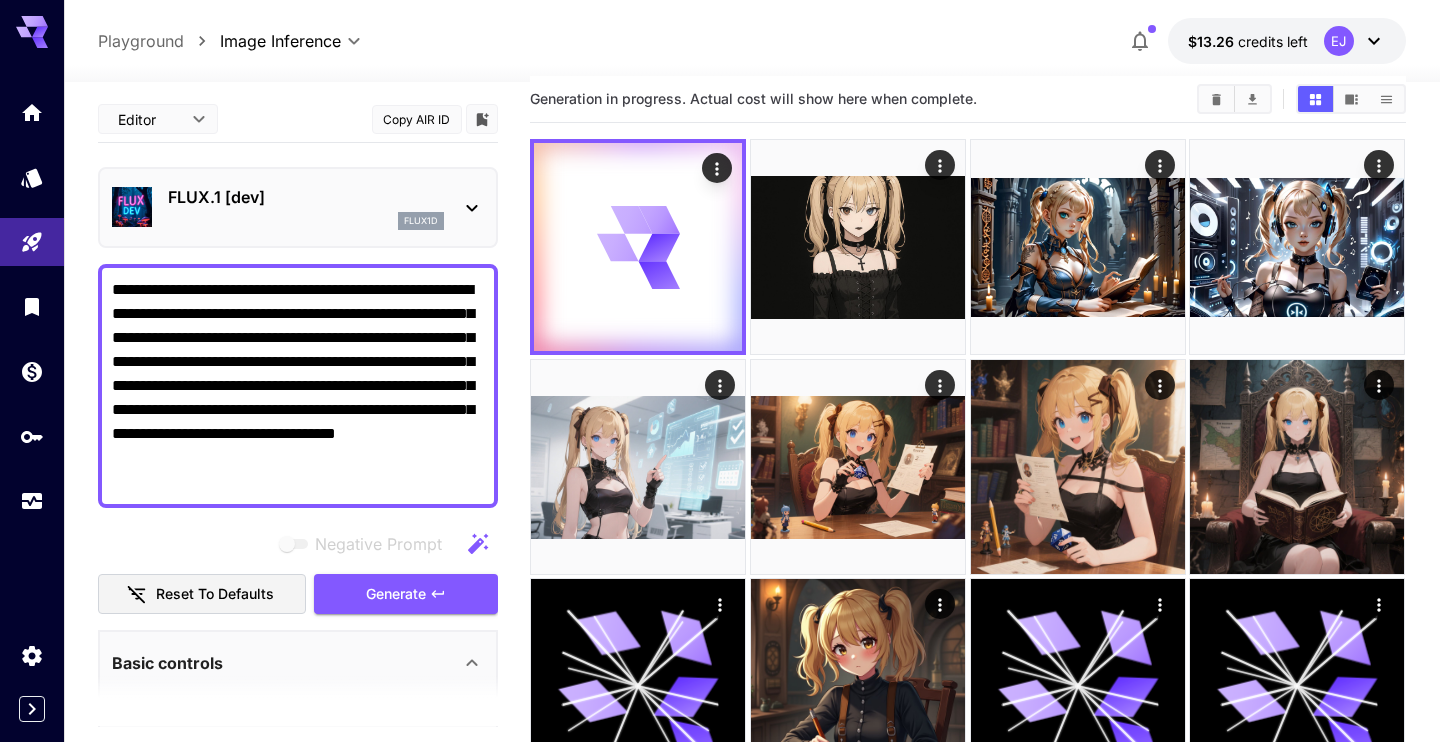 drag, startPoint x: 295, startPoint y: 708, endPoint x: 139, endPoint y: 5, distance: 720.1007 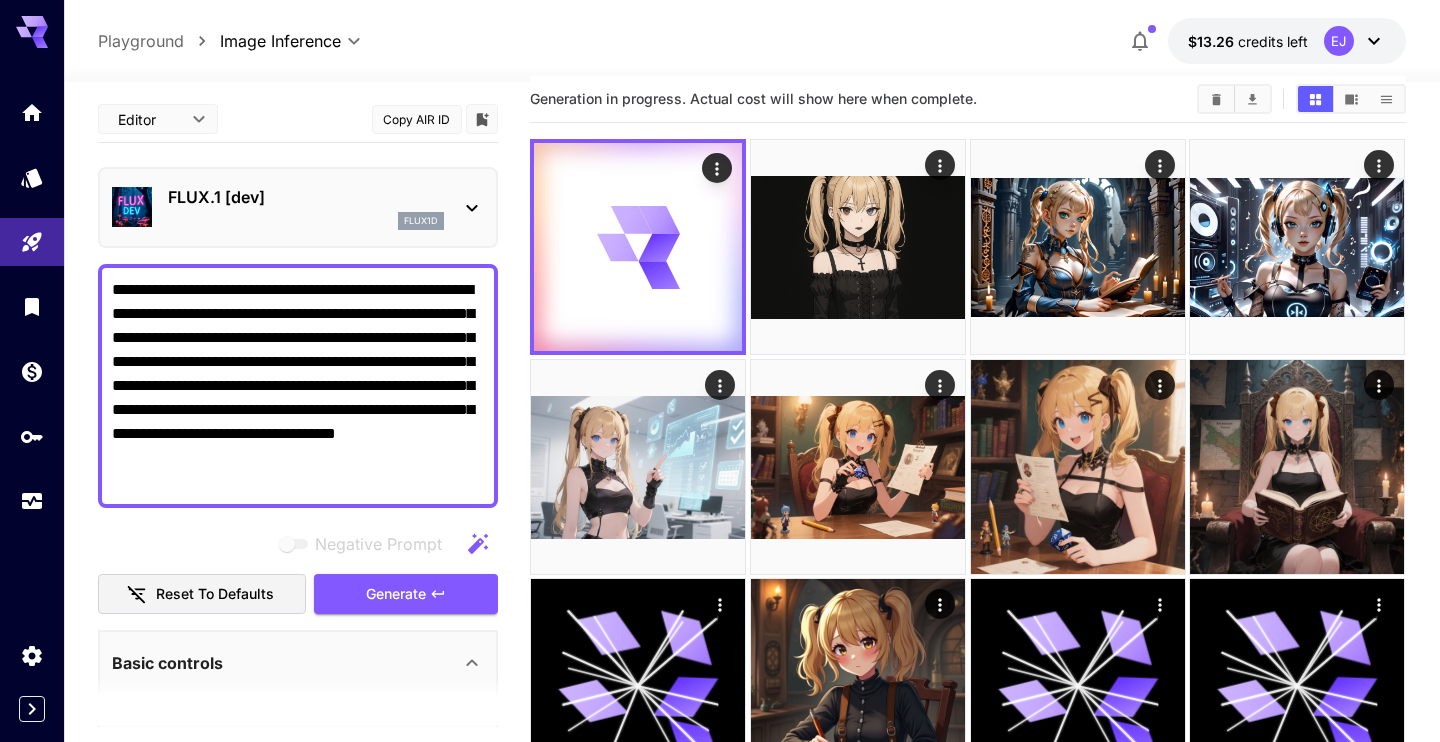 click on "FLUX.1 [dev]" at bounding box center [306, 197] 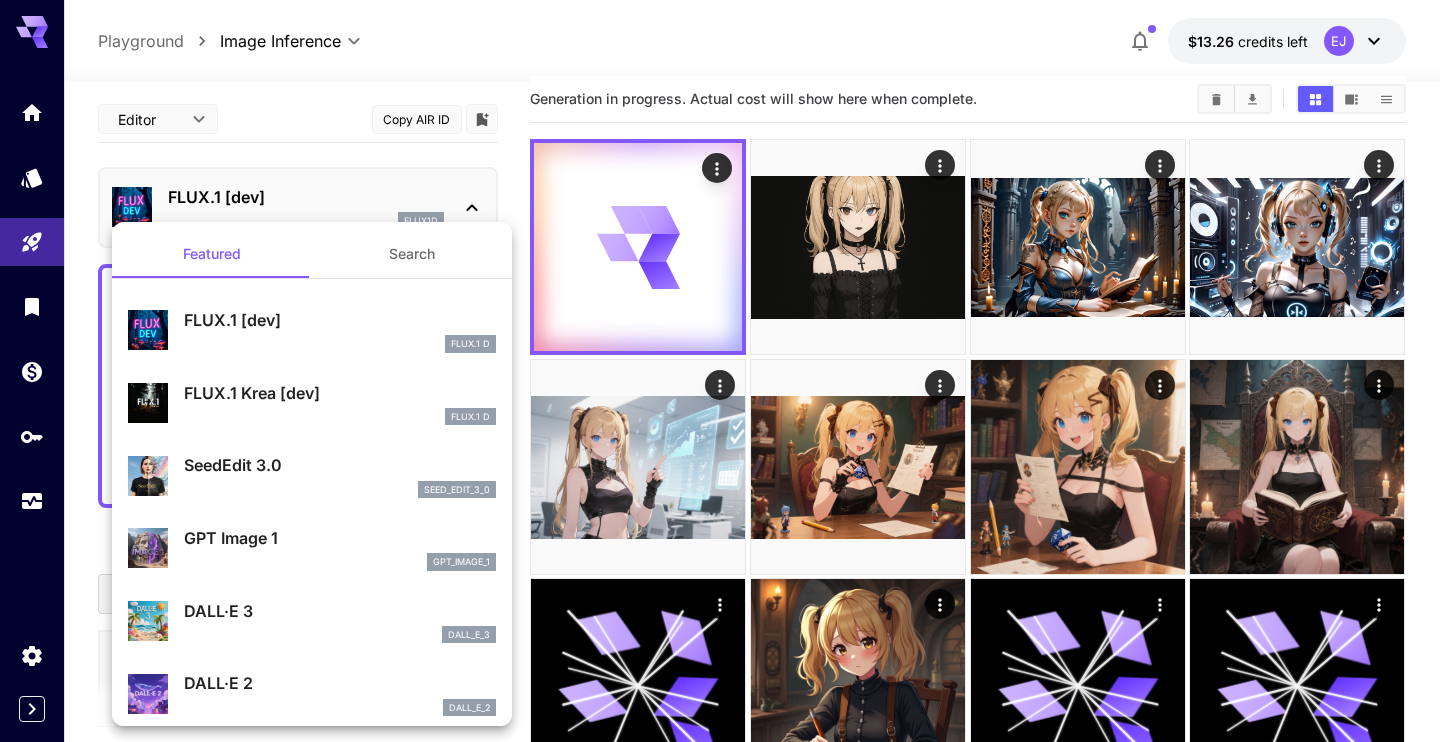 click at bounding box center [720, 371] 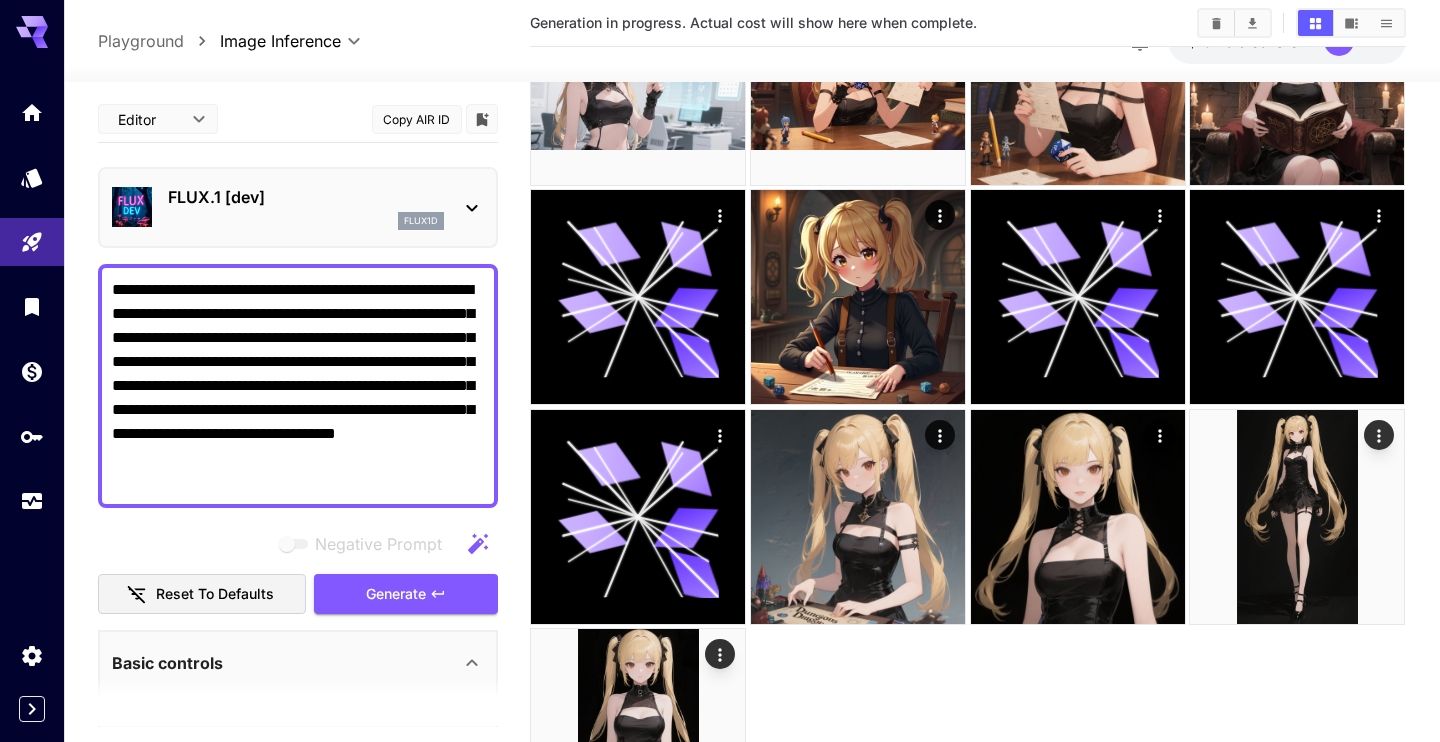 scroll, scrollTop: 298, scrollLeft: 0, axis: vertical 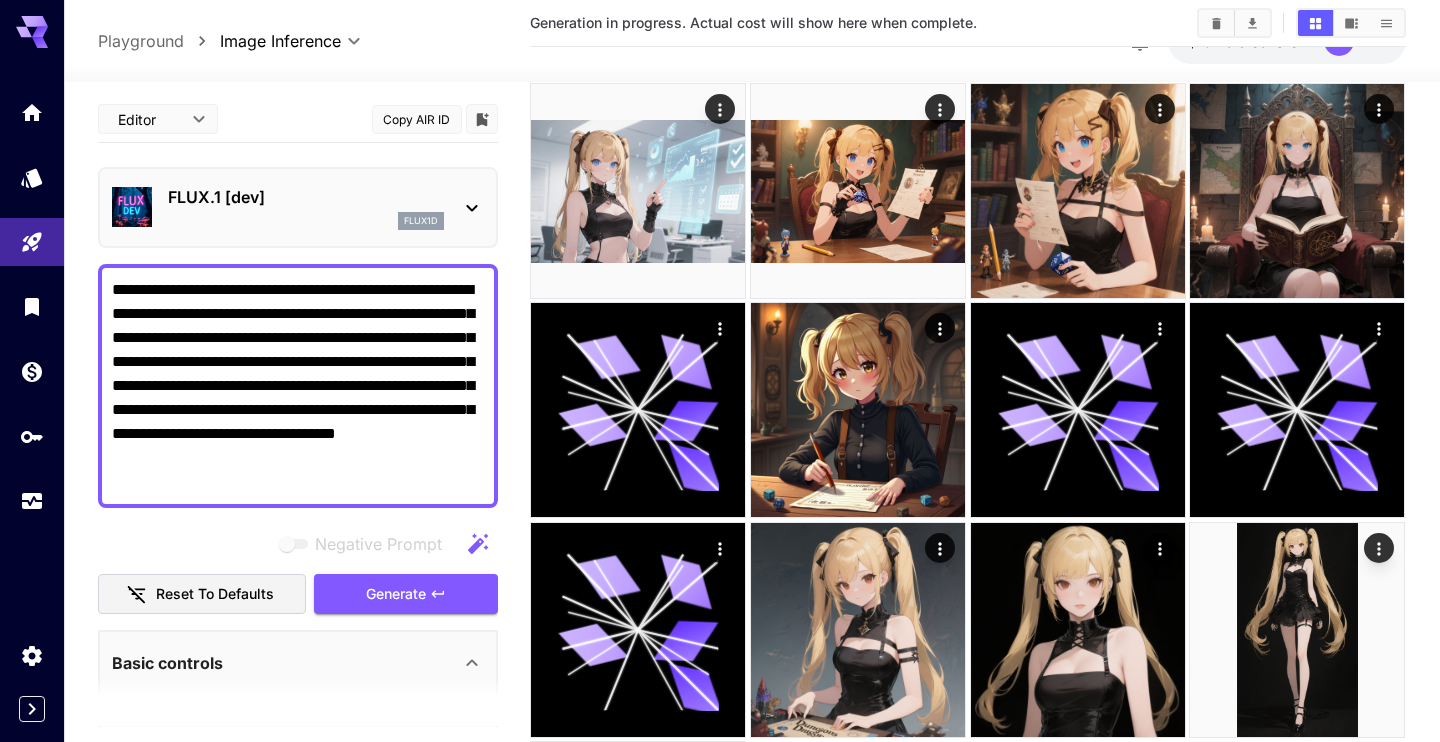 click on "FLUX.1 [dev]" at bounding box center [306, 197] 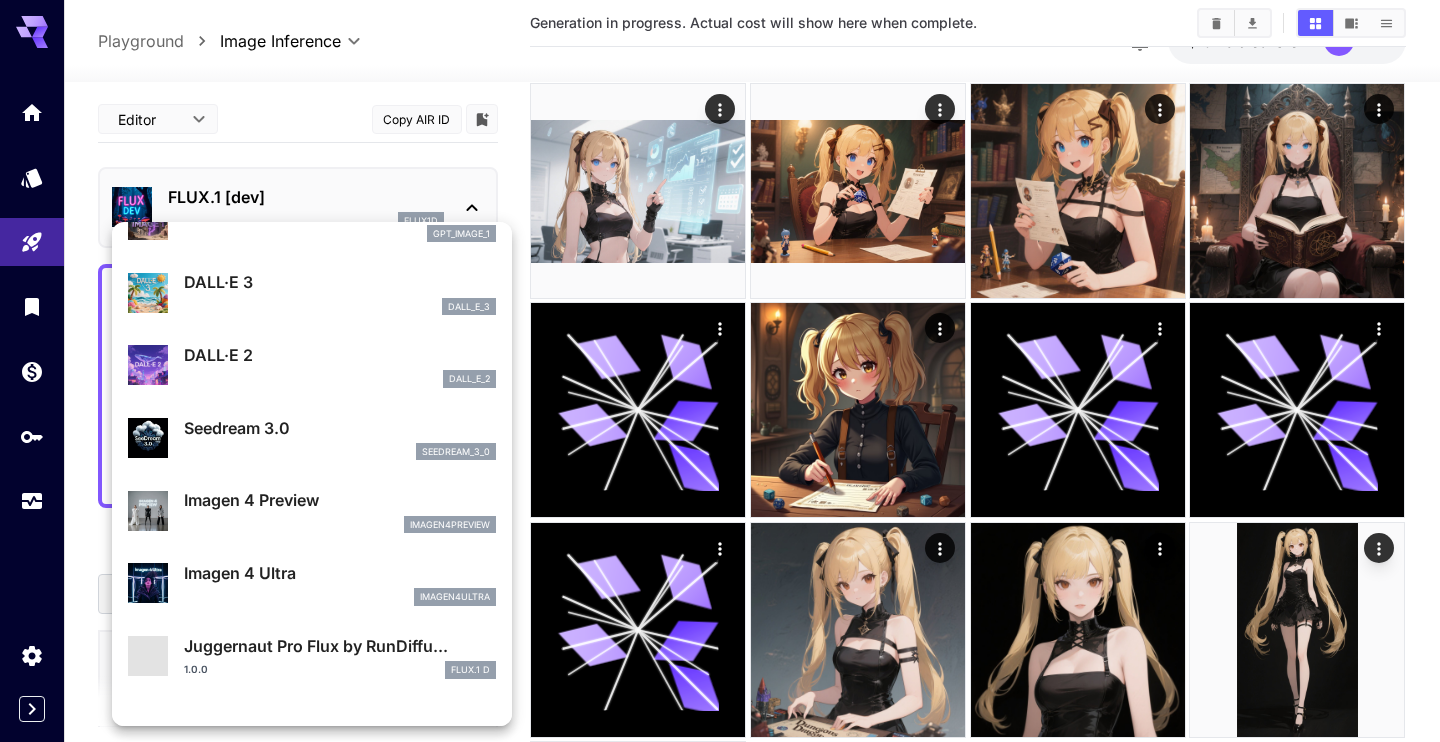 scroll, scrollTop: 343, scrollLeft: 0, axis: vertical 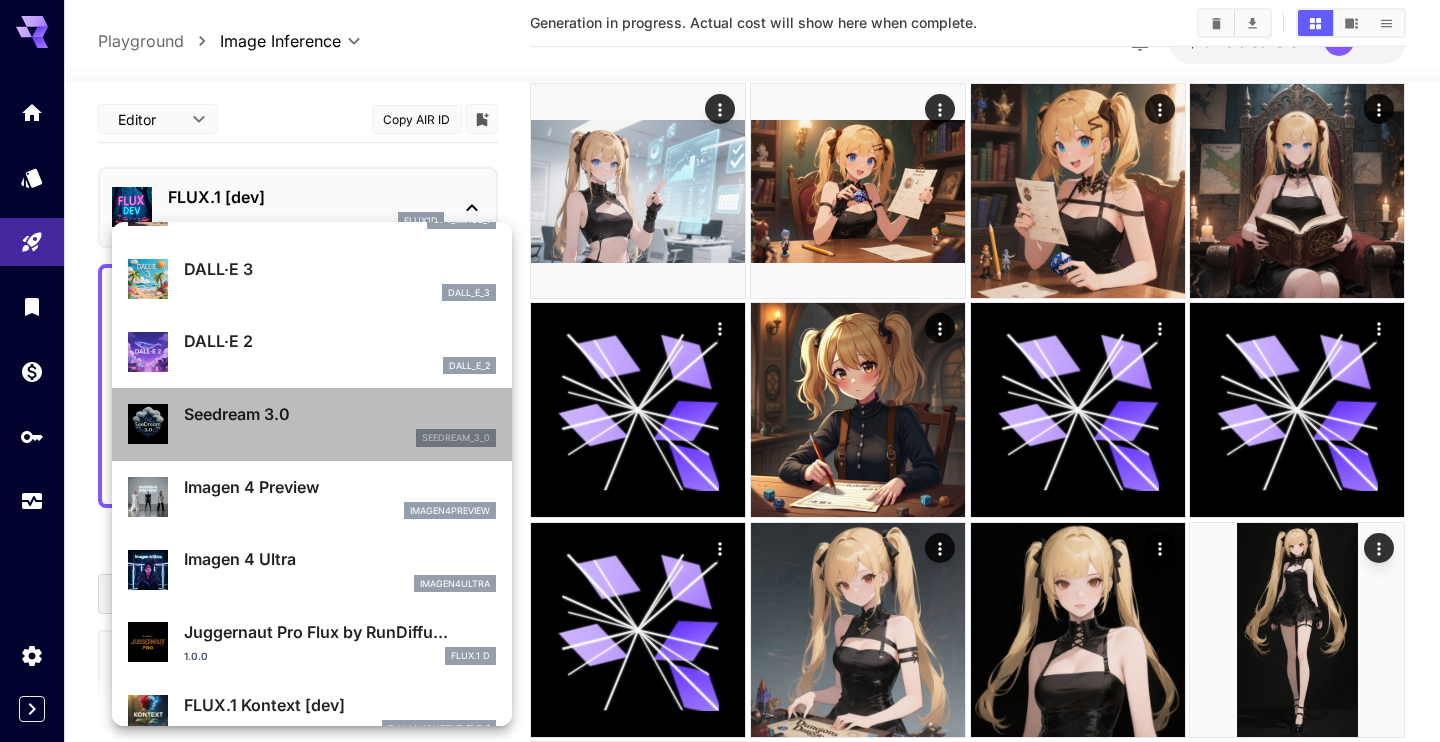 click on "seedream_3_0" at bounding box center (340, 438) 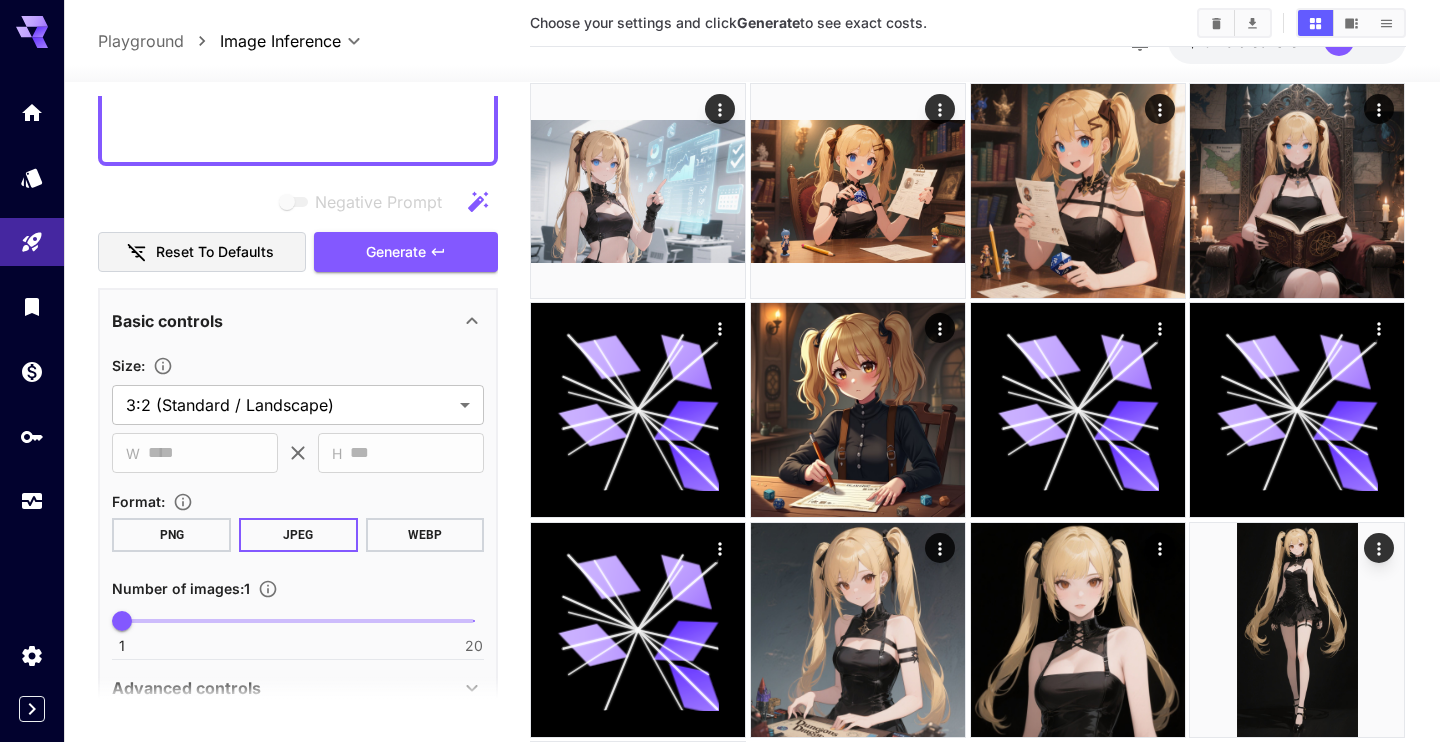 scroll, scrollTop: 437, scrollLeft: 0, axis: vertical 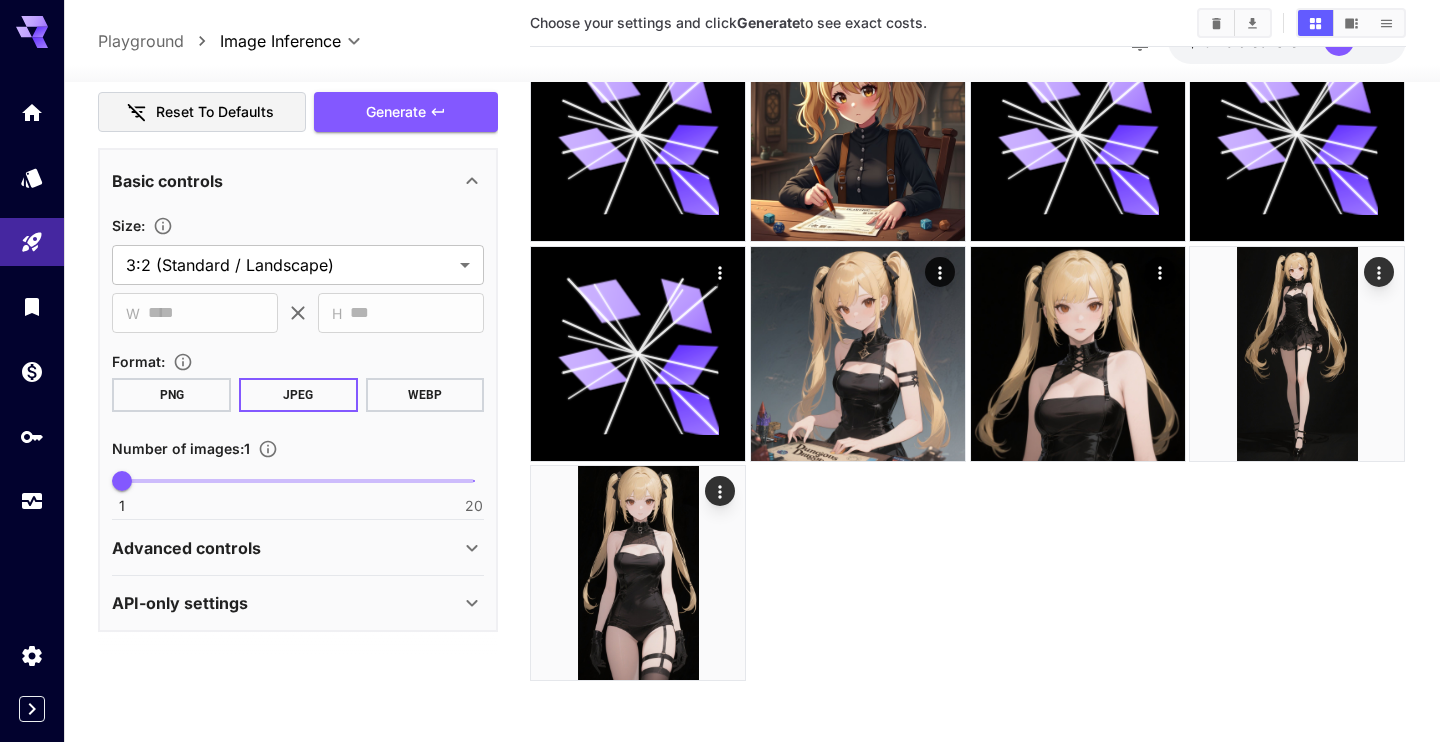 click on "Advanced controls" at bounding box center (186, 548) 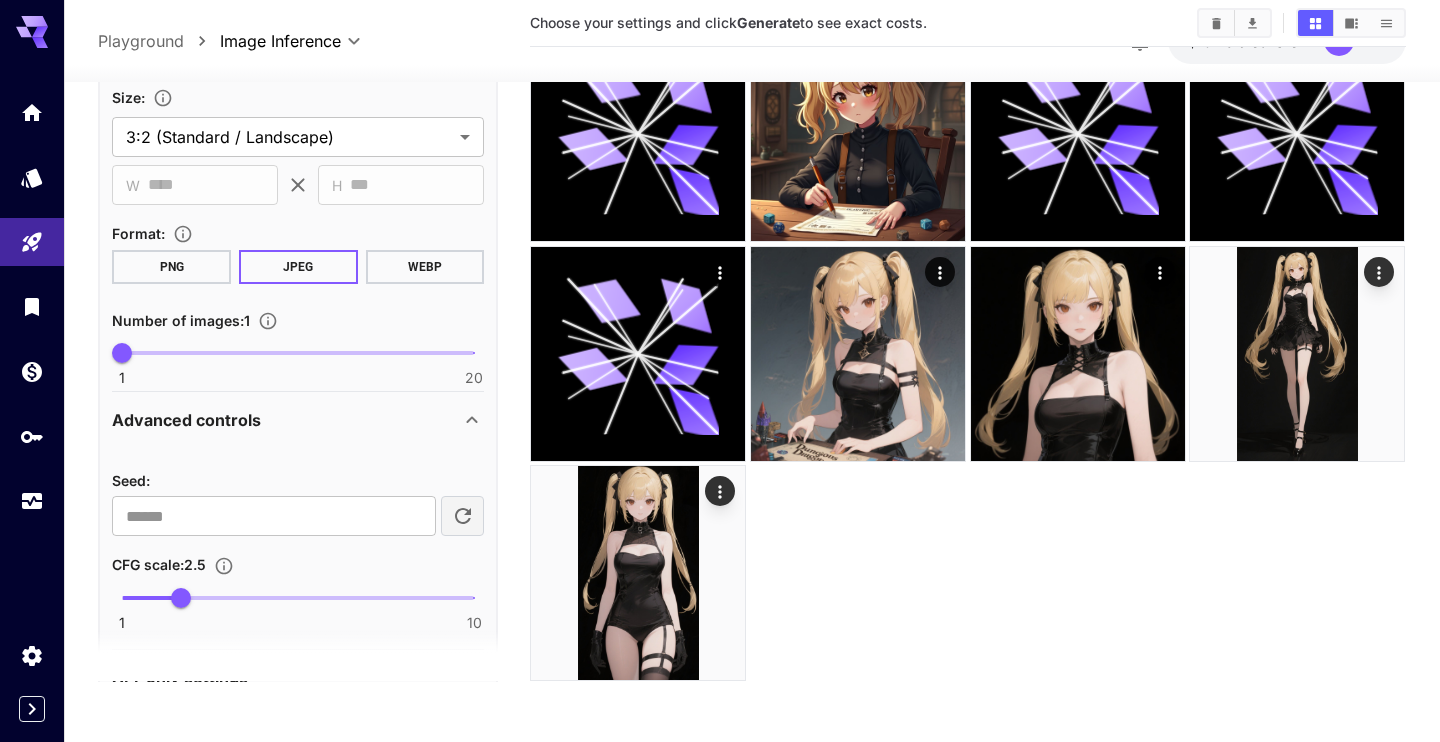 scroll, scrollTop: 639, scrollLeft: 0, axis: vertical 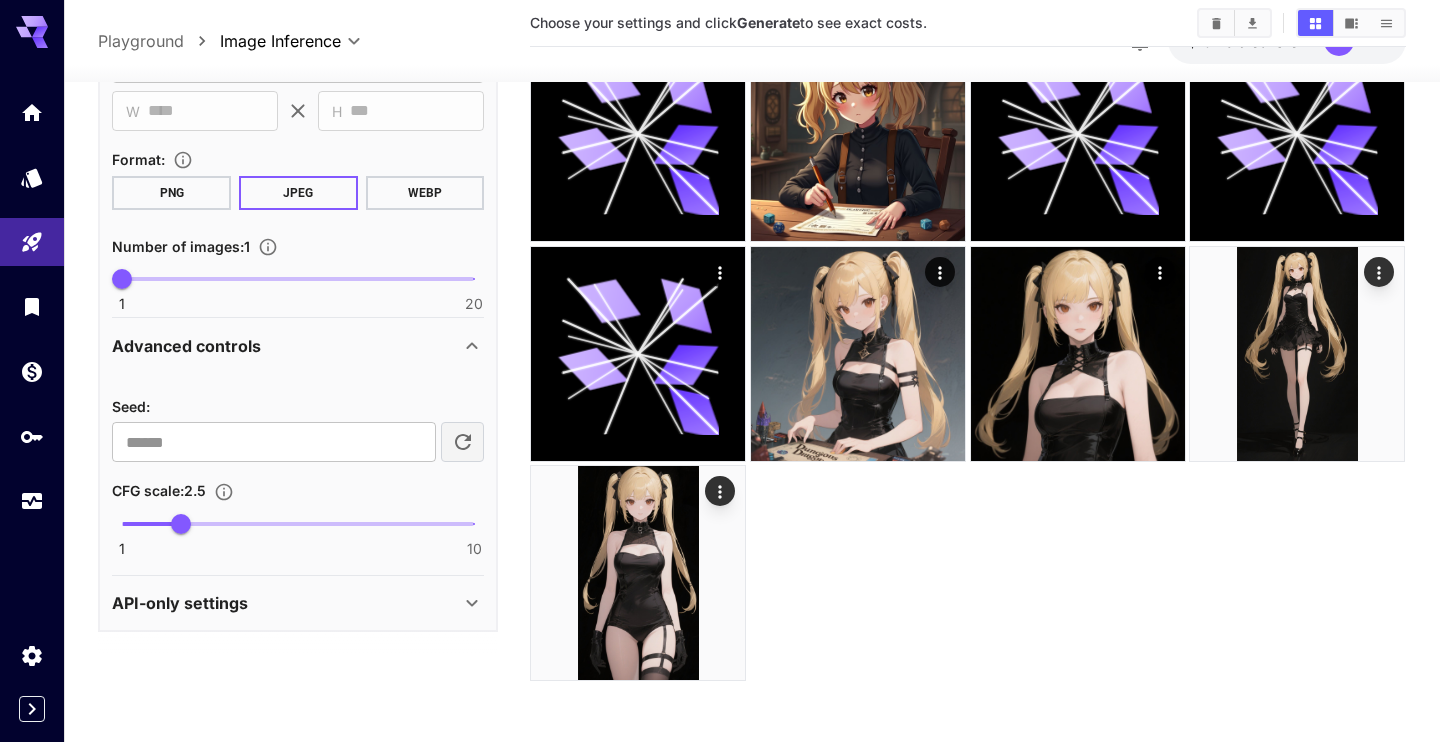 click on "API-only settings" at bounding box center [180, 603] 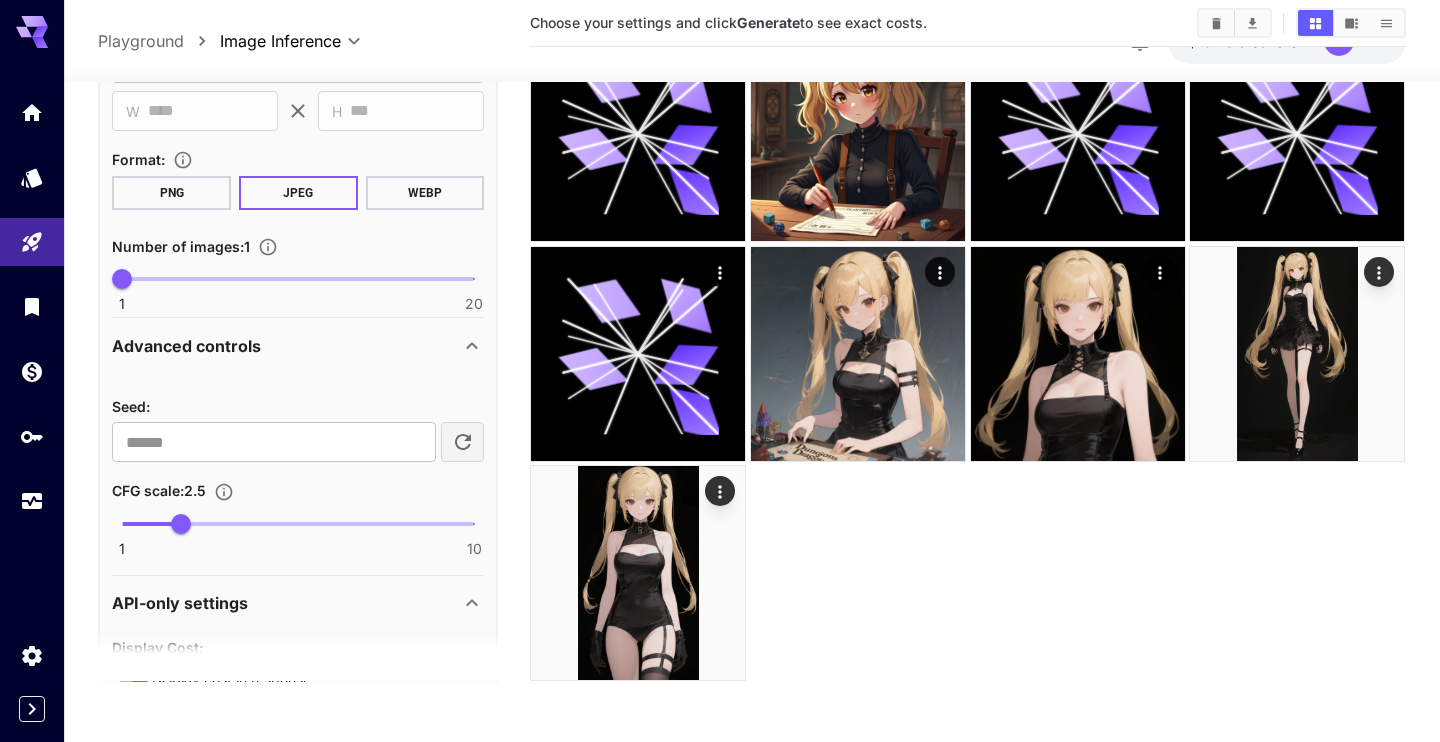 scroll, scrollTop: 907, scrollLeft: 0, axis: vertical 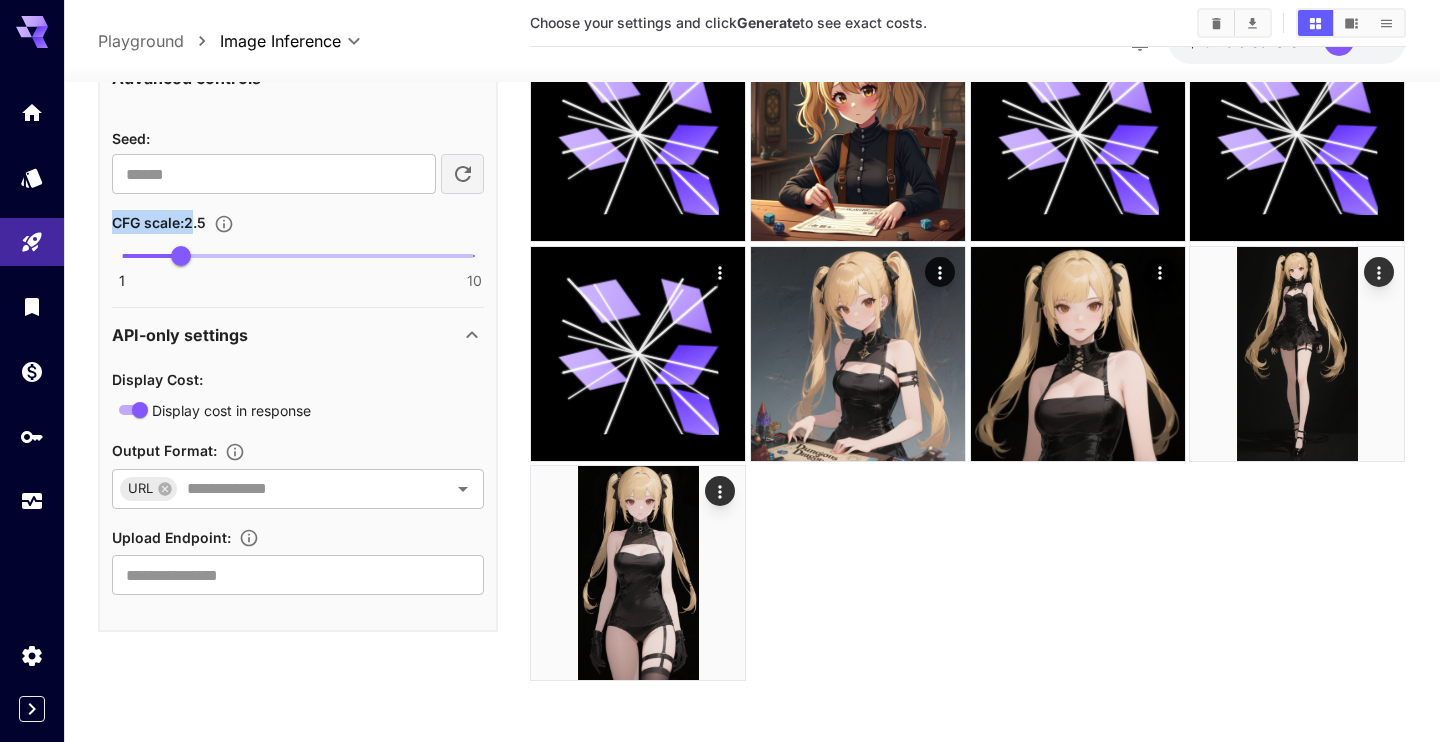 drag, startPoint x: 104, startPoint y: 220, endPoint x: 222, endPoint y: 223, distance: 118.03813 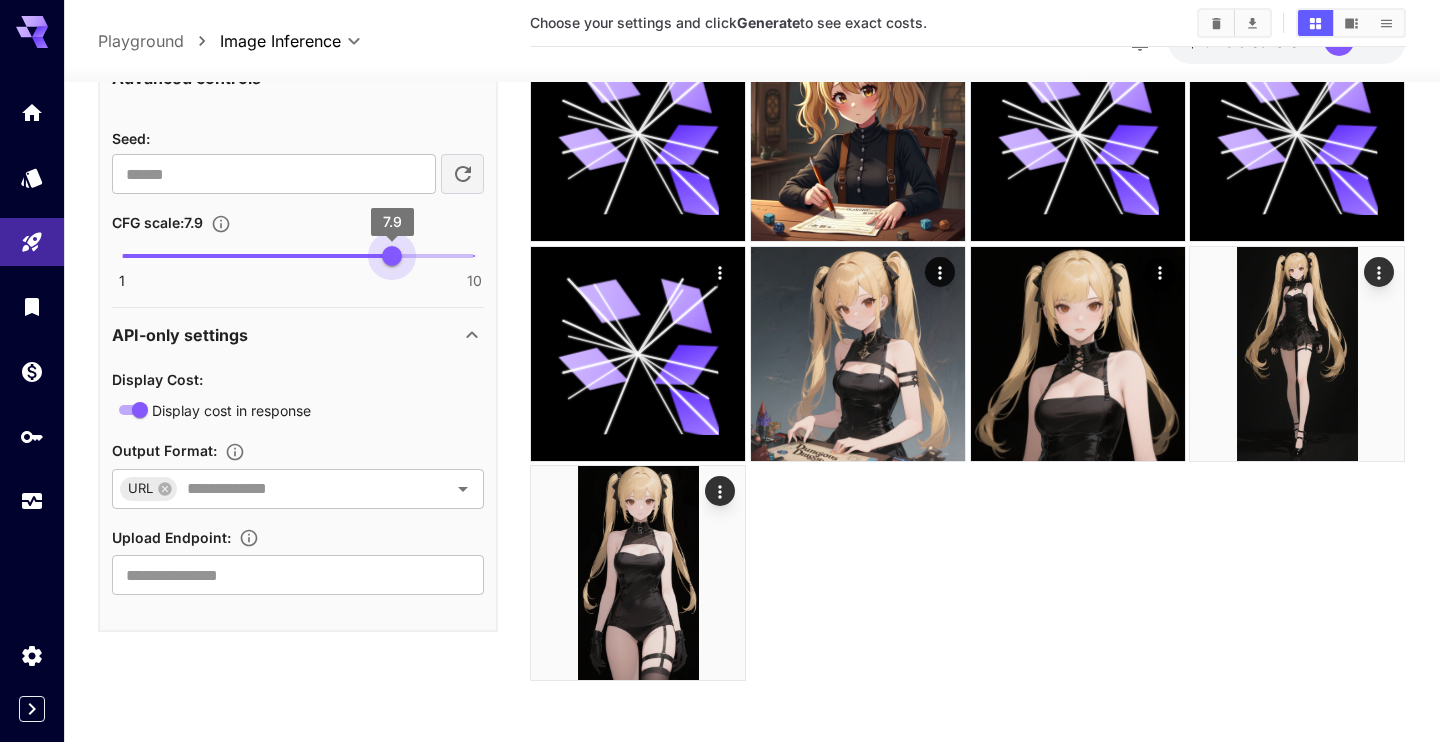 type on "*" 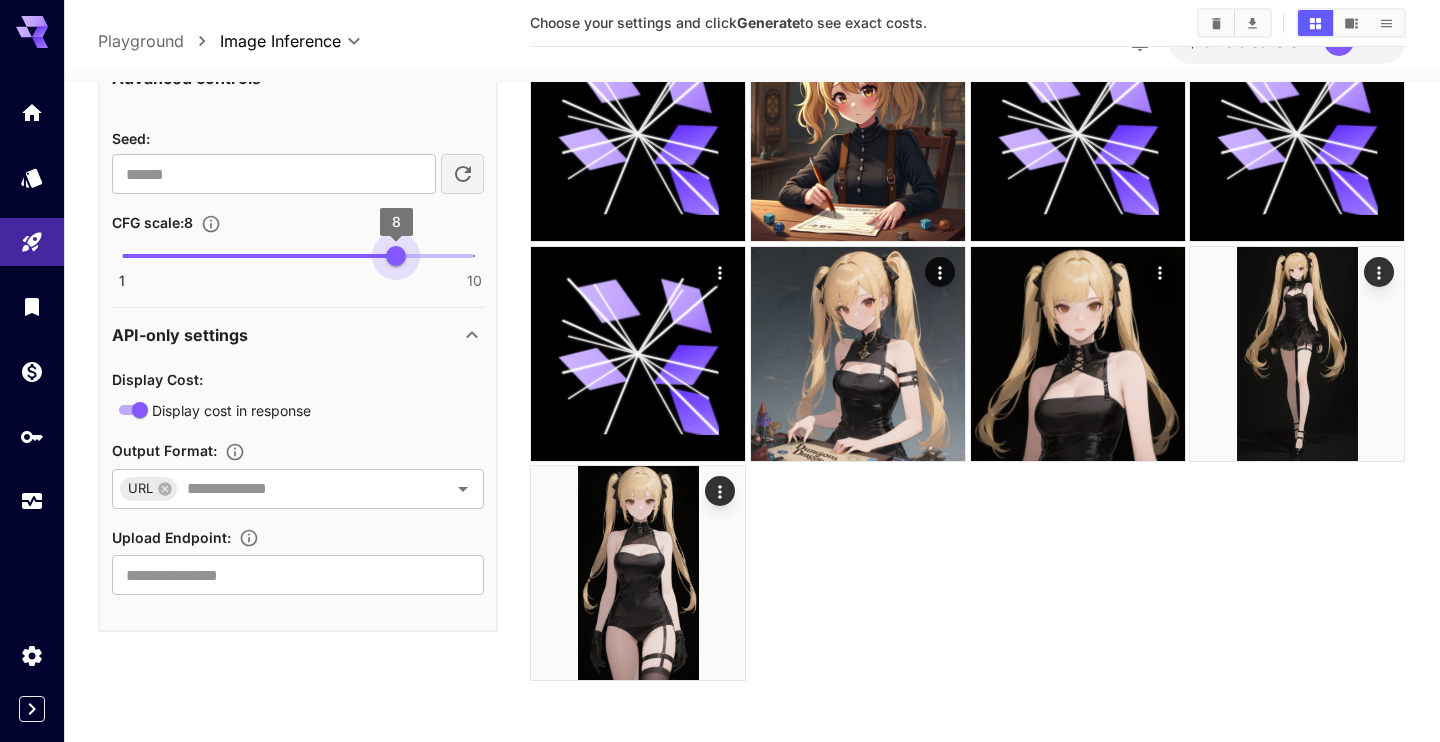 drag, startPoint x: 179, startPoint y: 259, endPoint x: 395, endPoint y: 264, distance: 216.05786 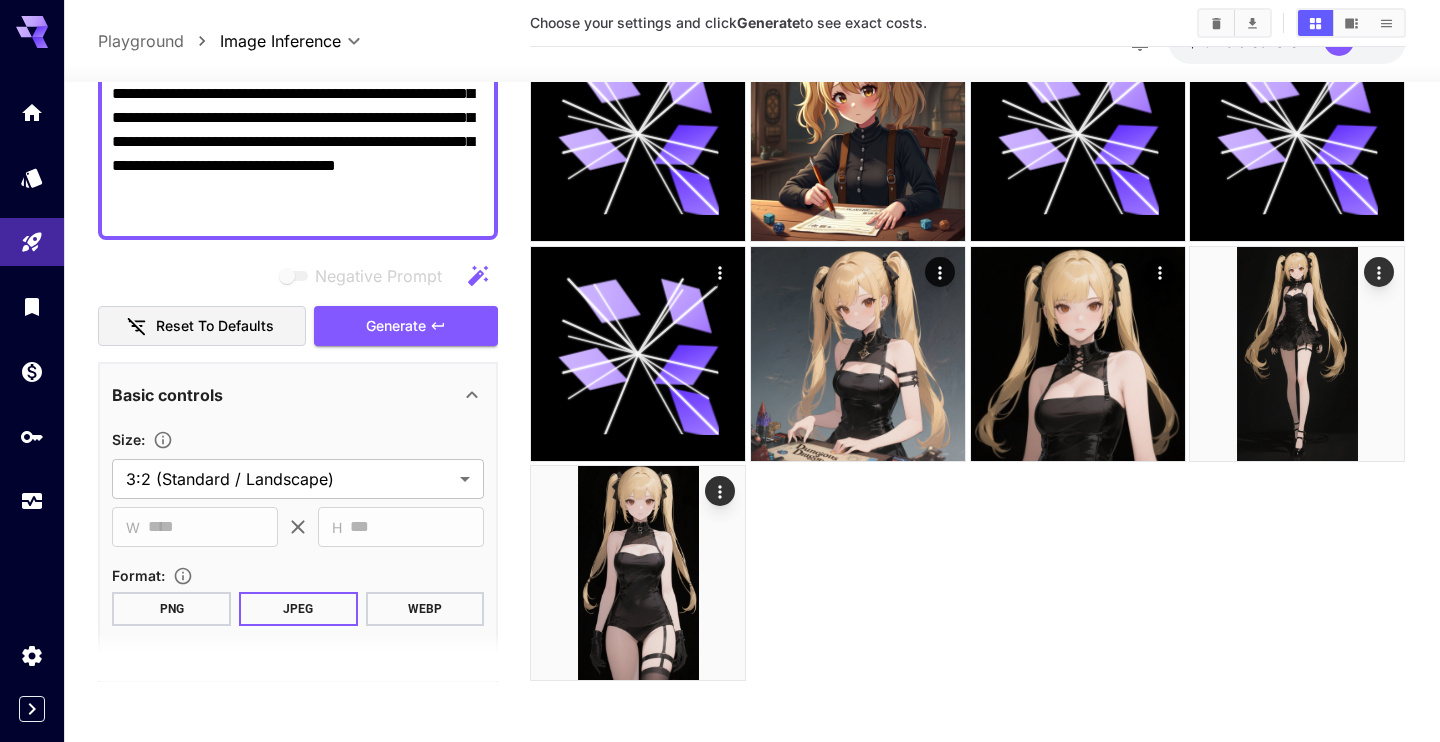 scroll, scrollTop: 0, scrollLeft: 0, axis: both 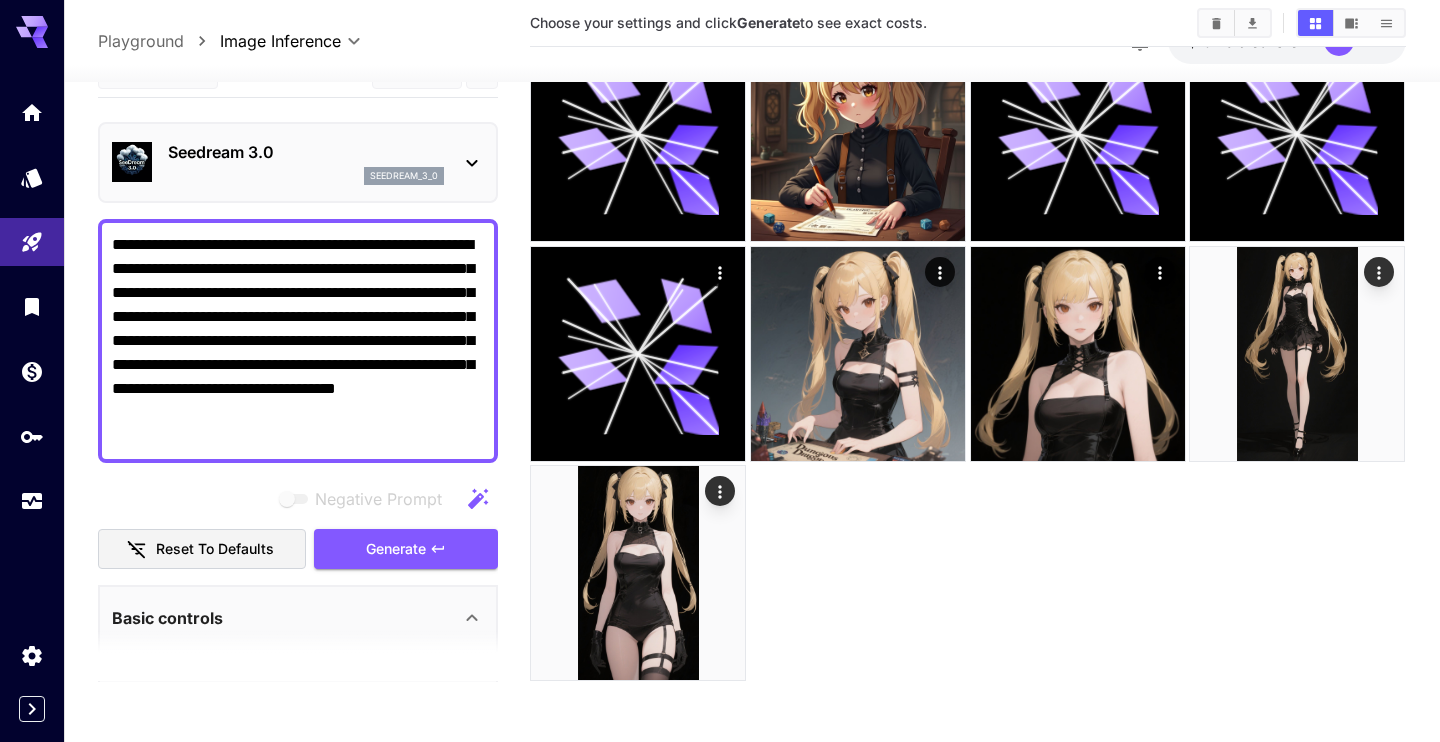 click on "**********" at bounding box center [298, 341] 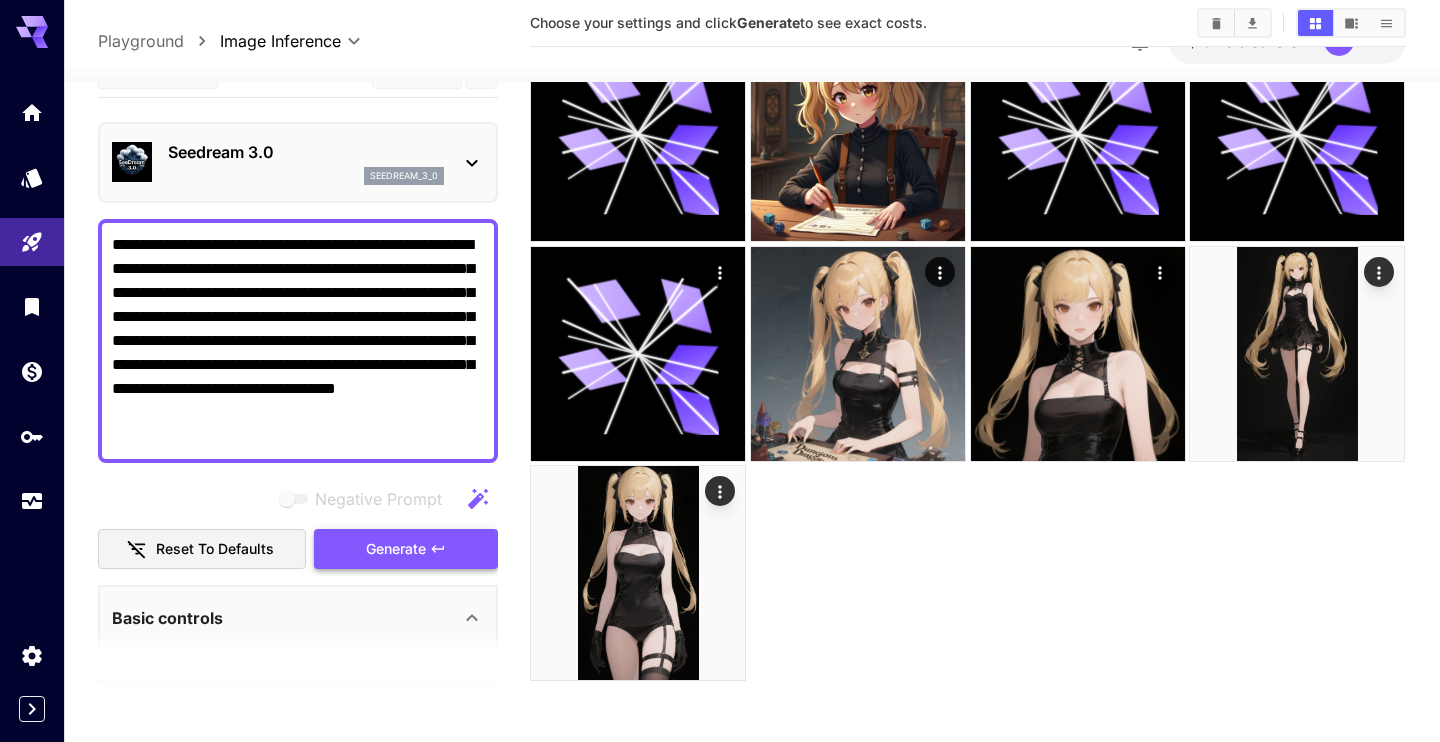 paste 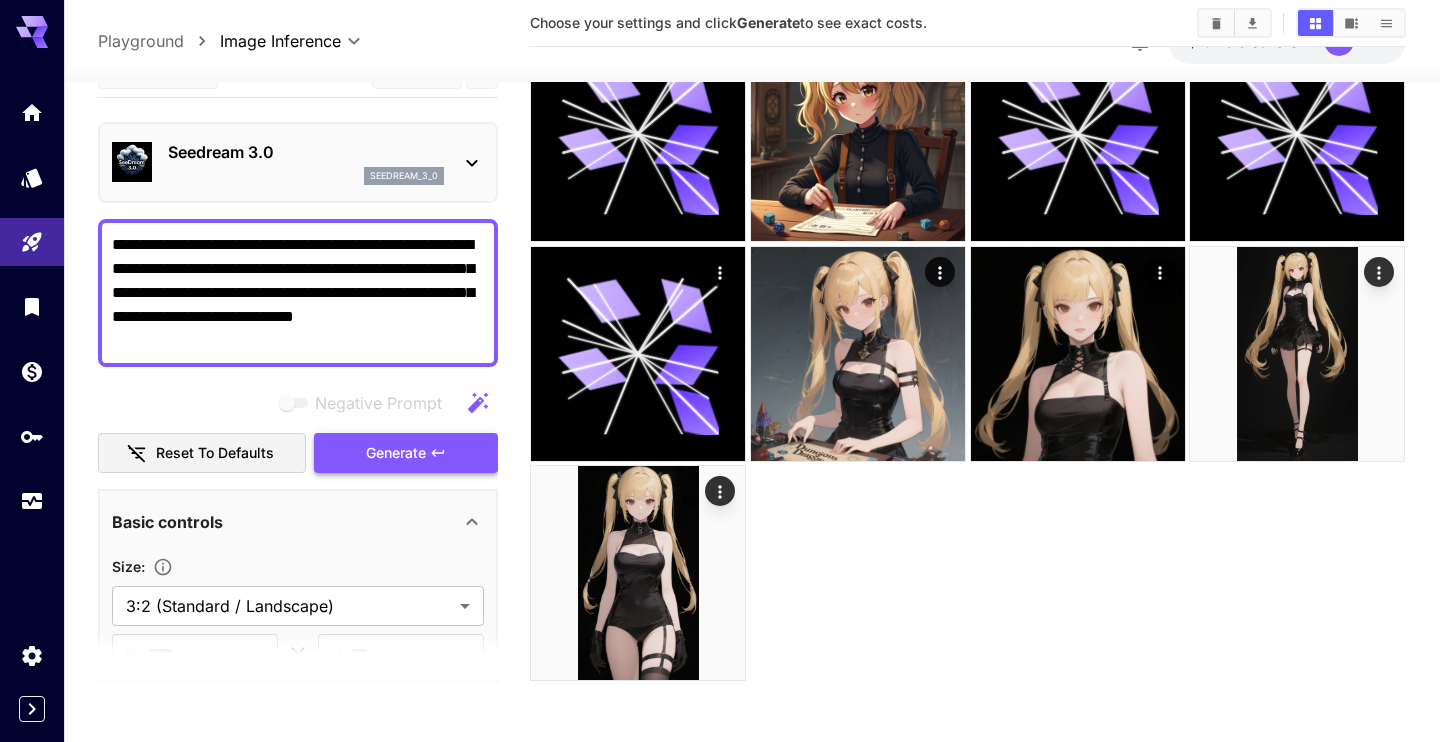click on "Generate" at bounding box center [396, 453] 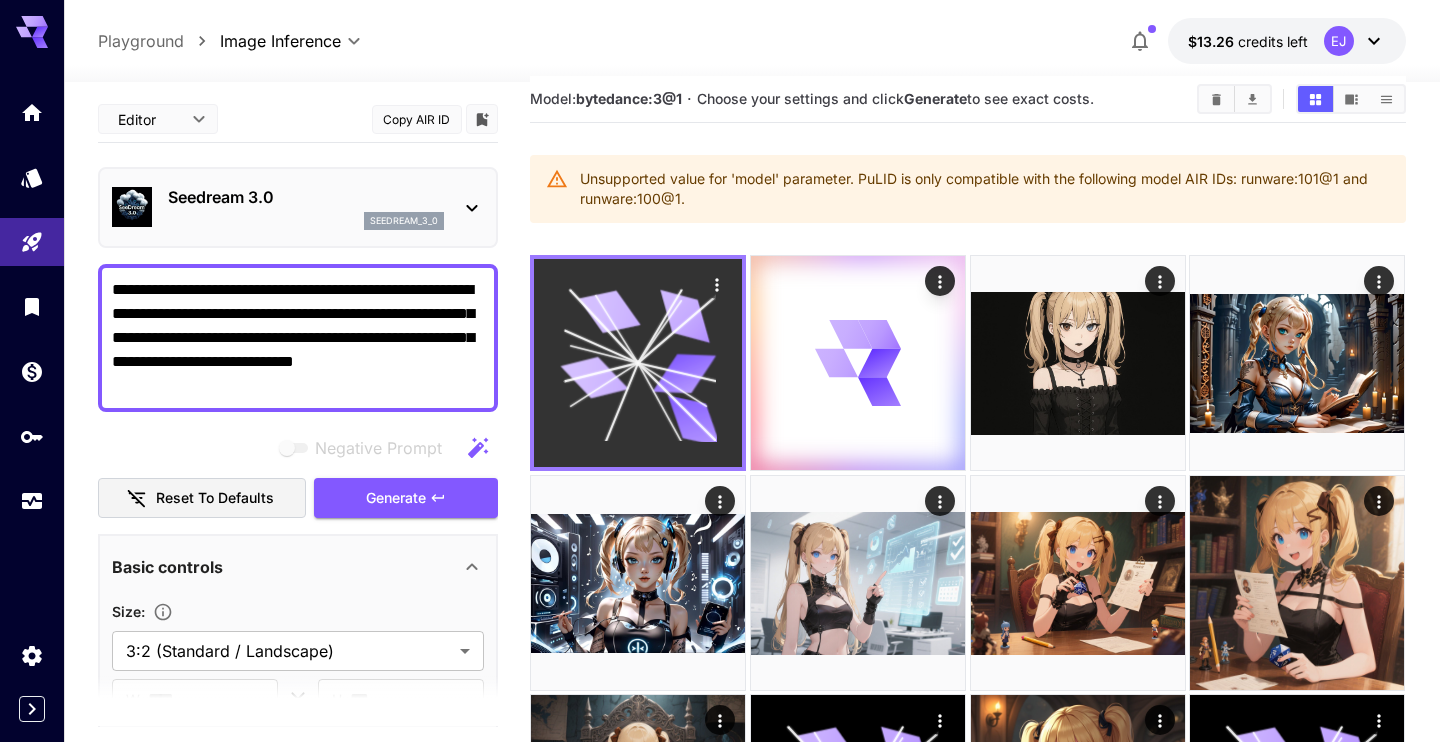 scroll, scrollTop: 0, scrollLeft: 0, axis: both 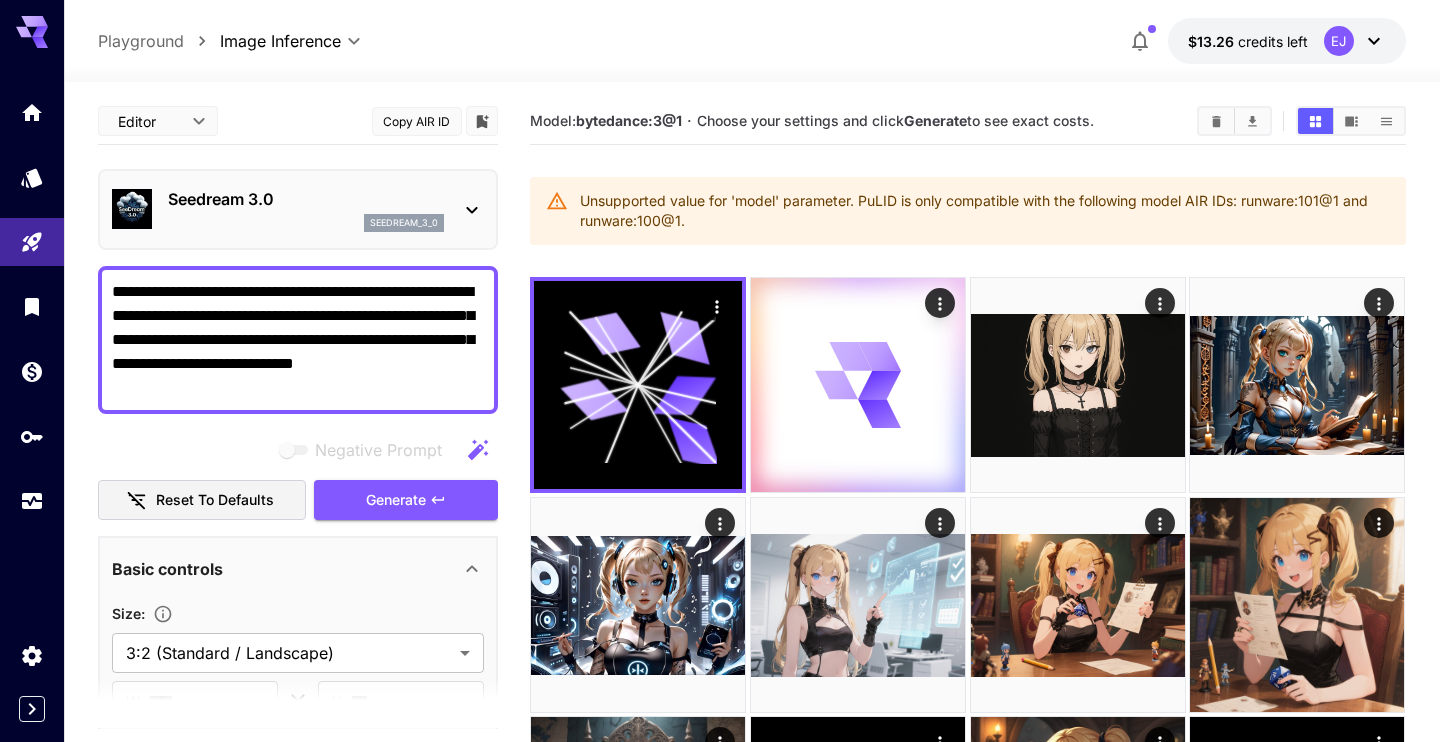 click on "**********" at bounding box center (298, 340) 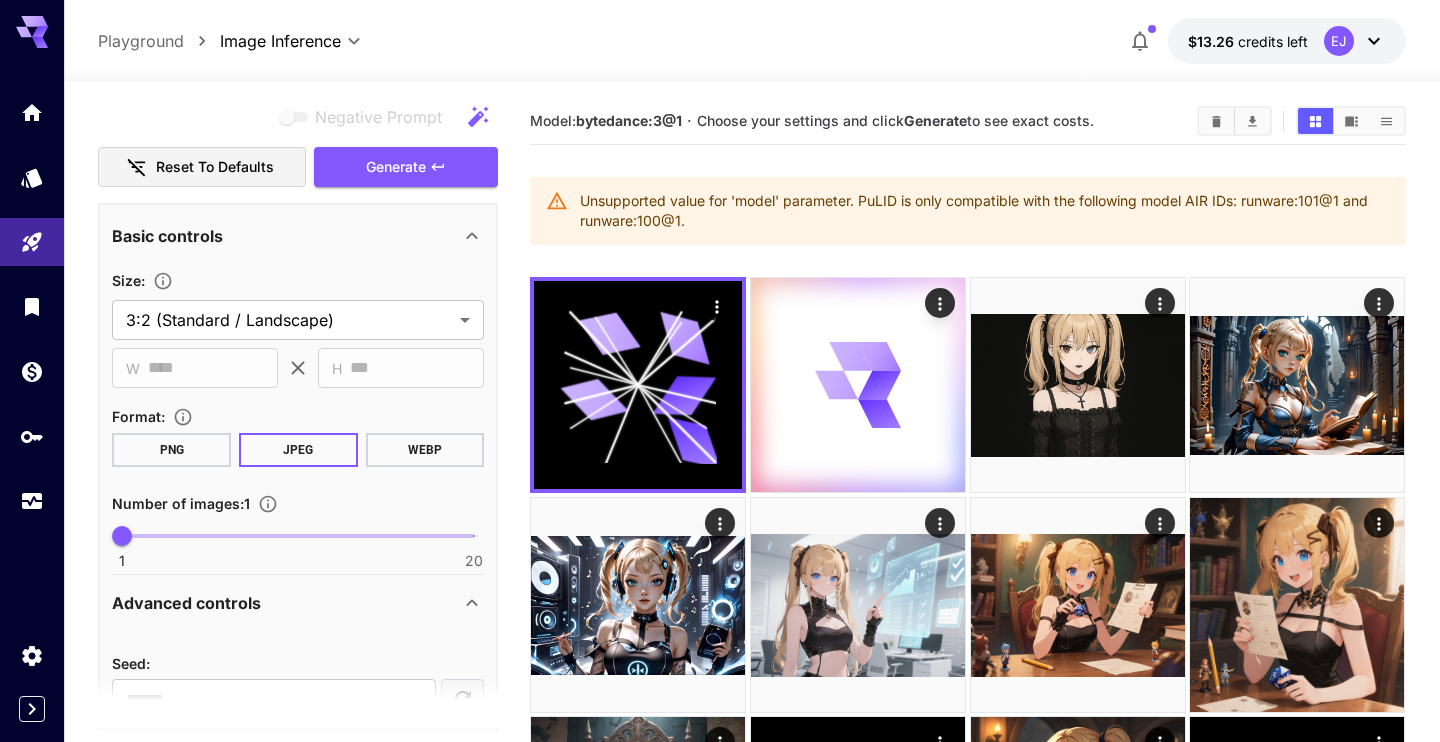 scroll, scrollTop: 342, scrollLeft: 0, axis: vertical 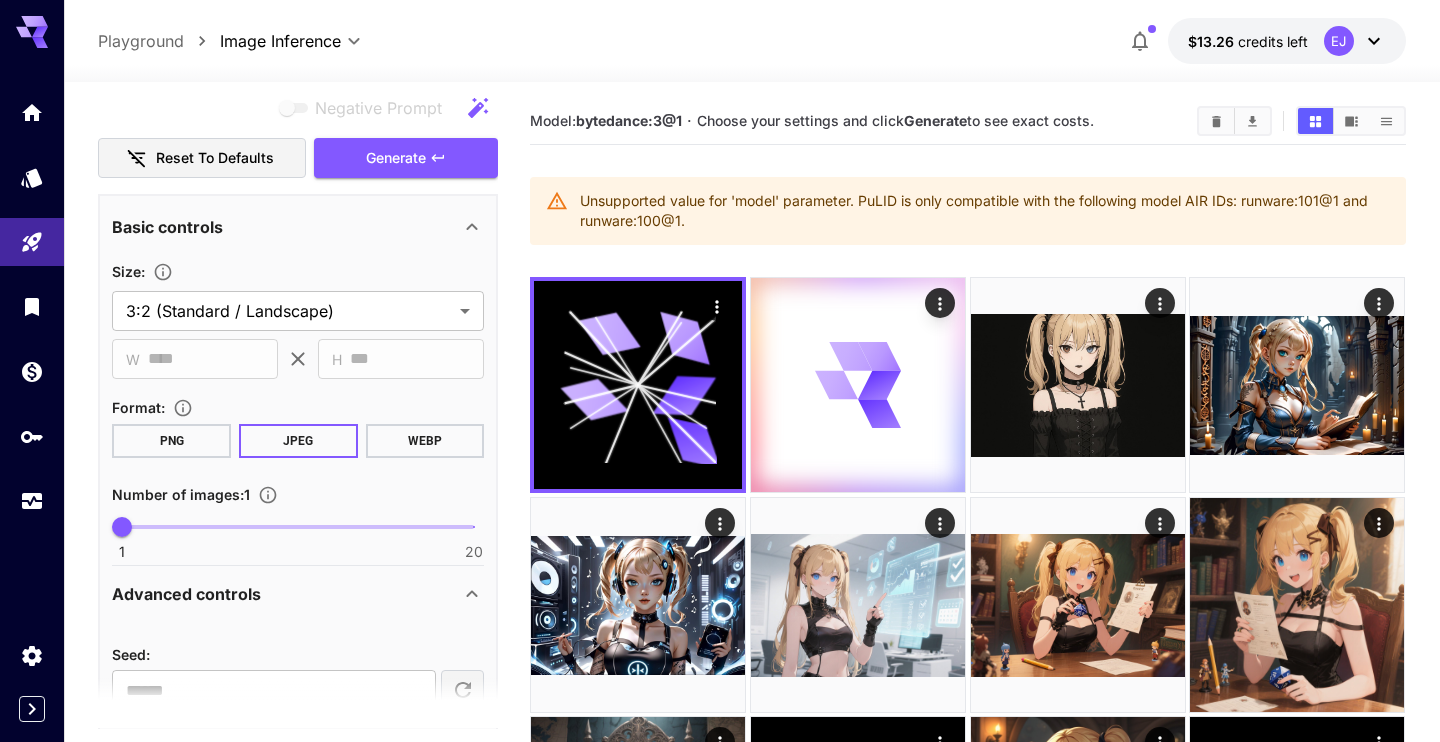 click on "PNG" at bounding box center (171, 441) 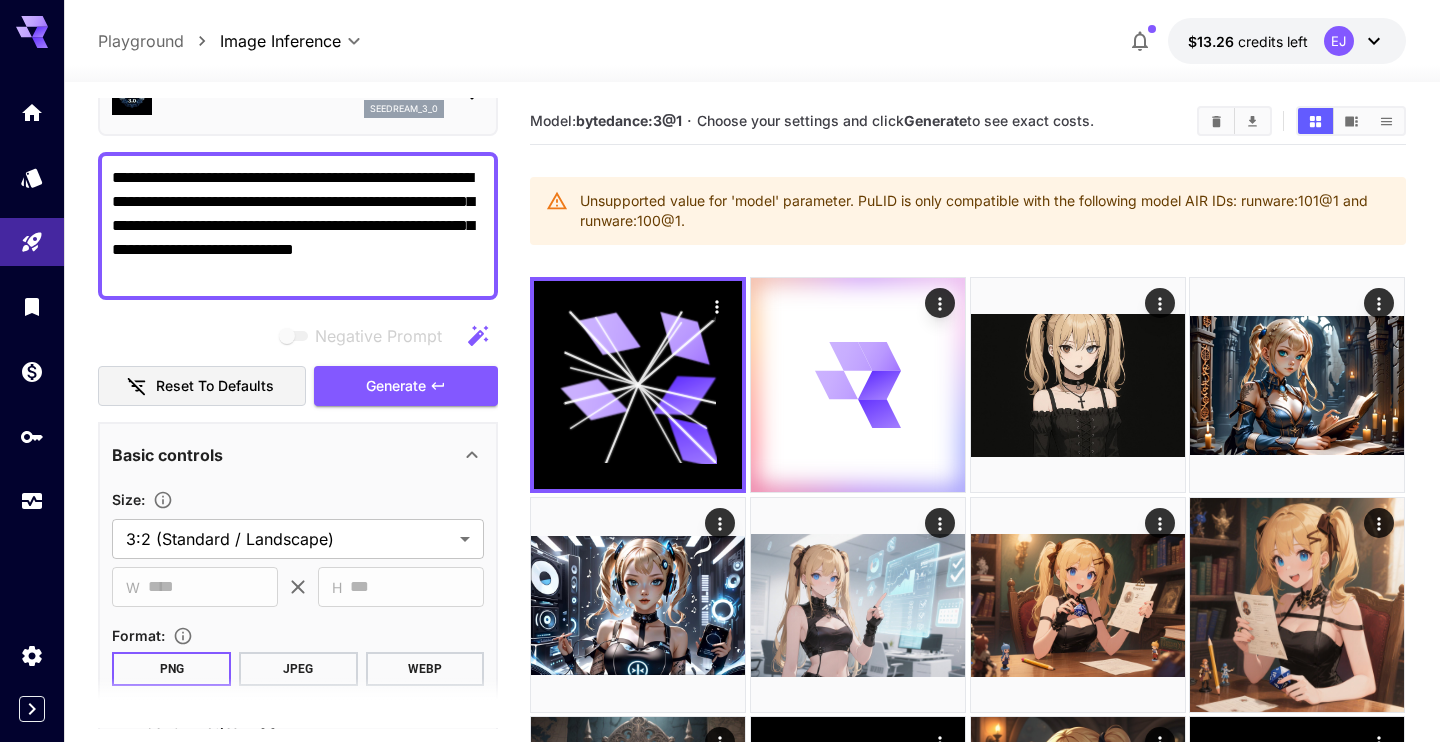scroll, scrollTop: 0, scrollLeft: 0, axis: both 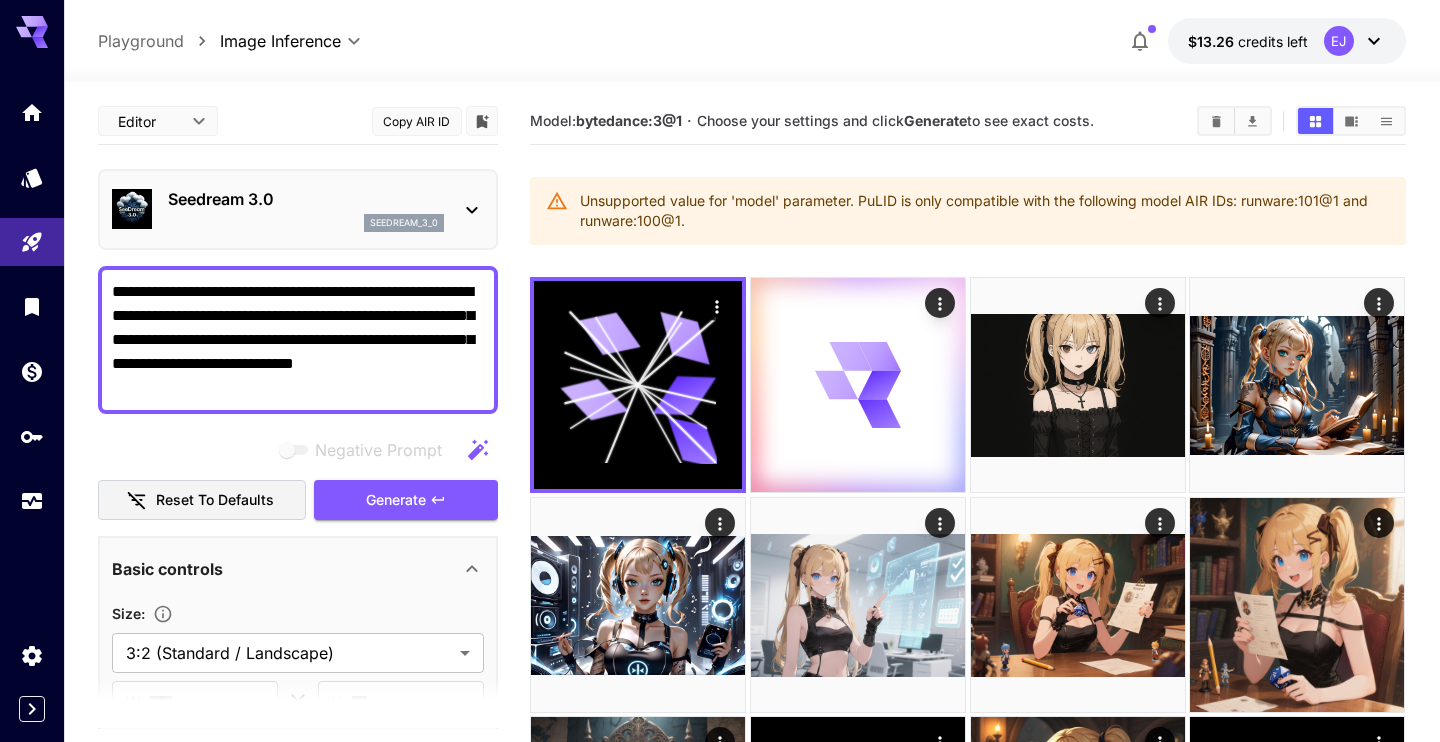 click on "**********" at bounding box center (298, 340) 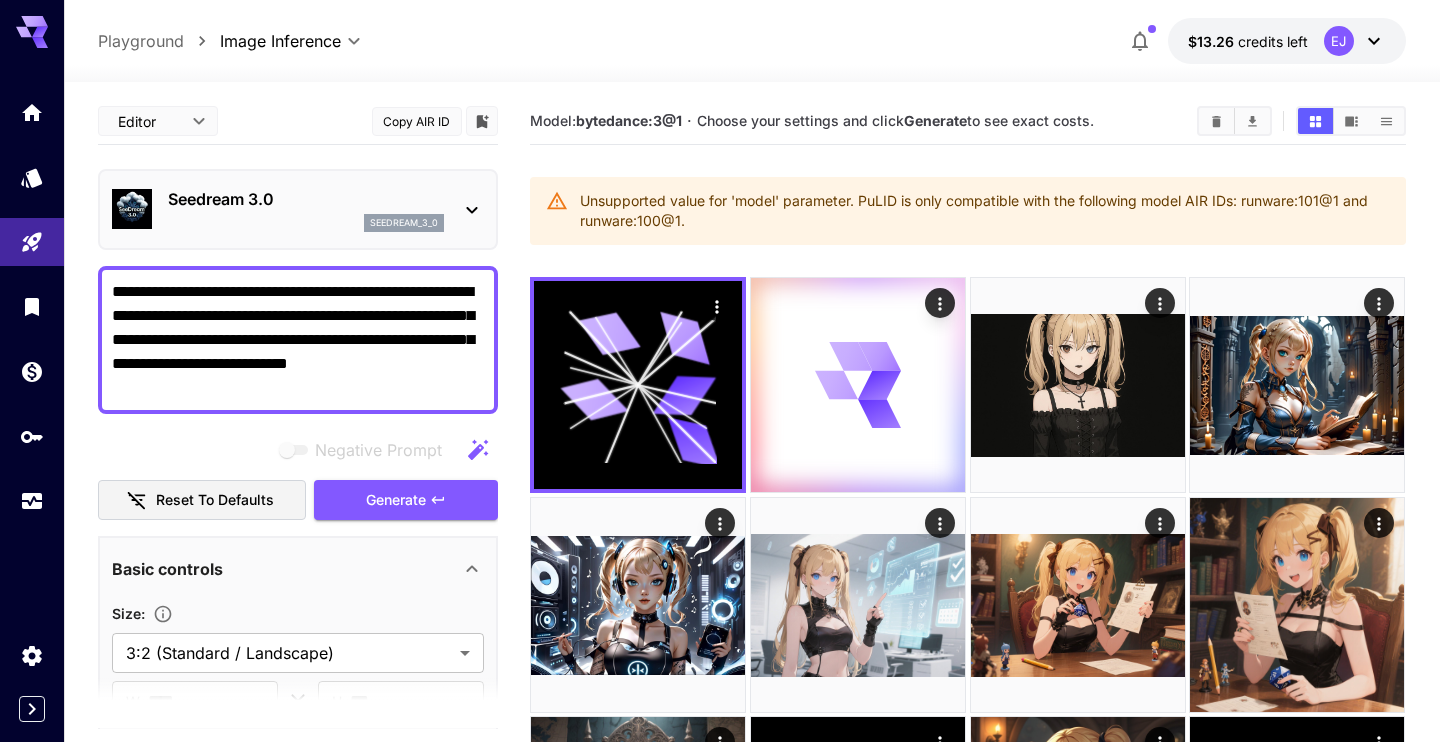 type on "**********" 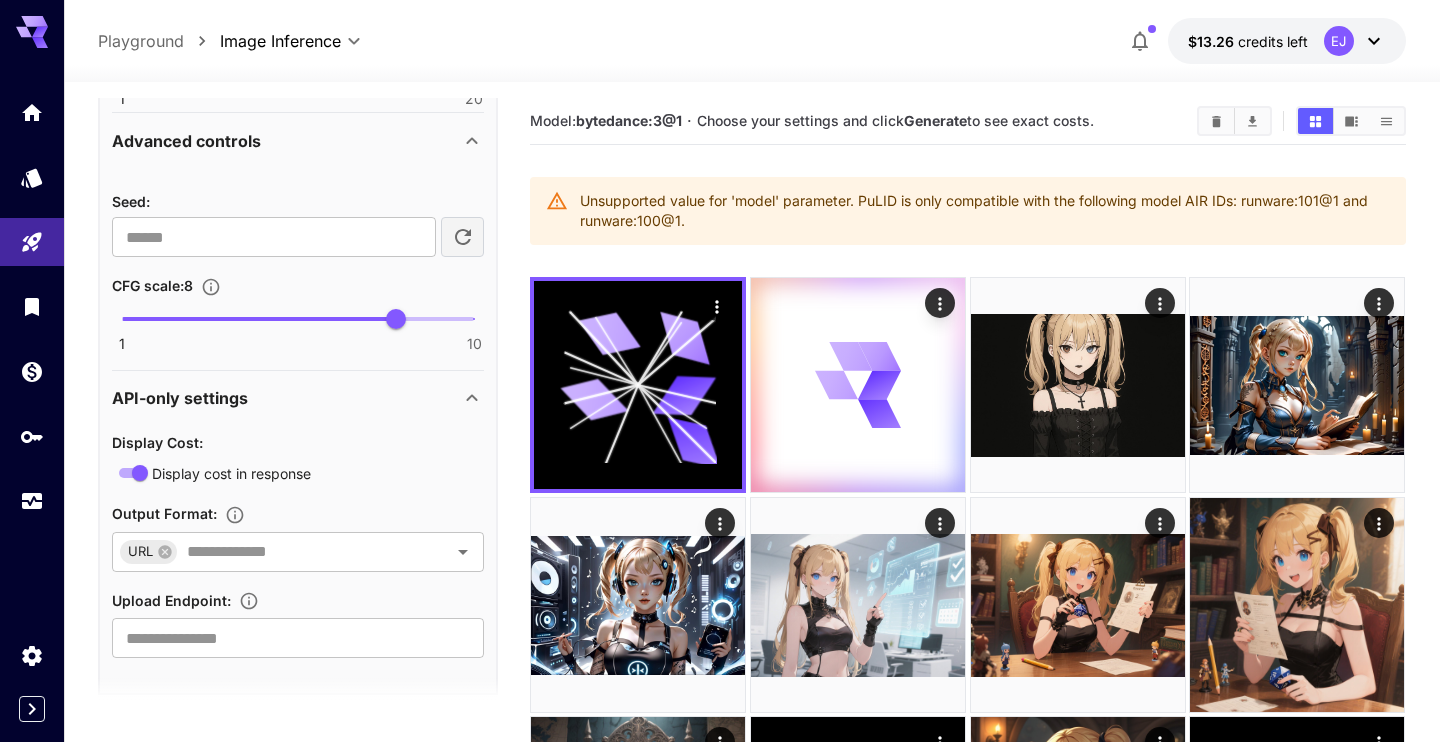 scroll, scrollTop: 798, scrollLeft: 0, axis: vertical 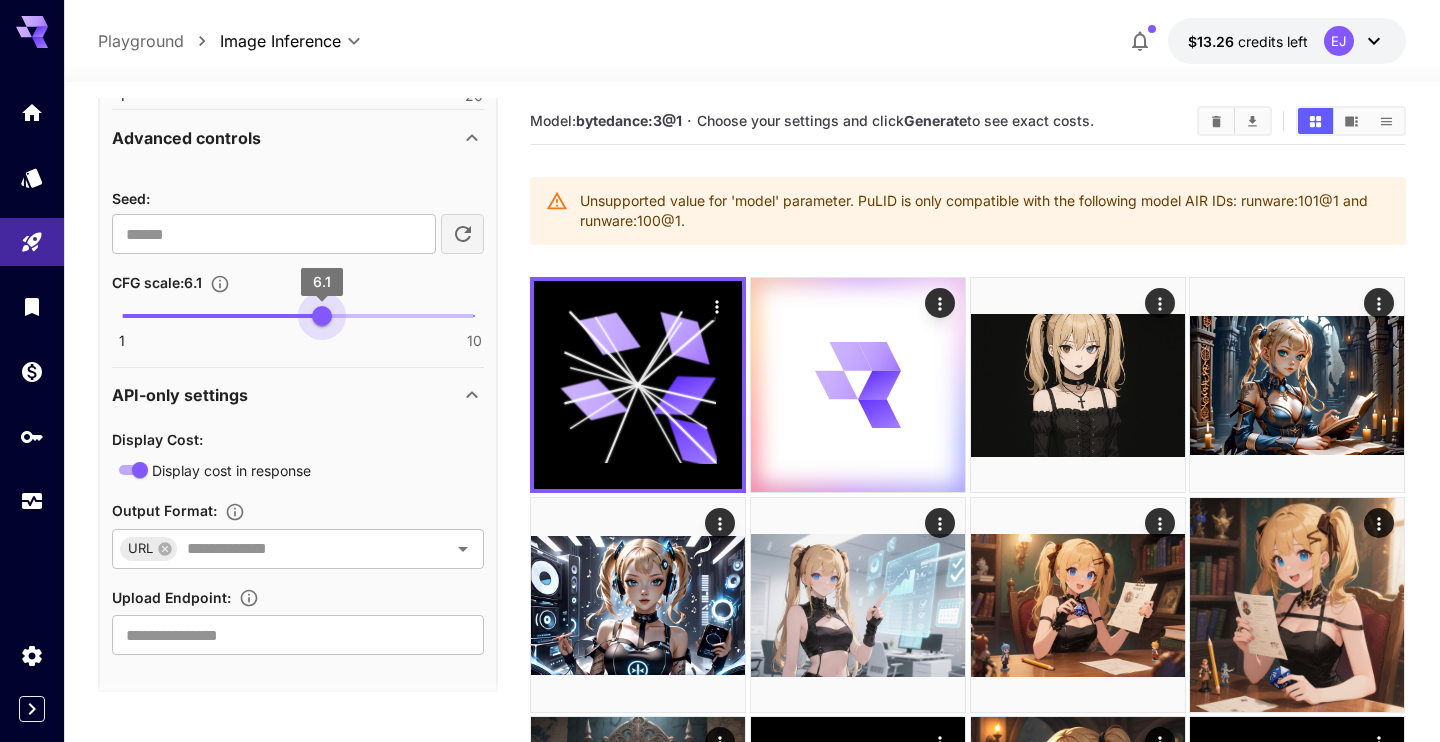 type on "*" 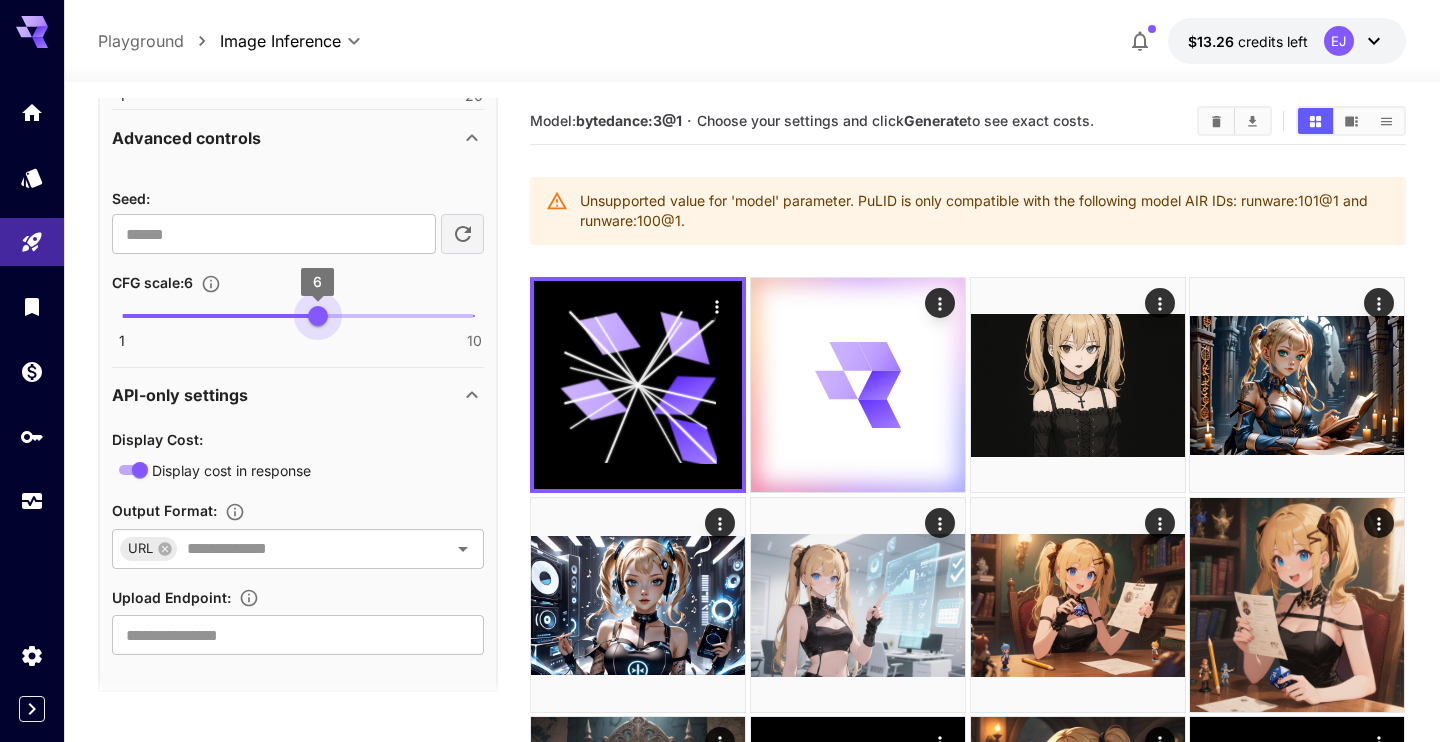 drag, startPoint x: 393, startPoint y: 317, endPoint x: 317, endPoint y: 327, distance: 76.655075 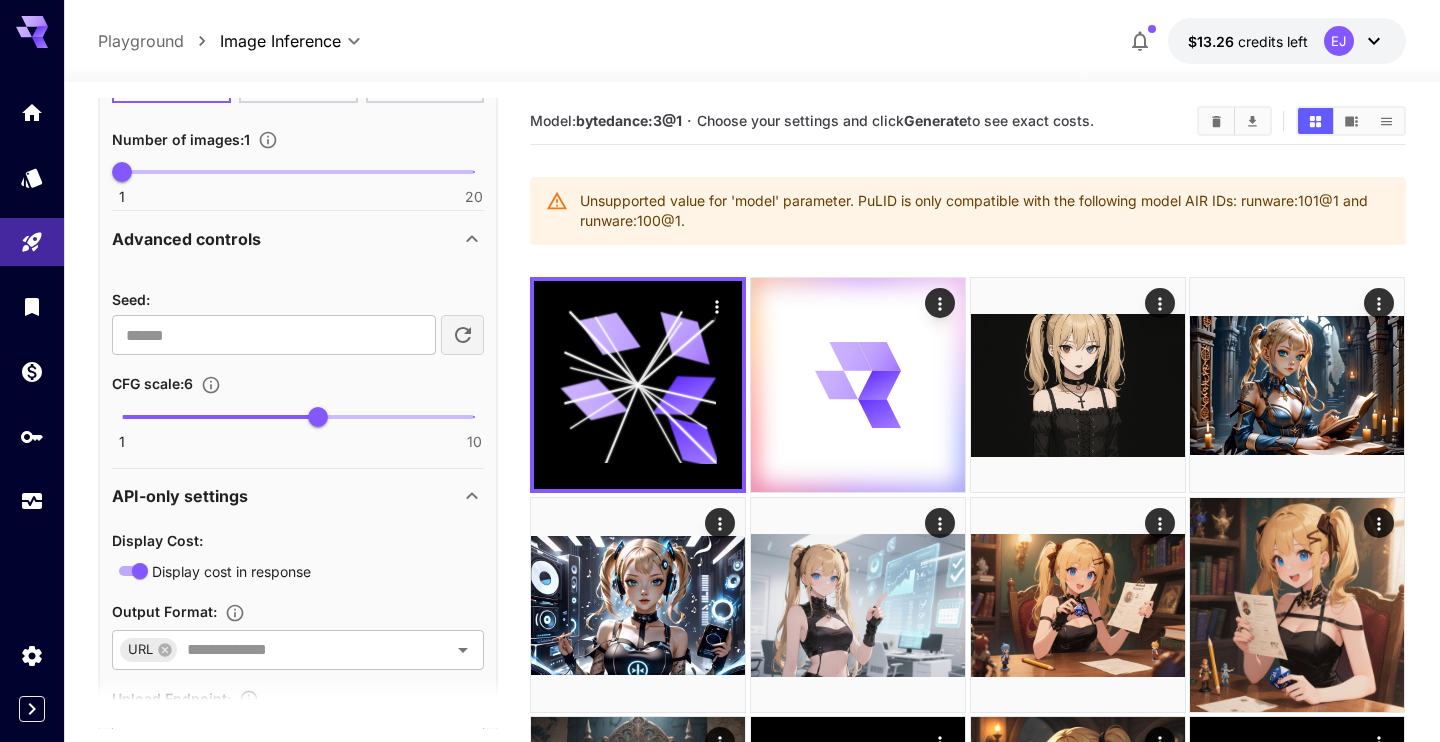 scroll, scrollTop: 241, scrollLeft: 0, axis: vertical 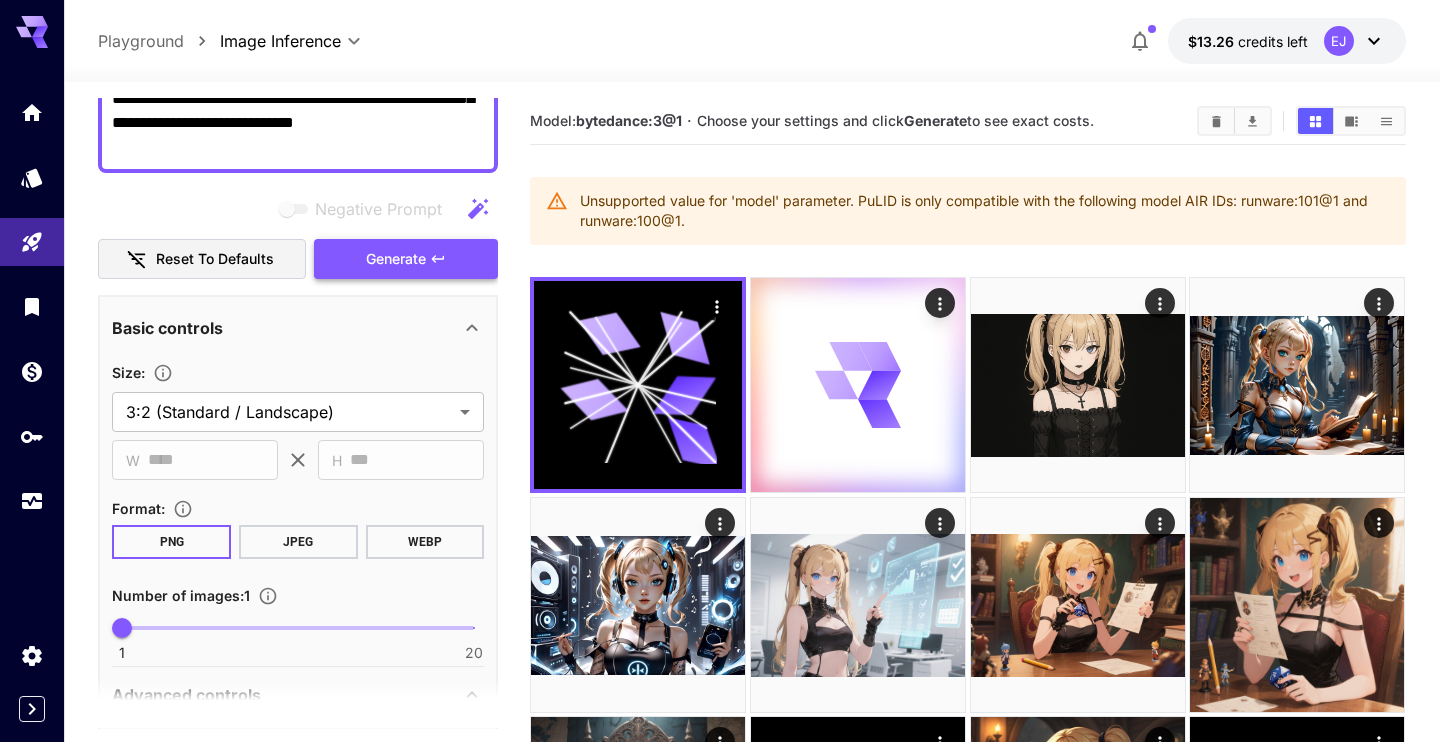 click on "Generate" at bounding box center [396, 259] 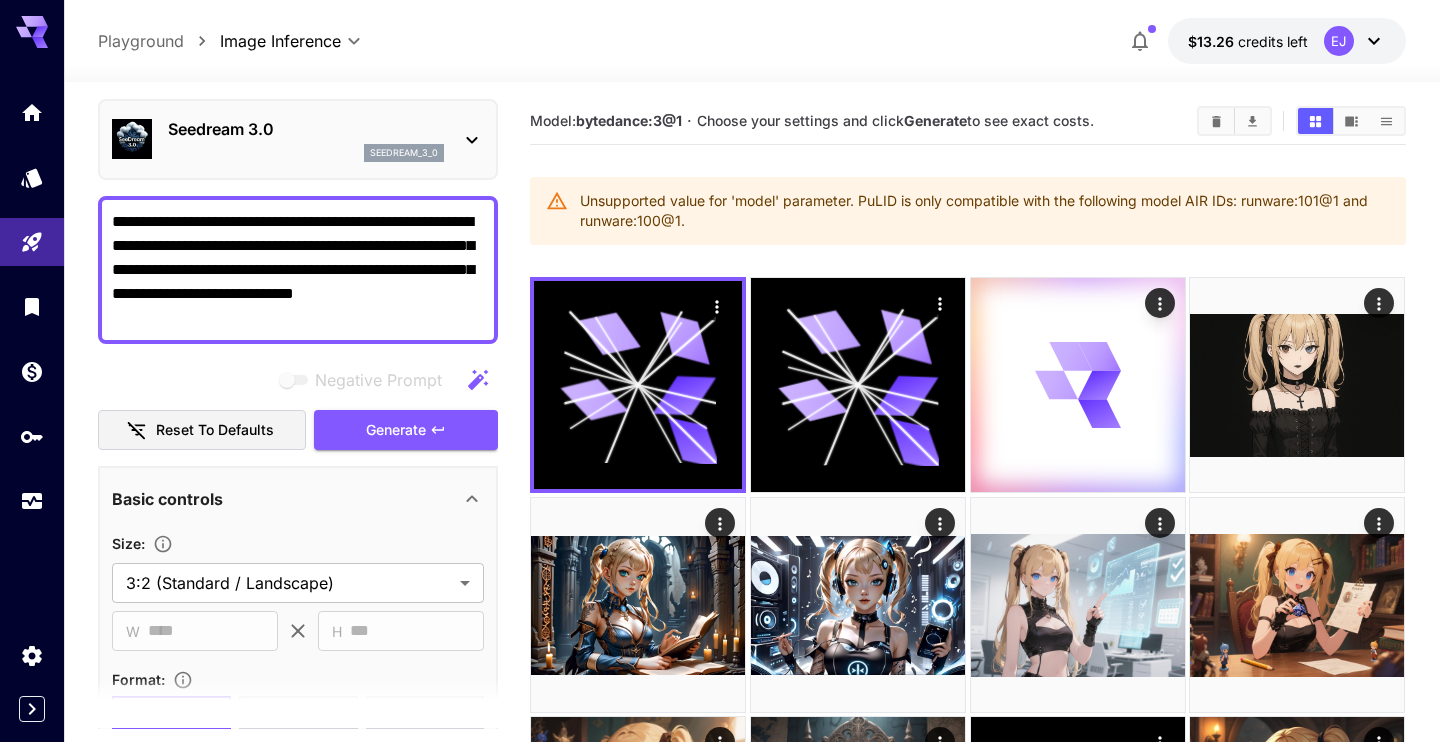 scroll, scrollTop: 0, scrollLeft: 0, axis: both 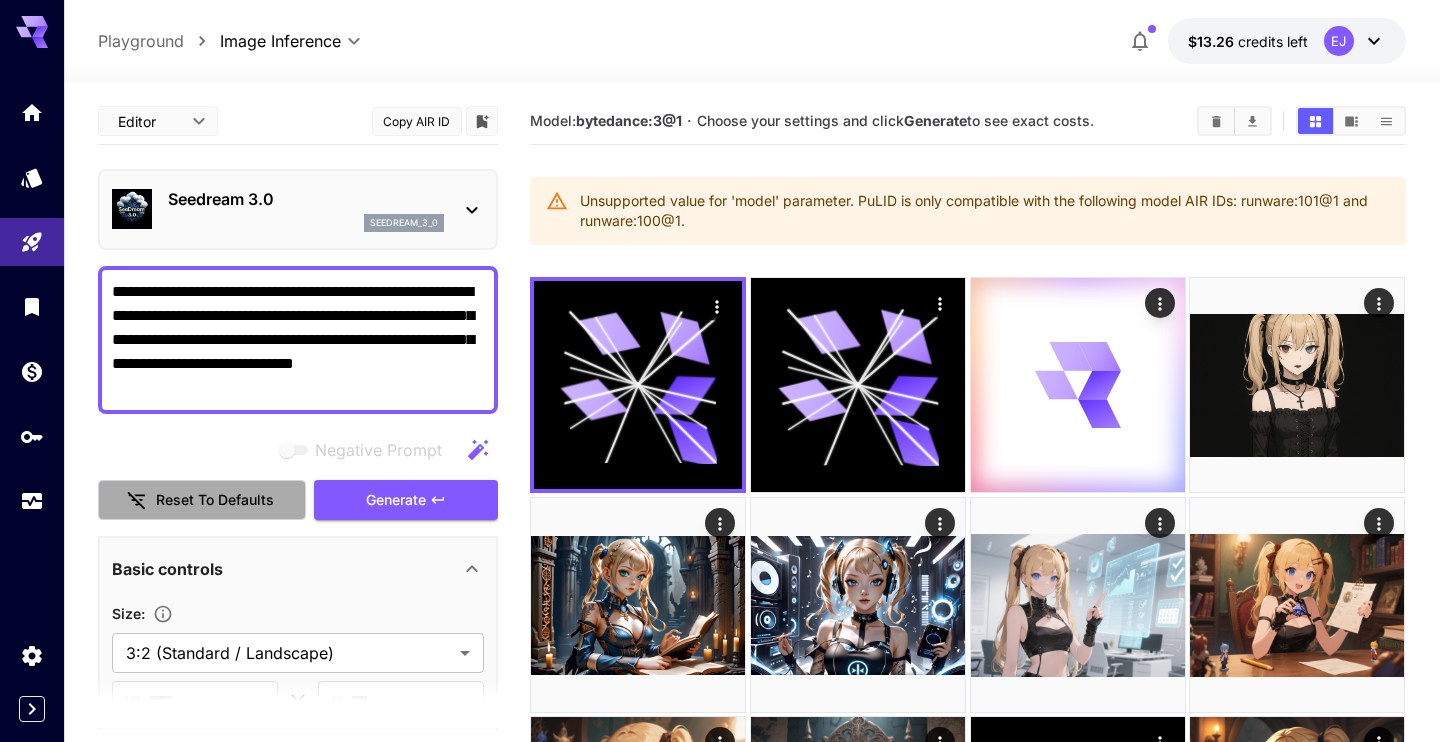 click on "Reset to defaults" at bounding box center (202, 500) 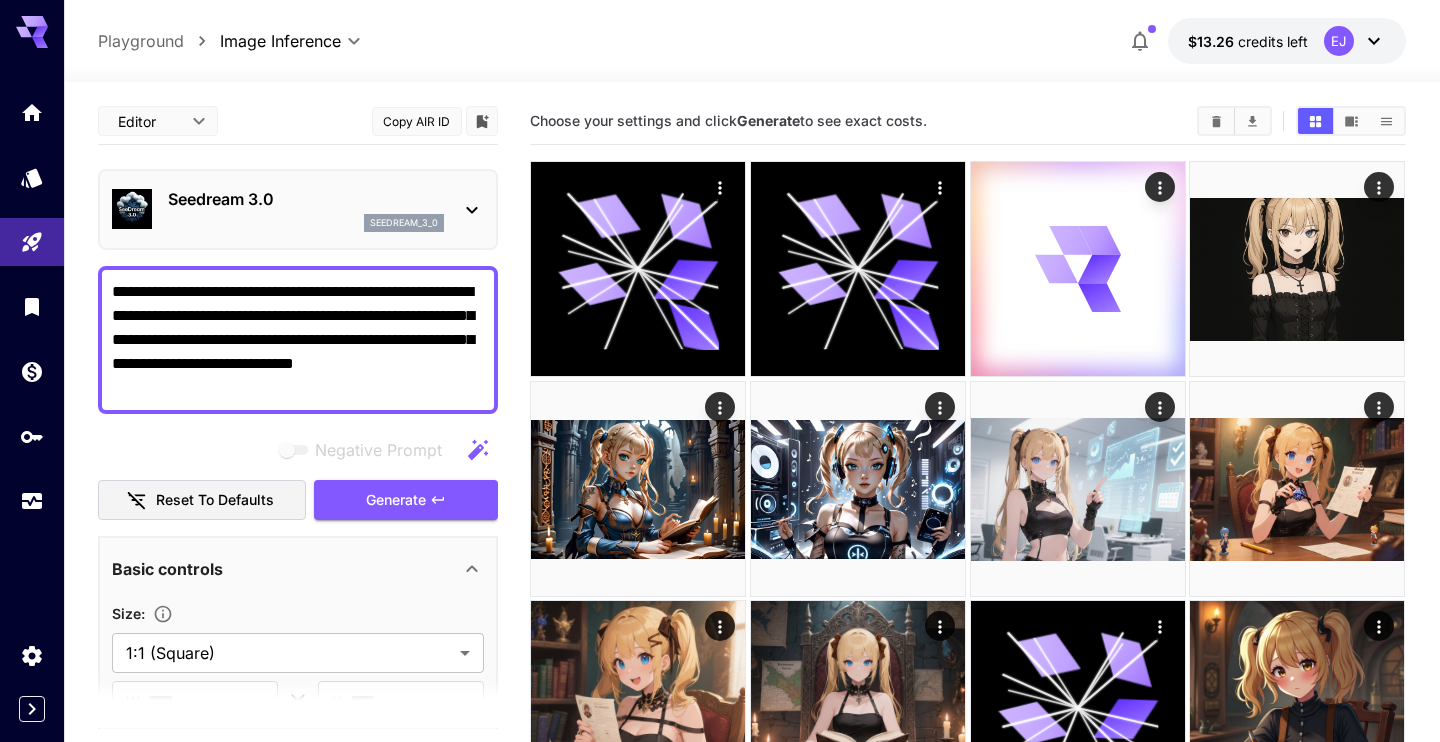 click on "**********" at bounding box center (298, 340) 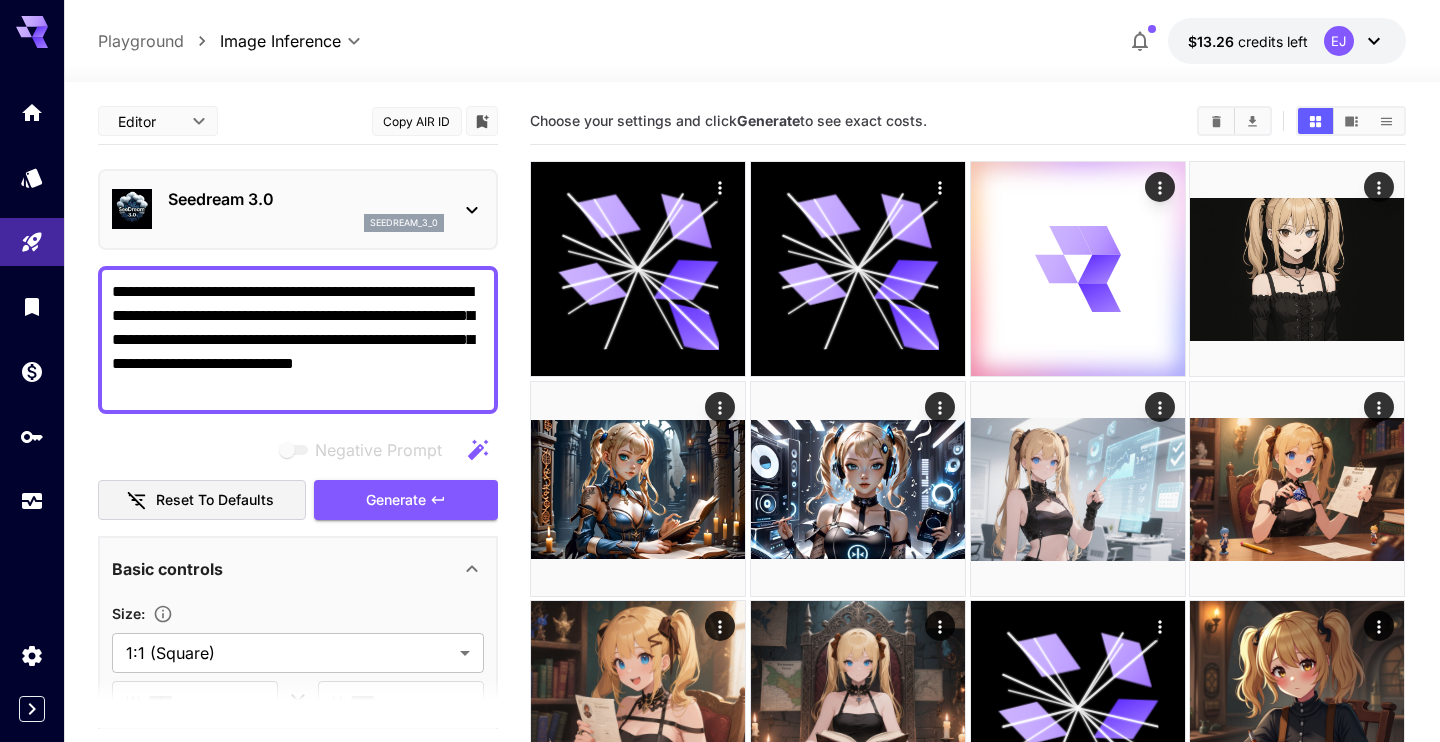 click on "**********" at bounding box center [298, 340] 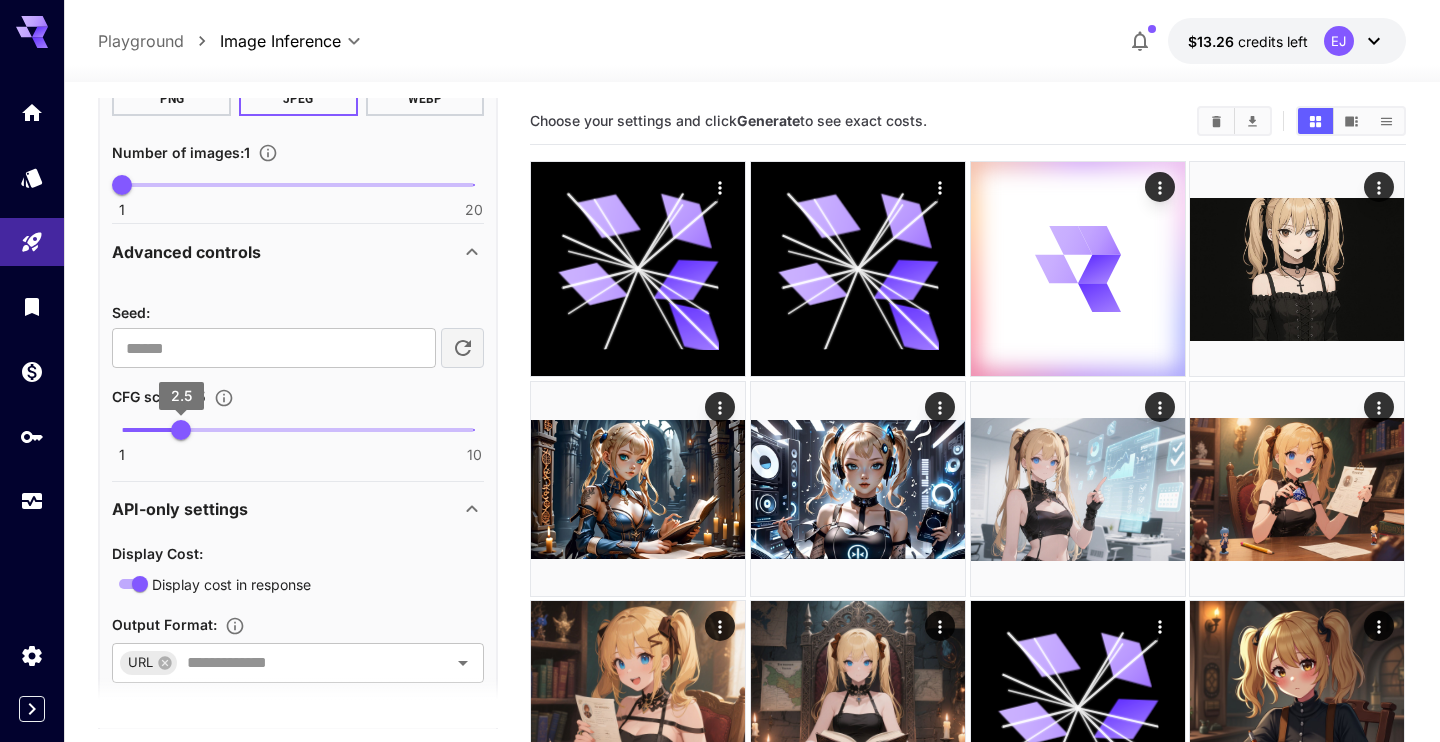 scroll, scrollTop: 228, scrollLeft: 0, axis: vertical 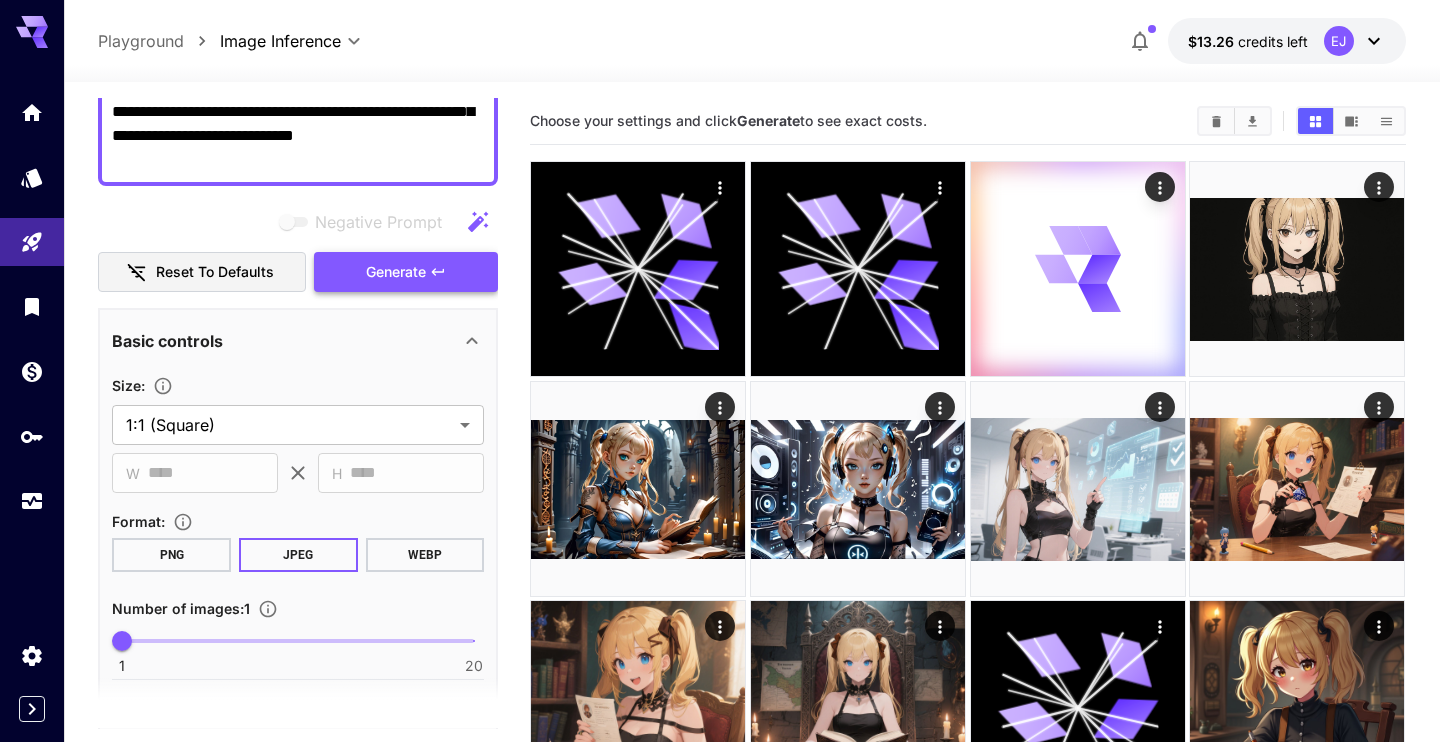 click on "Generate" at bounding box center (396, 272) 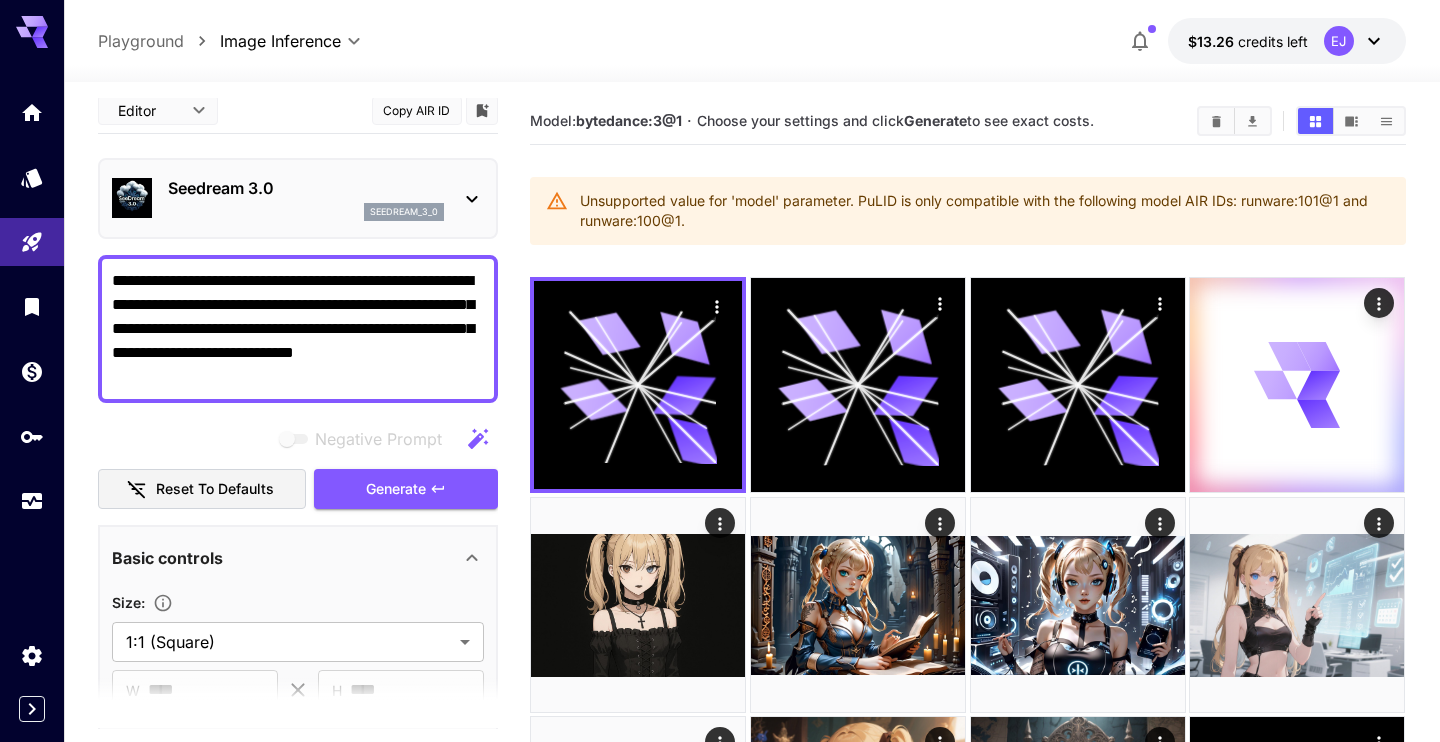 scroll, scrollTop: 0, scrollLeft: 0, axis: both 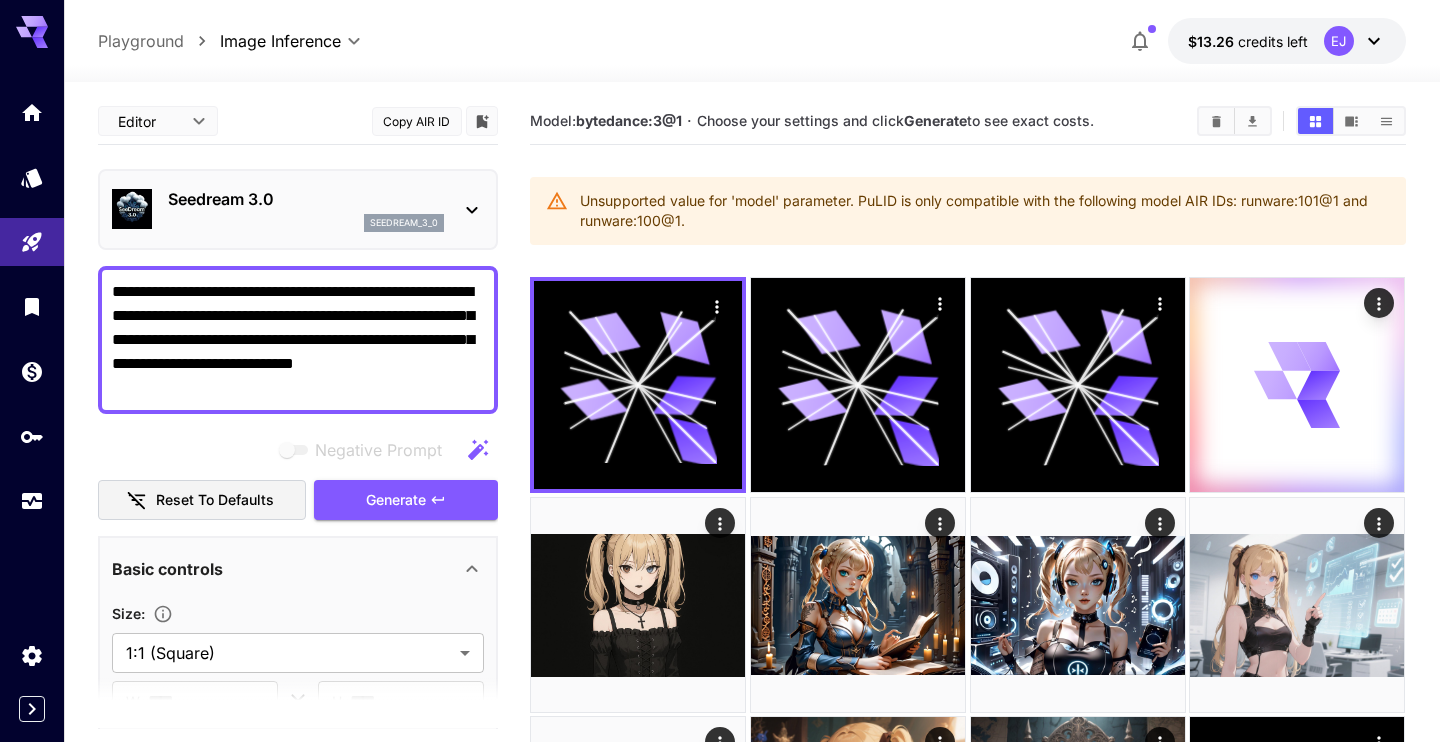 click on "**********" at bounding box center [298, 340] 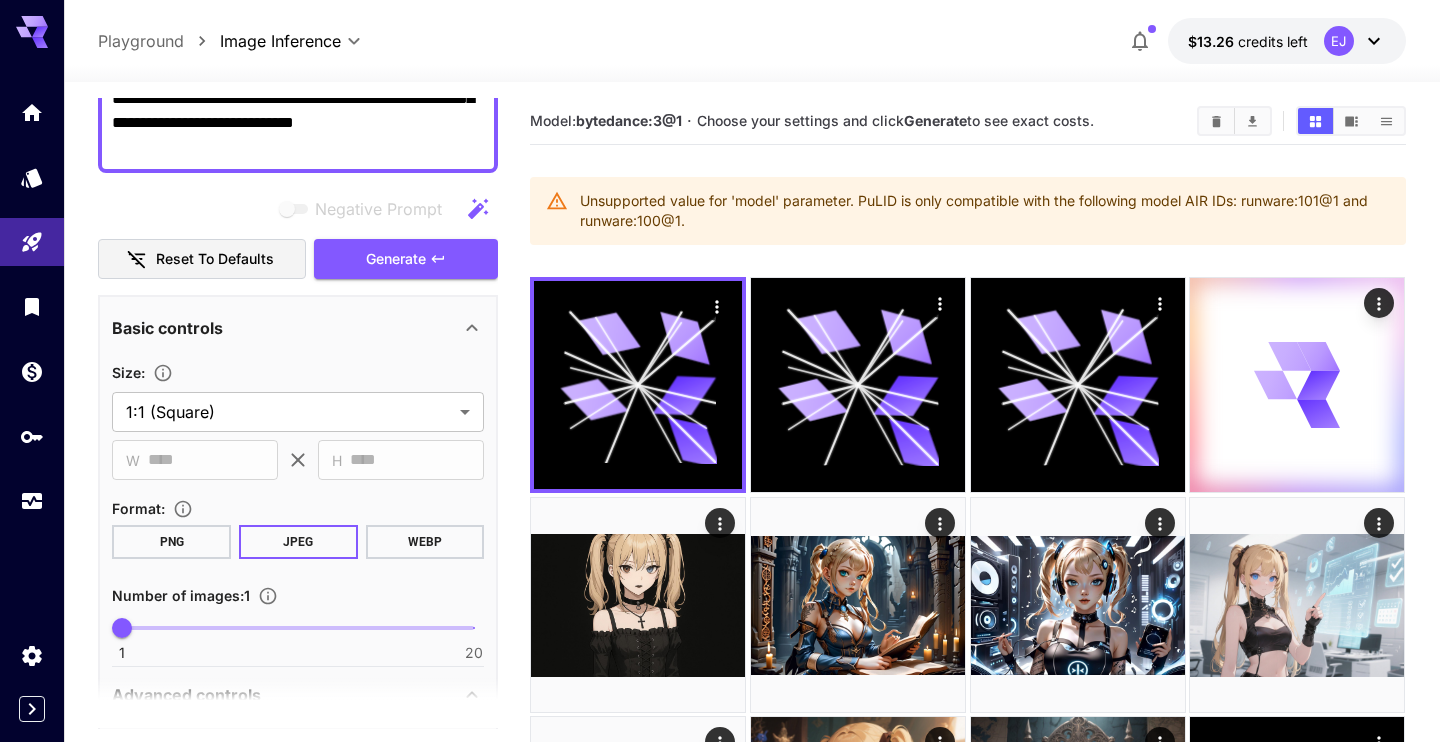 scroll, scrollTop: 0, scrollLeft: 0, axis: both 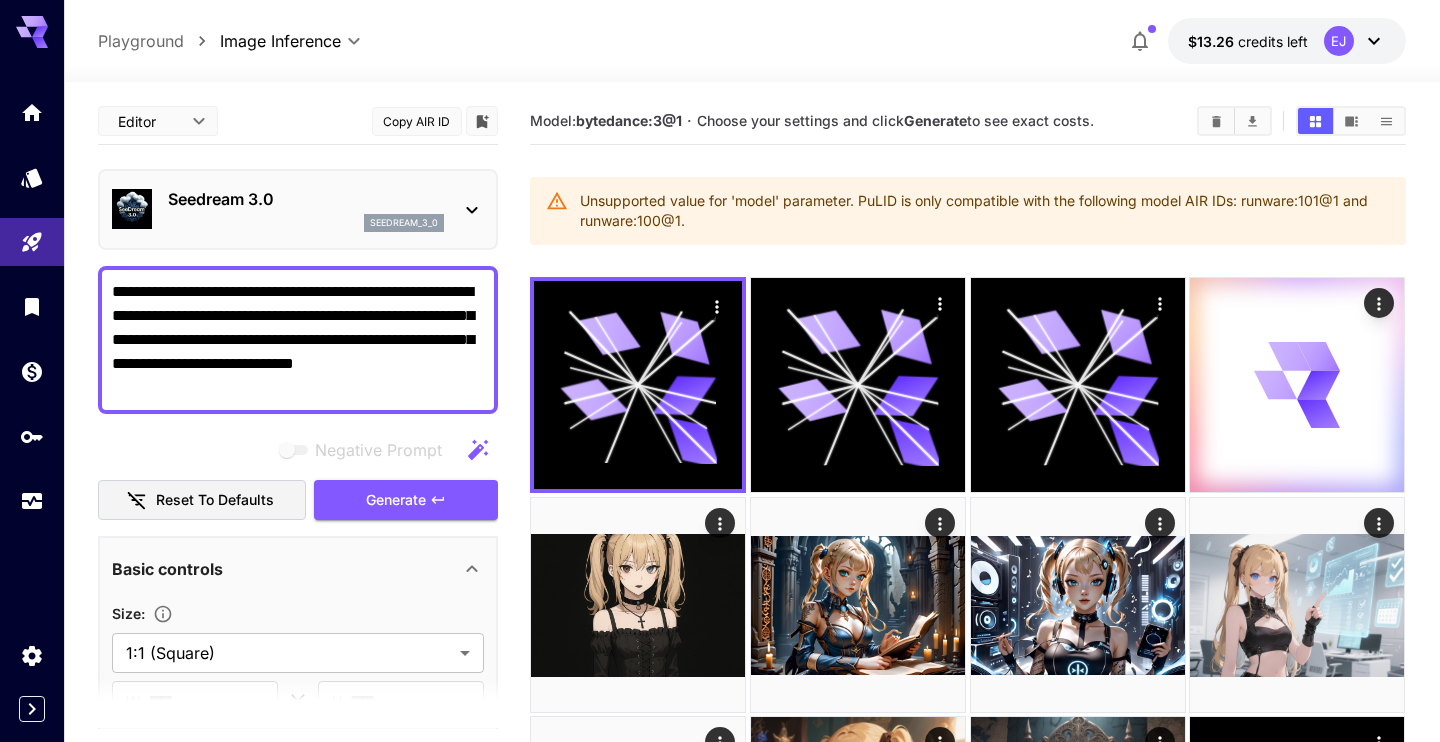 click on "**********" at bounding box center (298, 340) 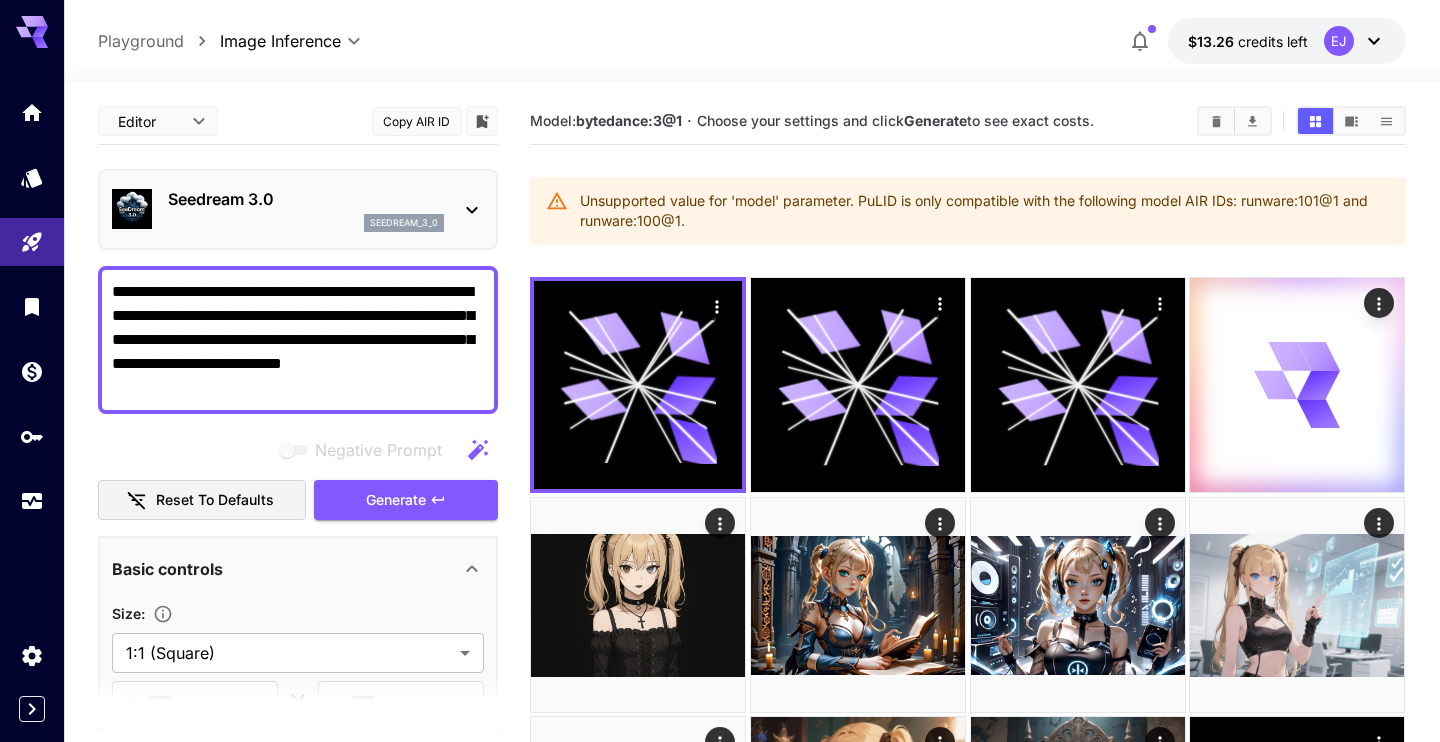 click on "**********" at bounding box center (298, 340) 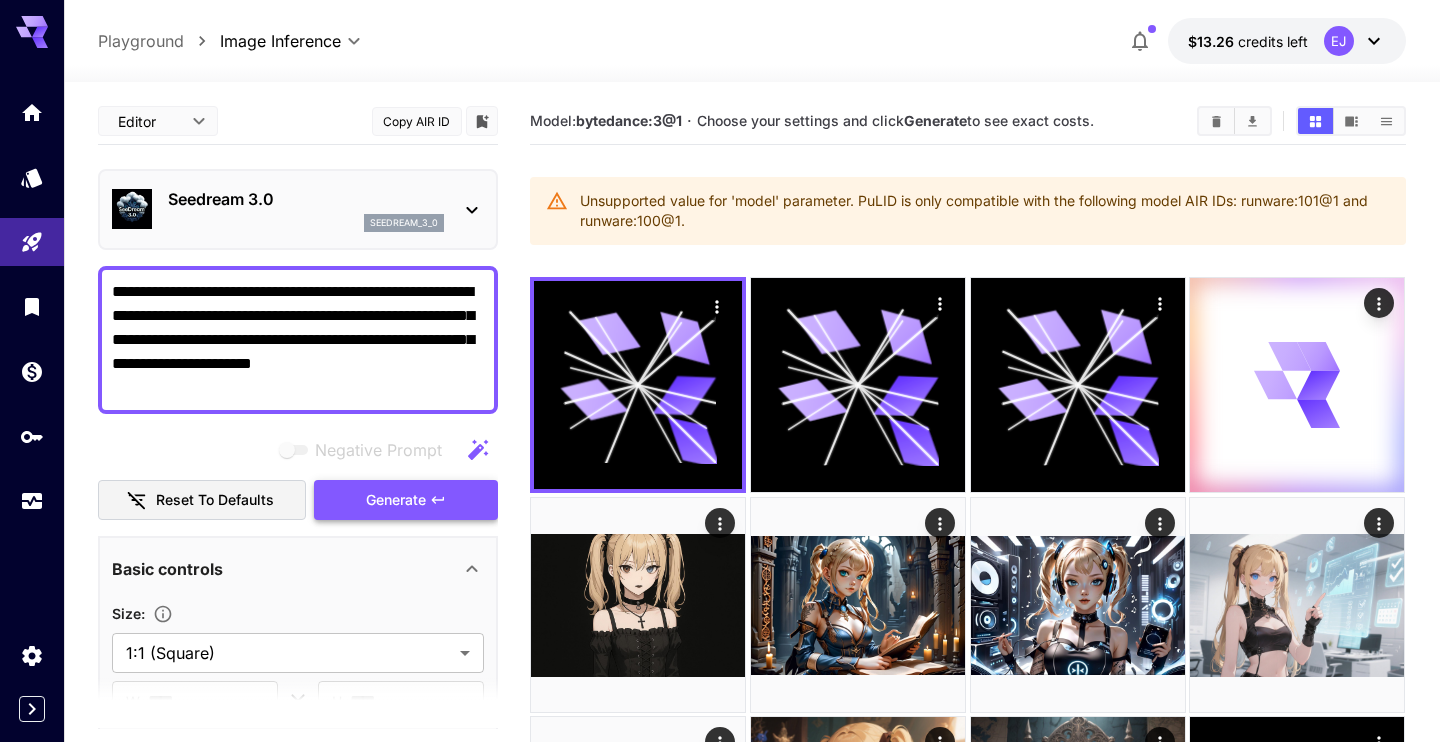 type on "**********" 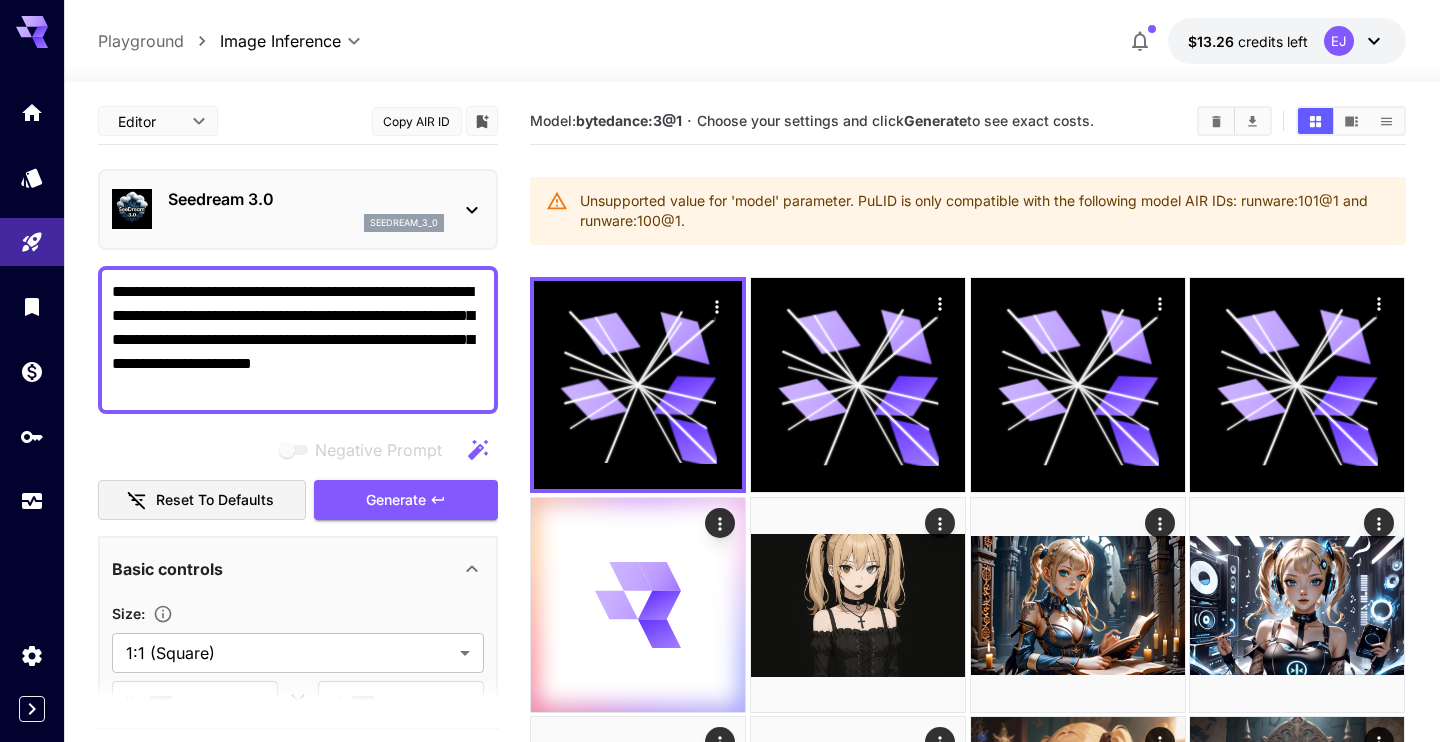 click on "**********" at bounding box center [298, 340] 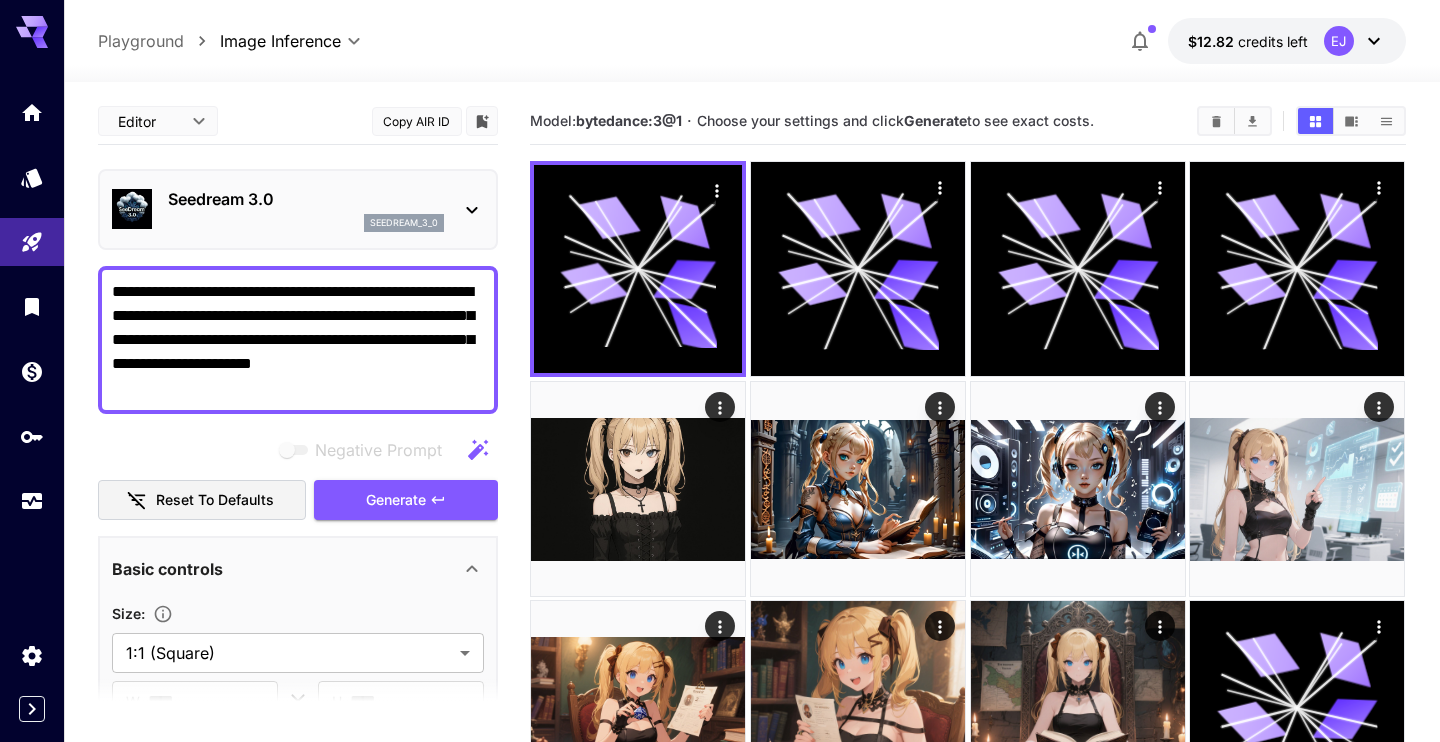 scroll, scrollTop: 0, scrollLeft: 0, axis: both 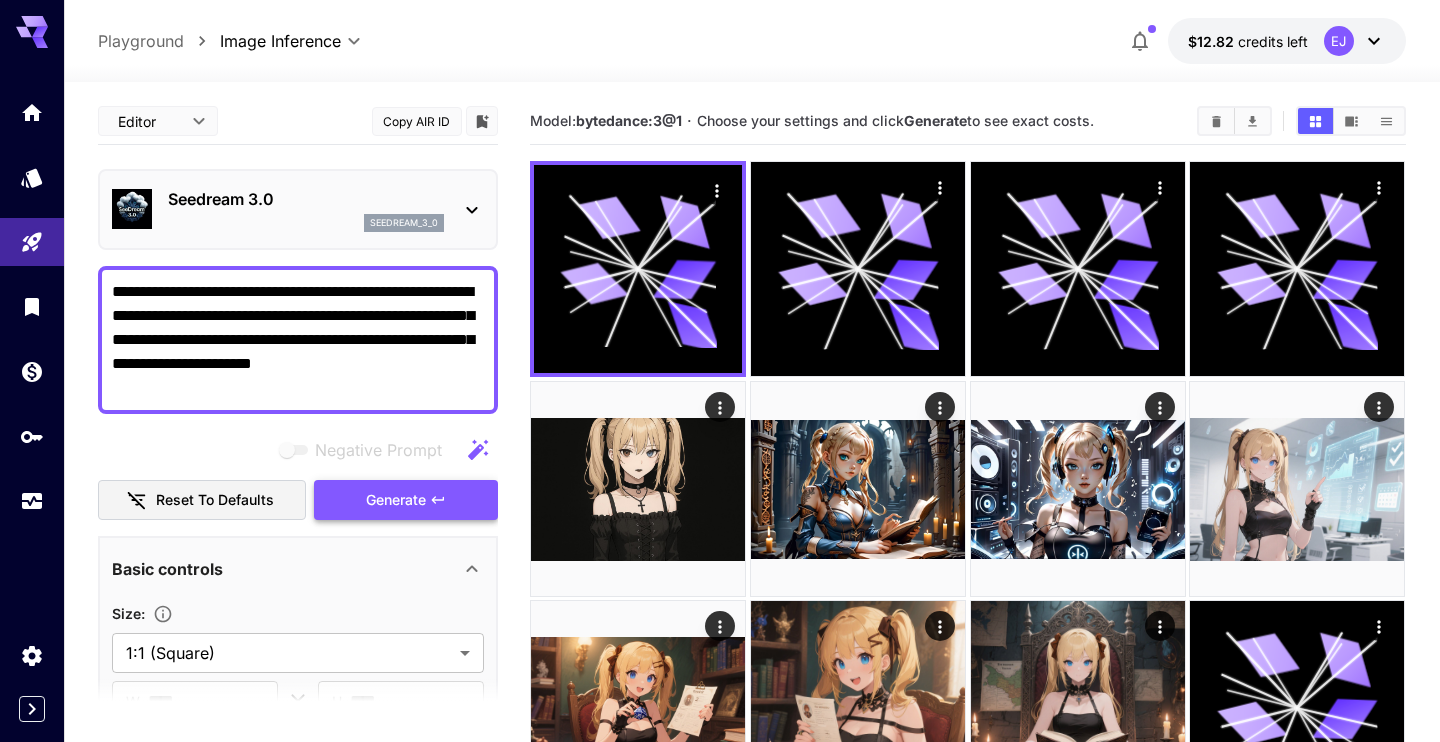 type on "**********" 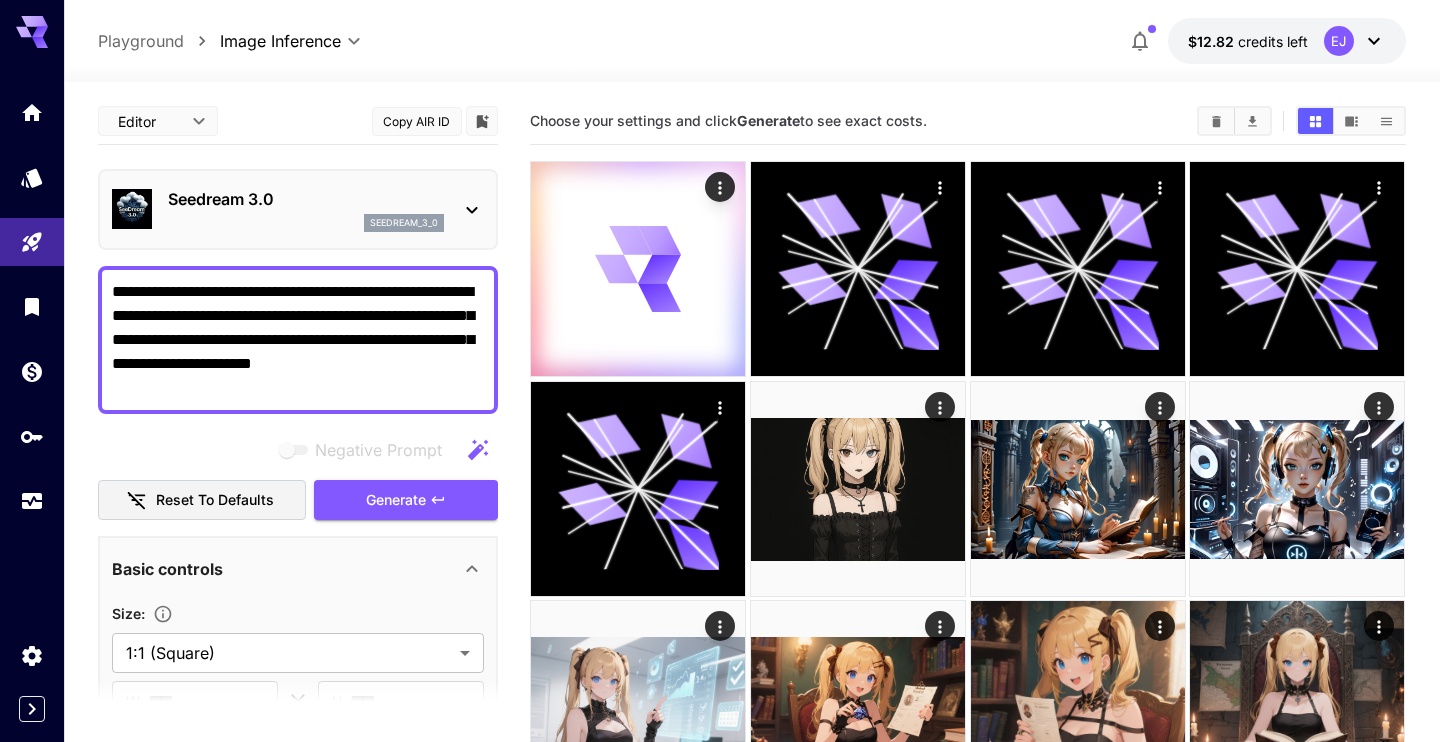scroll, scrollTop: 341, scrollLeft: 0, axis: vertical 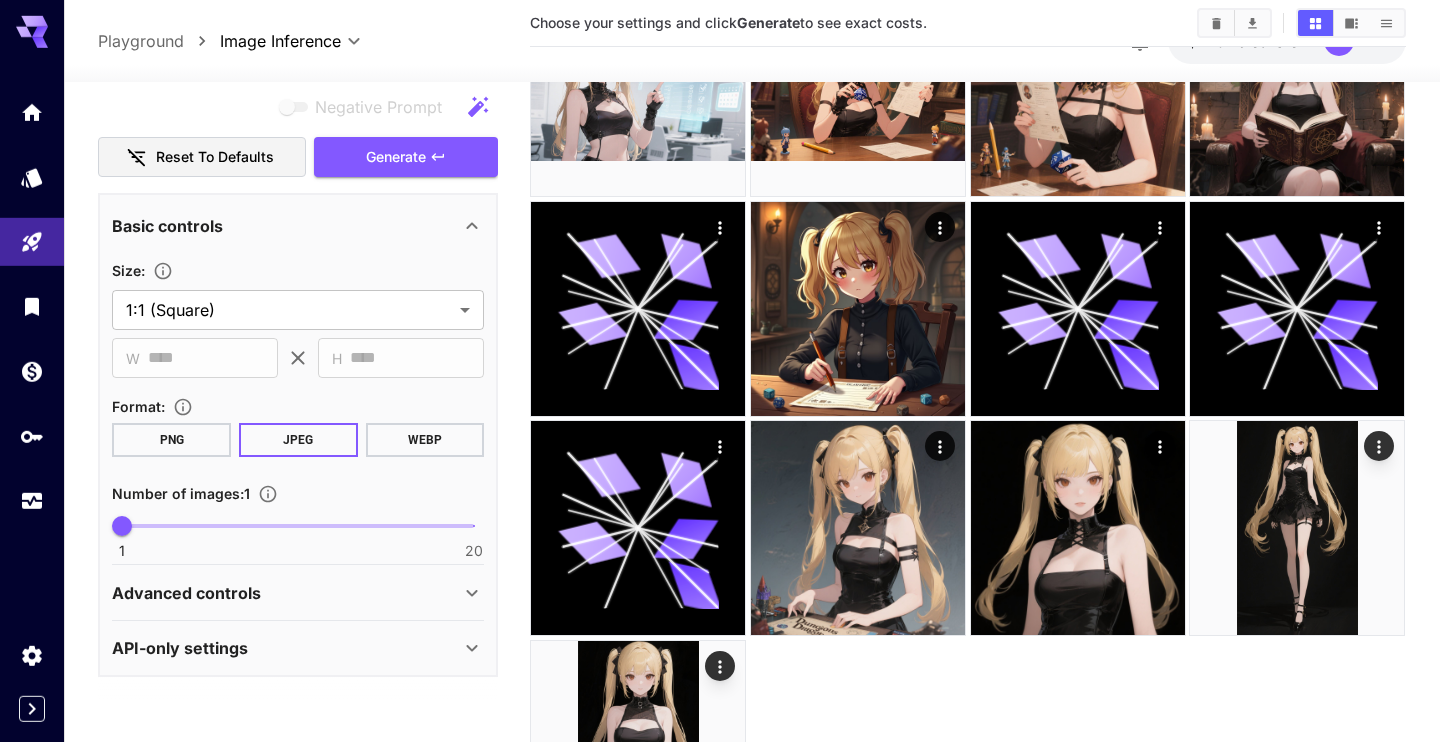 click on "Advanced controls" at bounding box center [298, 593] 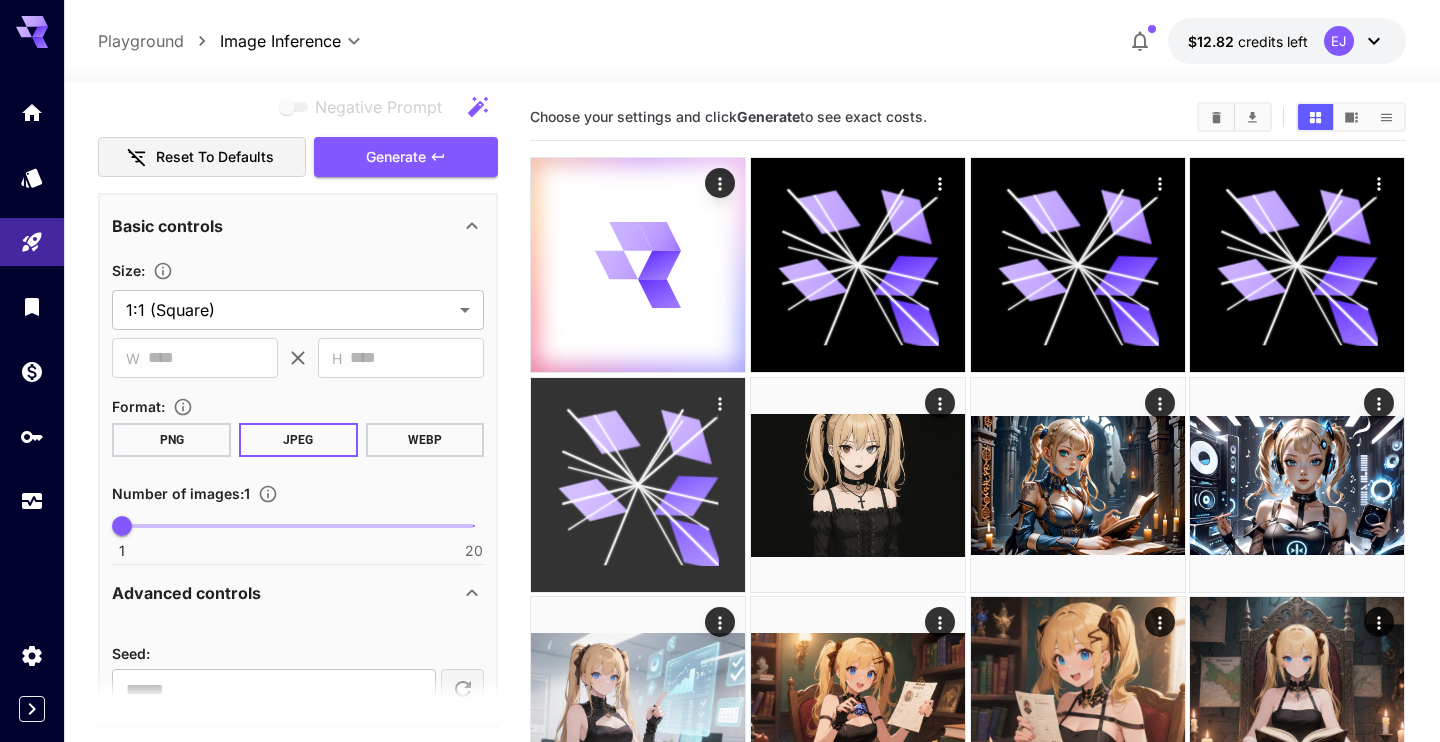 scroll, scrollTop: 0, scrollLeft: 0, axis: both 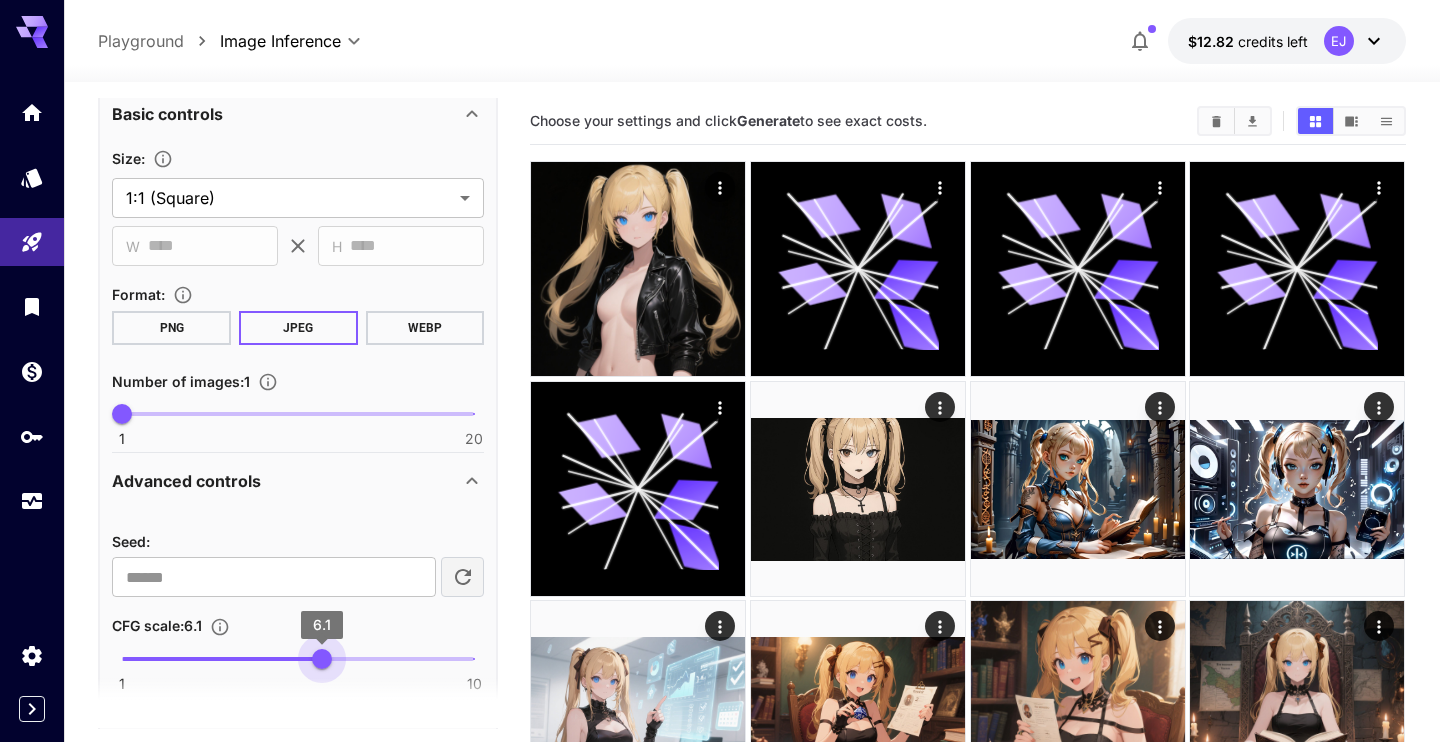 type on "*" 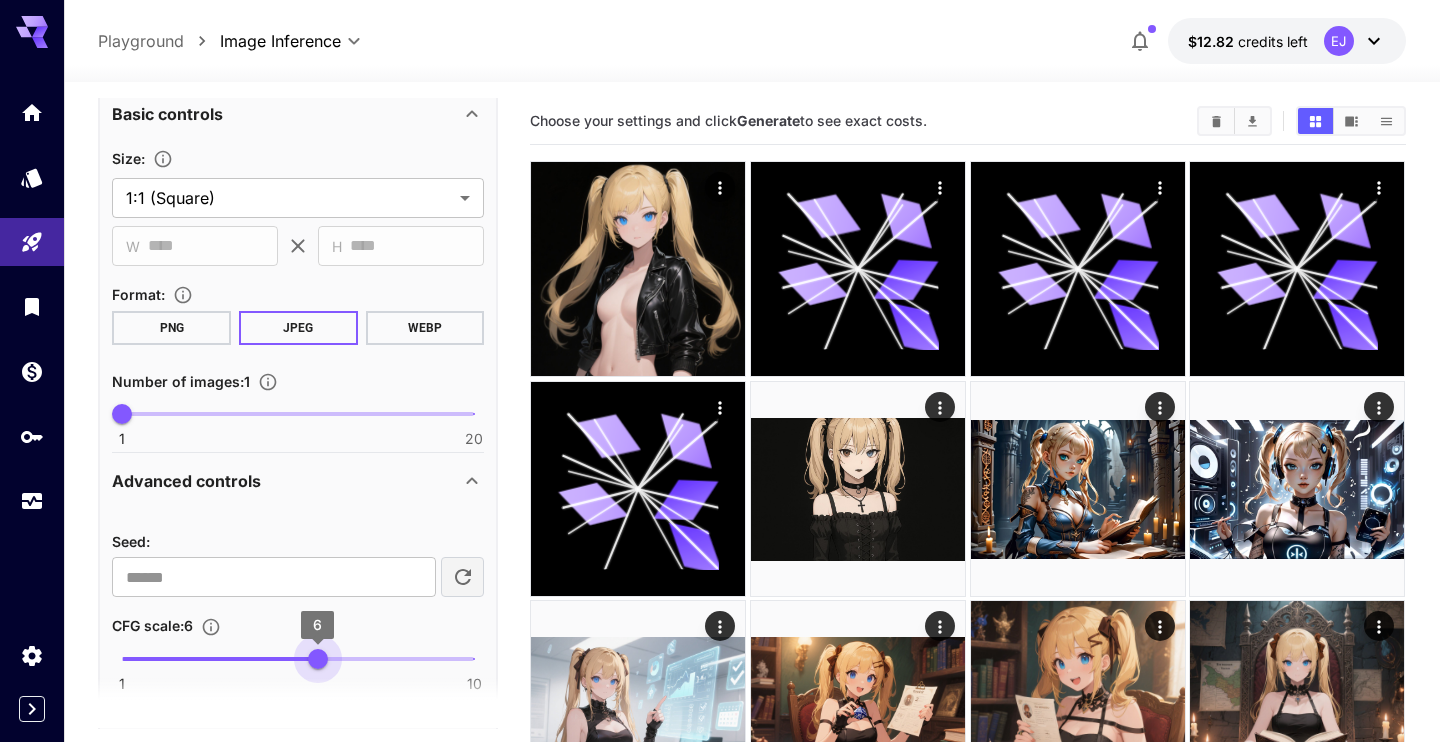 drag, startPoint x: 189, startPoint y: 659, endPoint x: 317, endPoint y: 657, distance: 128.01562 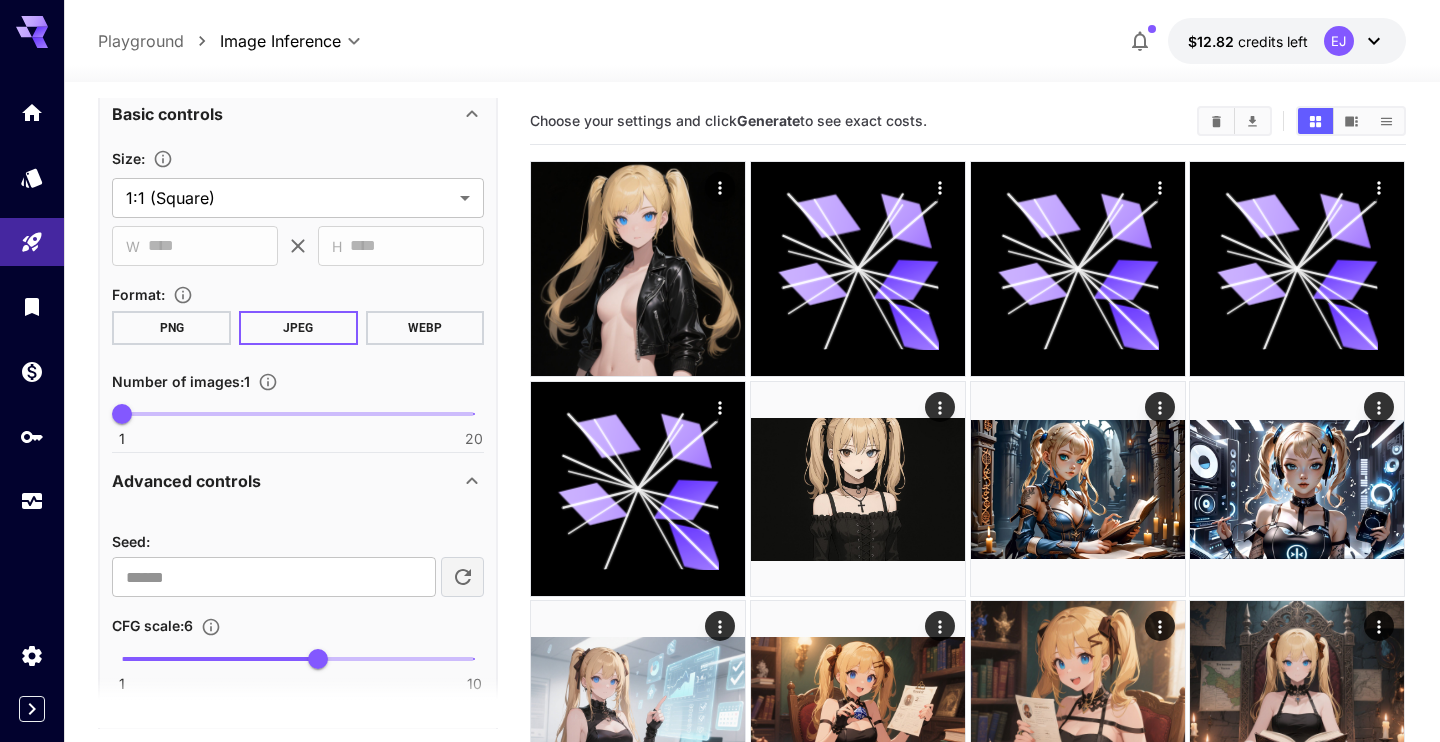 scroll, scrollTop: 0, scrollLeft: 0, axis: both 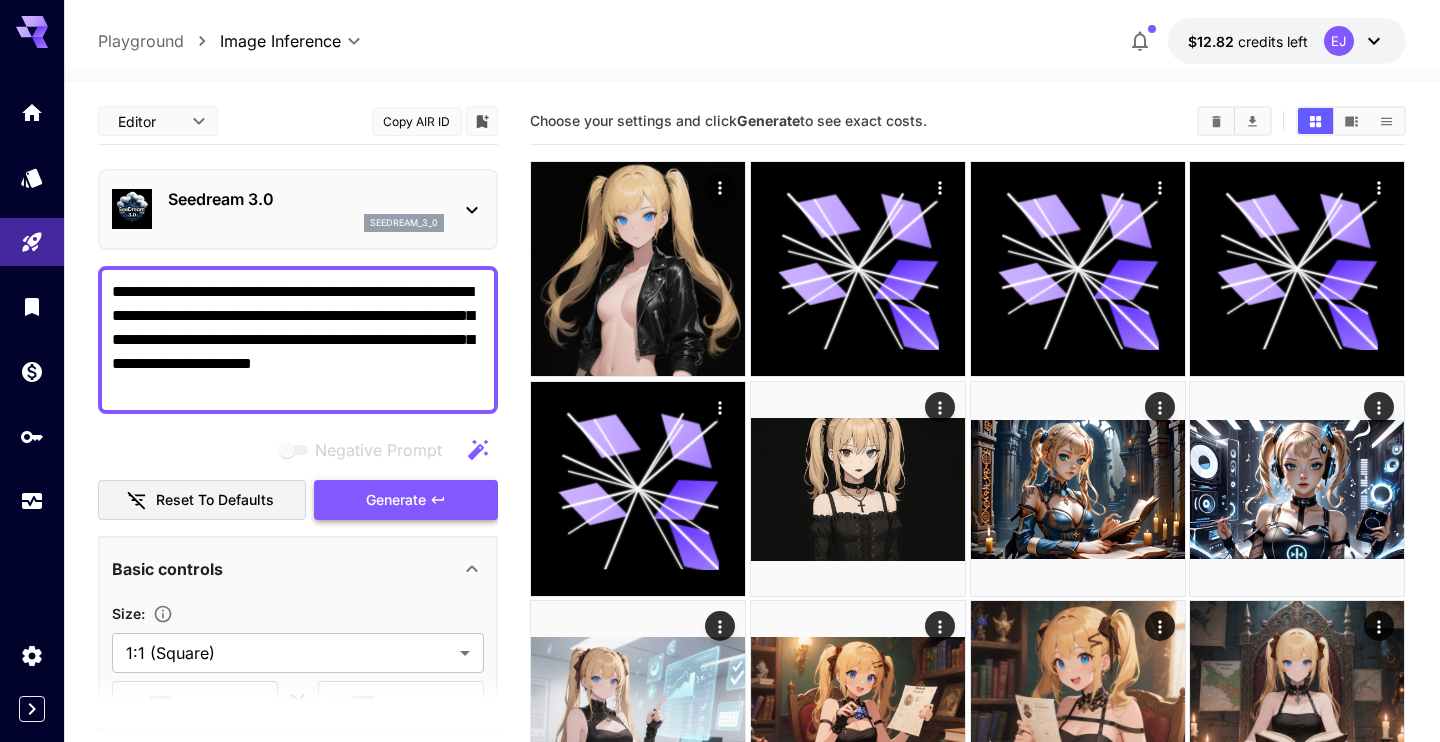 click on "Generate" at bounding box center [396, 500] 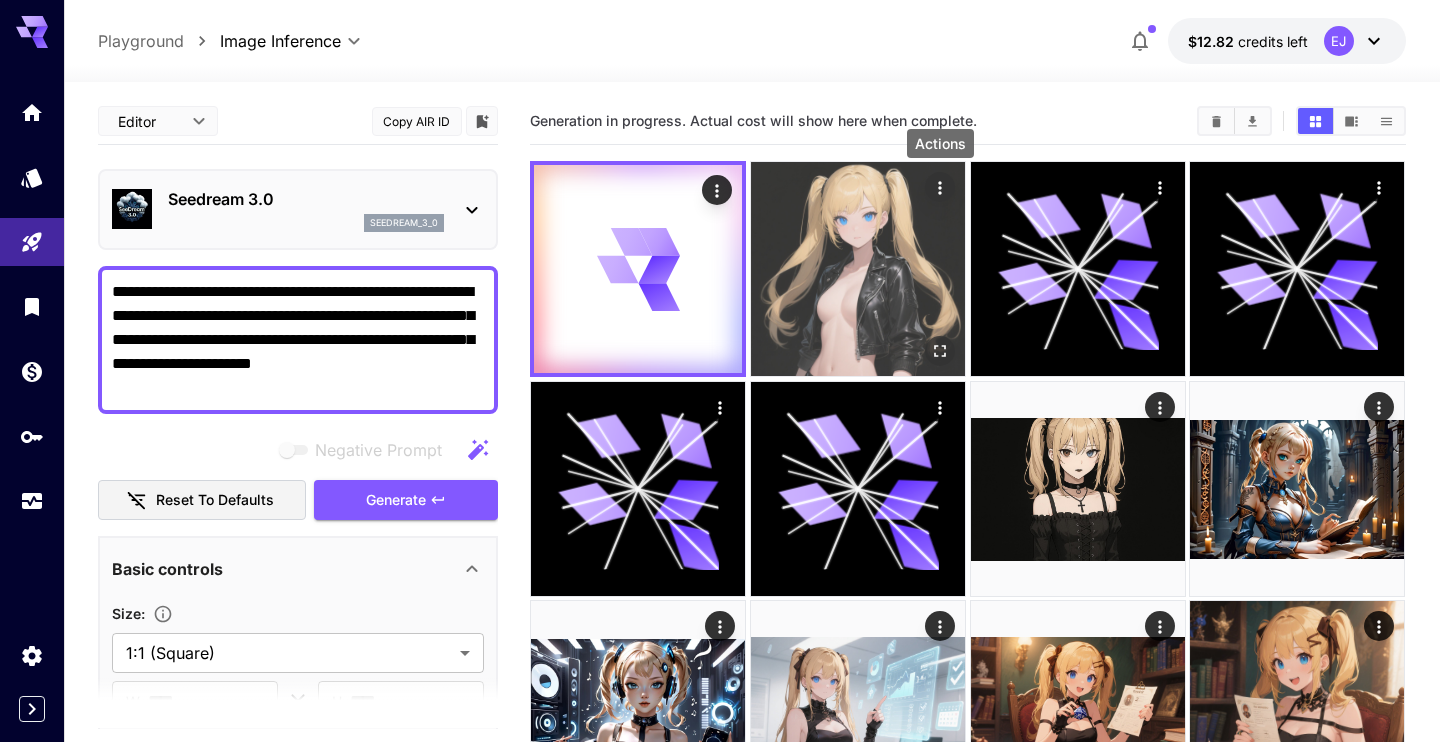 click 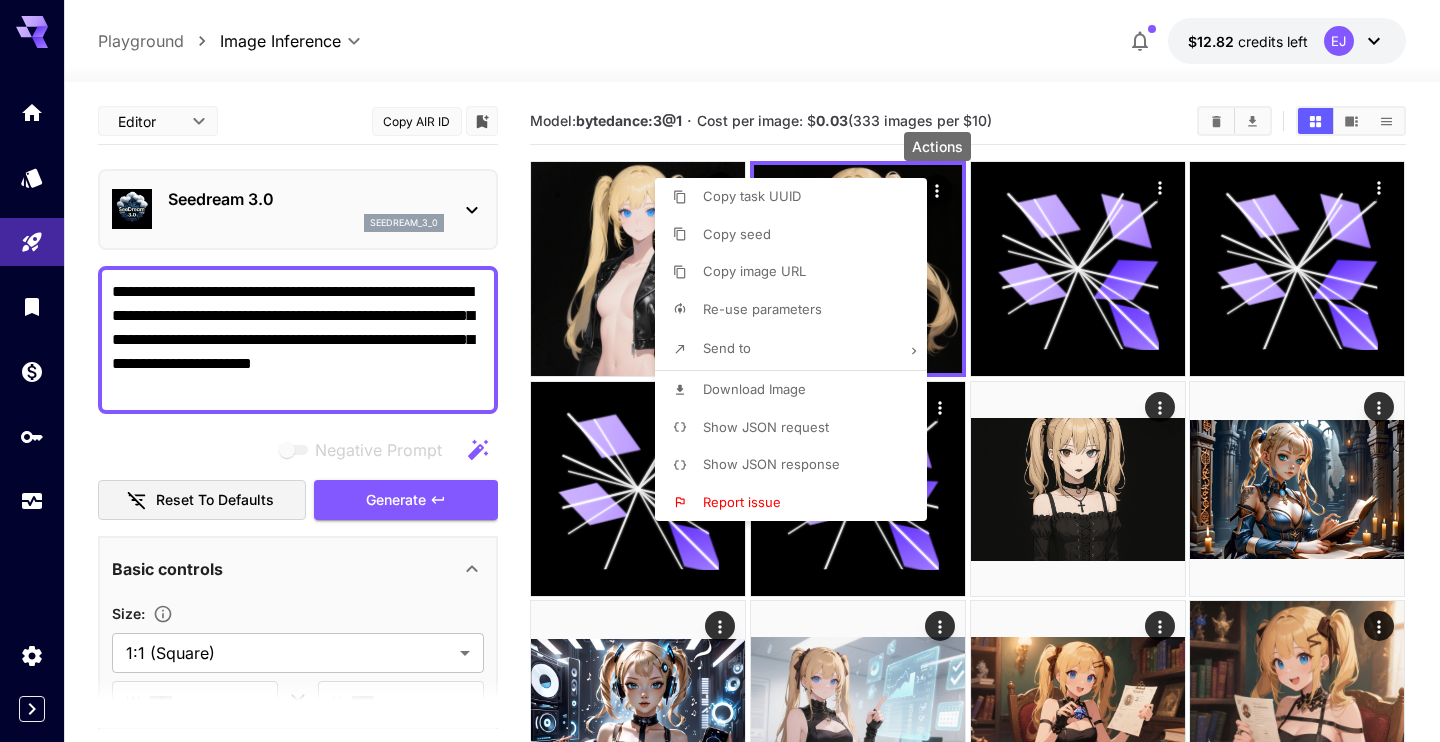 click at bounding box center [720, 371] 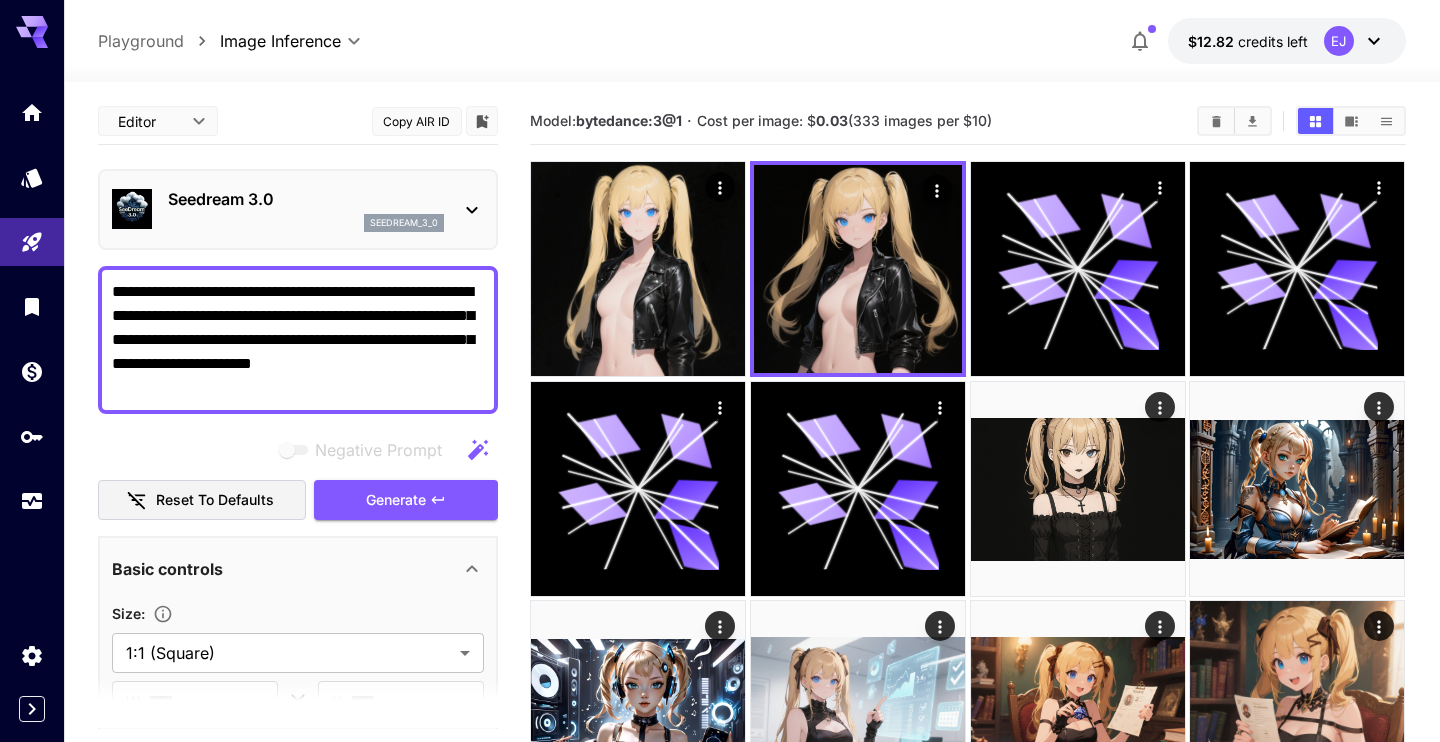 click on "**********" at bounding box center (298, 340) 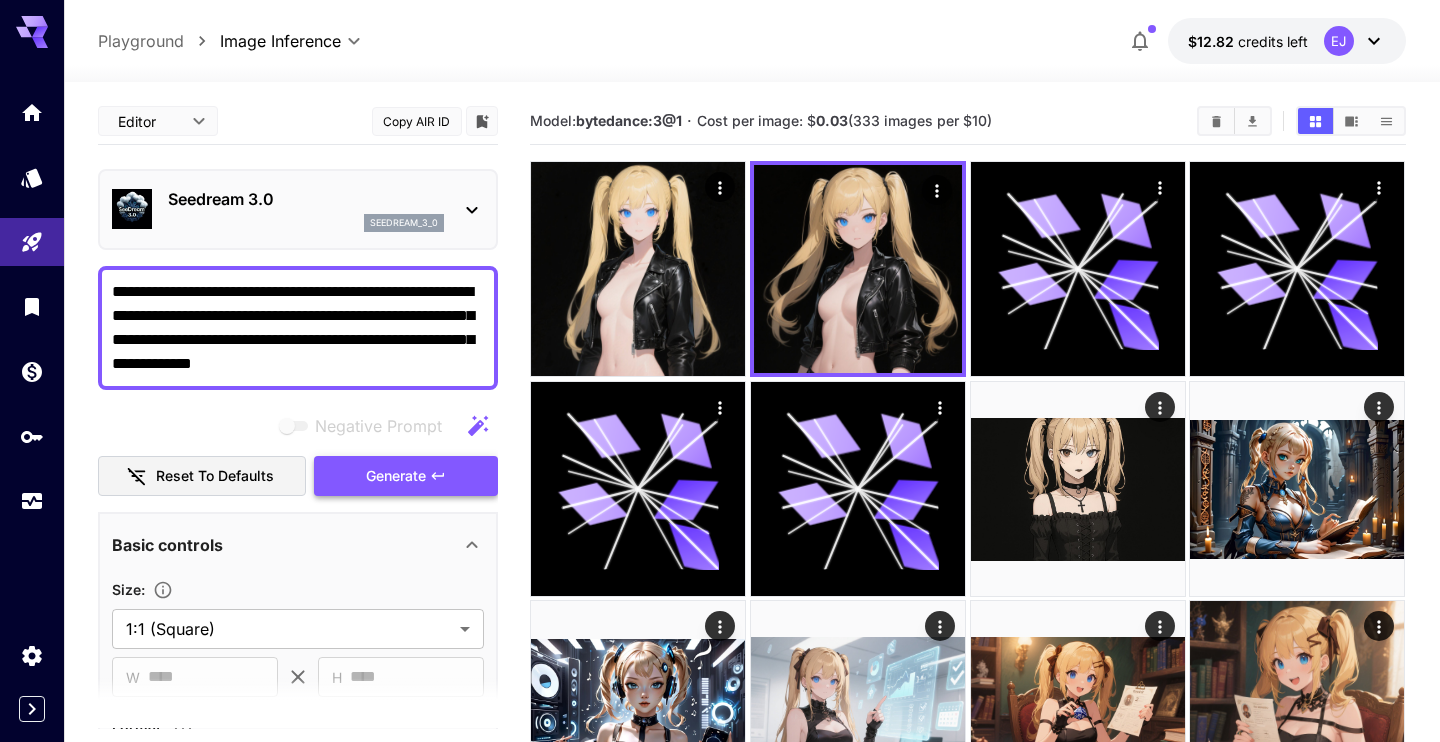 type on "**********" 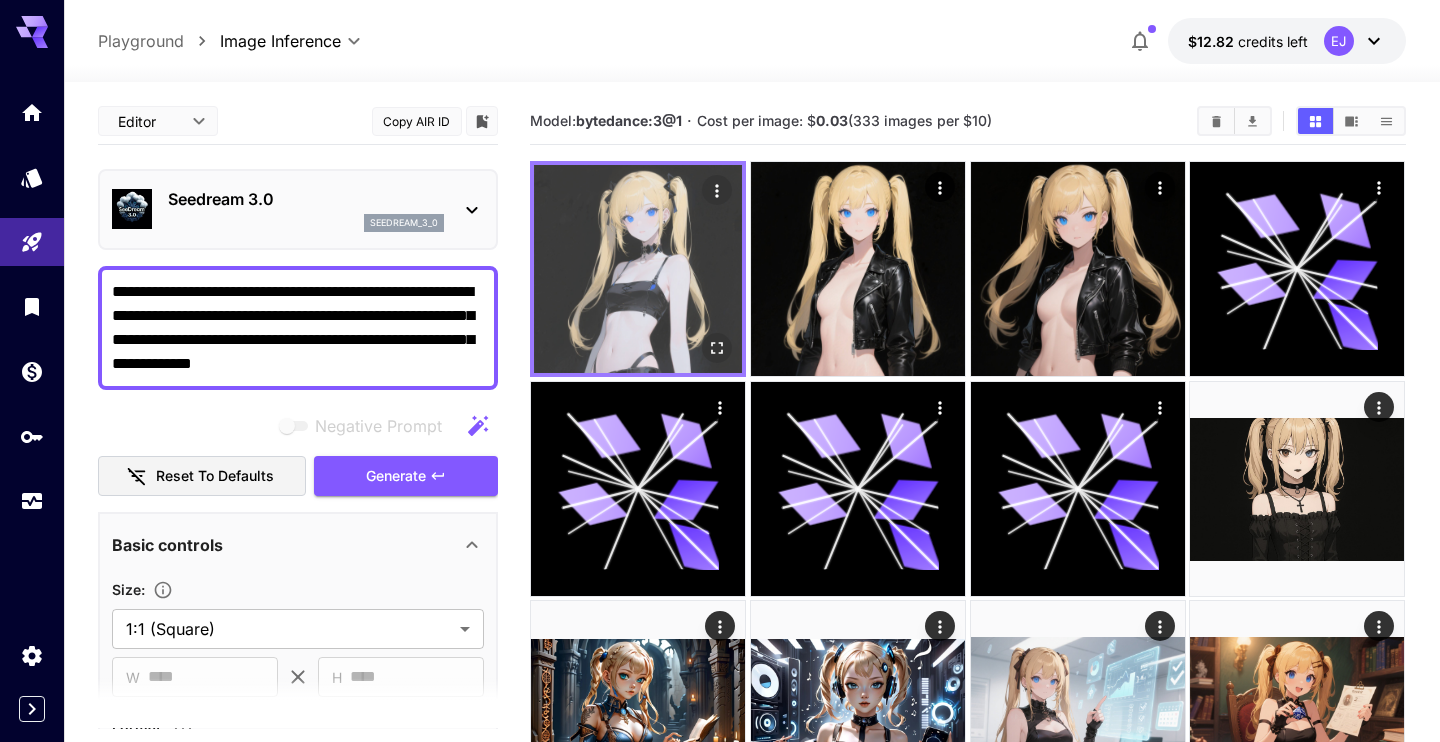 click at bounding box center (638, 269) 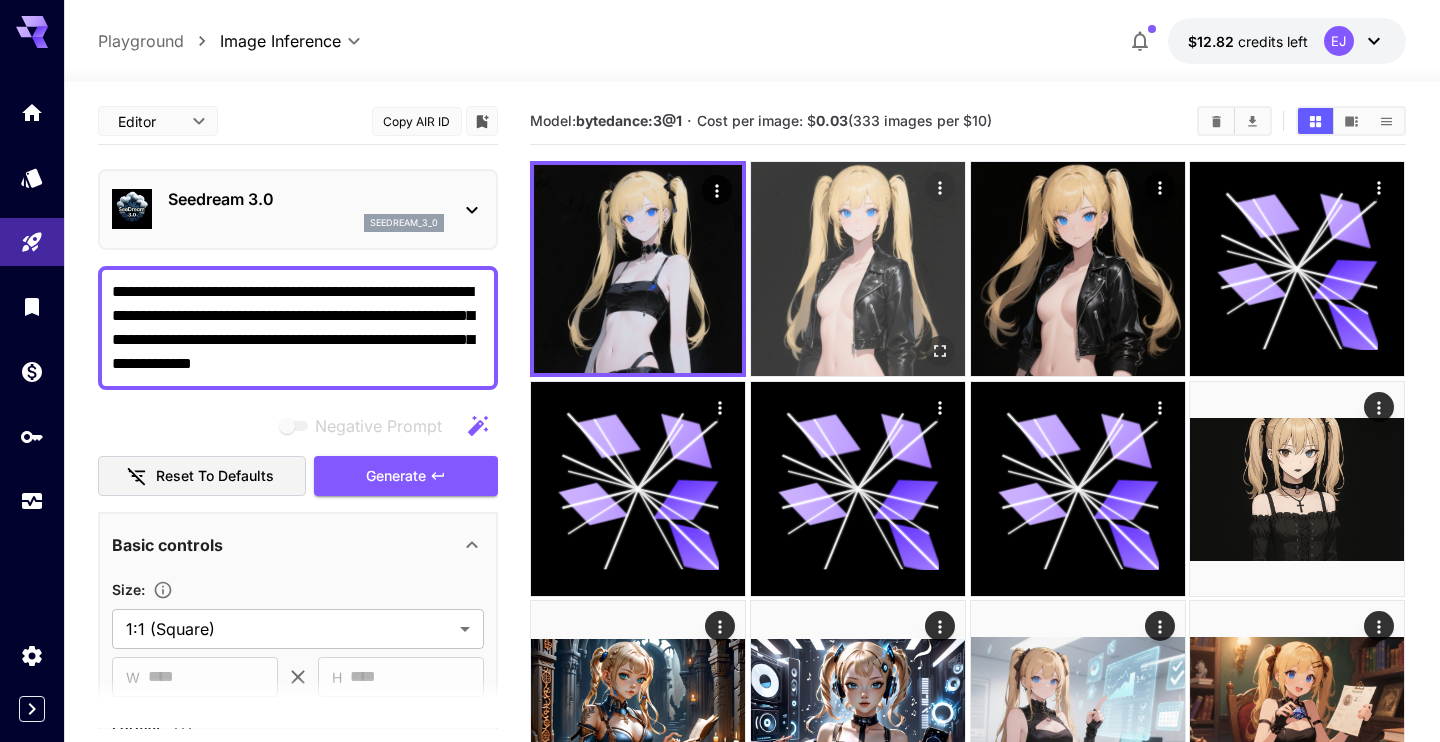 scroll, scrollTop: 138, scrollLeft: 0, axis: vertical 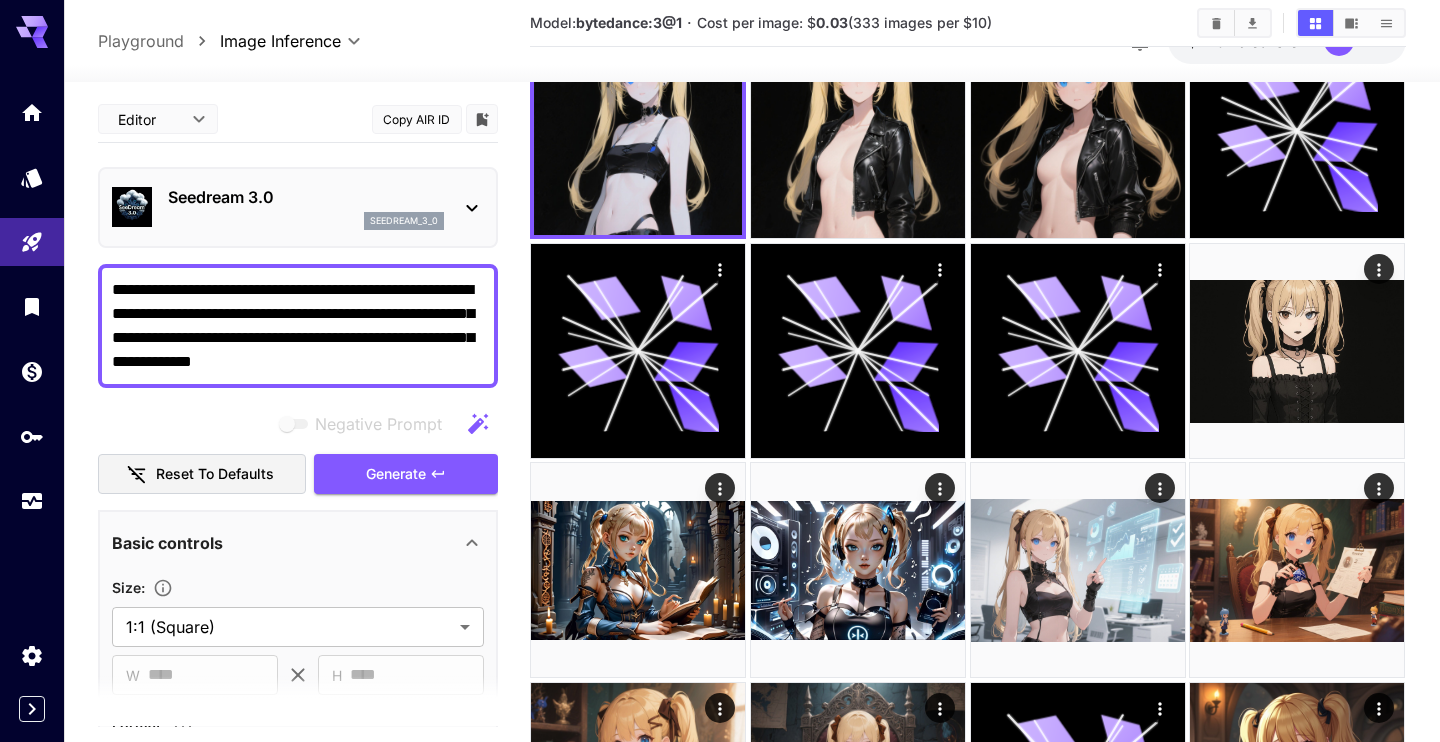 click on "Seedream 3.0" at bounding box center (306, 197) 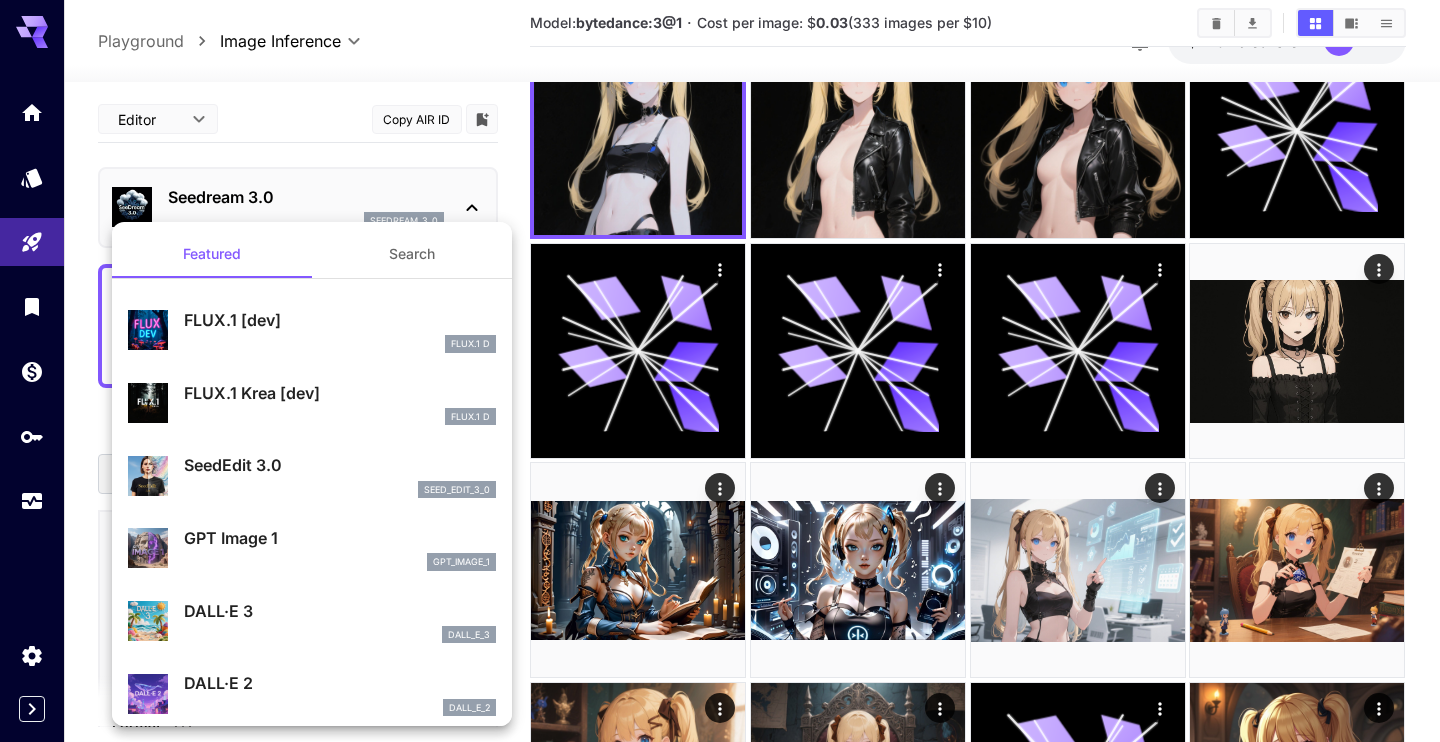 click on "SeedEdit 3.0" at bounding box center [340, 465] 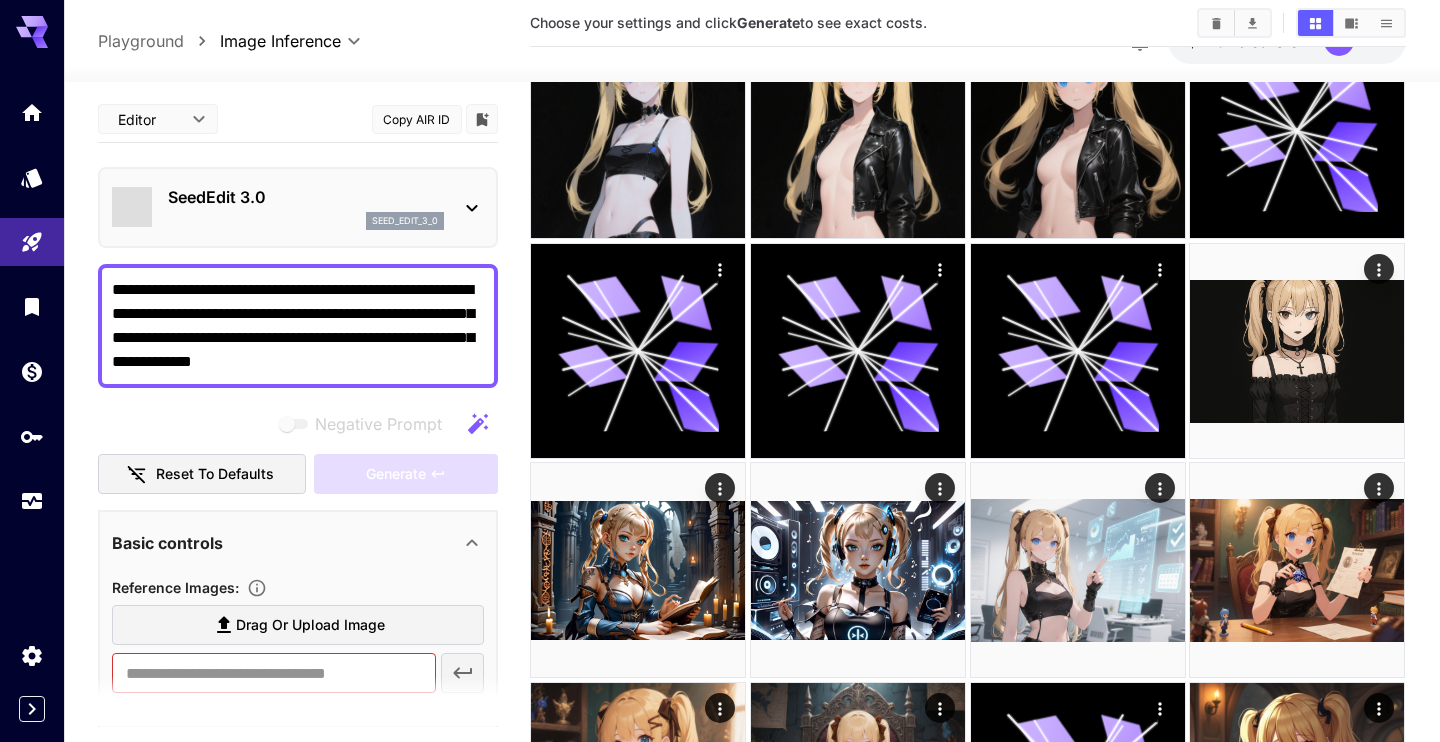 type on "***" 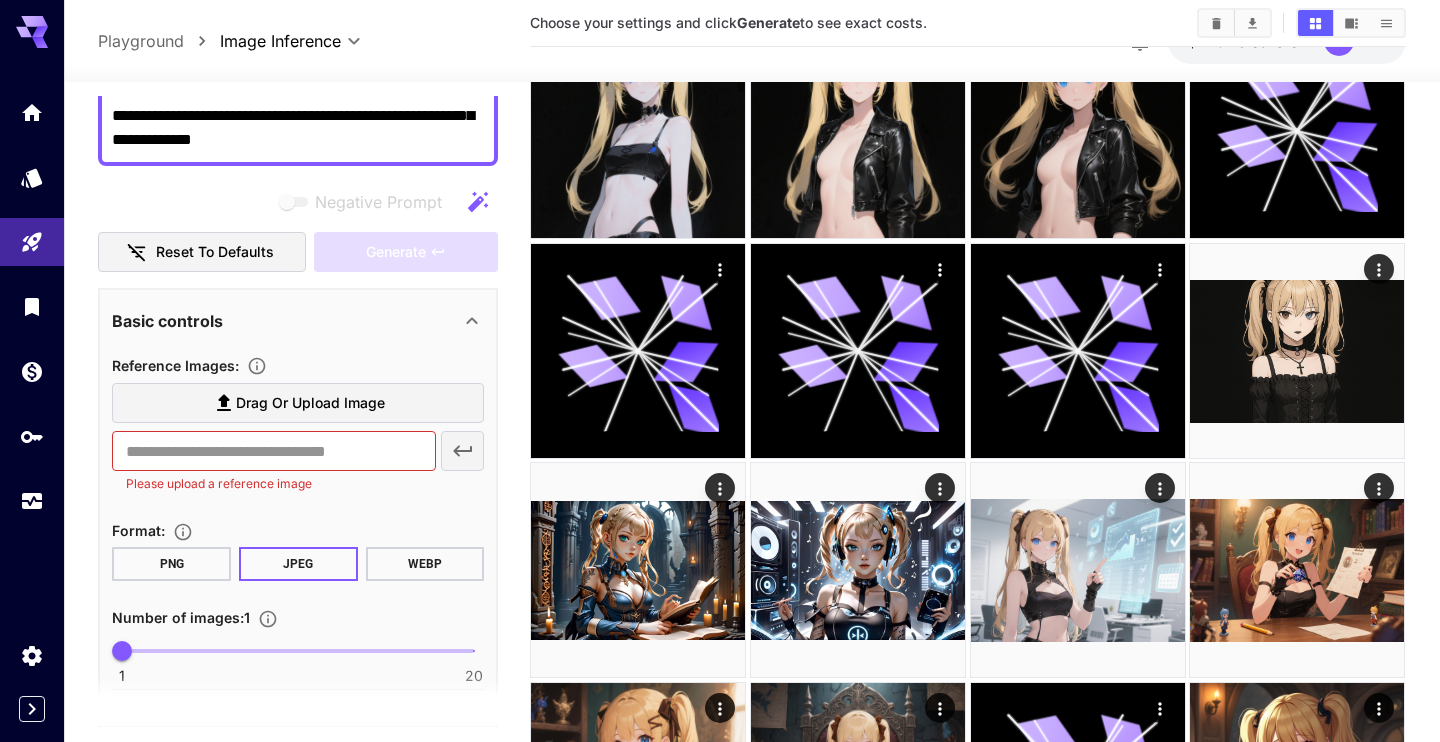 scroll, scrollTop: 228, scrollLeft: 0, axis: vertical 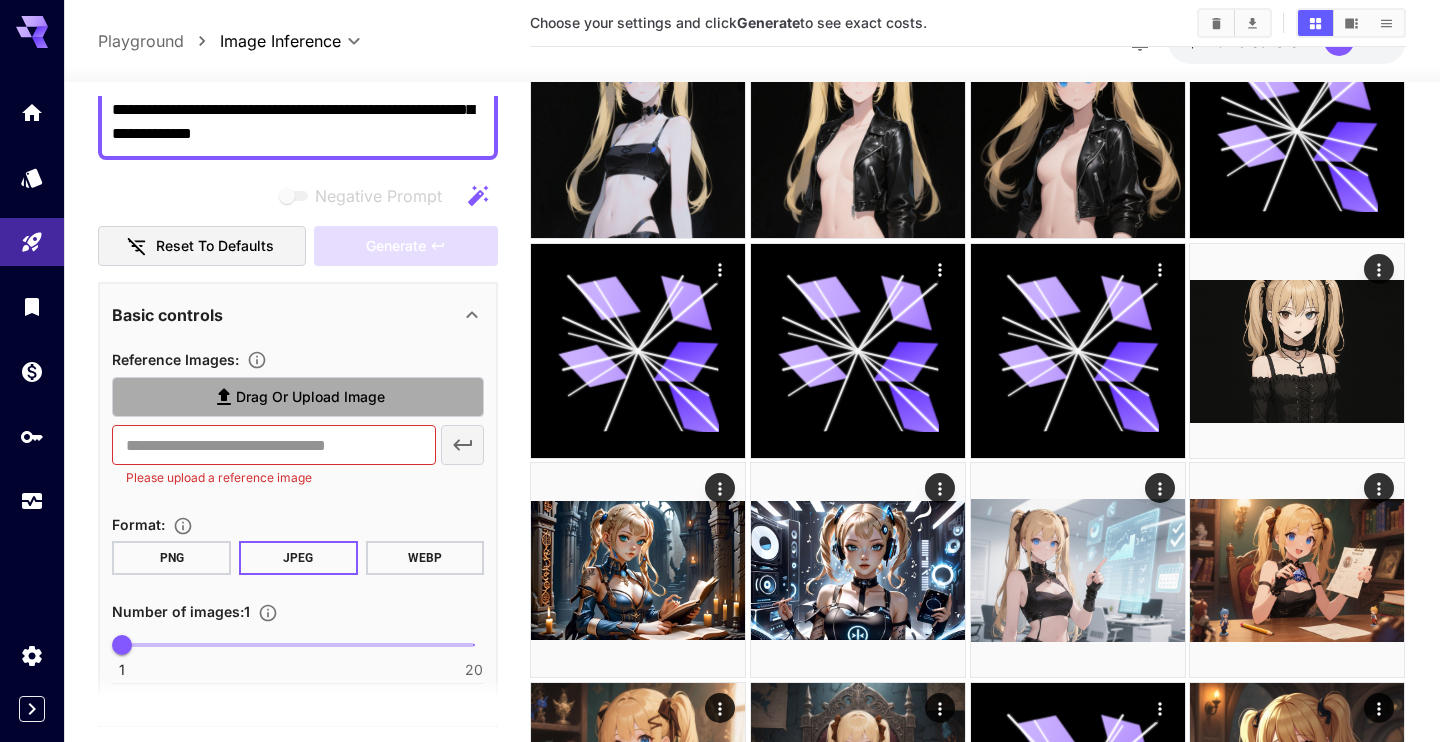 click on "Drag or upload image" at bounding box center (310, 397) 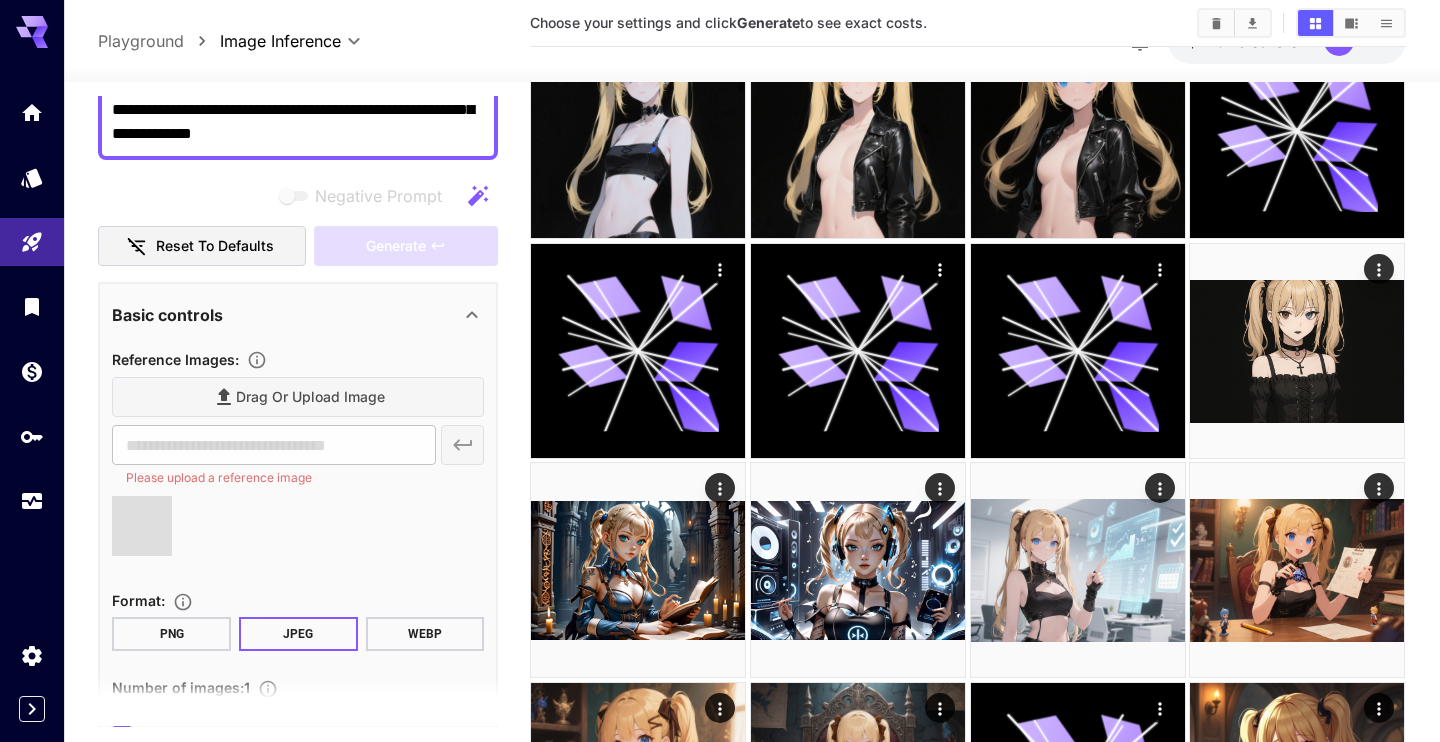 type on "**********" 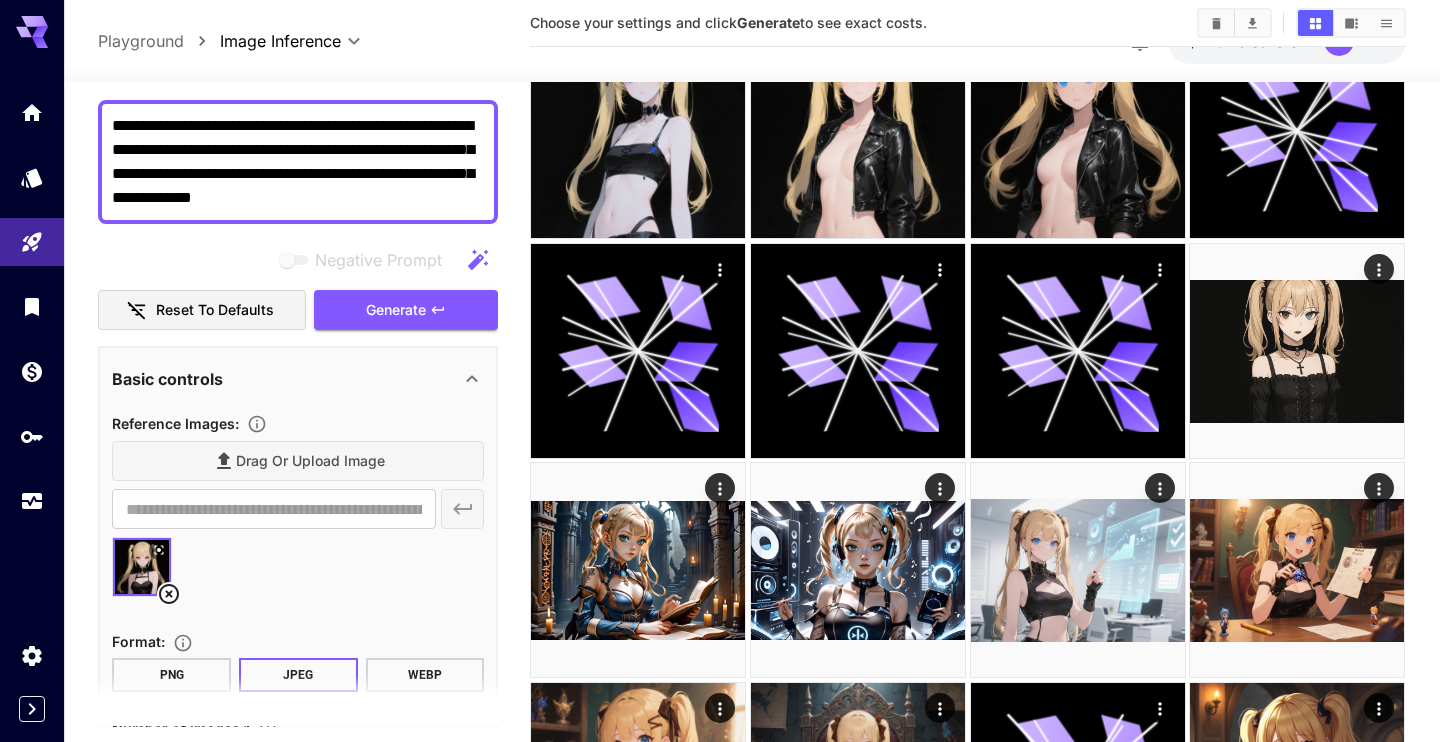 scroll, scrollTop: 114, scrollLeft: 0, axis: vertical 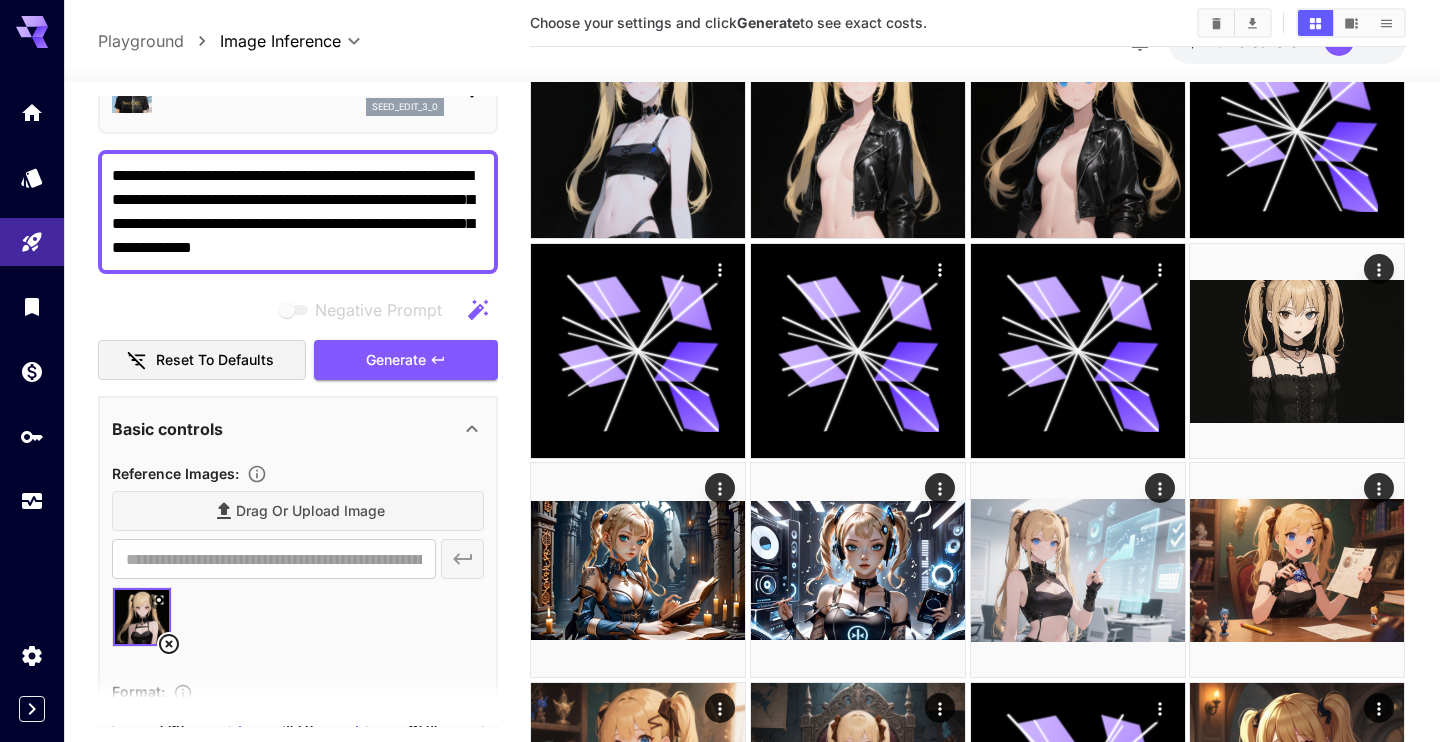 click on "**********" at bounding box center [298, 212] 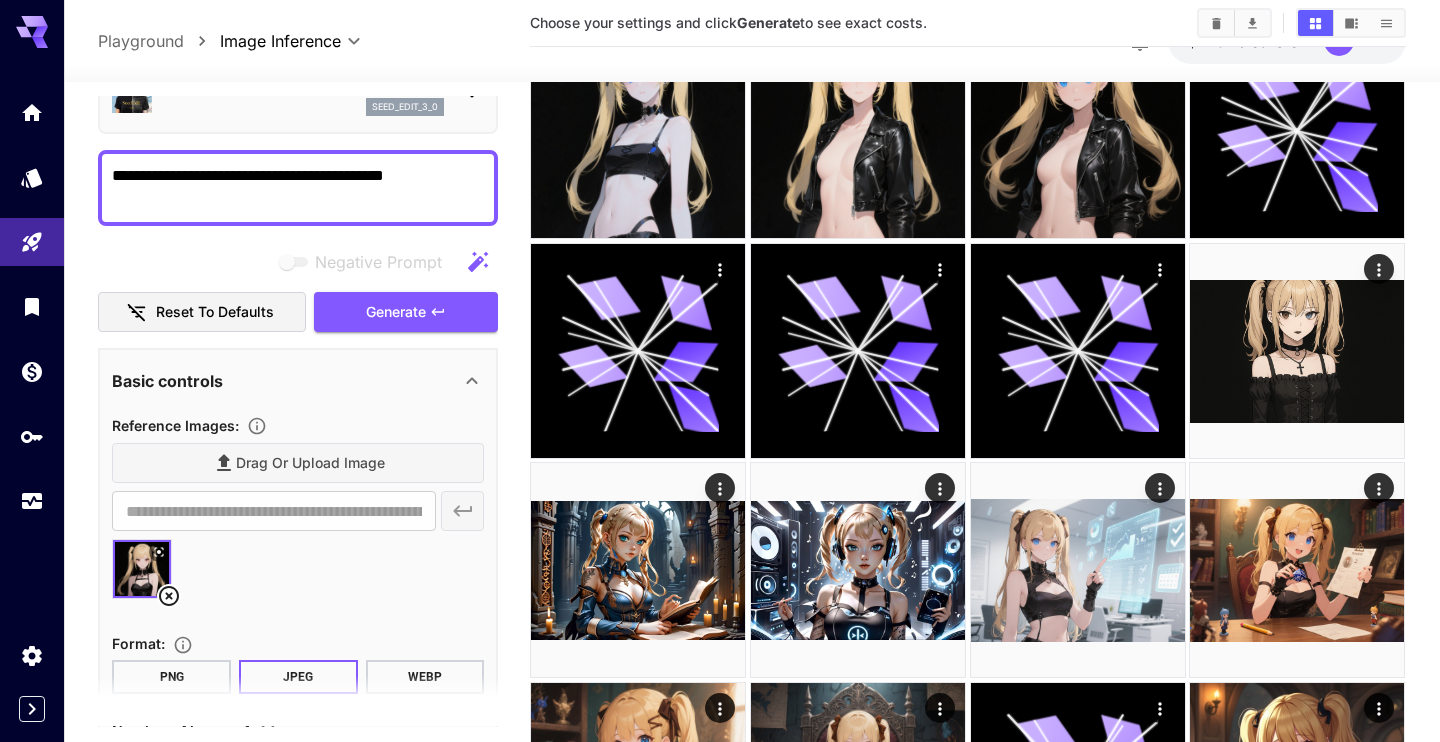 type on "**********" 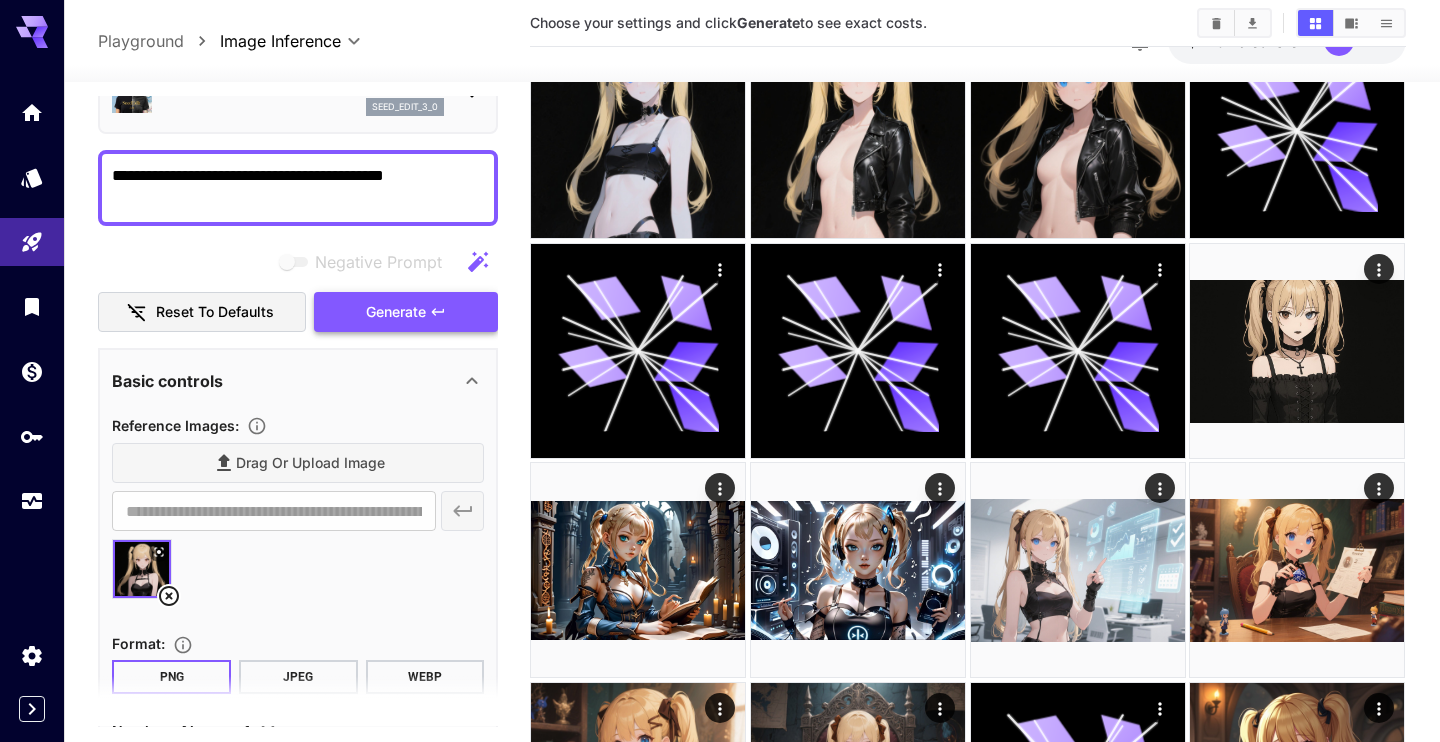 click on "Generate" at bounding box center (396, 312) 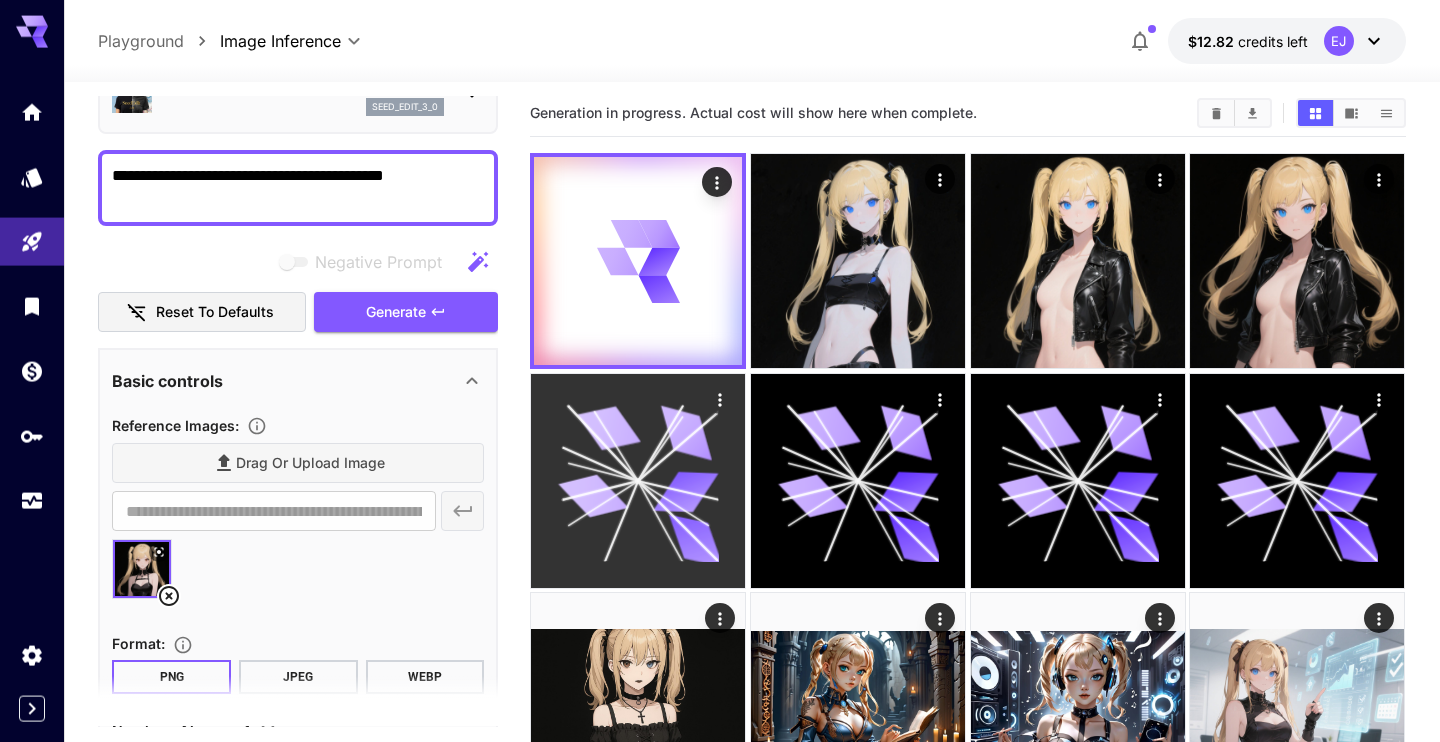 scroll, scrollTop: 0, scrollLeft: 0, axis: both 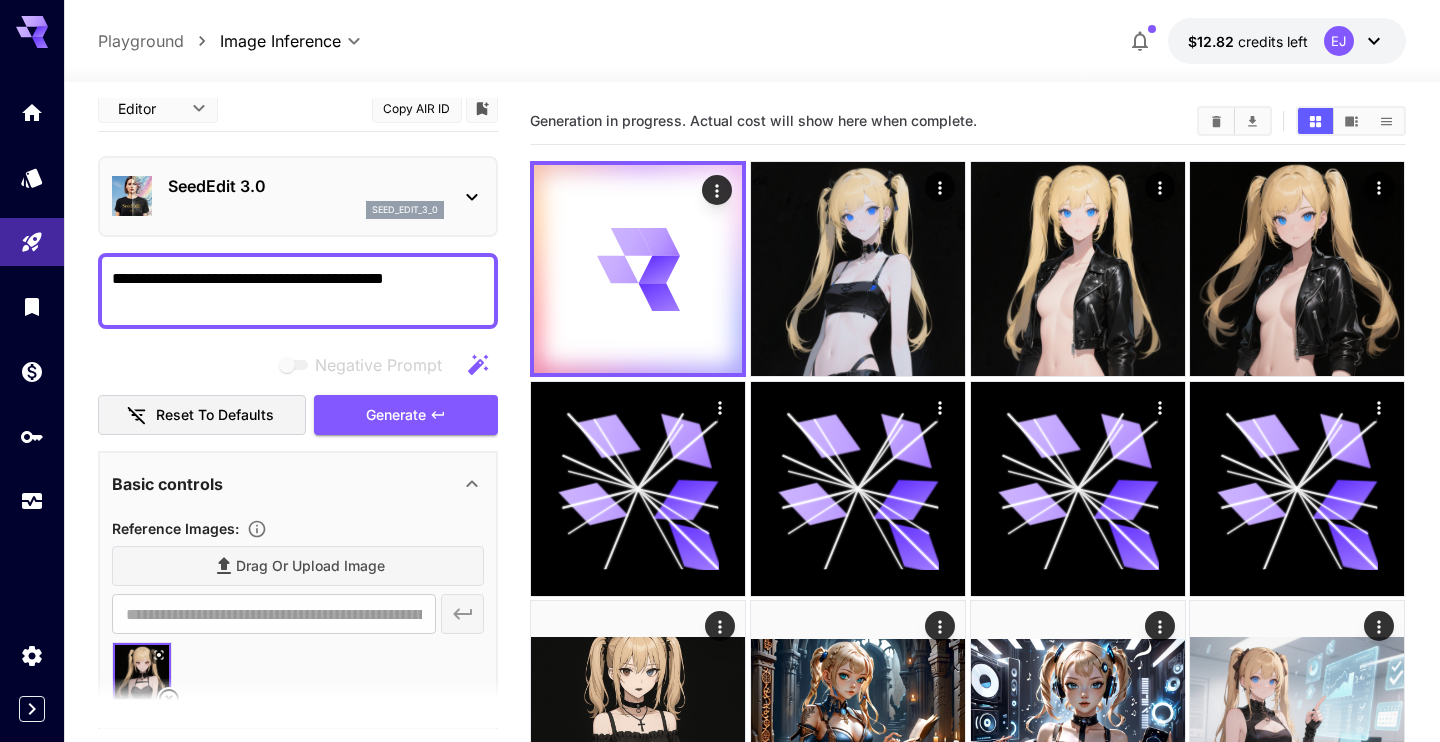 click on "**********" at bounding box center (298, 291) 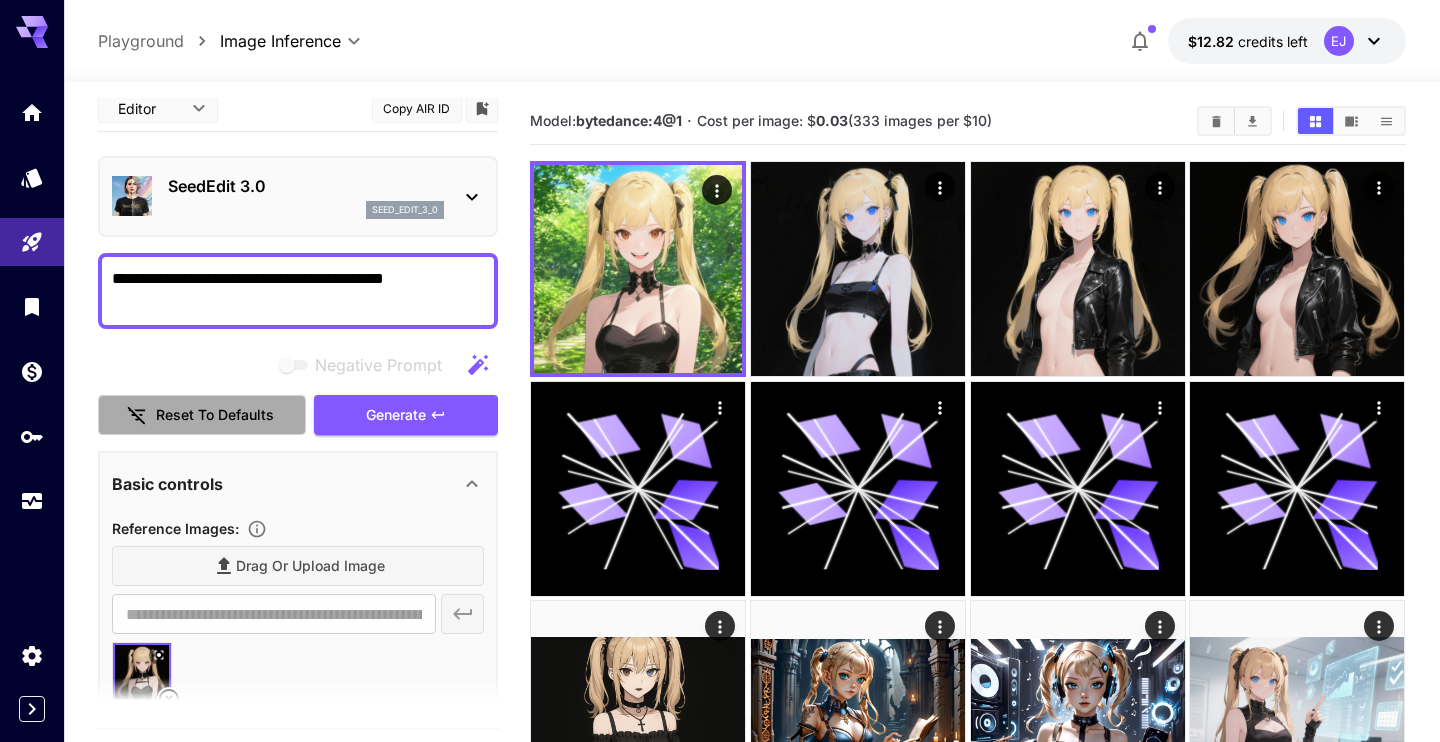 click on "Reset to defaults" at bounding box center [202, 415] 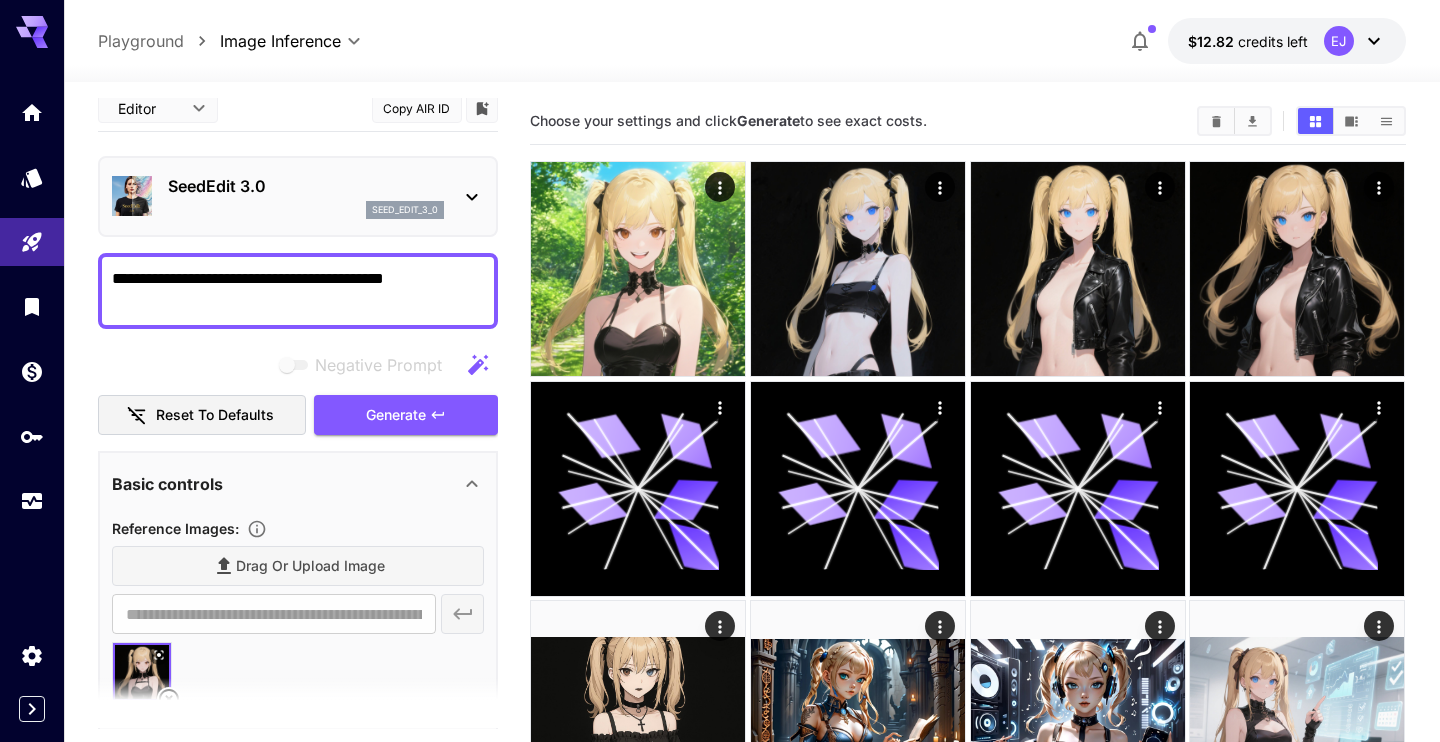 click on "Reset to defaults" at bounding box center (202, 415) 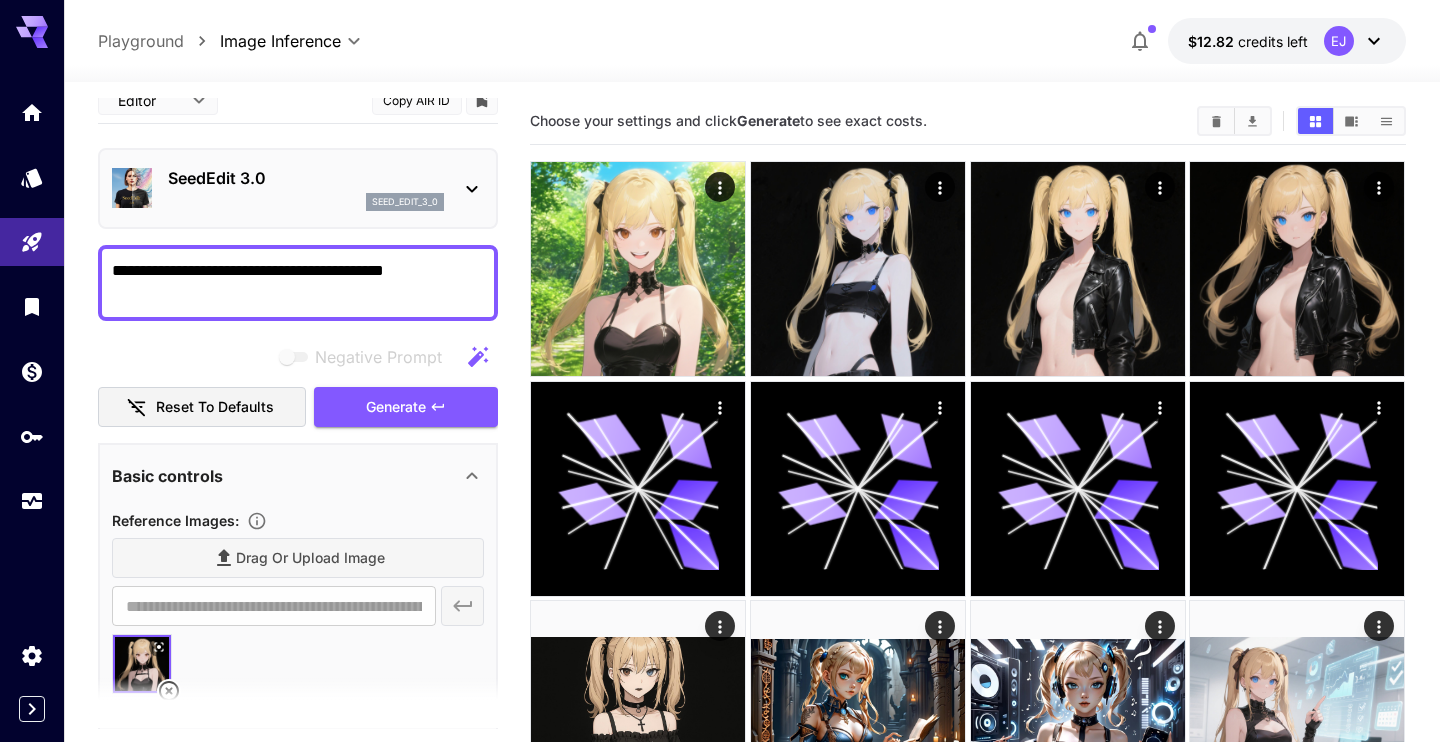 scroll, scrollTop: 0, scrollLeft: 0, axis: both 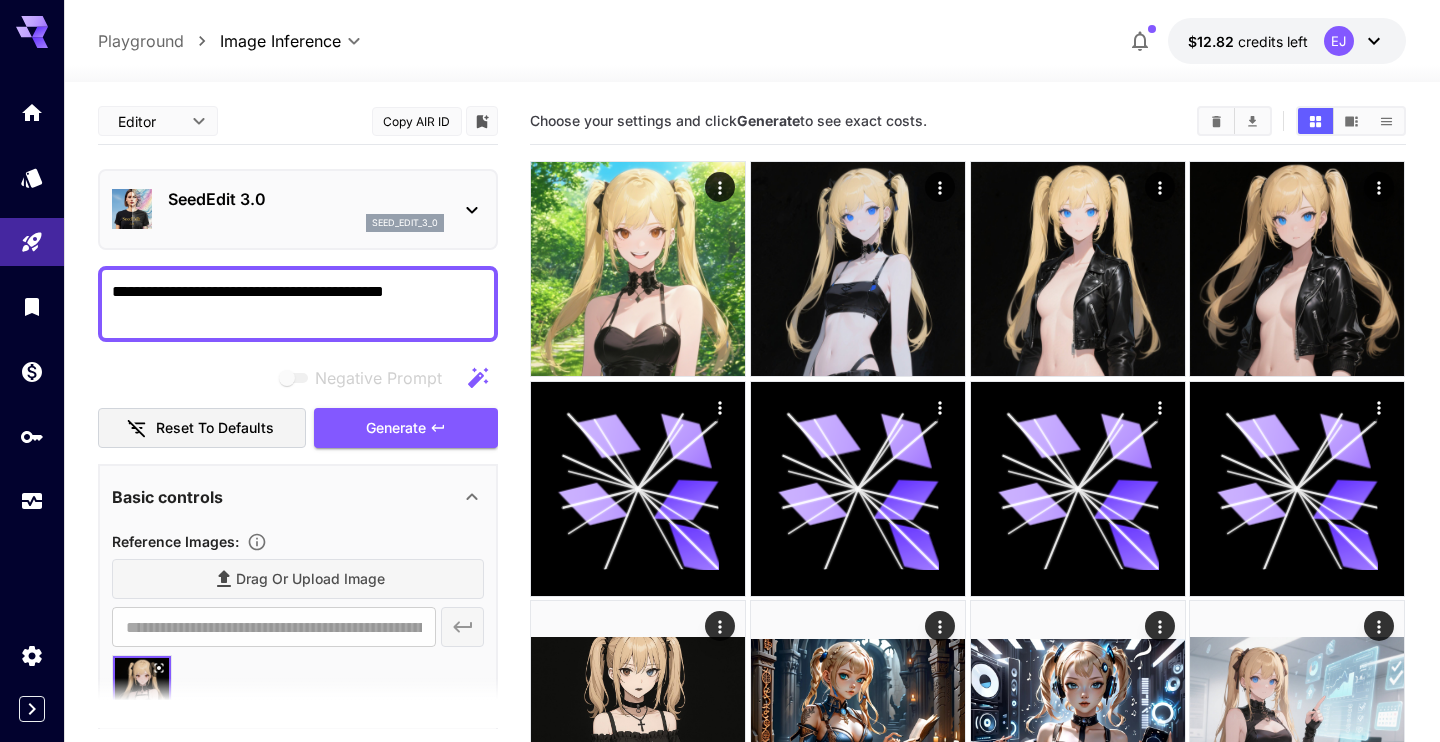 click on "SeedEdit 3.0" at bounding box center (306, 199) 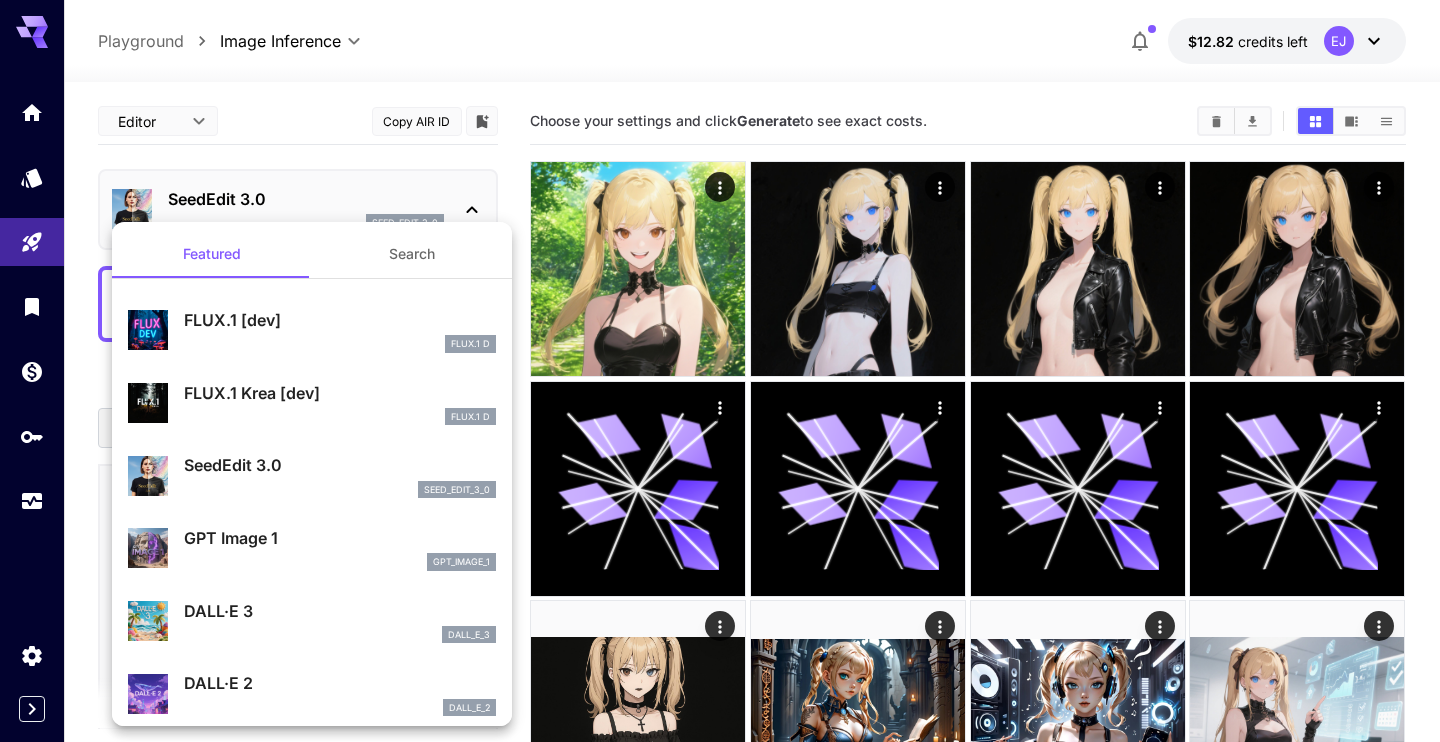 click on "FLUX.1 [dev]" at bounding box center (340, 320) 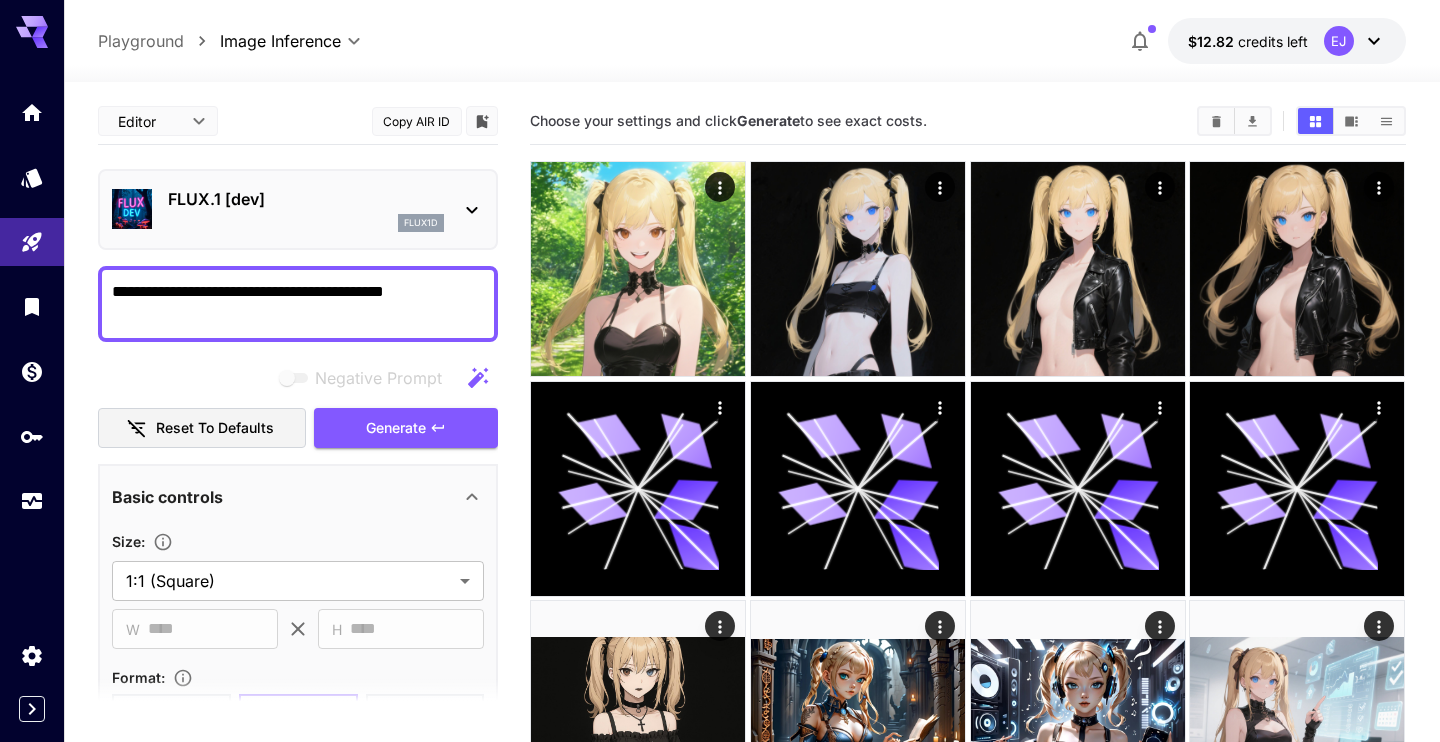 click on "flux1d" at bounding box center [306, 223] 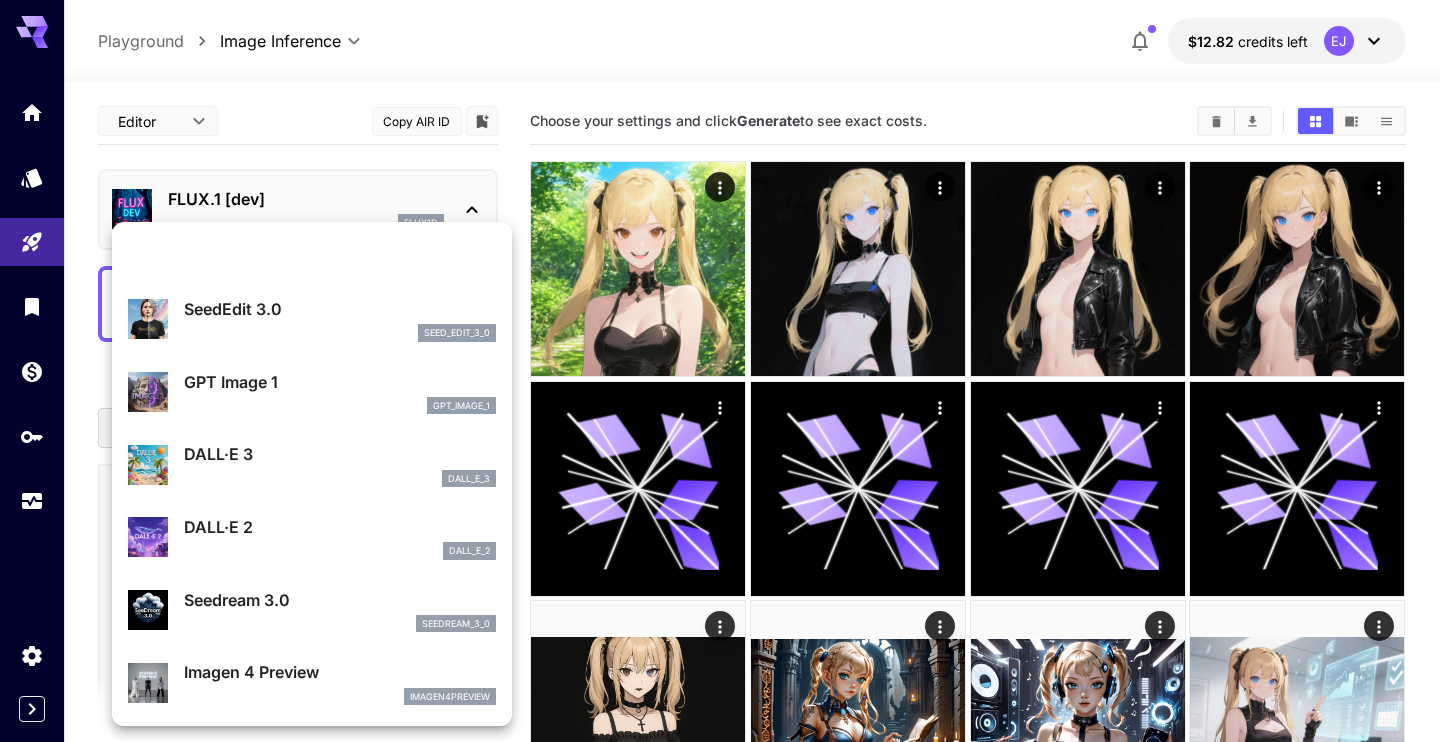 scroll, scrollTop: 229, scrollLeft: 0, axis: vertical 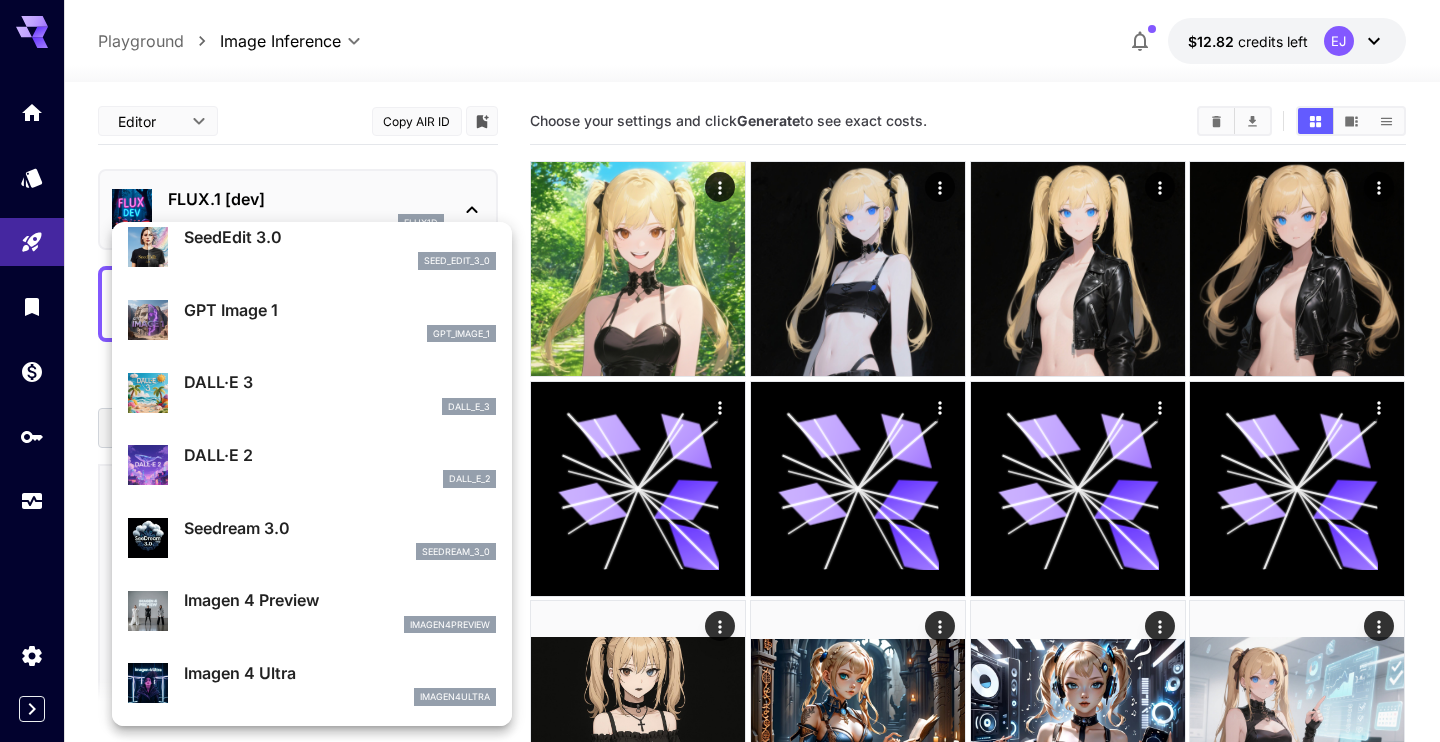 click on "Seedream 3.0" at bounding box center [340, 528] 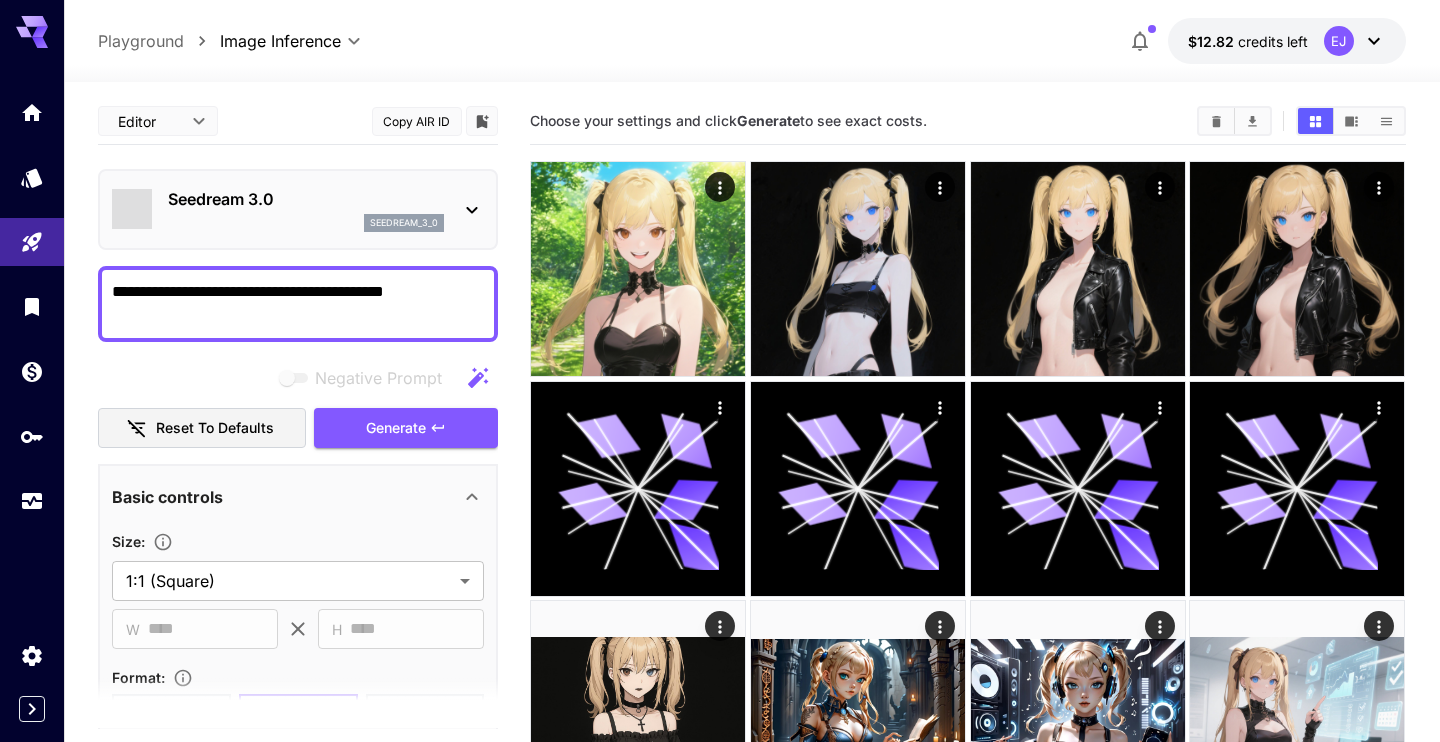 scroll, scrollTop: 637, scrollLeft: 0, axis: vertical 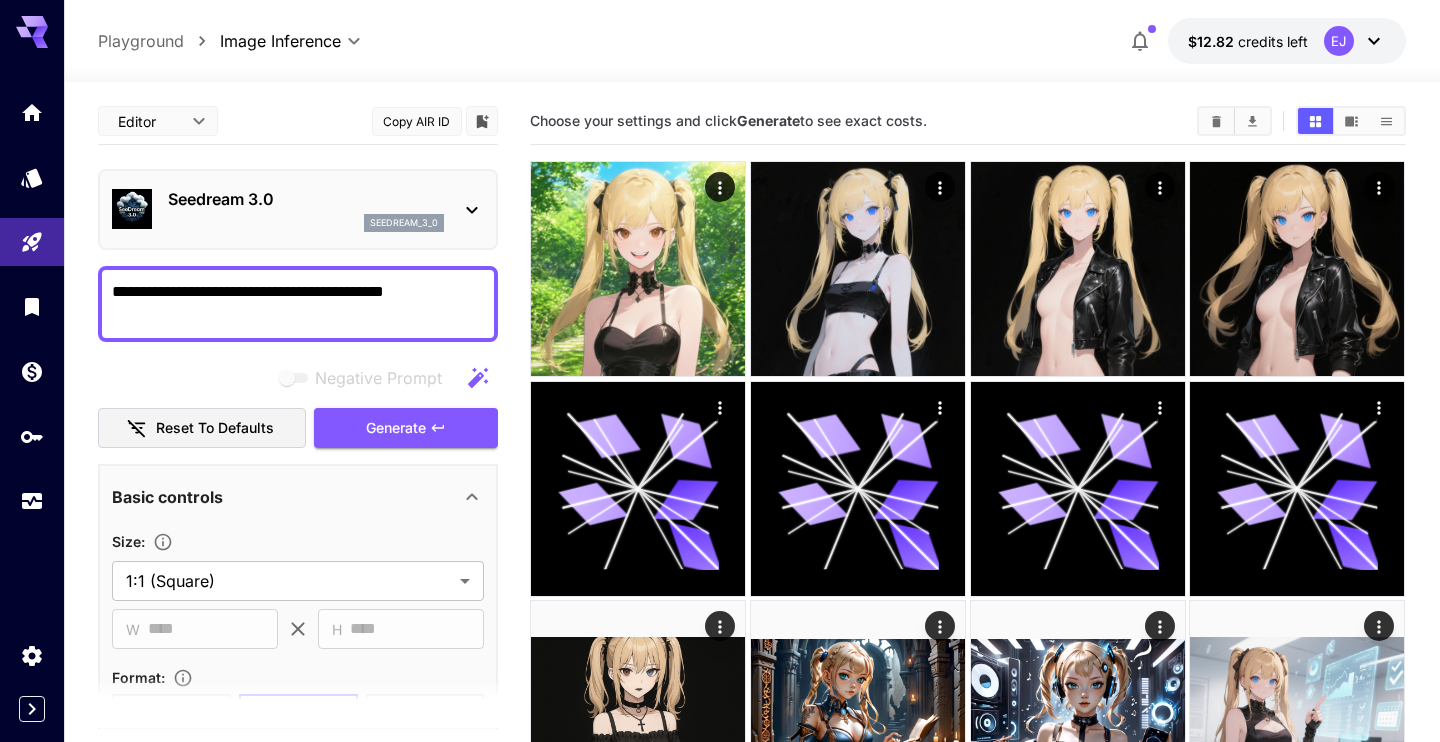 click on "seedream_3_0" at bounding box center [306, 223] 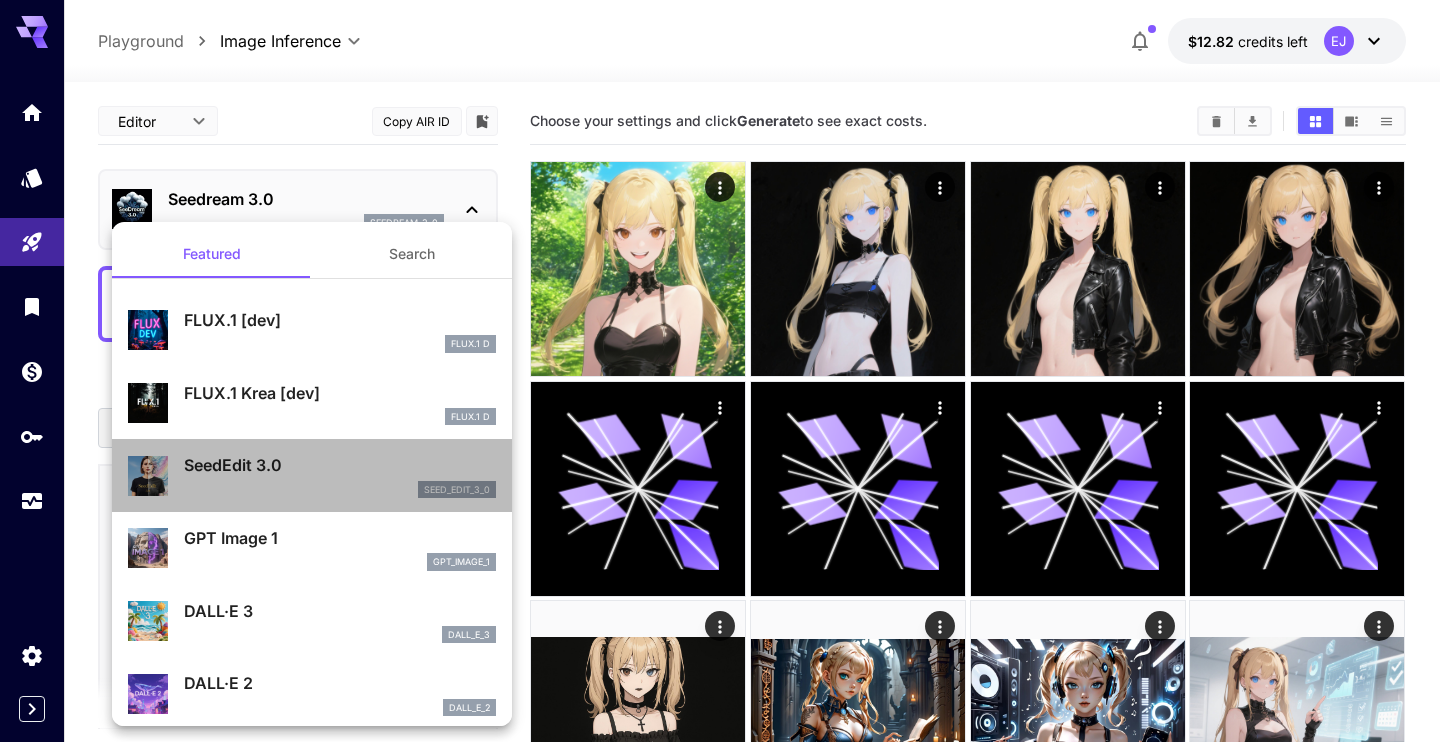 click on "SeedEdit 3.0" at bounding box center [340, 465] 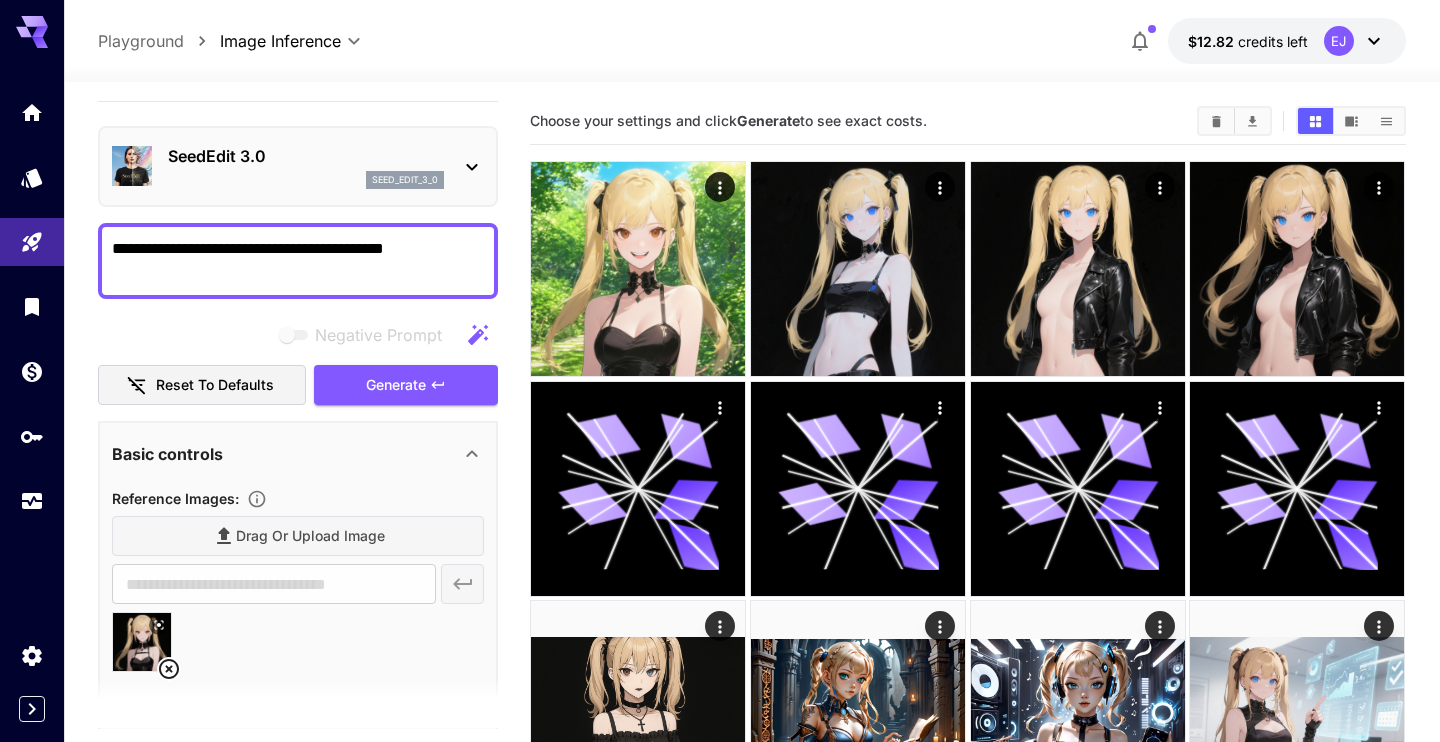 scroll, scrollTop: 0, scrollLeft: 0, axis: both 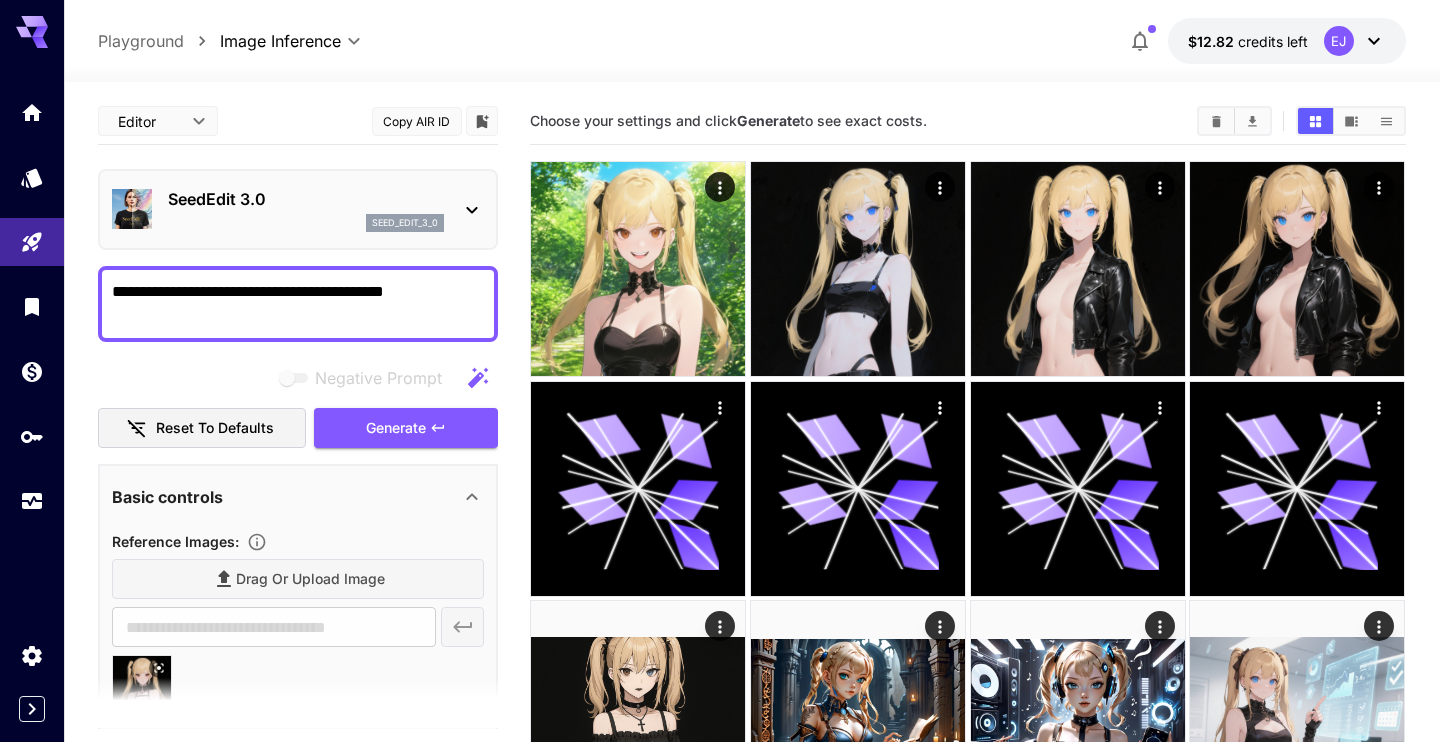 click on "**********" at bounding box center [298, 304] 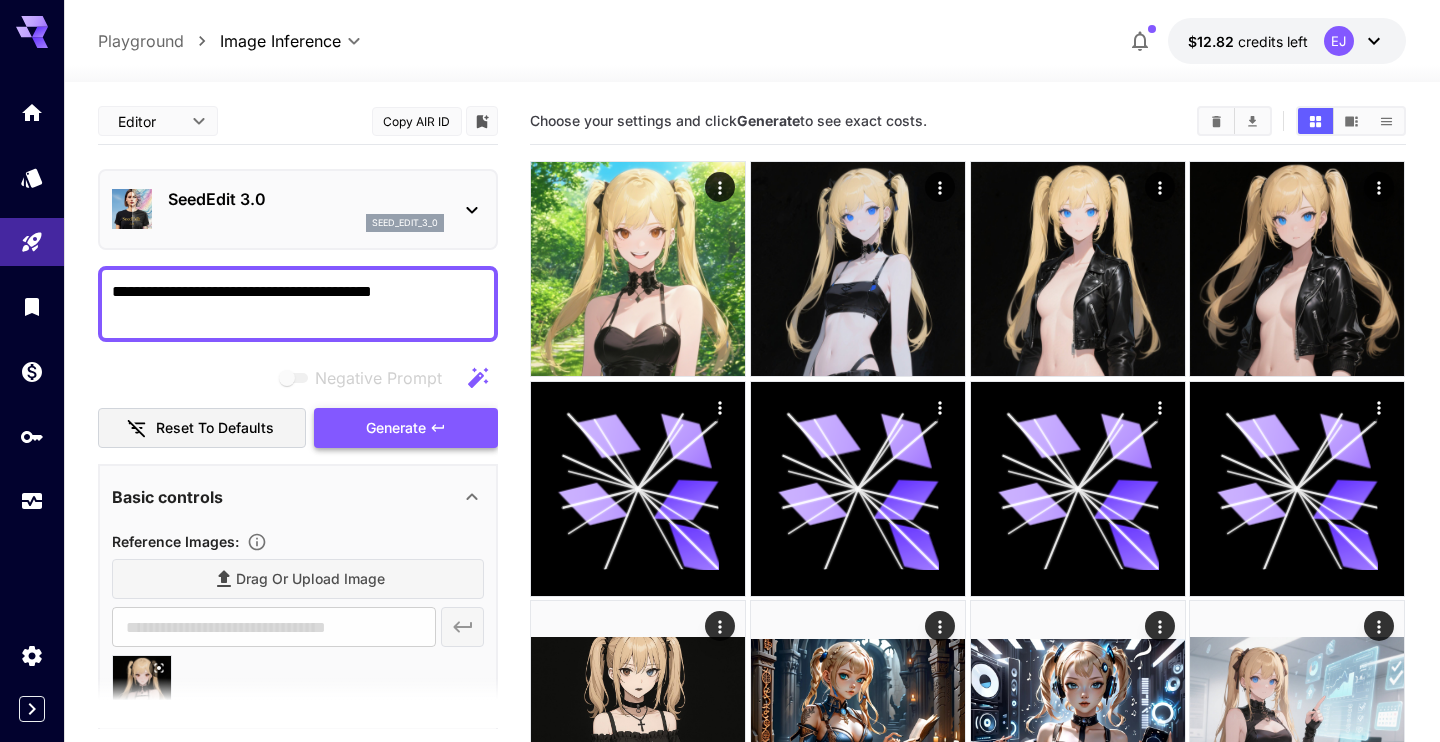 type on "**********" 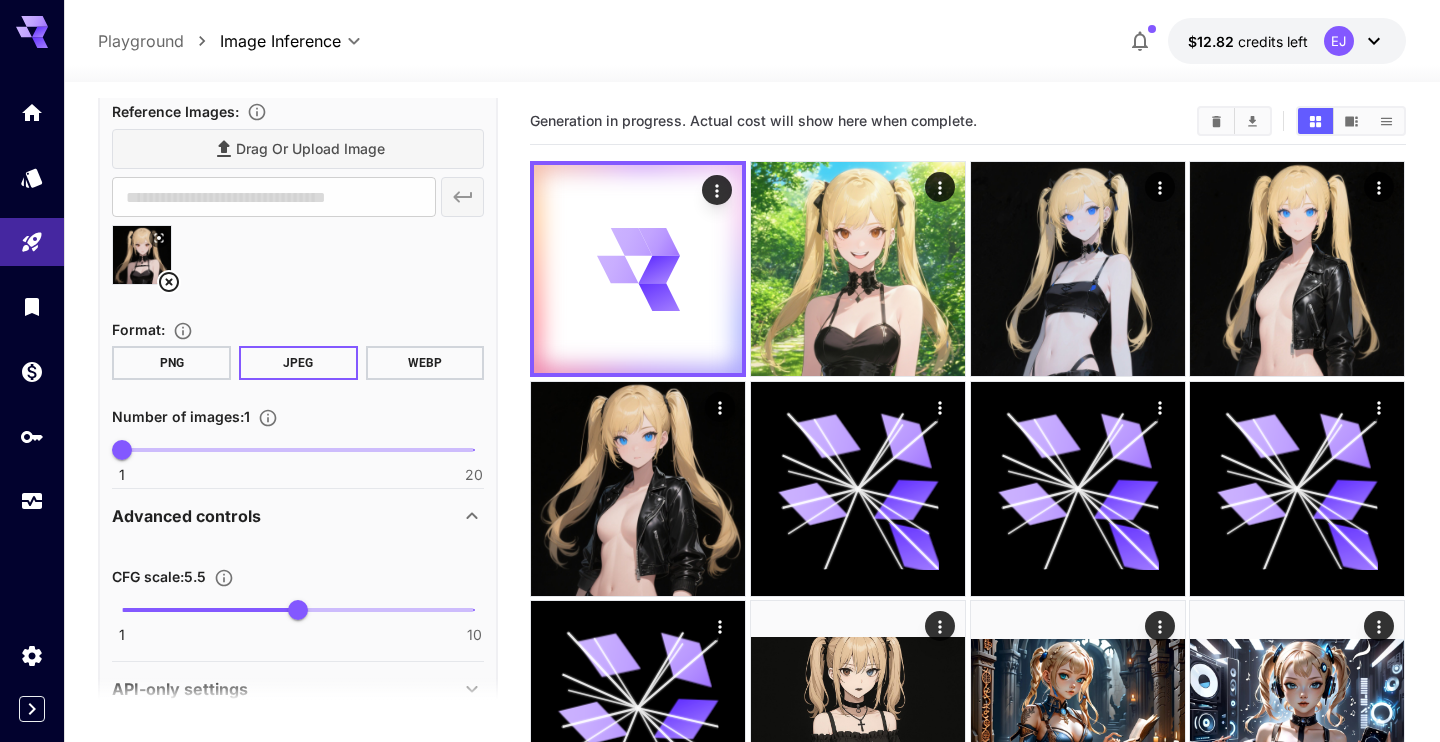 scroll, scrollTop: 469, scrollLeft: 0, axis: vertical 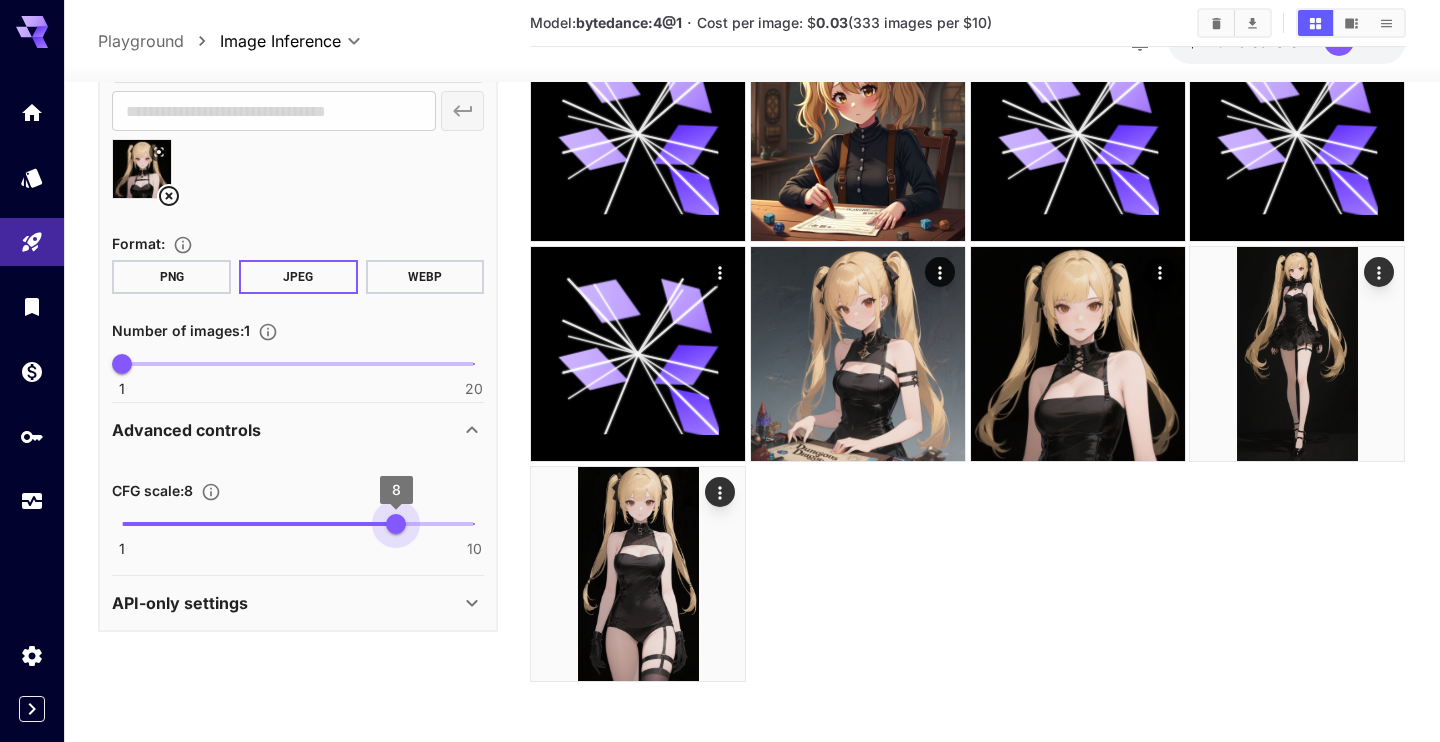 type on "*" 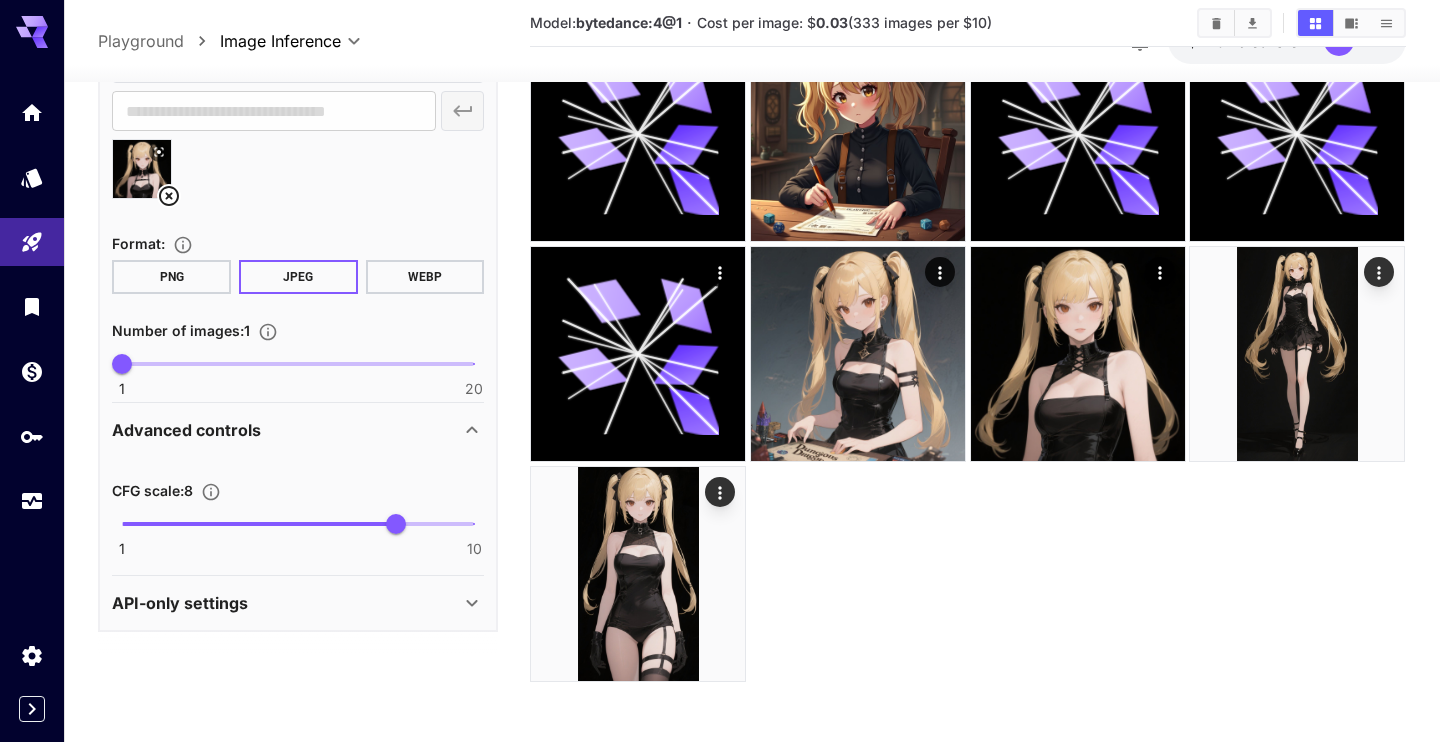 scroll, scrollTop: 0, scrollLeft: 0, axis: both 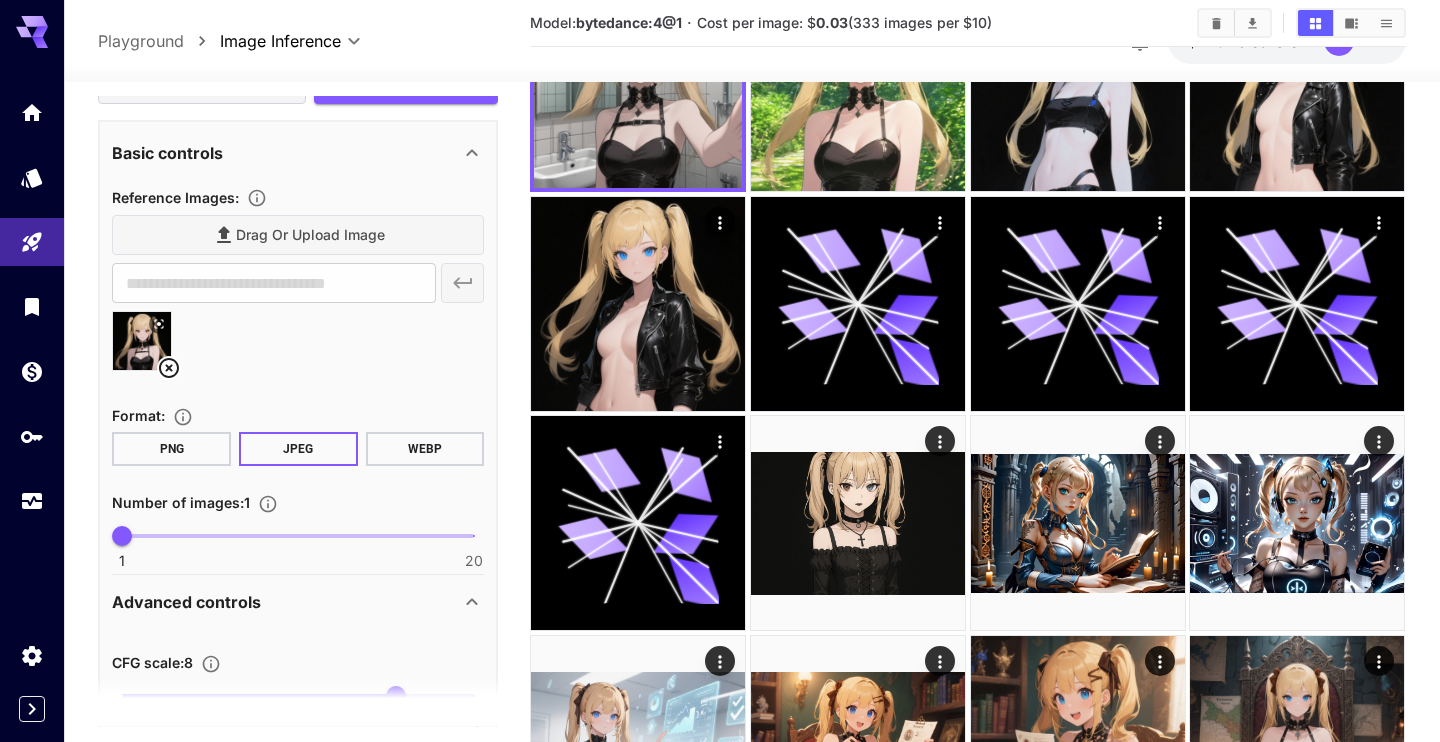 click 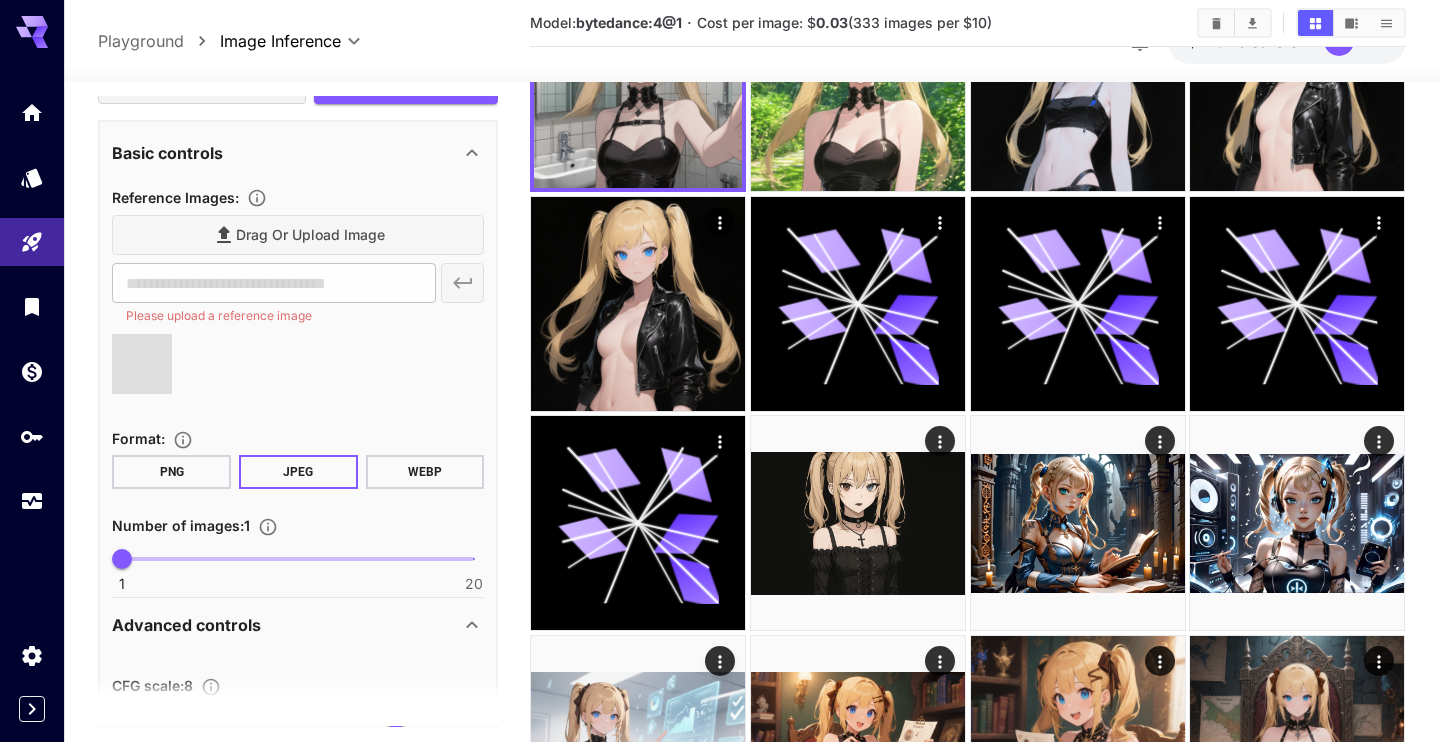 type on "**********" 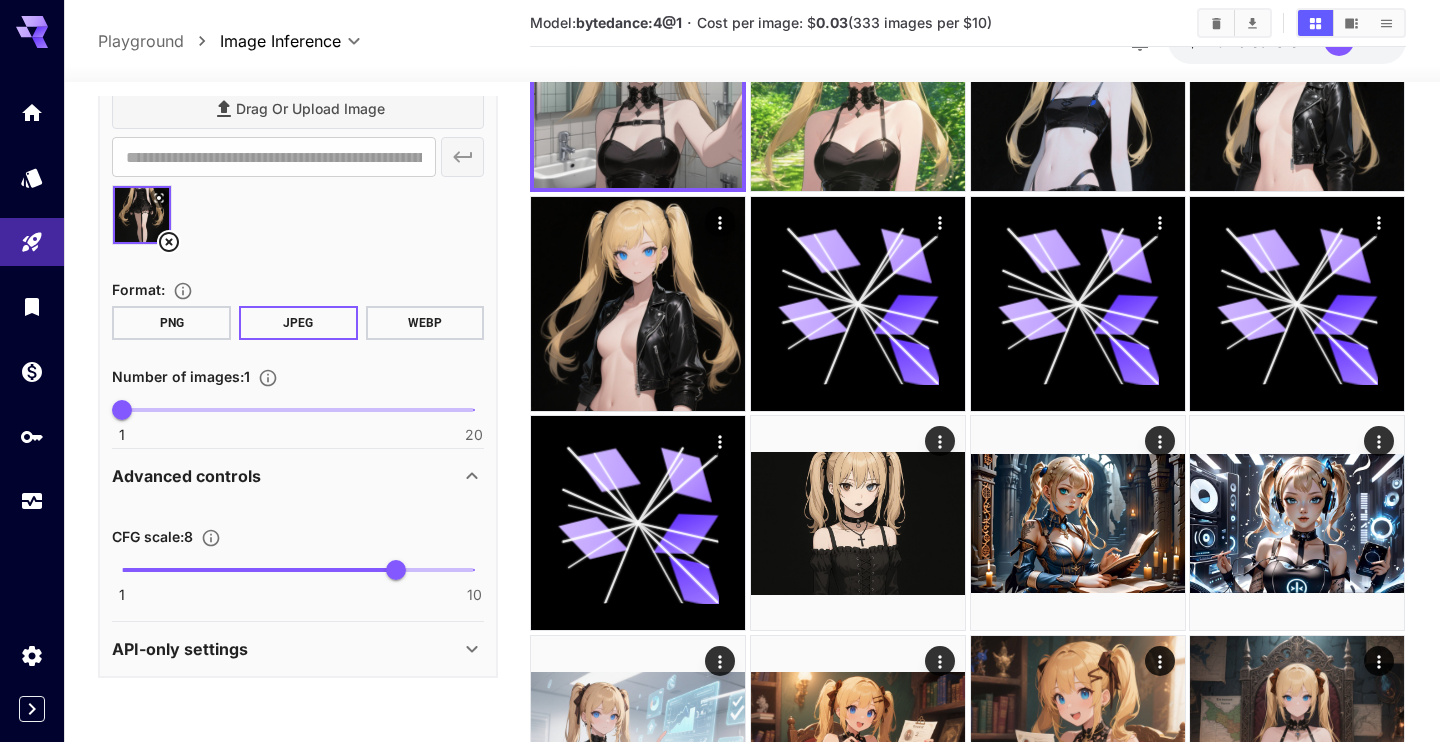 scroll, scrollTop: 469, scrollLeft: 0, axis: vertical 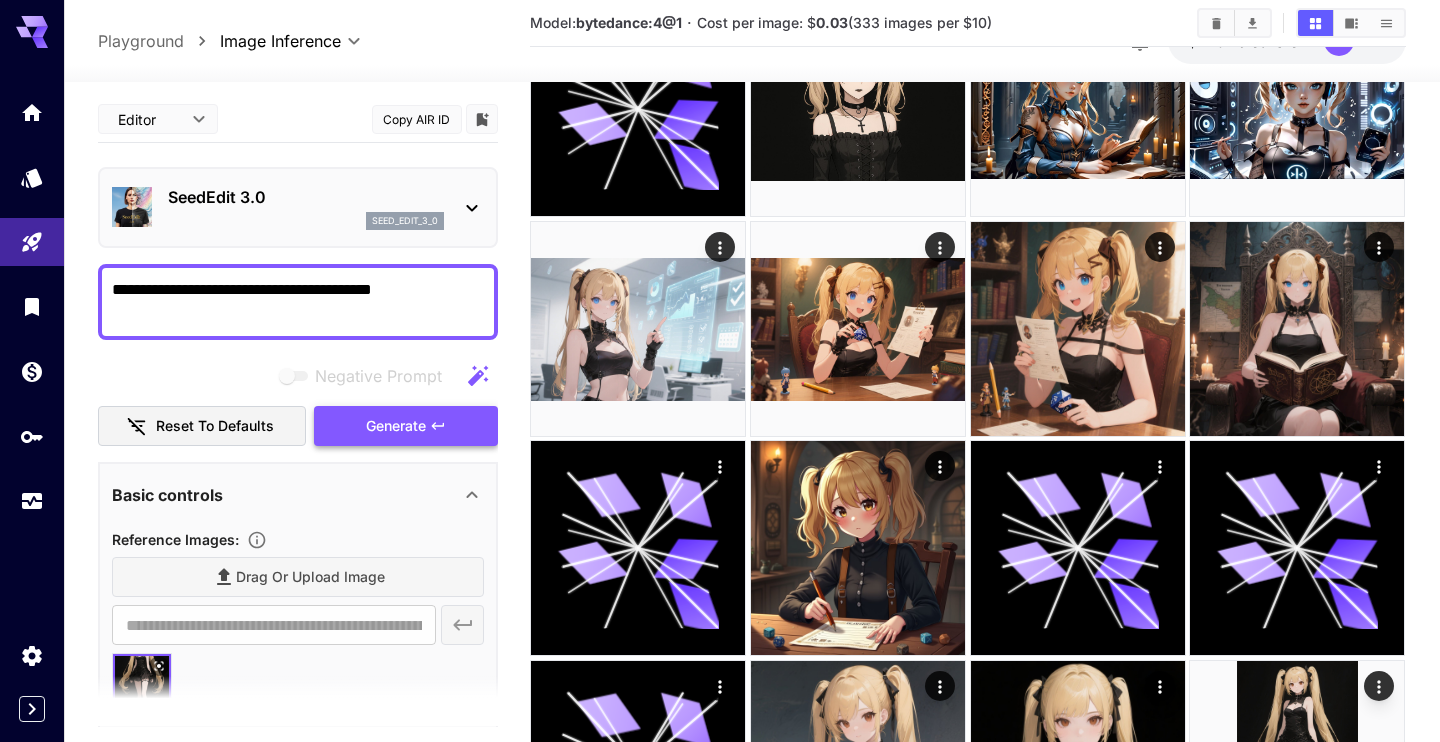 click on "Generate" at bounding box center (406, 426) 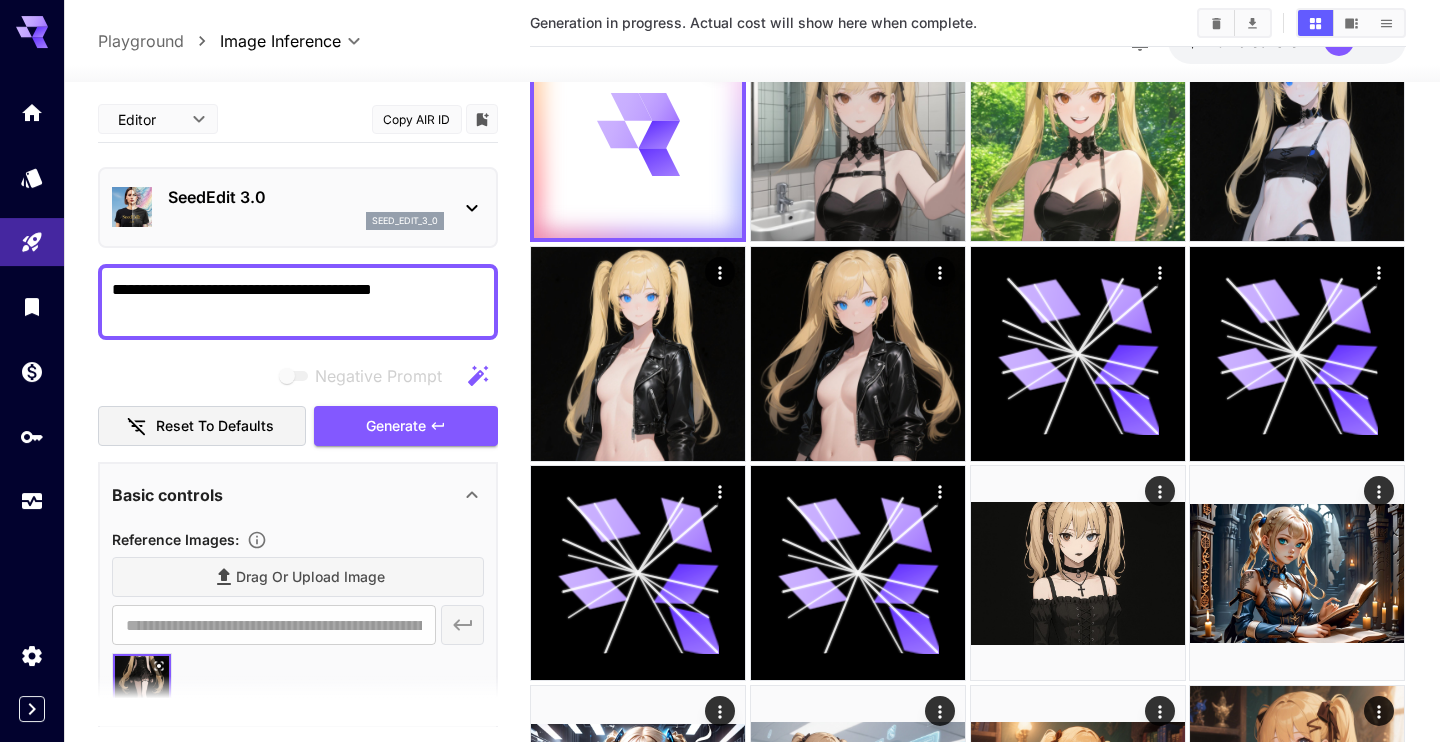 scroll, scrollTop: 138, scrollLeft: 0, axis: vertical 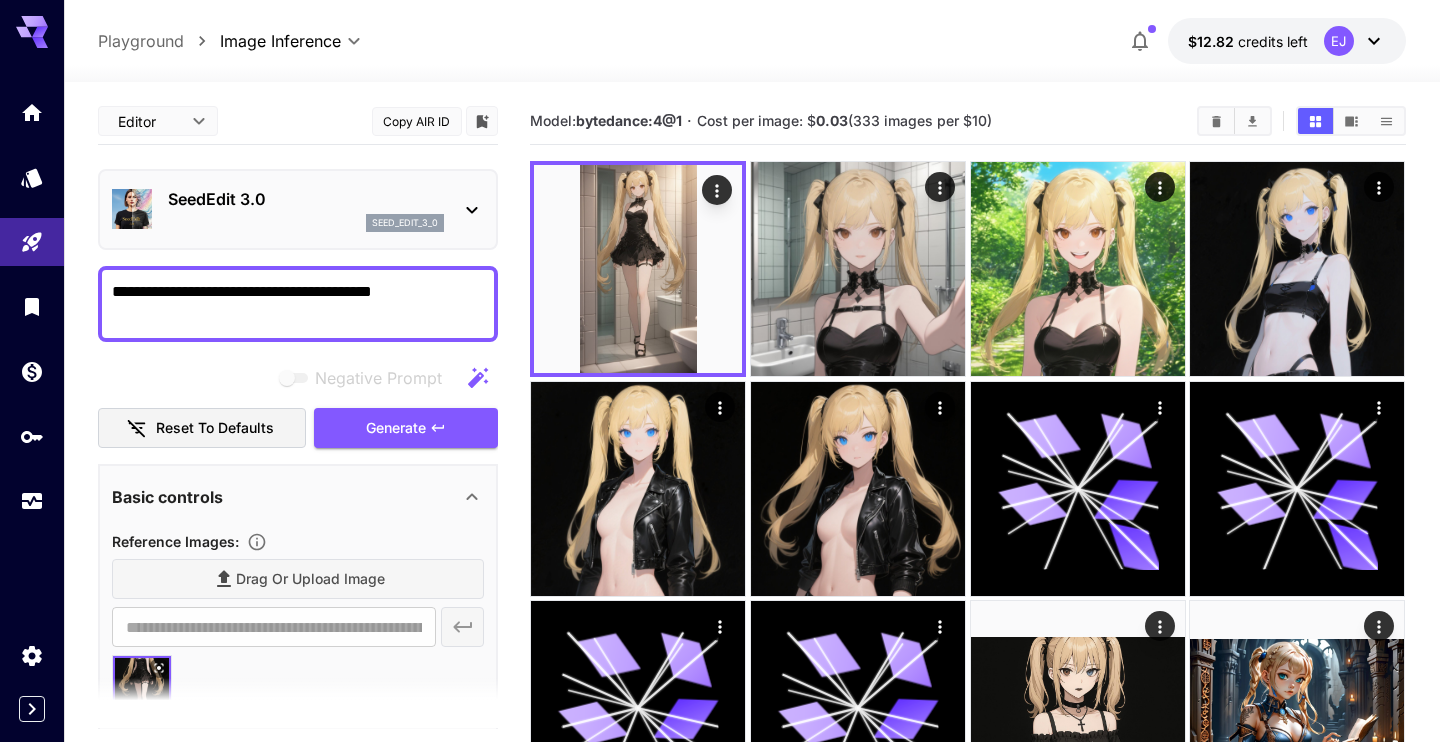 click on "**********" at bounding box center (298, 304) 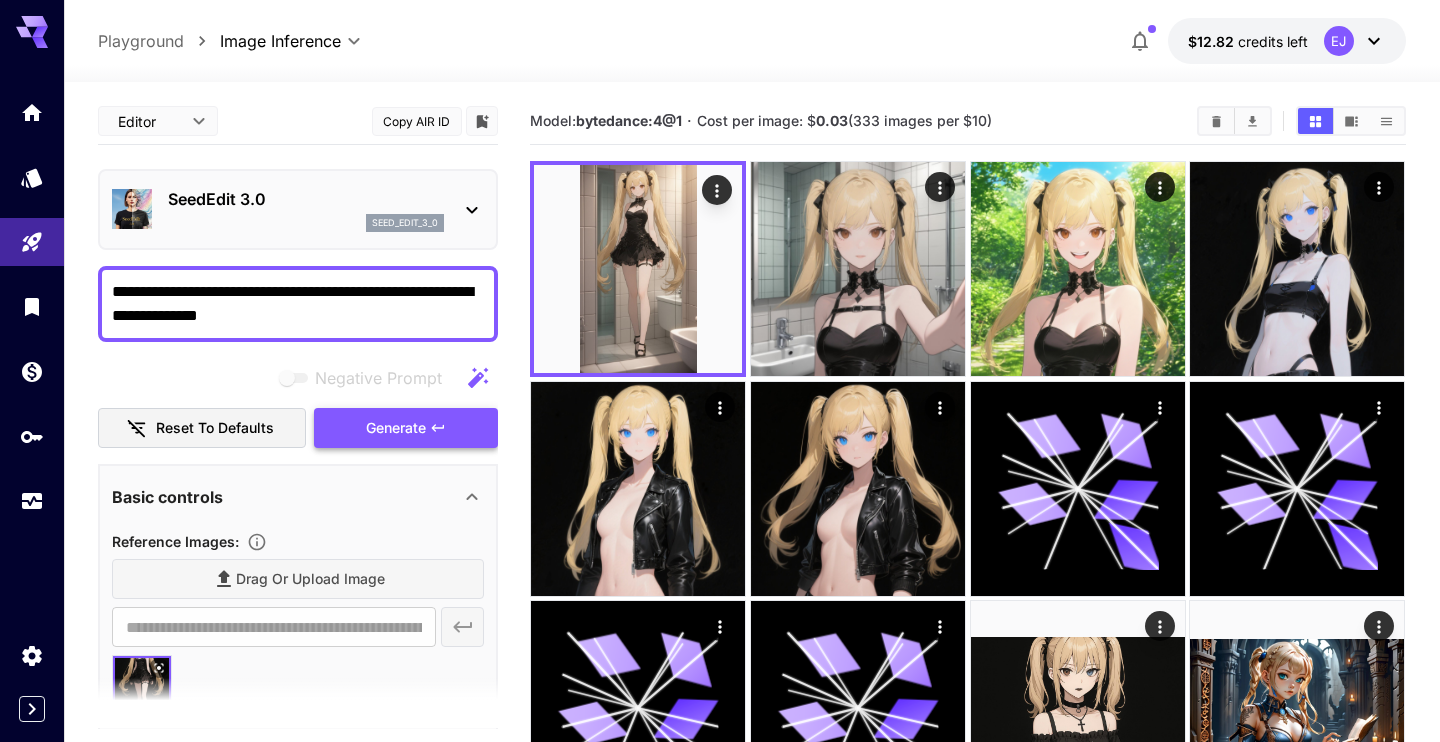 click on "Generate" at bounding box center (406, 428) 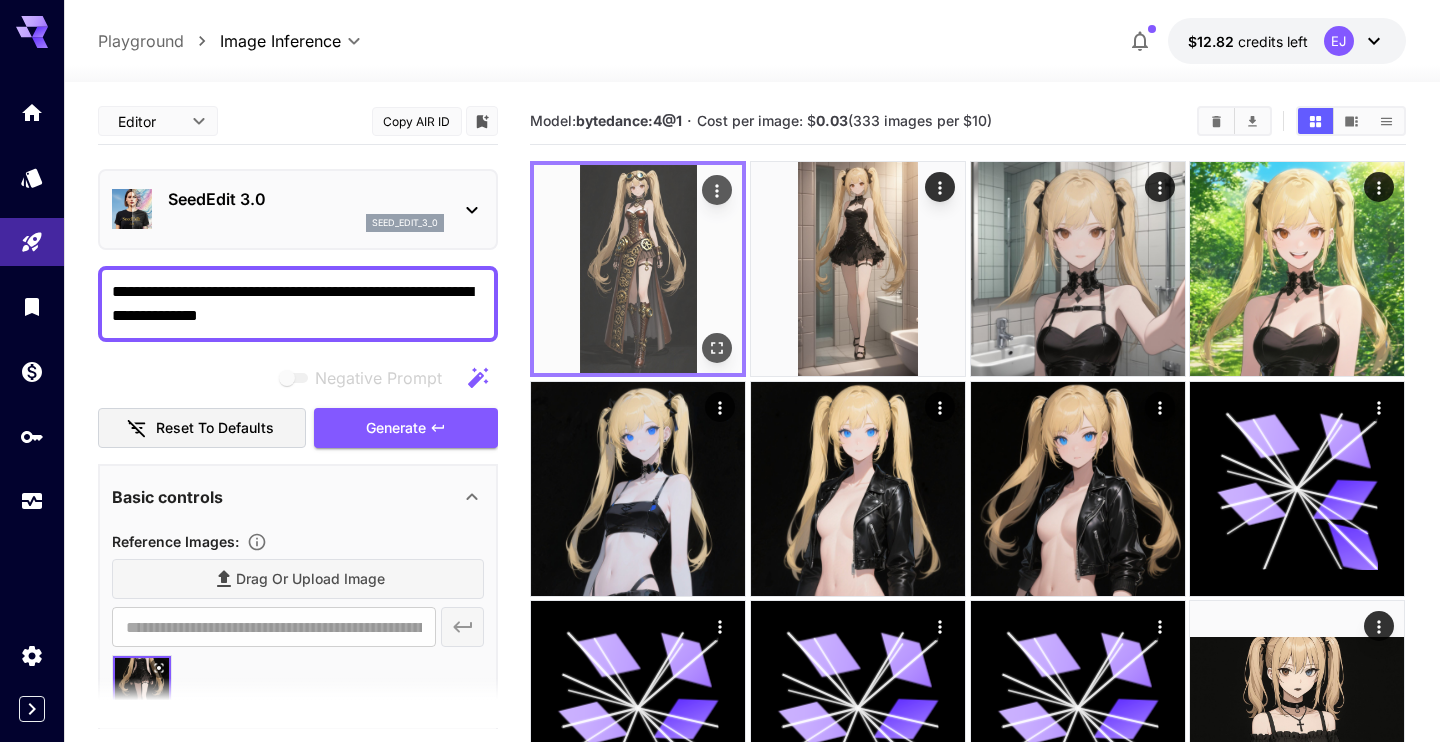 click at bounding box center [638, 269] 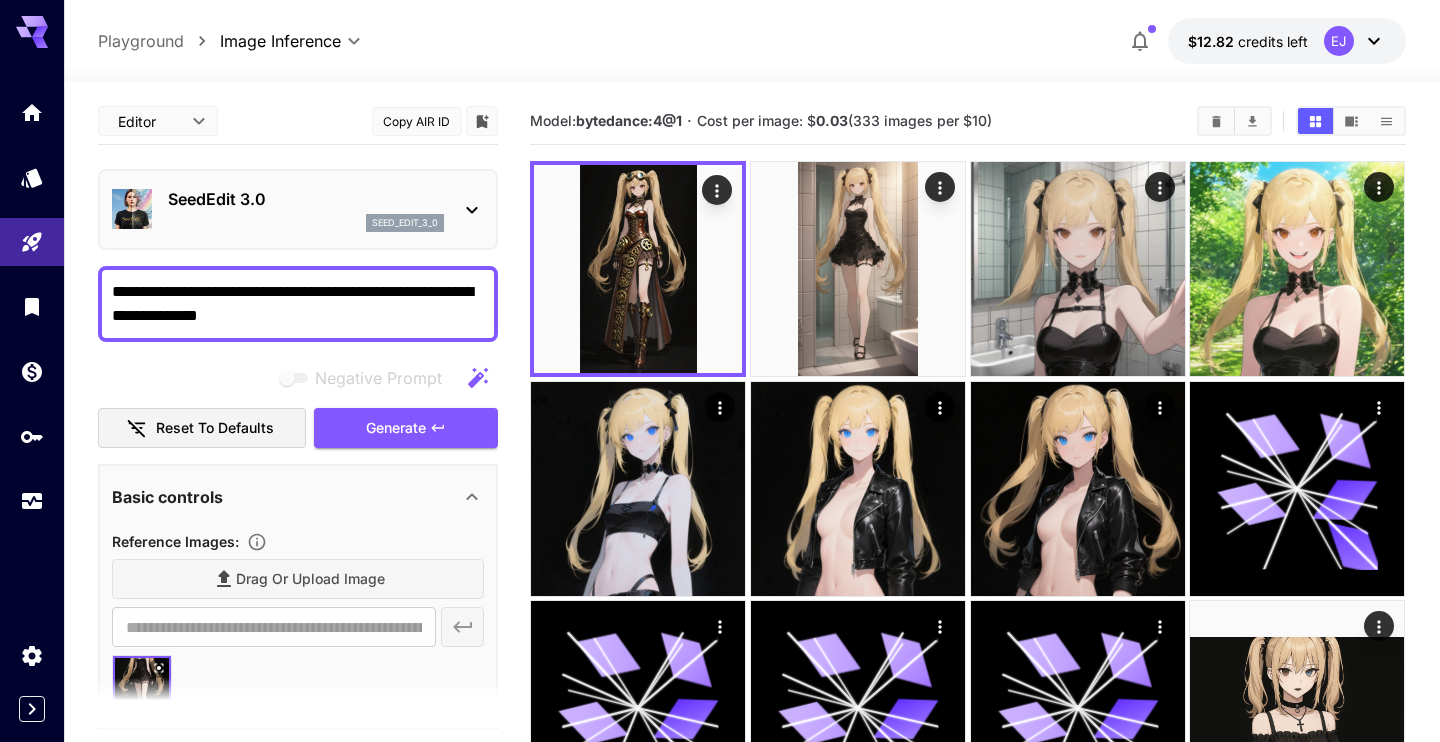 click on "**********" at bounding box center [298, 304] 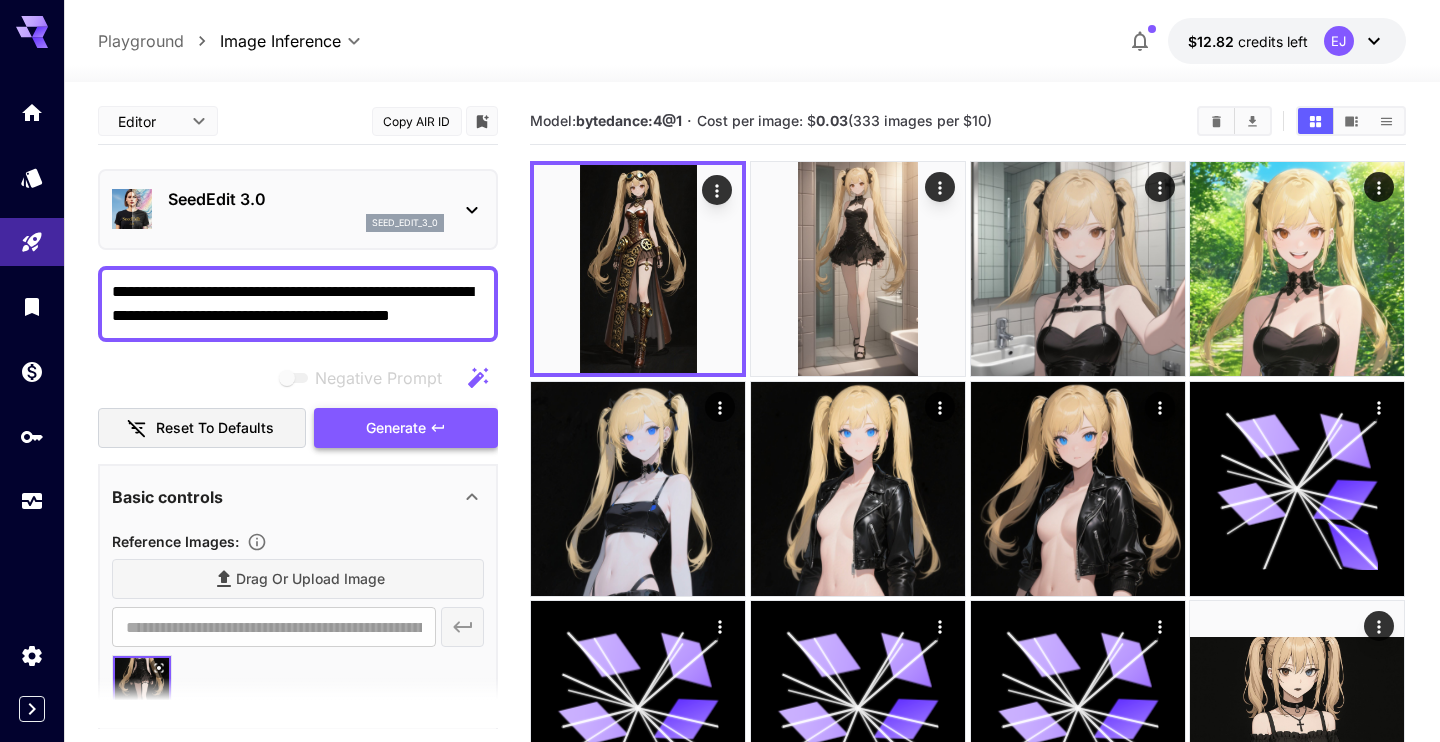 click on "Generate" at bounding box center (396, 428) 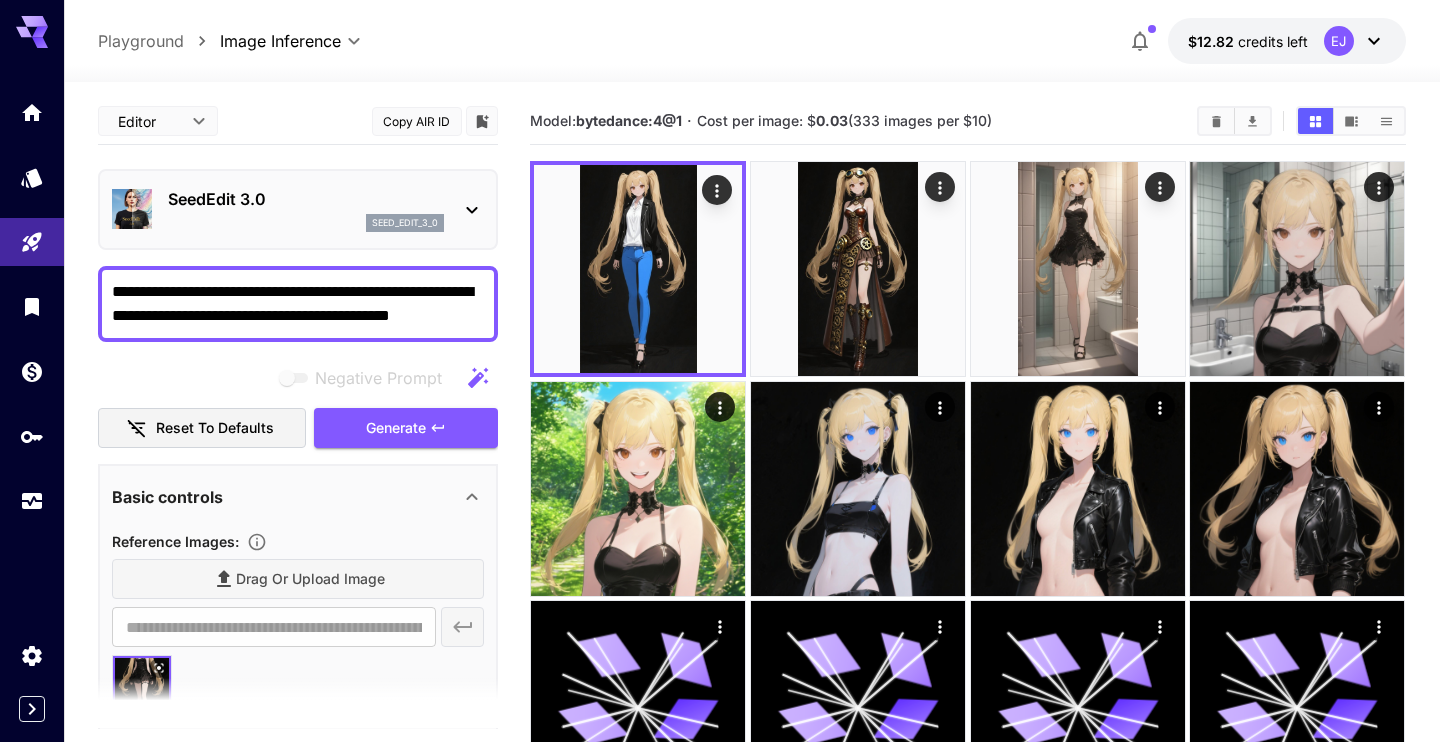 click on "**********" at bounding box center [298, 304] 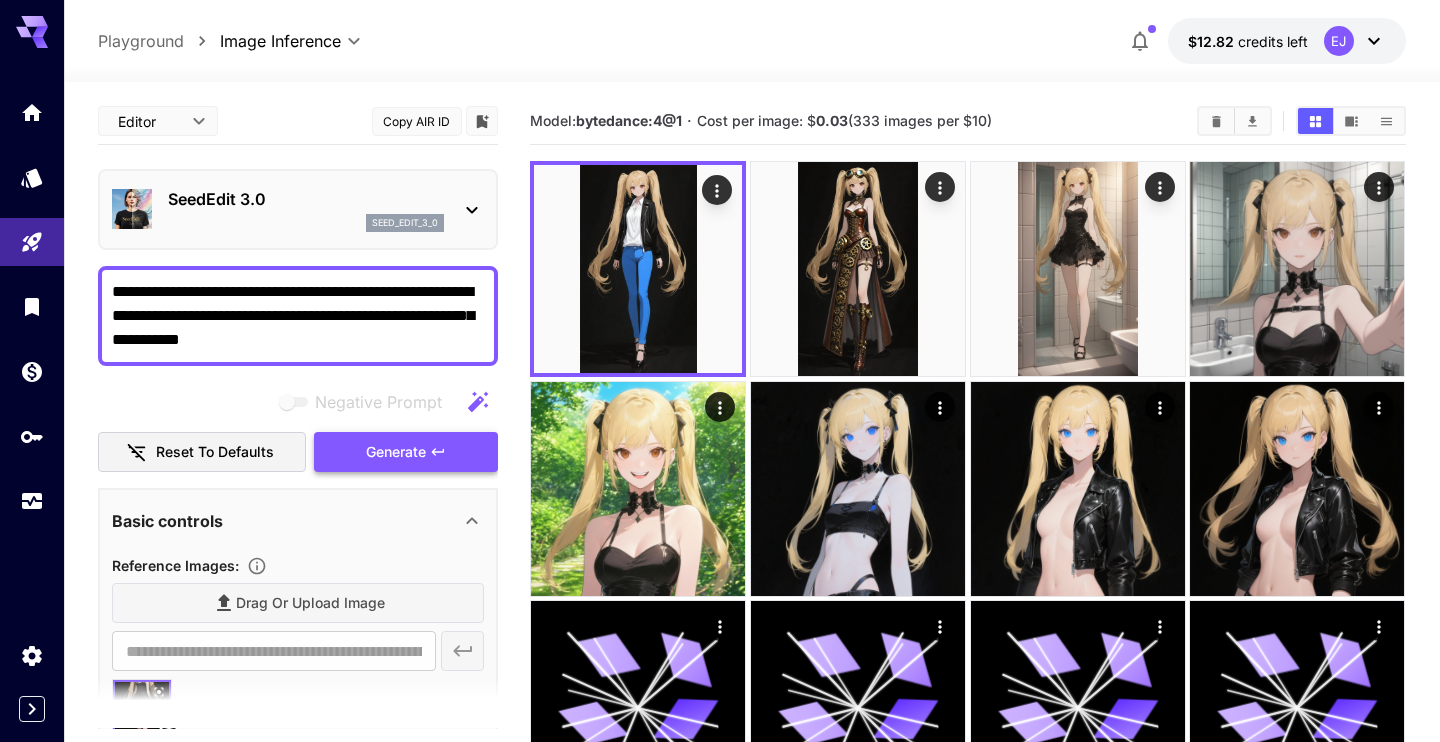 type on "**********" 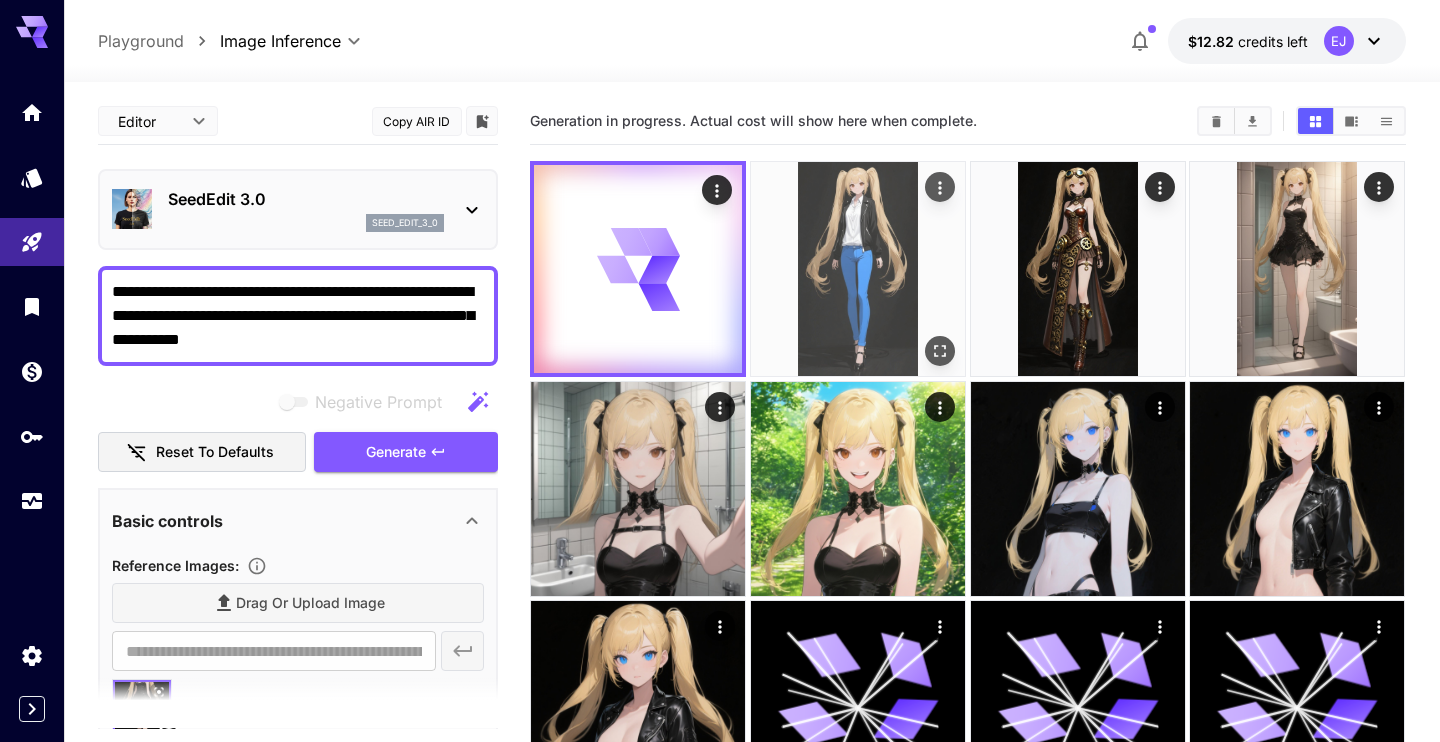 click at bounding box center [858, 269] 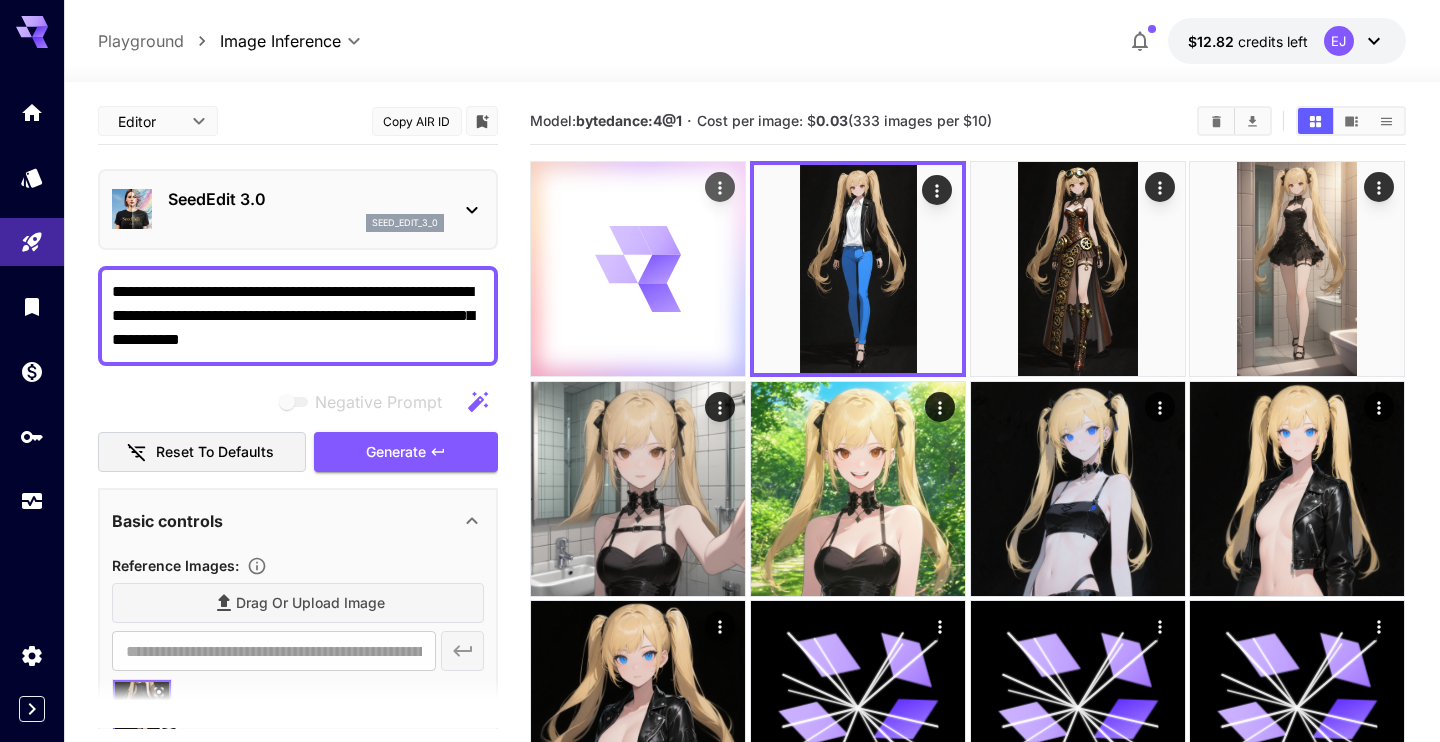 click 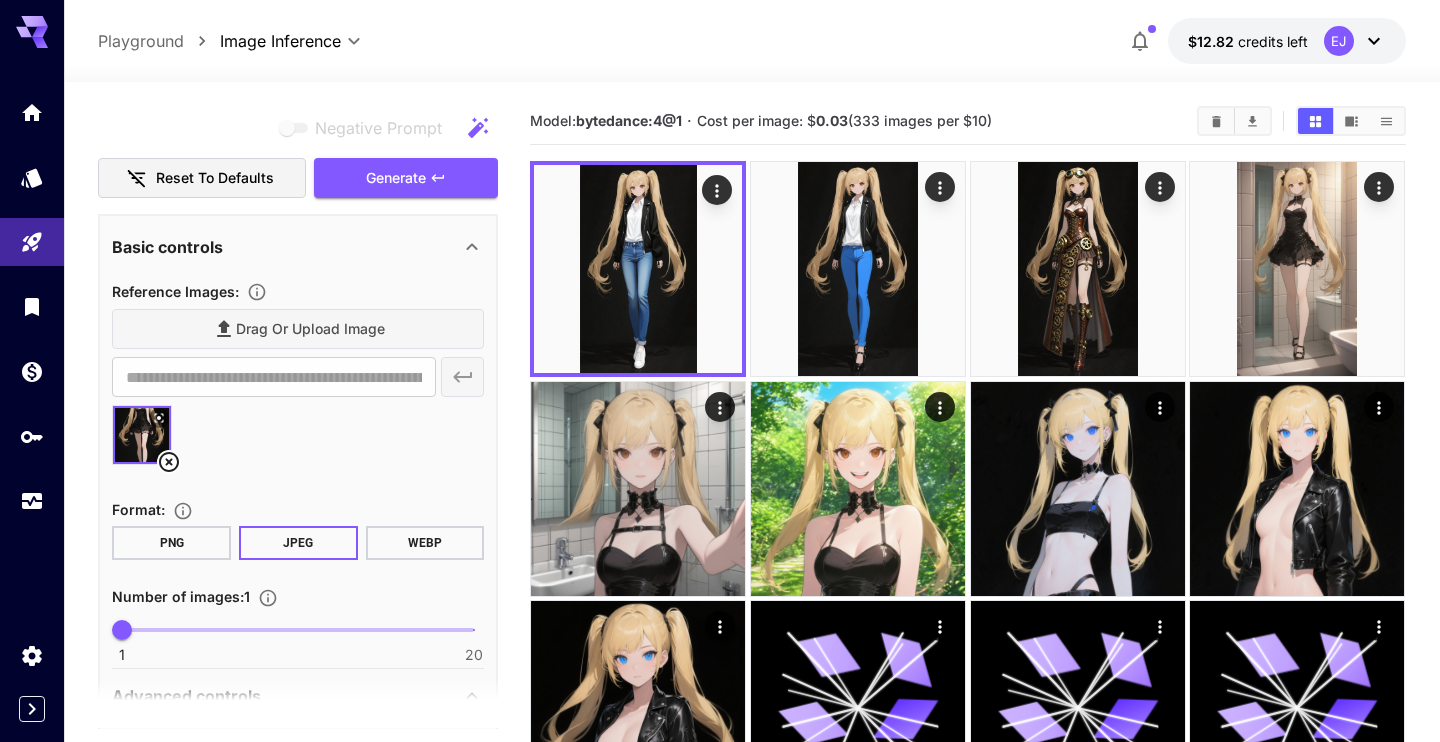 scroll, scrollTop: 114, scrollLeft: 0, axis: vertical 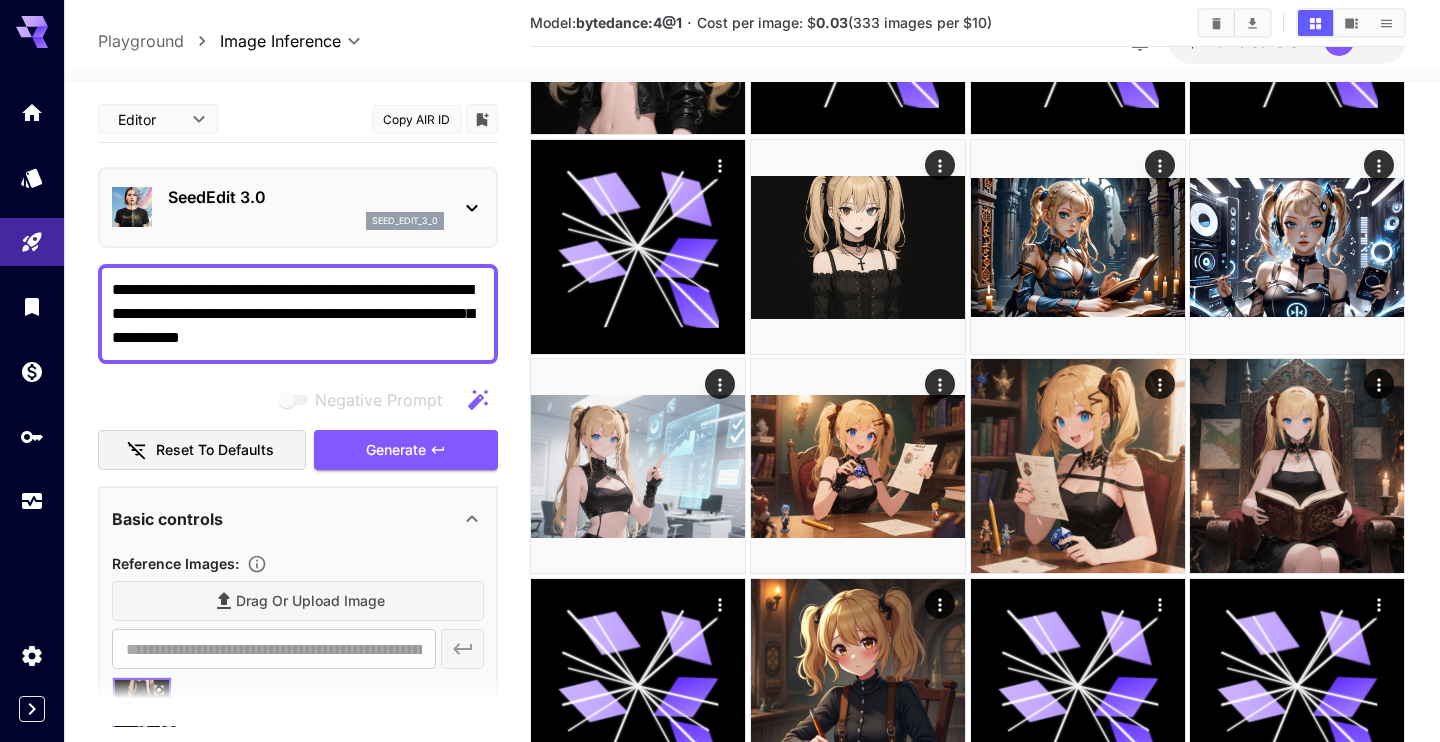 click on "Drag or upload image" at bounding box center (298, 601) 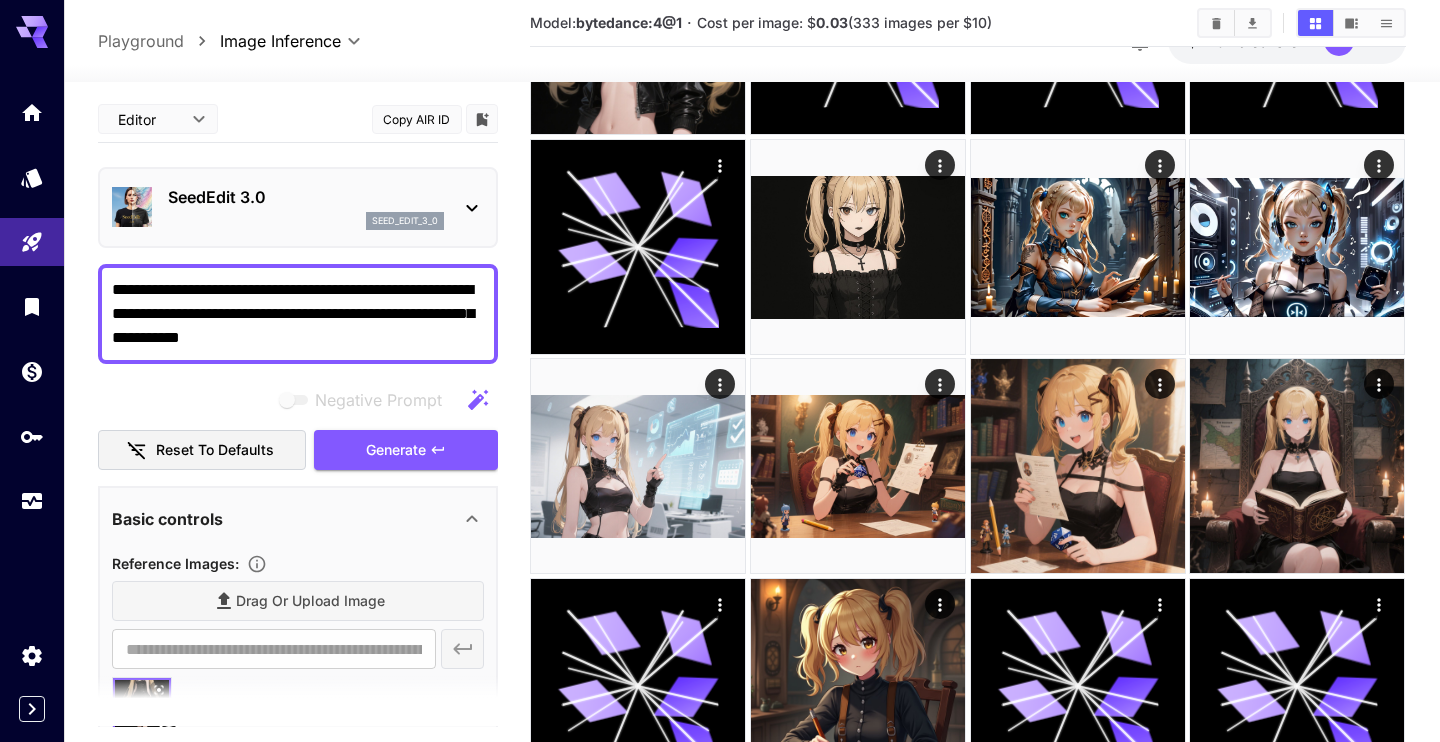click on "Drag or upload image" at bounding box center (298, 601) 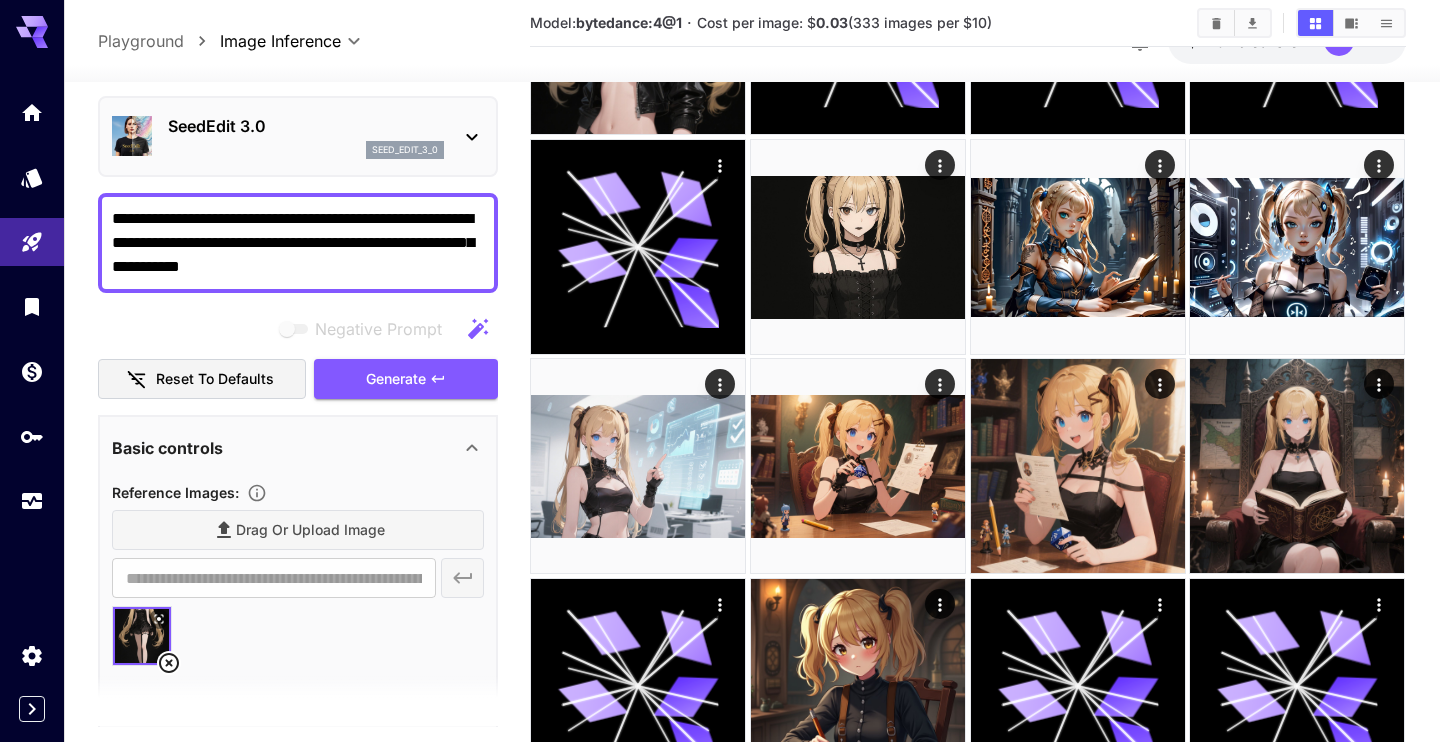 scroll, scrollTop: 114, scrollLeft: 0, axis: vertical 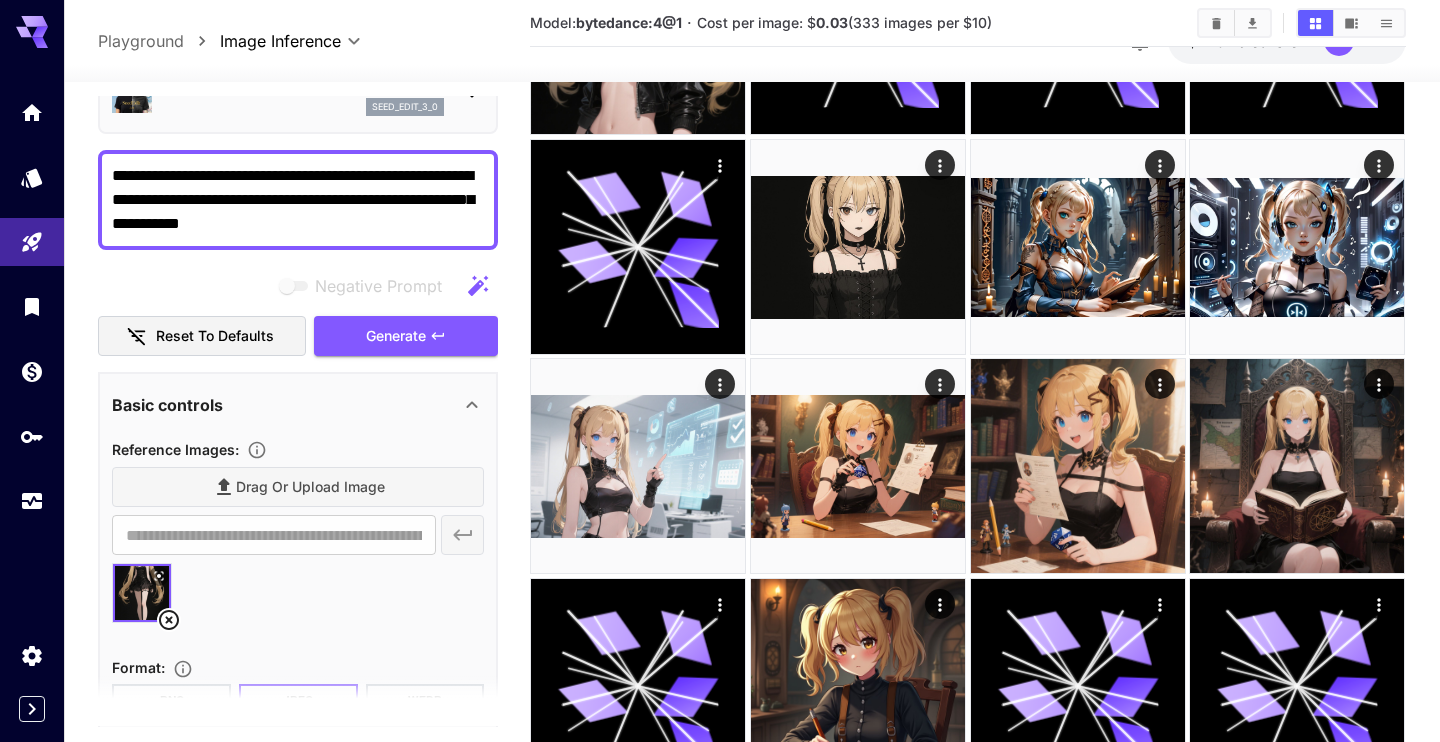 click 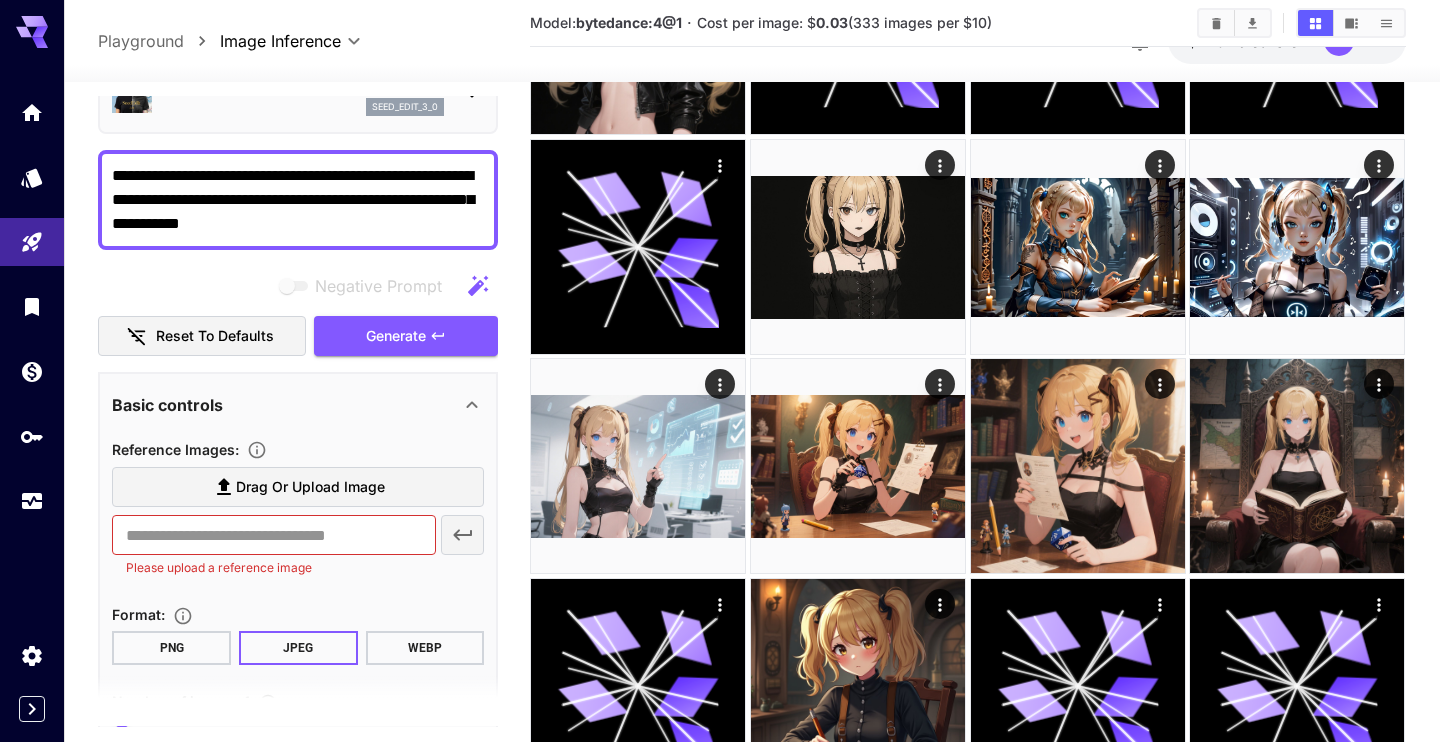 scroll, scrollTop: 641, scrollLeft: 0, axis: vertical 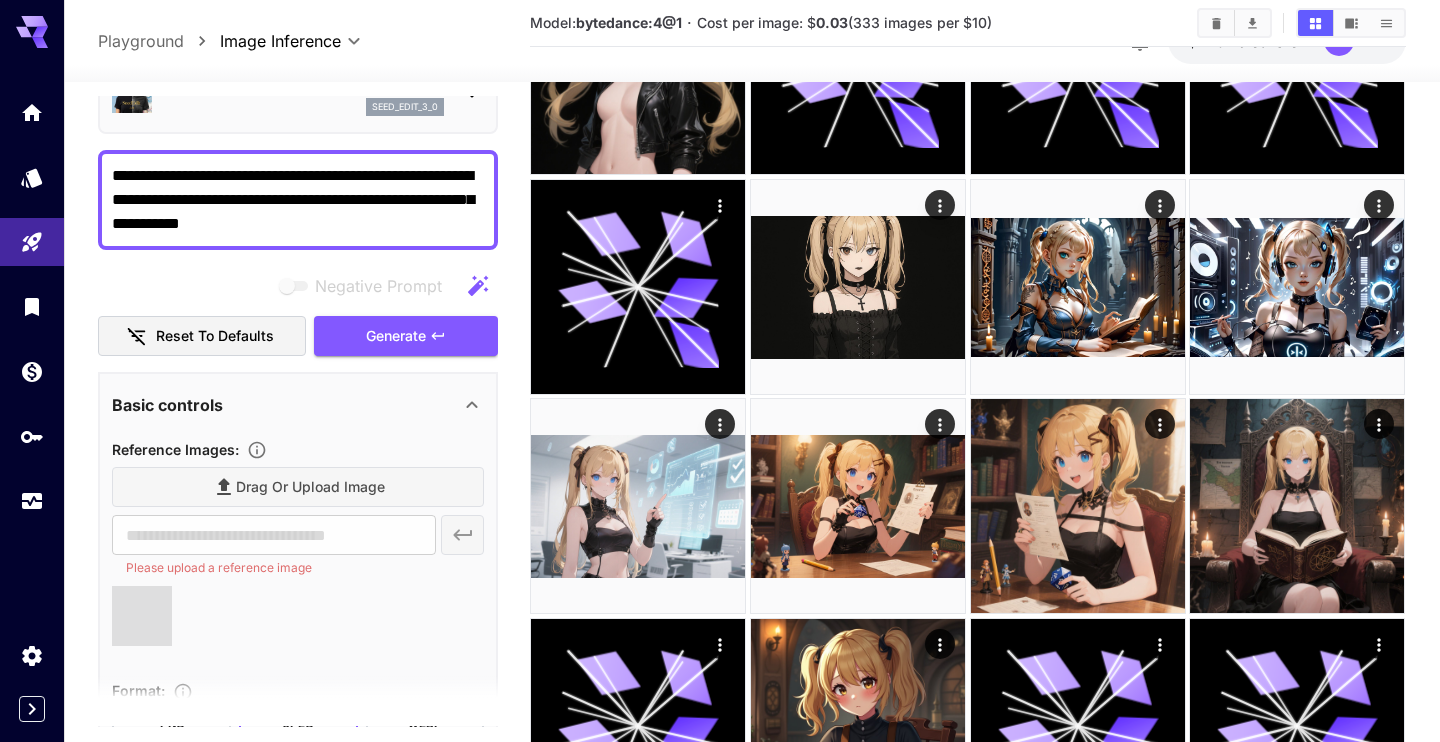 type on "**********" 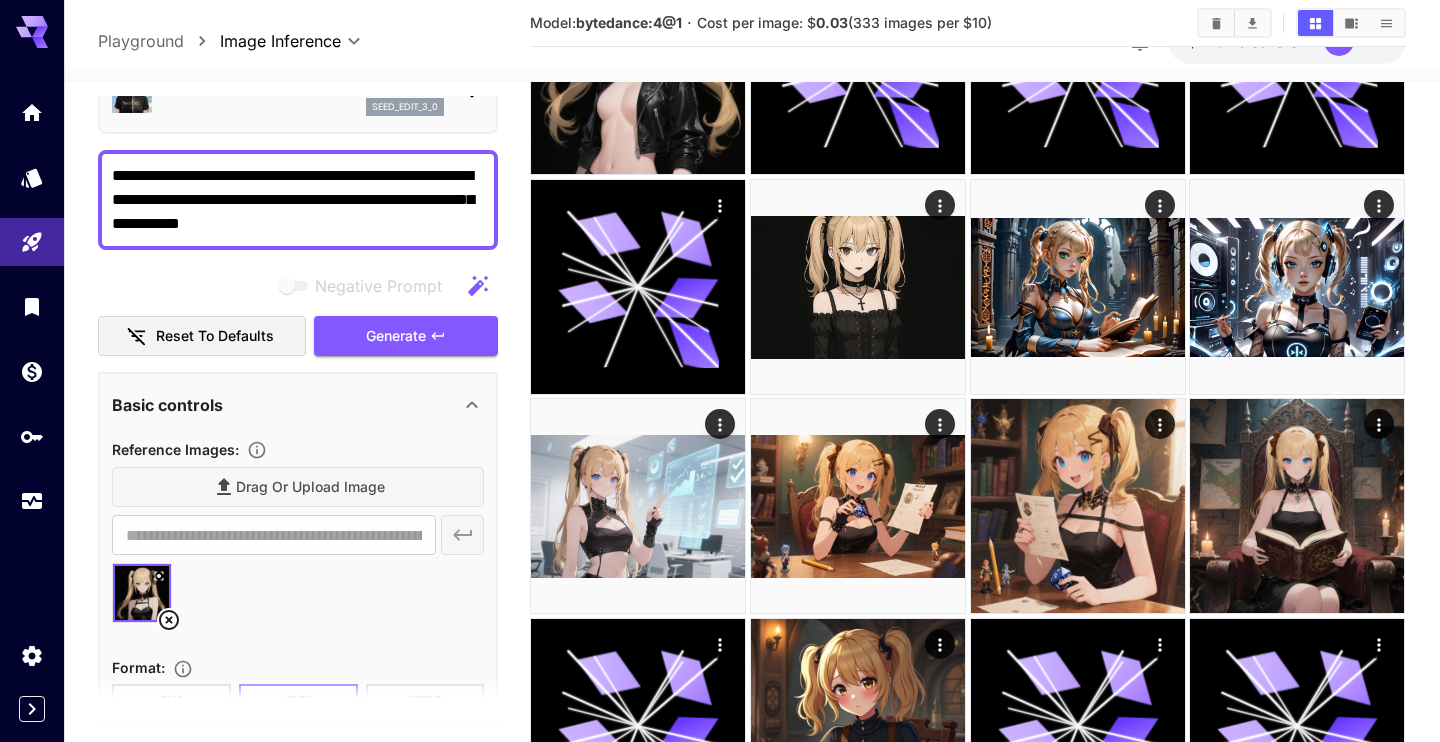 click on "**********" at bounding box center [298, 200] 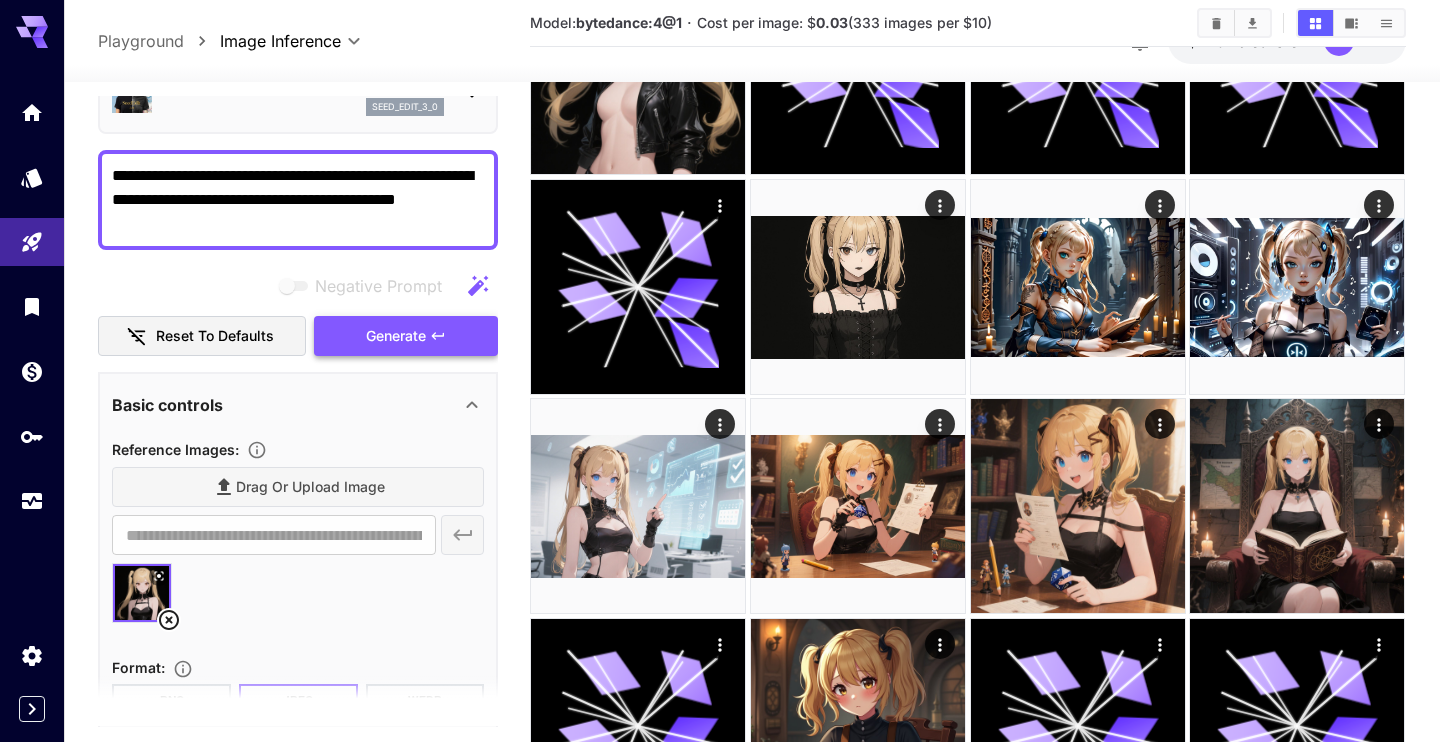 click on "Generate" at bounding box center [396, 336] 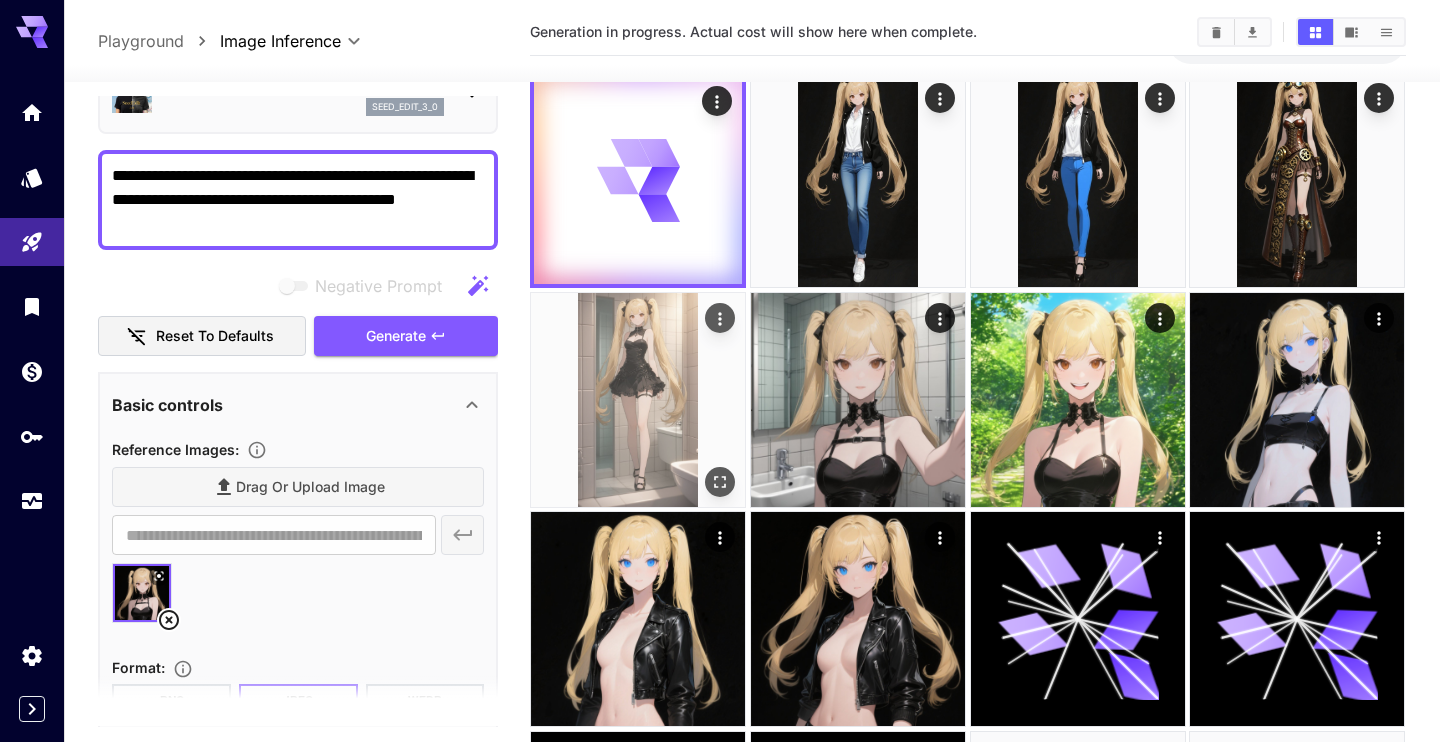 scroll, scrollTop: 0, scrollLeft: 0, axis: both 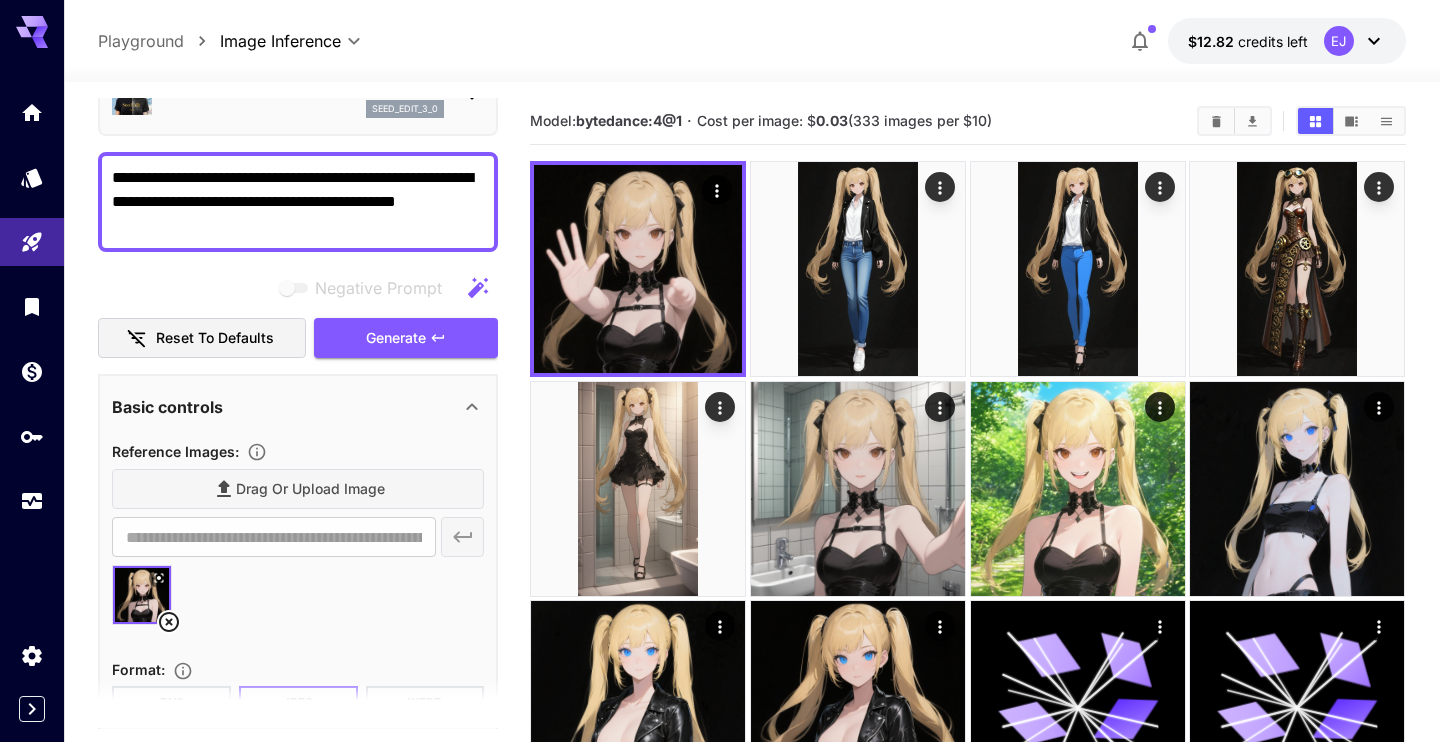 click on "**********" at bounding box center (298, 202) 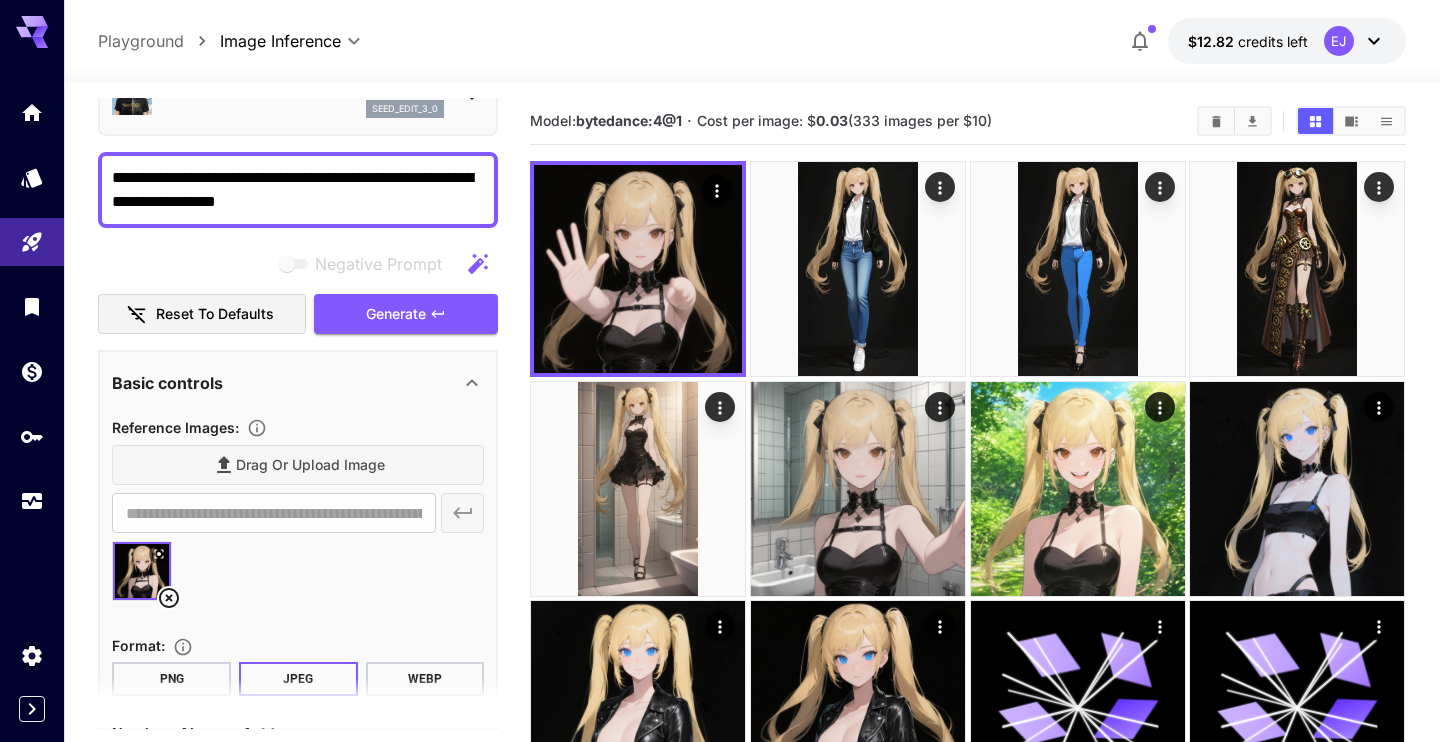 click on "**********" at bounding box center (298, 509) 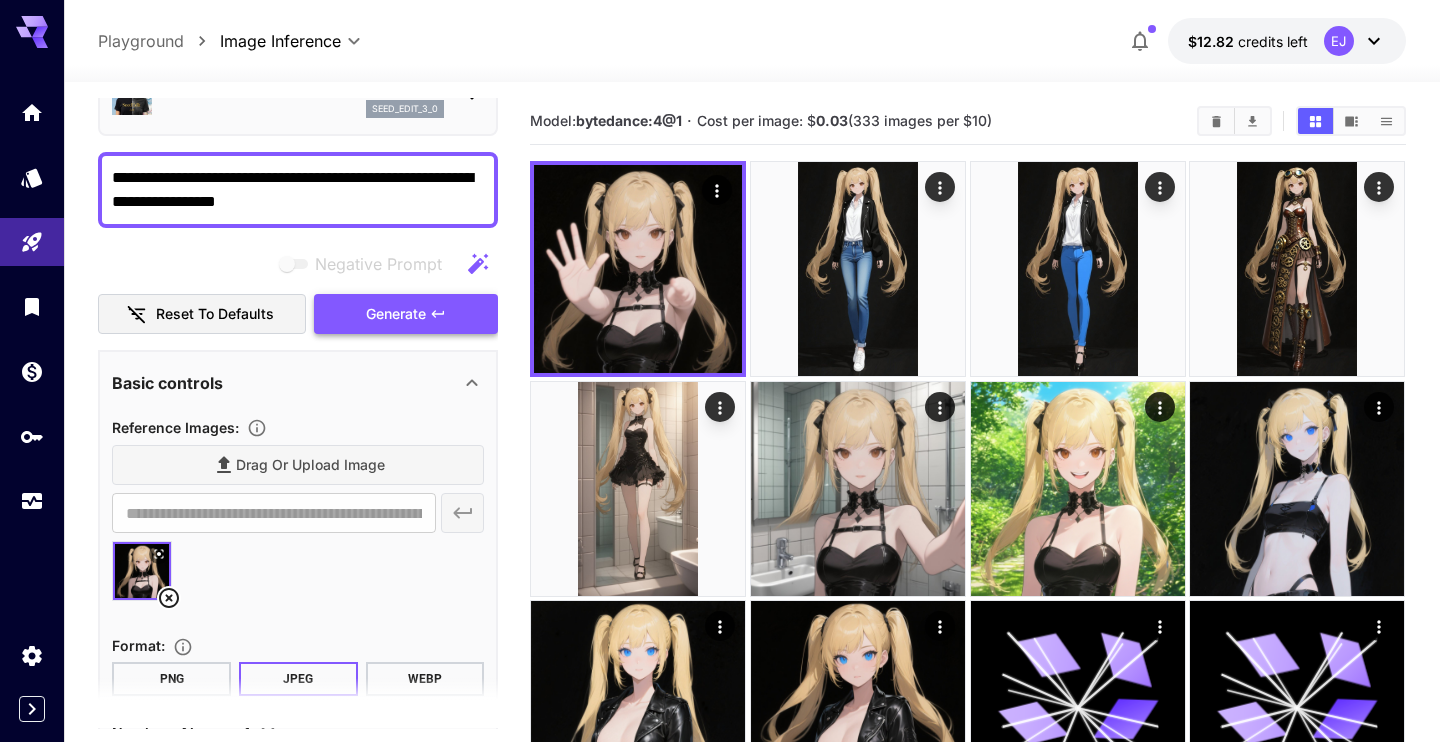 click on "Generate" at bounding box center [396, 314] 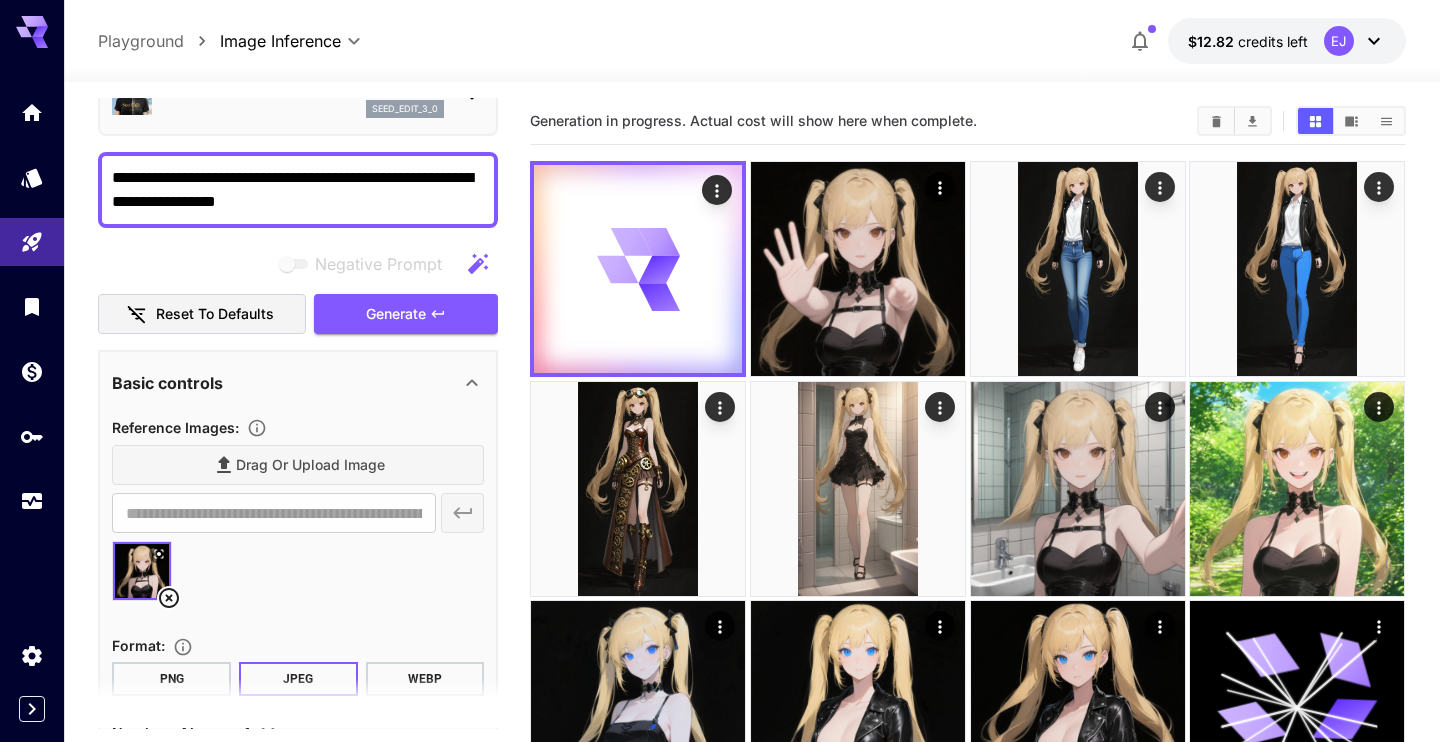 click on "**********" at bounding box center [298, 190] 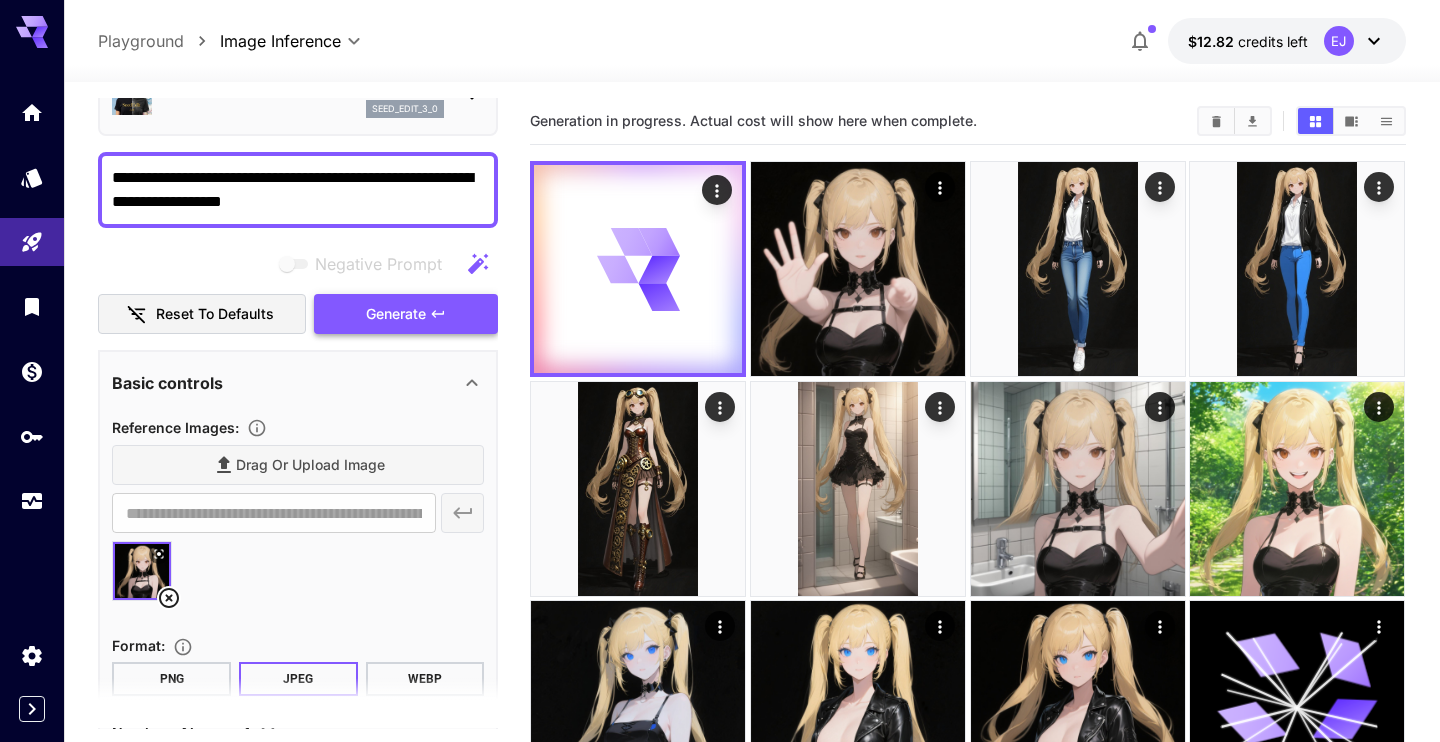 click on "Generate" at bounding box center (406, 314) 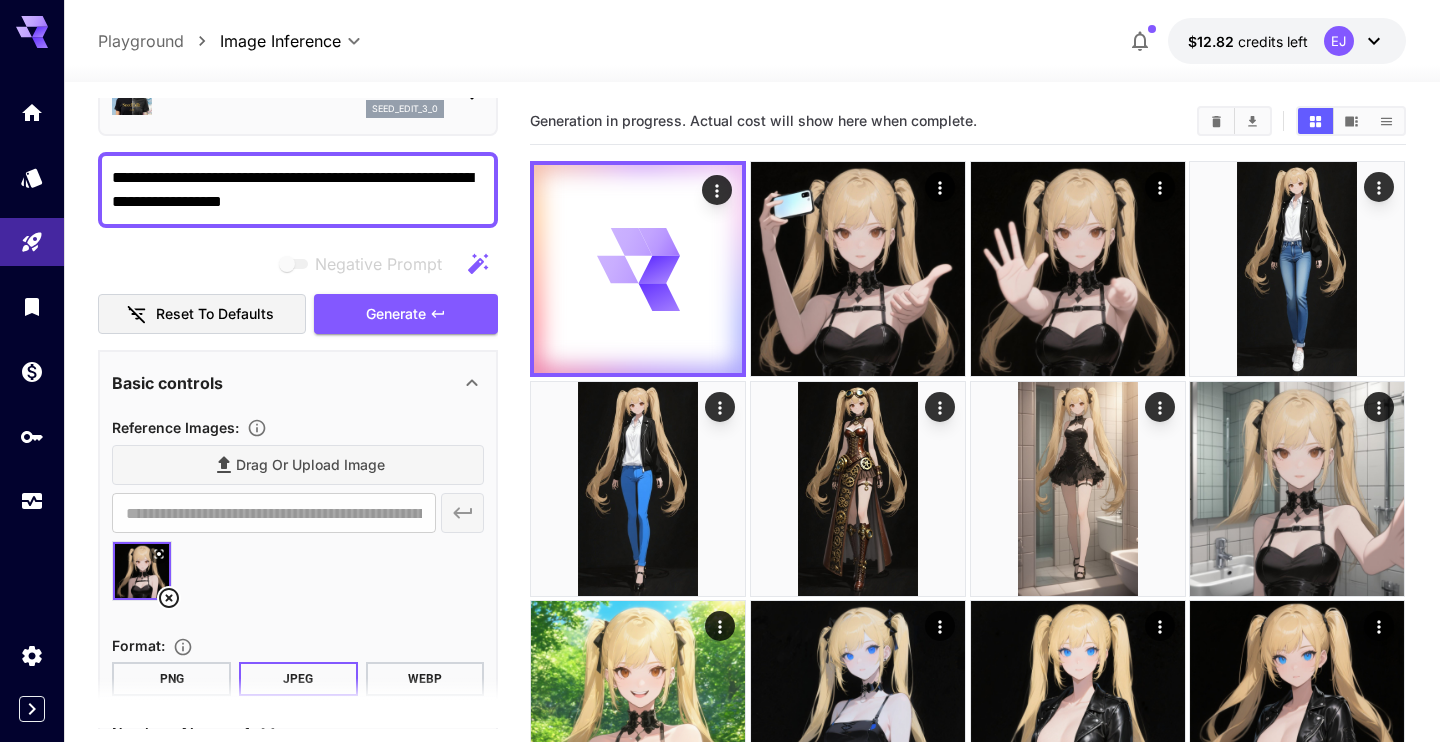 click on "**********" at bounding box center (298, 190) 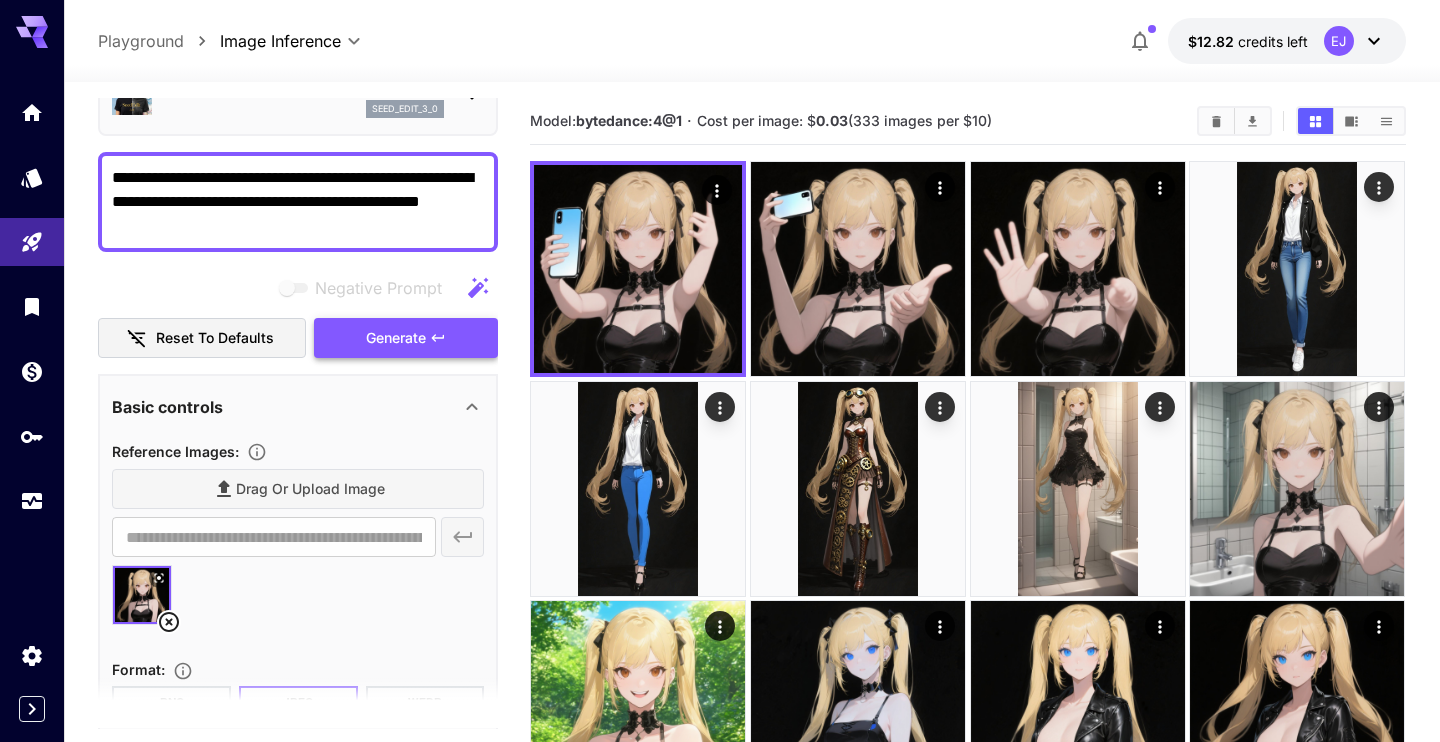 type on "**********" 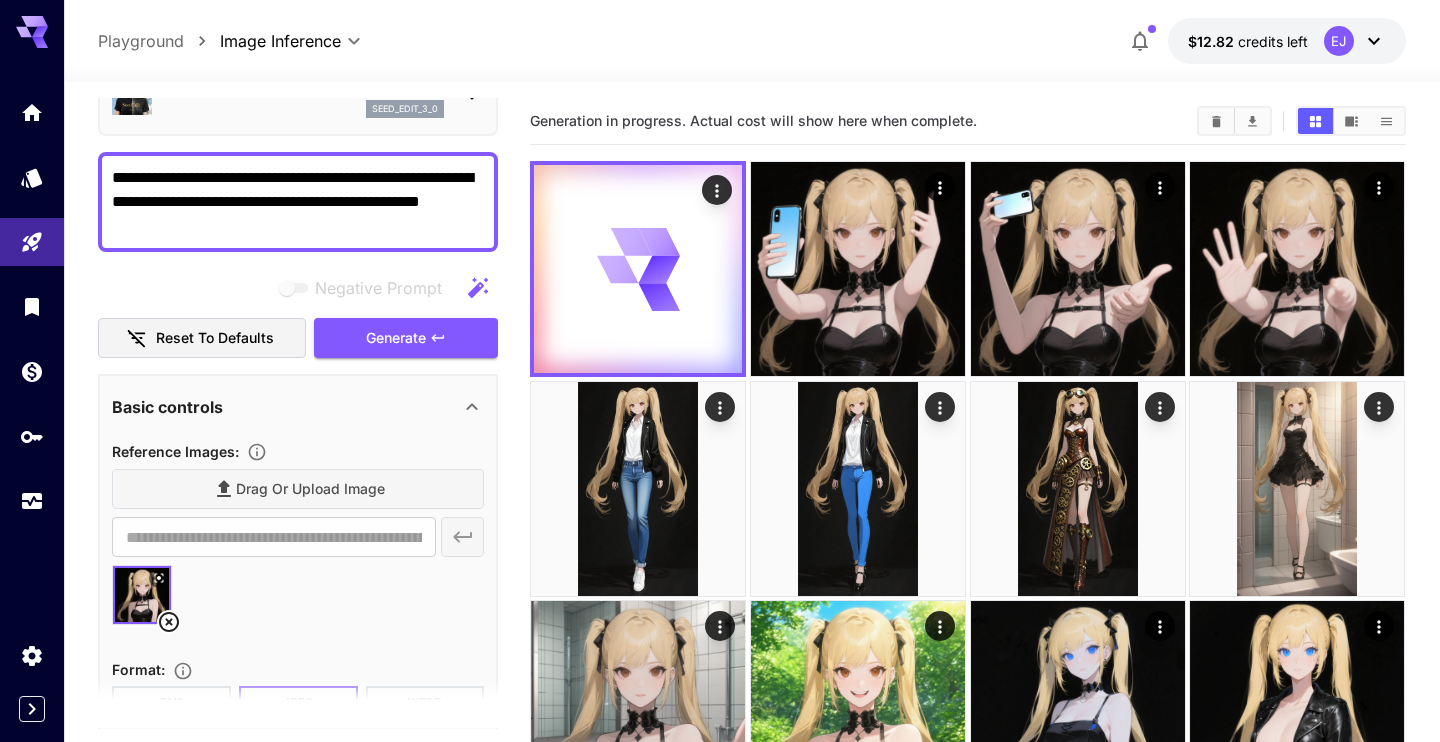 scroll, scrollTop: 493, scrollLeft: 0, axis: vertical 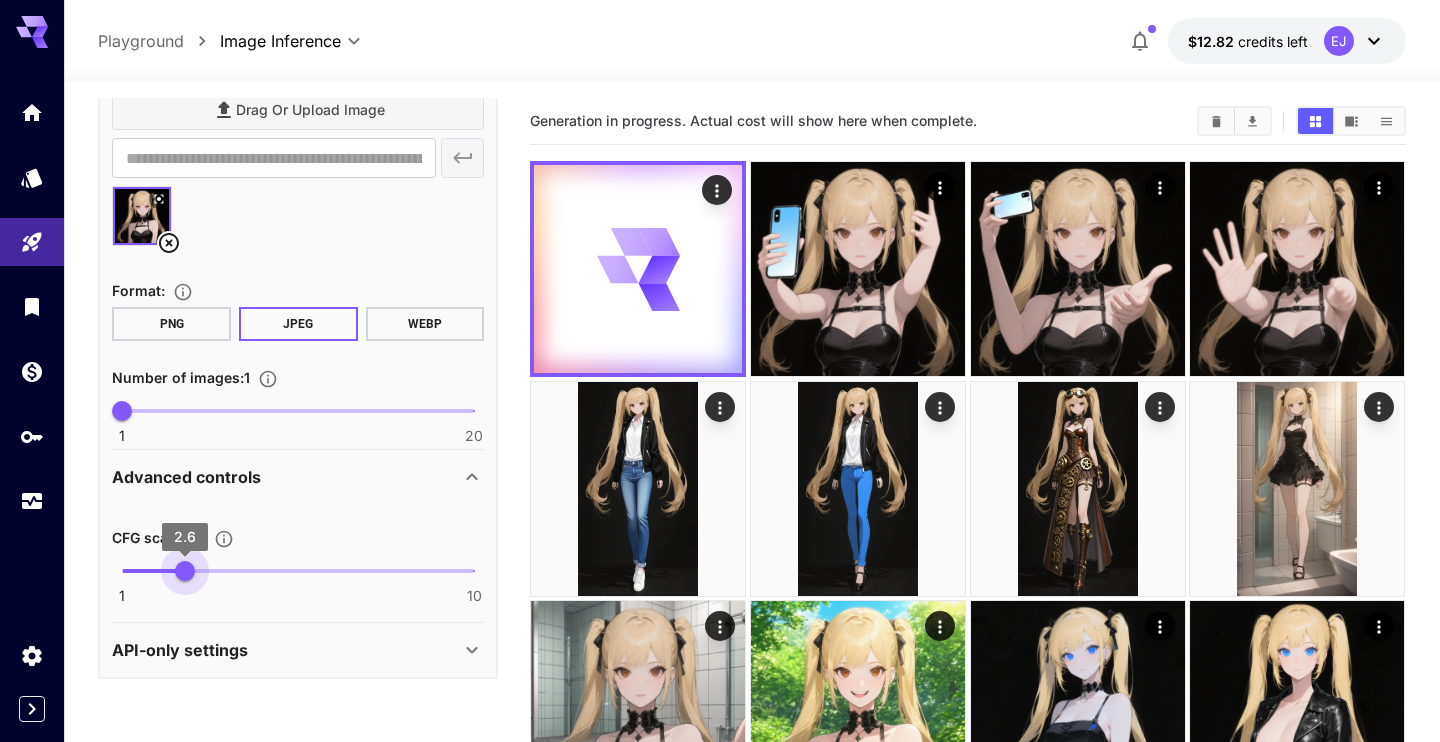 type on "***" 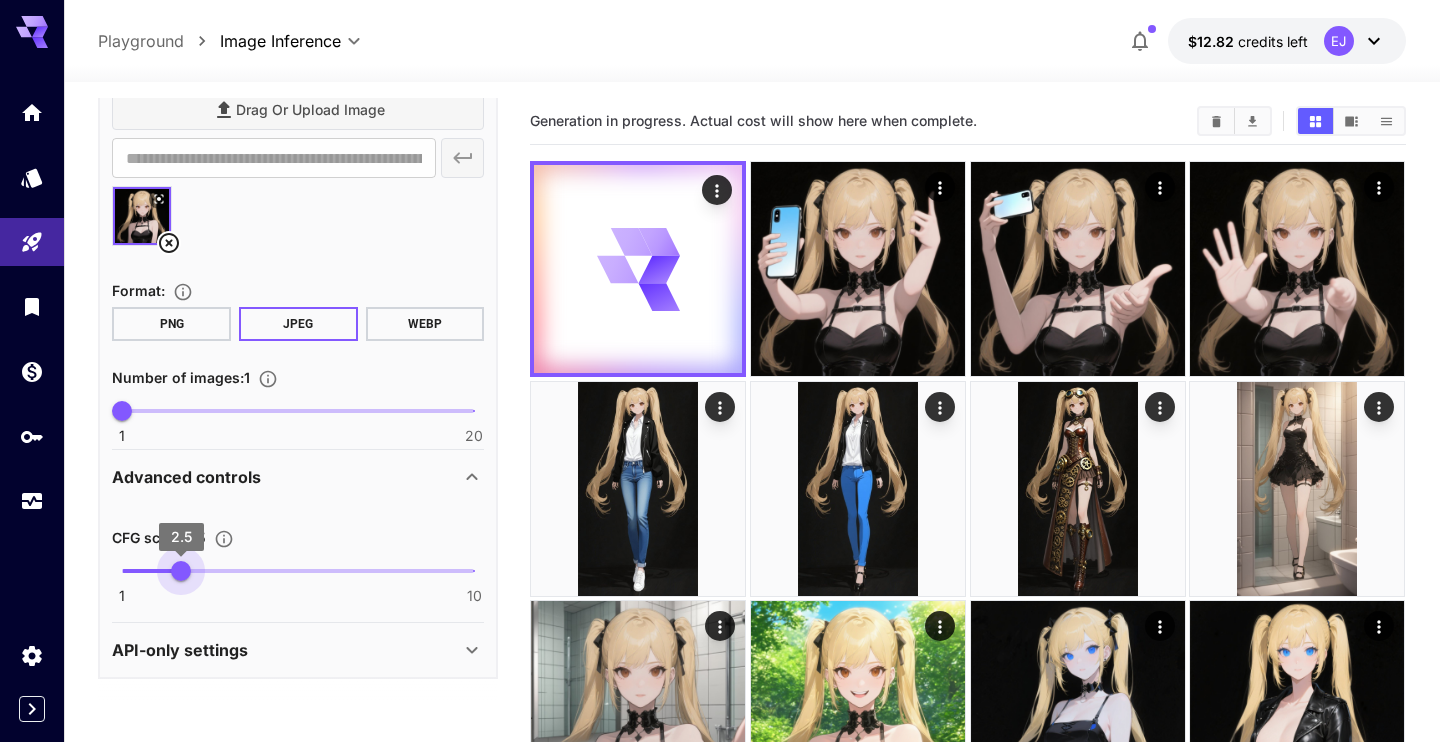 drag, startPoint x: 398, startPoint y: 573, endPoint x: 182, endPoint y: 583, distance: 216.23135 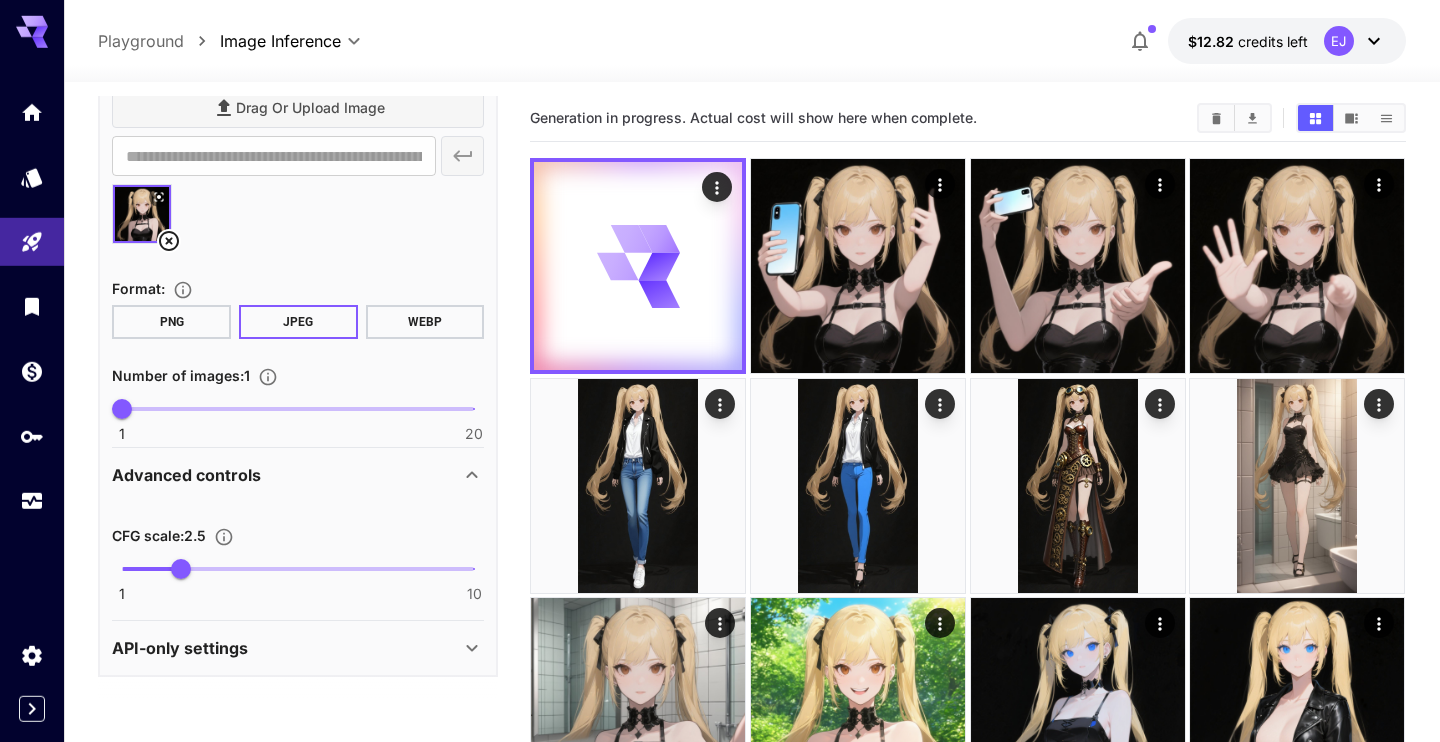 scroll, scrollTop: 0, scrollLeft: 0, axis: both 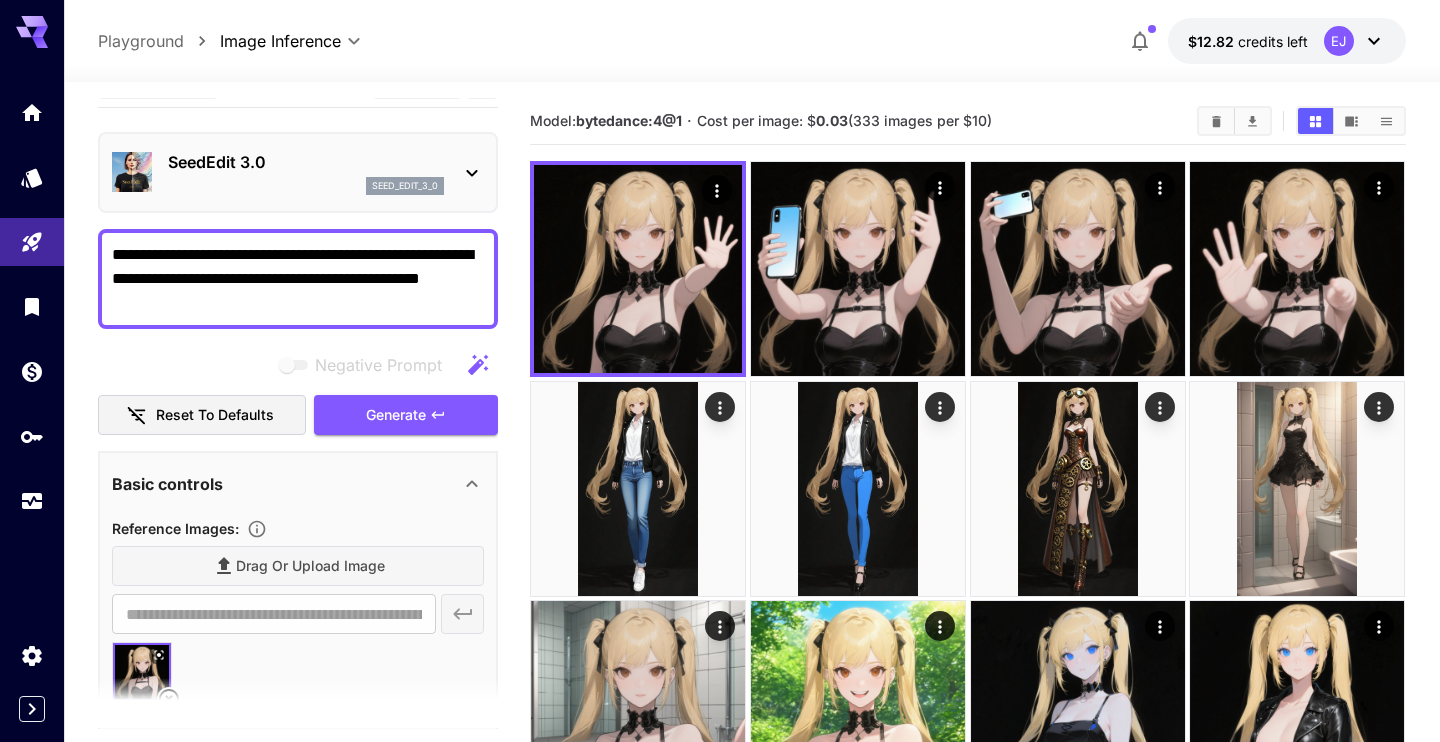 click on "**********" at bounding box center [298, 279] 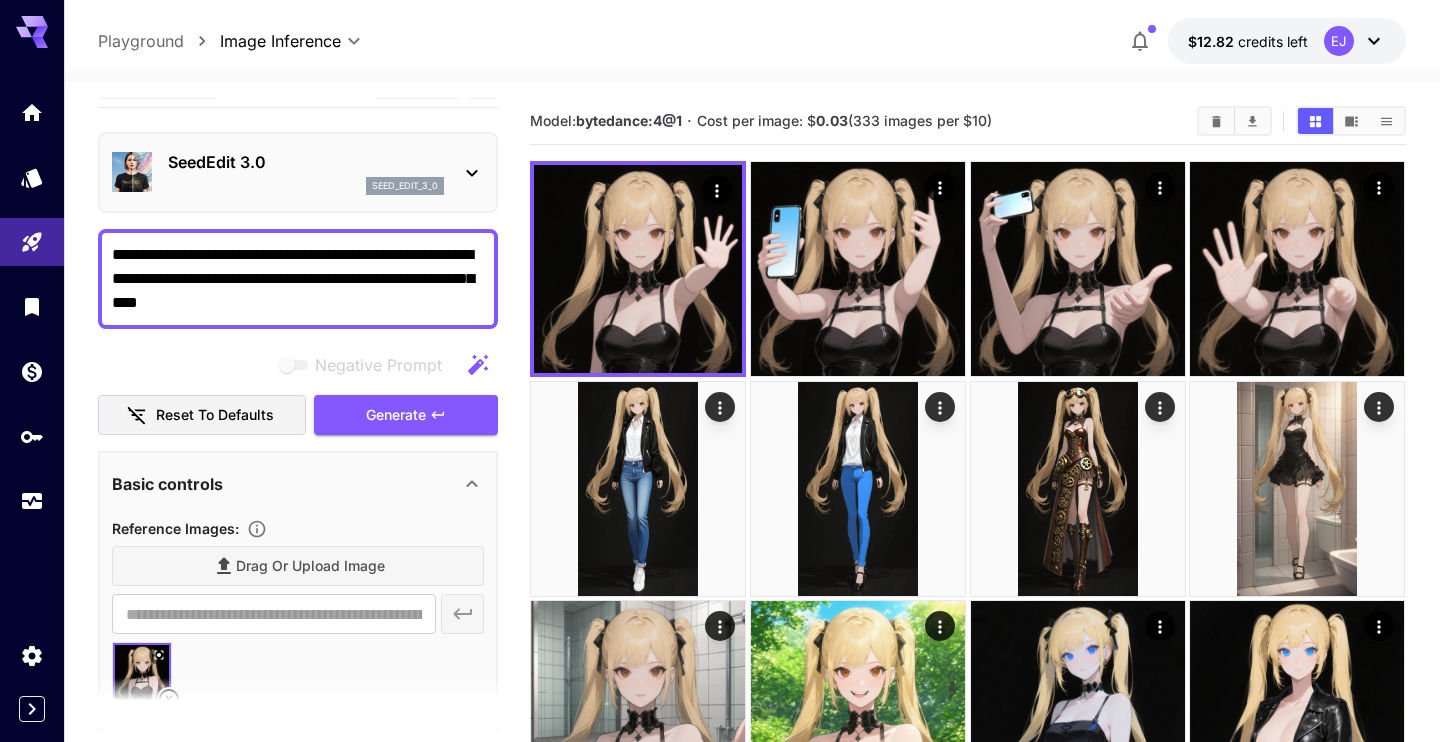 scroll, scrollTop: 414, scrollLeft: 0, axis: vertical 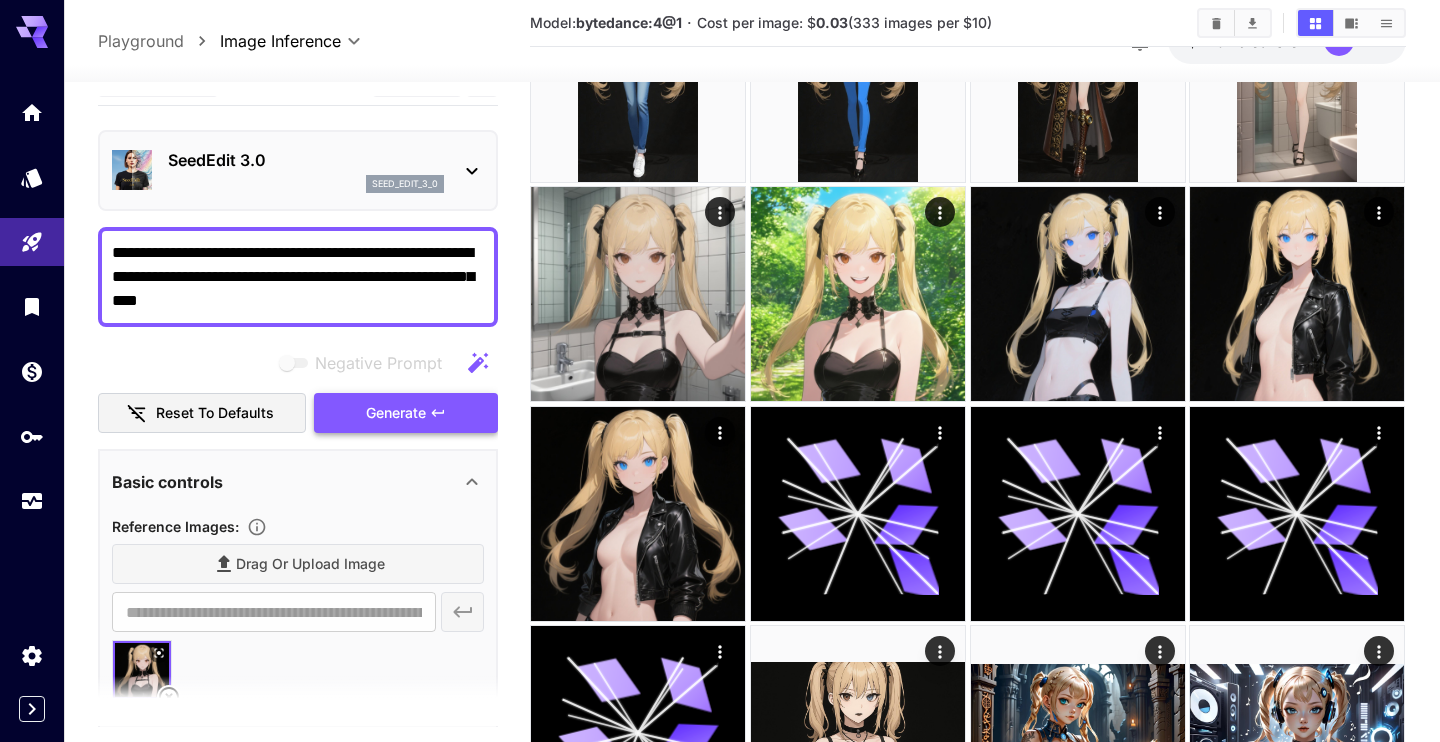 type on "**********" 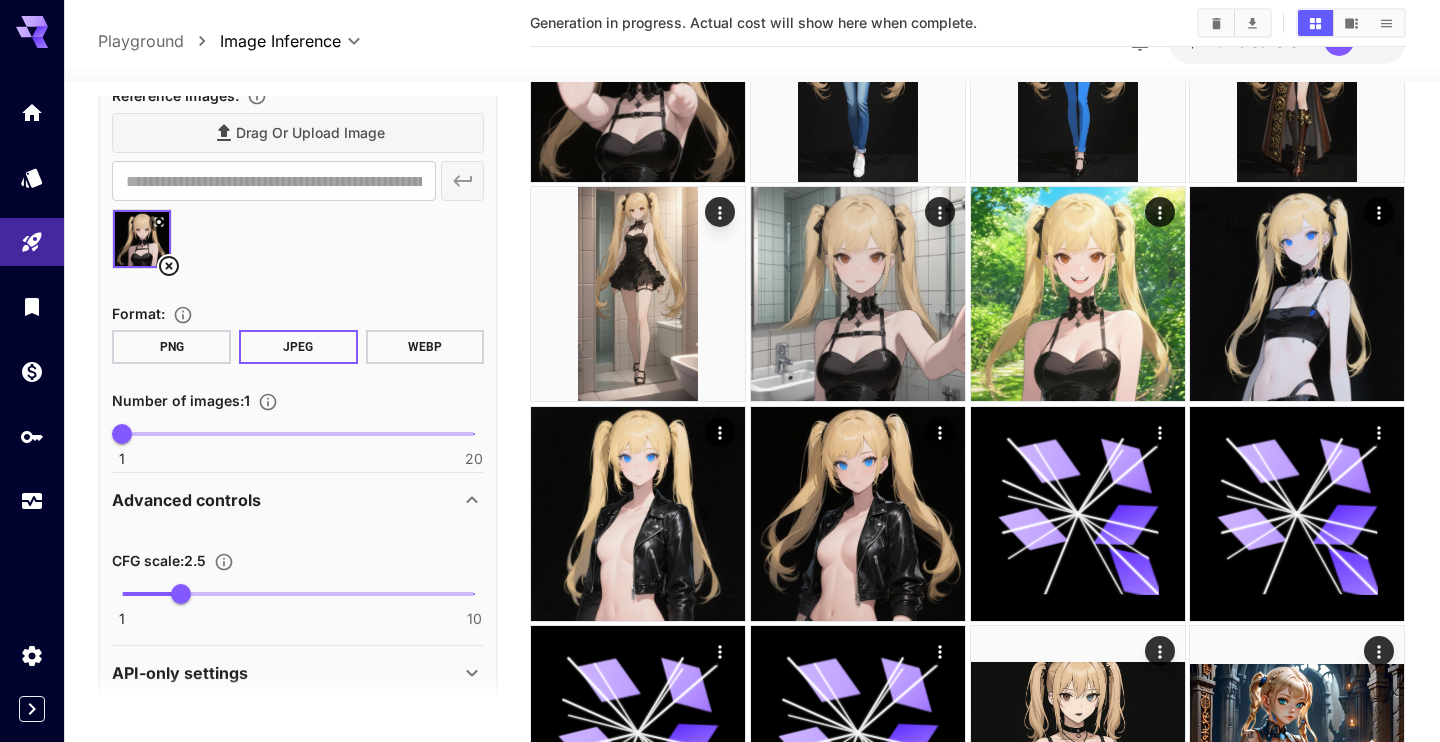 scroll, scrollTop: 493, scrollLeft: 0, axis: vertical 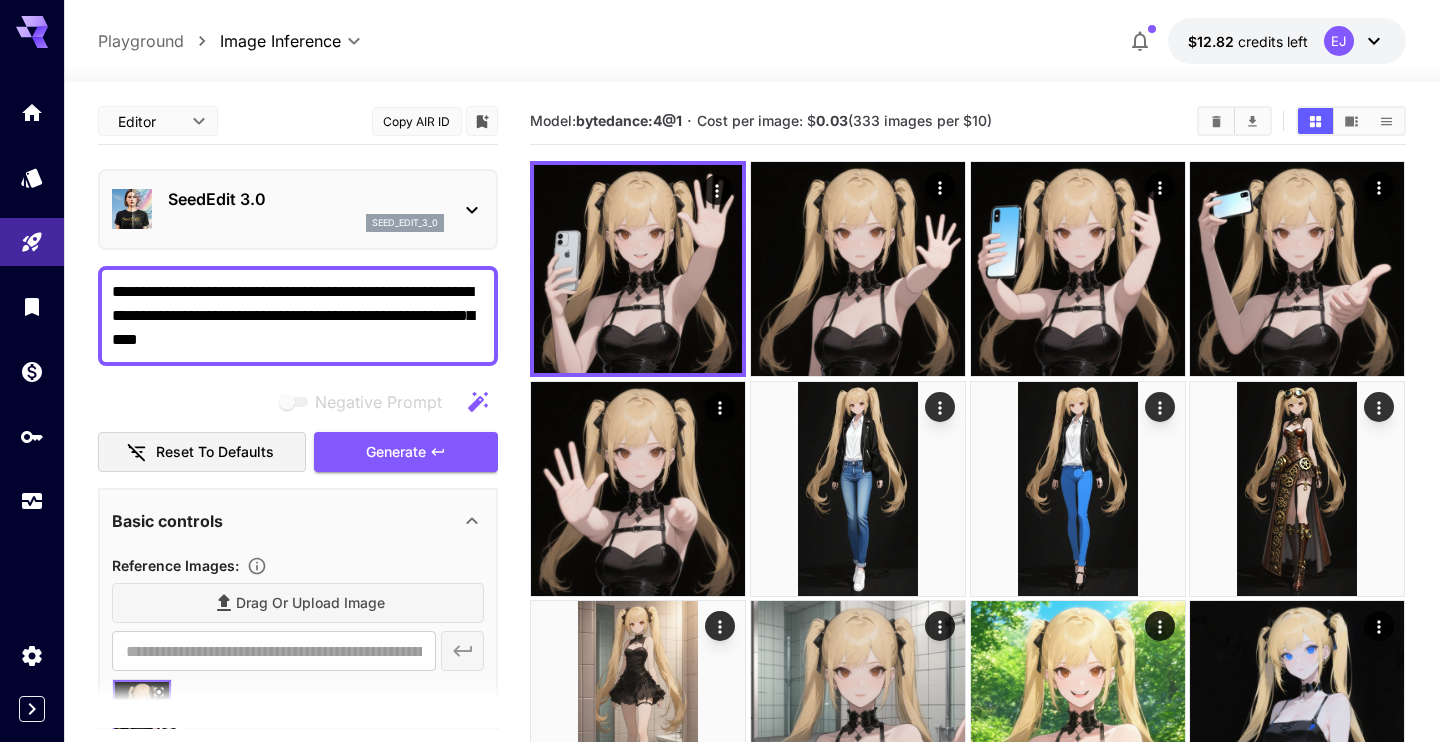 click on "seed_edit_3_0" at bounding box center (306, 223) 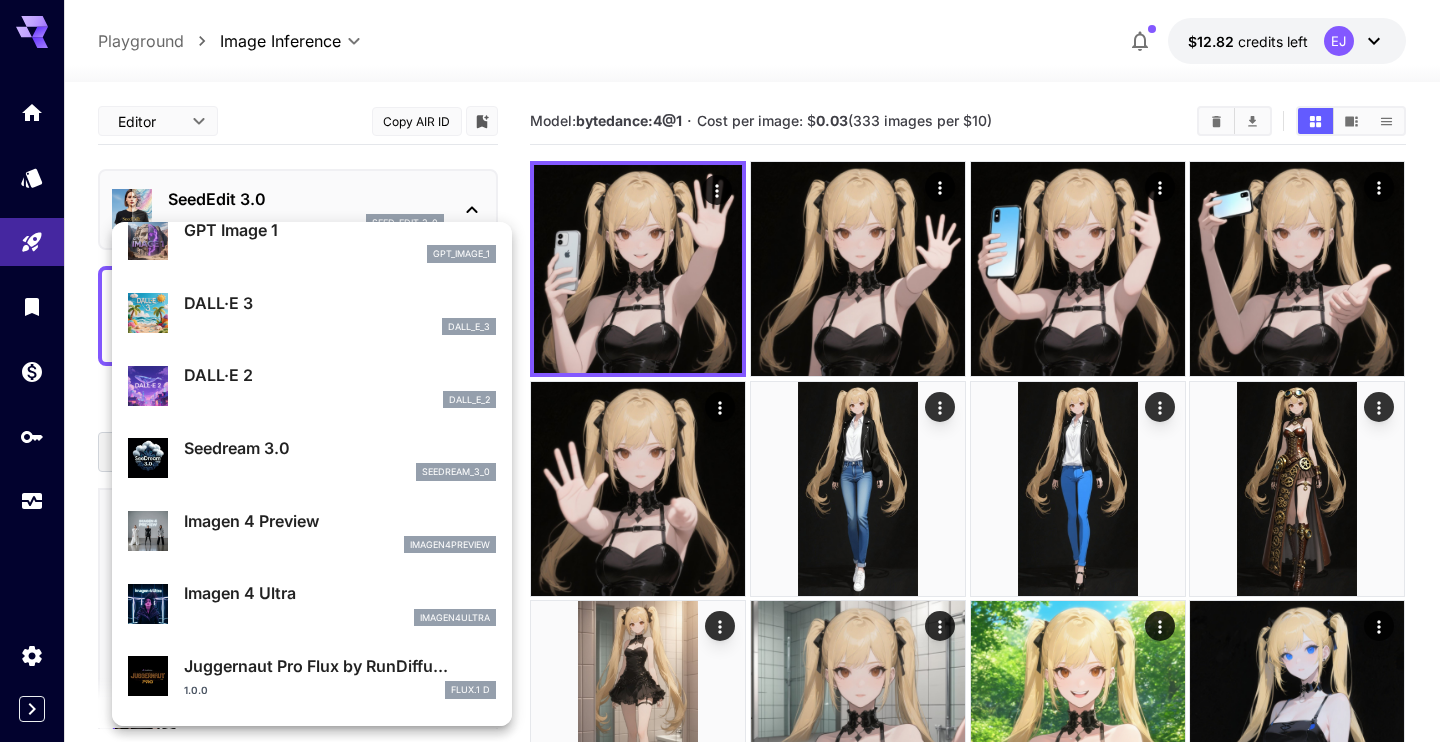 scroll, scrollTop: 343, scrollLeft: 0, axis: vertical 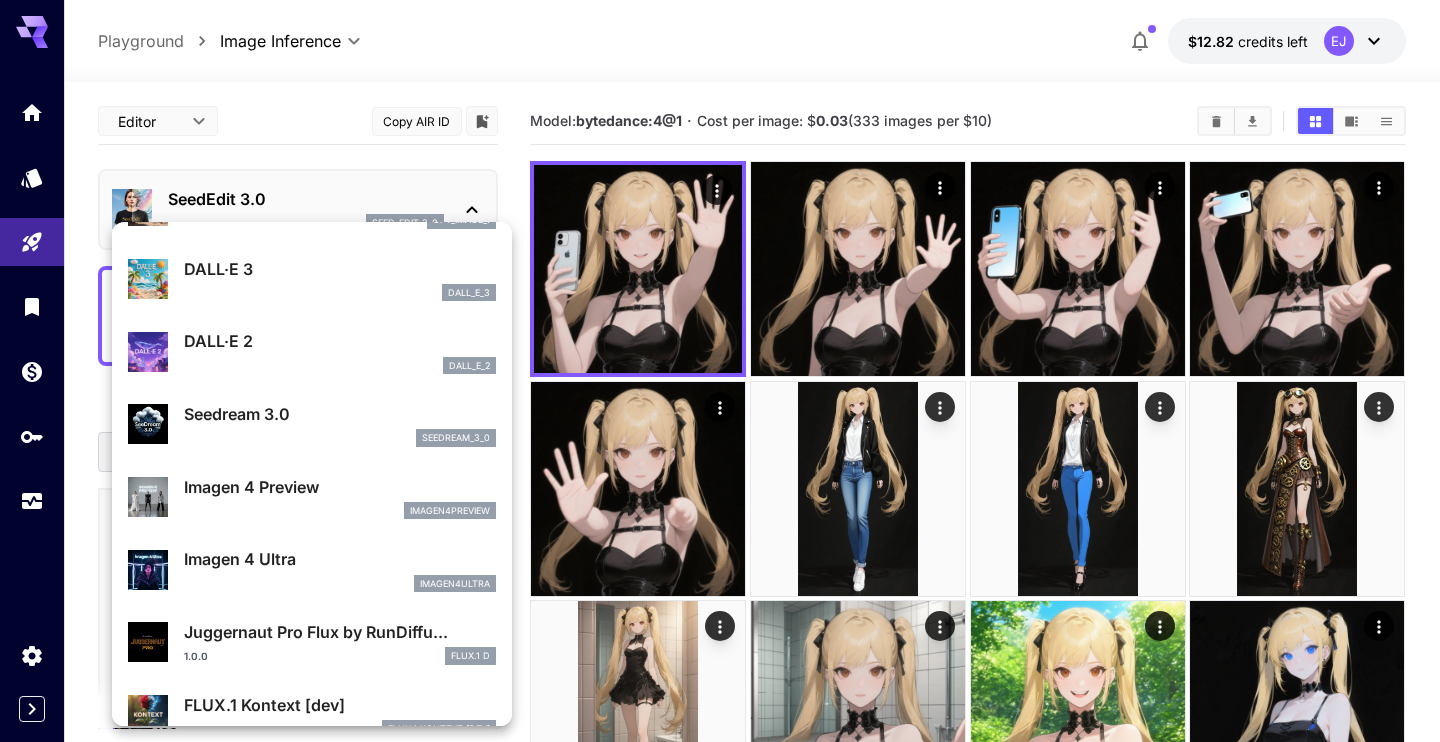 click on "seedream_3_0" at bounding box center [340, 438] 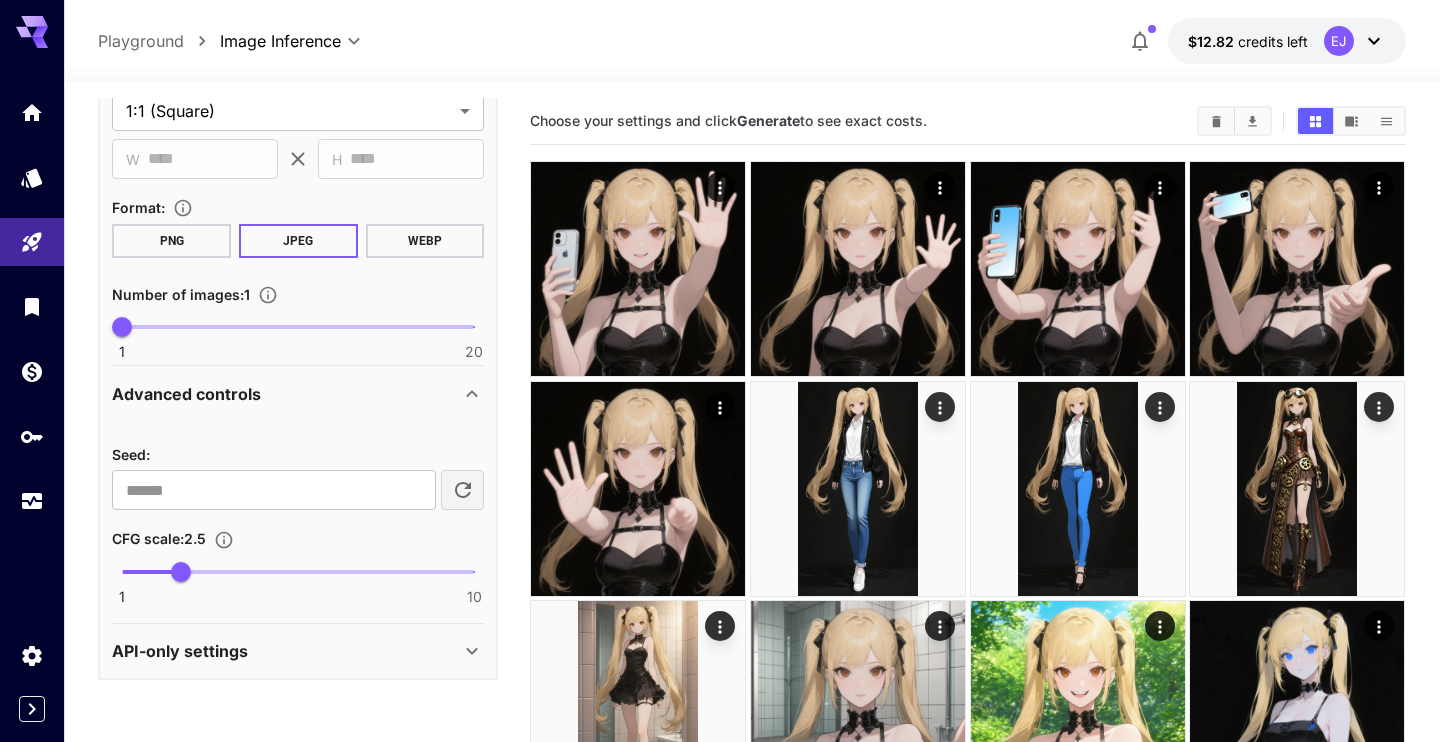 click on "Advanced controls" at bounding box center [286, 394] 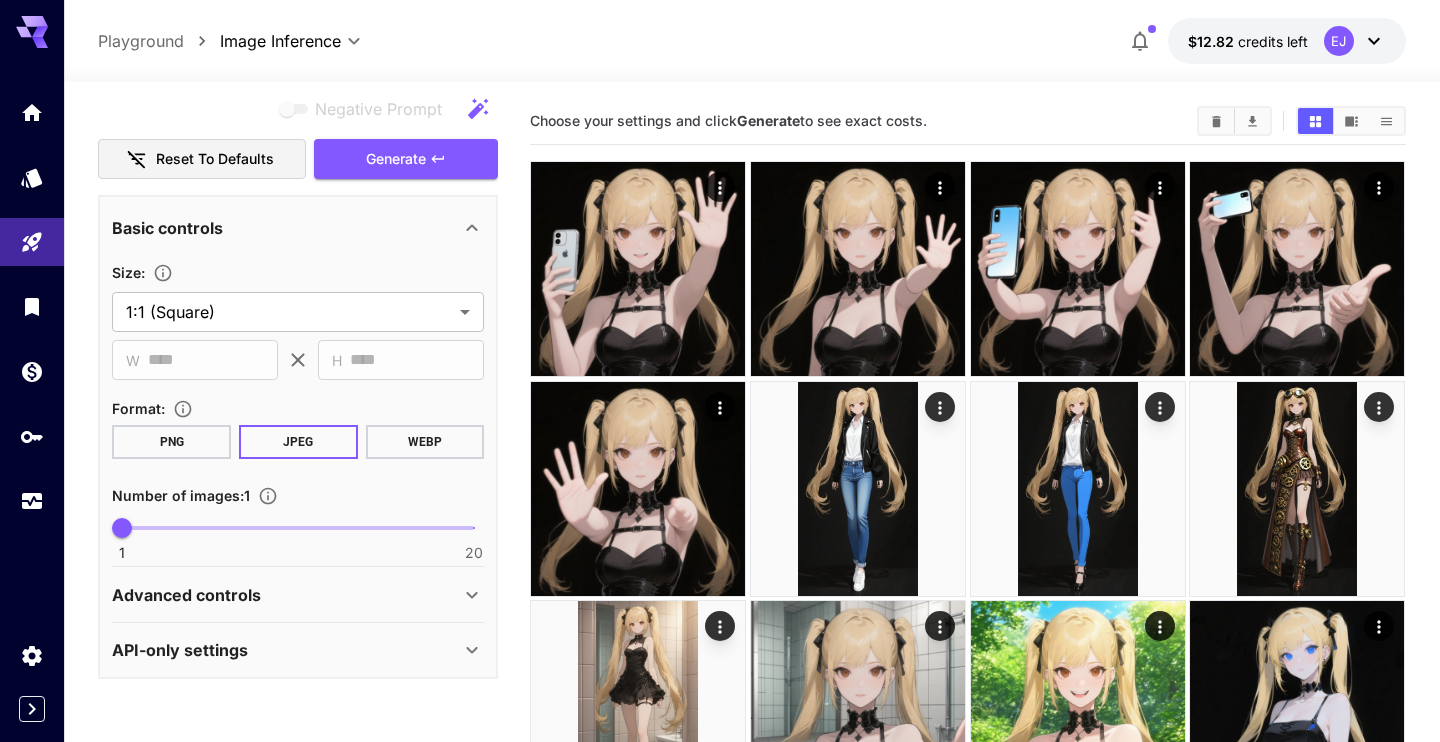 scroll, scrollTop: 293, scrollLeft: 0, axis: vertical 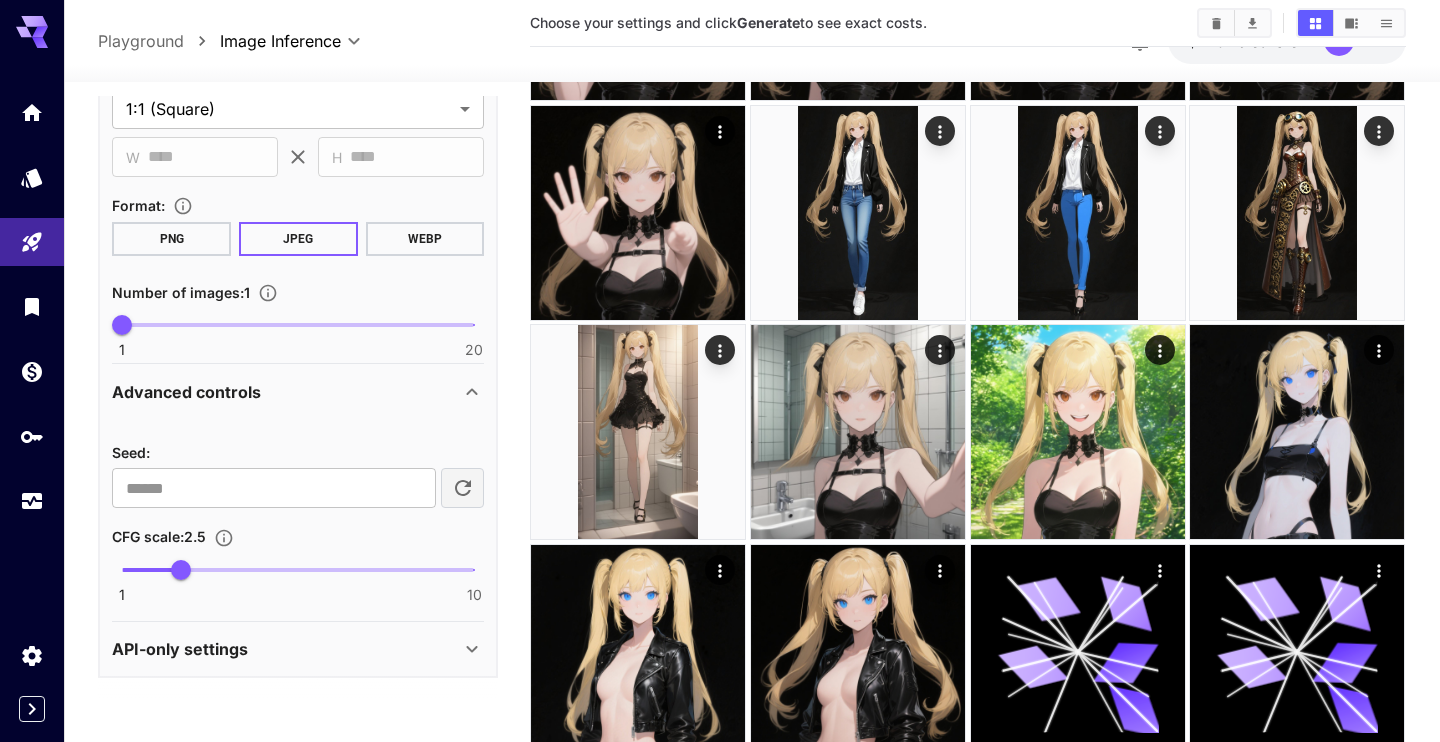 click on "API-only settings" at bounding box center (180, 649) 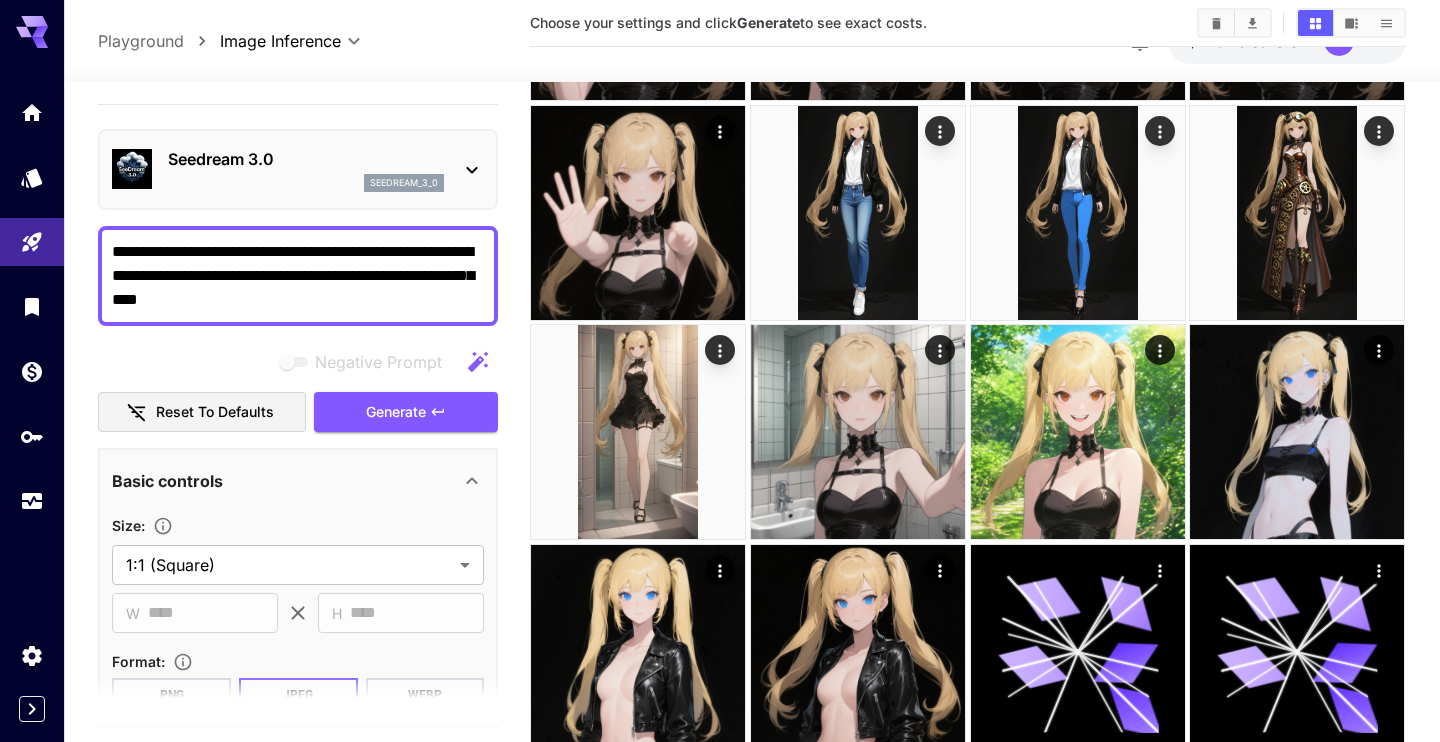 scroll, scrollTop: 0, scrollLeft: 0, axis: both 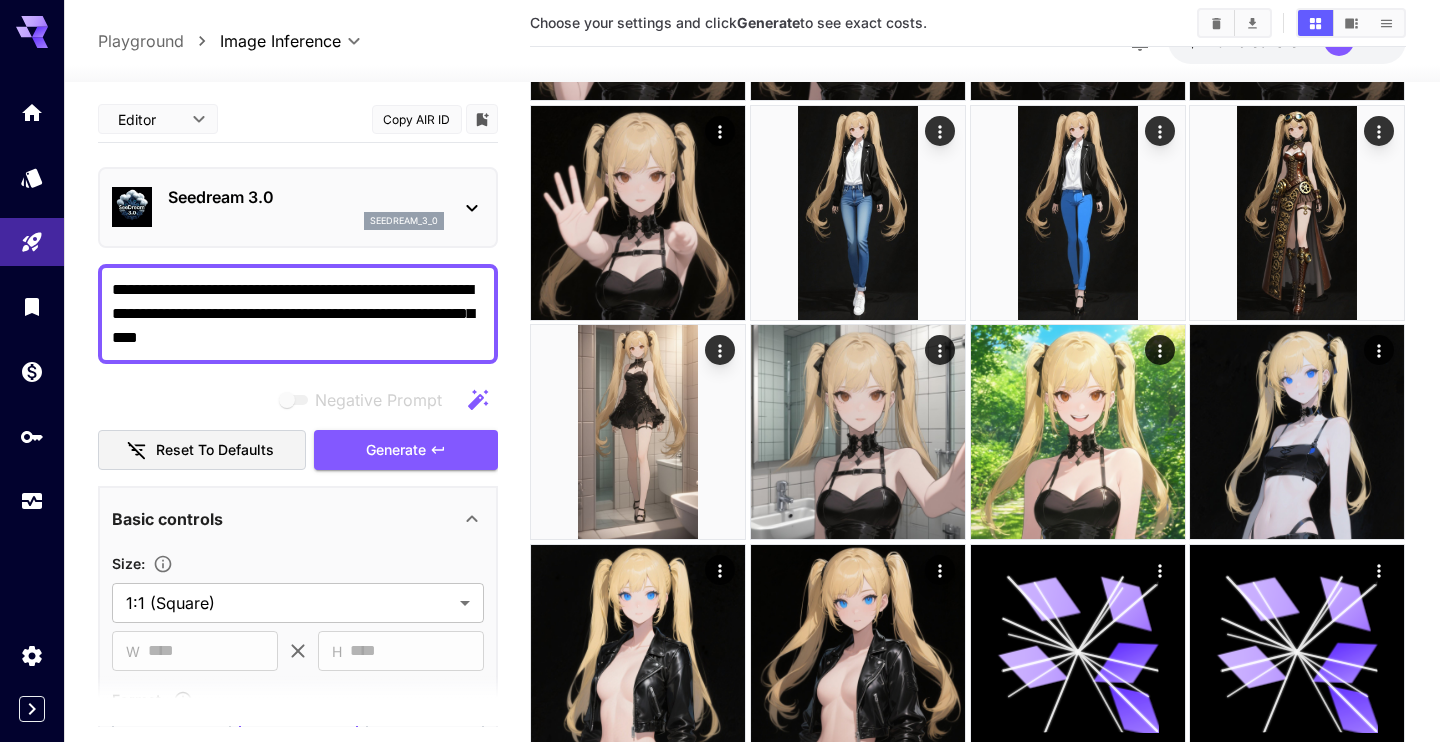 click on "Seedream 3.0" at bounding box center [306, 197] 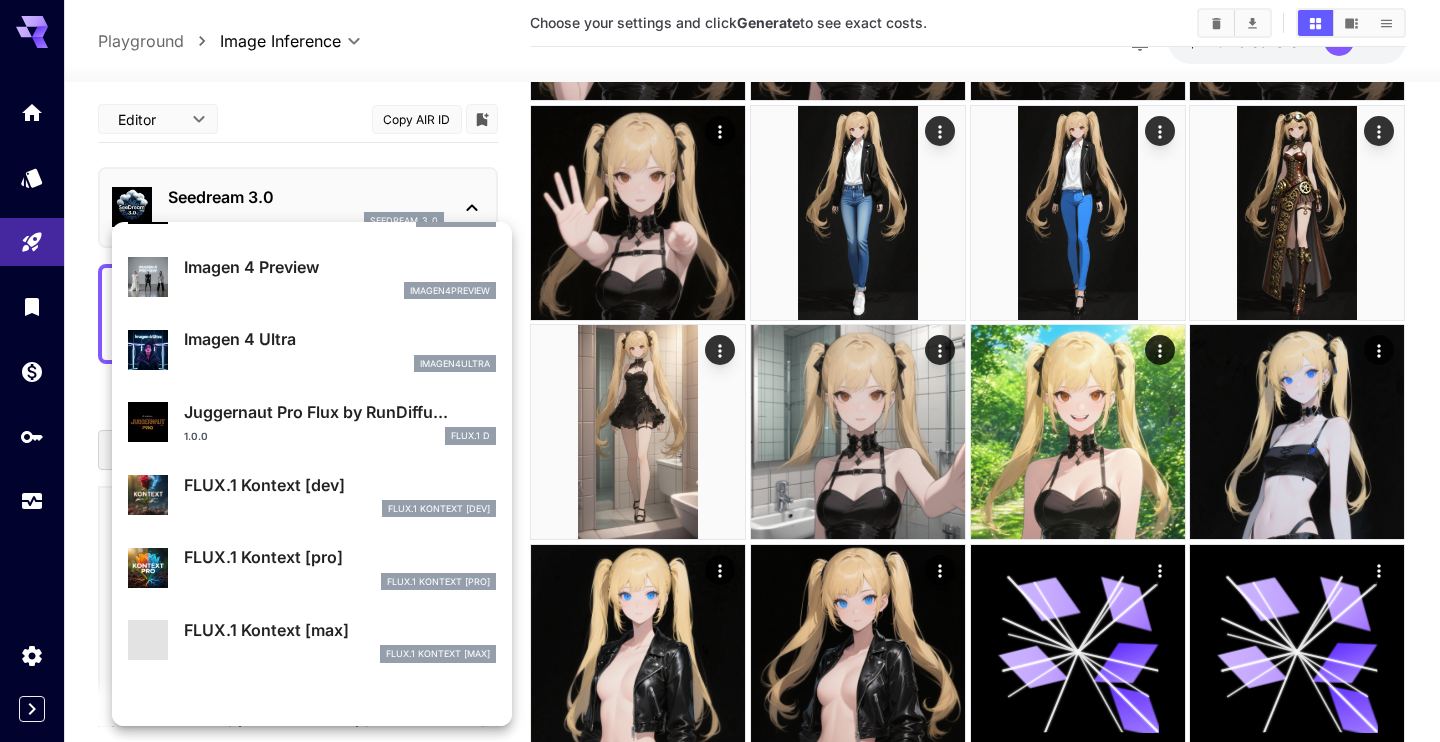 scroll, scrollTop: 572, scrollLeft: 0, axis: vertical 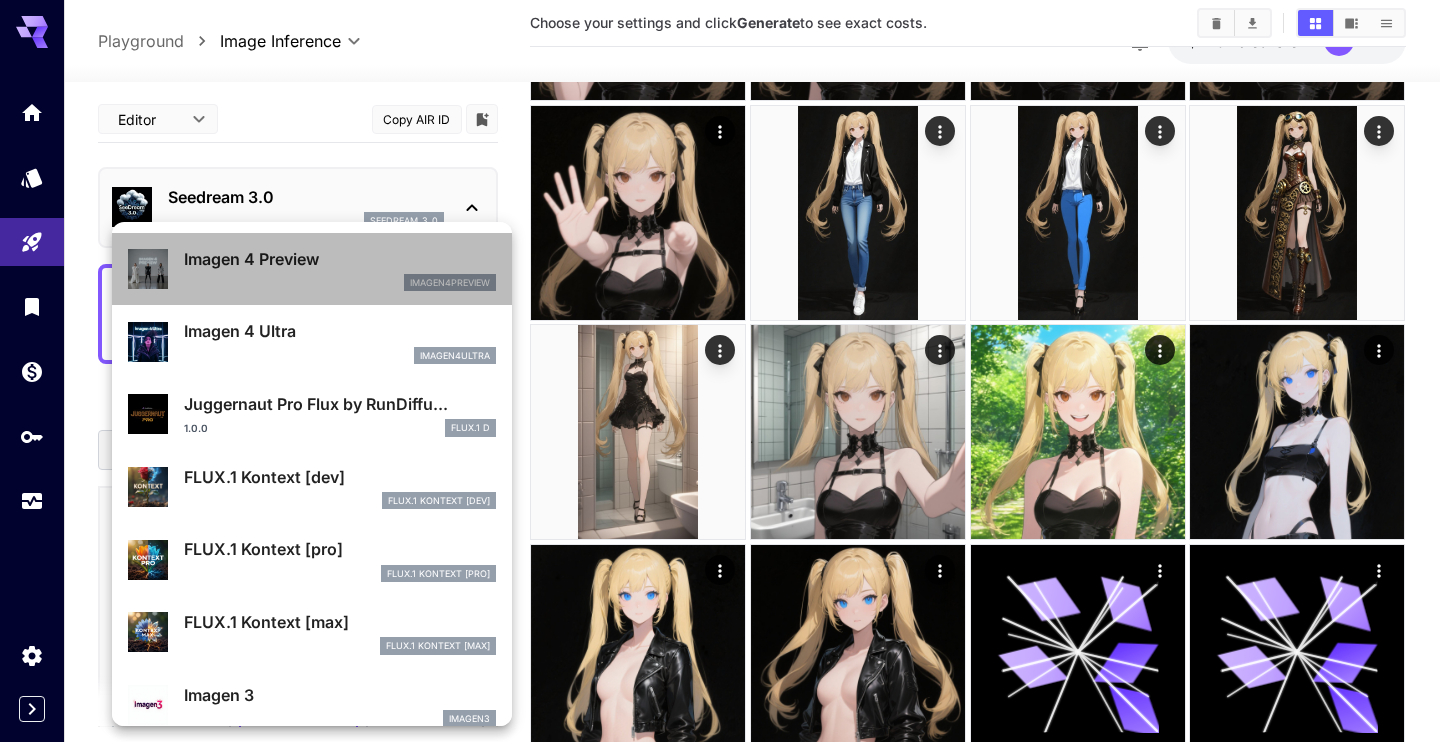 click on "Imagen 4 Preview" at bounding box center (340, 259) 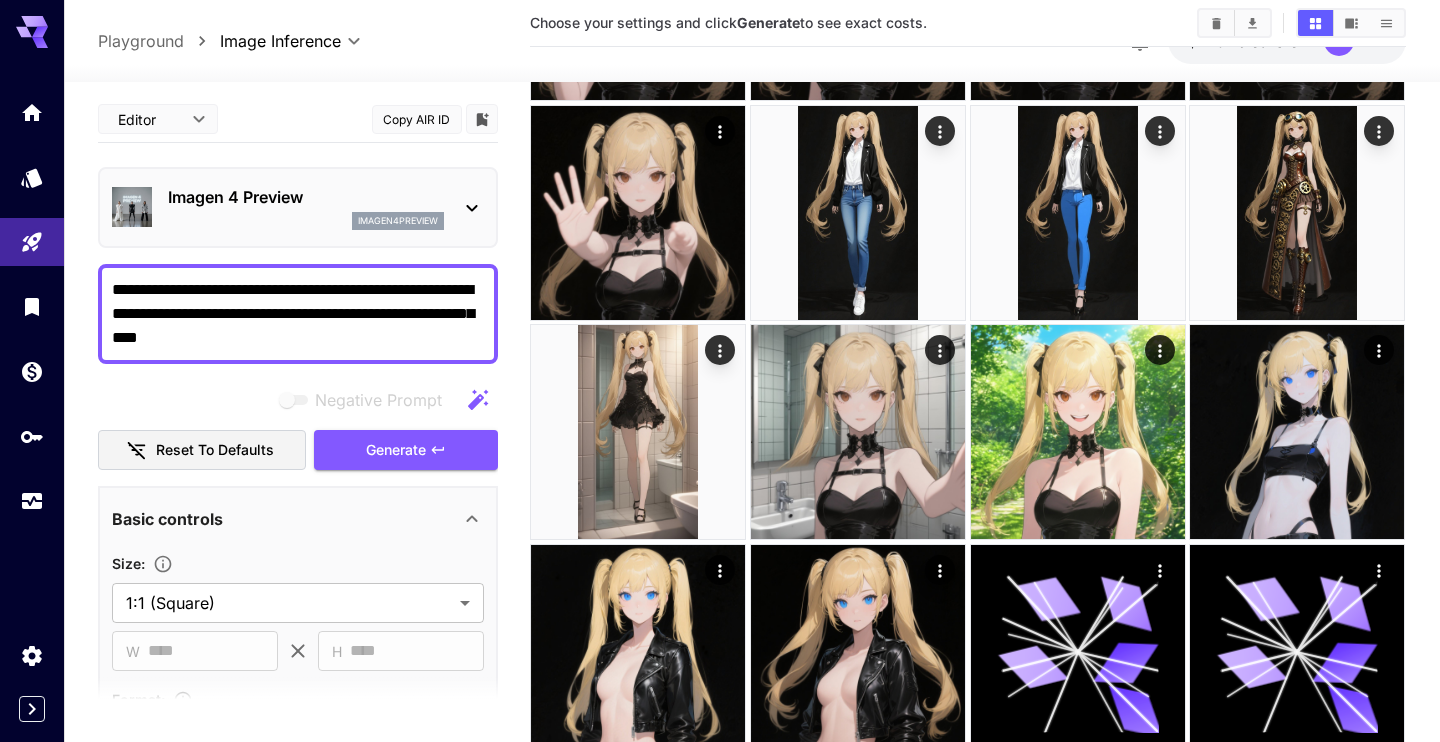 click on "**********" at bounding box center [298, 314] 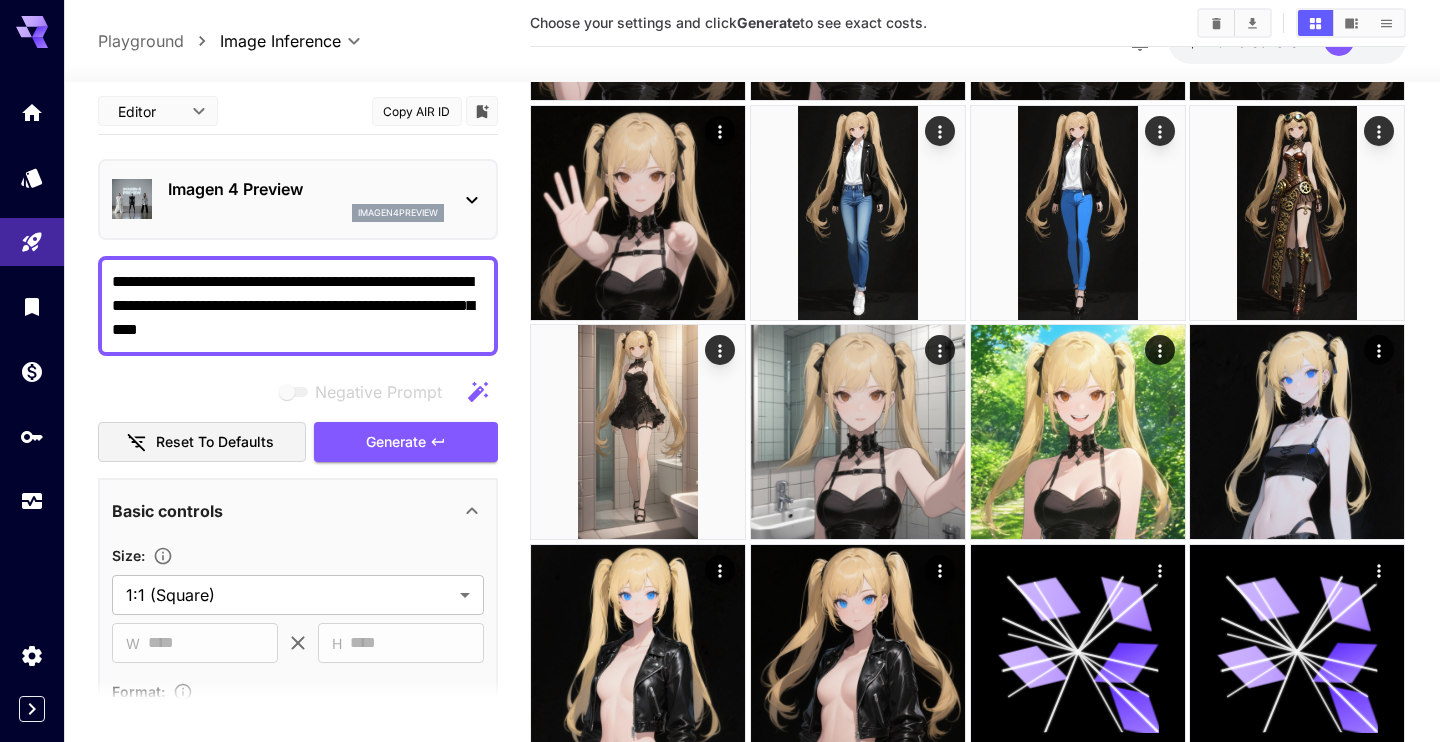scroll, scrollTop: 0, scrollLeft: 0, axis: both 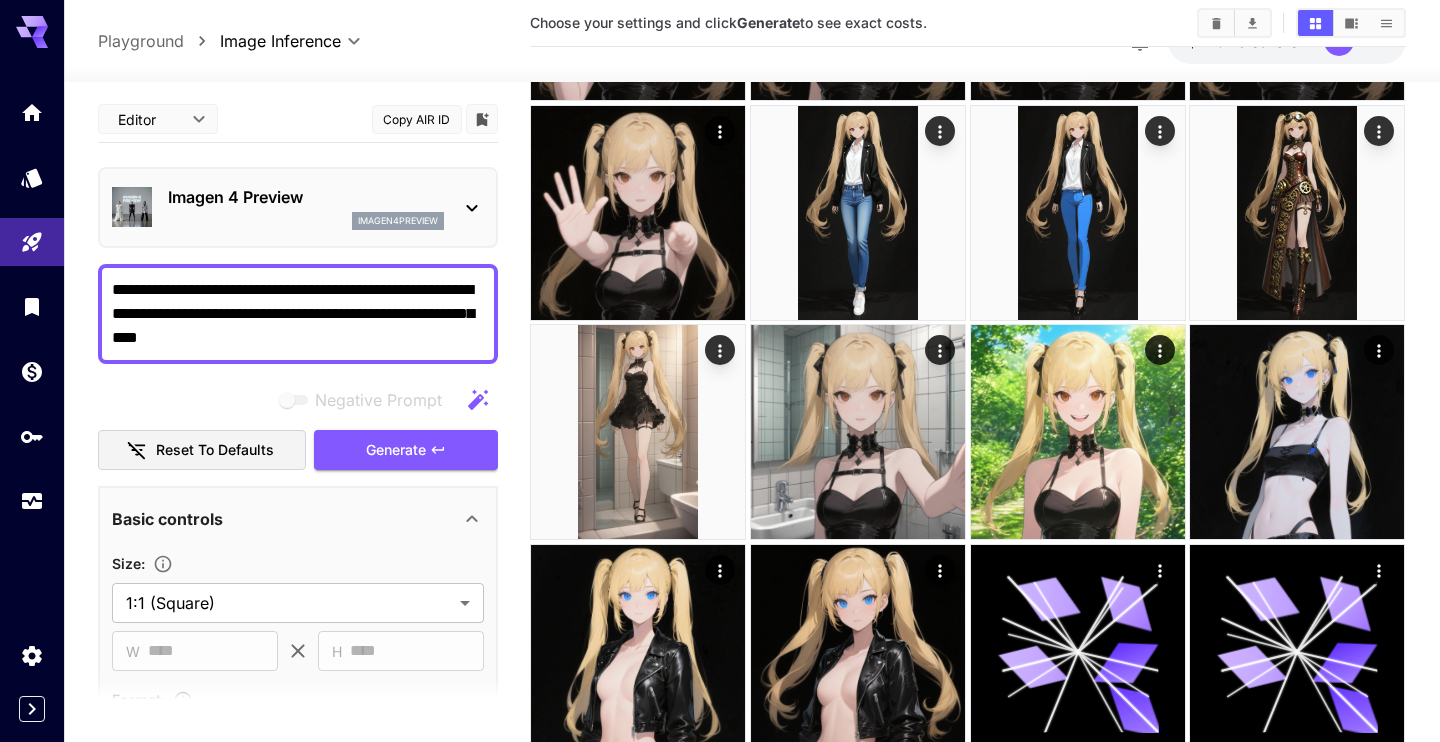 click on "Imagen 4 Preview" at bounding box center (306, 197) 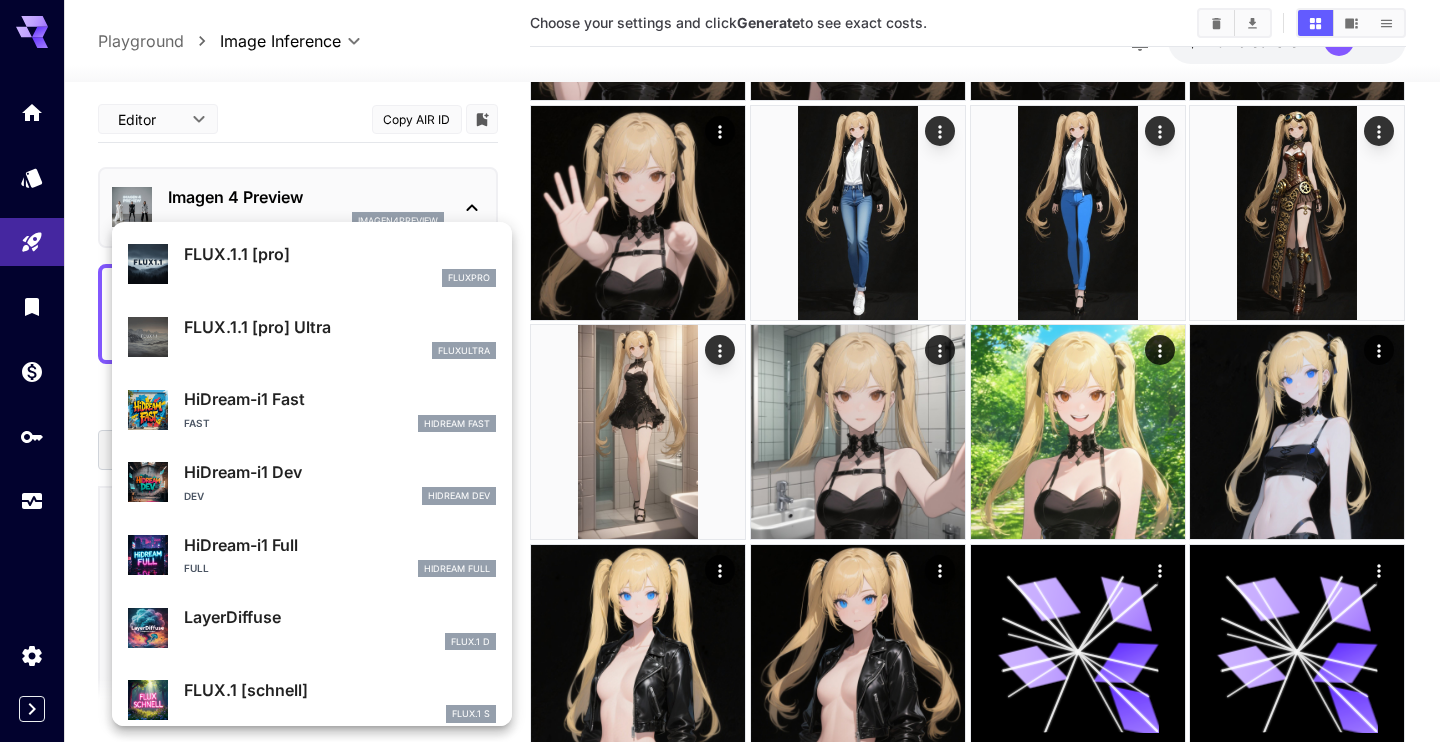 scroll, scrollTop: 1107, scrollLeft: 0, axis: vertical 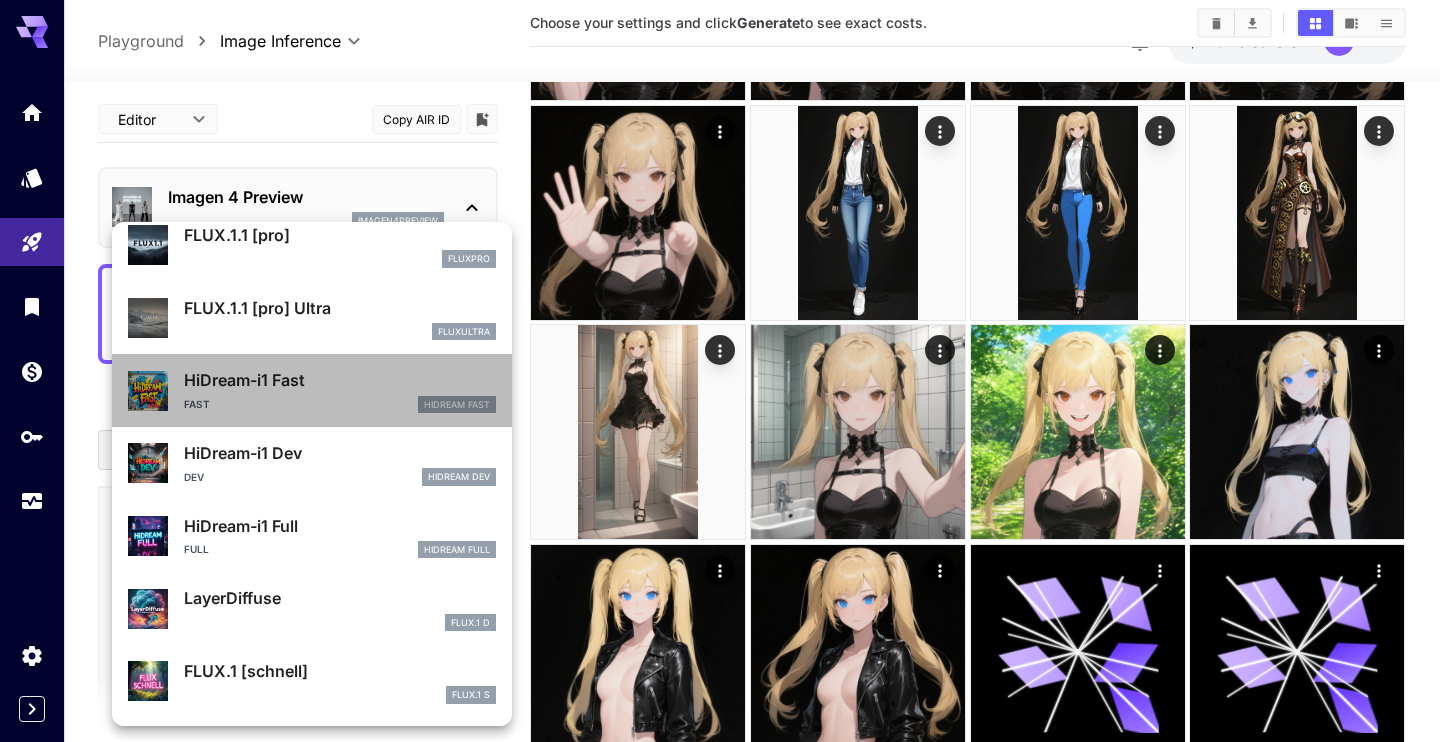 click on "HiDream-i1 Fast Fast HiDream Fast" at bounding box center (340, 390) 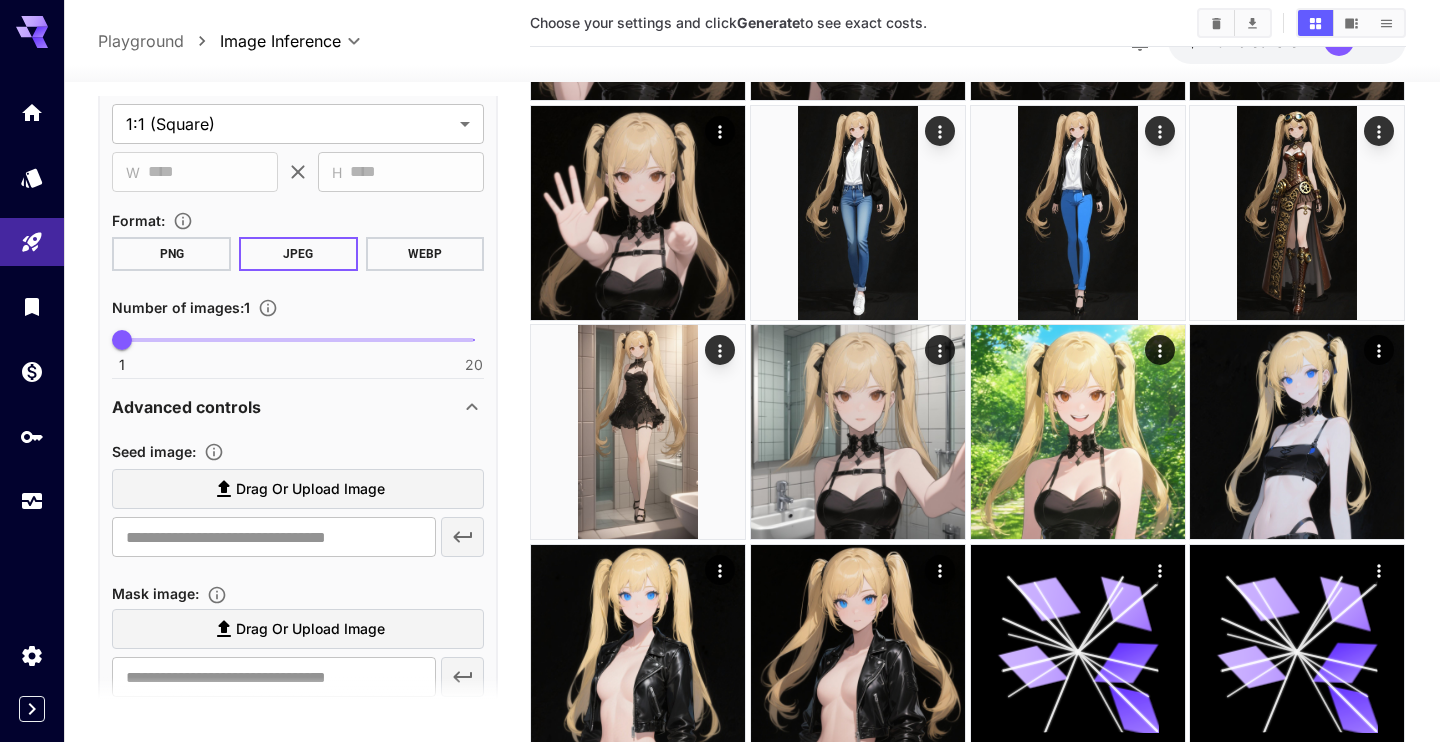 scroll, scrollTop: 570, scrollLeft: 0, axis: vertical 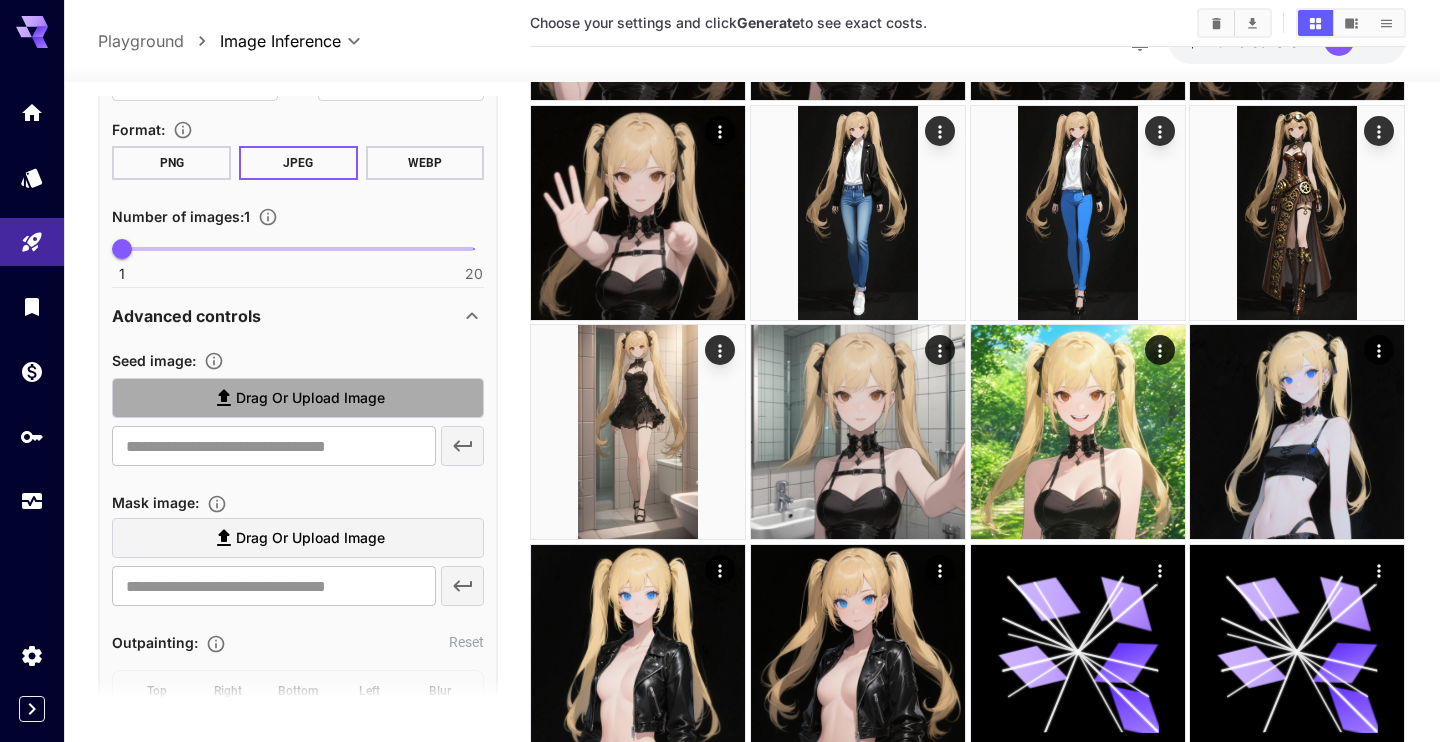 click on "Drag or upload image" at bounding box center [298, 398] 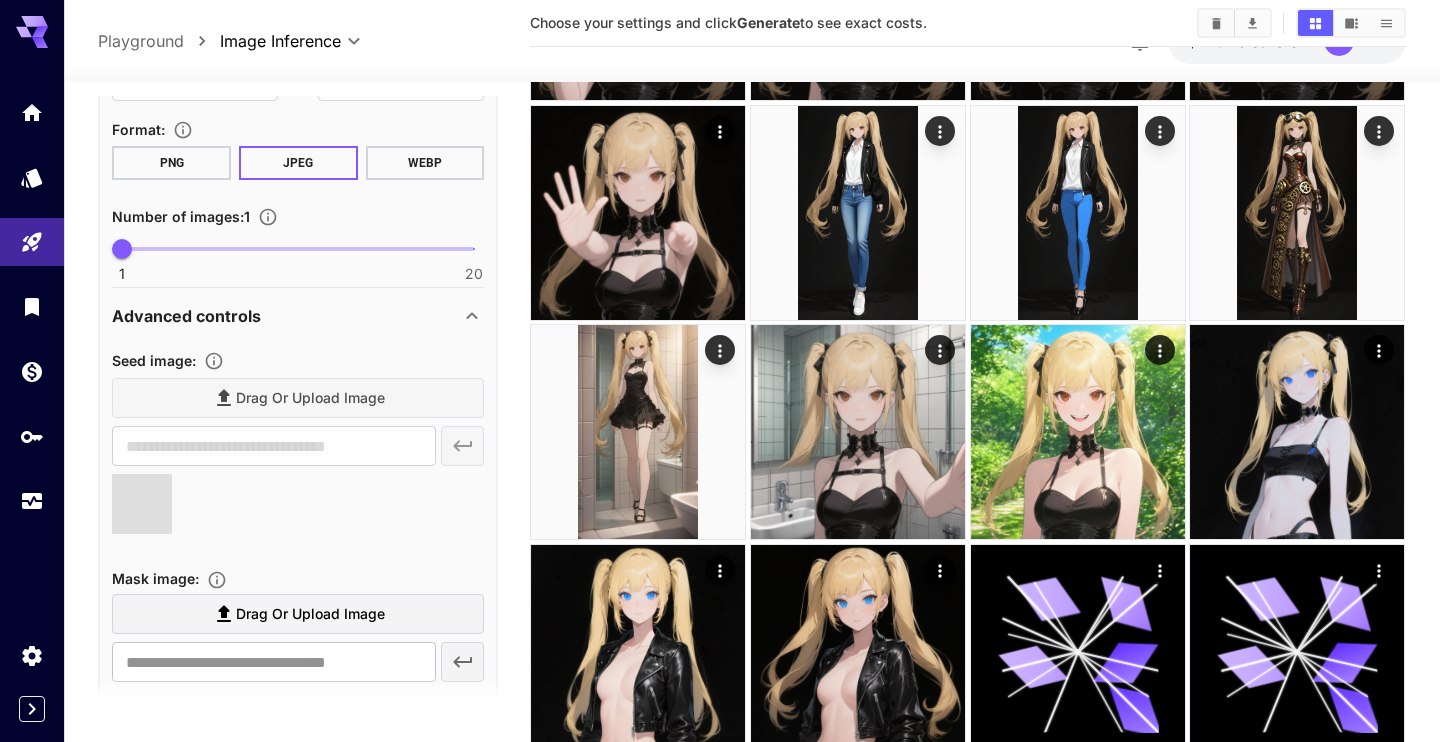 type on "**********" 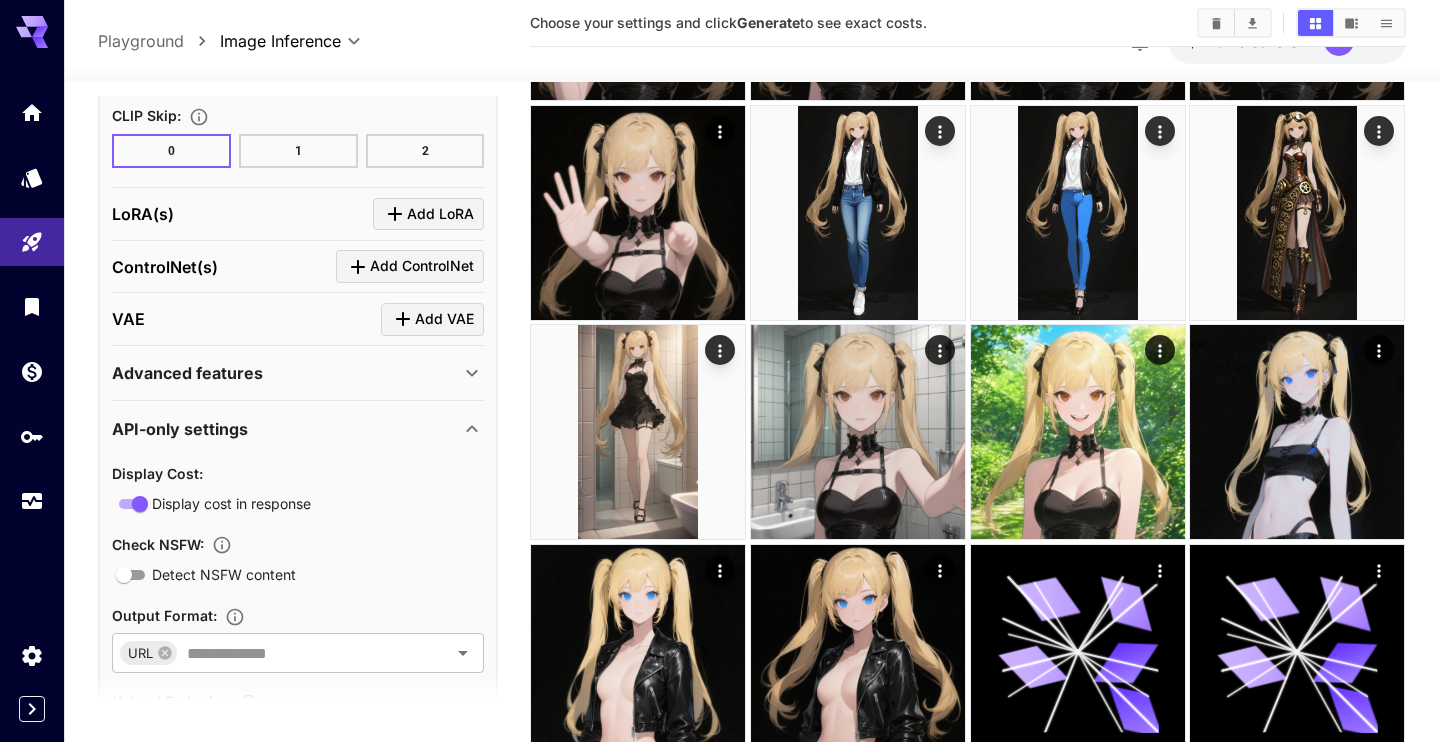scroll, scrollTop: 1938, scrollLeft: 0, axis: vertical 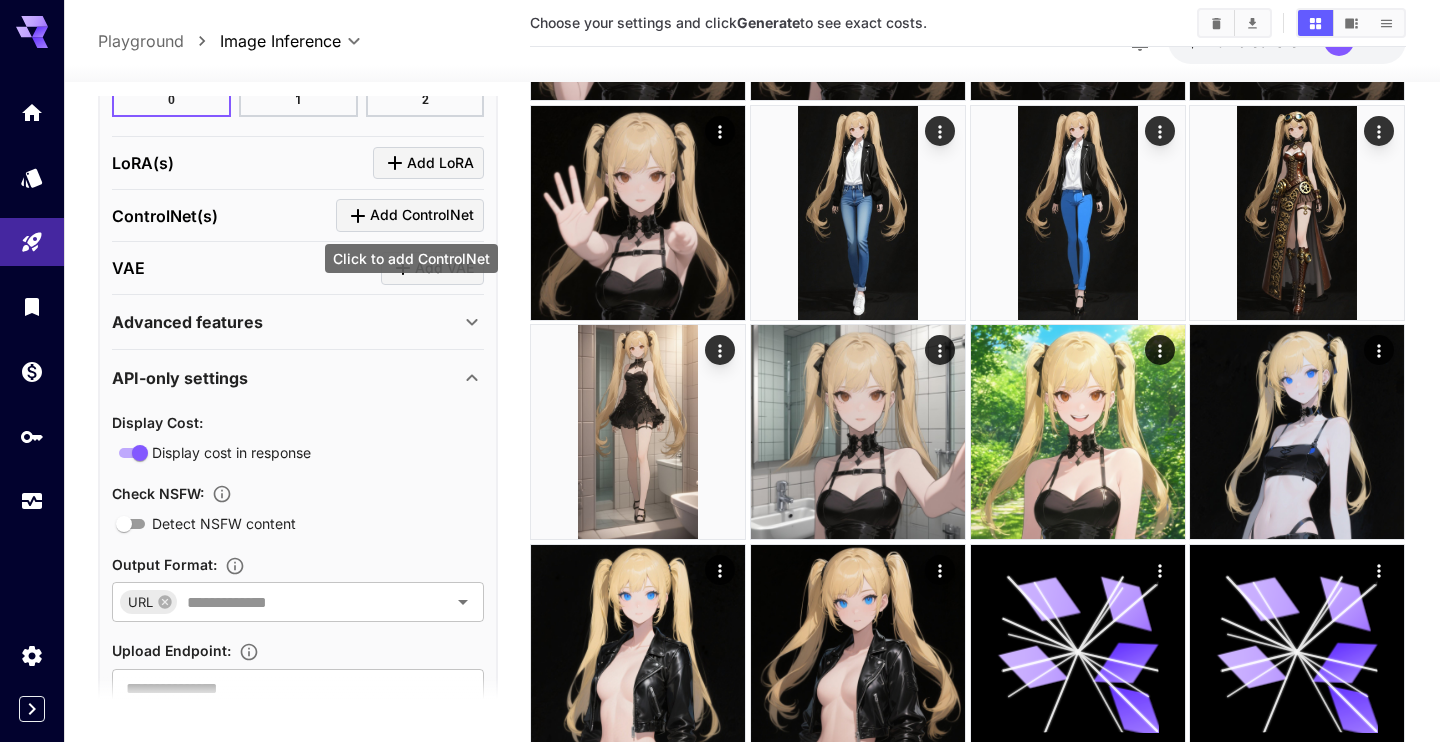 click on "Add ControlNet" at bounding box center [422, 215] 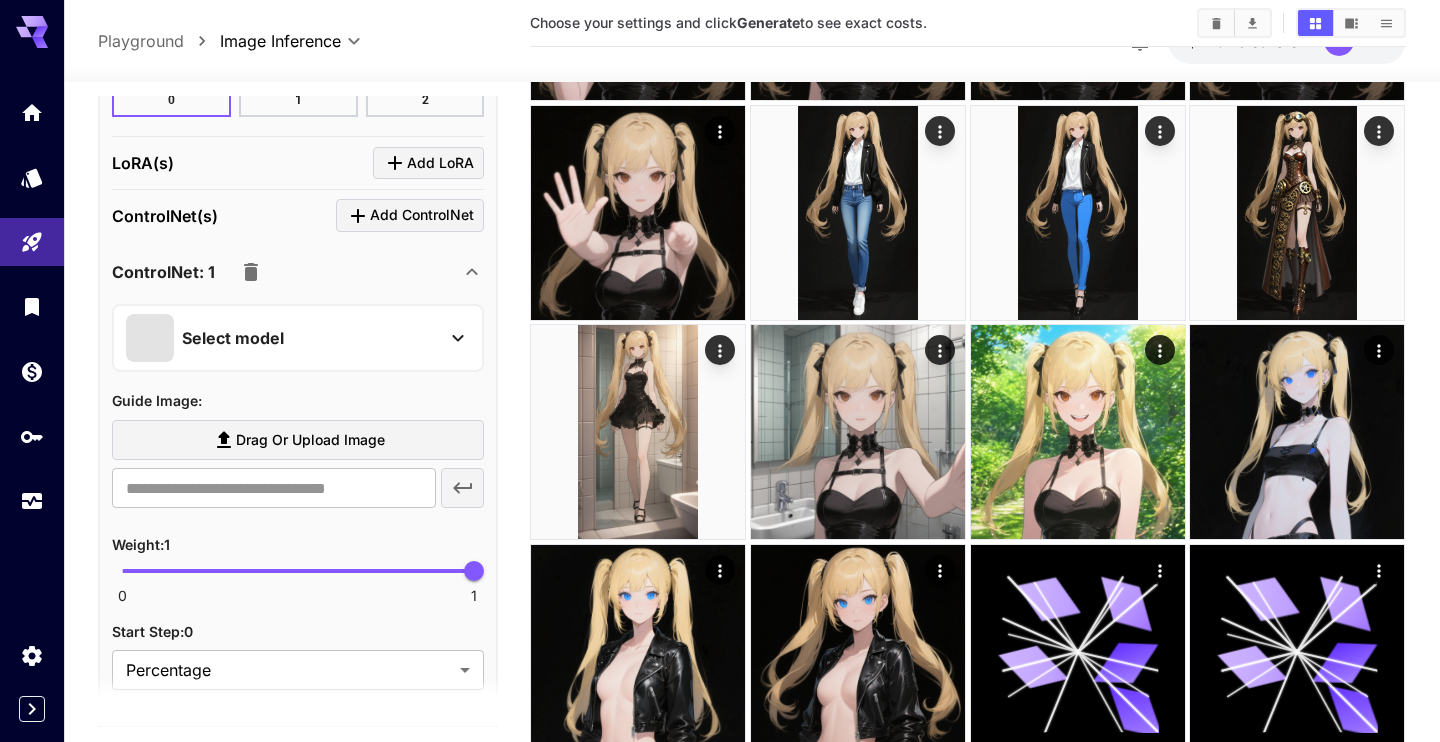 click on "Select model" at bounding box center [233, 338] 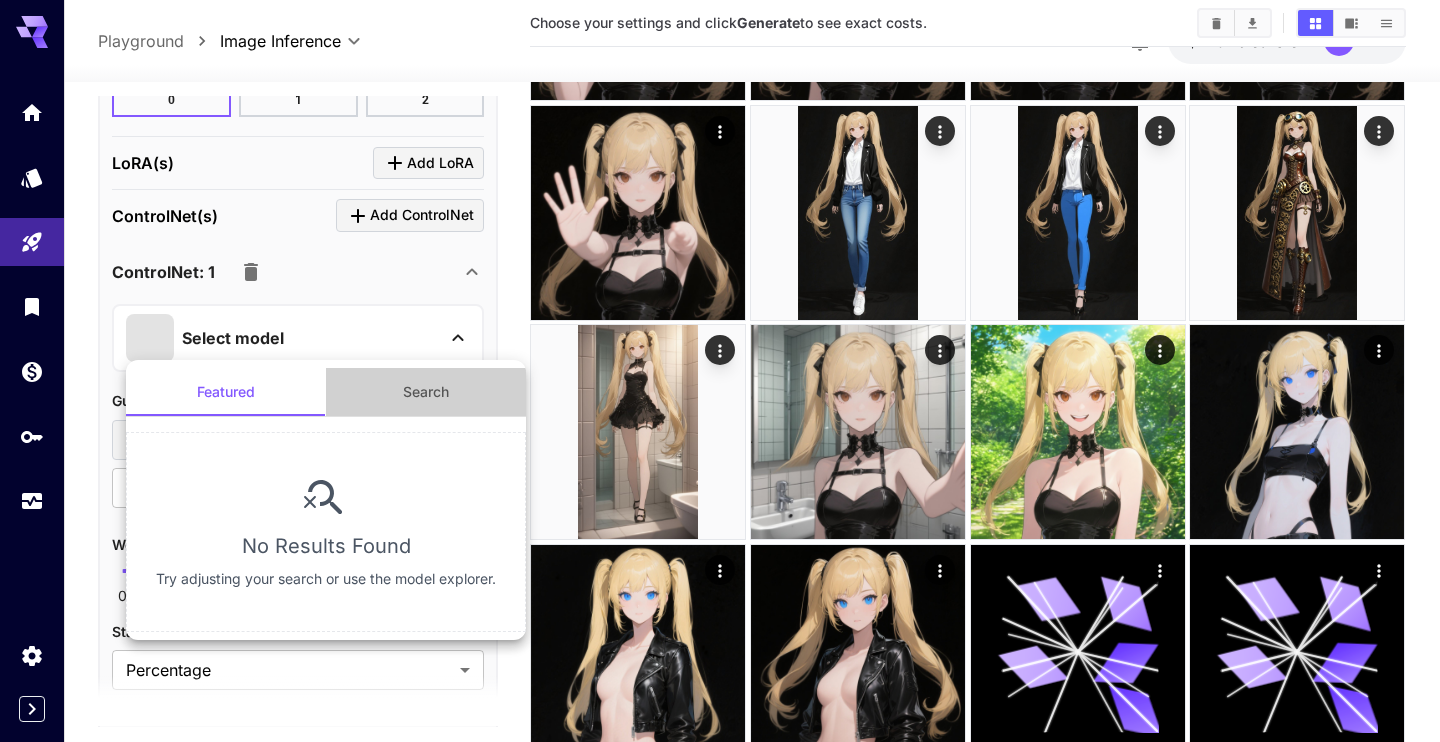click on "Search" at bounding box center (426, 392) 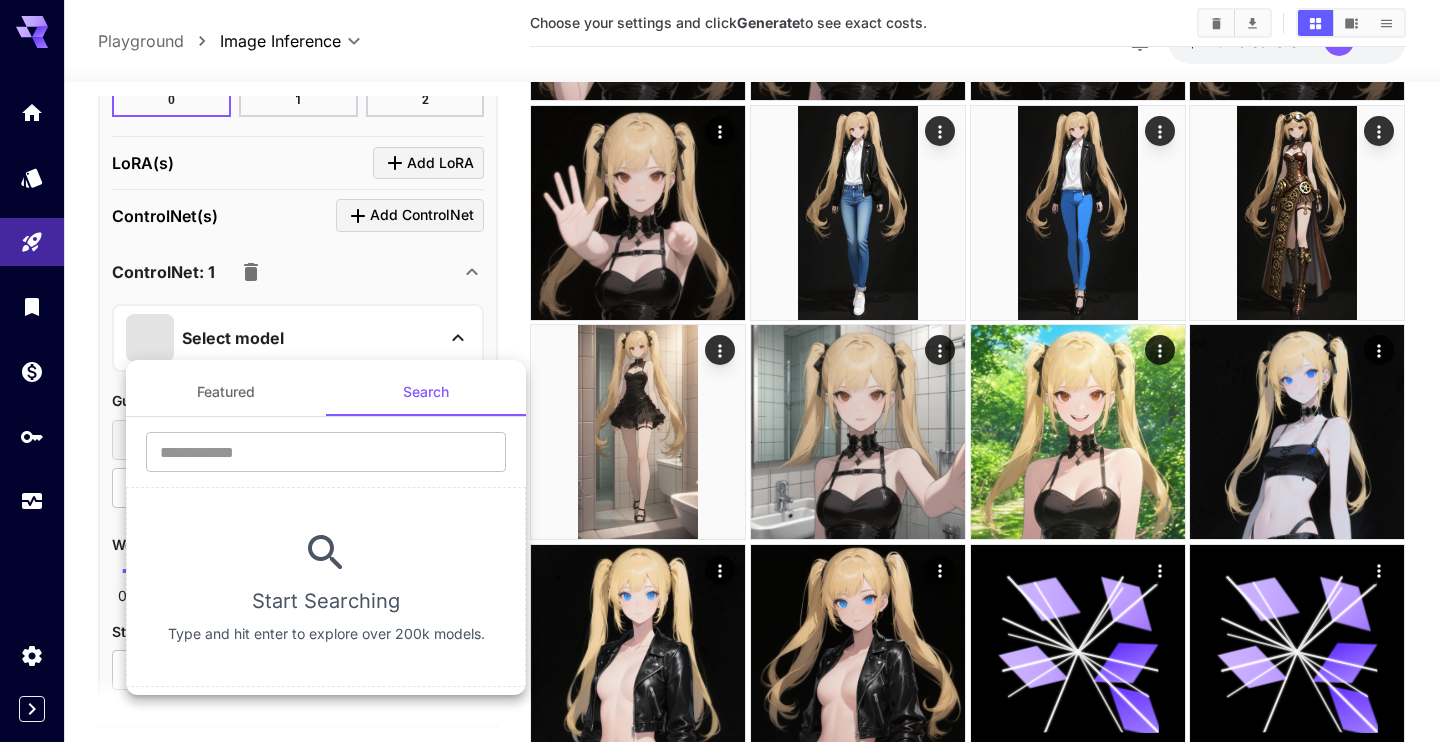 click at bounding box center (720, 371) 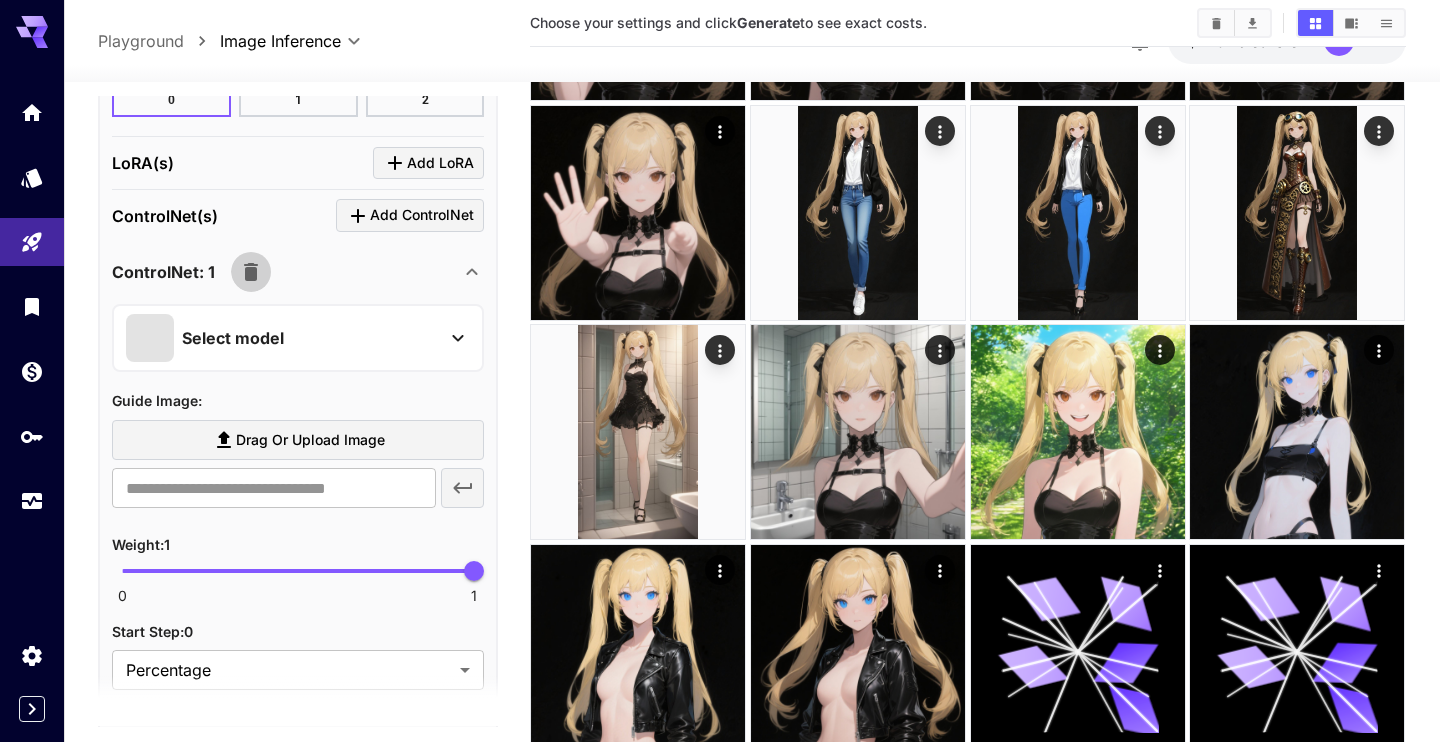 click 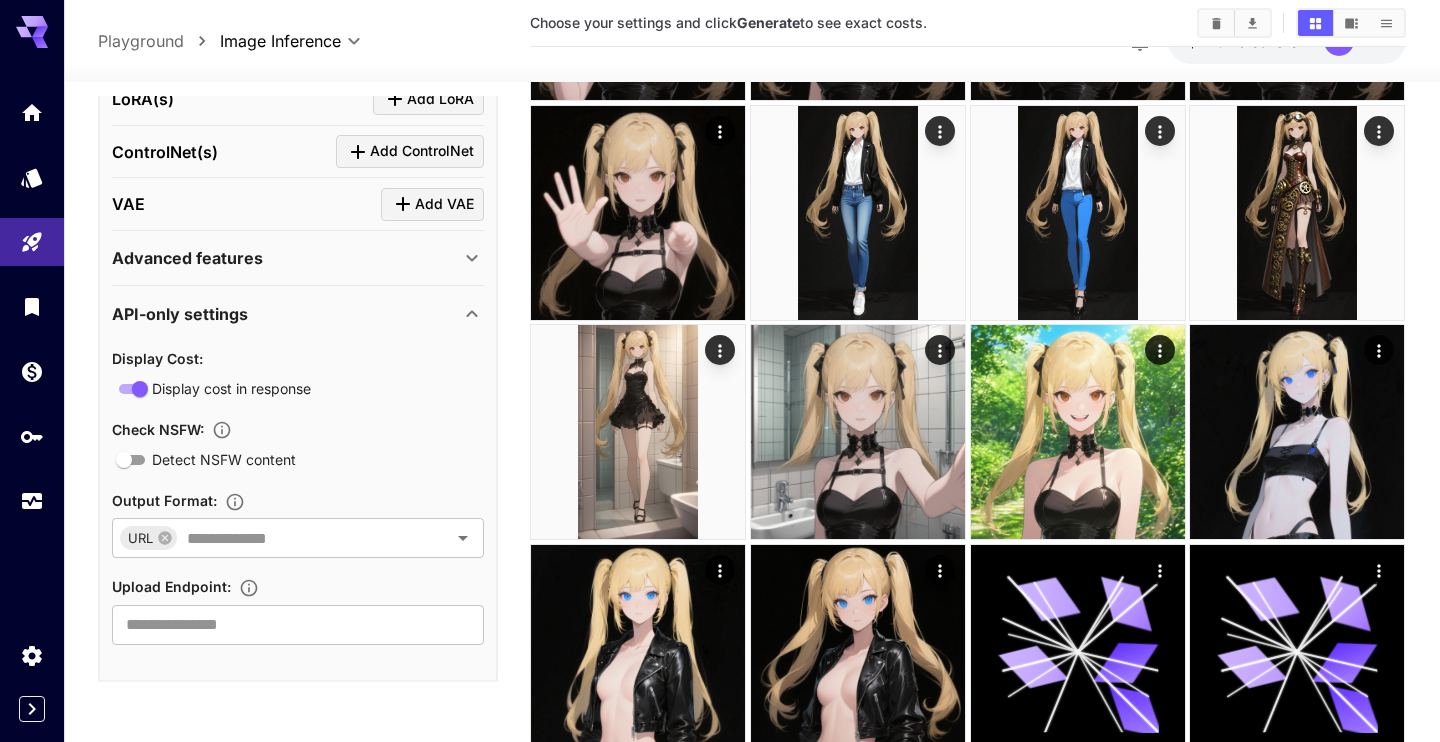 scroll, scrollTop: 2006, scrollLeft: 0, axis: vertical 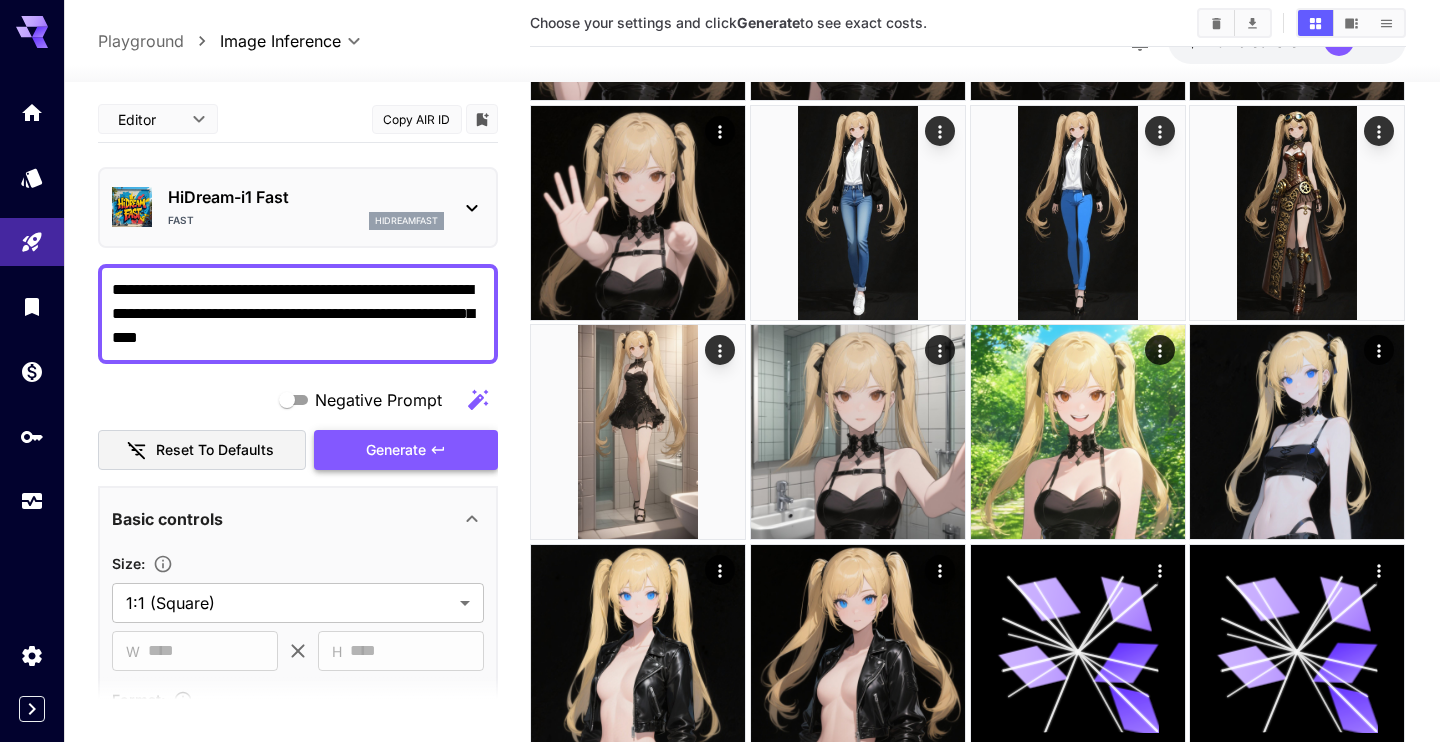 click on "Generate" at bounding box center (406, 450) 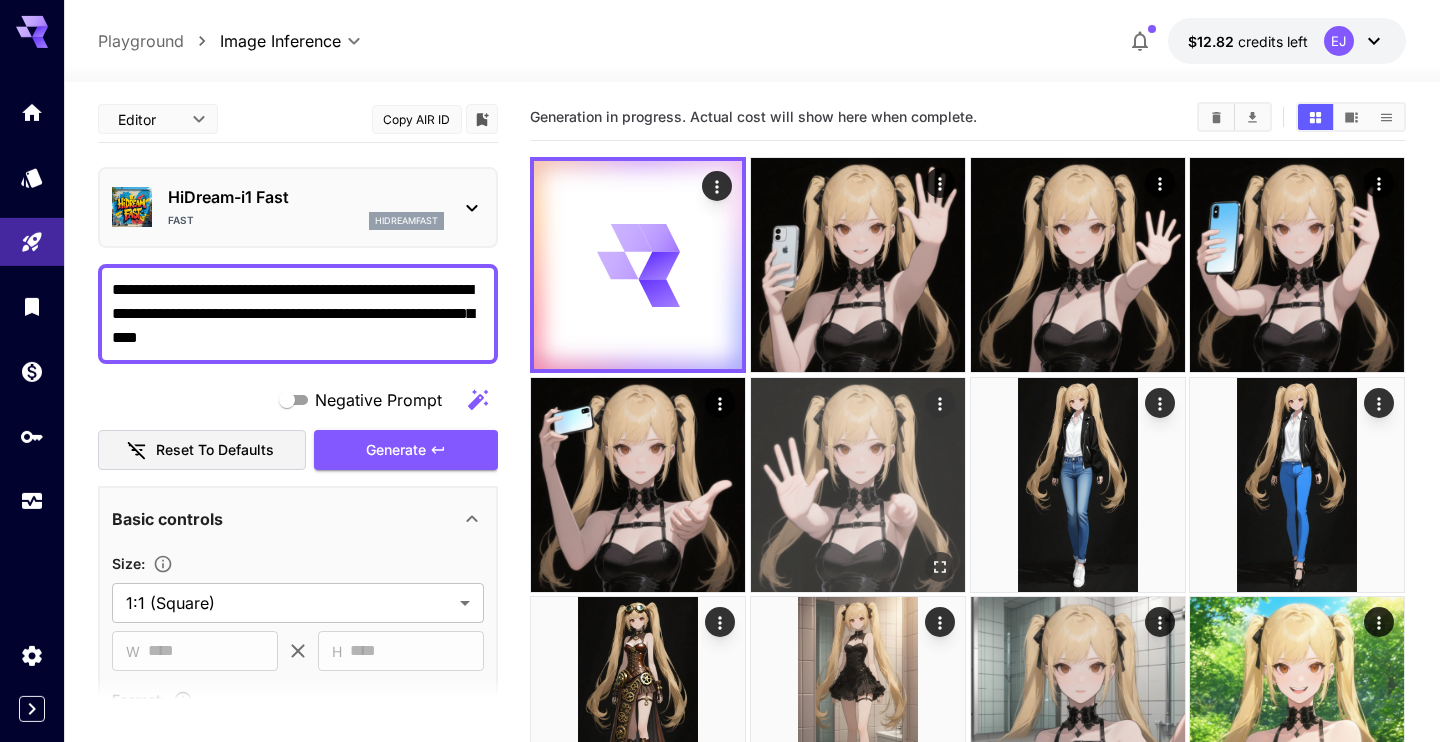 scroll, scrollTop: 0, scrollLeft: 0, axis: both 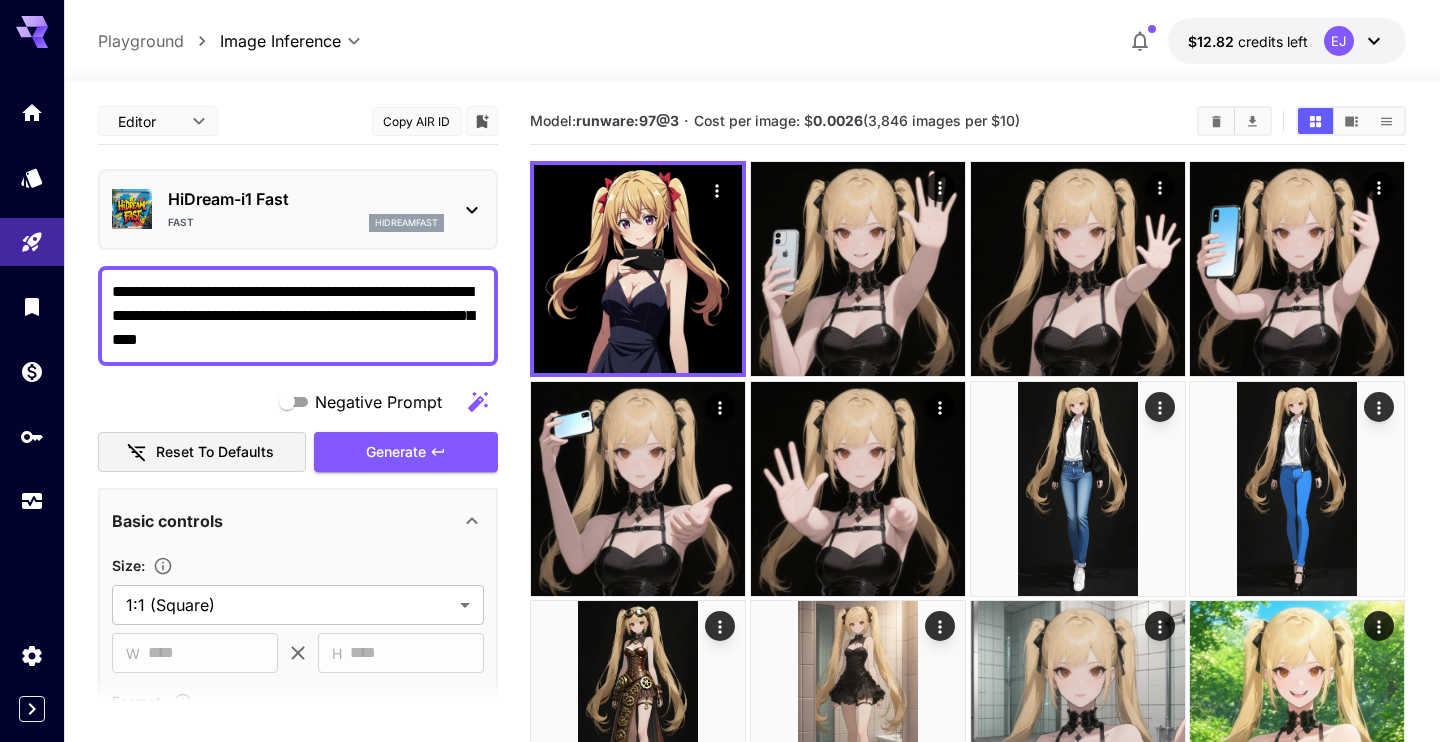 click on "HiDream-i1 Fast Fast hidreamfast" at bounding box center (306, 209) 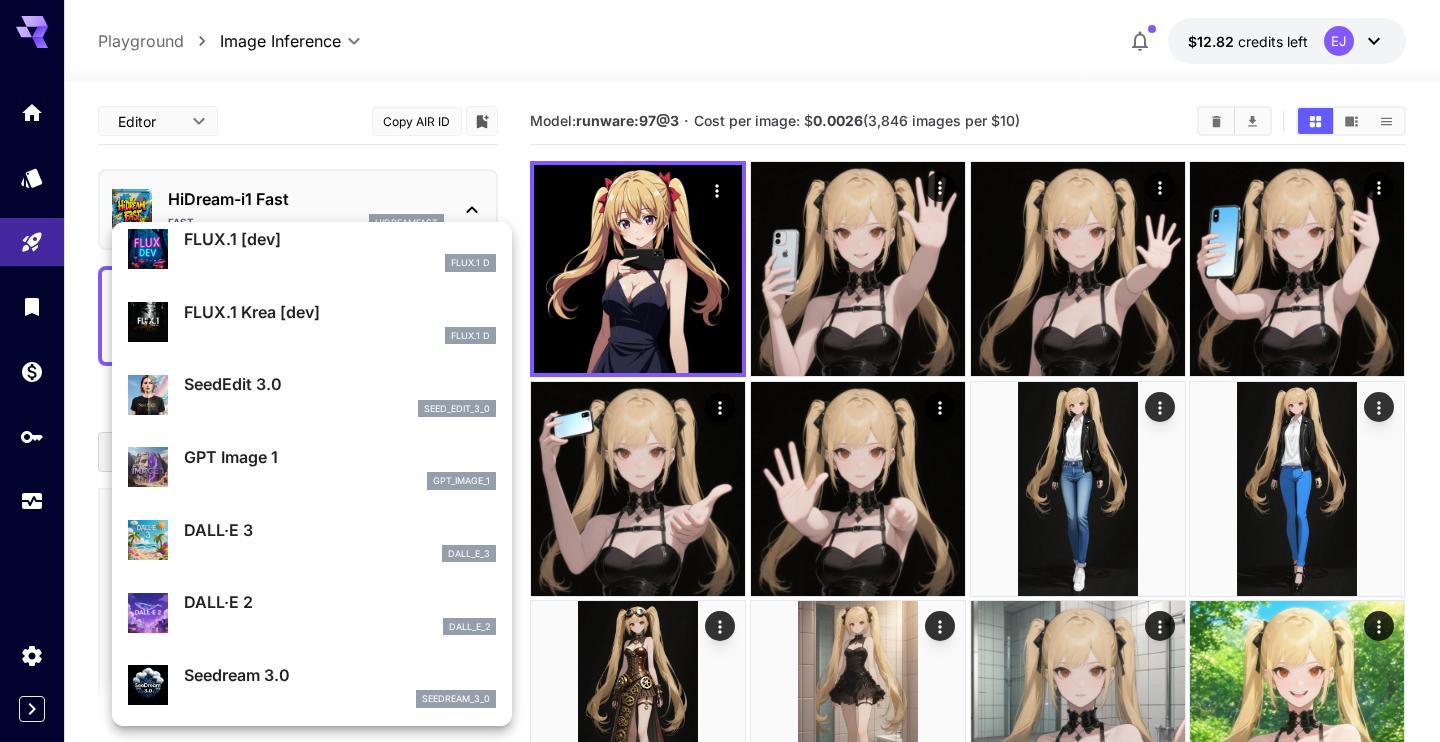 scroll, scrollTop: 0, scrollLeft: 0, axis: both 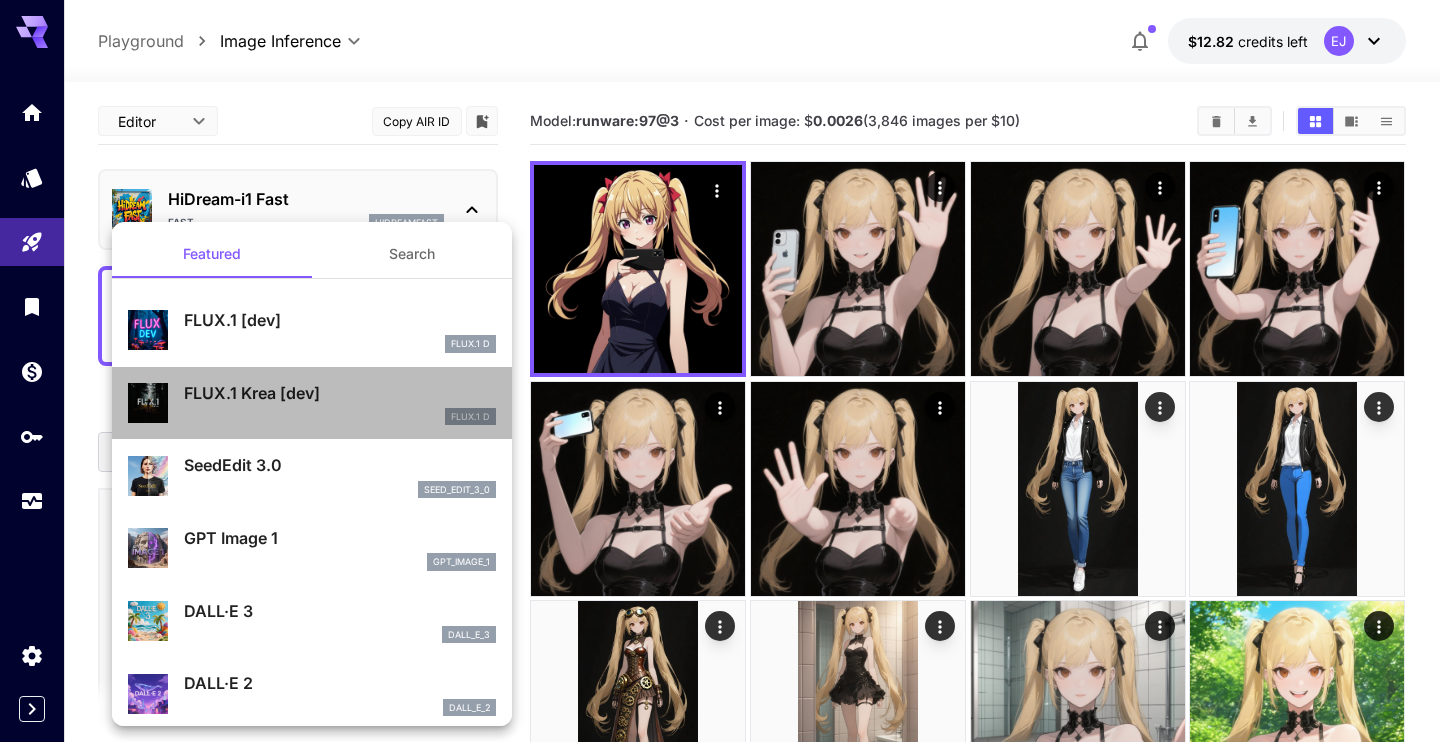 click on "FLUX.1 Krea [dev]" at bounding box center [340, 393] 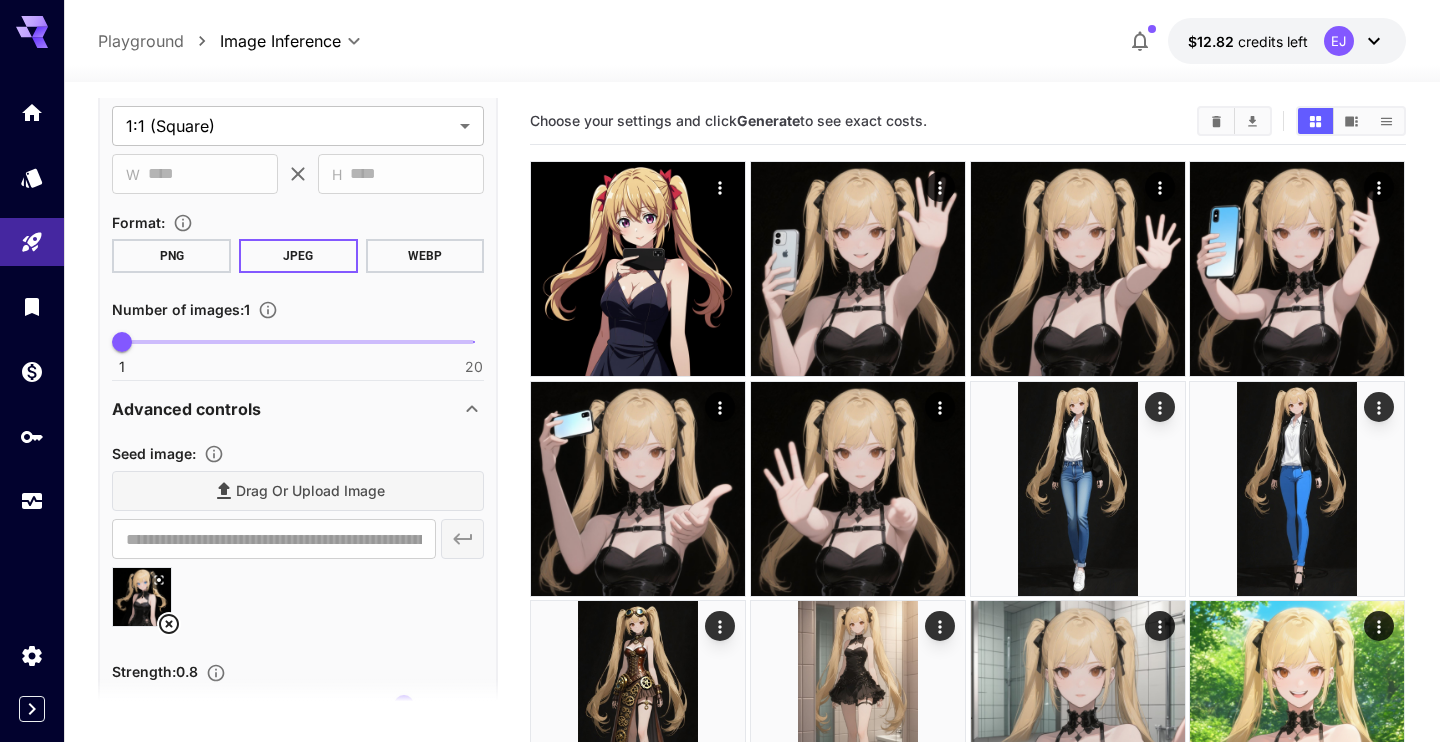 scroll, scrollTop: 570, scrollLeft: 0, axis: vertical 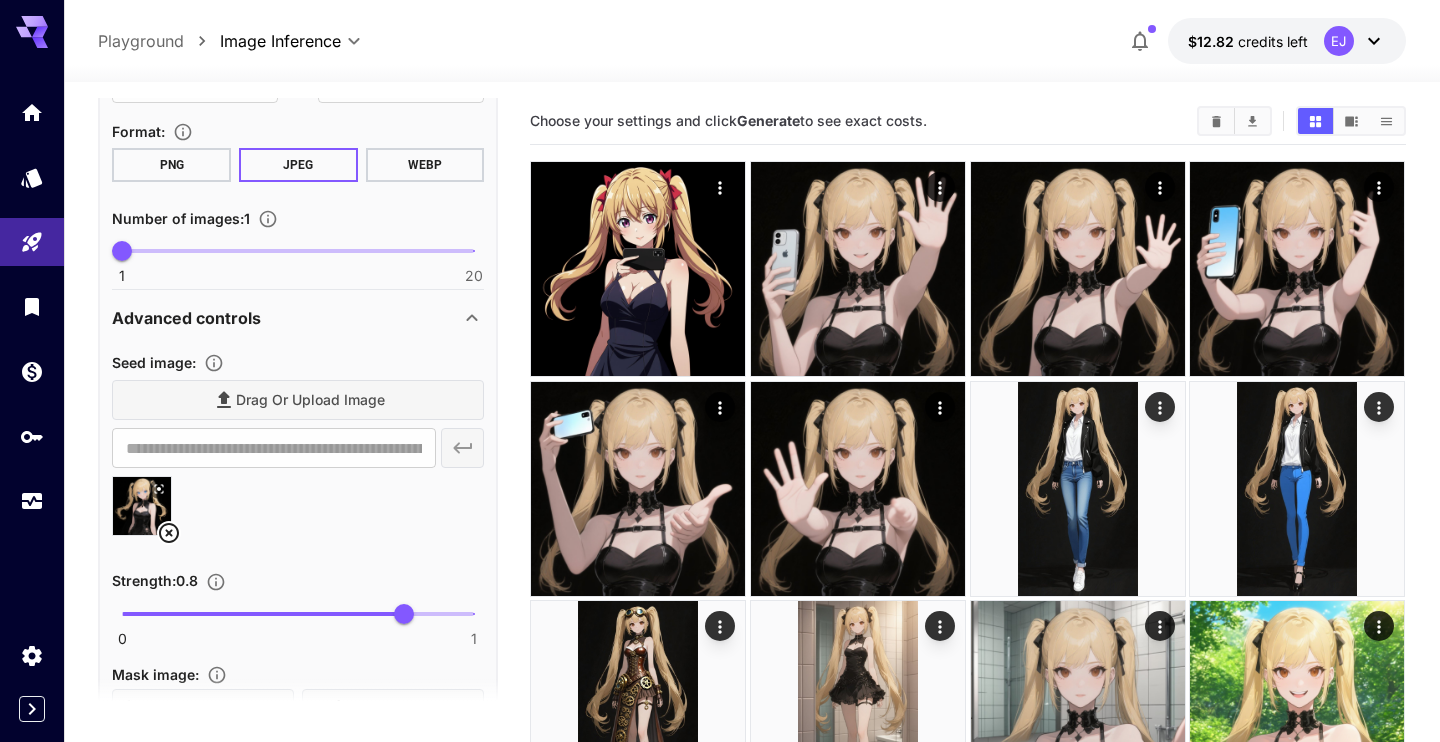 click 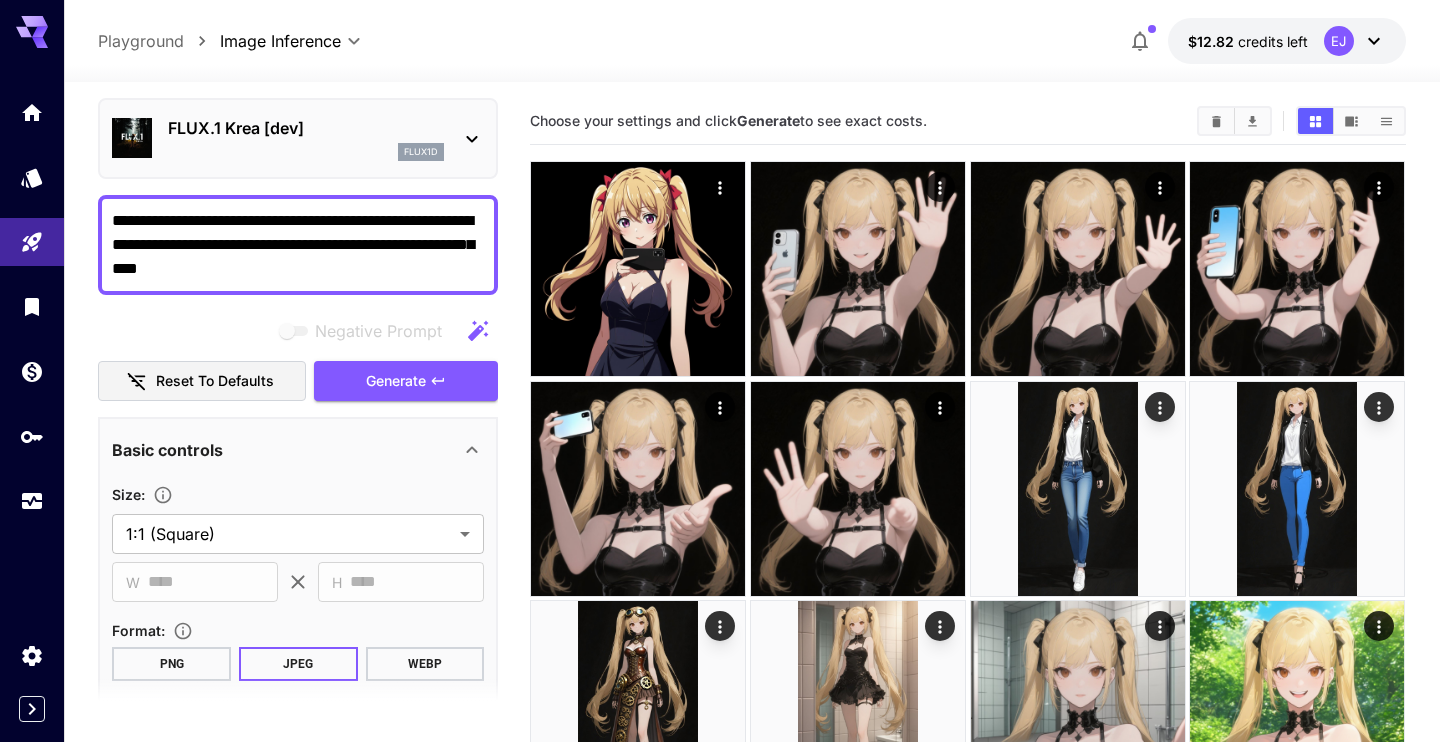 scroll, scrollTop: 0, scrollLeft: 0, axis: both 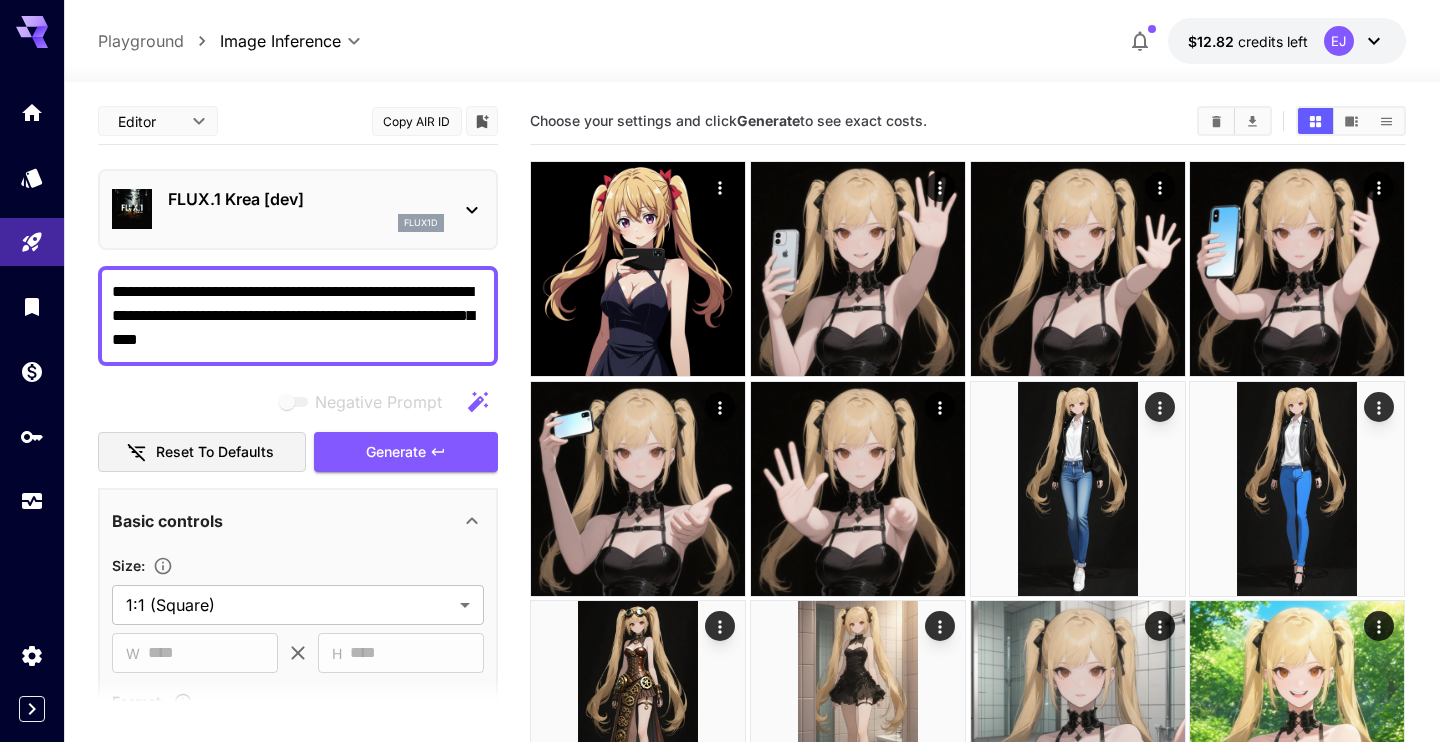 click on "FLUX.1 Krea [dev] flux1d" at bounding box center [298, 209] 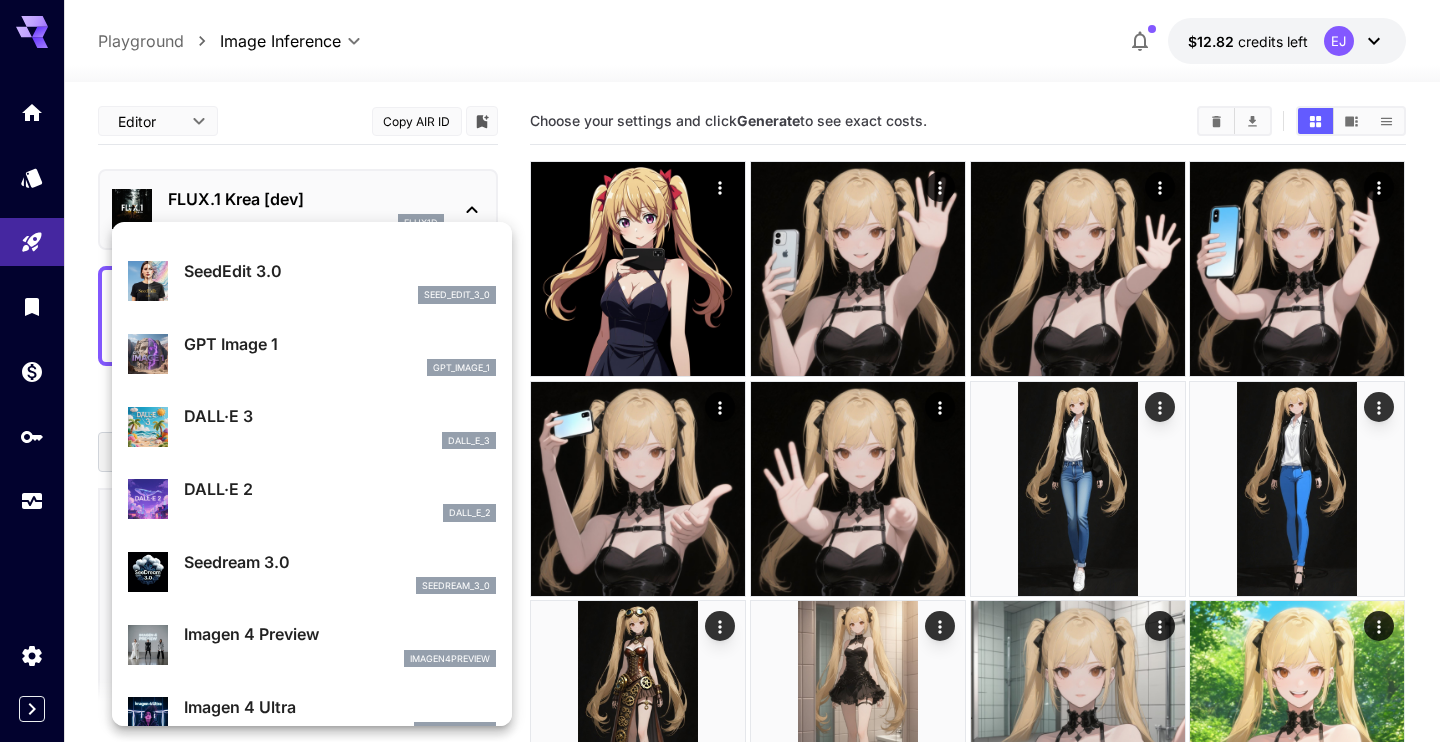 scroll, scrollTop: 229, scrollLeft: 0, axis: vertical 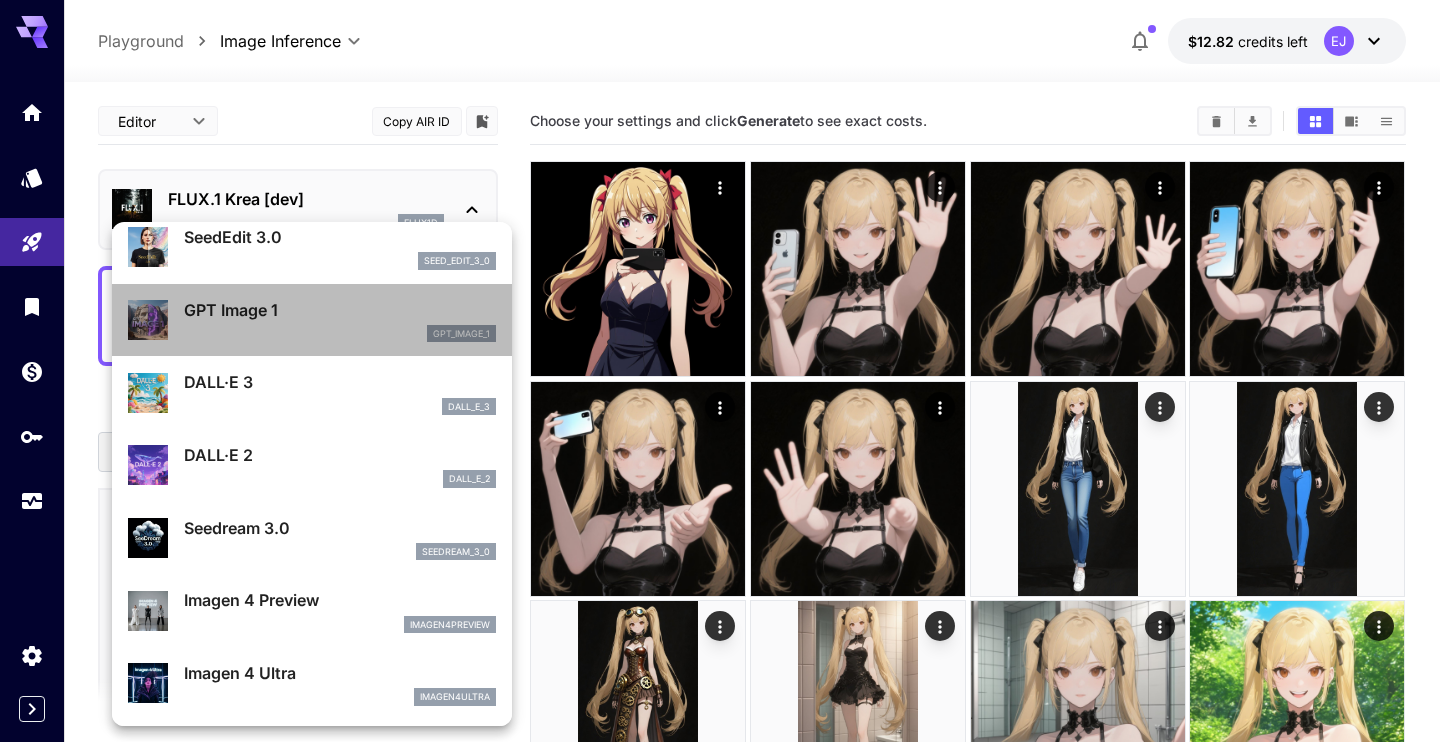 click on "GPT Image 1" at bounding box center [340, 310] 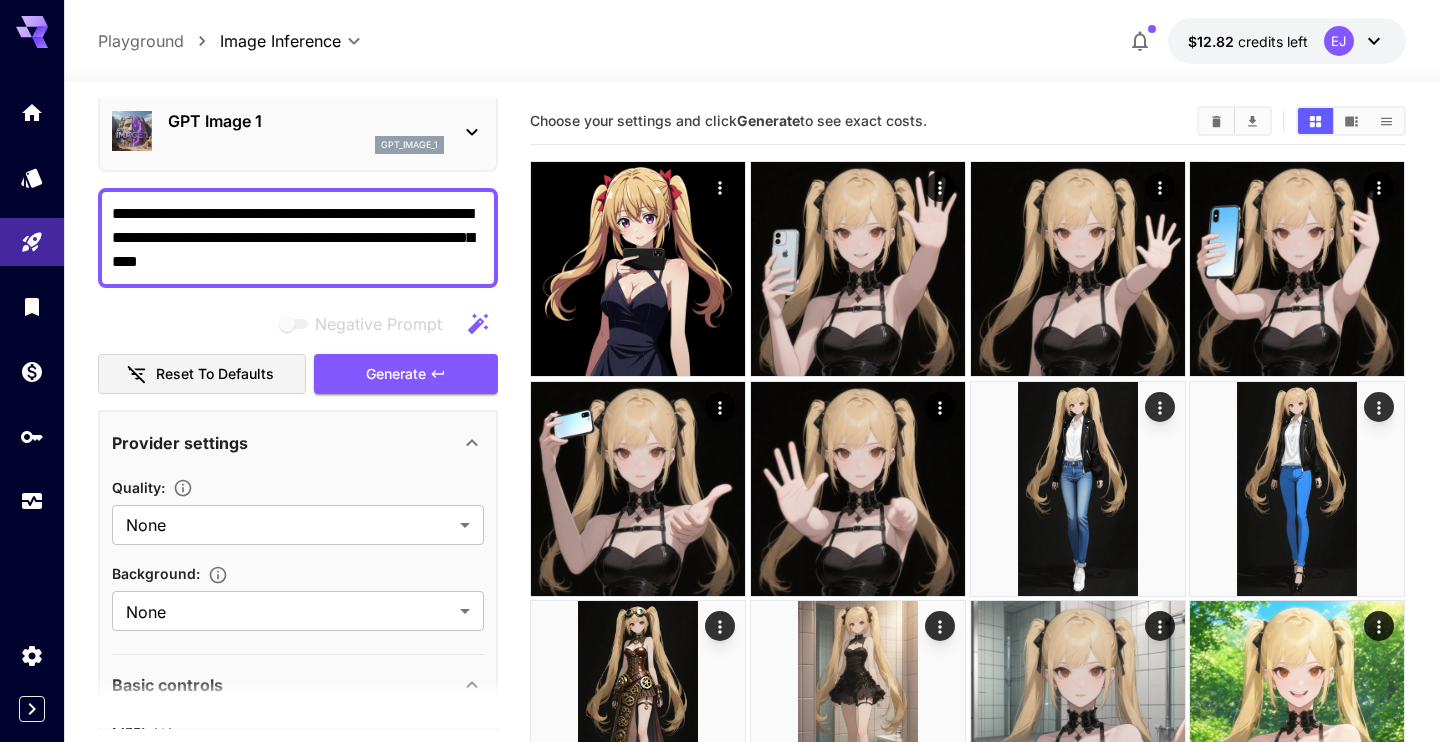 scroll, scrollTop: 64, scrollLeft: 0, axis: vertical 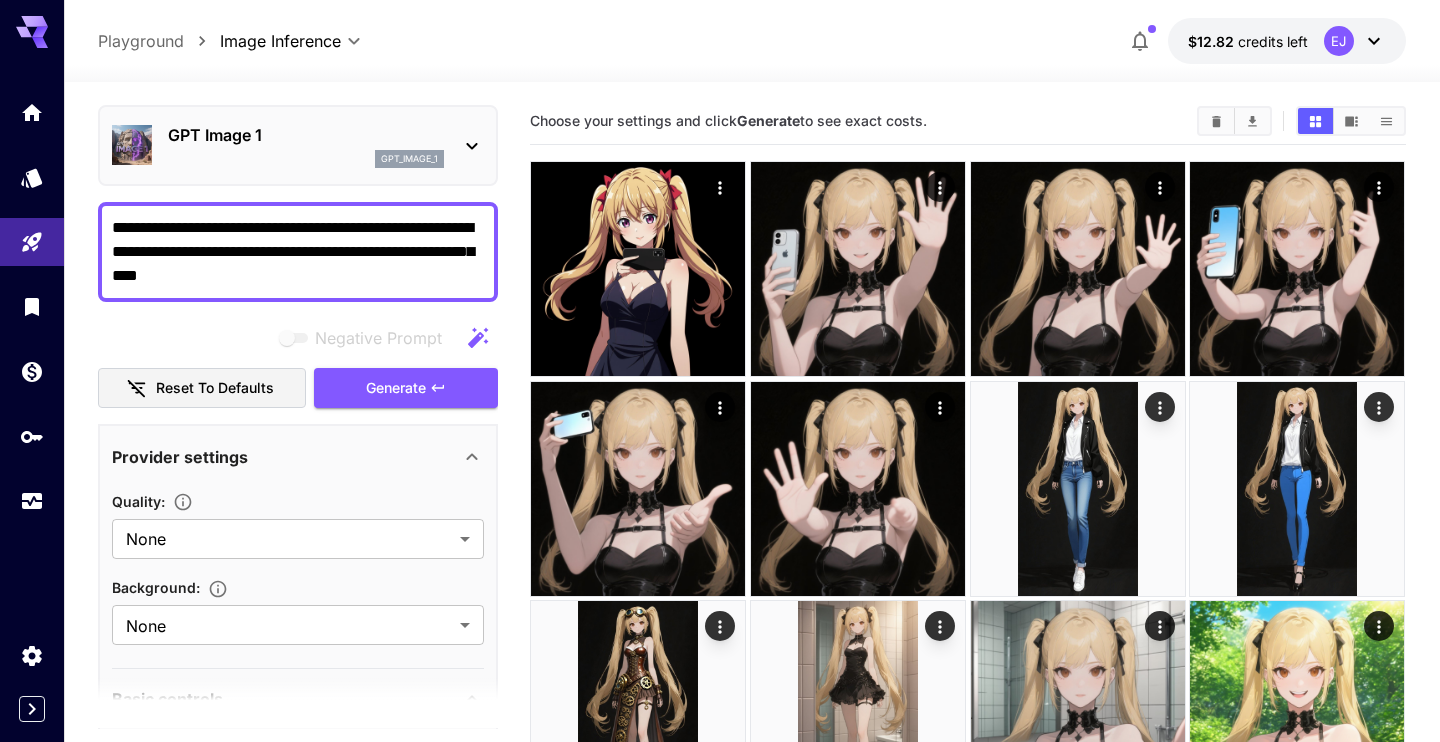 click on "Background :  None ******* ​" at bounding box center (298, 610) 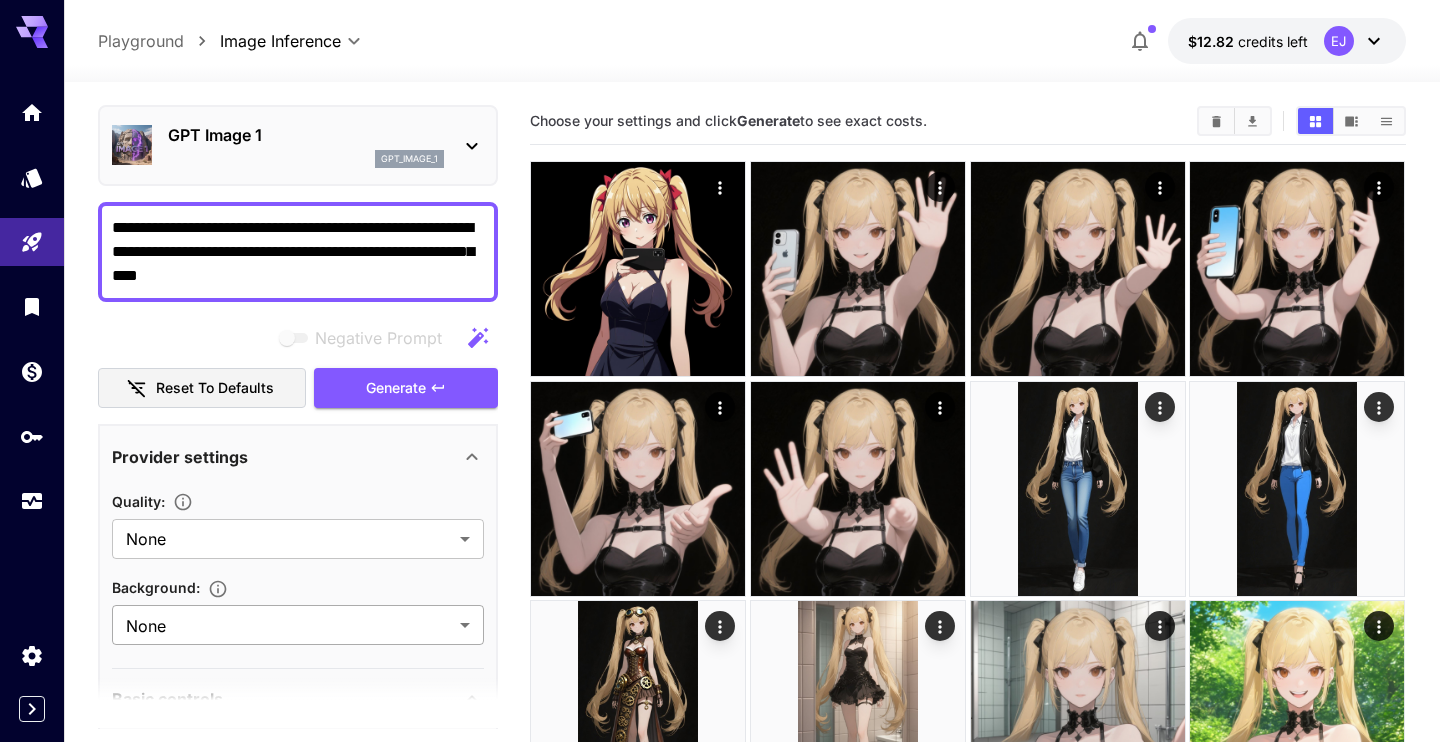 click on "**********" at bounding box center (720, 1097) 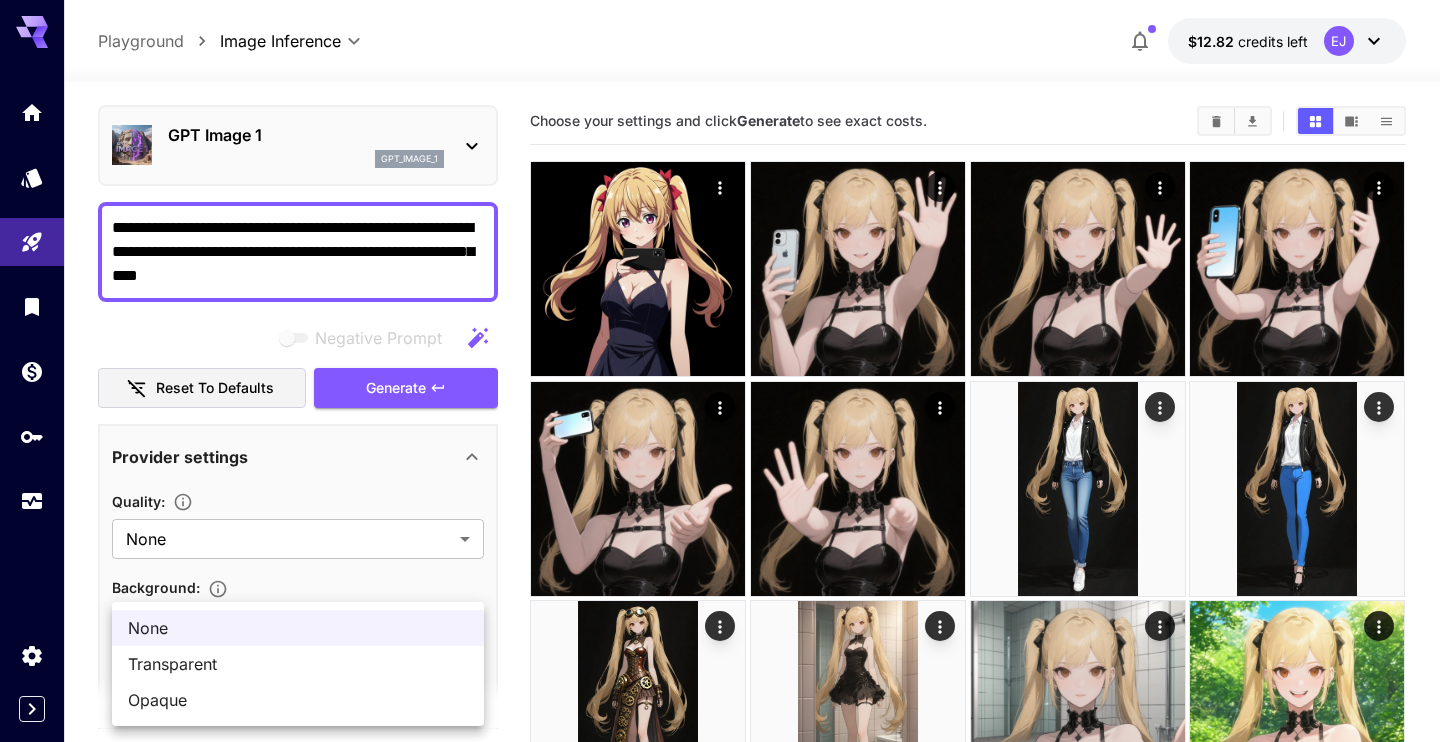 click at bounding box center [720, 371] 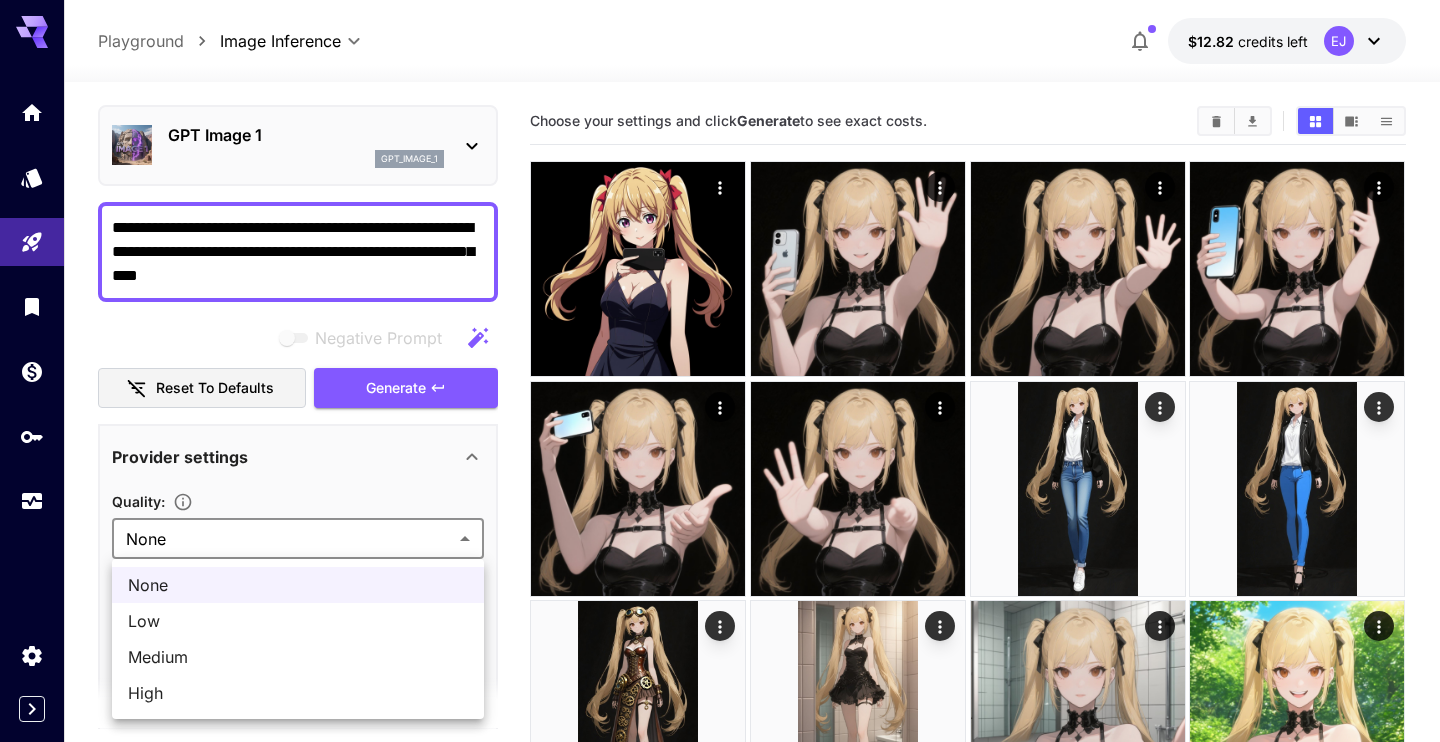 click on "**********" at bounding box center (720, 1097) 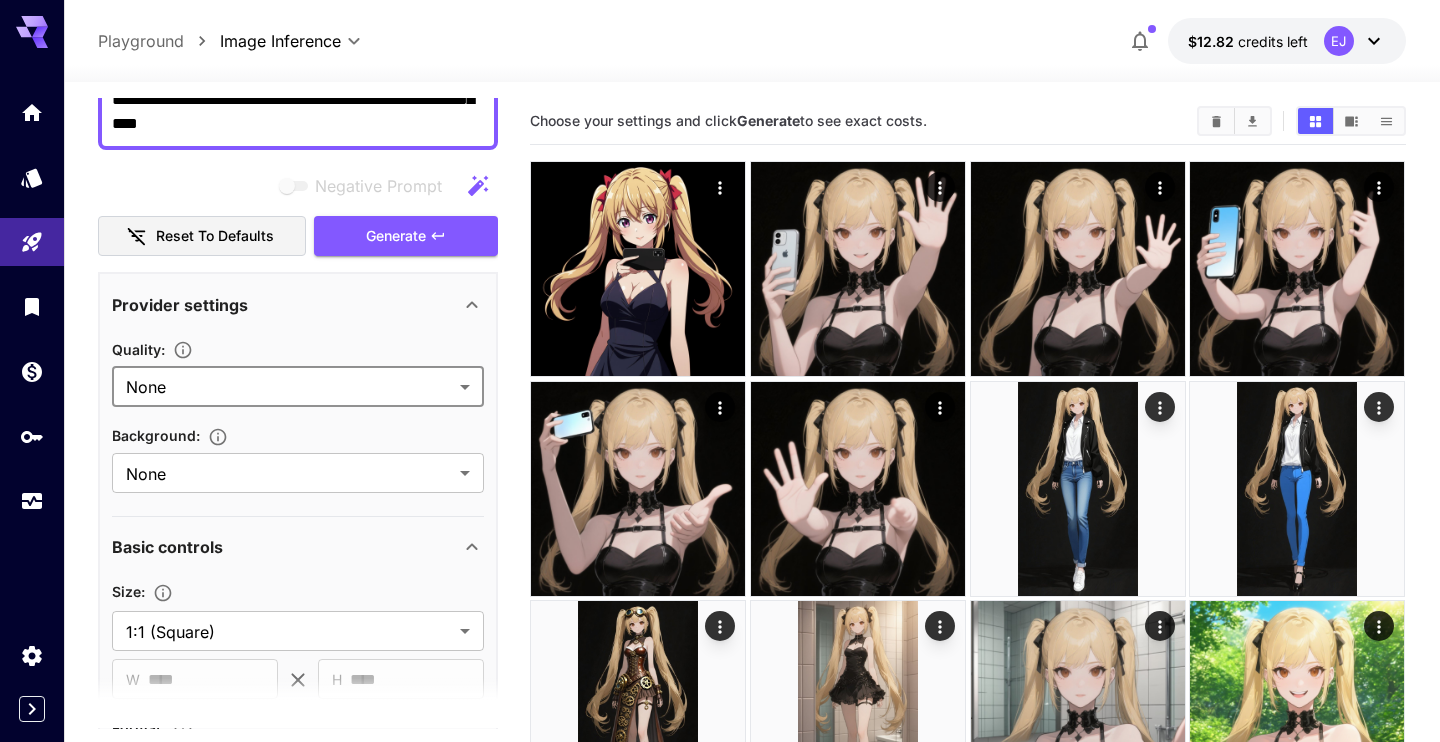 scroll, scrollTop: 0, scrollLeft: 0, axis: both 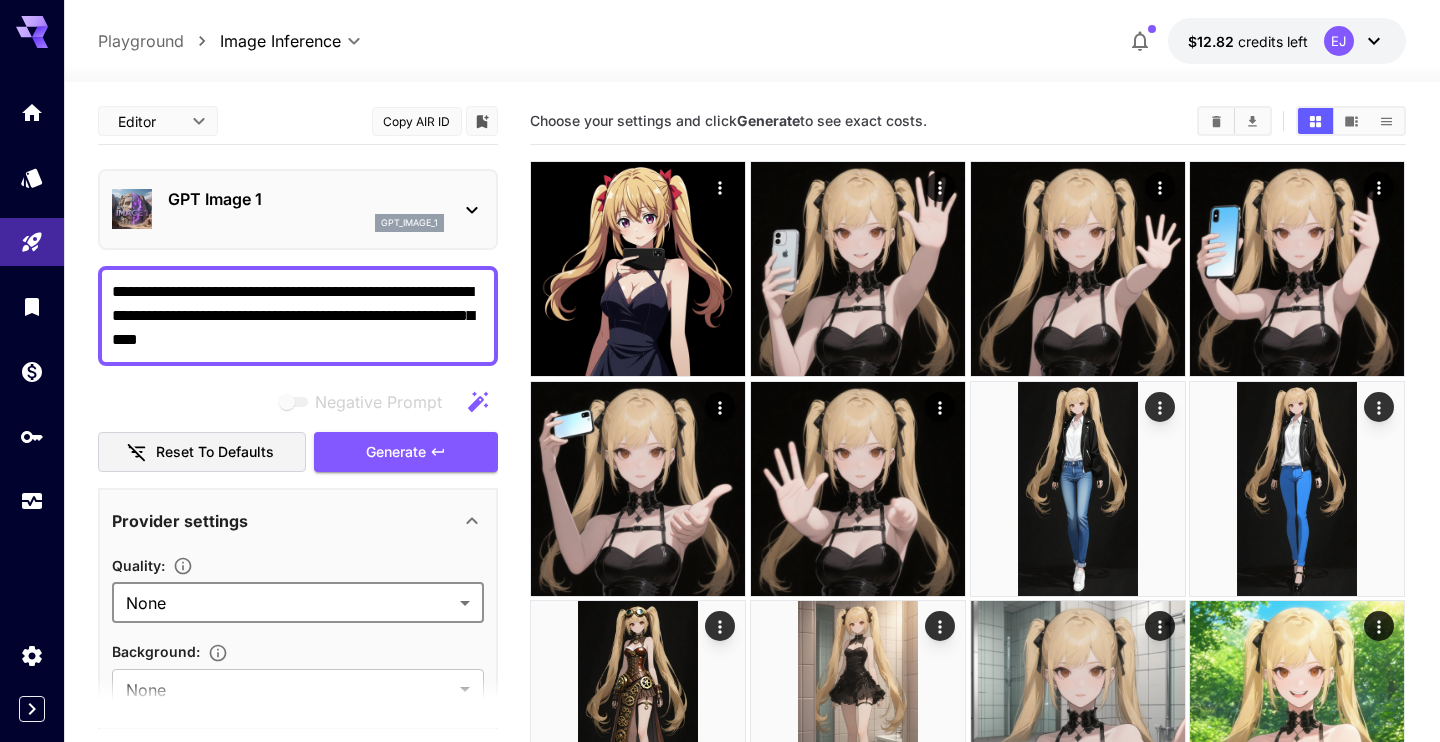 click on "**********" at bounding box center (298, 316) 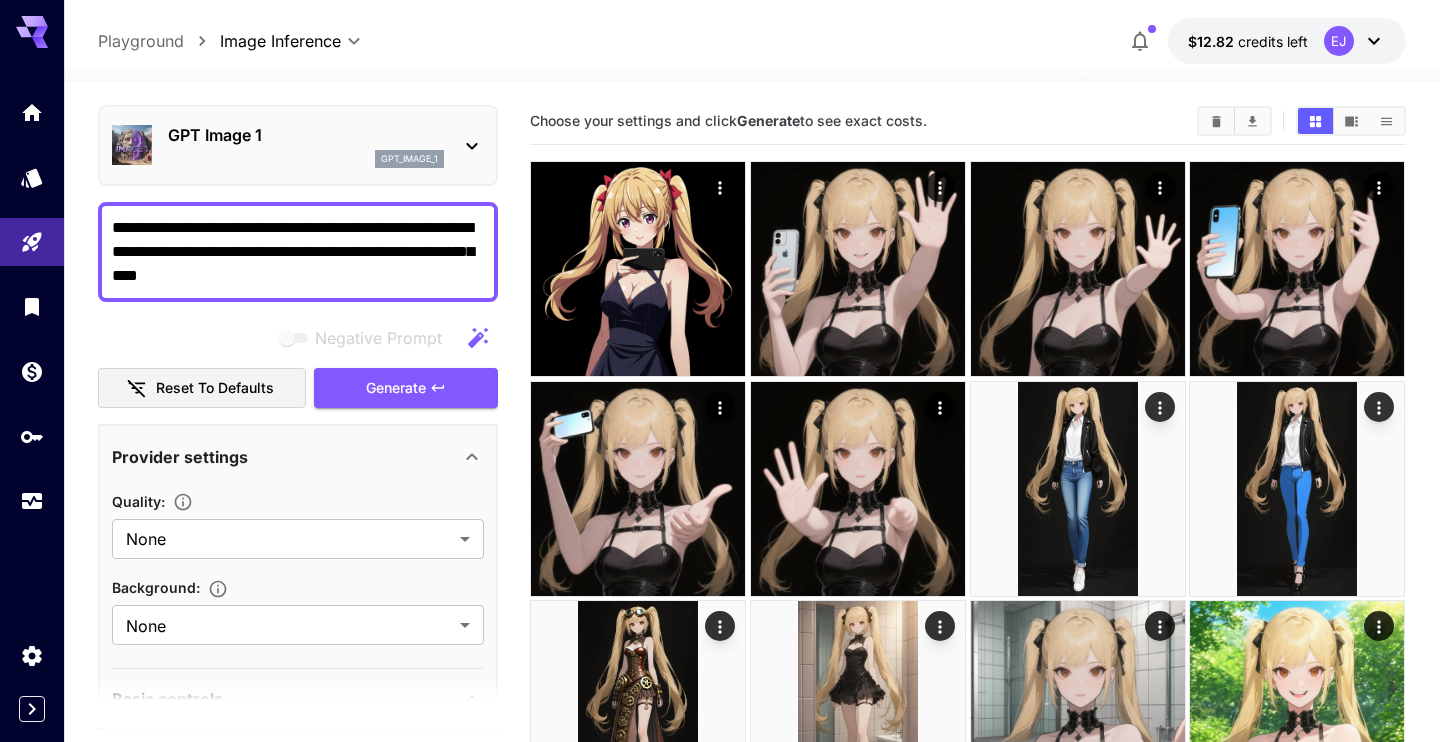 scroll, scrollTop: 0, scrollLeft: 0, axis: both 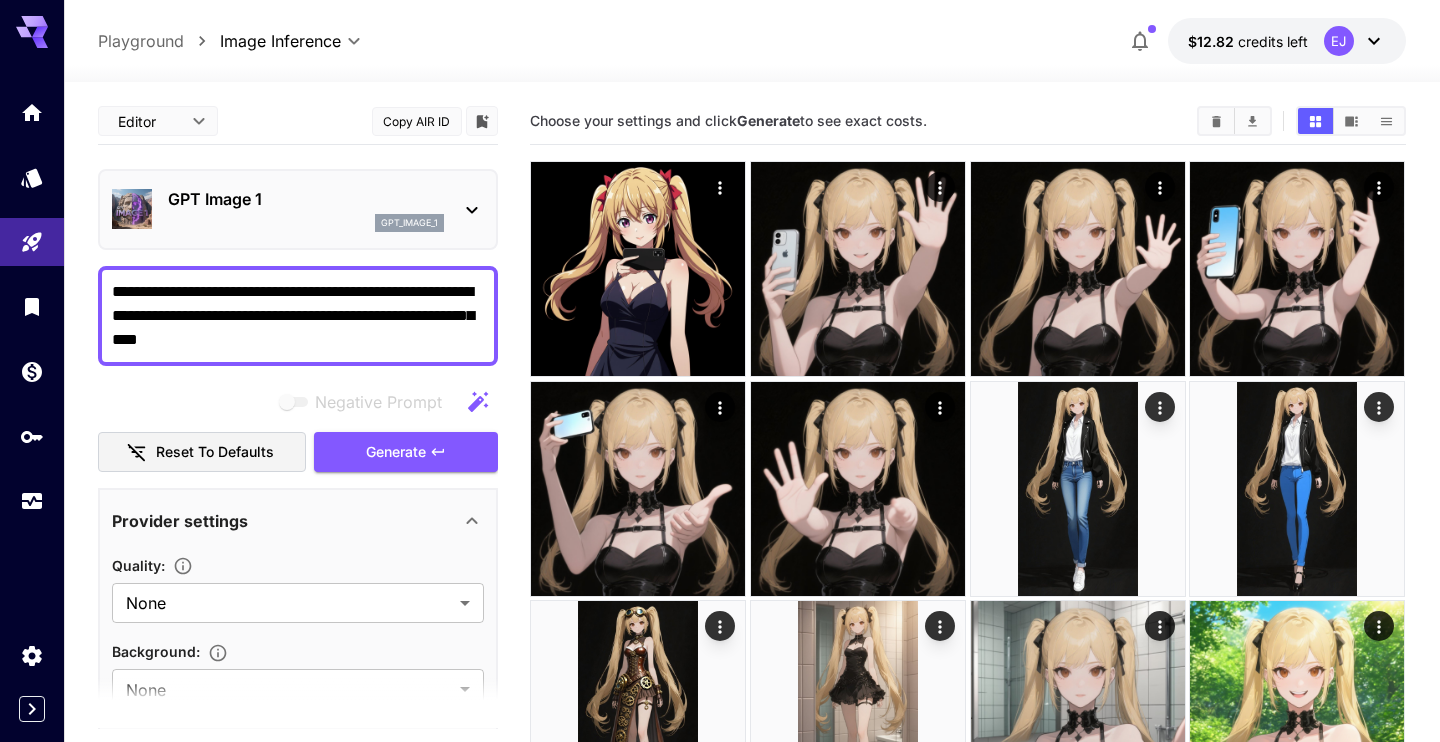 click on "GPT Image 1" at bounding box center [306, 199] 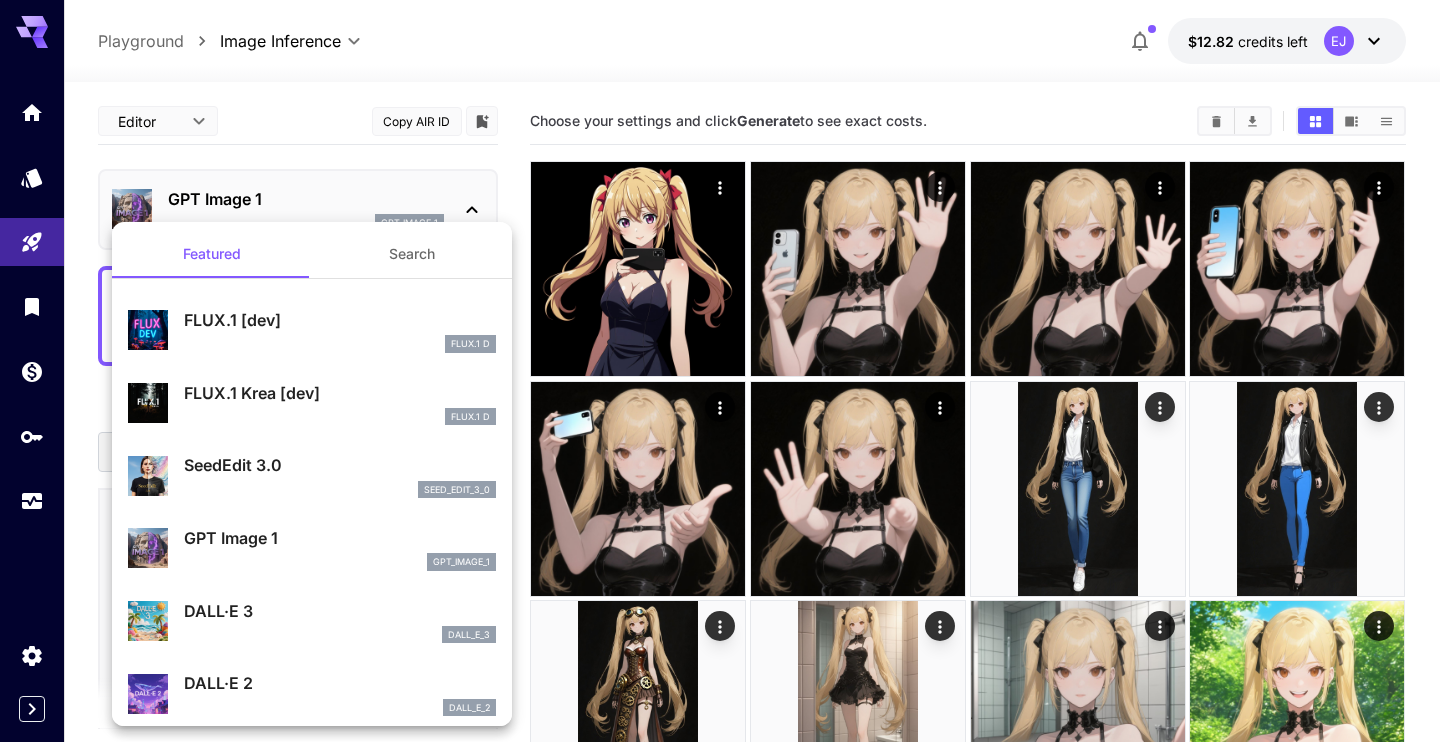click at bounding box center (720, 371) 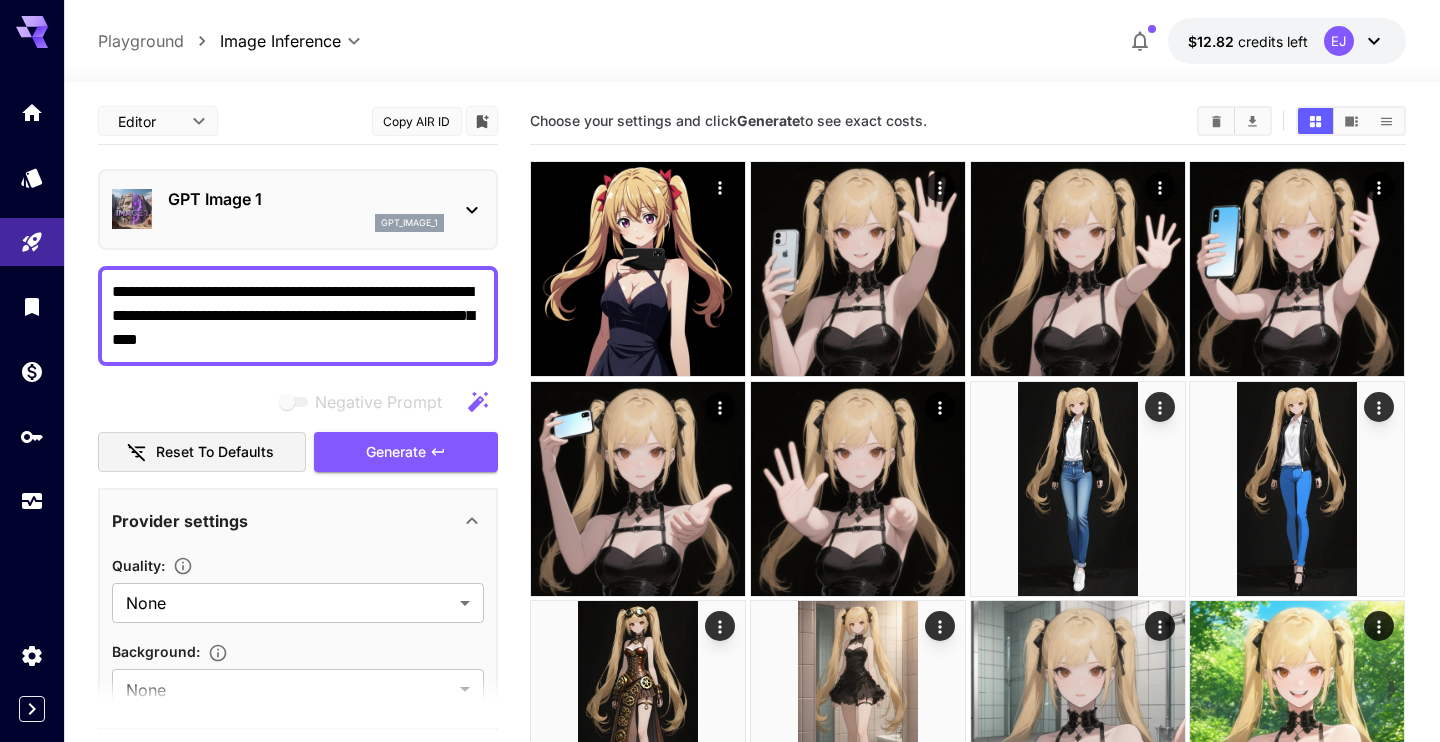 click on "Featured Search FLUX.1 [dev] FLUX.1 D FLUX.1 Krea [dev] FLUX.1 D SeedEdit 3.0 seed_edit_3_0 GPT Image 1 gpt_image_1 DALL·E 3 dall_e_3 DALL·E 2 dall_e_2" at bounding box center (200, 300) 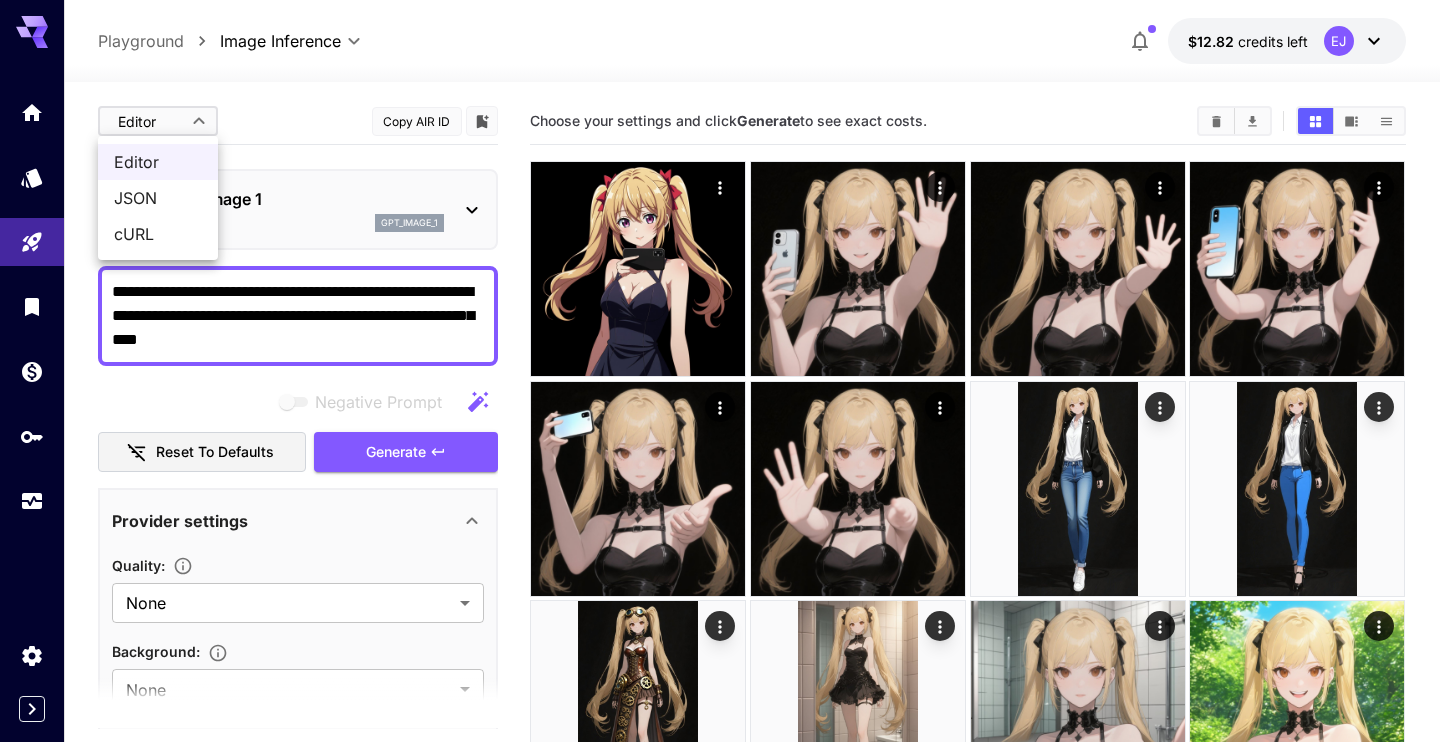 click on "**********" at bounding box center [720, 1097] 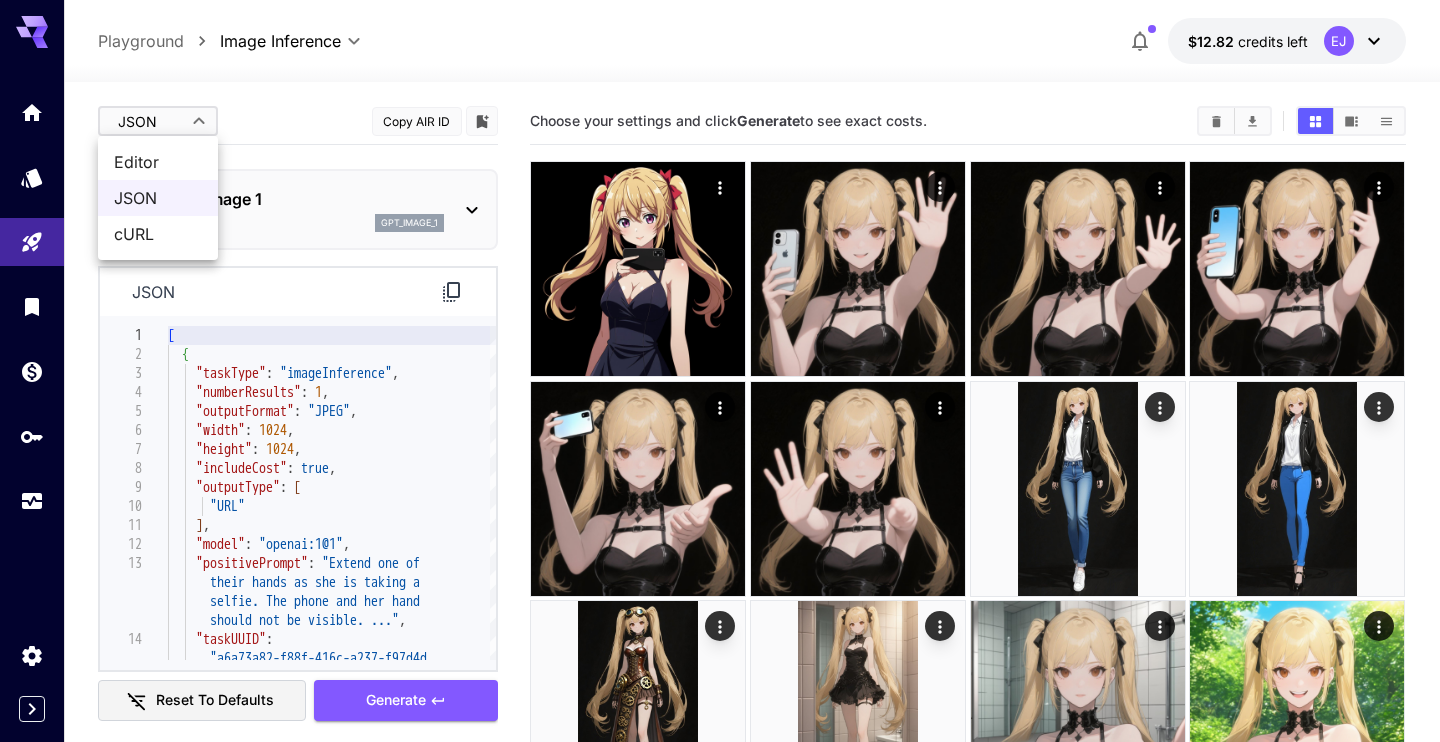 click on "**********" at bounding box center (720, 1097) 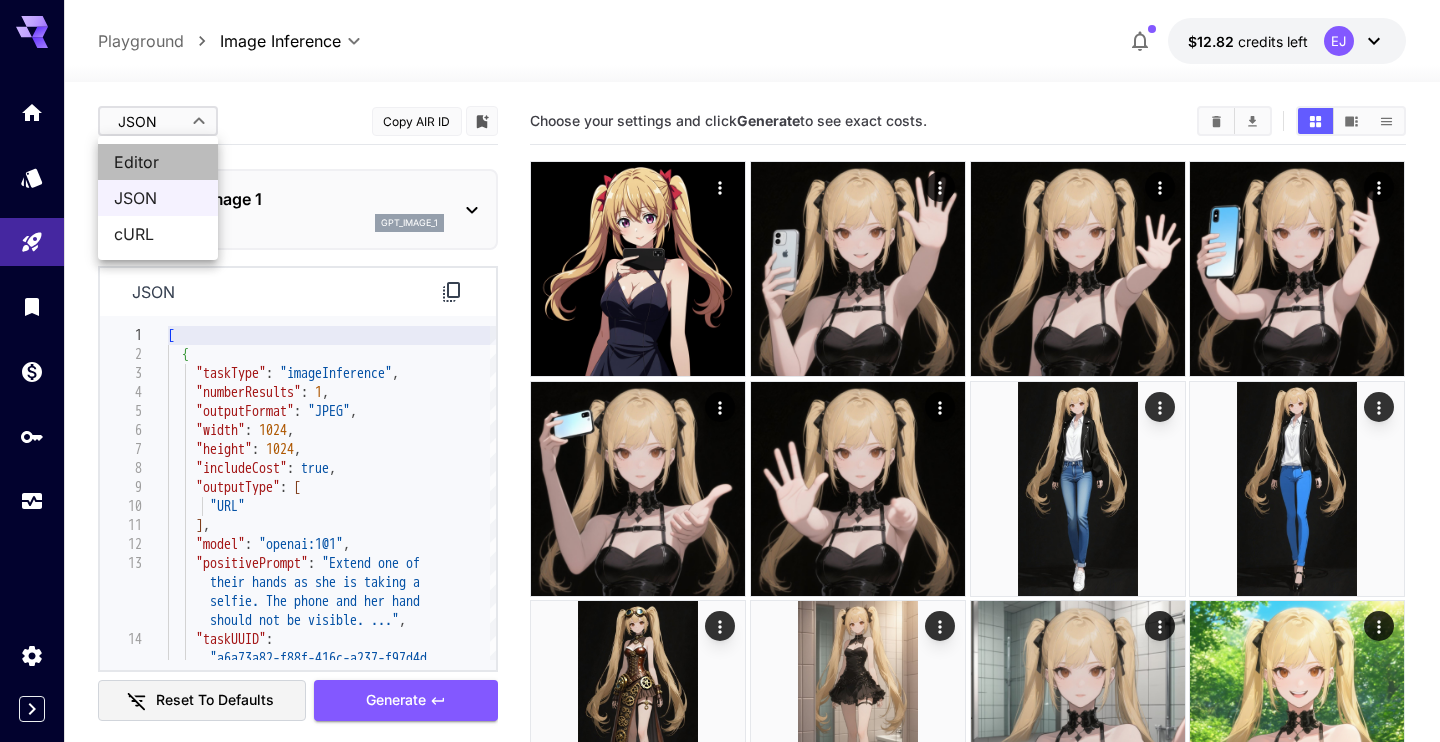 click on "Editor" at bounding box center (158, 162) 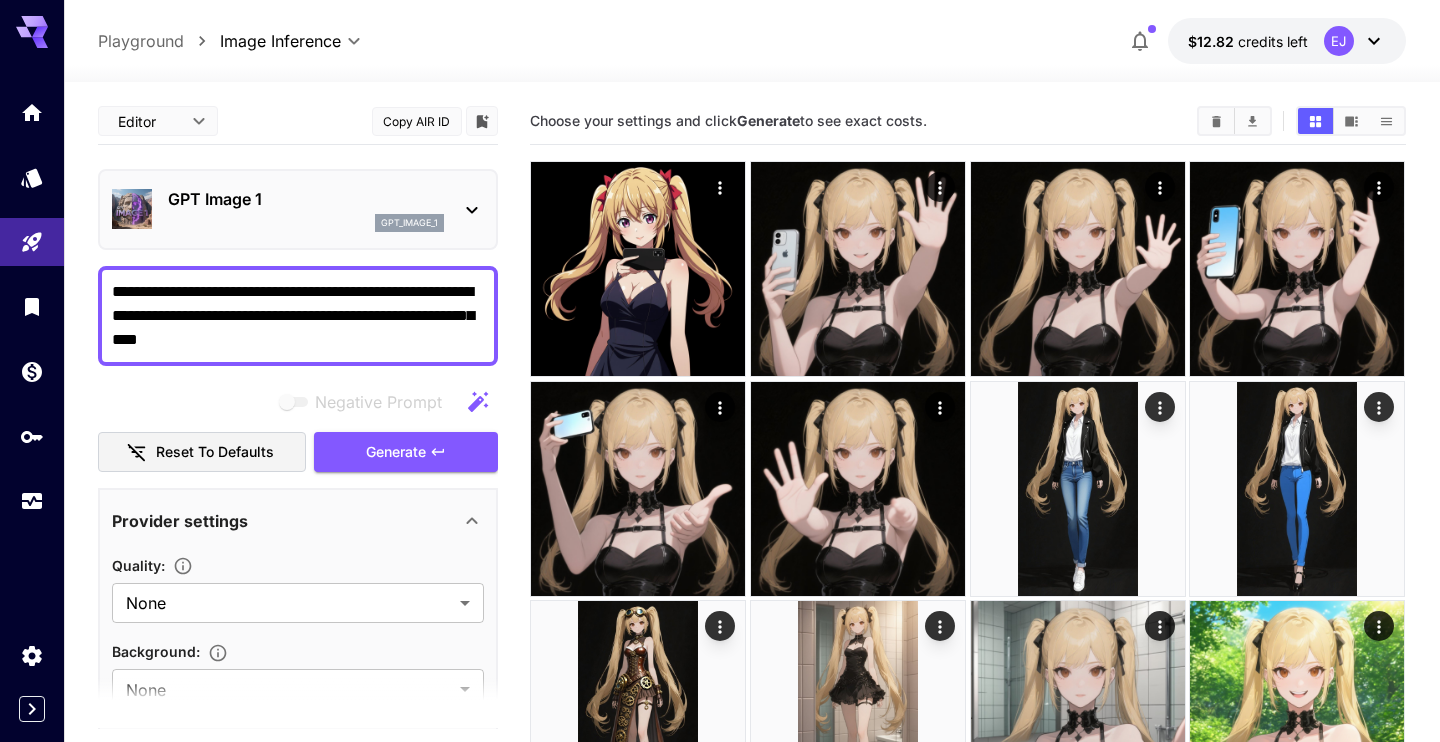 type on "****" 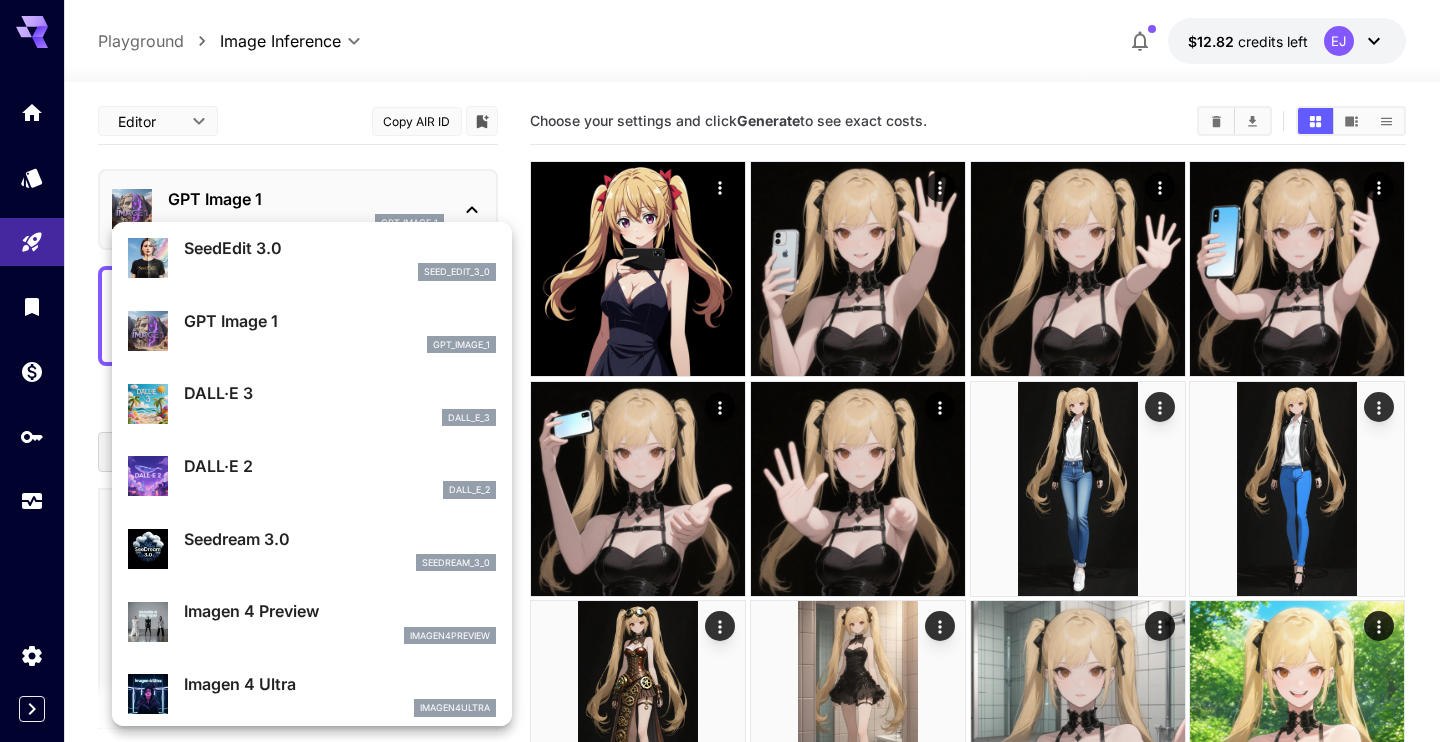 scroll, scrollTop: 229, scrollLeft: 0, axis: vertical 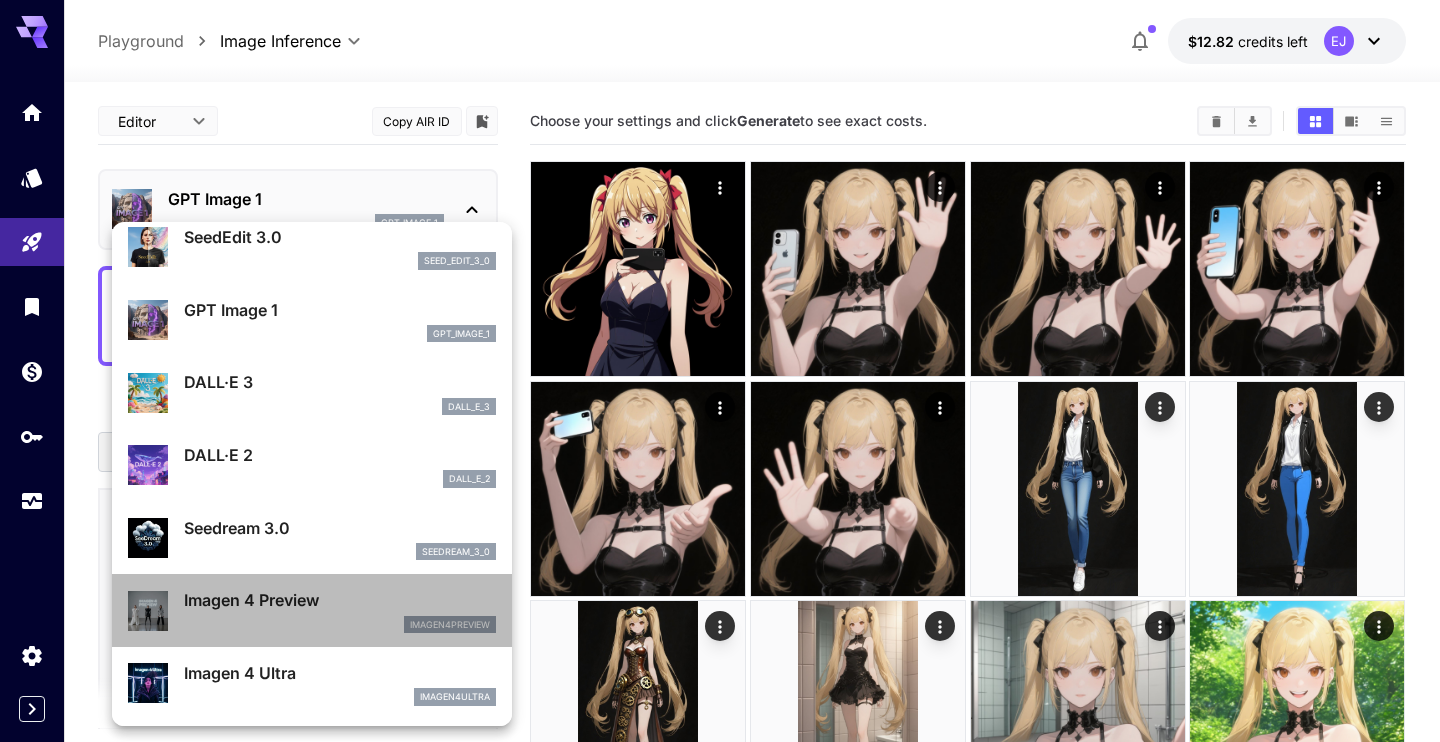 click on "Imagen 4 Preview imagen4preview" at bounding box center (340, 610) 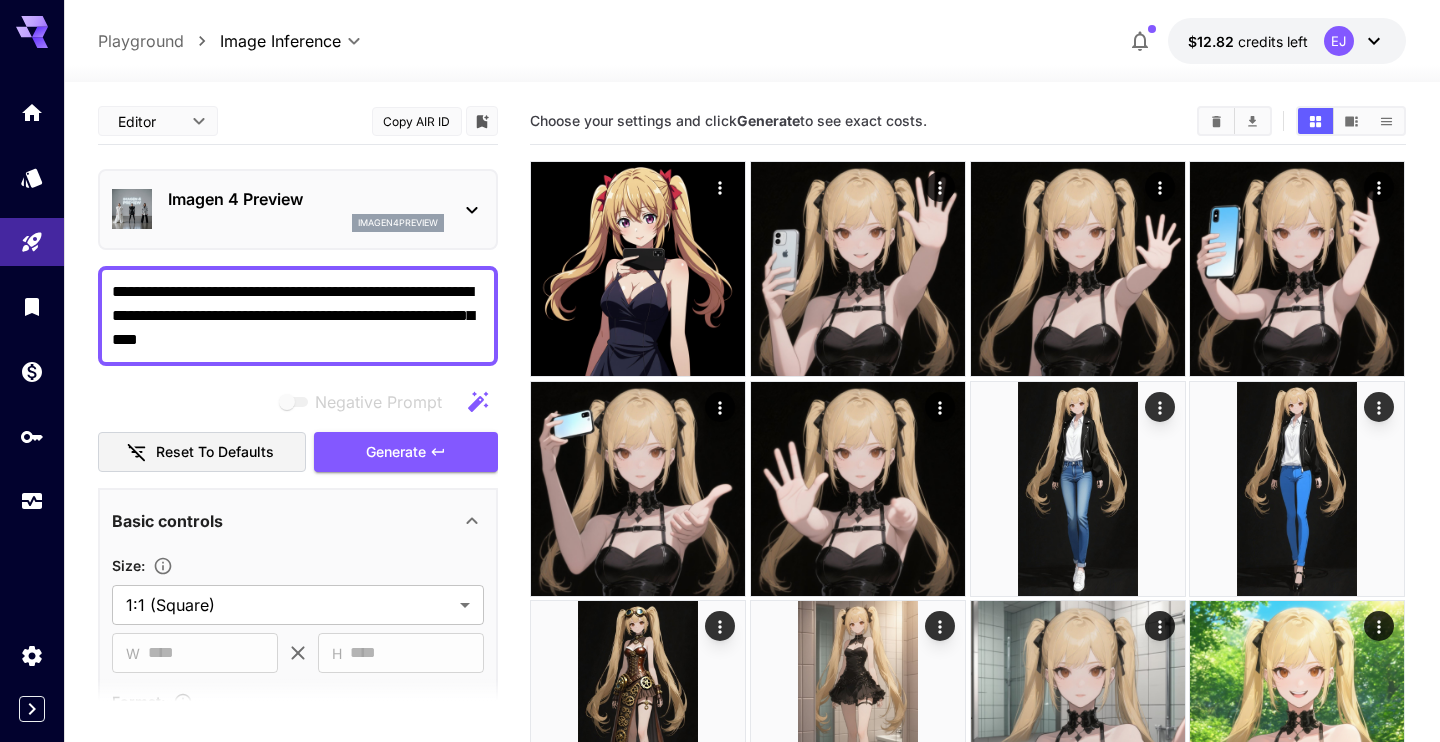 scroll, scrollTop: 111, scrollLeft: 0, axis: vertical 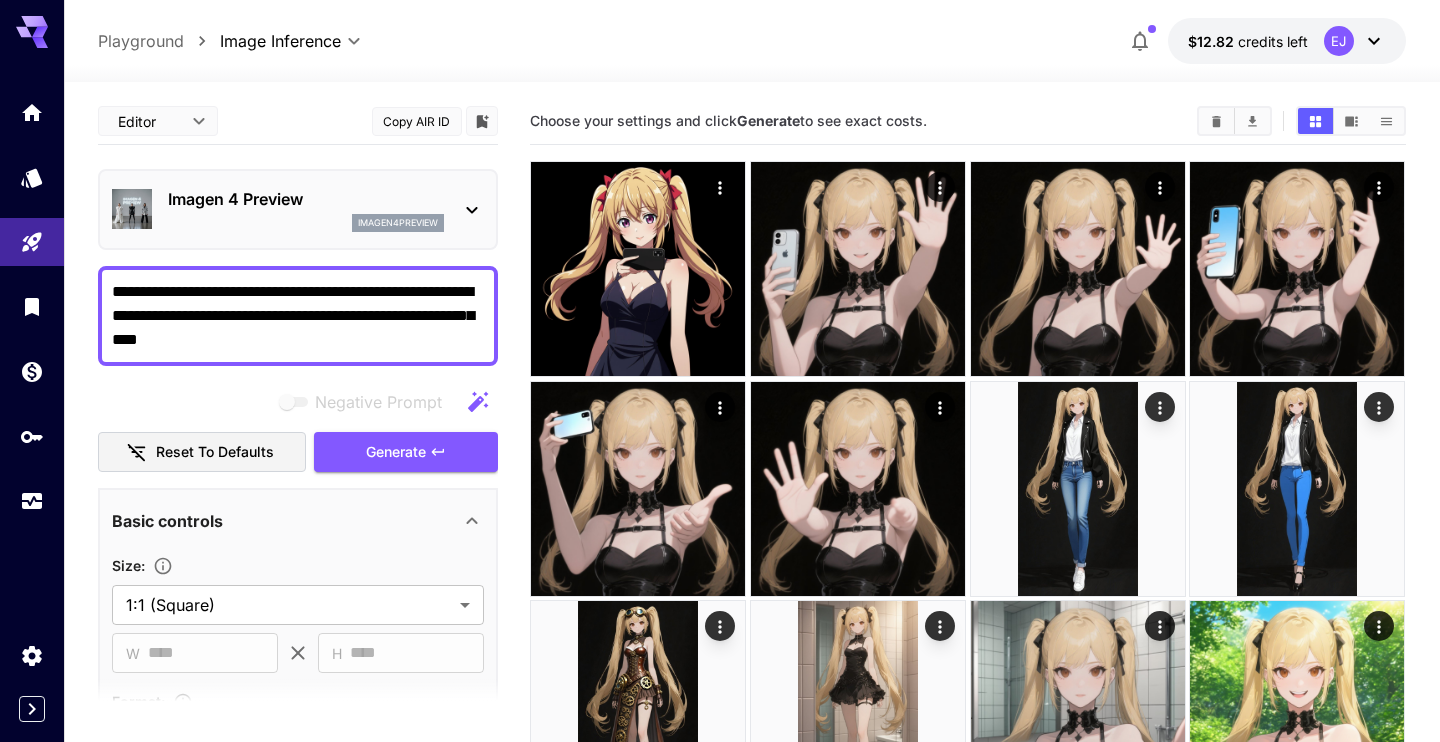 click on "imagen4preview" at bounding box center [306, 223] 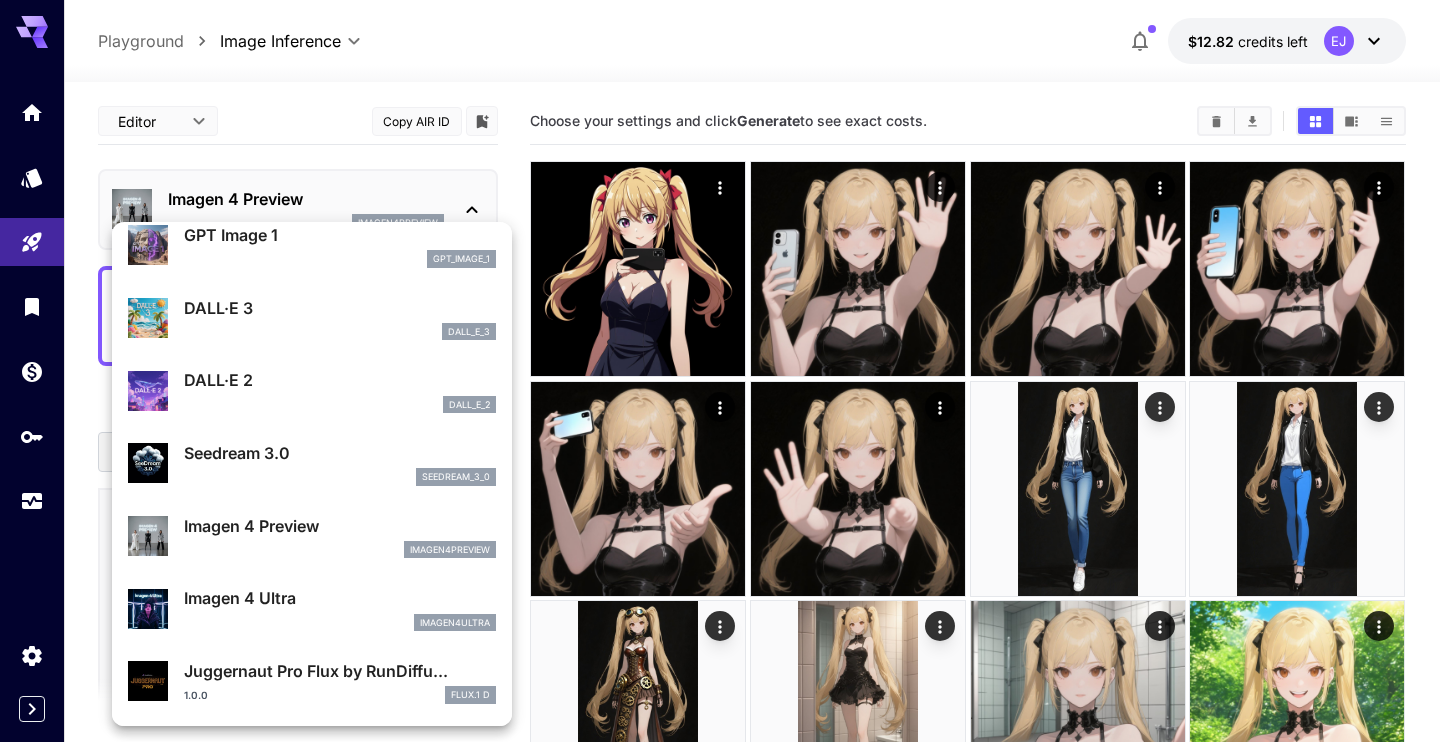 scroll, scrollTop: 343, scrollLeft: 0, axis: vertical 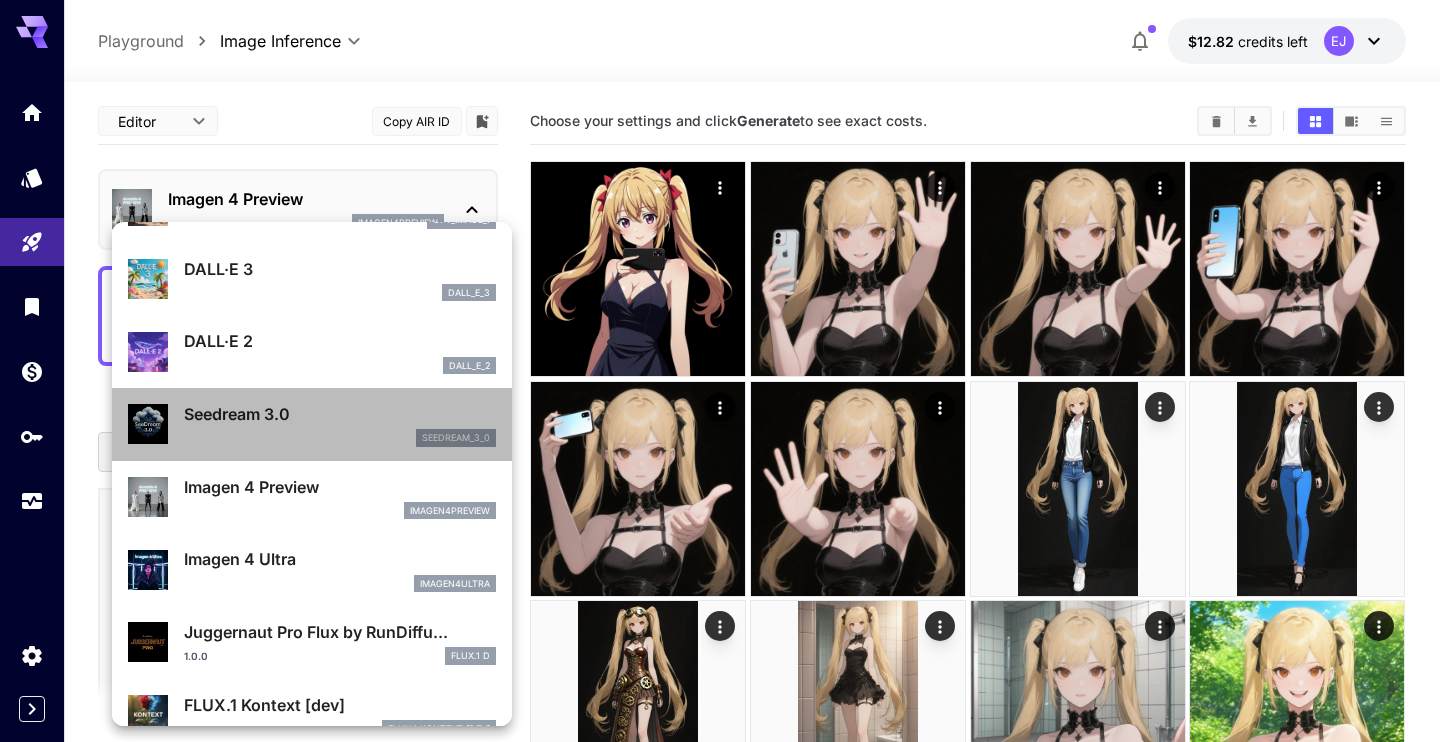 click on "Seedream 3.0" at bounding box center (340, 414) 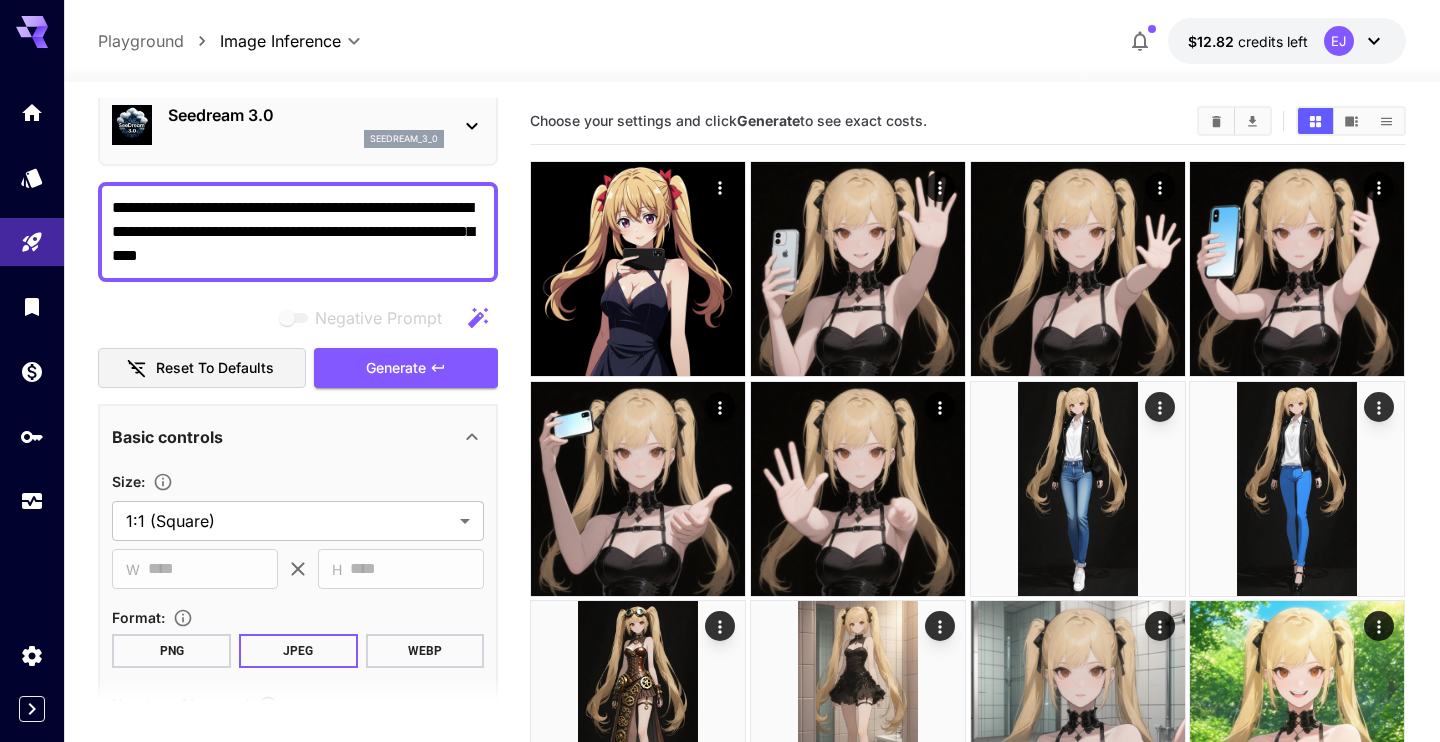 scroll, scrollTop: 114, scrollLeft: 0, axis: vertical 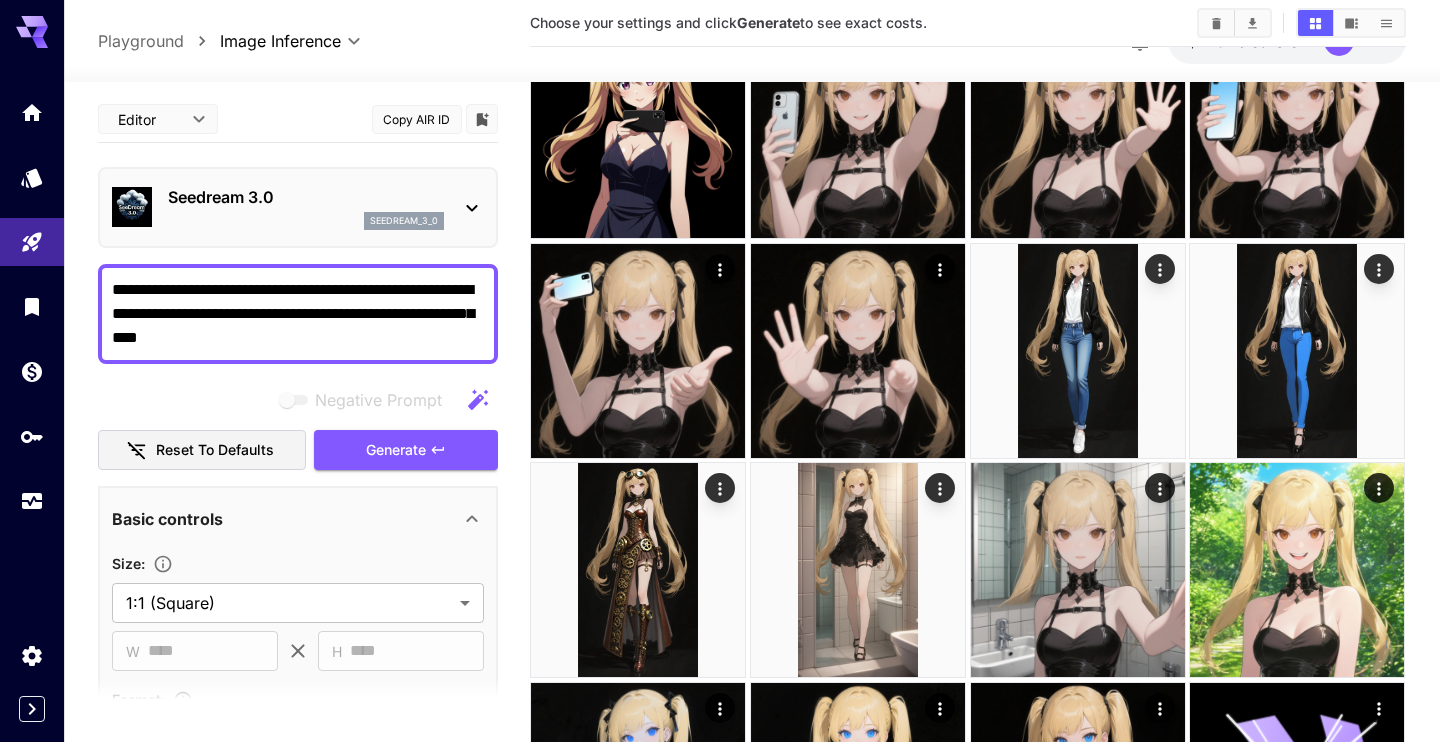 click on "seedream_3_0" at bounding box center [306, 221] 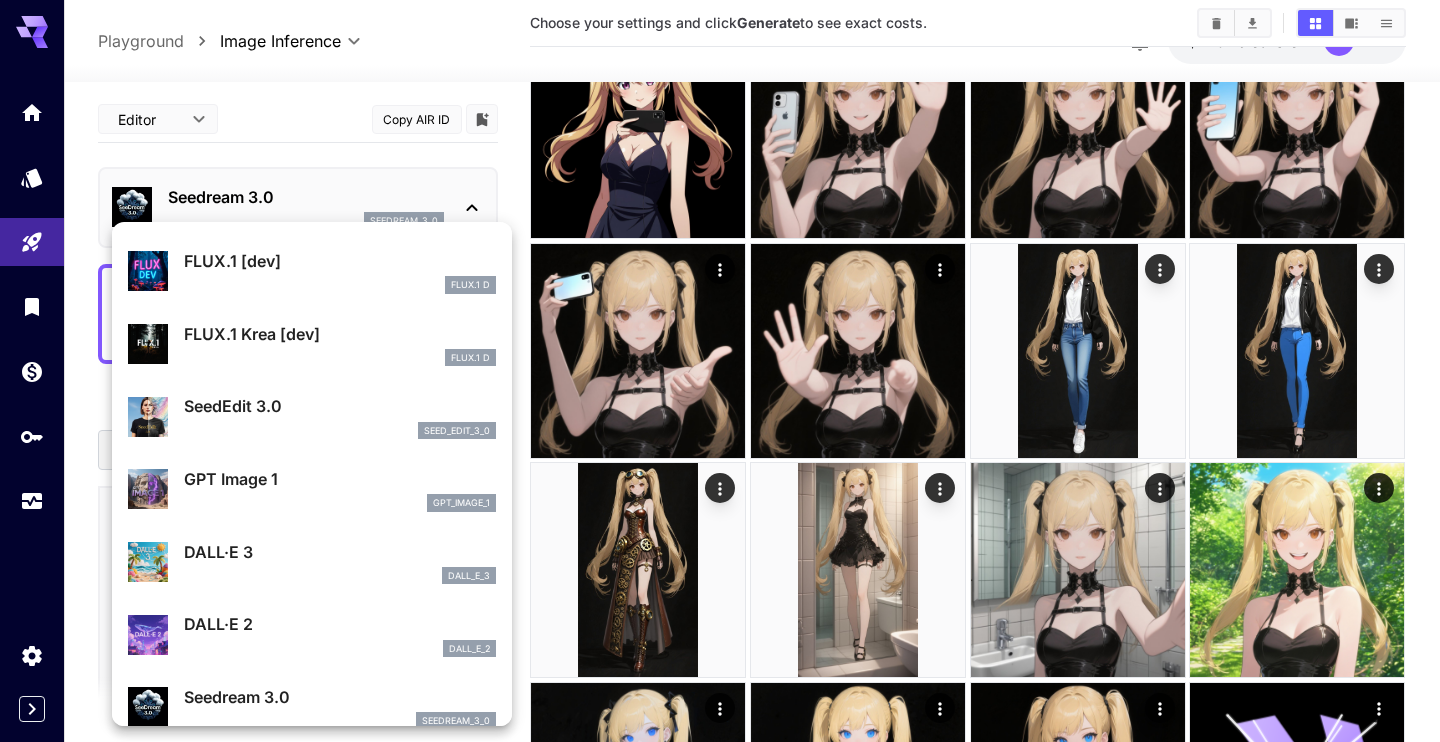 scroll, scrollTop: 110, scrollLeft: 0, axis: vertical 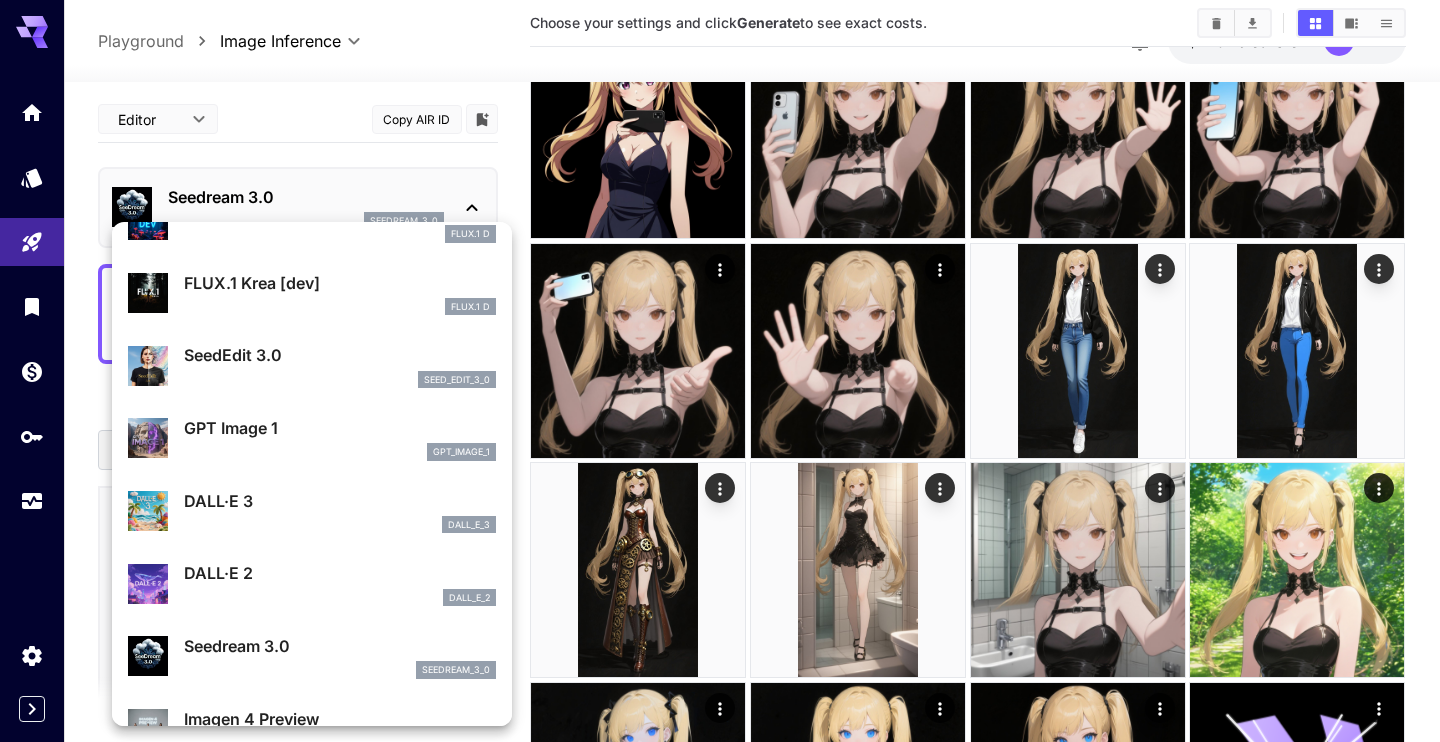 click on "DALL·E 3 dall_e_3" at bounding box center (312, 511) 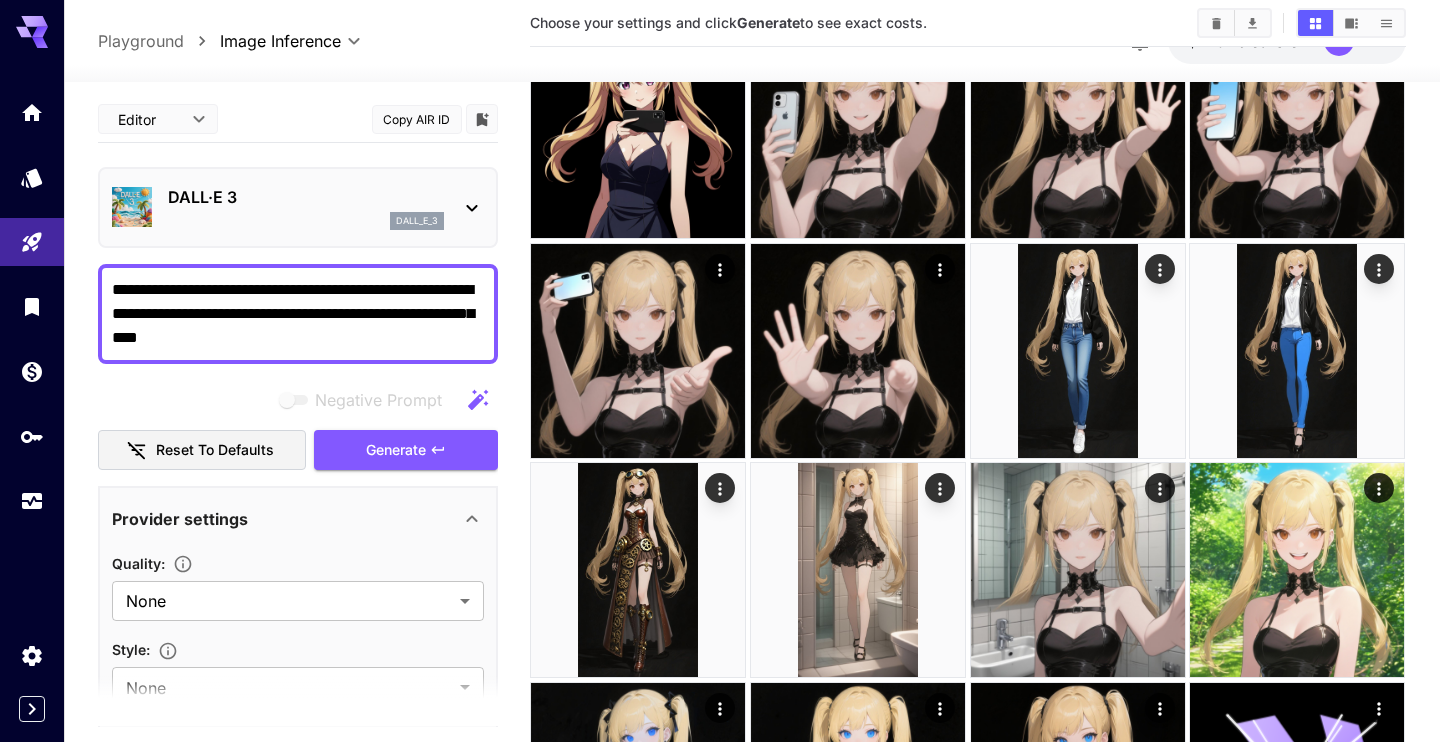 click on "DALL·E 3" at bounding box center [306, 197] 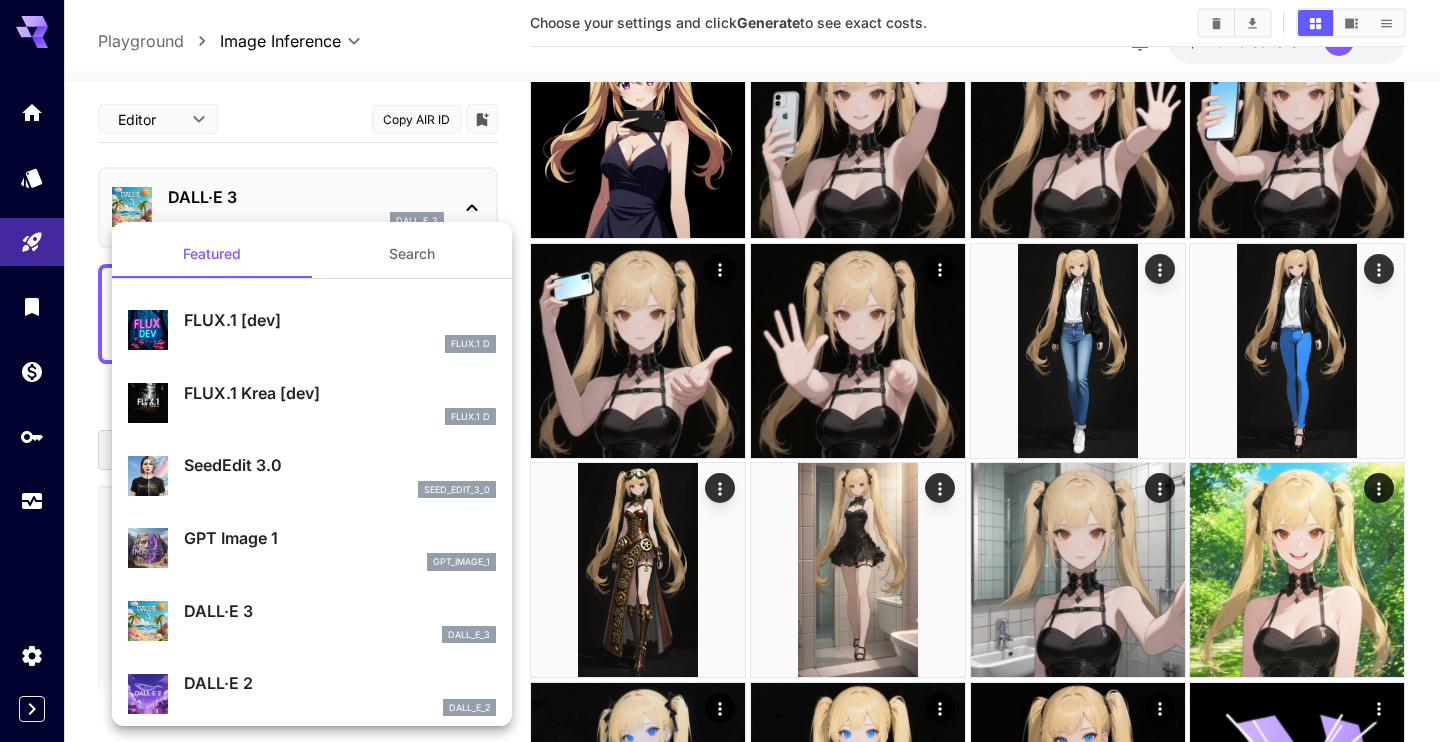 click on "GPT Image 1" at bounding box center (340, 538) 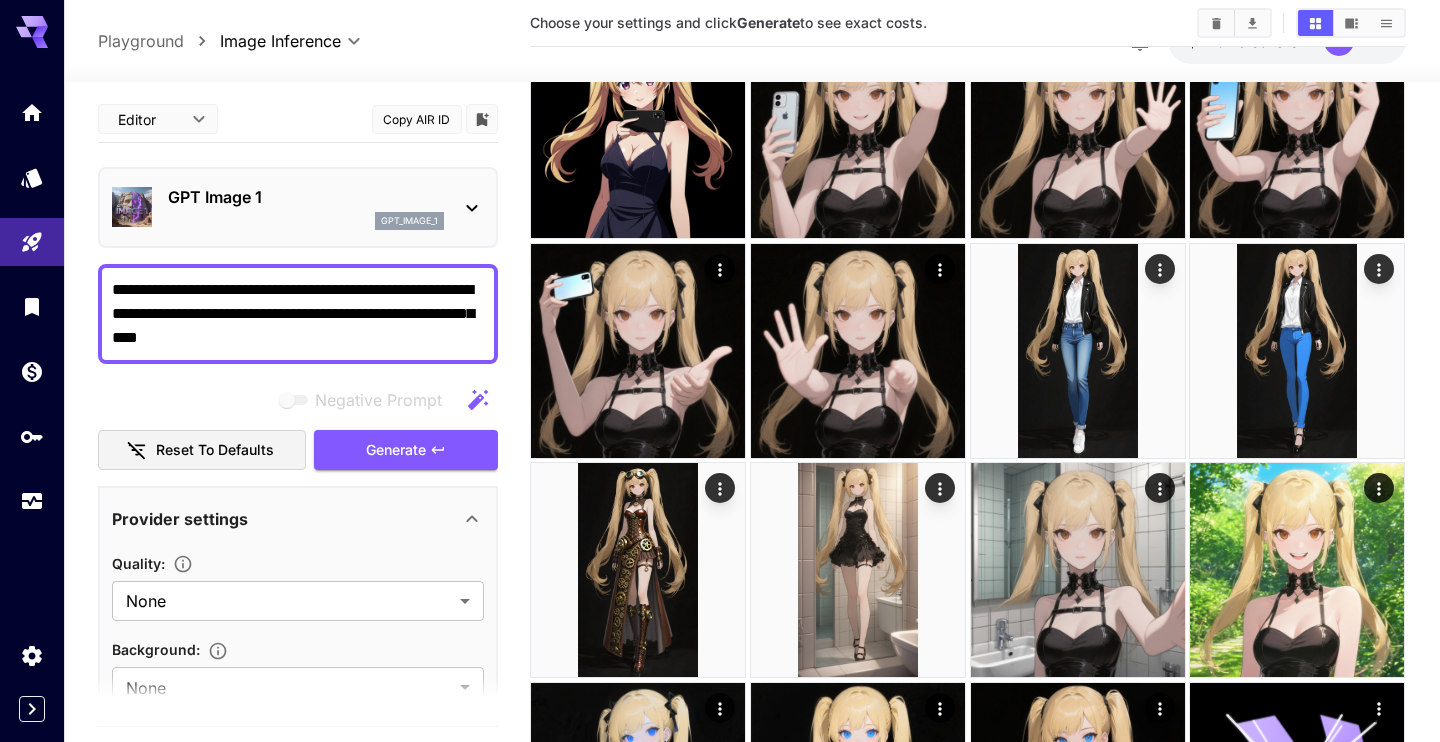 click on "Negative Prompt" at bounding box center [298, 400] 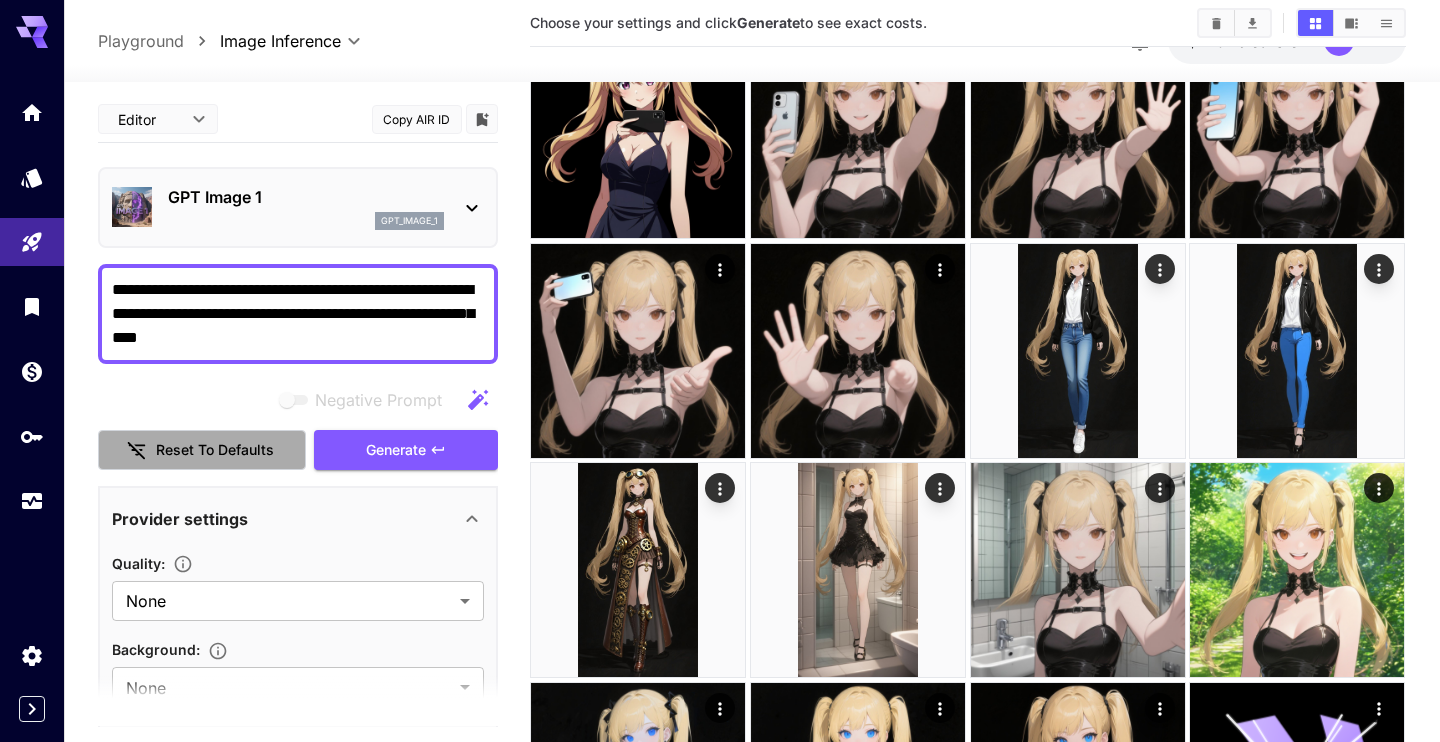 click on "Reset to defaults" at bounding box center [202, 450] 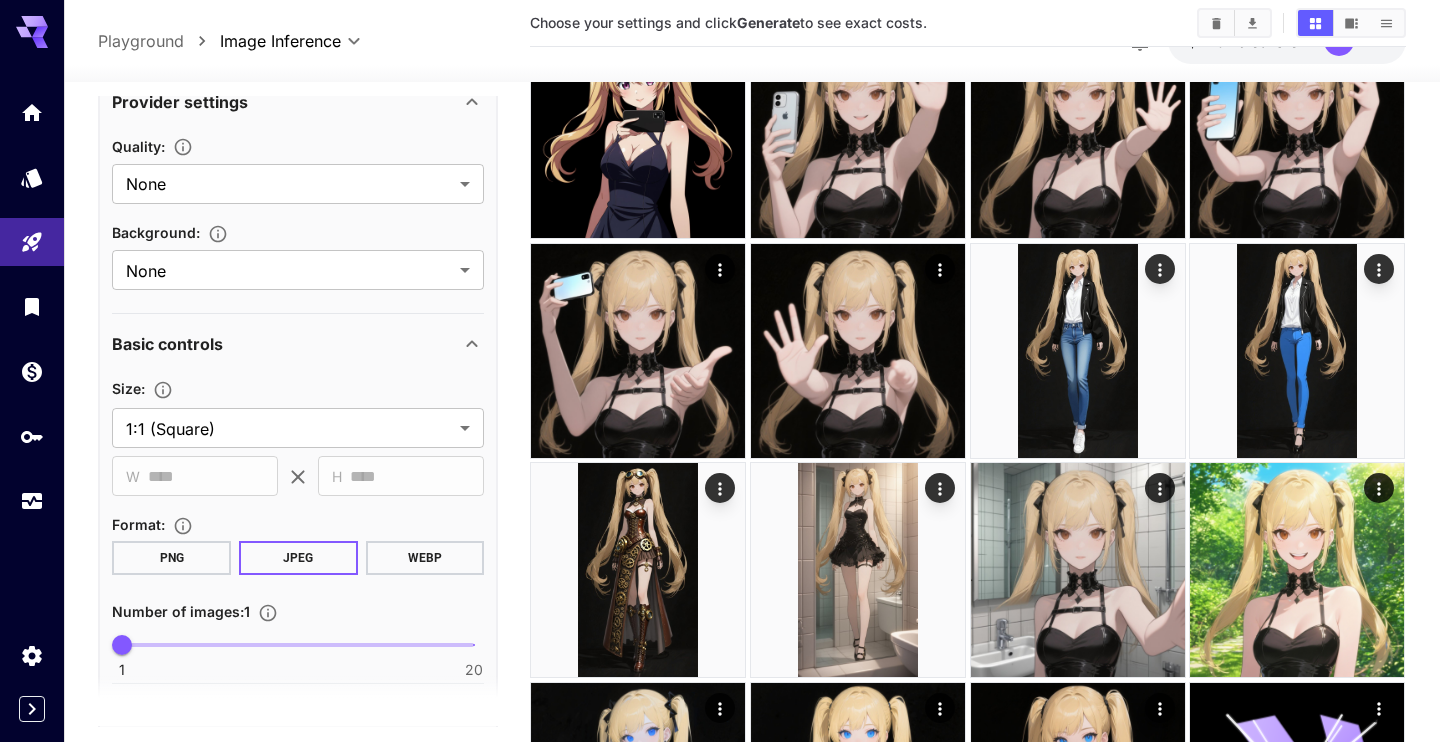 scroll, scrollTop: 456, scrollLeft: 0, axis: vertical 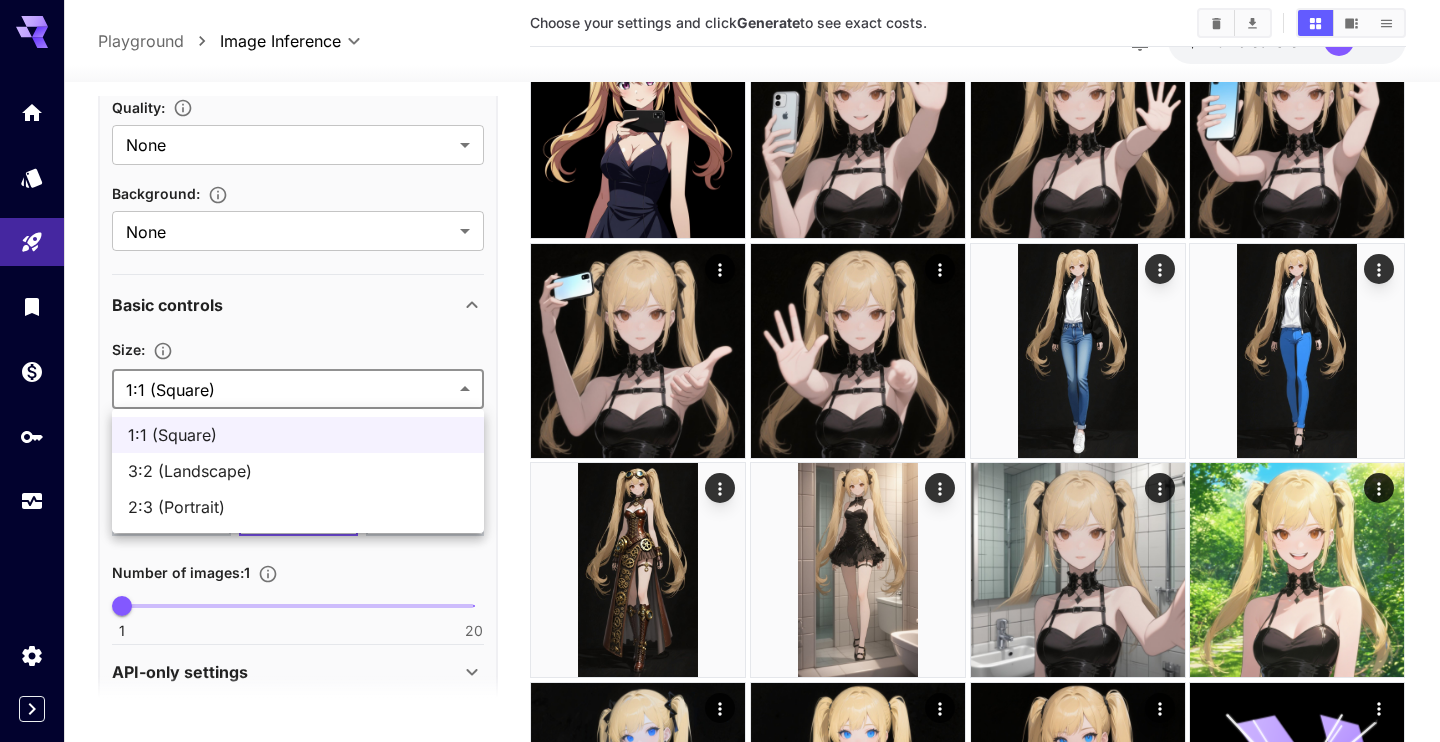 click on "**********" at bounding box center (720, 959) 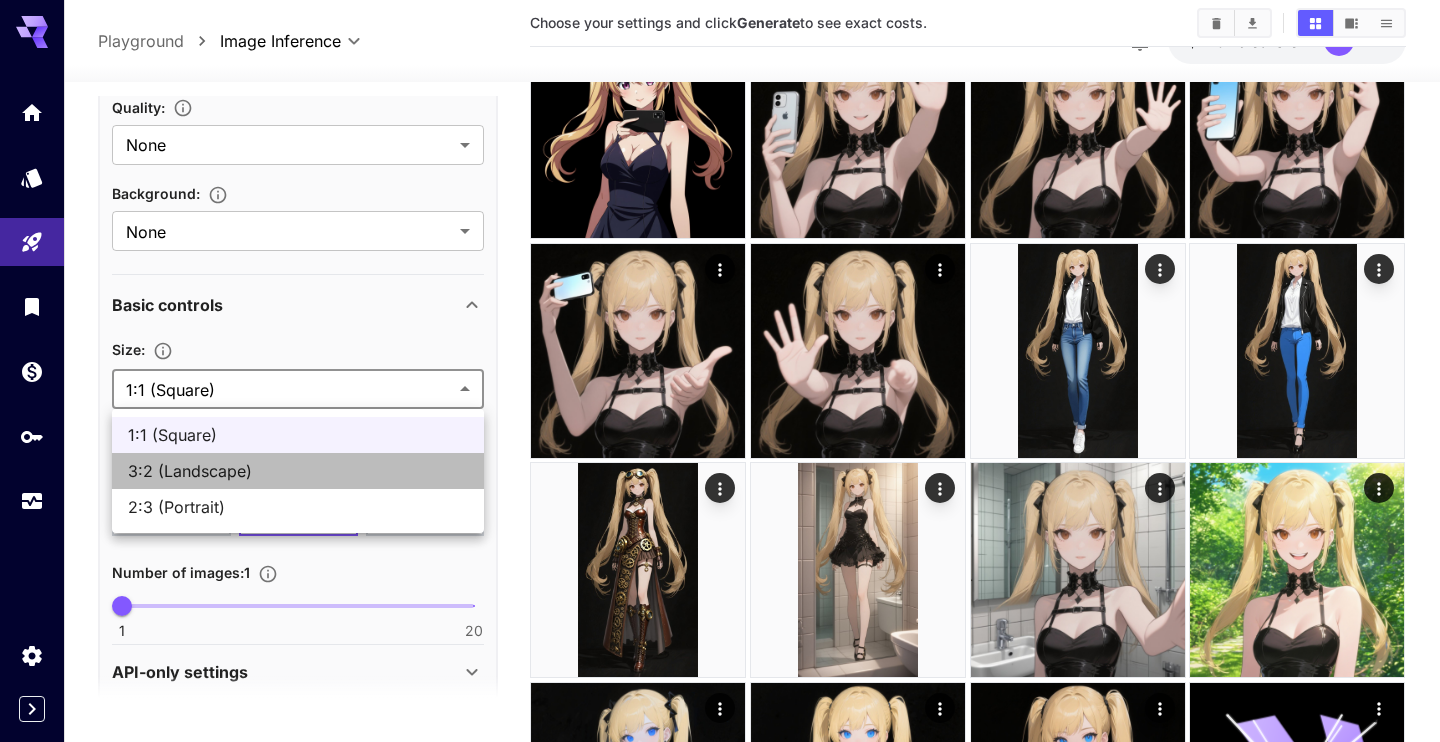 click on "3:2 (Landscape)" at bounding box center (298, 471) 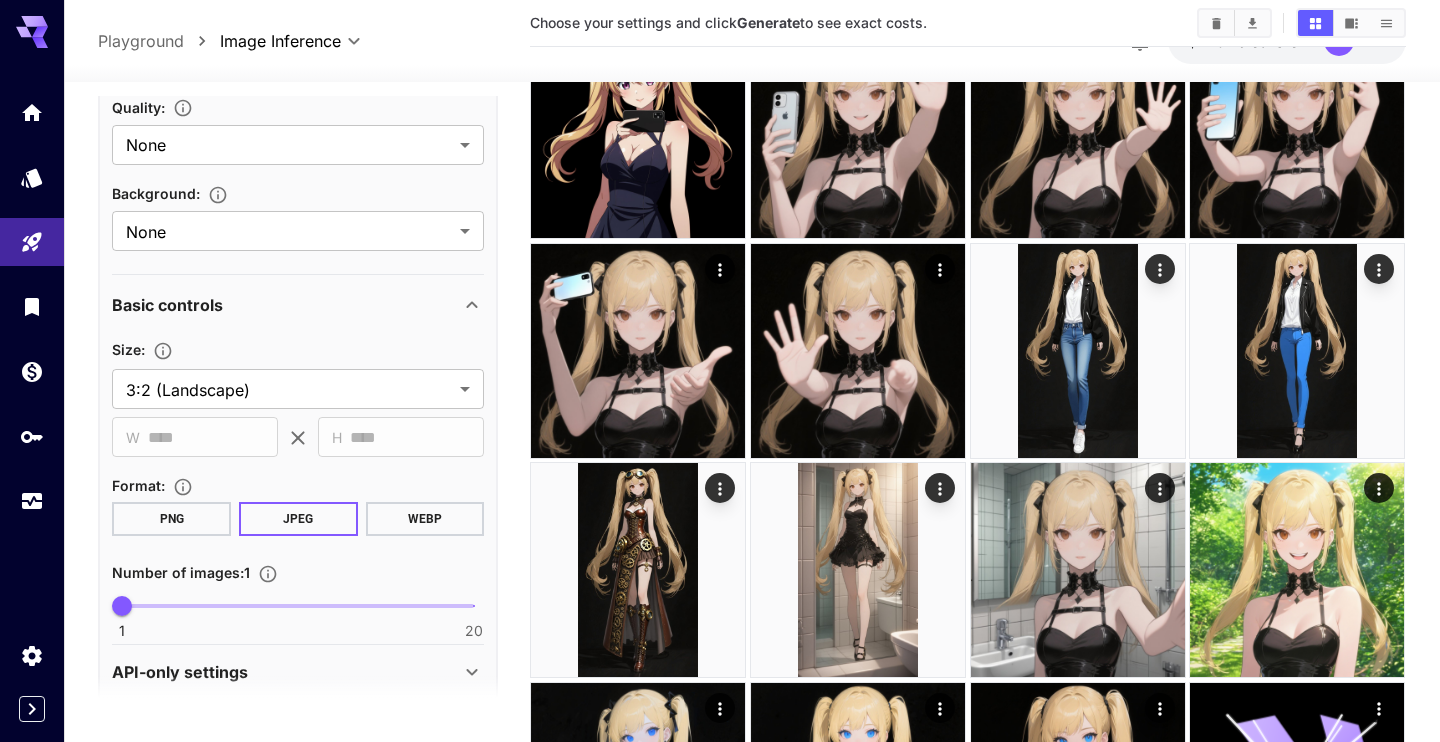 scroll, scrollTop: 480, scrollLeft: 0, axis: vertical 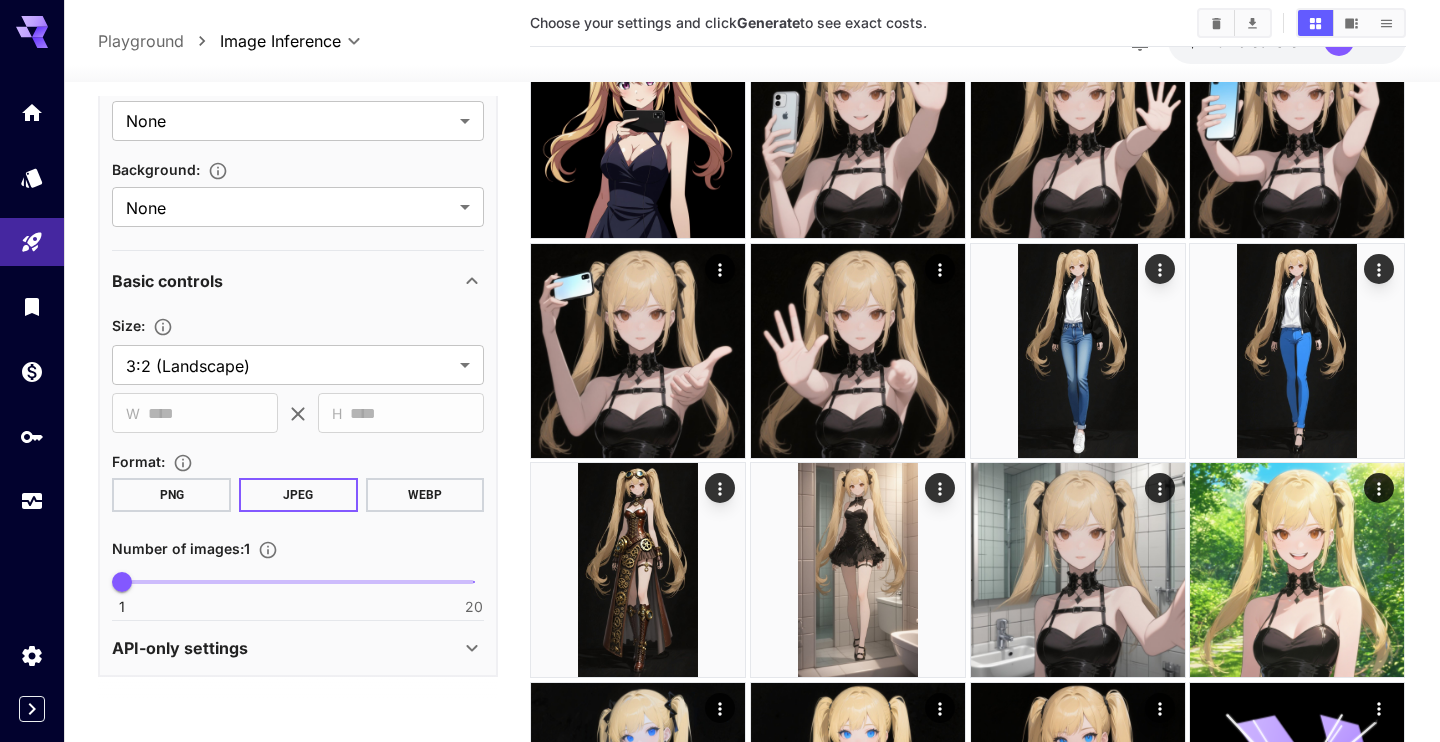 click on "PNG" at bounding box center (171, 495) 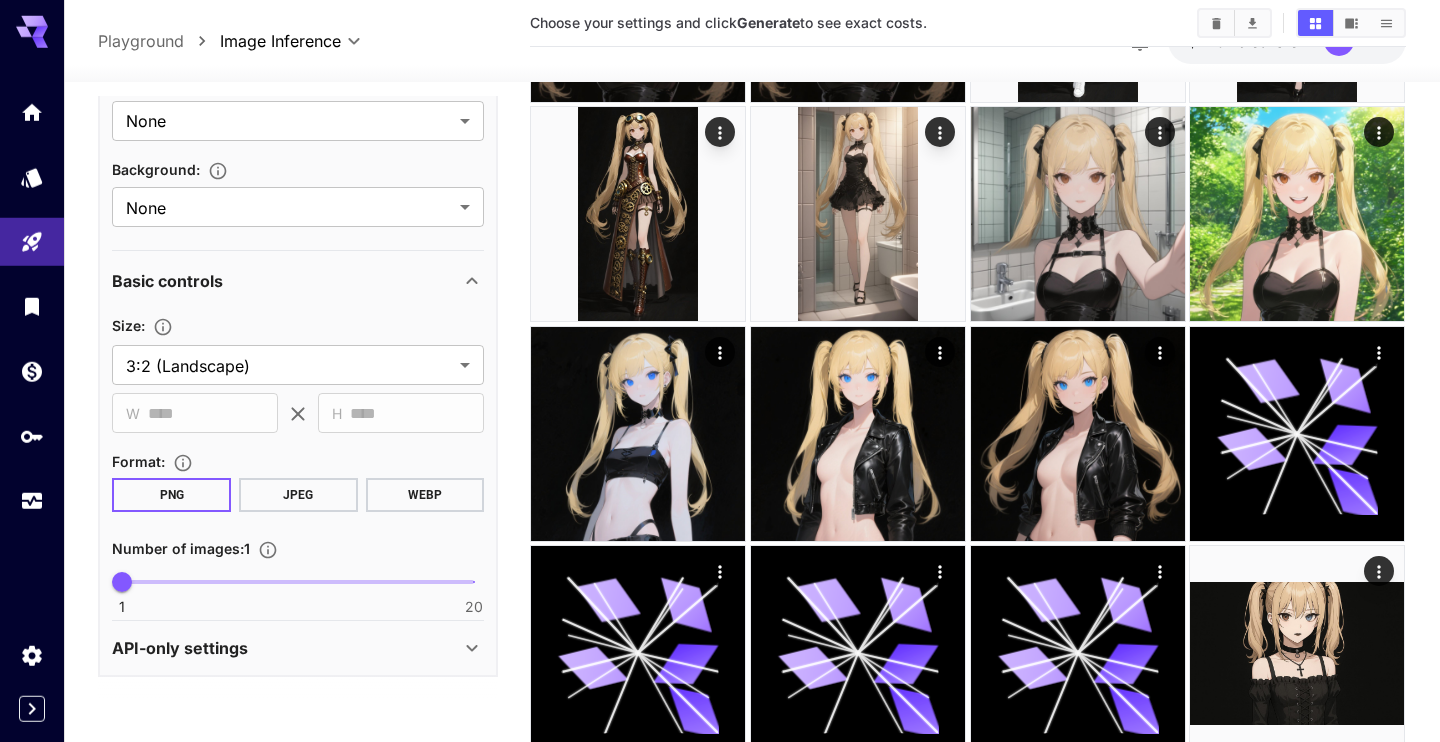 scroll, scrollTop: 552, scrollLeft: 0, axis: vertical 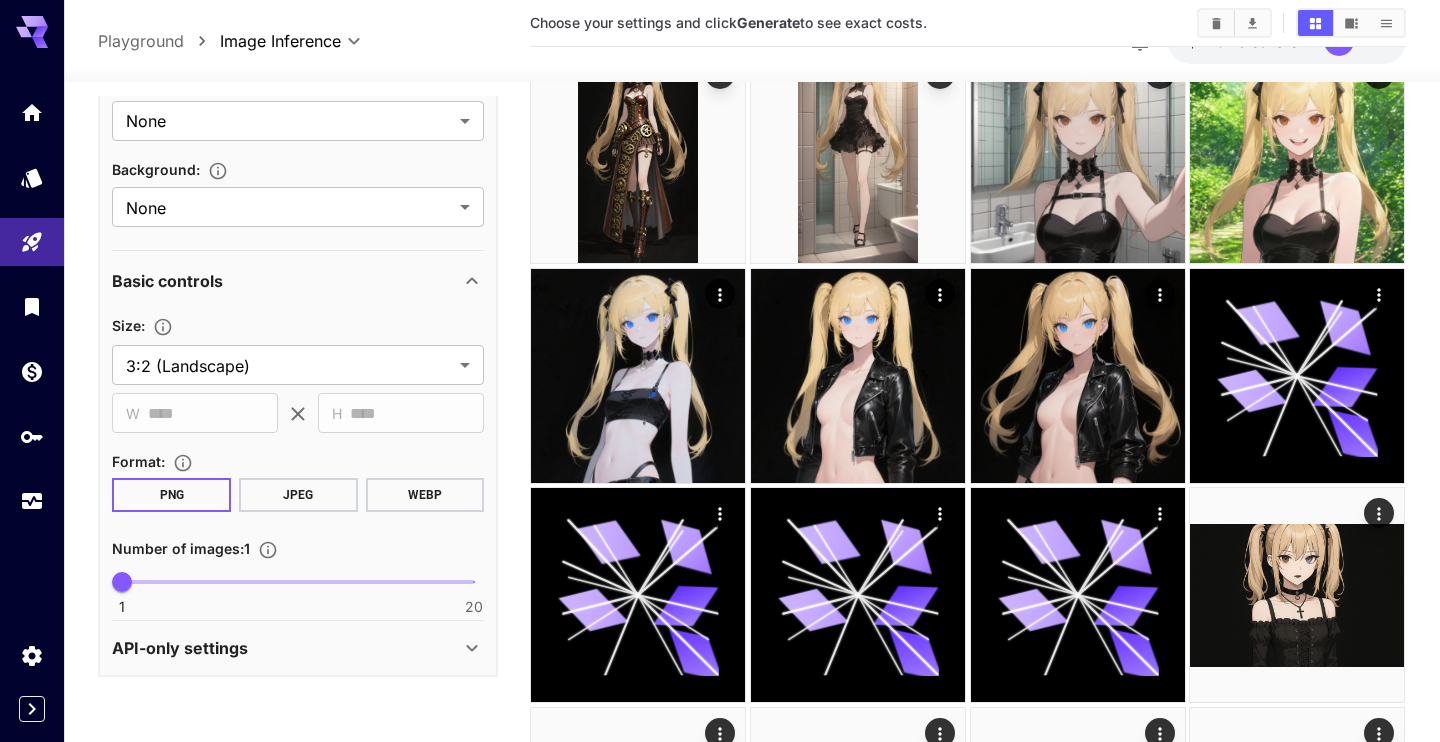 click on "API-only settings" at bounding box center [180, 648] 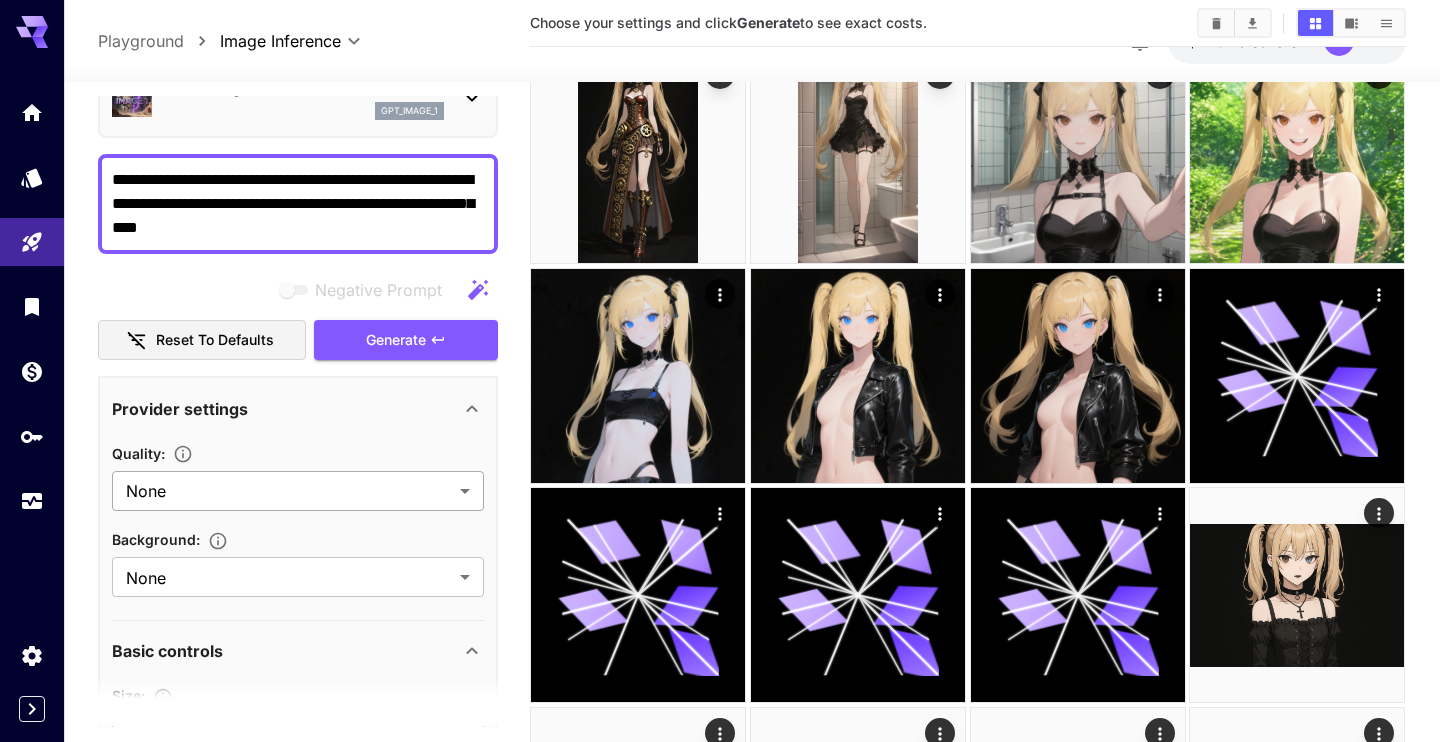 scroll, scrollTop: 0, scrollLeft: 0, axis: both 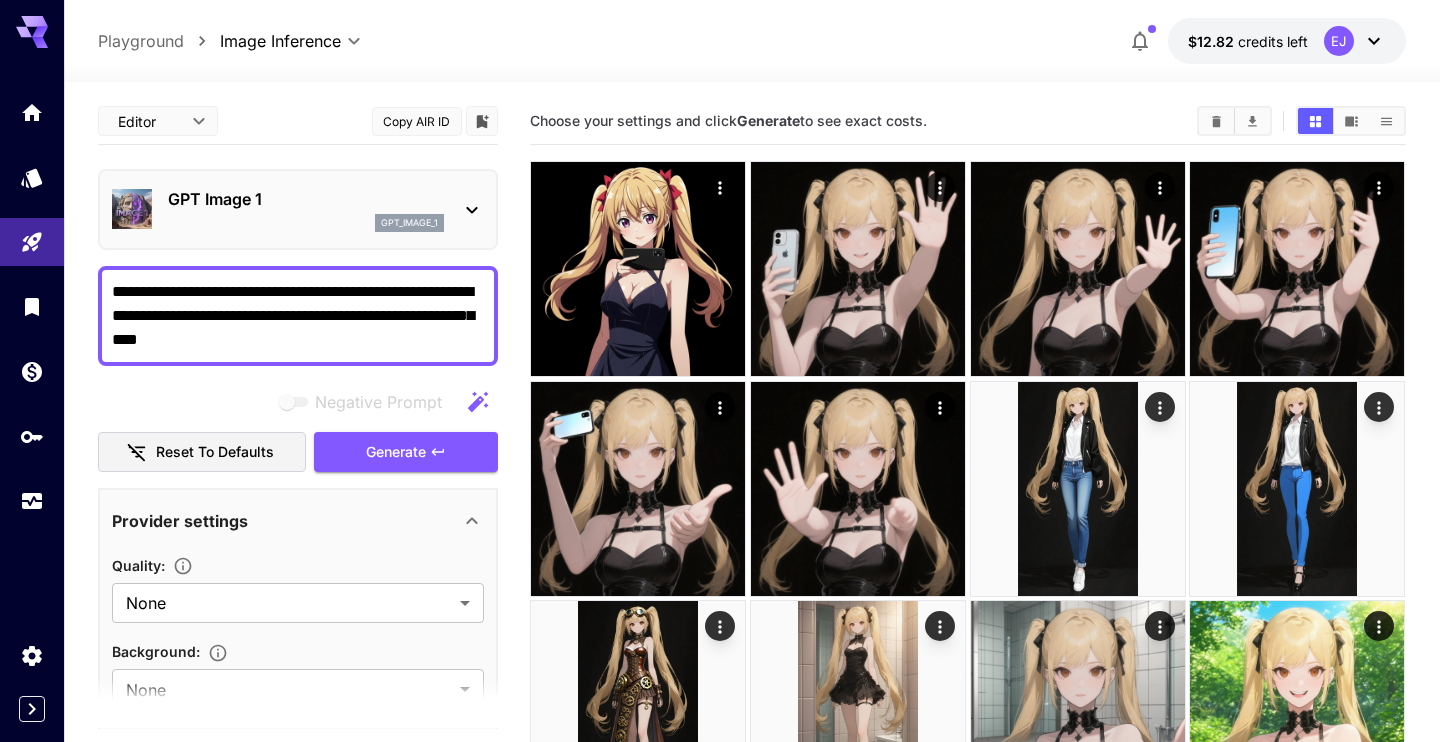 click on "gpt_image_1" at bounding box center [306, 223] 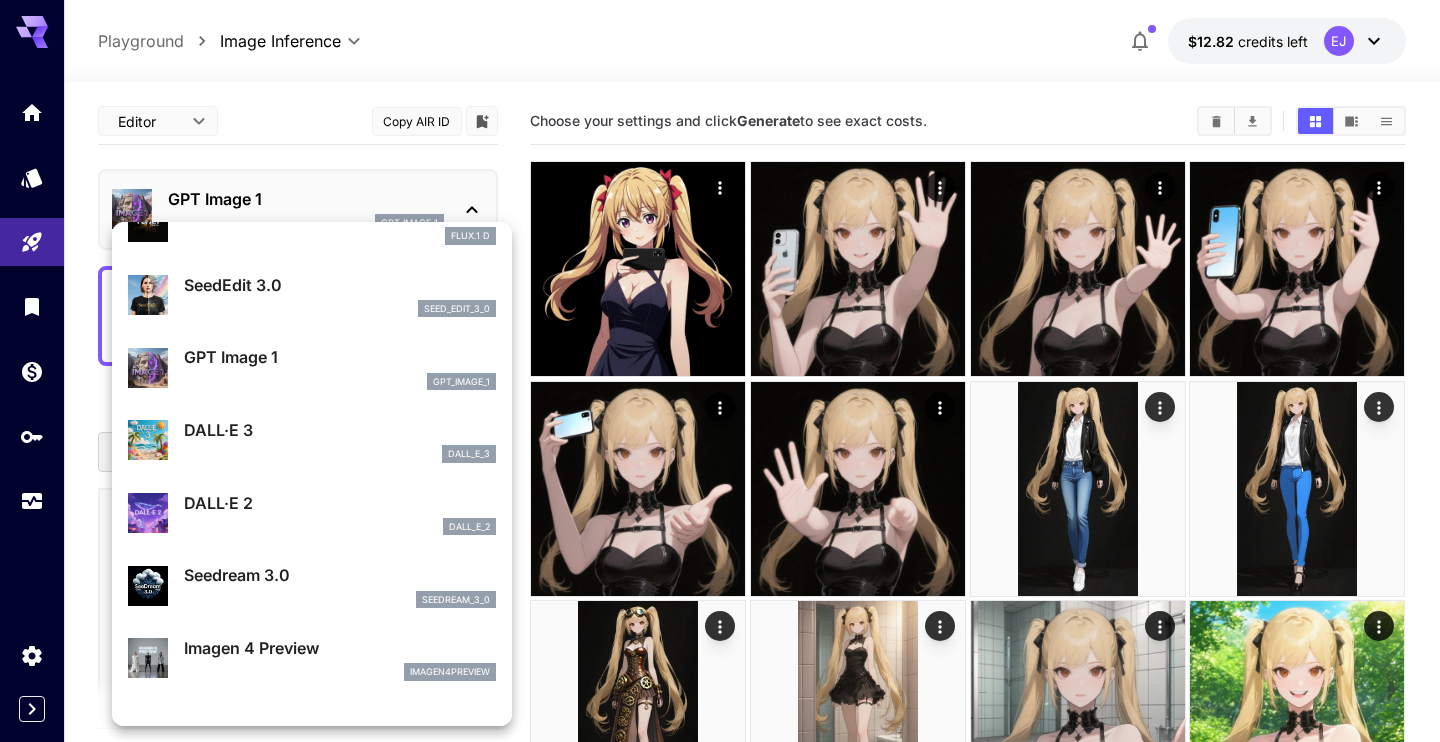 scroll, scrollTop: 229, scrollLeft: 0, axis: vertical 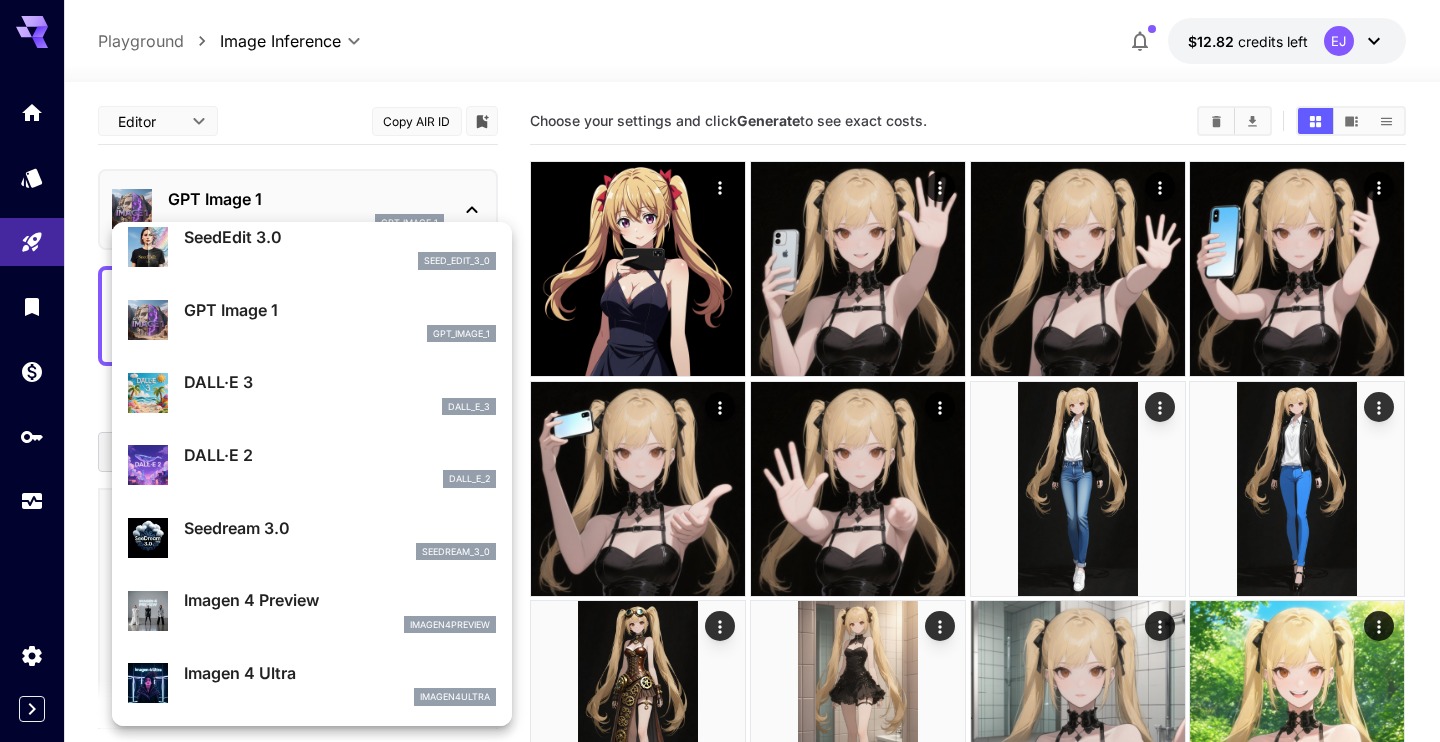 click on "Imagen 4 Preview" at bounding box center [340, 600] 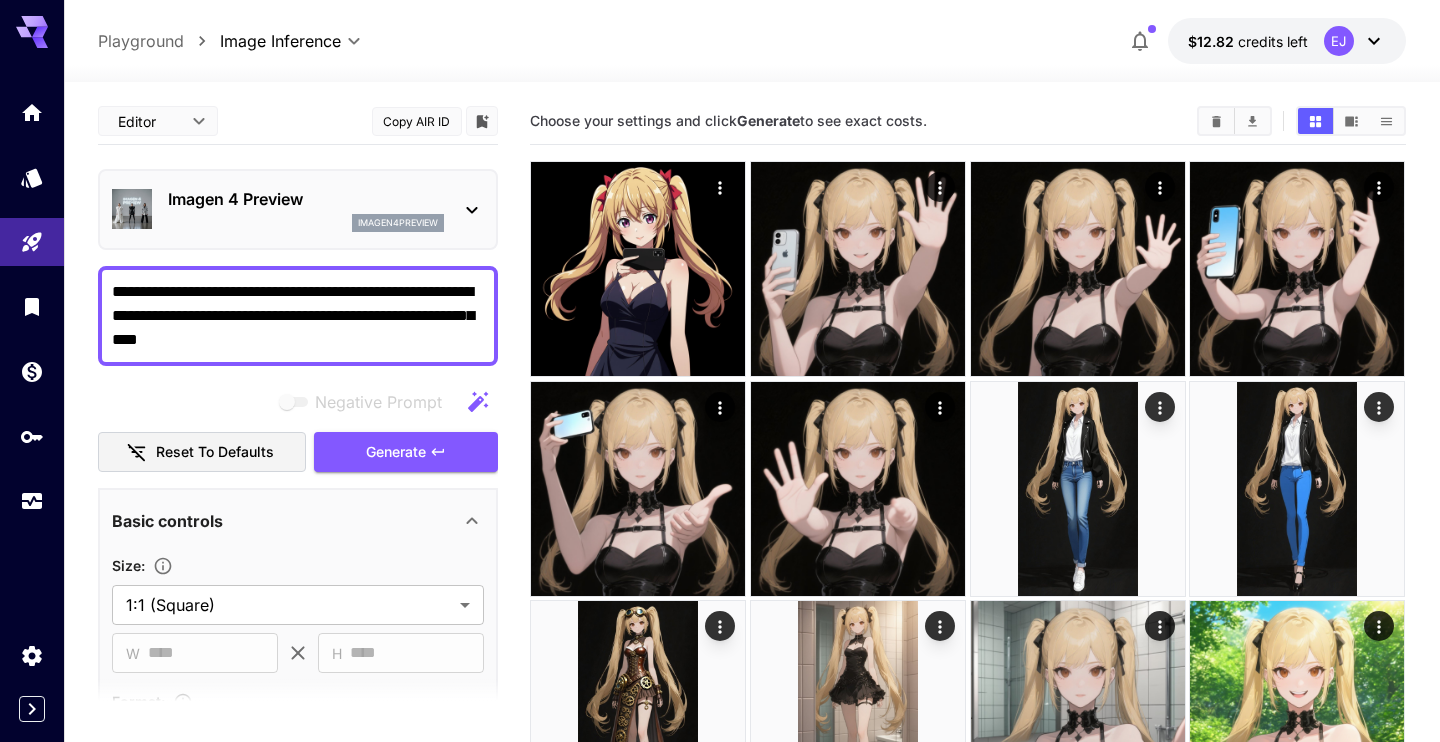 type on "**********" 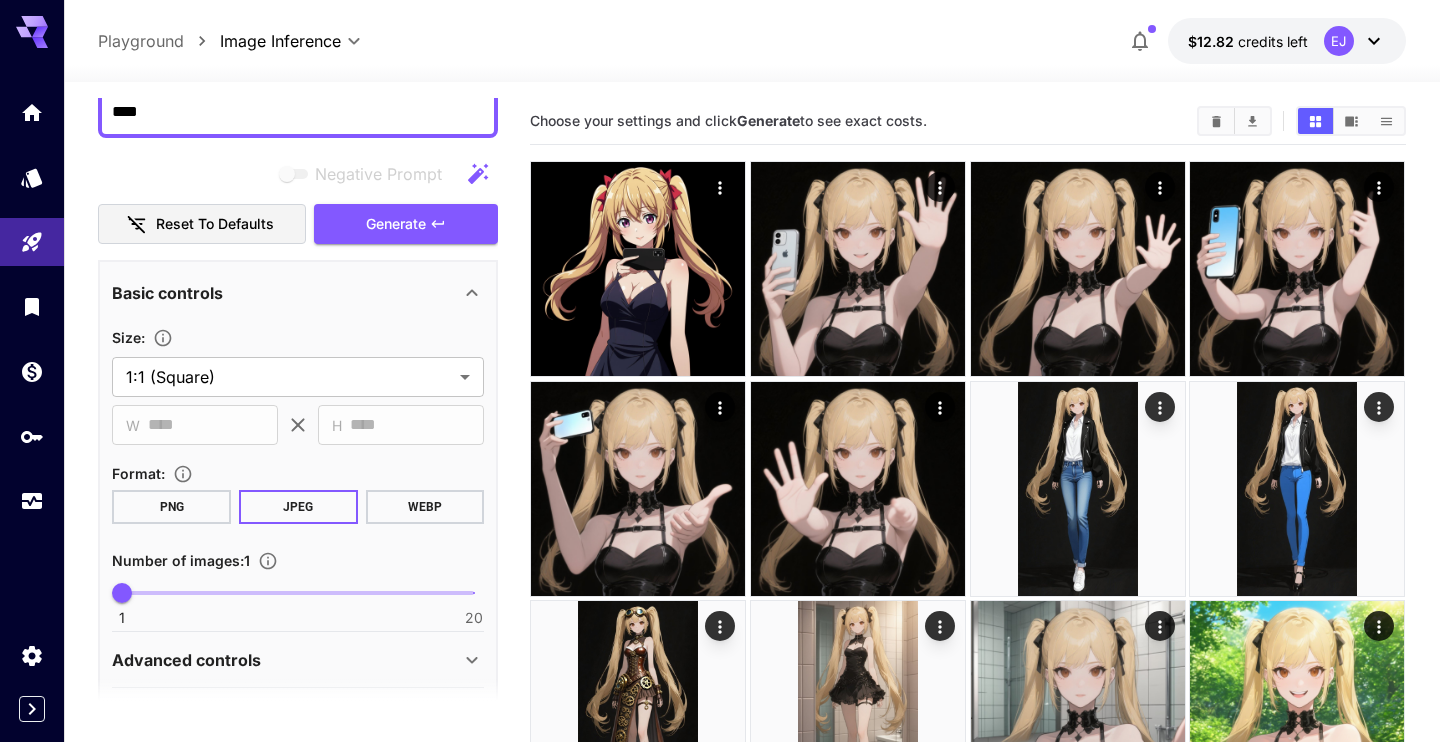 scroll, scrollTop: 342, scrollLeft: 0, axis: vertical 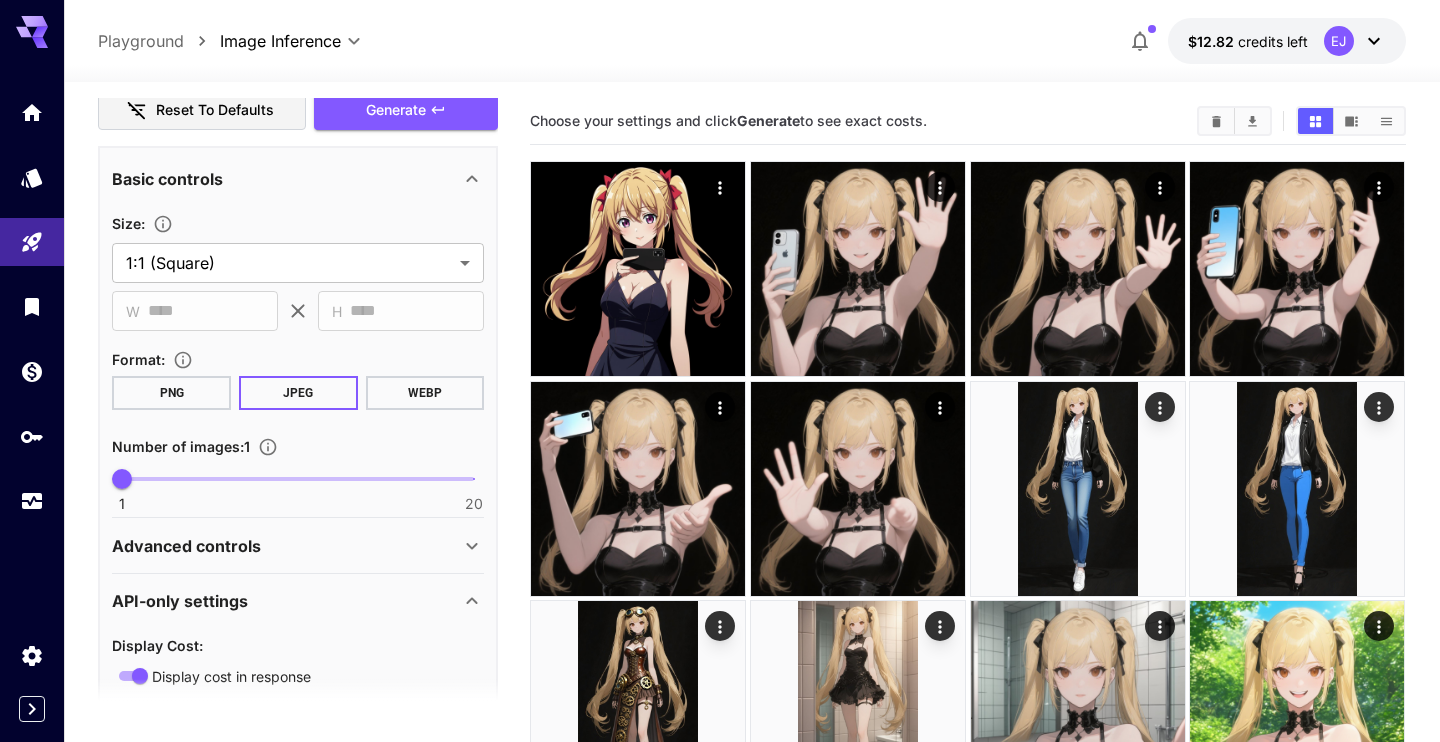 click on "Advanced controls" at bounding box center [286, 546] 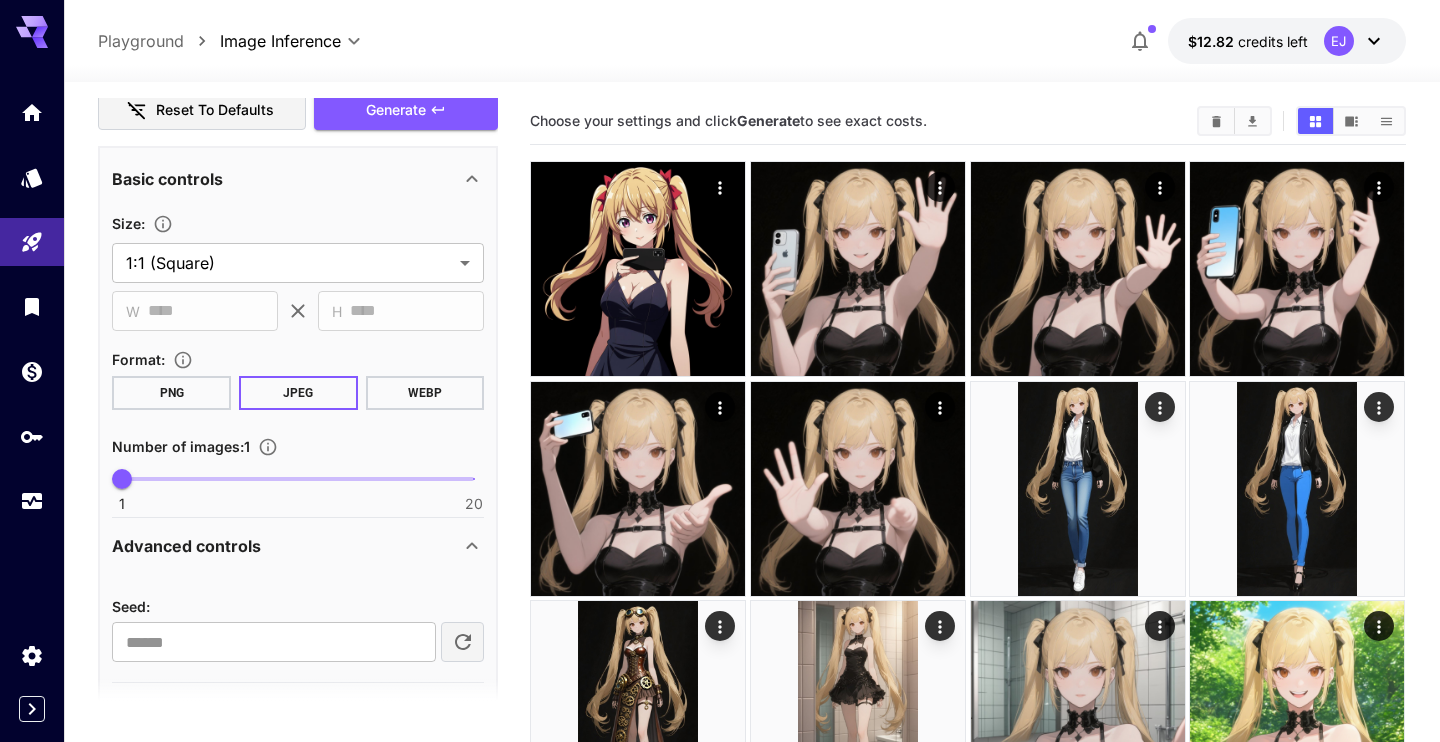 click on "Advanced controls" at bounding box center (286, 546) 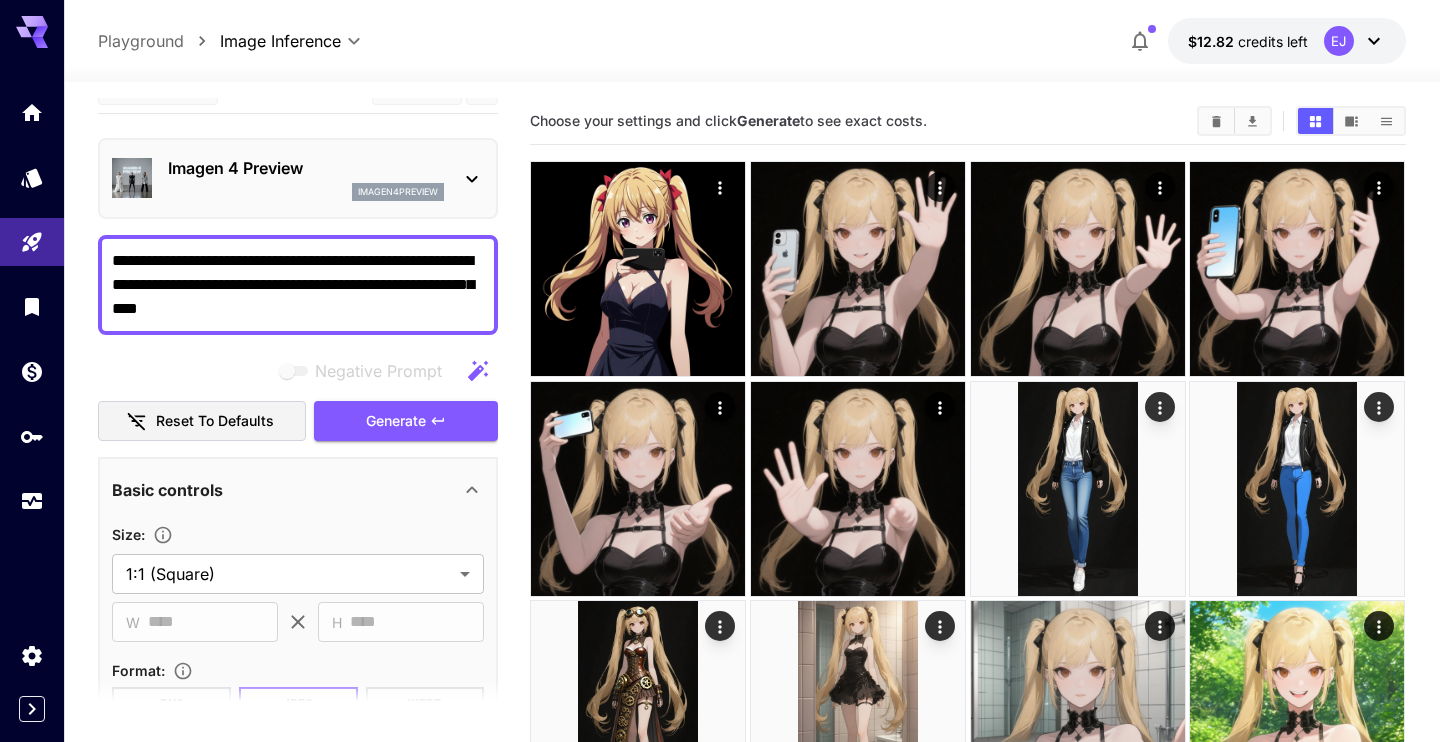 scroll, scrollTop: 0, scrollLeft: 0, axis: both 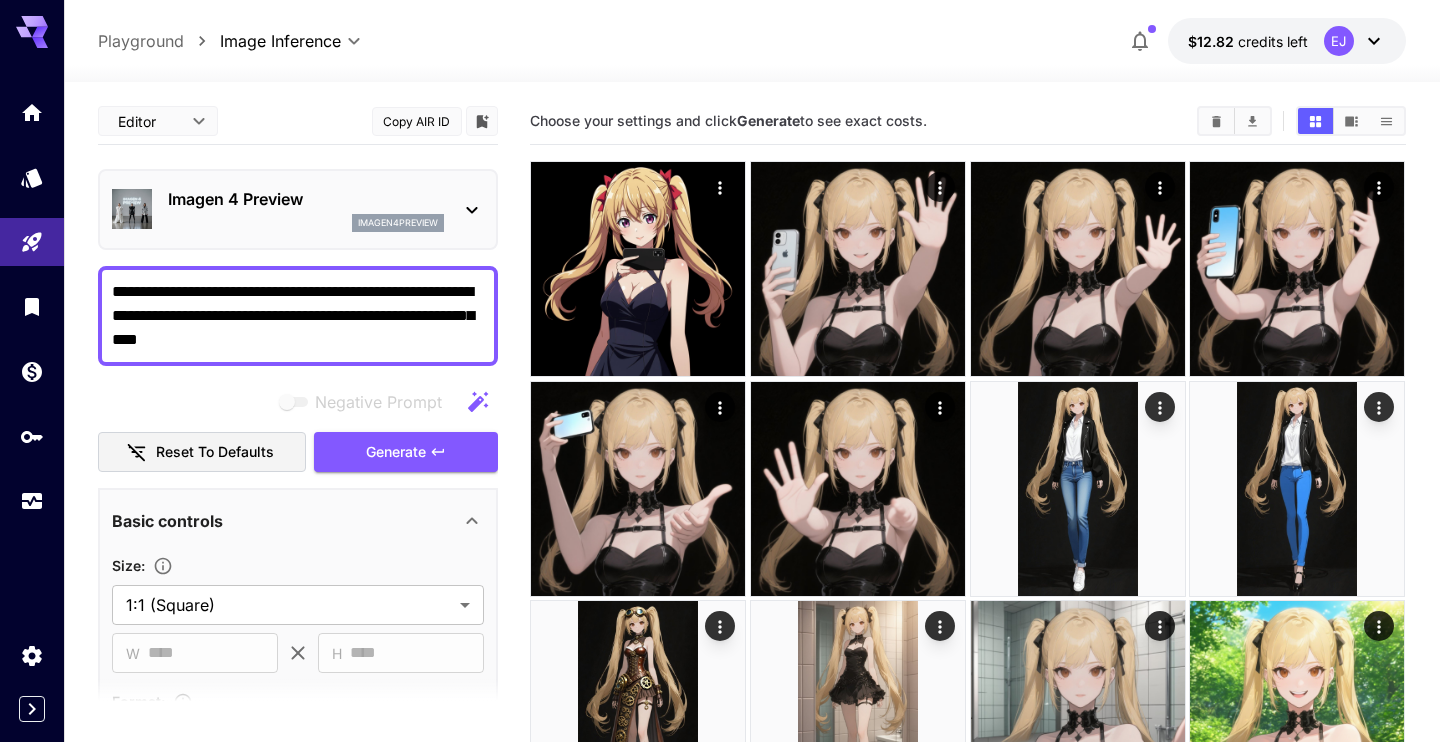 click on "Imagen 4 Preview" at bounding box center (306, 199) 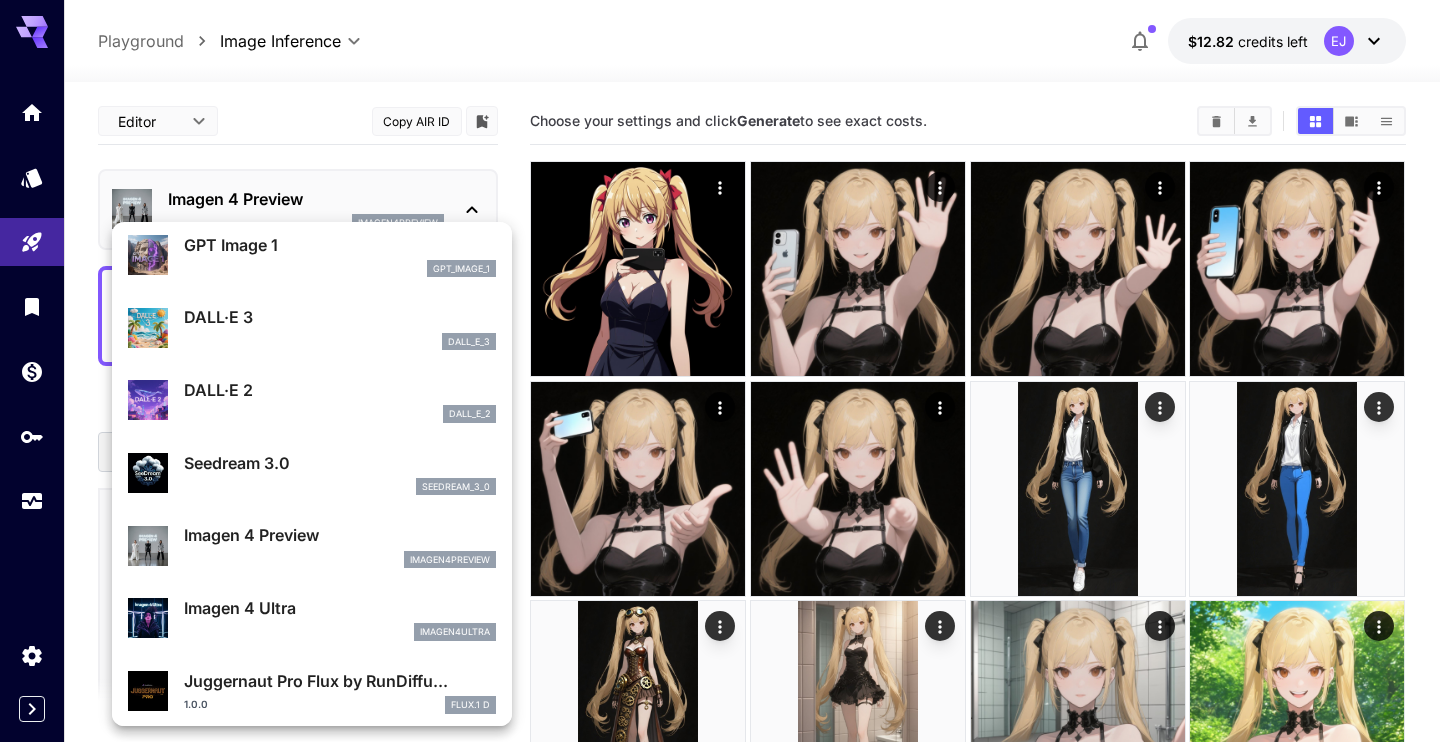 scroll, scrollTop: 343, scrollLeft: 0, axis: vertical 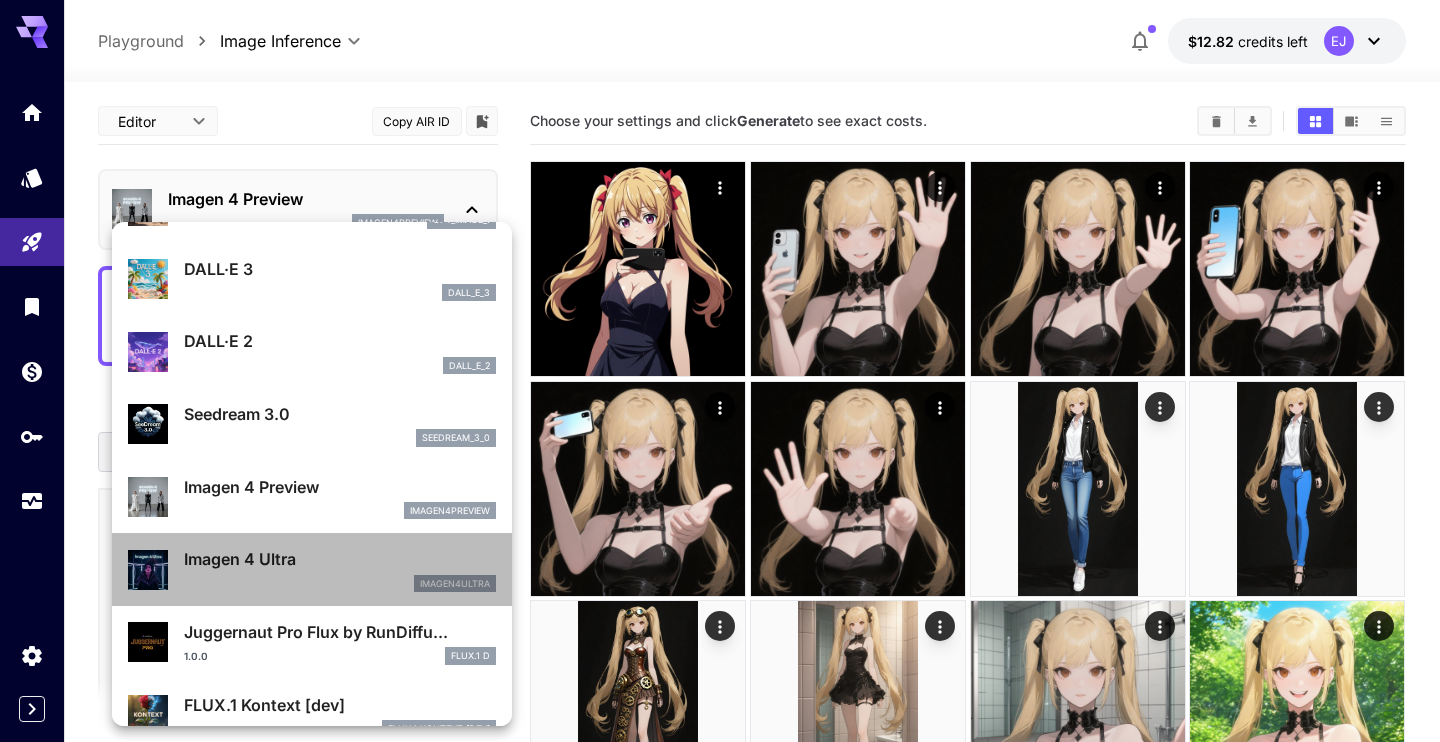 click on "Imagen 4 Ultra imagen4ultra" at bounding box center (312, 569) 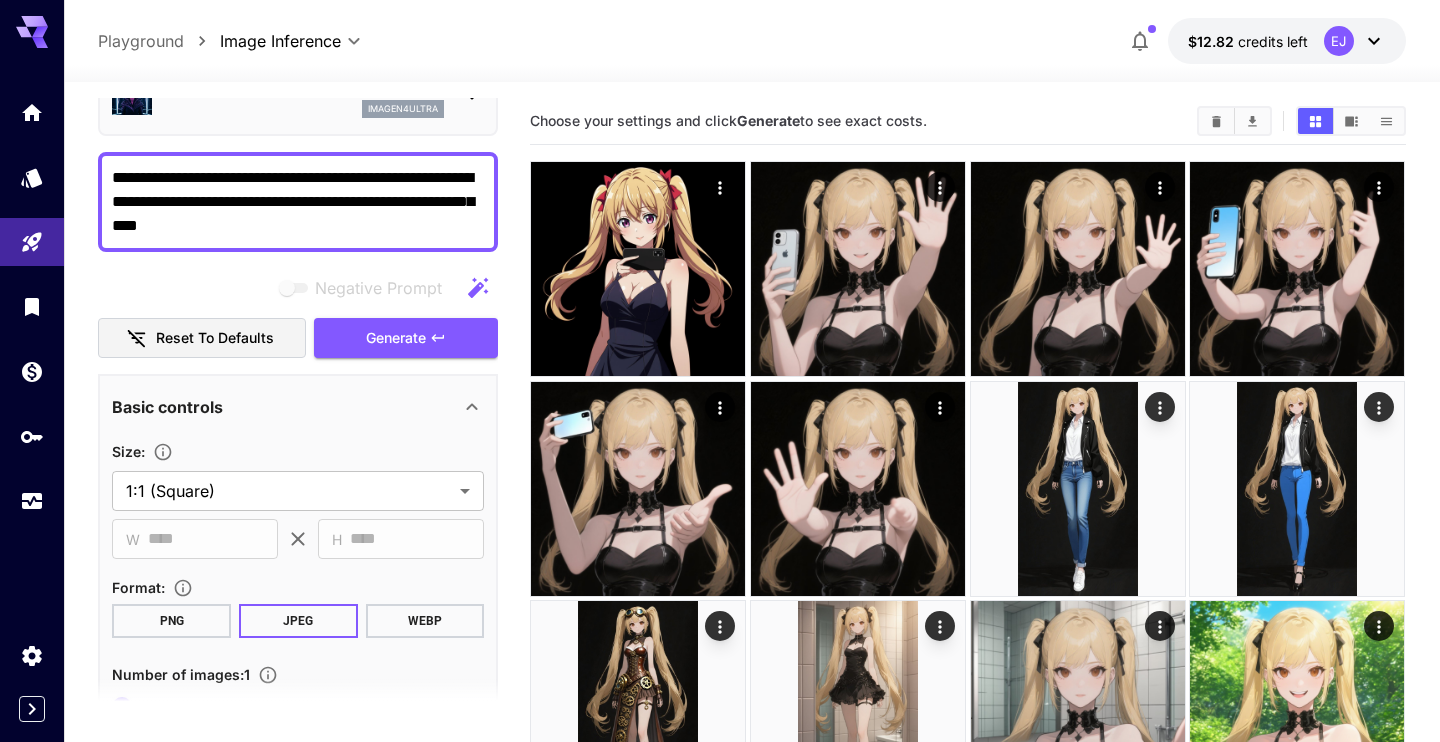 scroll, scrollTop: 0, scrollLeft: 0, axis: both 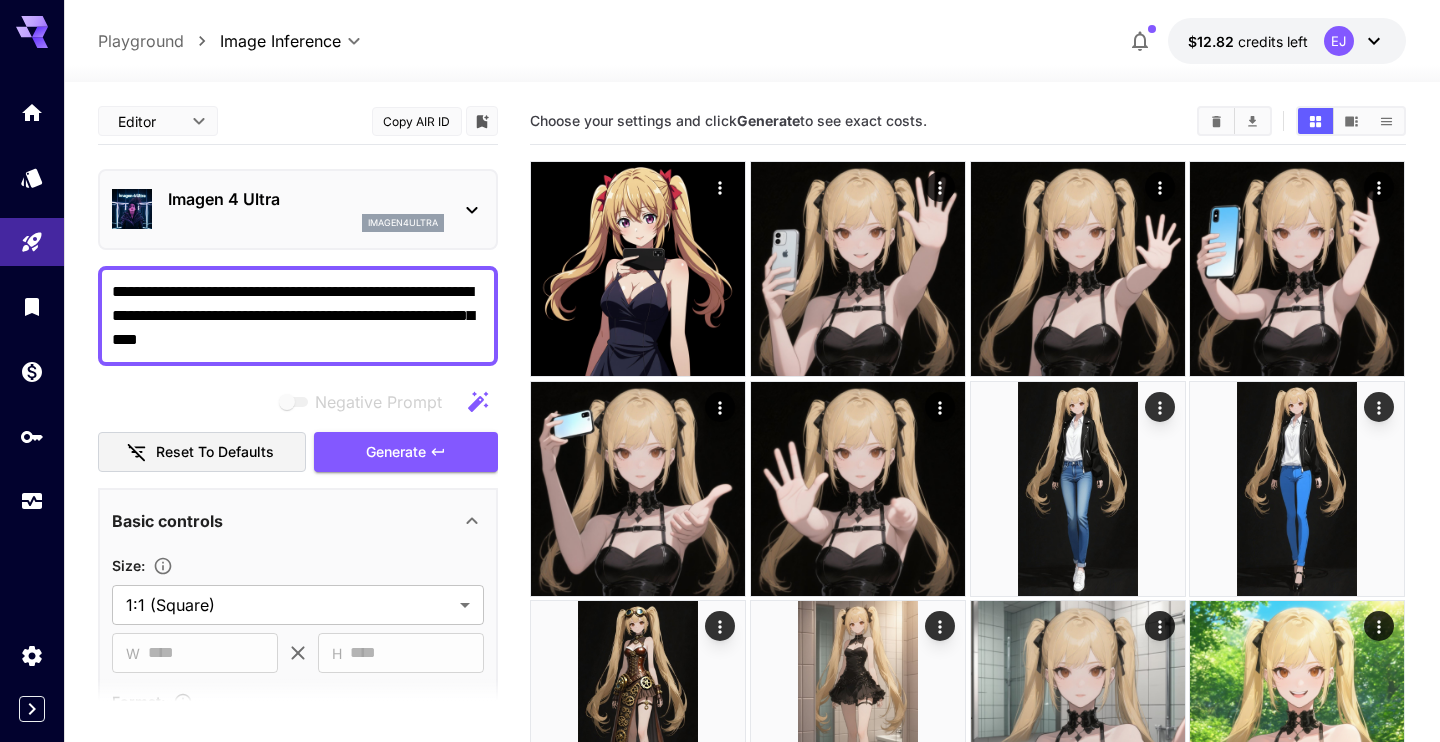 click on "Imagen 4 Ultra" at bounding box center [306, 199] 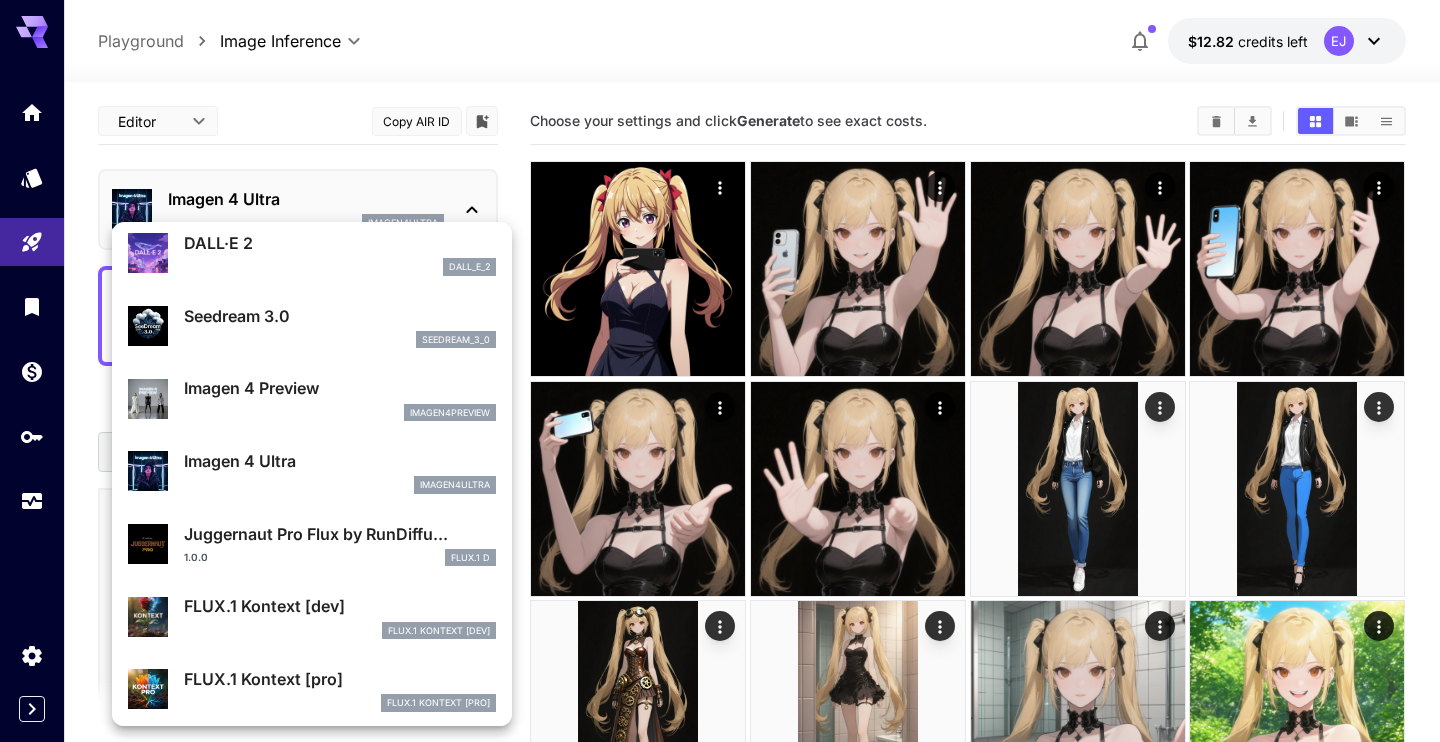 scroll, scrollTop: 458, scrollLeft: 0, axis: vertical 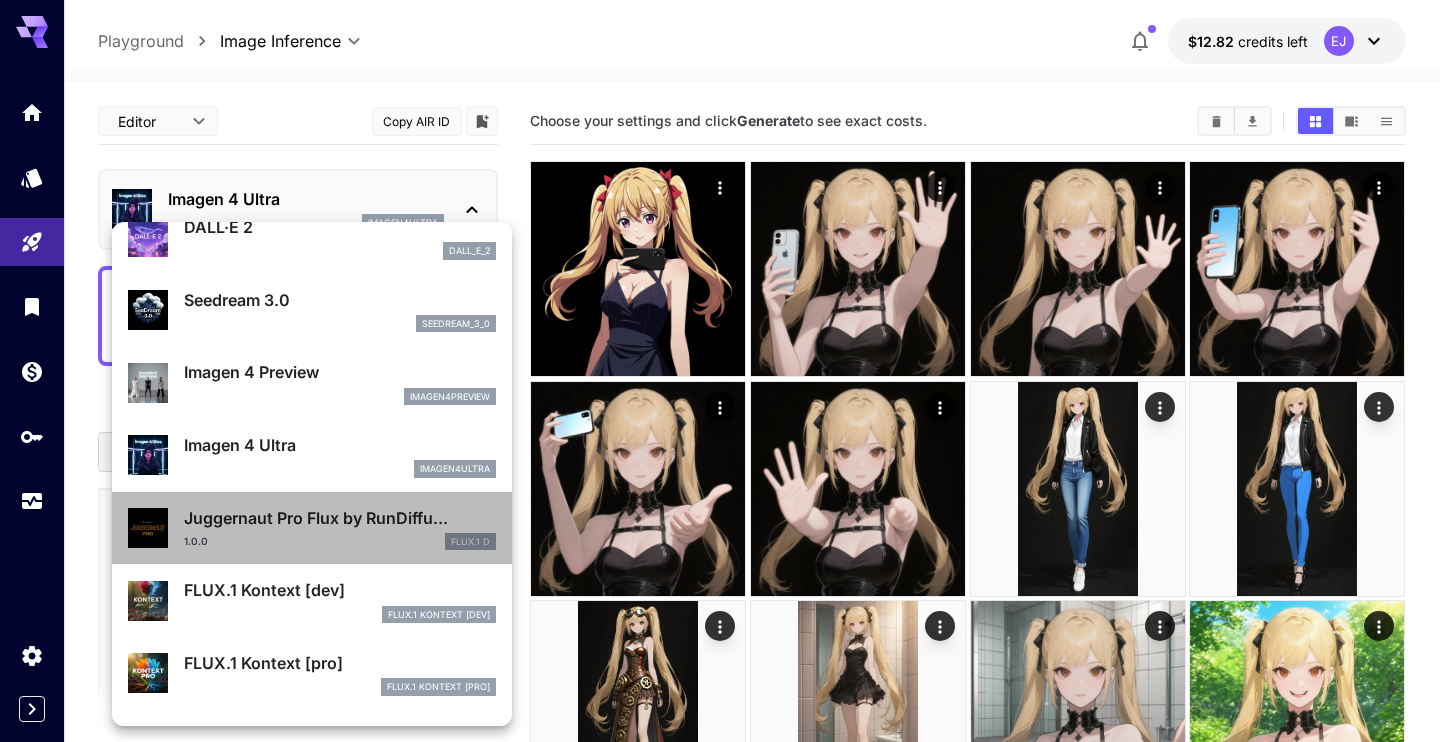 click on "Juggernaut Pro Flux by RunDiffu..." at bounding box center (340, 518) 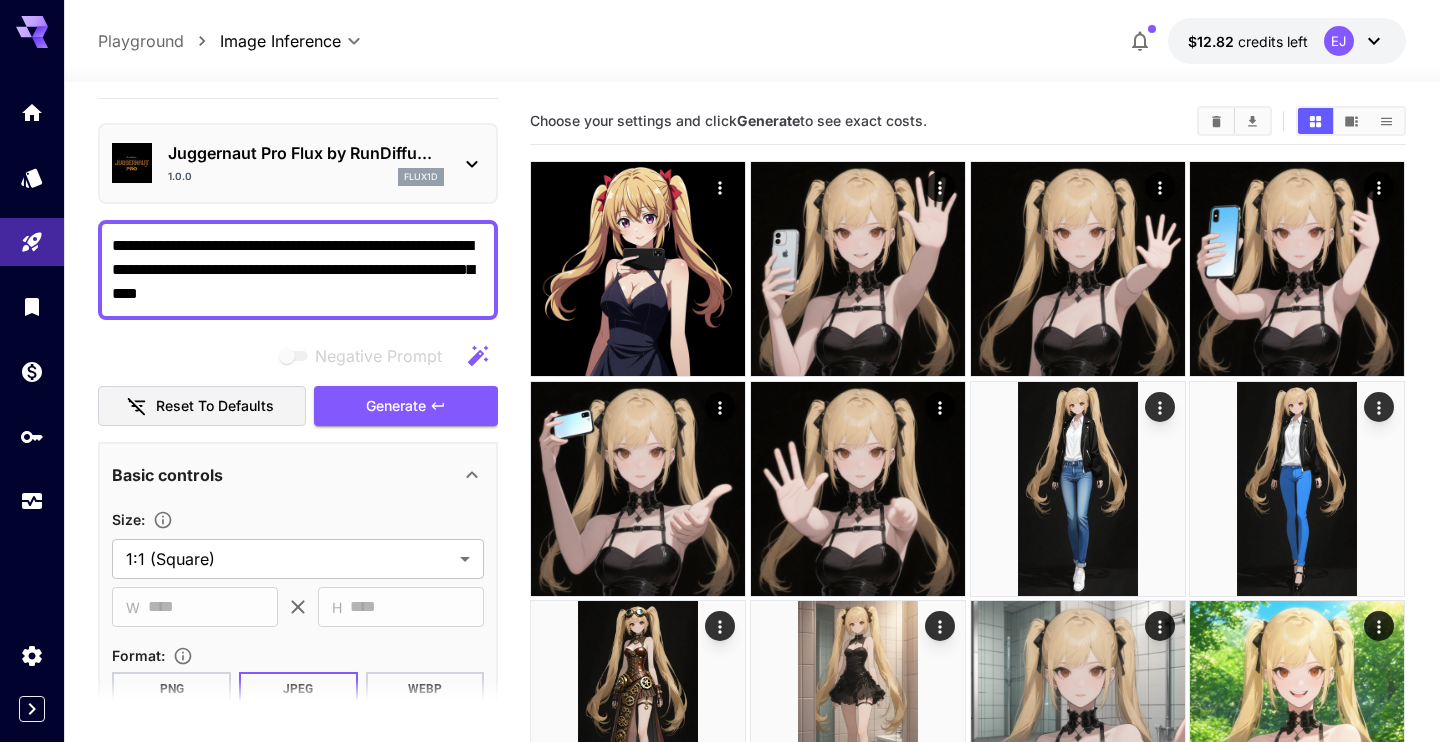 scroll, scrollTop: 0, scrollLeft: 0, axis: both 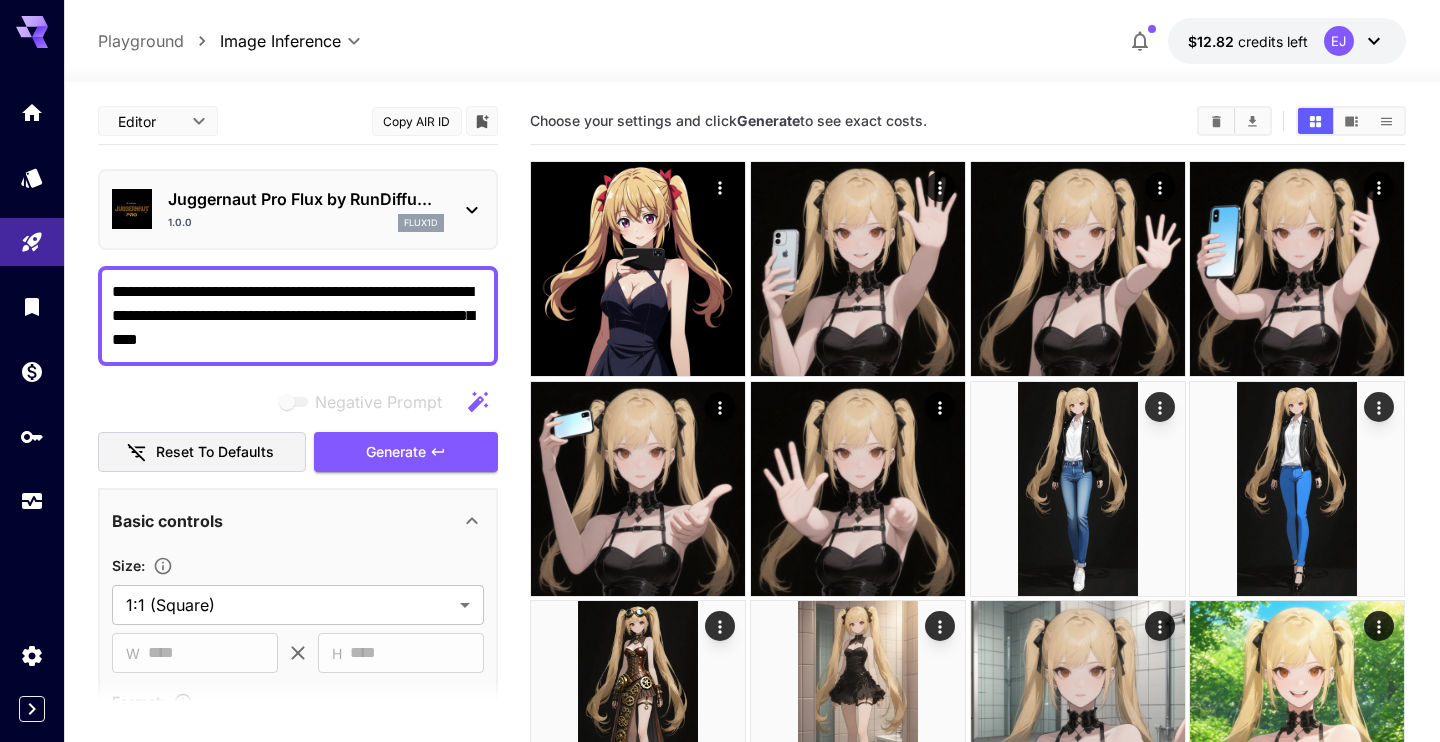 click on "Juggernaut Pro Flux by RunDiffu... 1.0.0 flux1d" at bounding box center (298, 209) 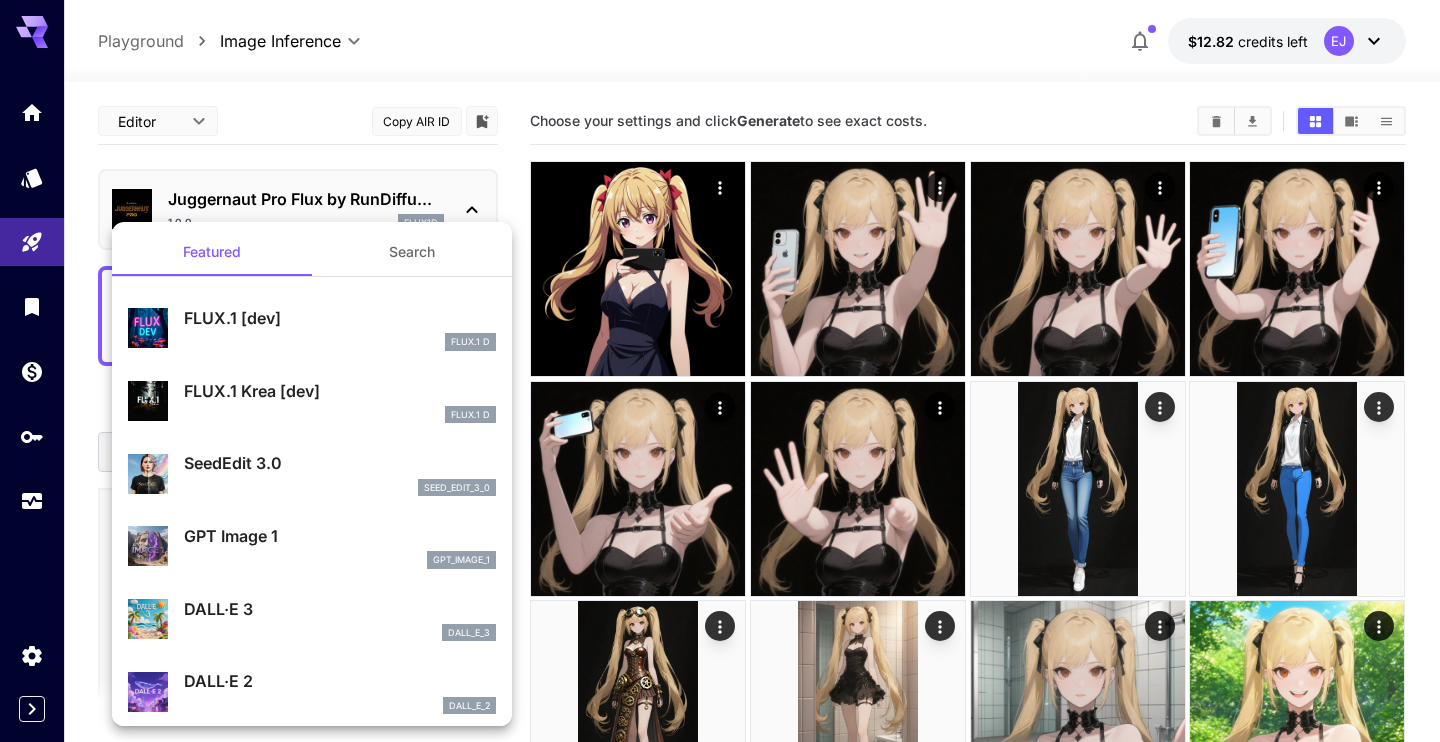 scroll, scrollTop: 0, scrollLeft: 0, axis: both 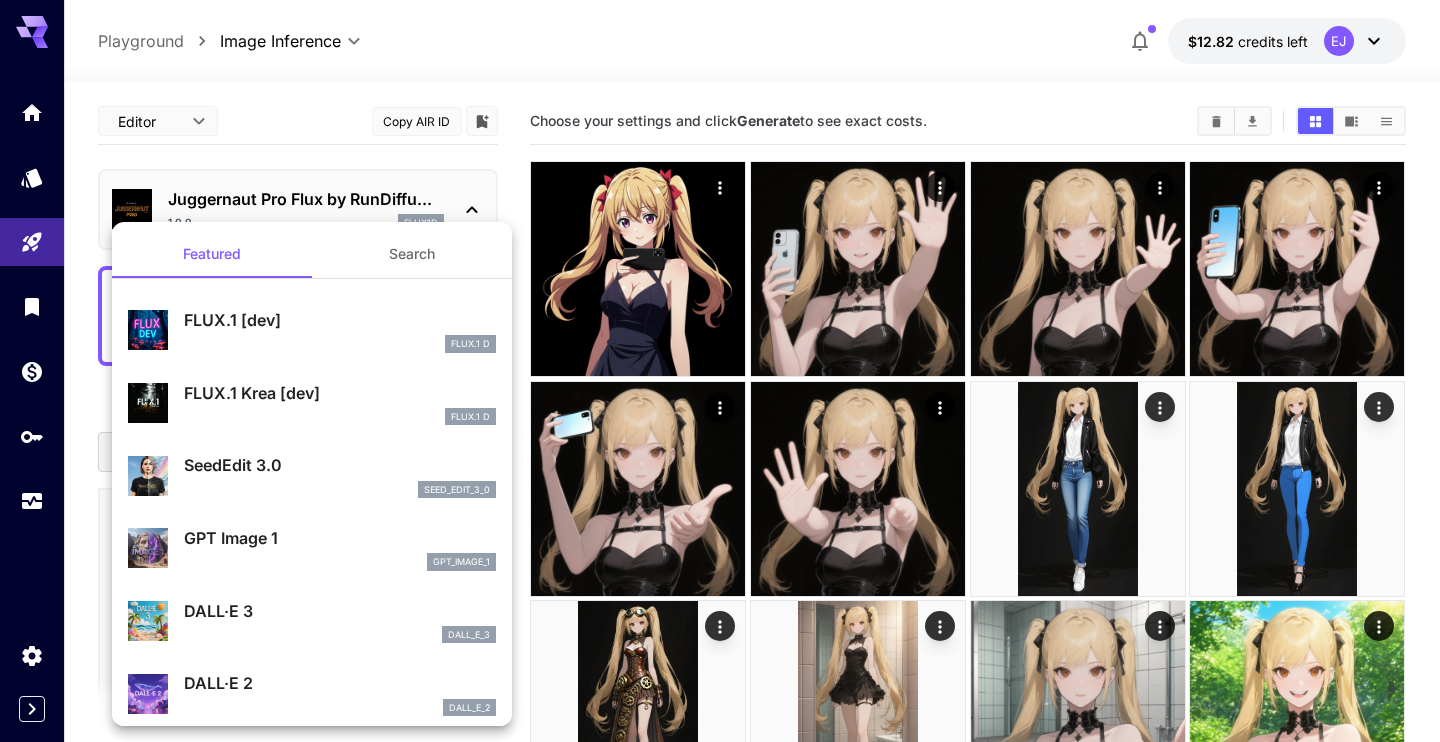 click on "SeedEdit 3.0" at bounding box center (340, 465) 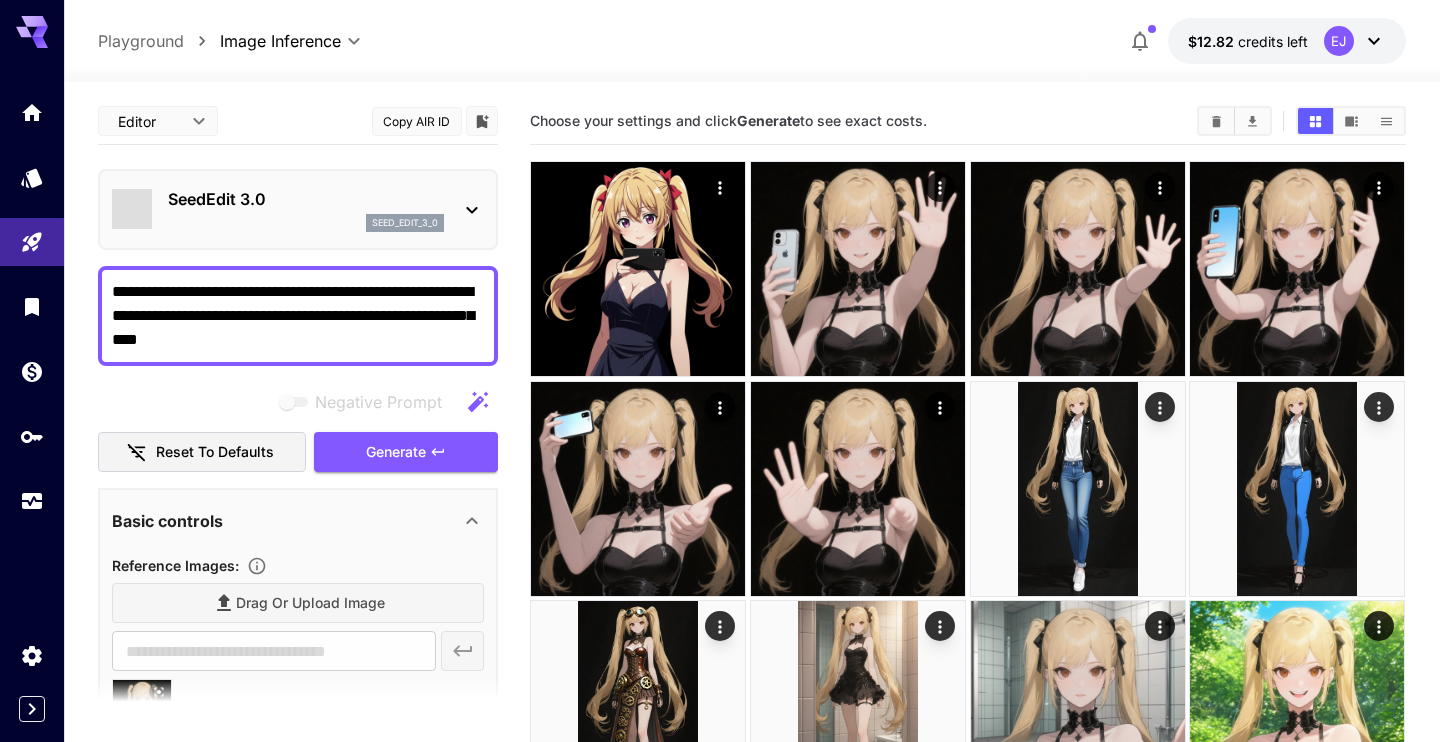 type on "***" 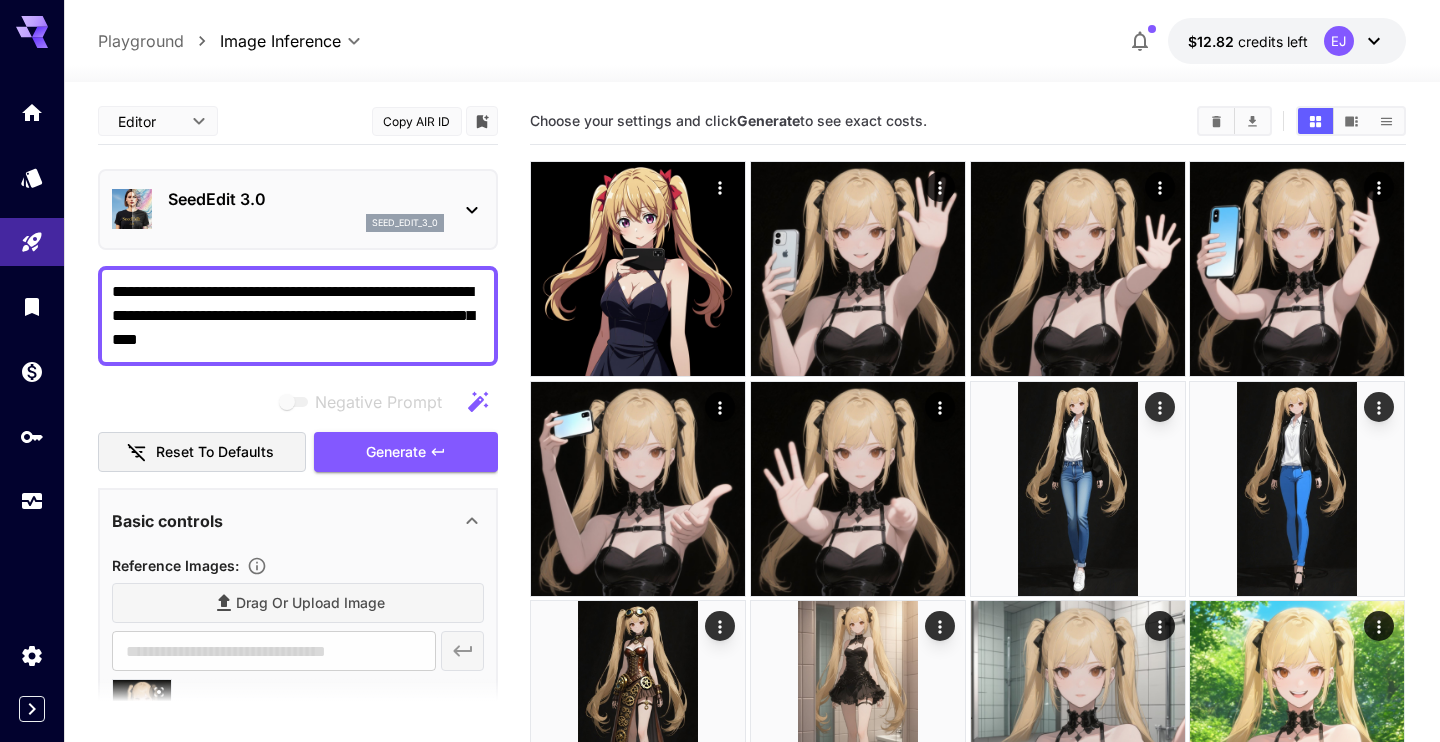 click on "**********" at bounding box center [298, 316] 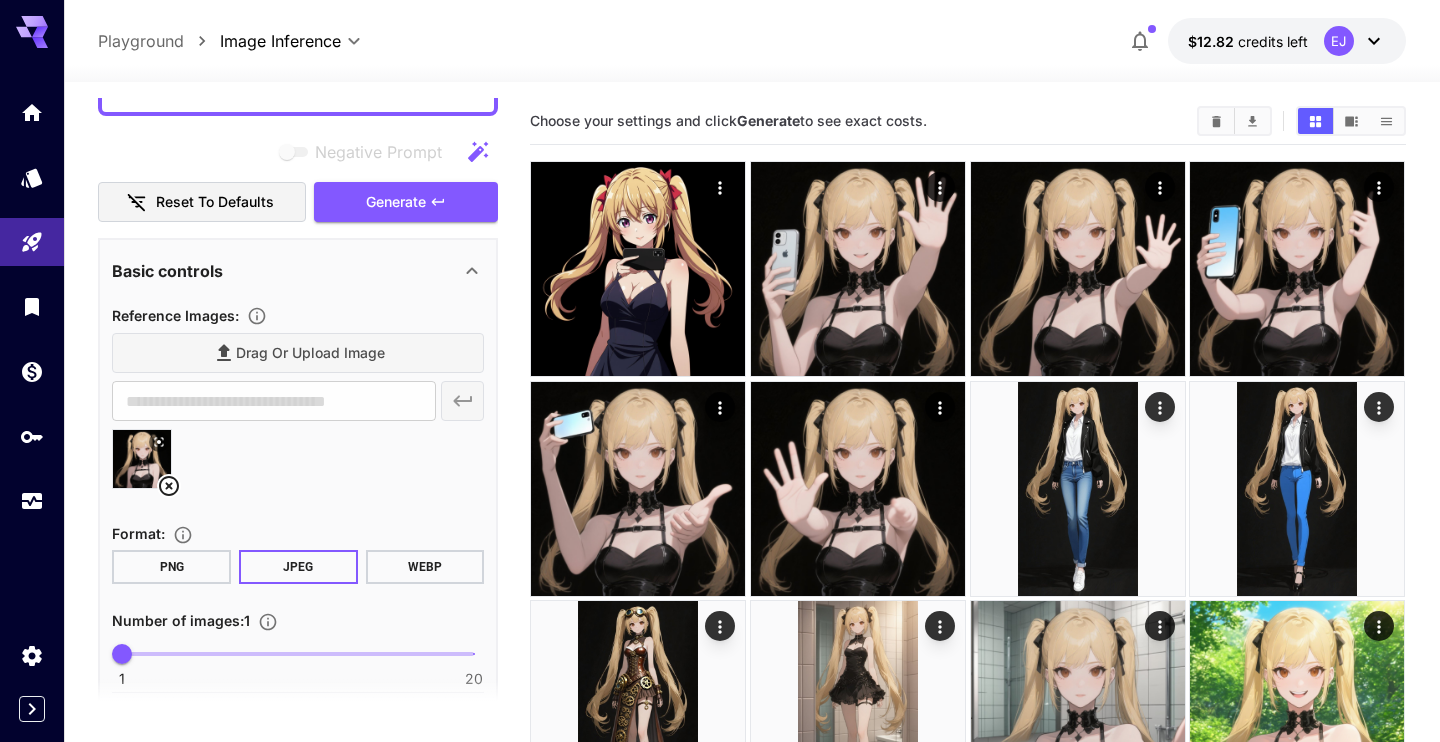 scroll, scrollTop: 228, scrollLeft: 0, axis: vertical 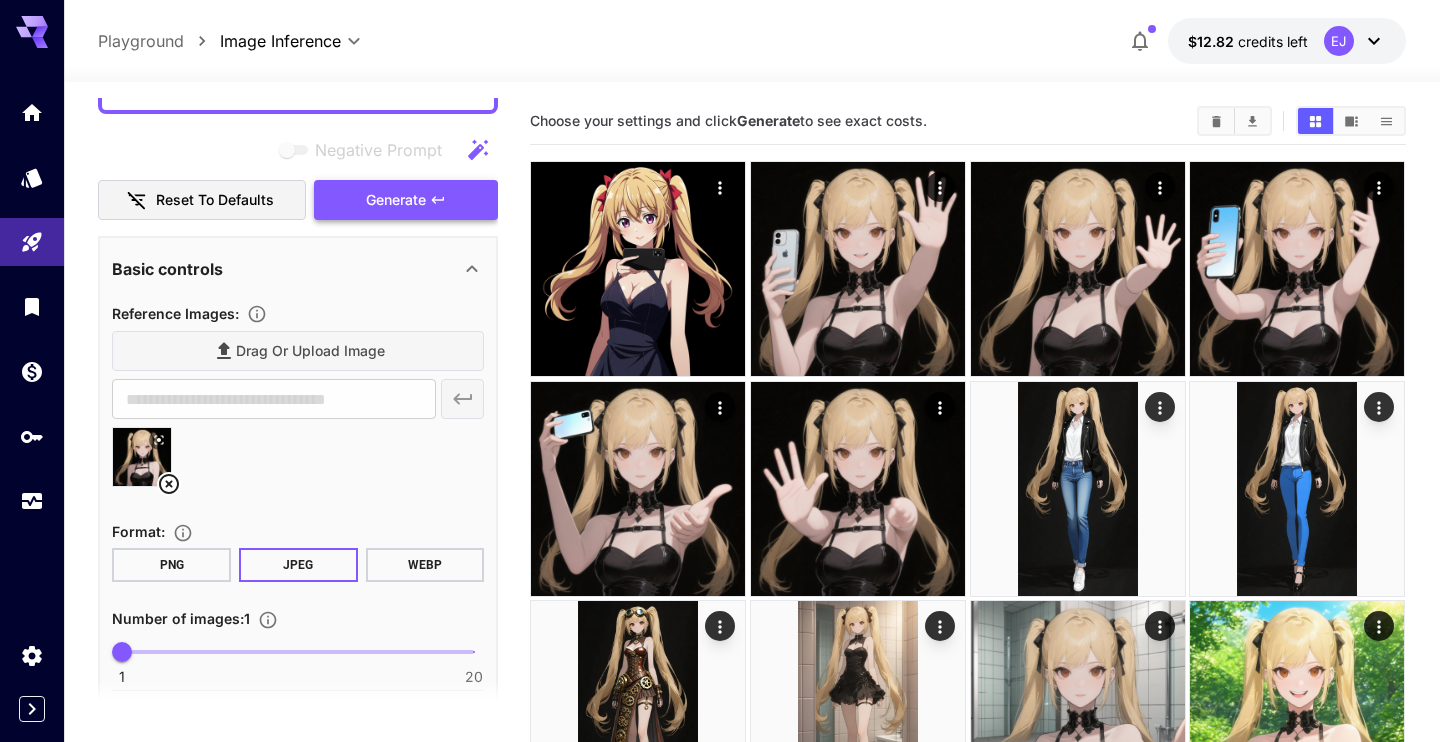 type on "**********" 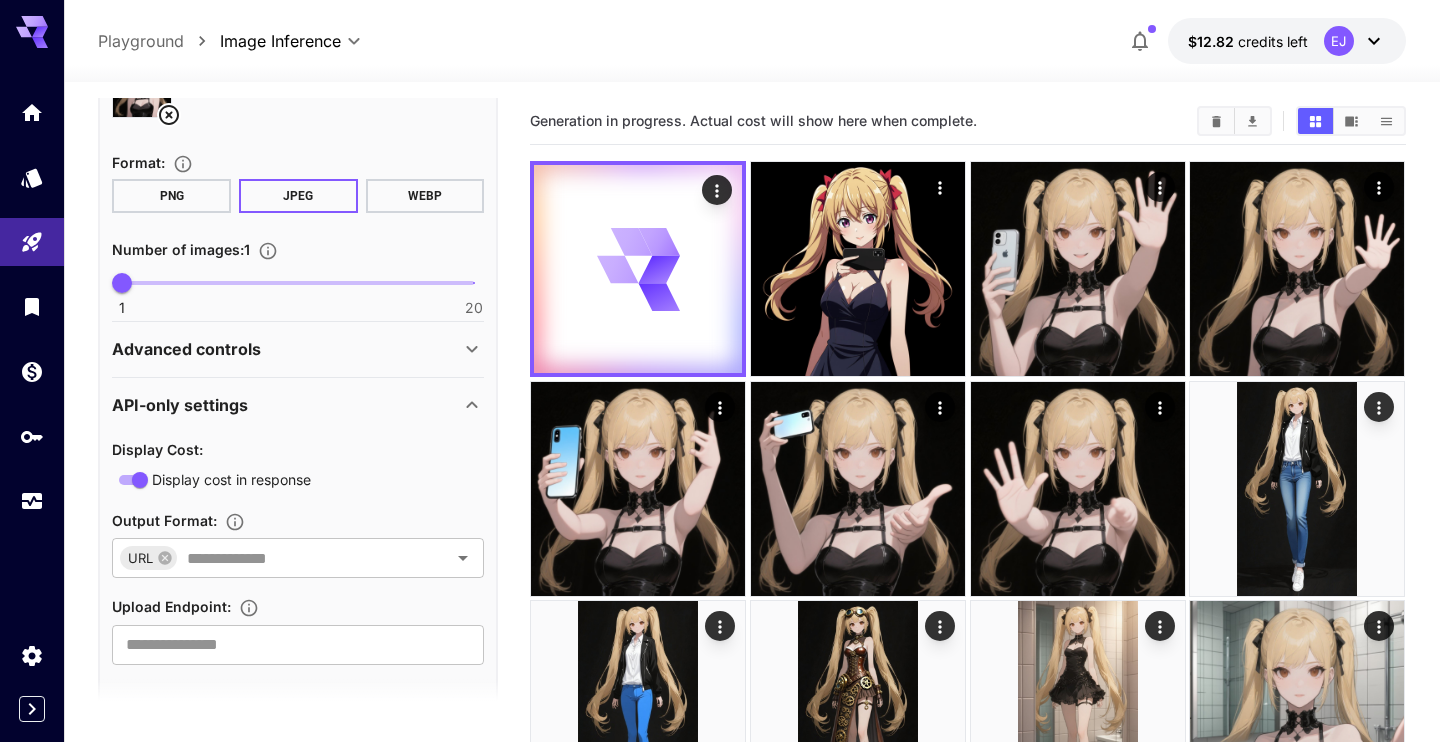 scroll, scrollTop: 620, scrollLeft: 0, axis: vertical 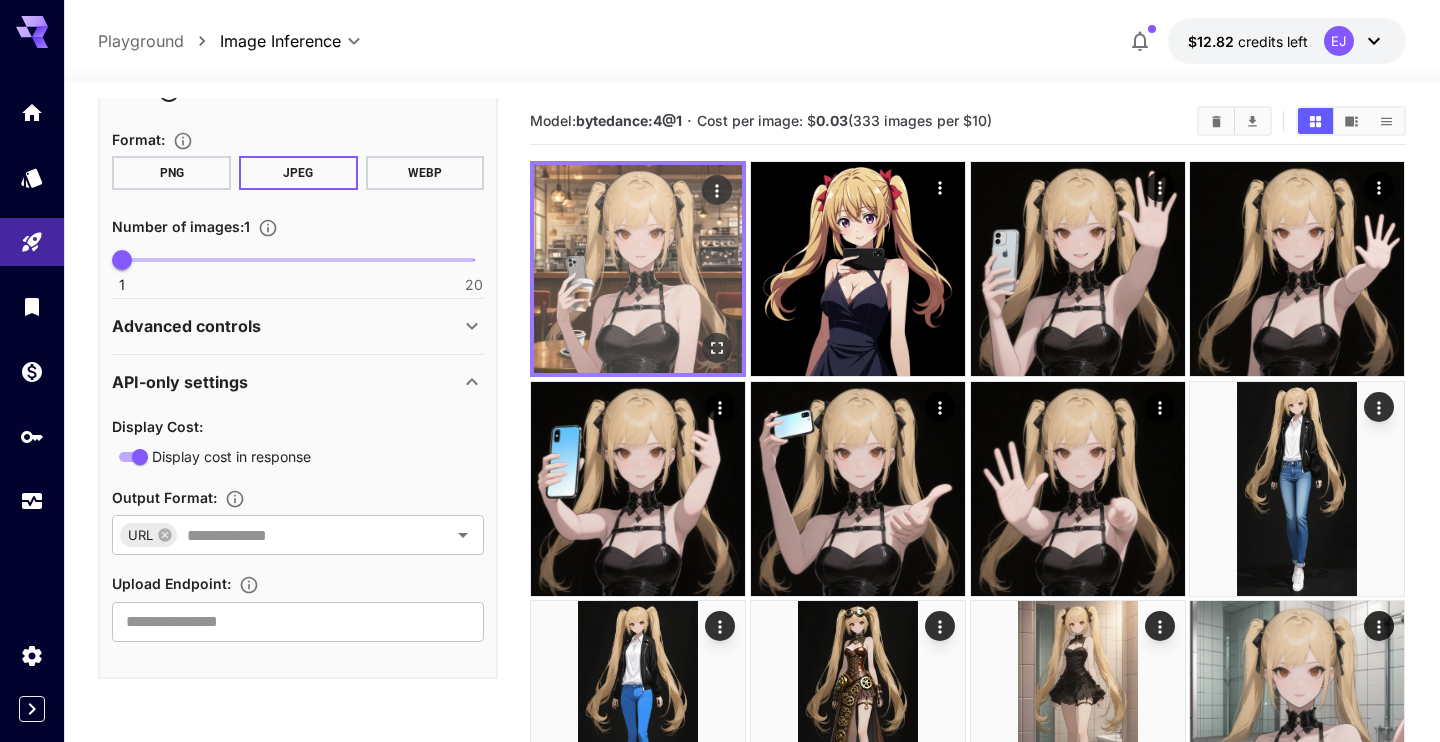 click at bounding box center (638, 269) 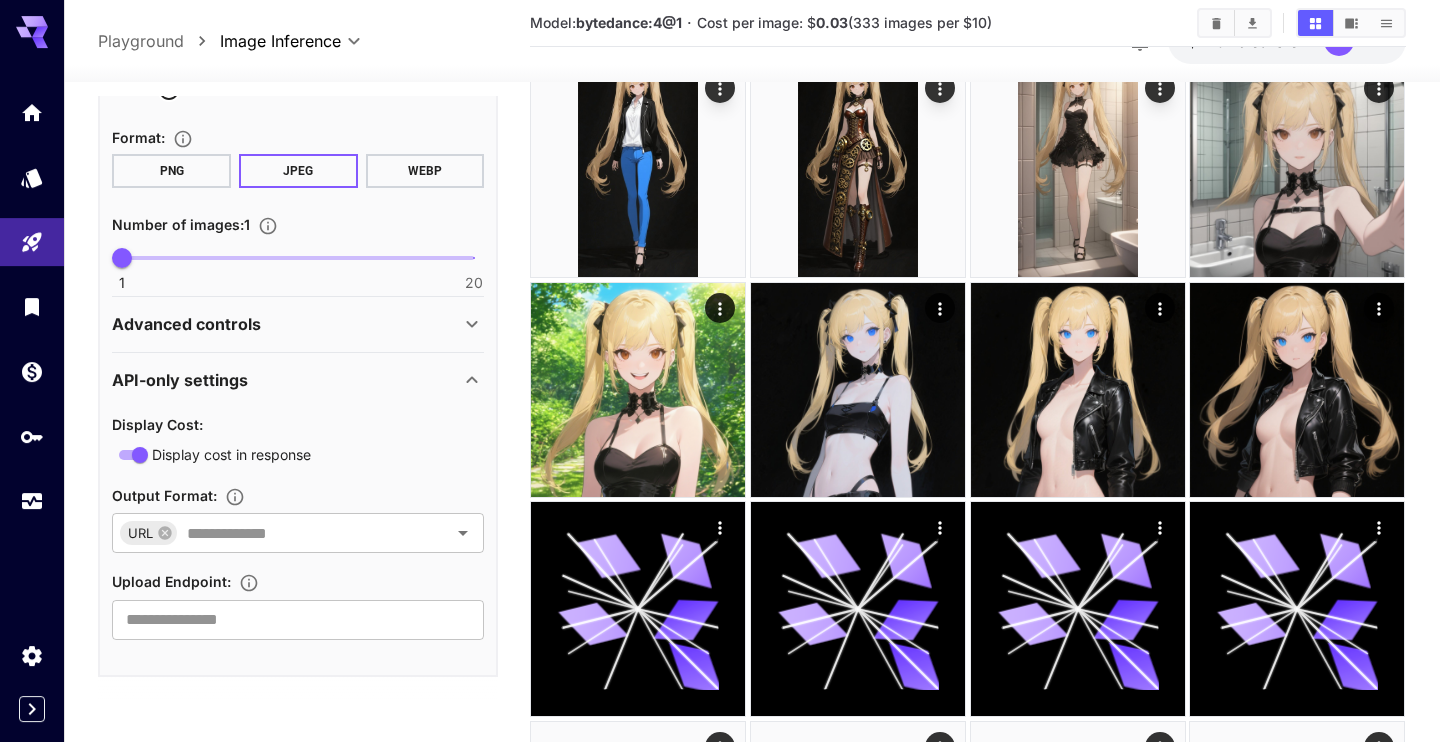 scroll, scrollTop: 828, scrollLeft: 0, axis: vertical 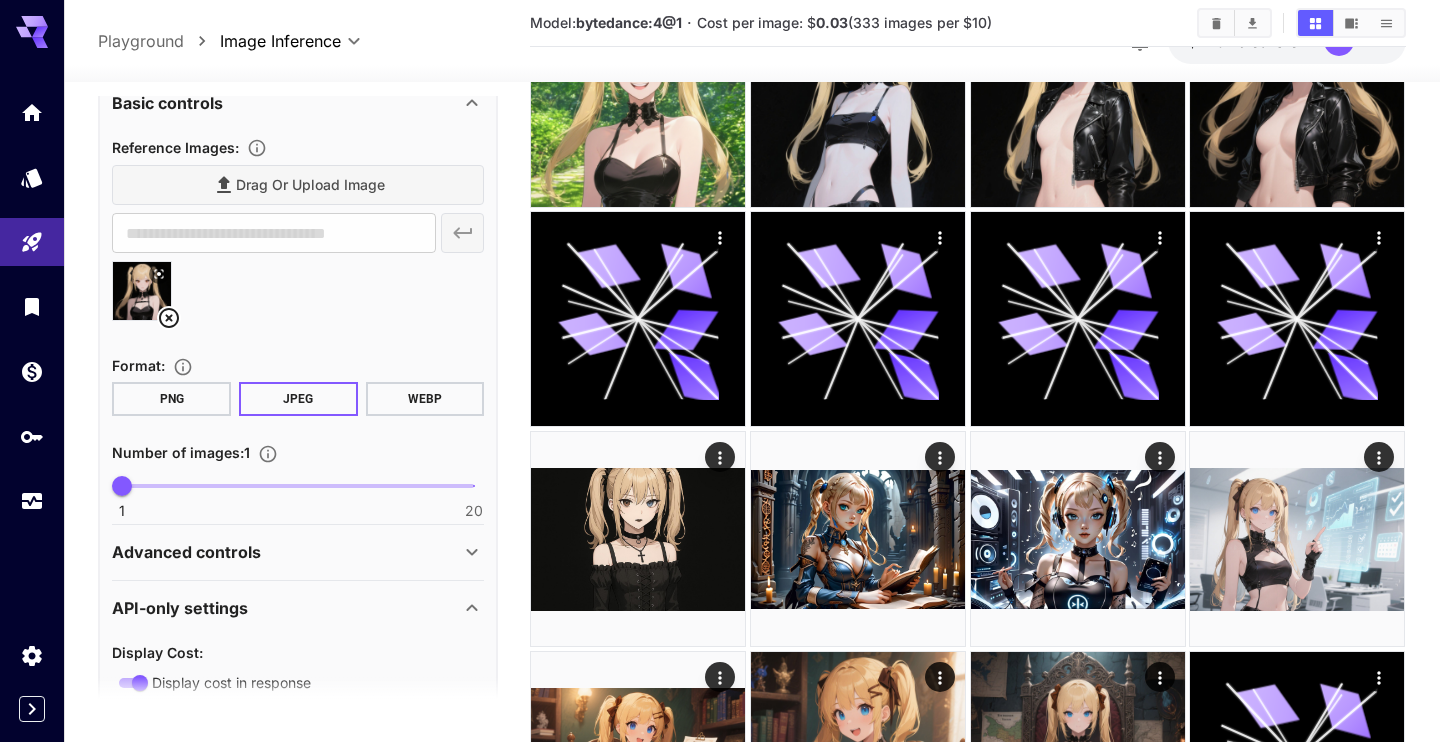 click on "Advanced controls" at bounding box center (186, 552) 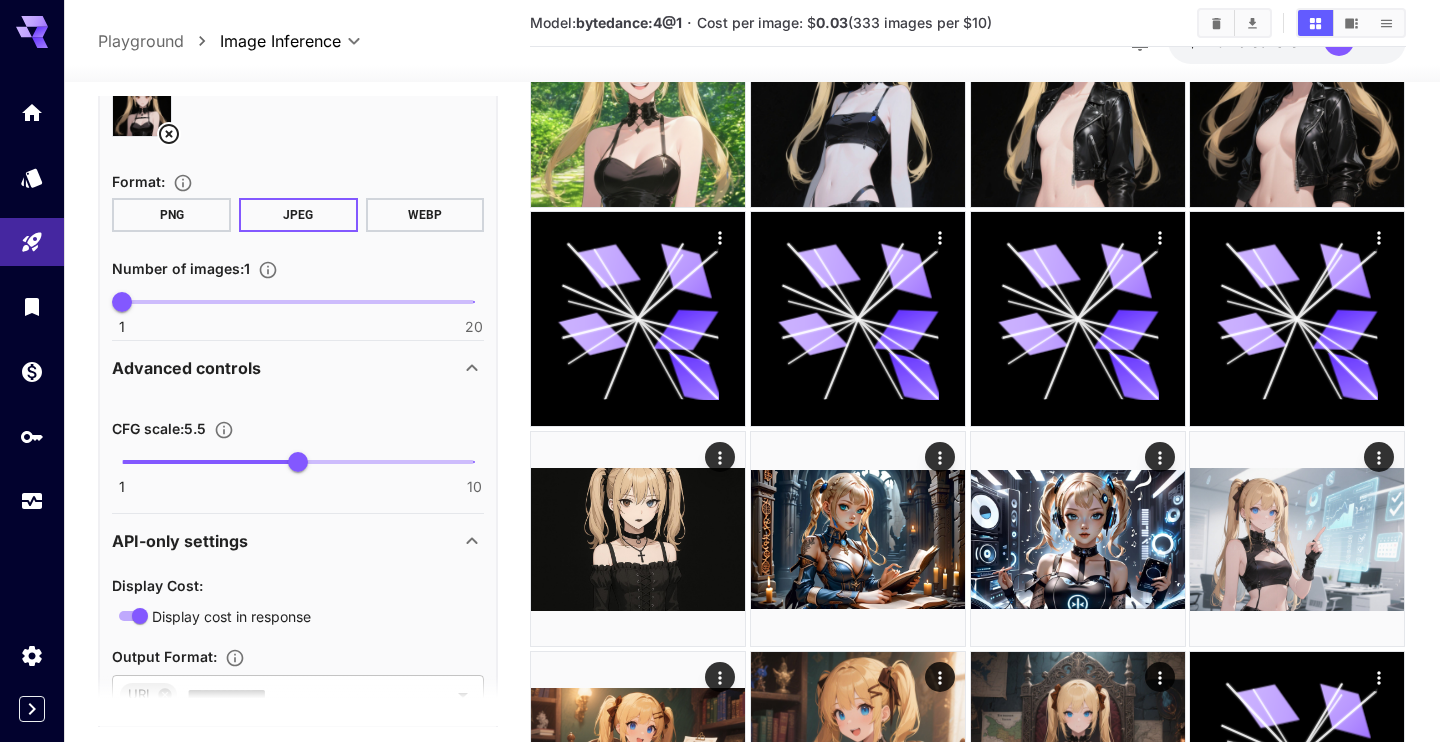scroll, scrollTop: 734, scrollLeft: 0, axis: vertical 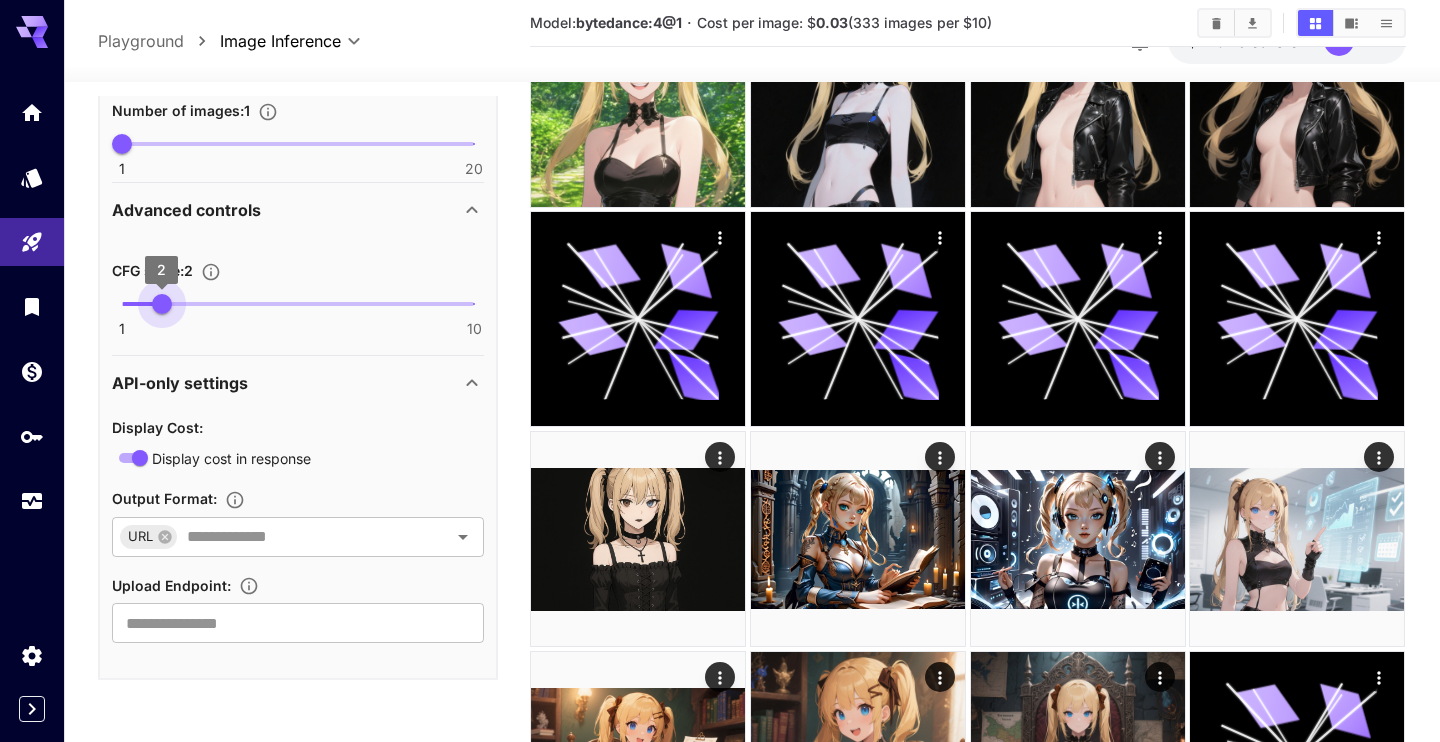 drag, startPoint x: 243, startPoint y: 296, endPoint x: 163, endPoint y: 303, distance: 80.305664 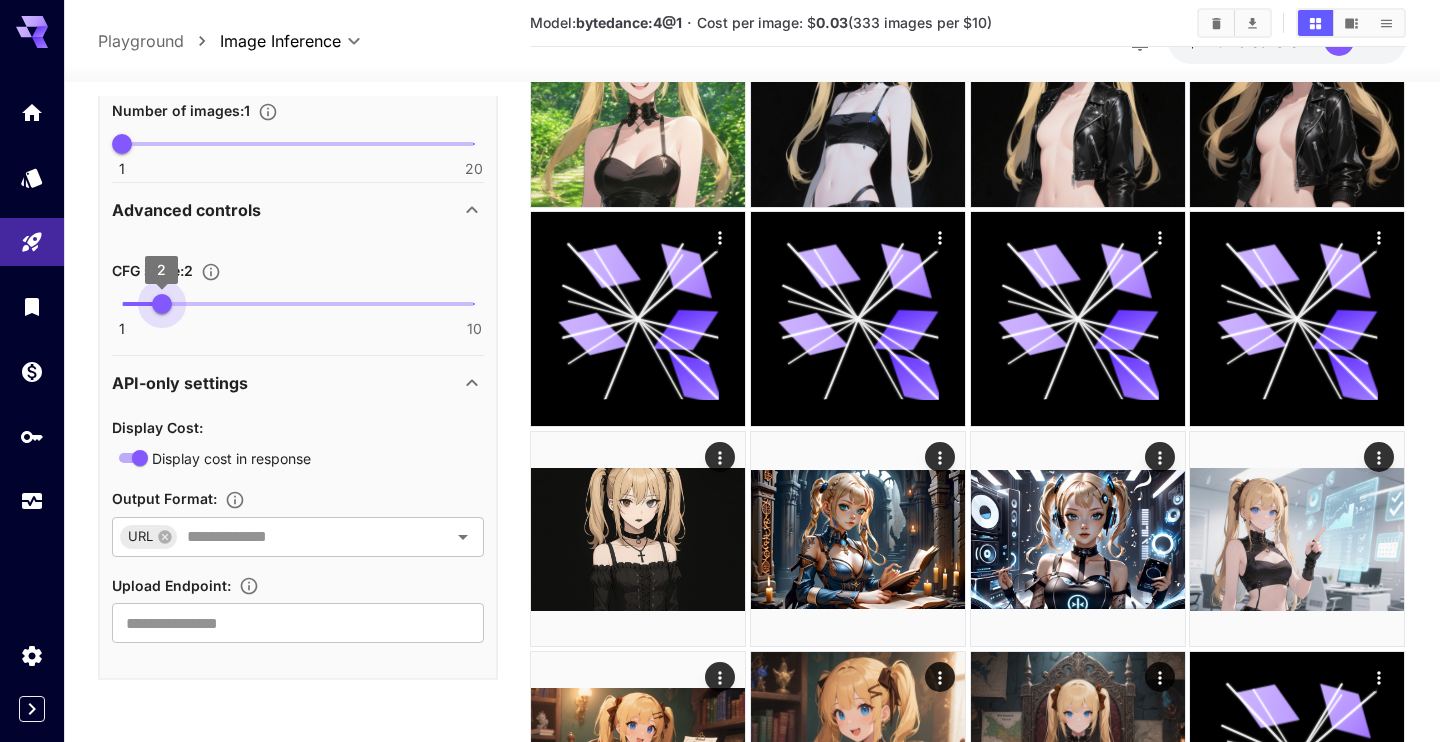 click on "2" at bounding box center (162, 304) 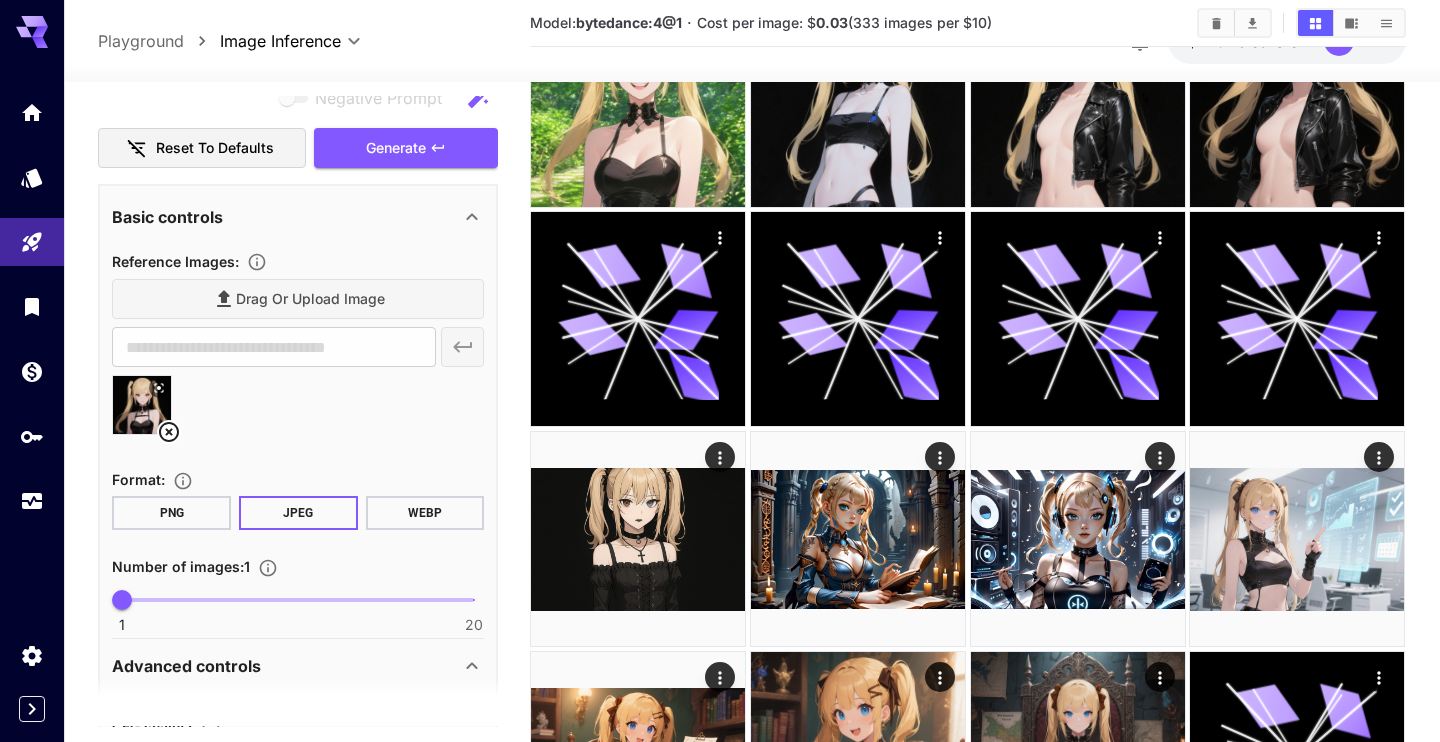scroll, scrollTop: 0, scrollLeft: 0, axis: both 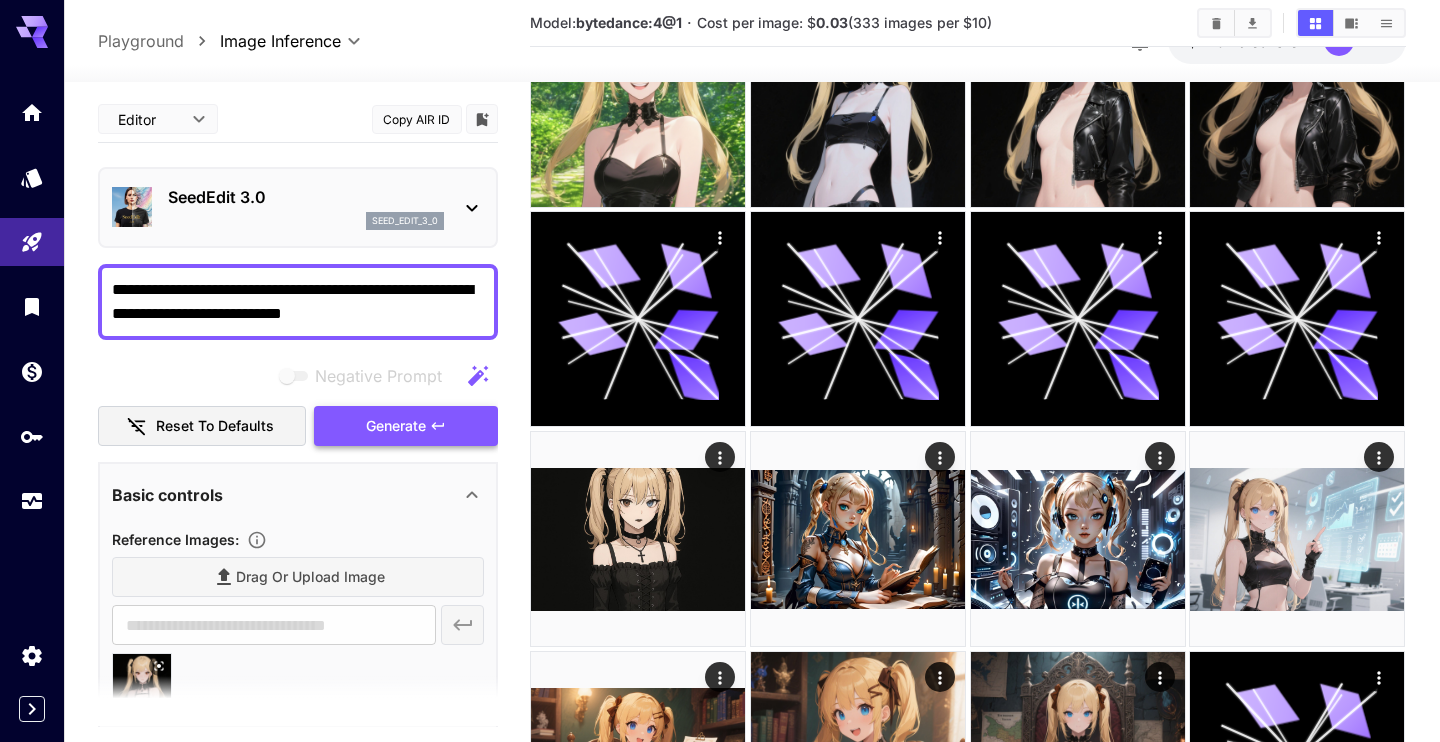 click on "Generate" at bounding box center [396, 426] 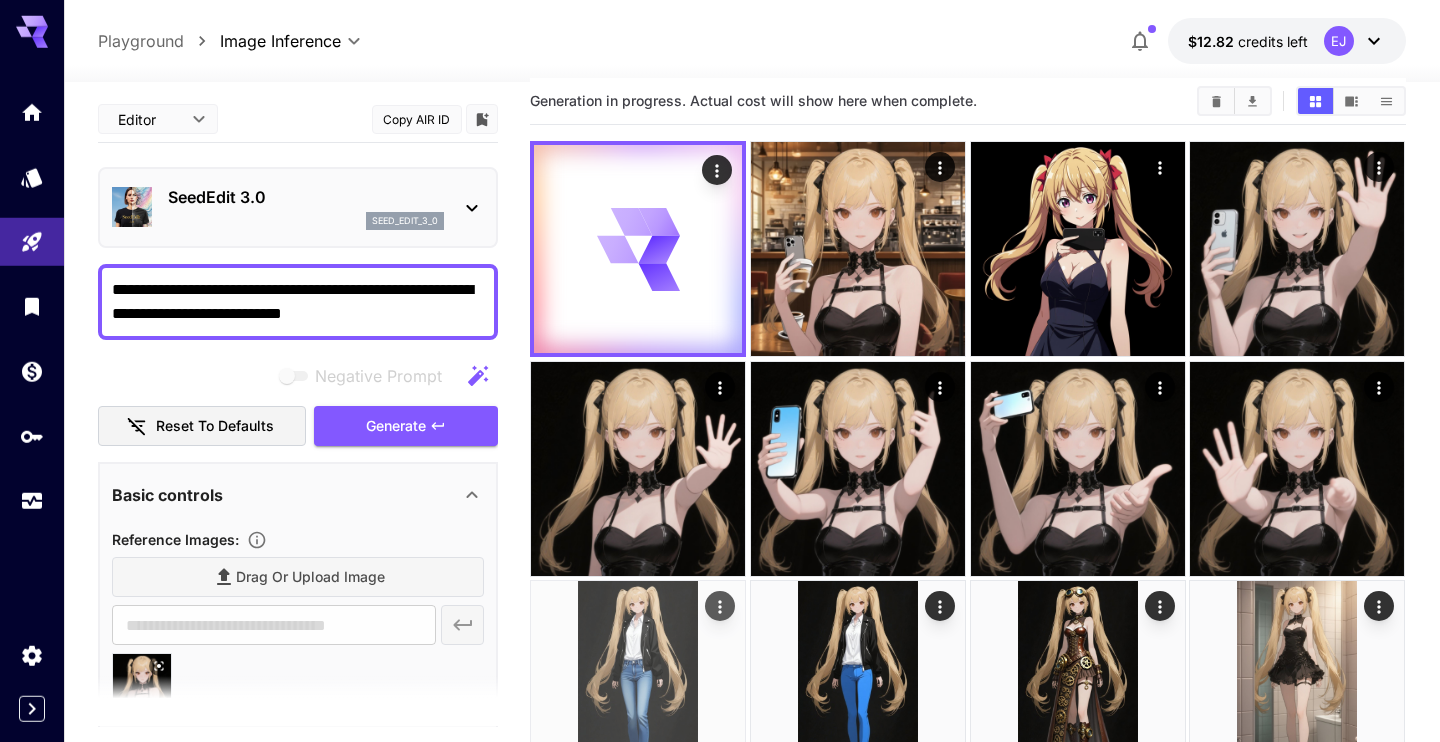 scroll, scrollTop: 0, scrollLeft: 0, axis: both 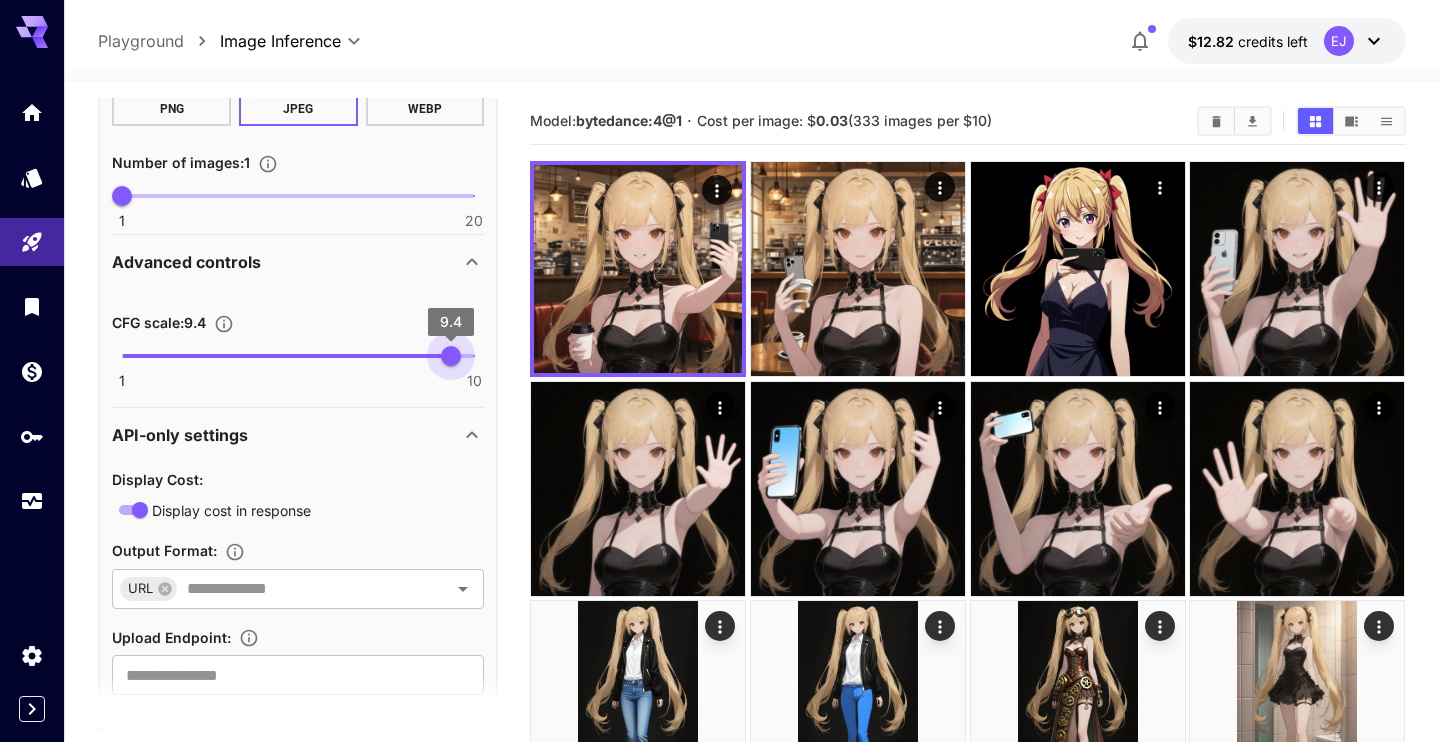type on "***" 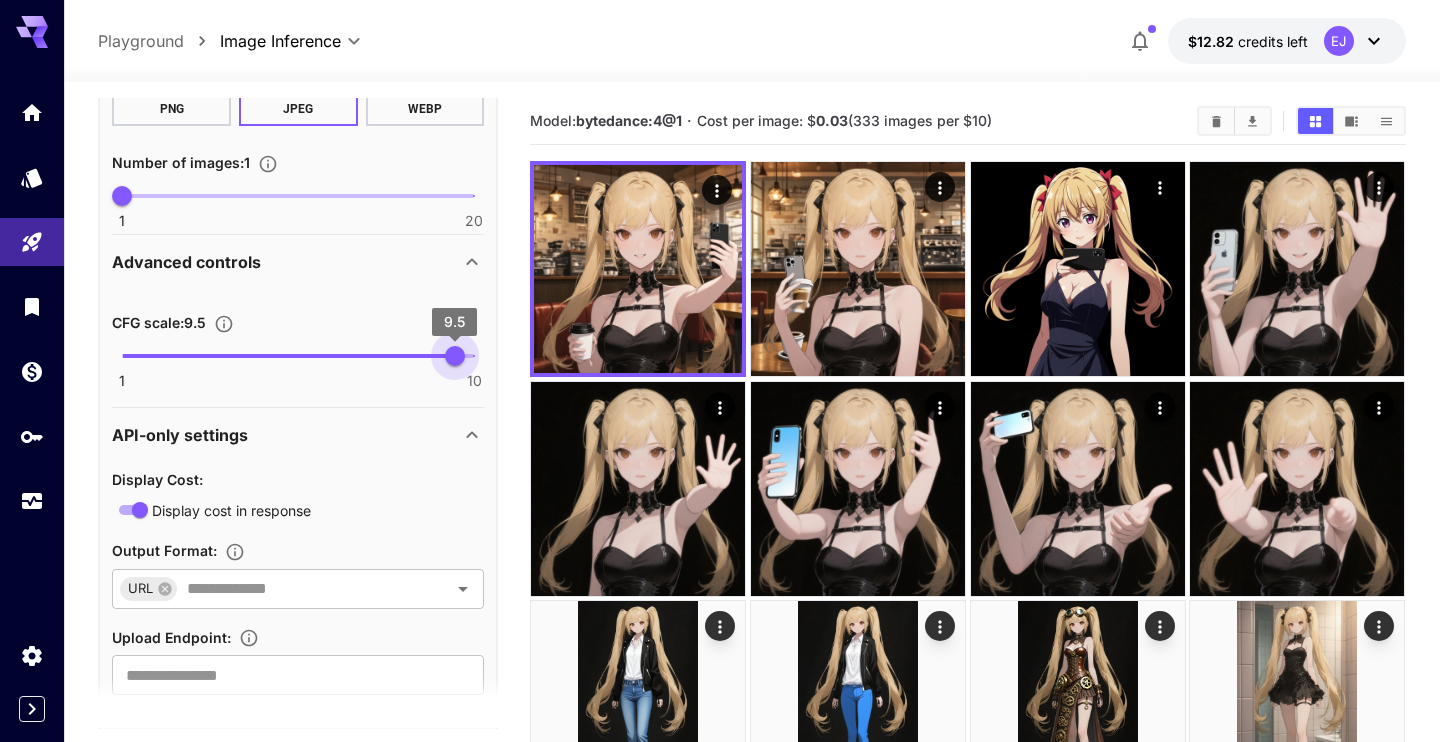 drag, startPoint x: 167, startPoint y: 349, endPoint x: 453, endPoint y: 346, distance: 286.01575 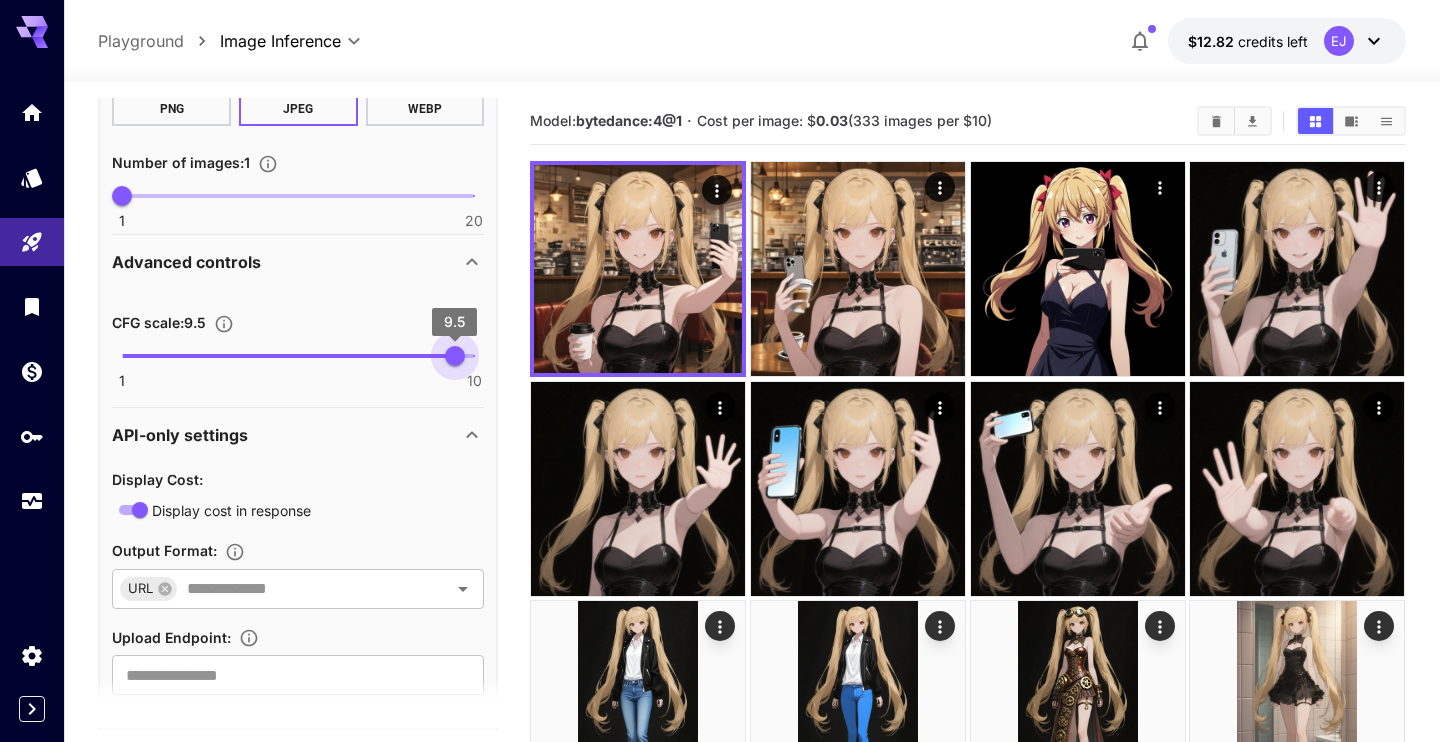 click on "9.5" at bounding box center [455, 356] 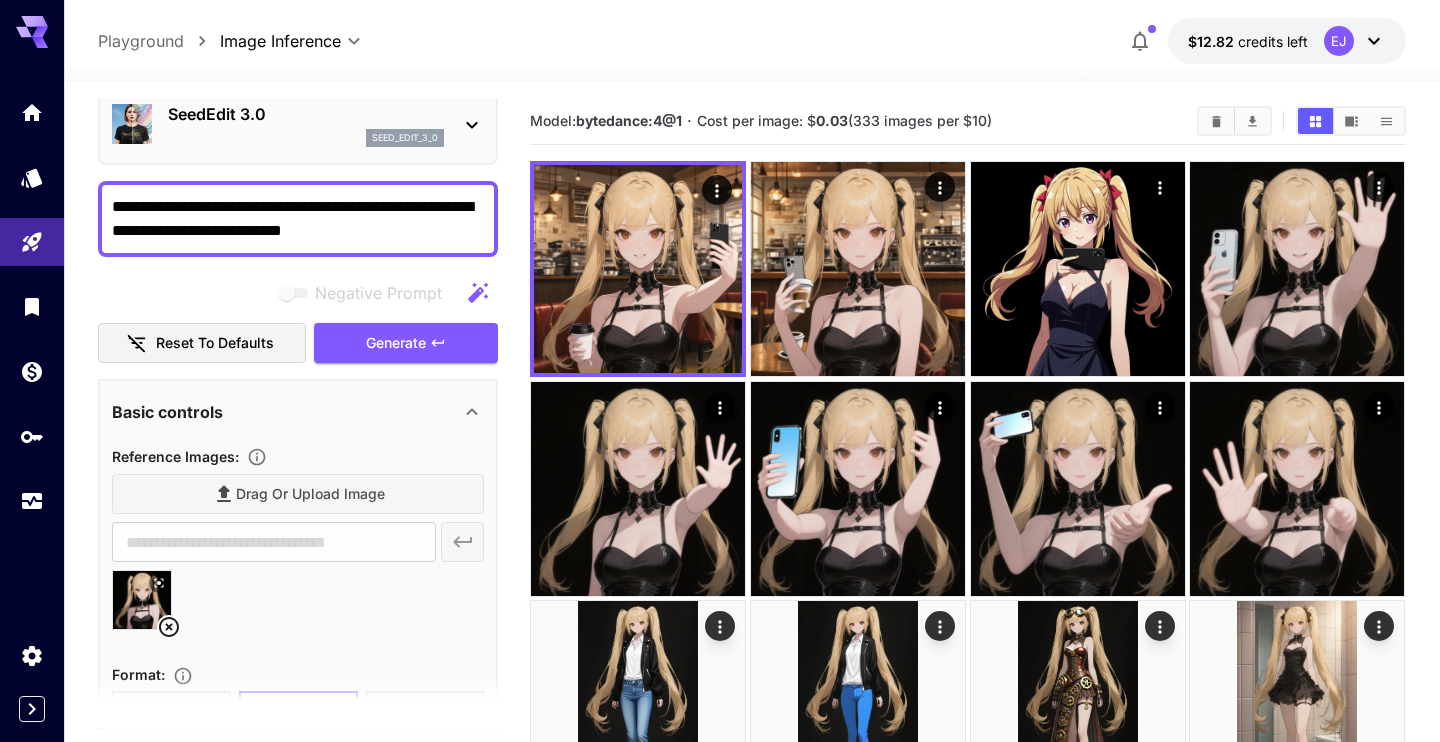 scroll, scrollTop: 0, scrollLeft: 0, axis: both 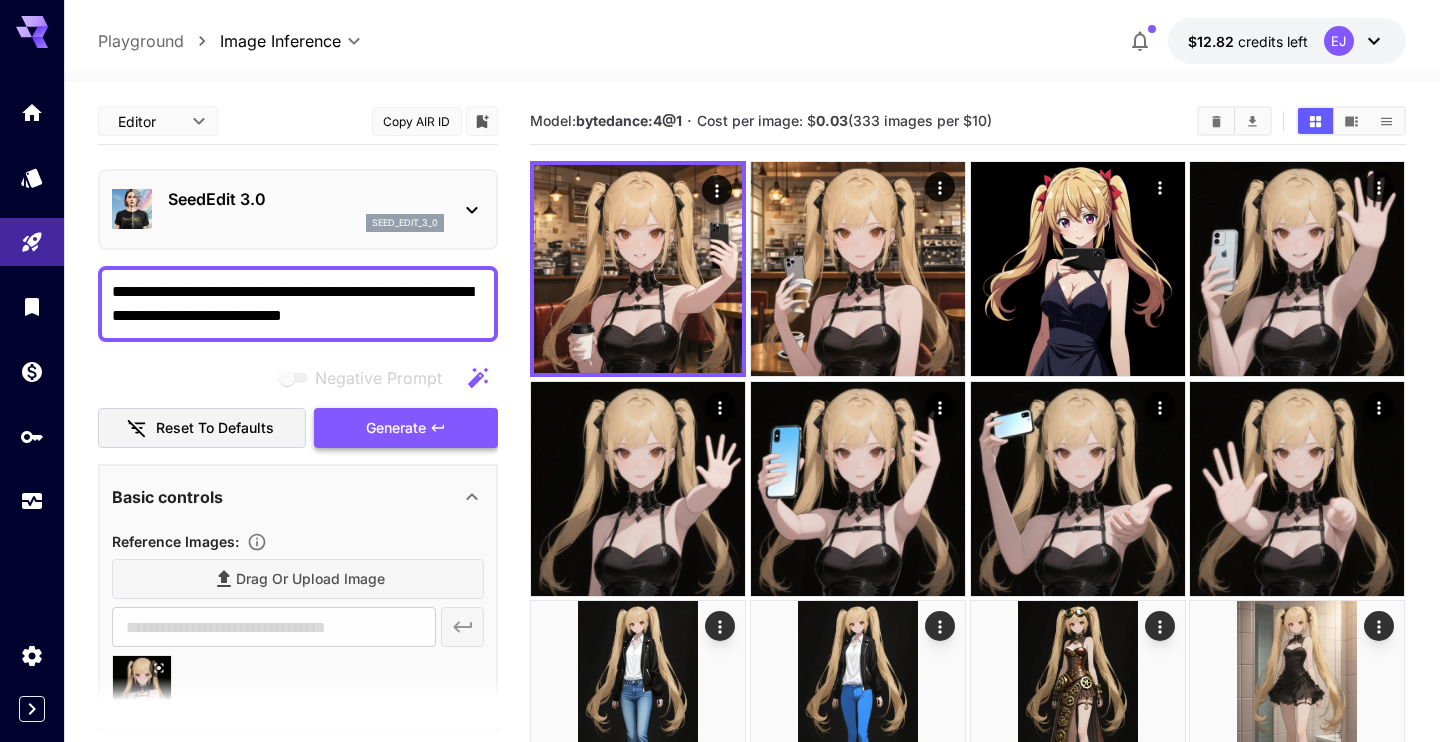 click on "Generate" at bounding box center [396, 428] 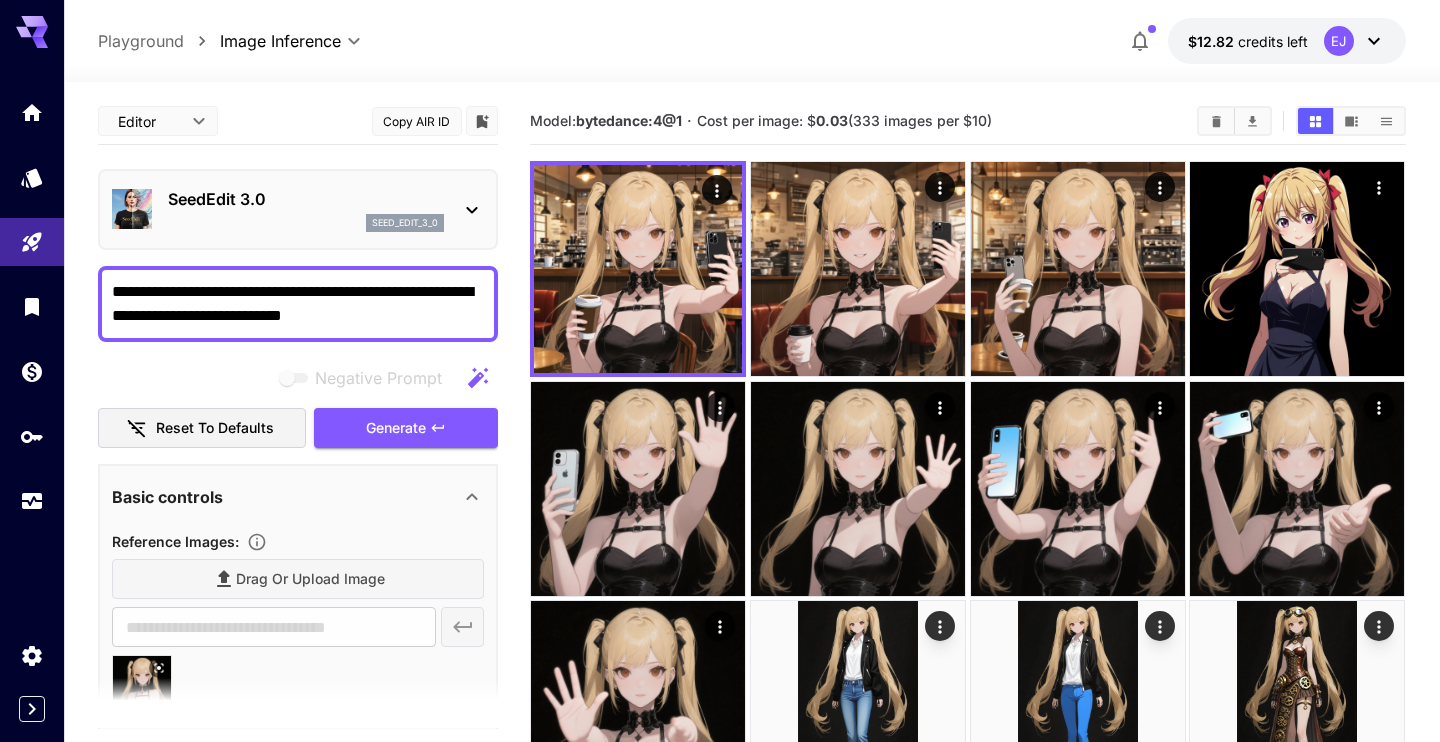 click on "**********" at bounding box center [298, 304] 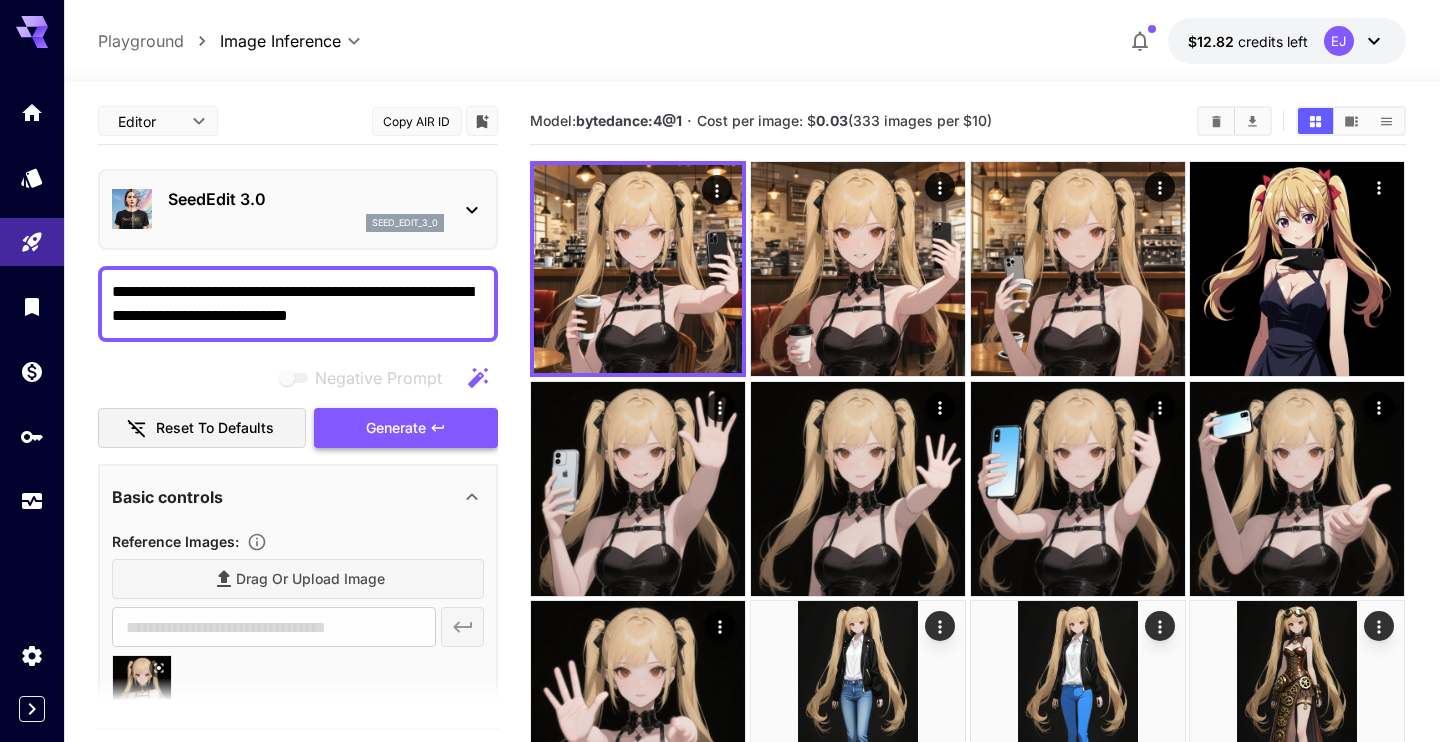 type on "**********" 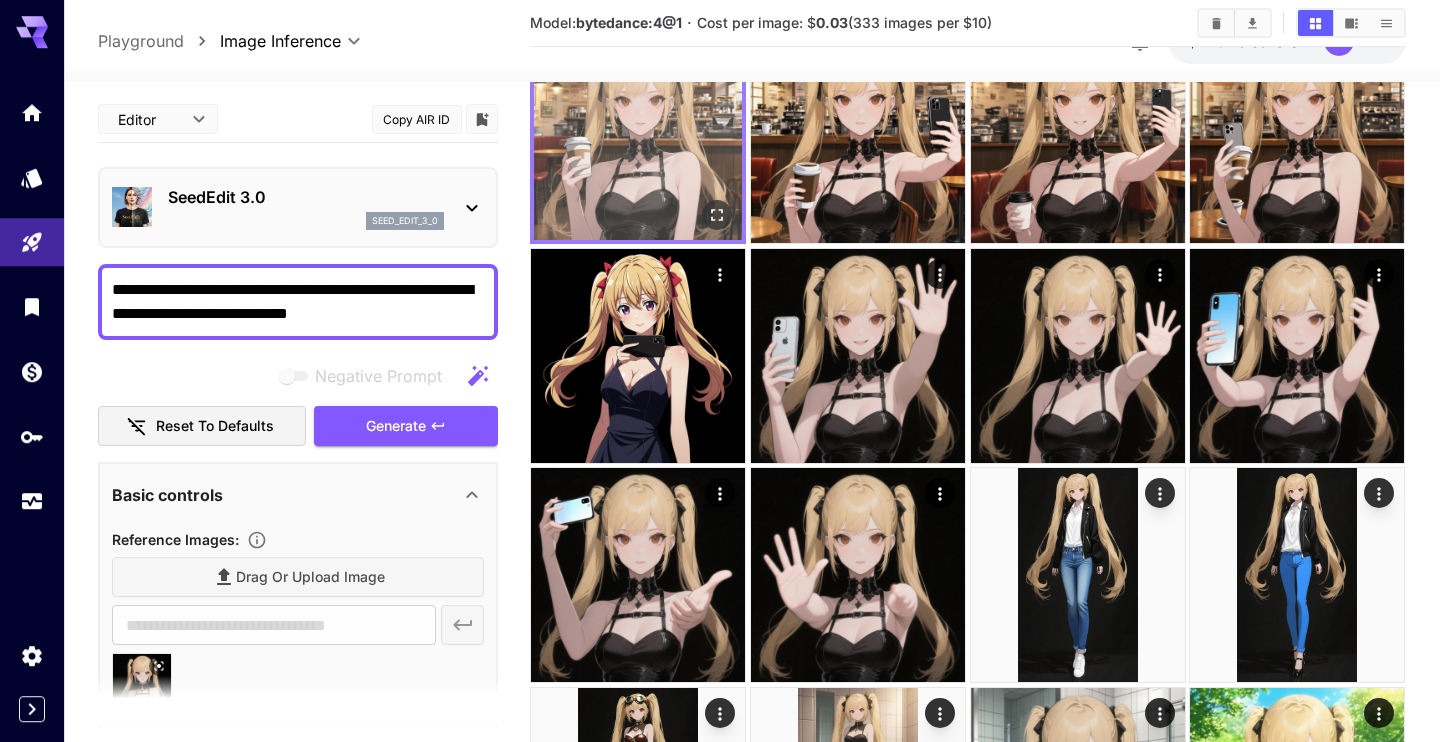 scroll, scrollTop: 138, scrollLeft: 0, axis: vertical 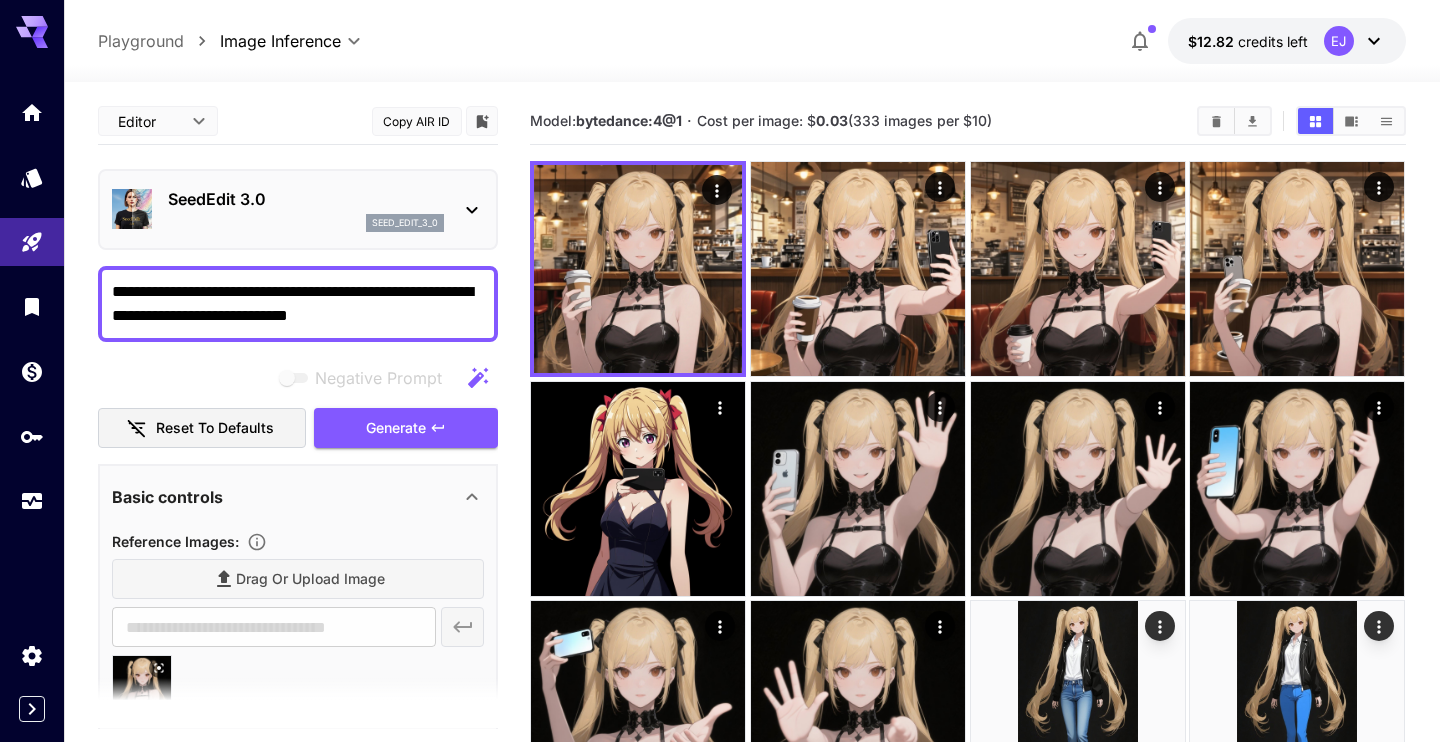 click on "SeedEdit 3.0" at bounding box center [306, 199] 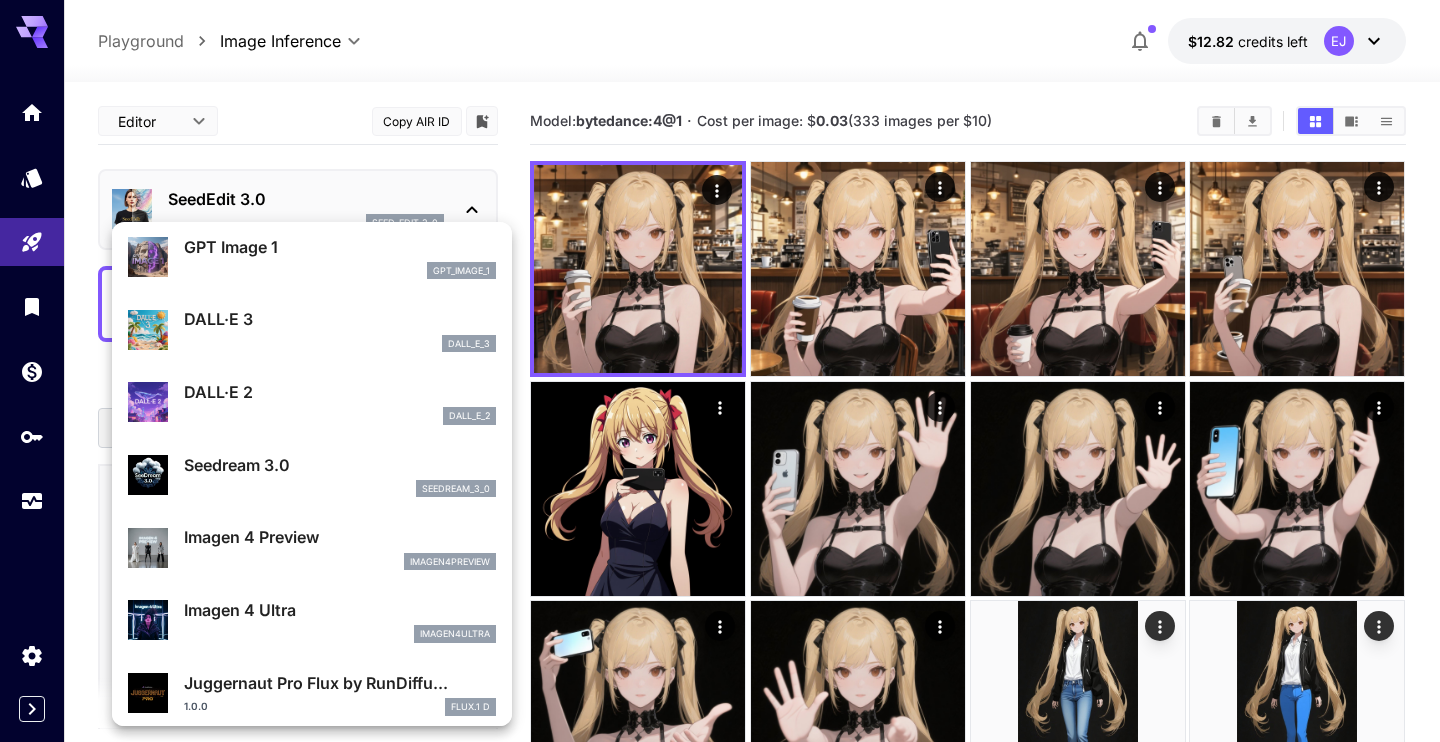 scroll, scrollTop: 343, scrollLeft: 0, axis: vertical 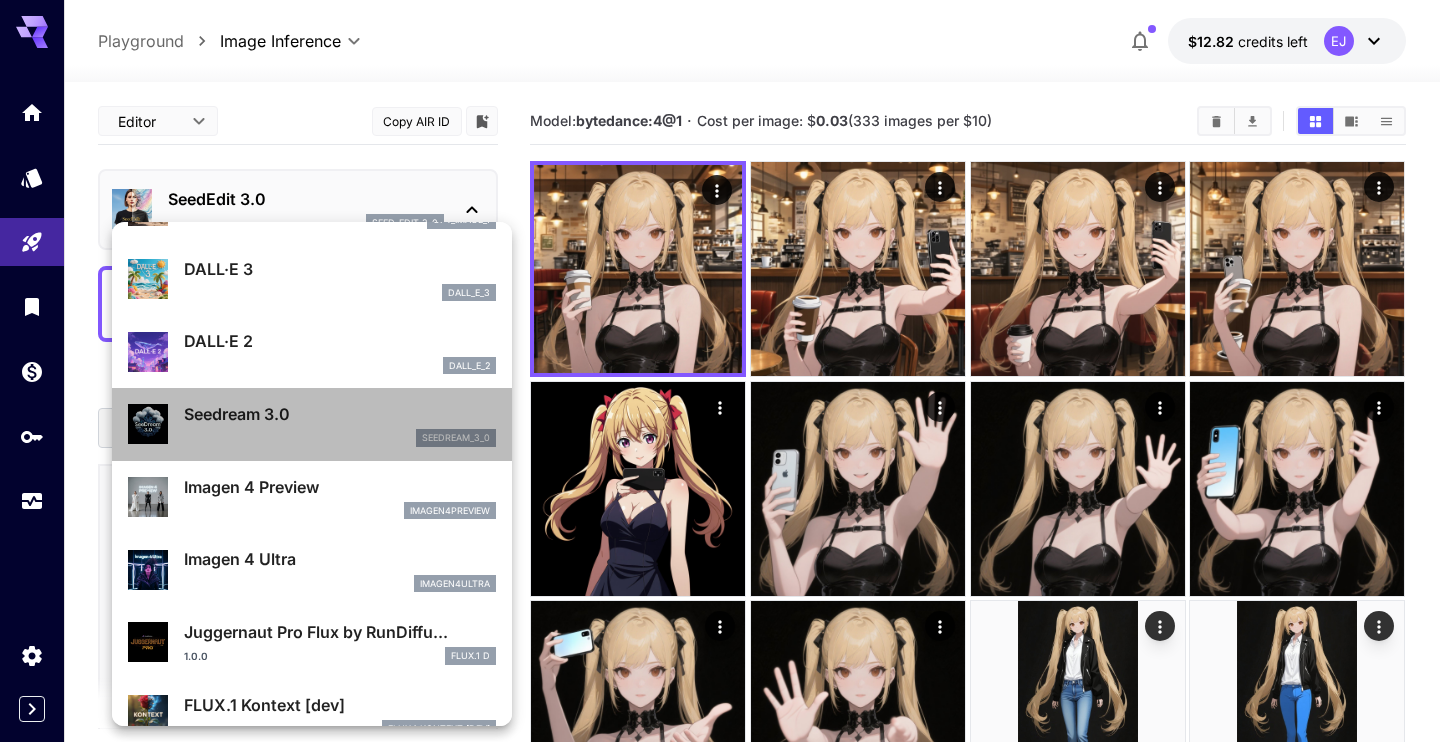 click on "Seedream 3.0 seedream_3_0" at bounding box center (312, 424) 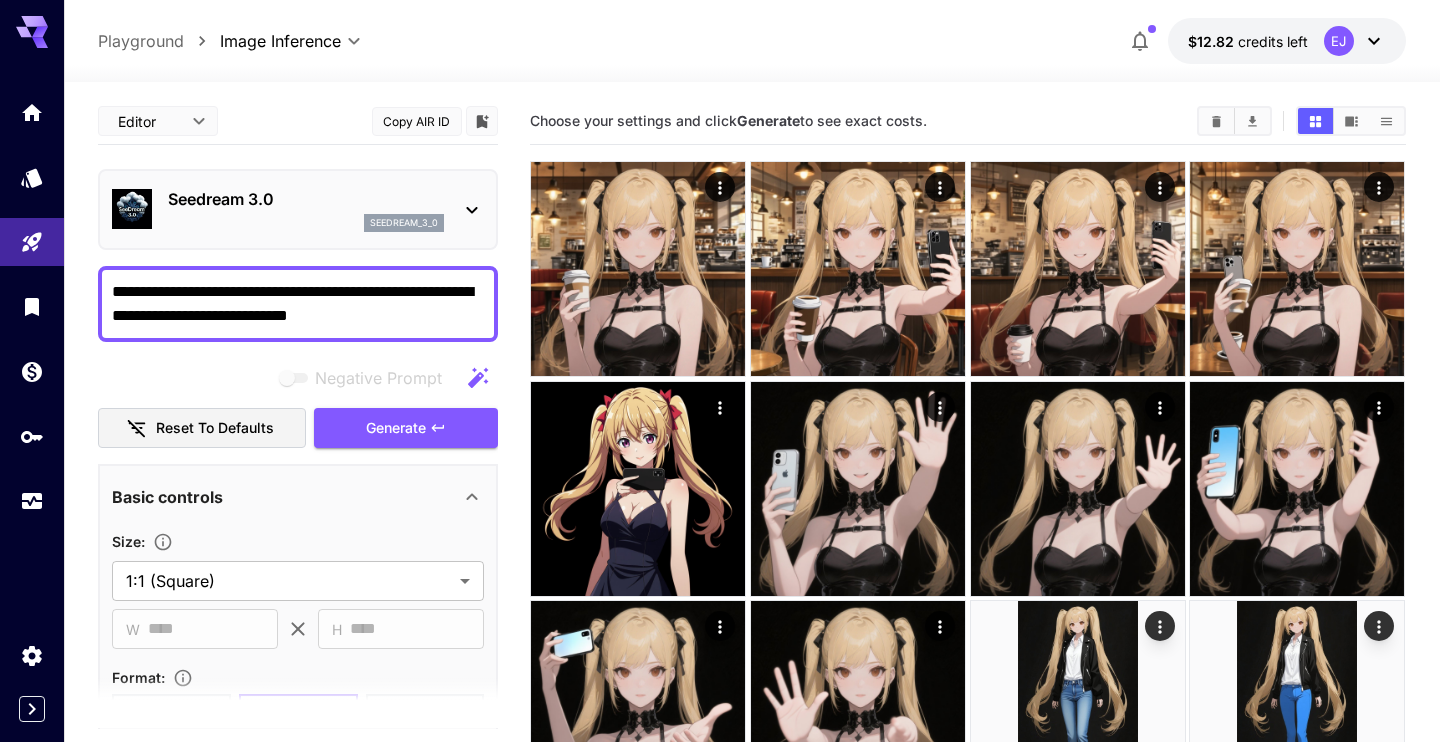 click on "**********" at bounding box center (298, 304) 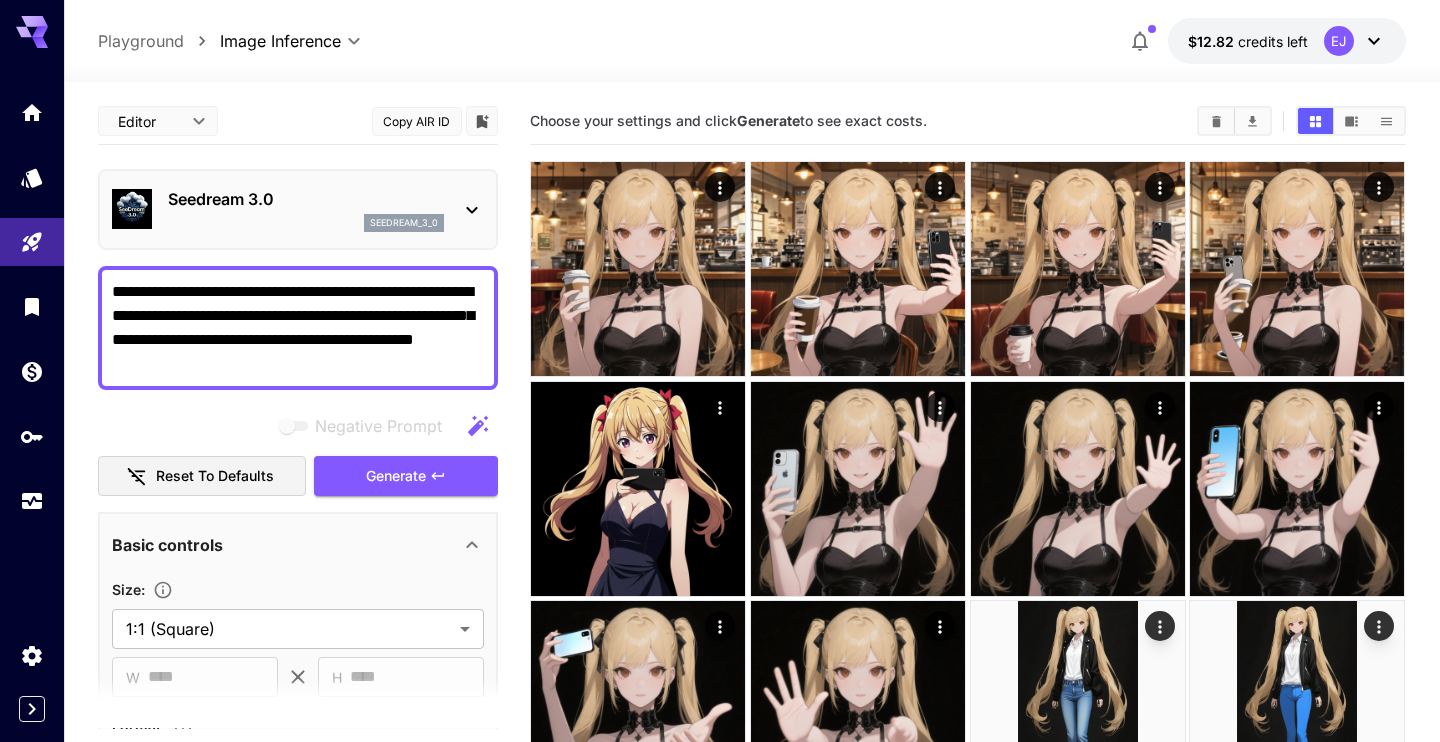click on "**********" at bounding box center (298, 328) 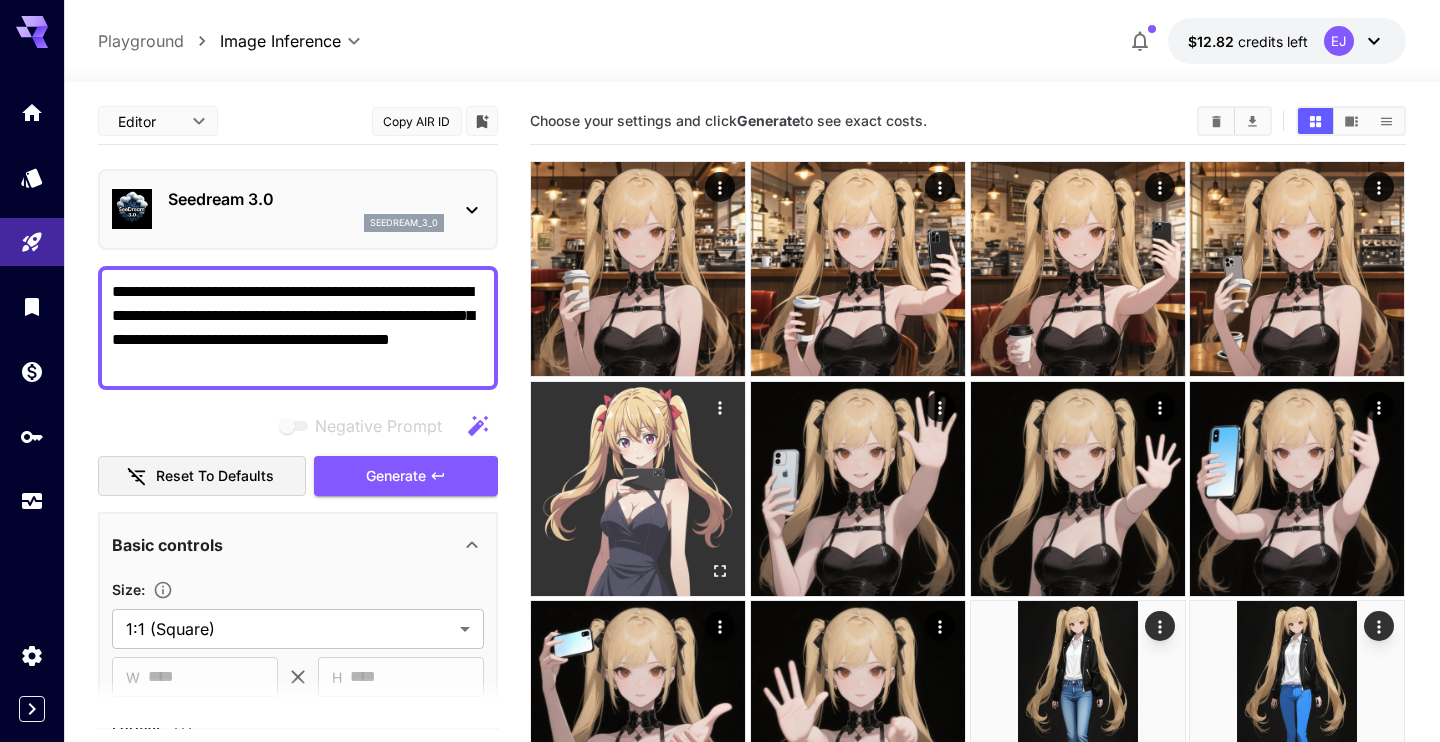type on "**********" 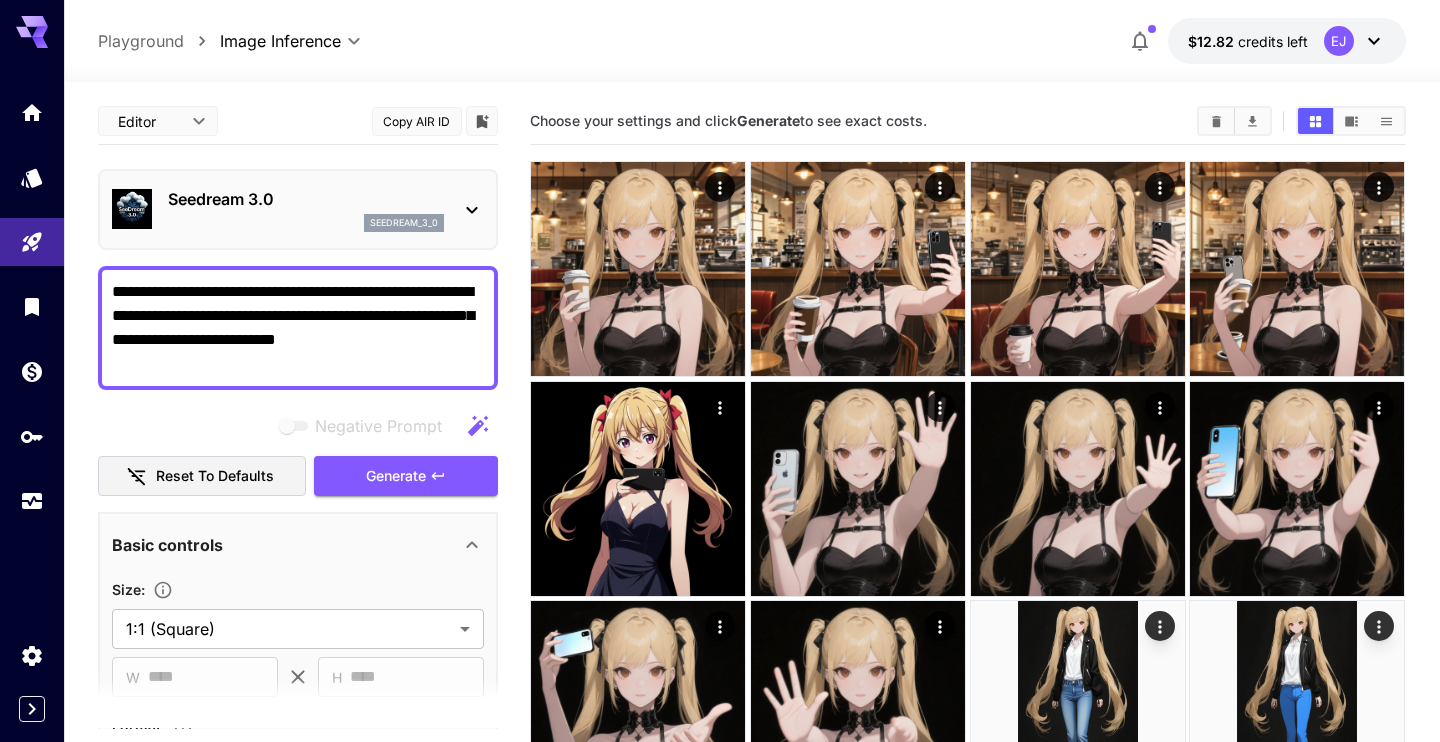 scroll, scrollTop: 0, scrollLeft: 0, axis: both 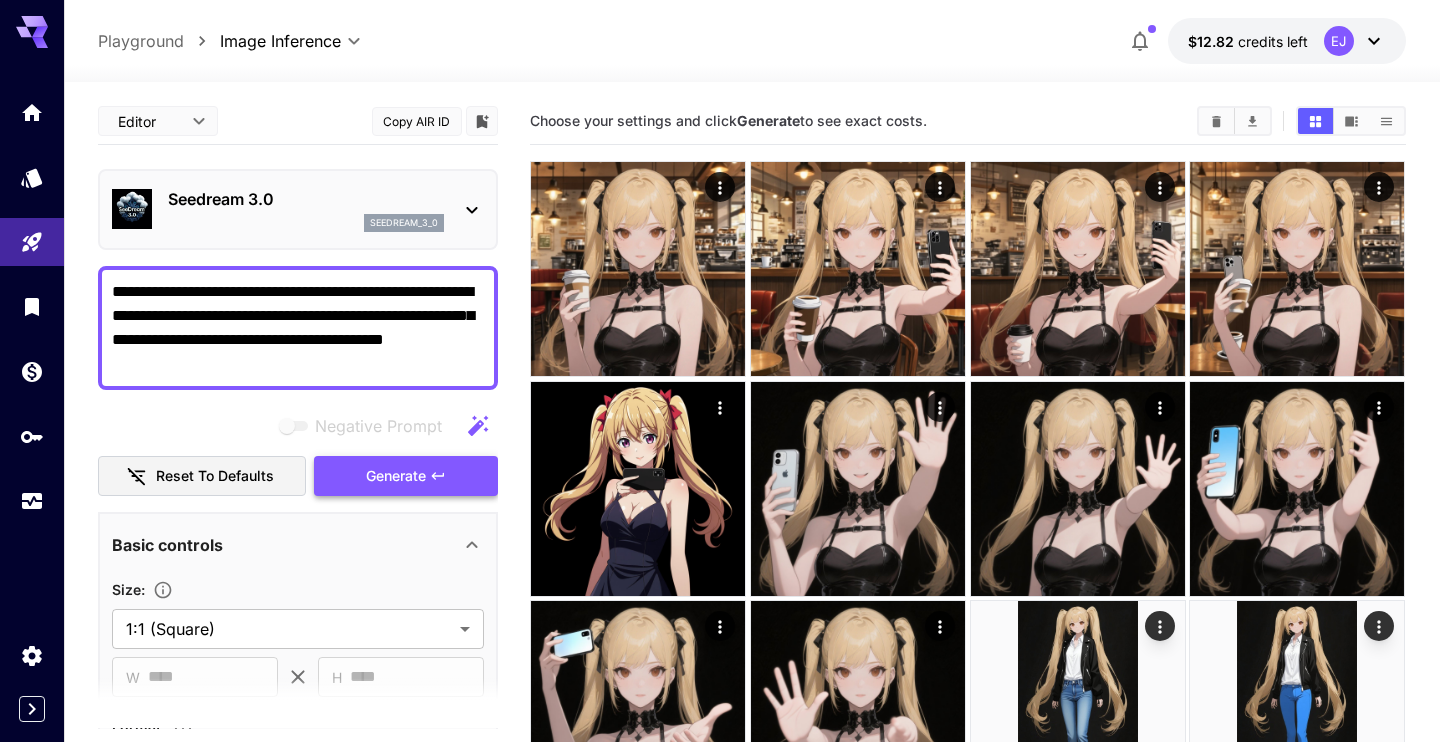 click on "Generate" at bounding box center (396, 476) 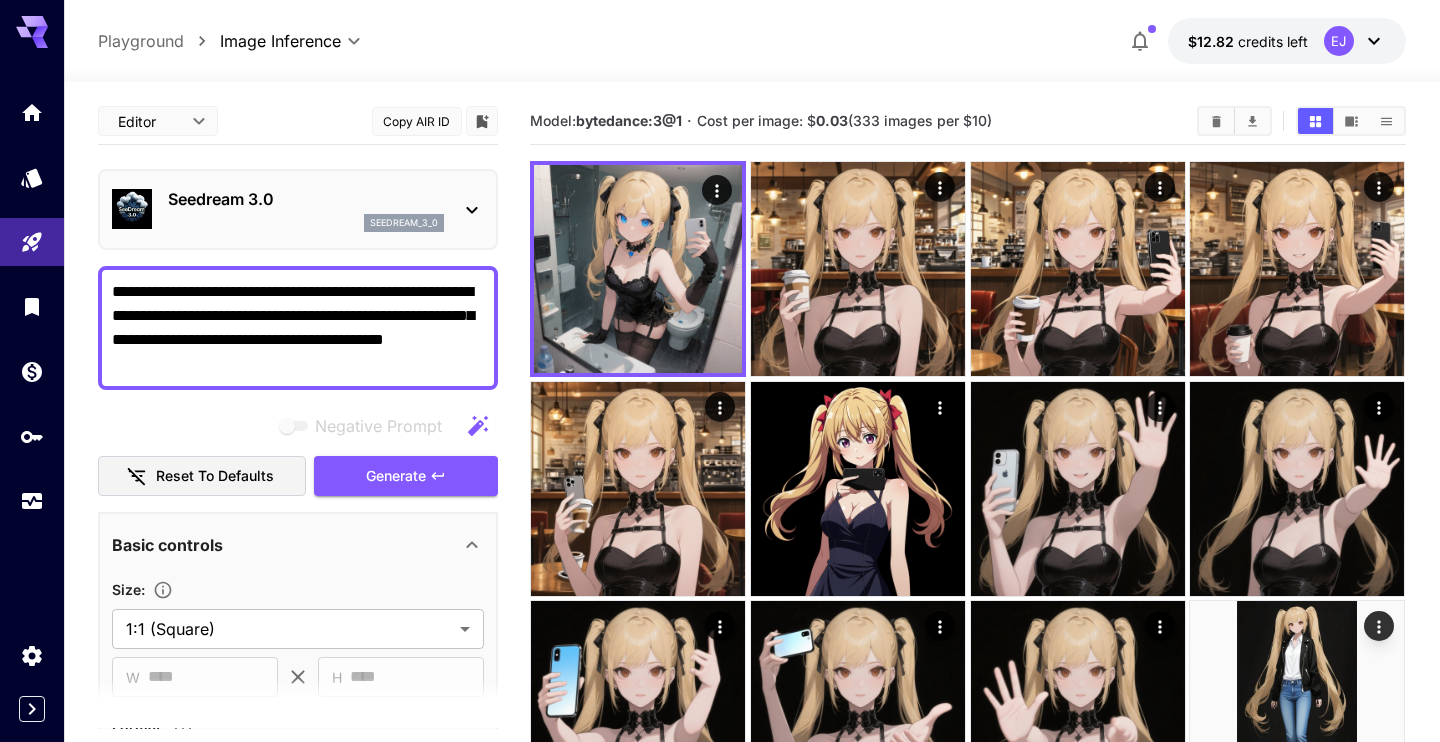 click on "**********" at bounding box center (298, 328) 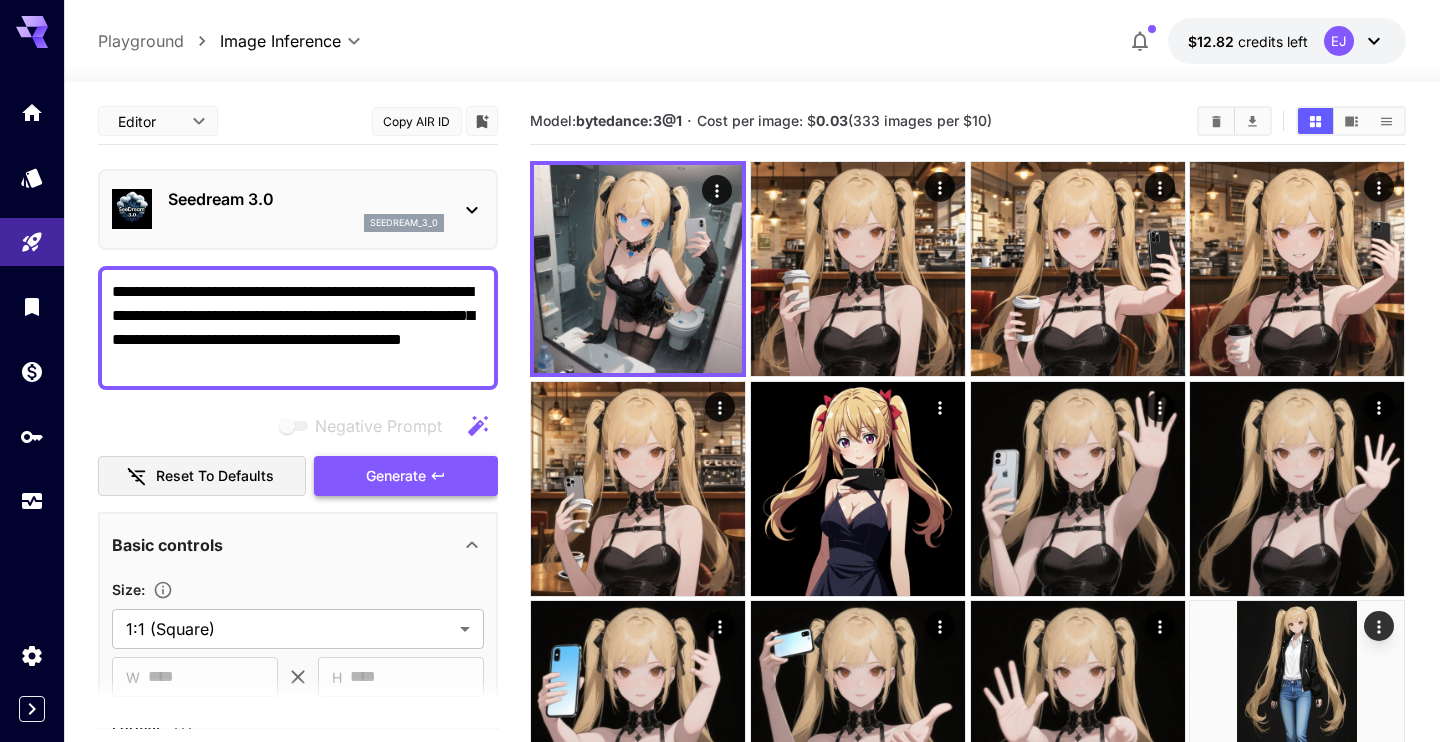 click on "Generate" at bounding box center (396, 476) 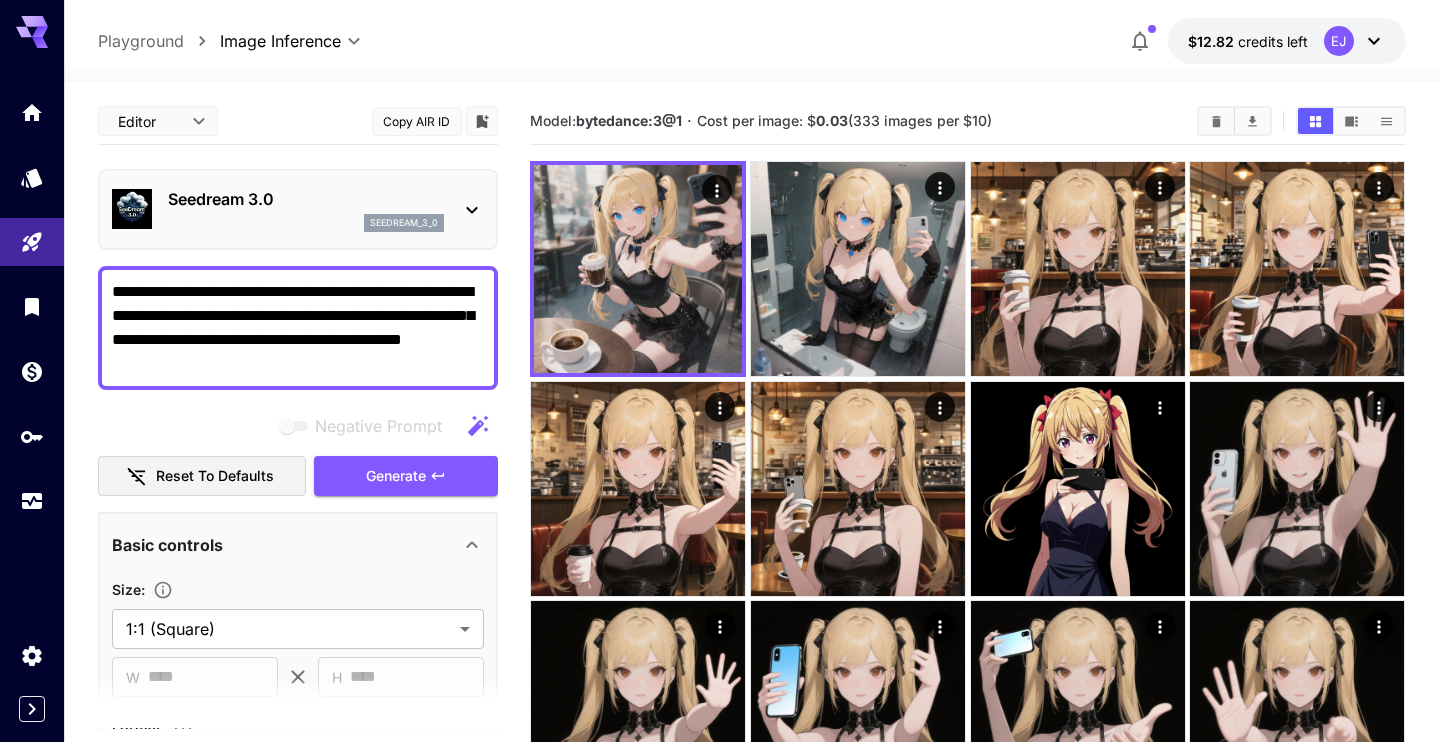 click on "**********" at bounding box center [298, 328] 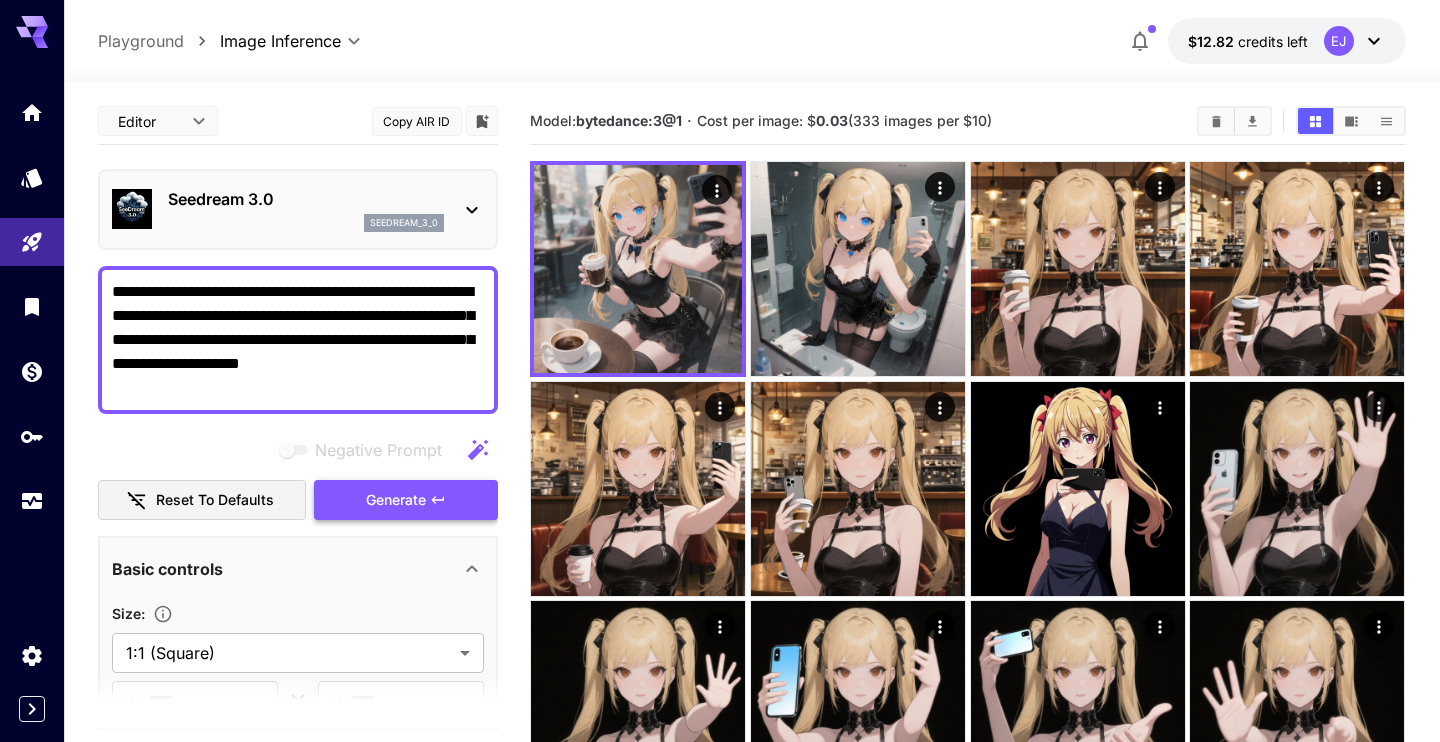 click on "Generate" at bounding box center (406, 500) 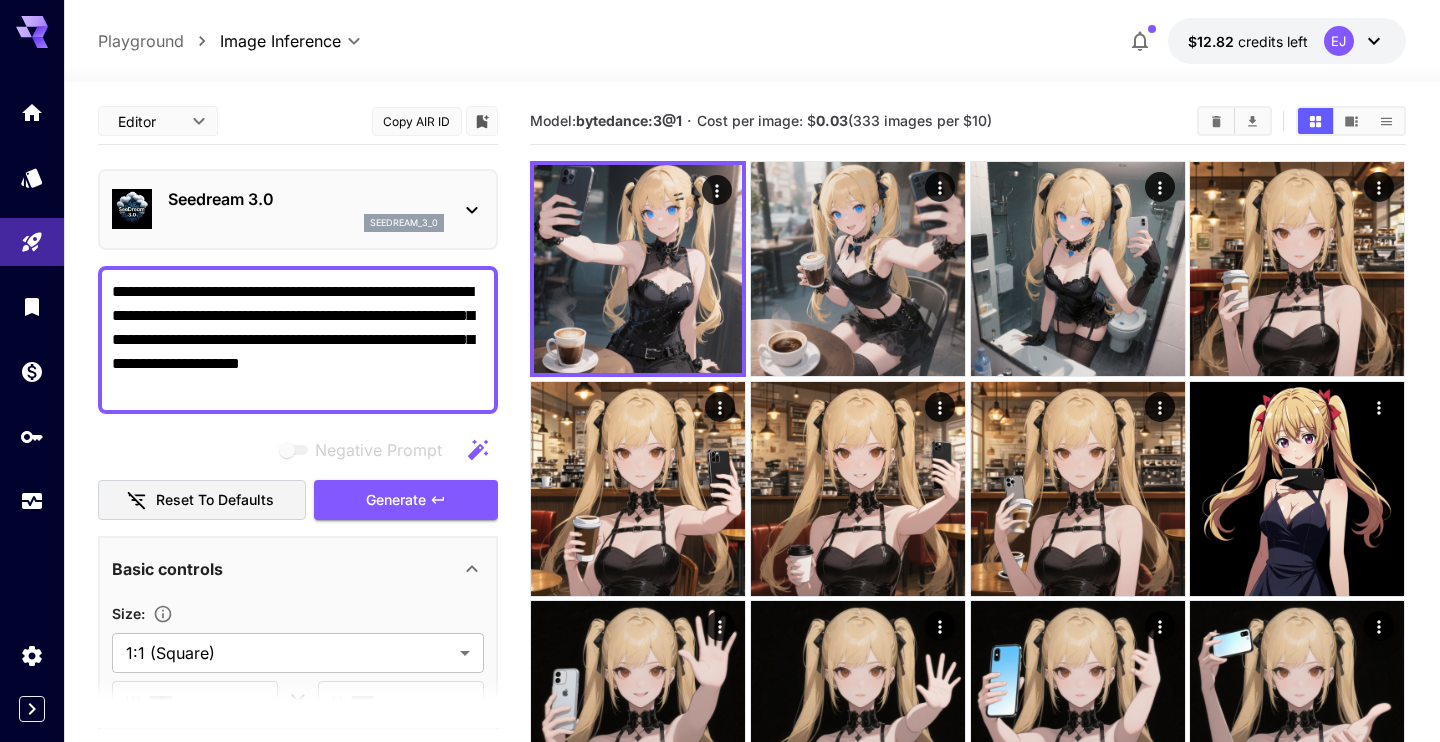 drag, startPoint x: 351, startPoint y: 368, endPoint x: 447, endPoint y: 372, distance: 96.0833 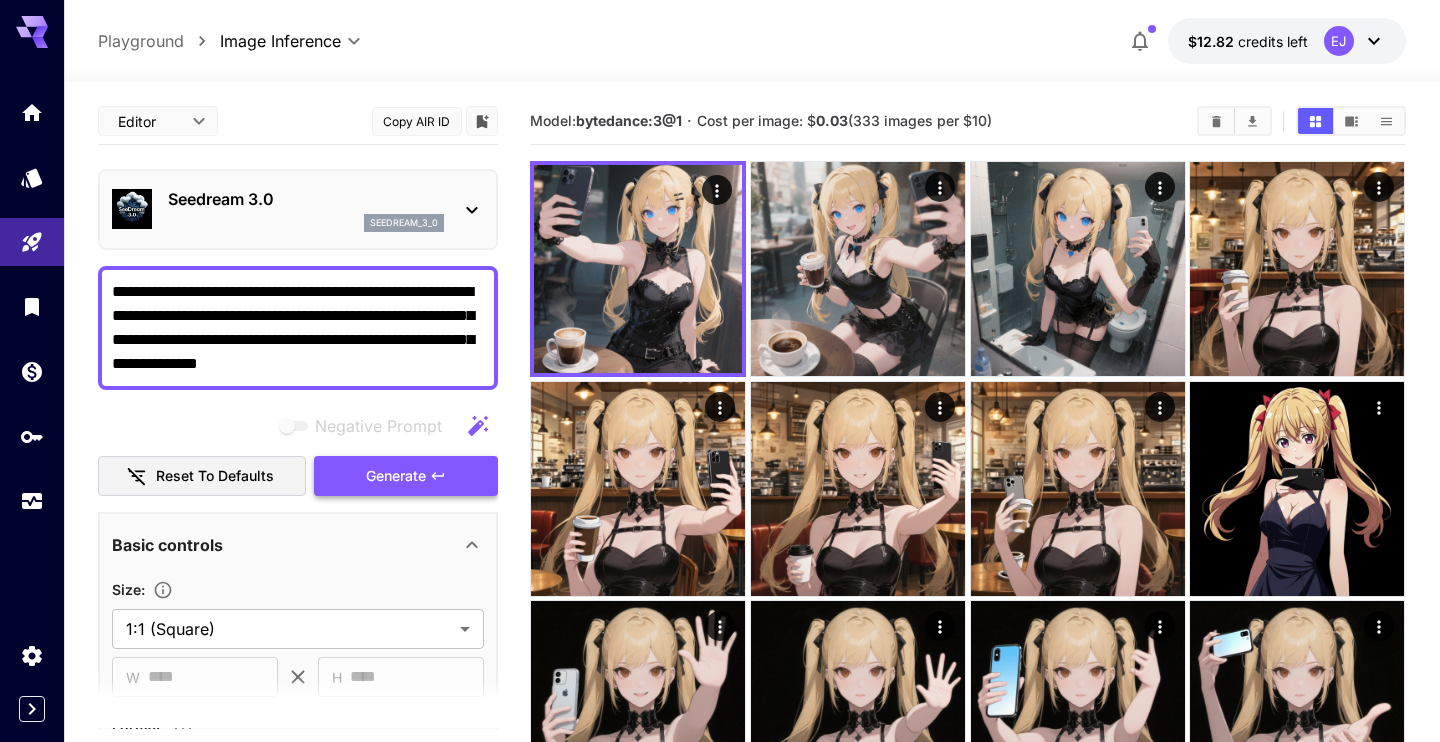 click on "Generate" at bounding box center [396, 476] 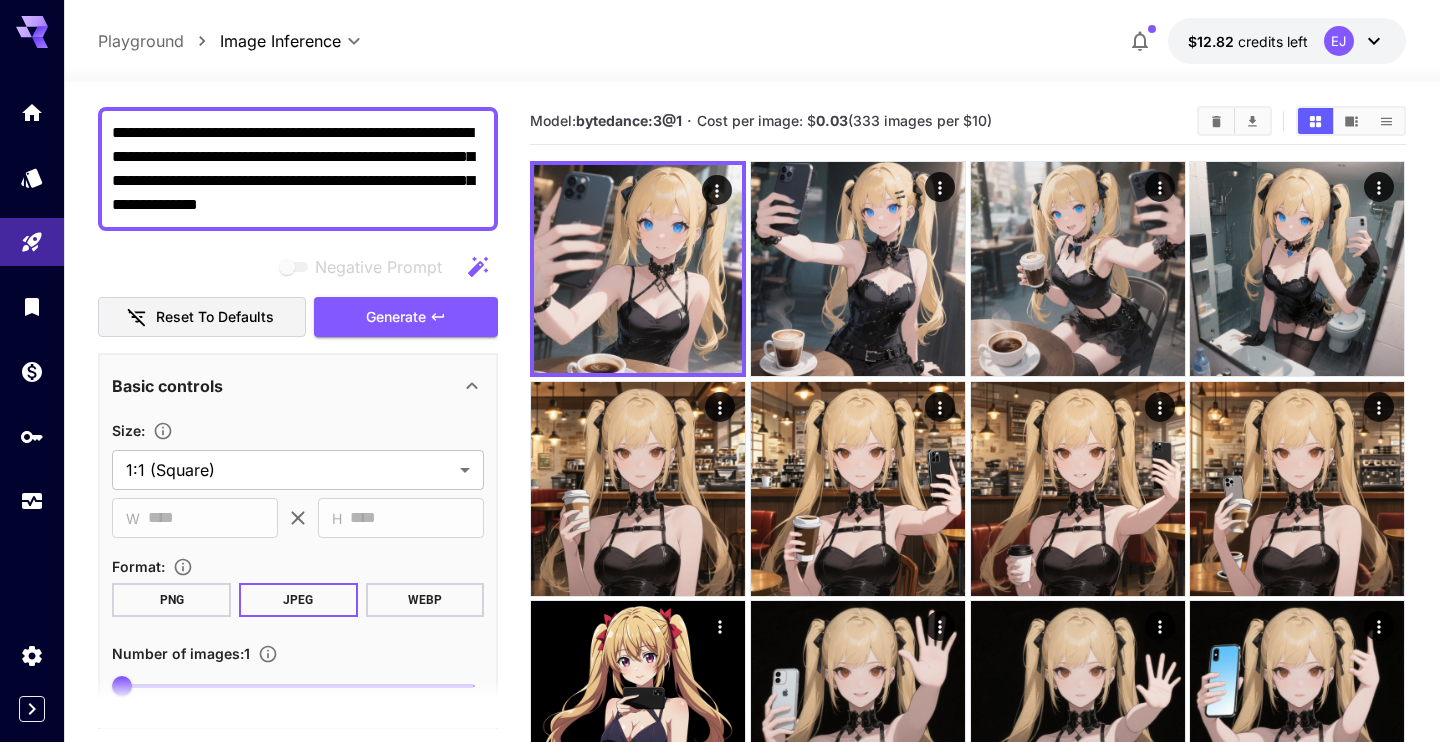 scroll, scrollTop: 0, scrollLeft: 0, axis: both 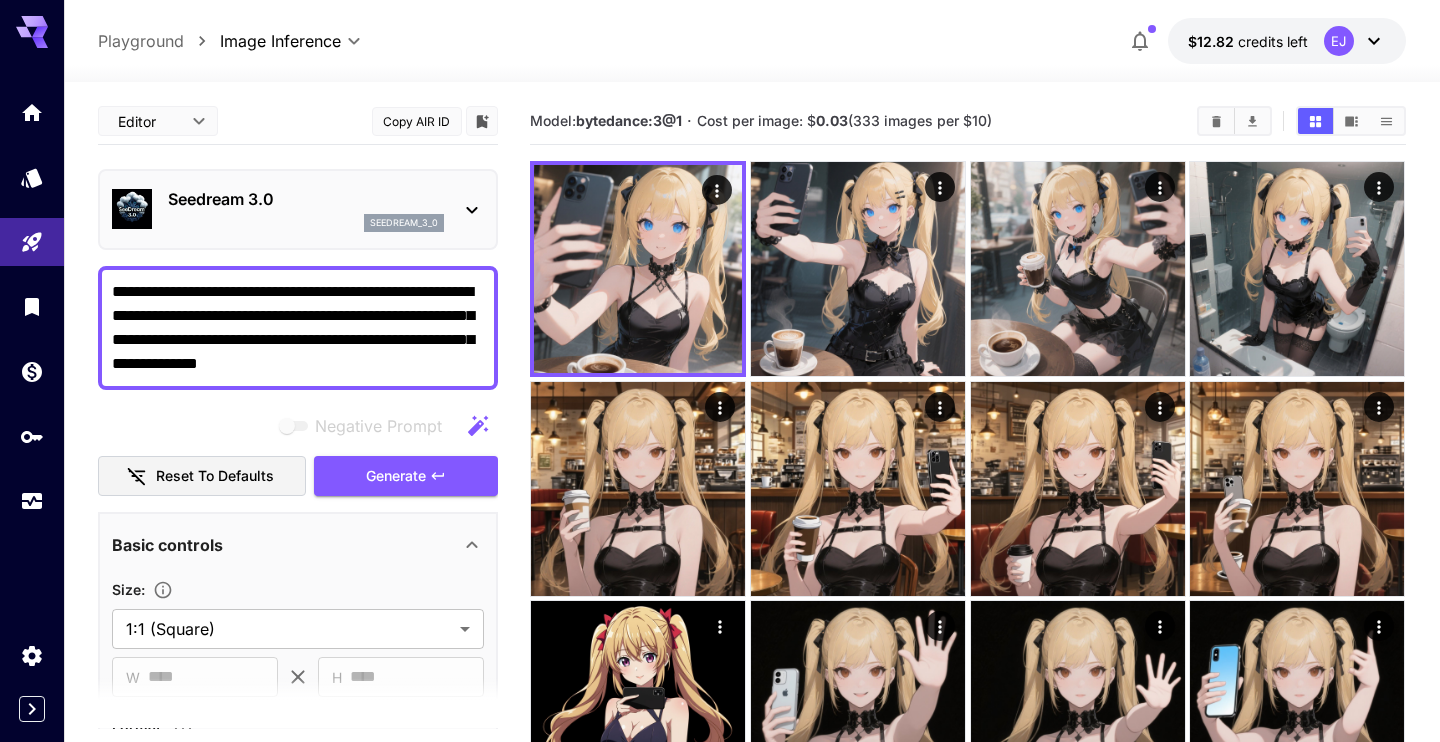click on "**********" at bounding box center [298, 328] 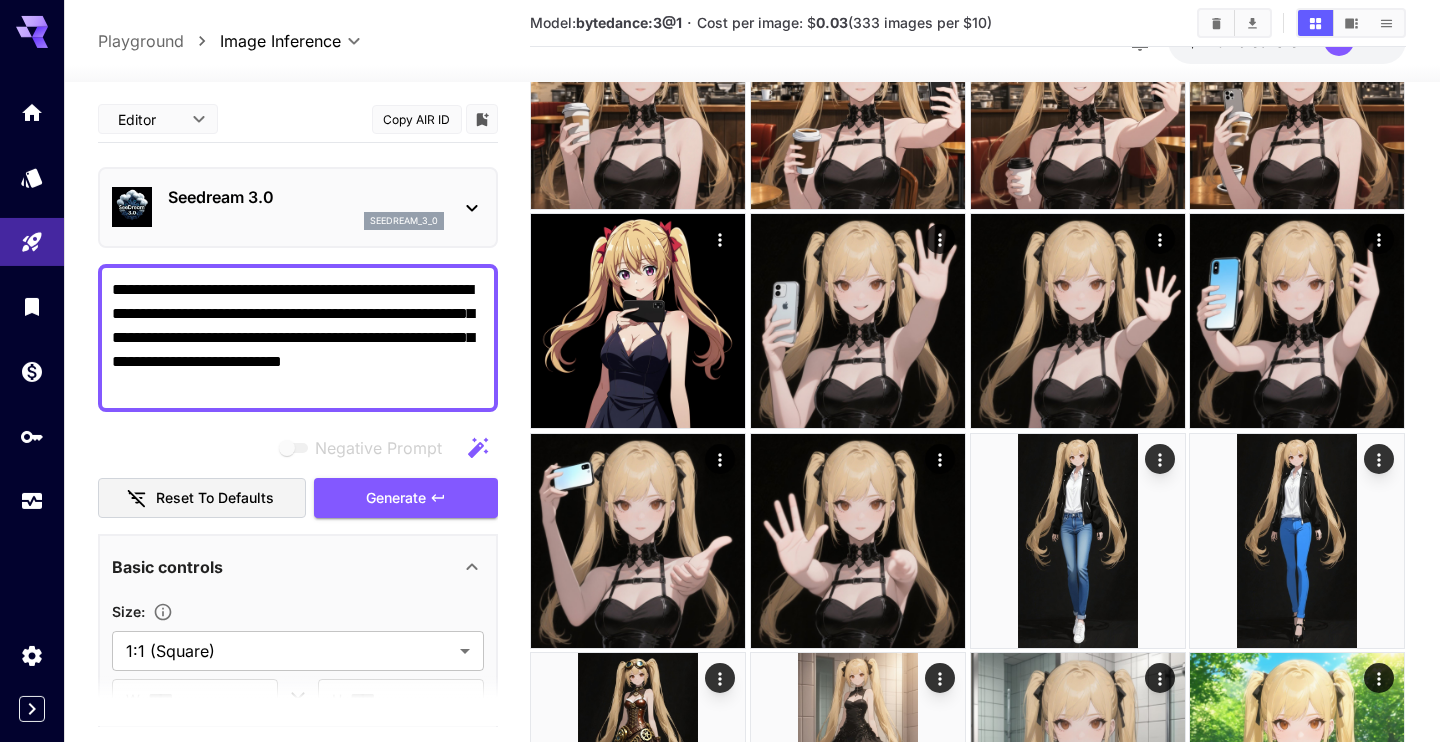 scroll, scrollTop: 414, scrollLeft: 0, axis: vertical 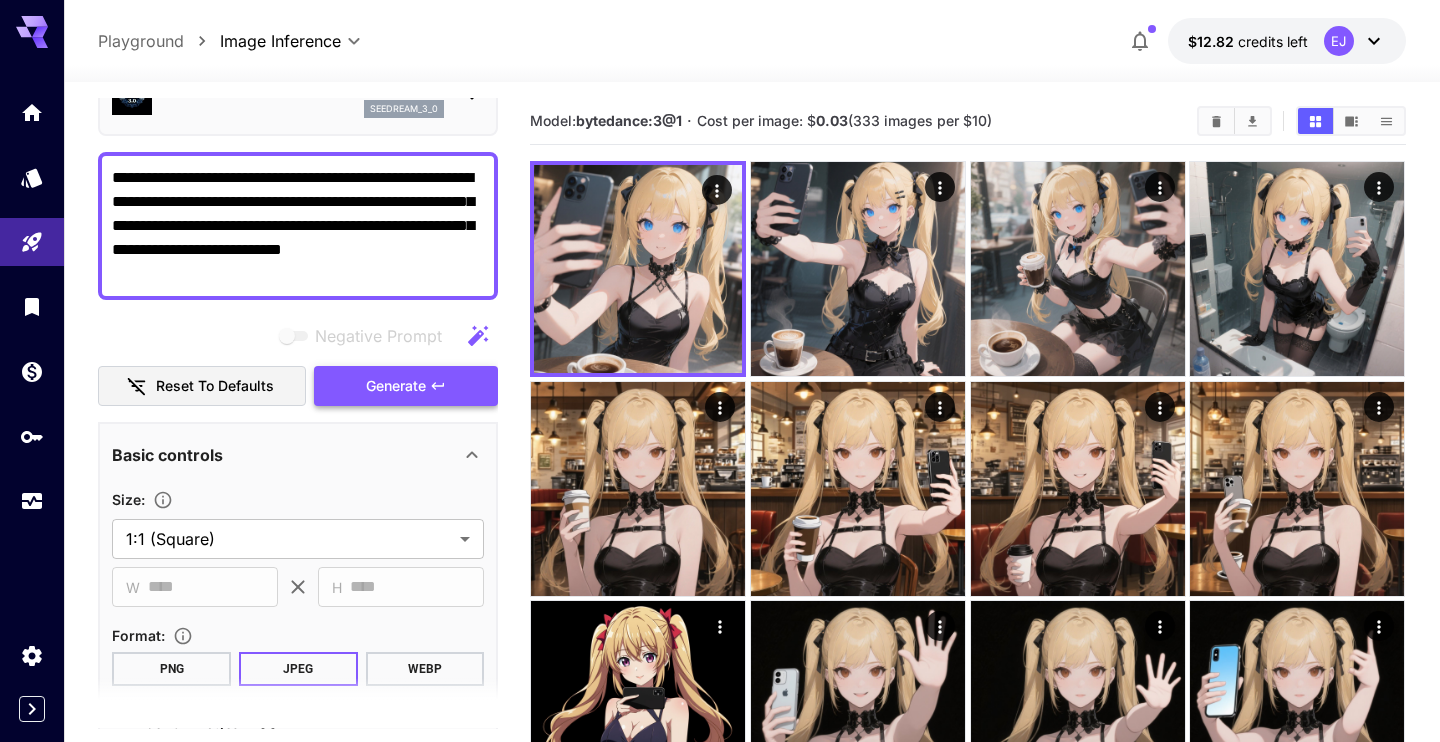 click on "Generate" at bounding box center [396, 386] 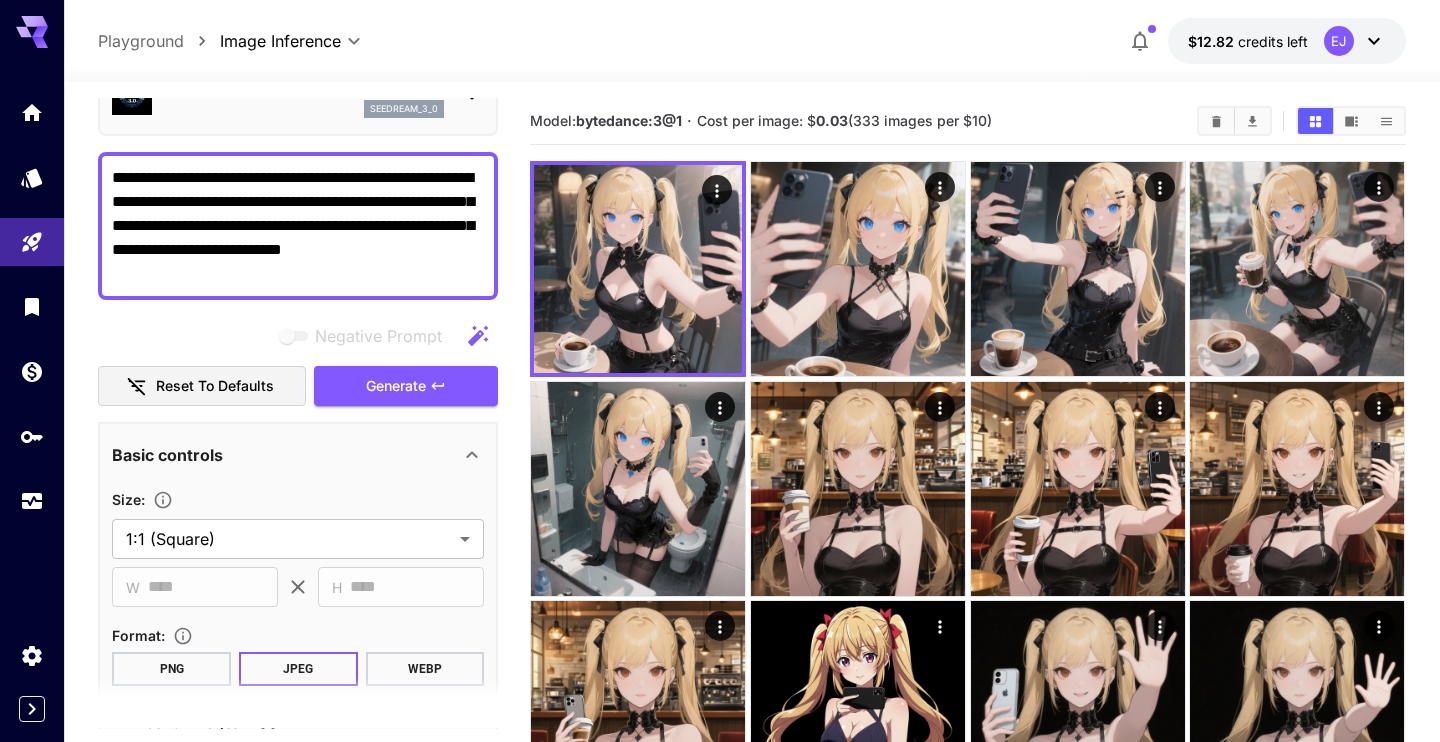 drag, startPoint x: 268, startPoint y: 247, endPoint x: 300, endPoint y: 334, distance: 92.69843 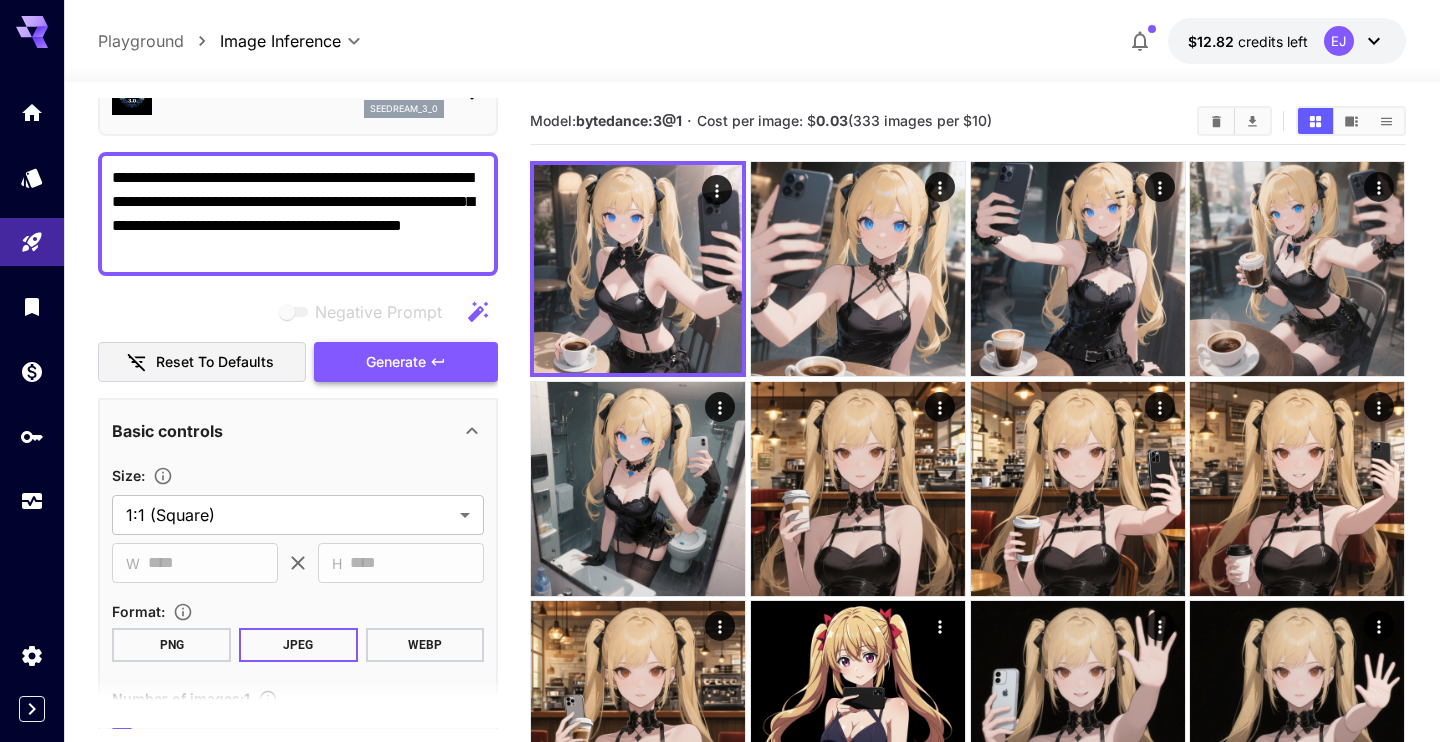 type on "**********" 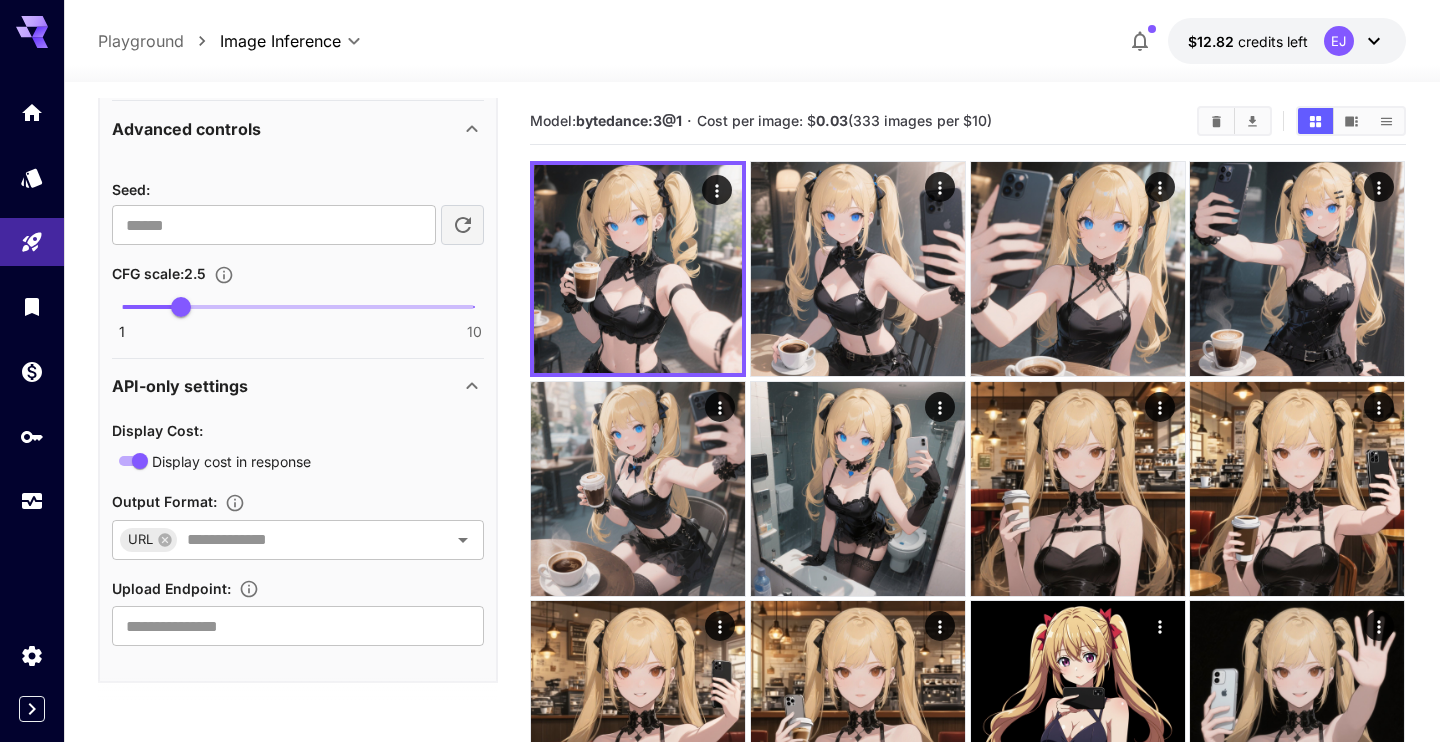 scroll, scrollTop: 787, scrollLeft: 0, axis: vertical 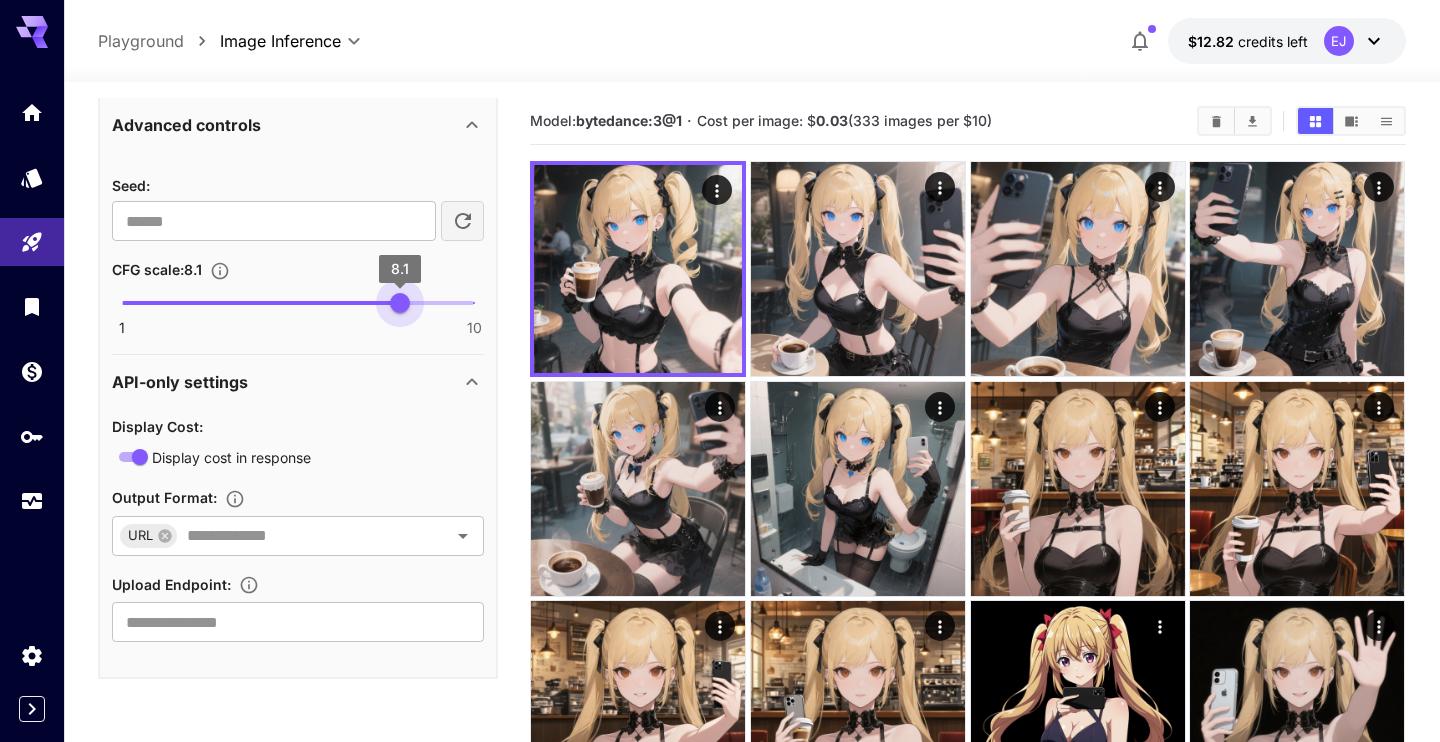 type on "*" 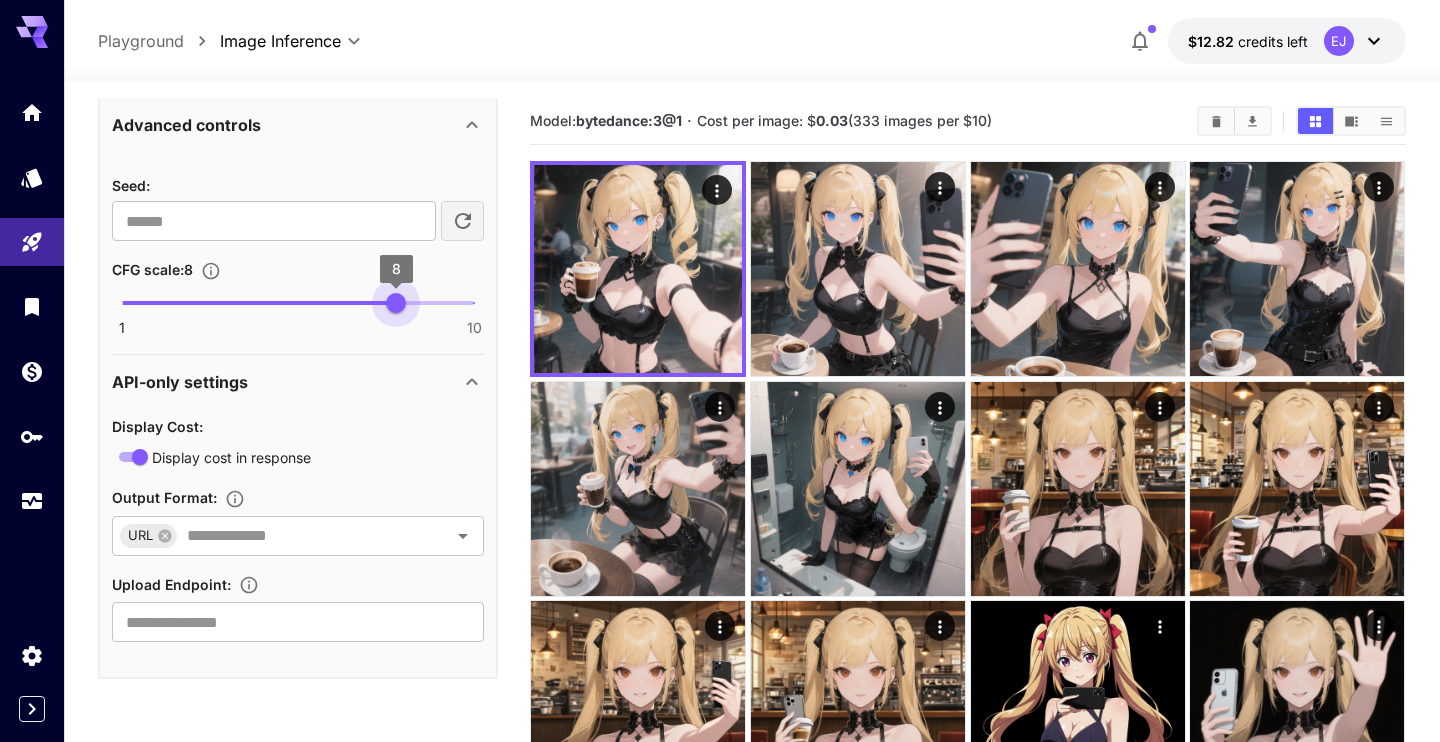 drag, startPoint x: 182, startPoint y: 302, endPoint x: 398, endPoint y: 308, distance: 216.08331 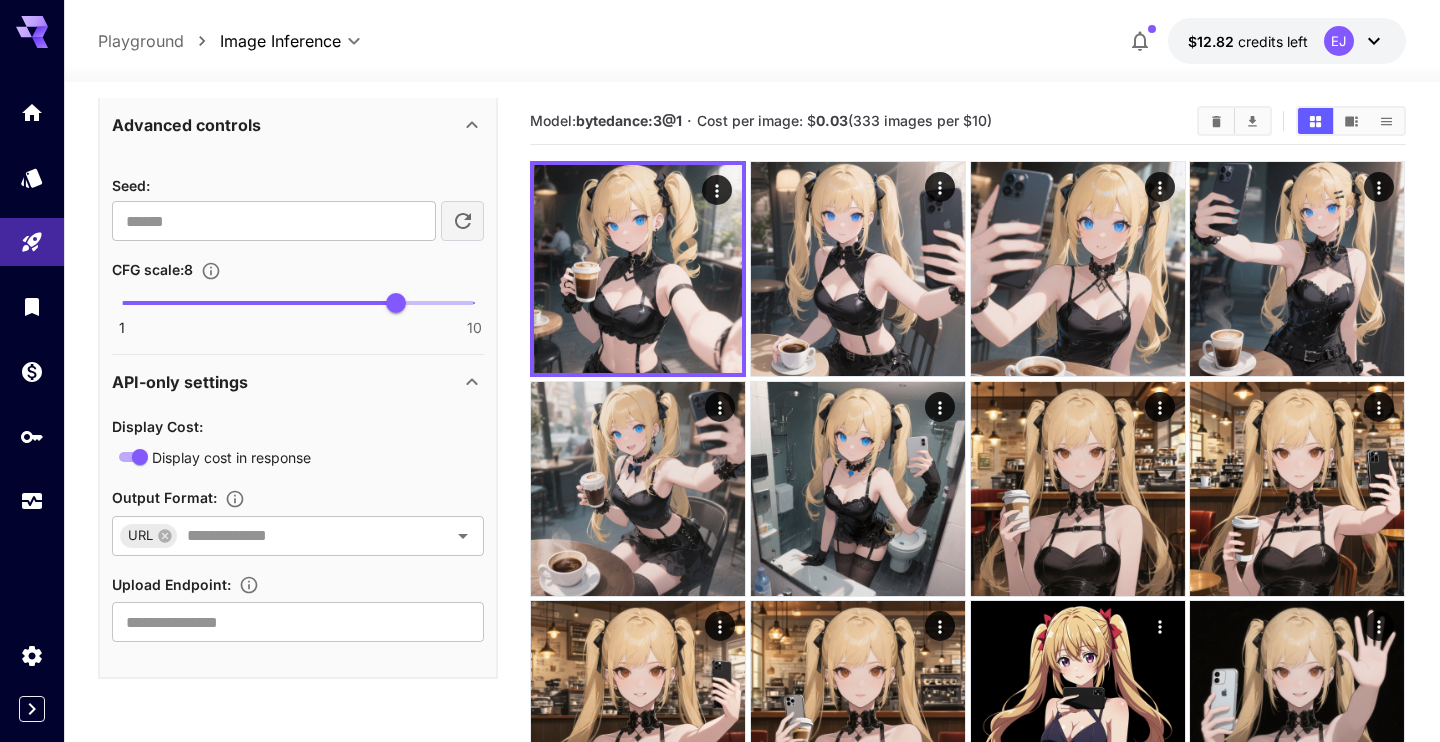scroll, scrollTop: 103, scrollLeft: 0, axis: vertical 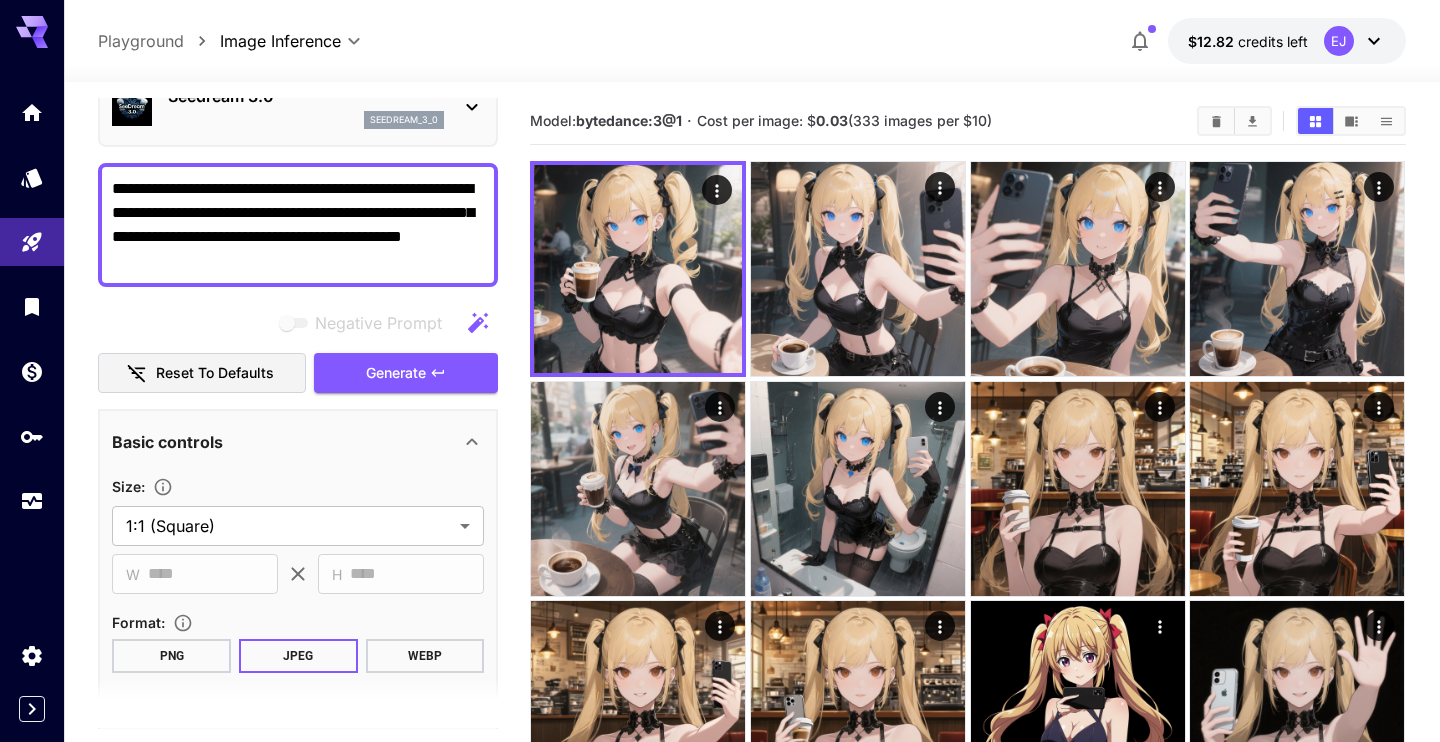 click on "**********" at bounding box center (298, 225) 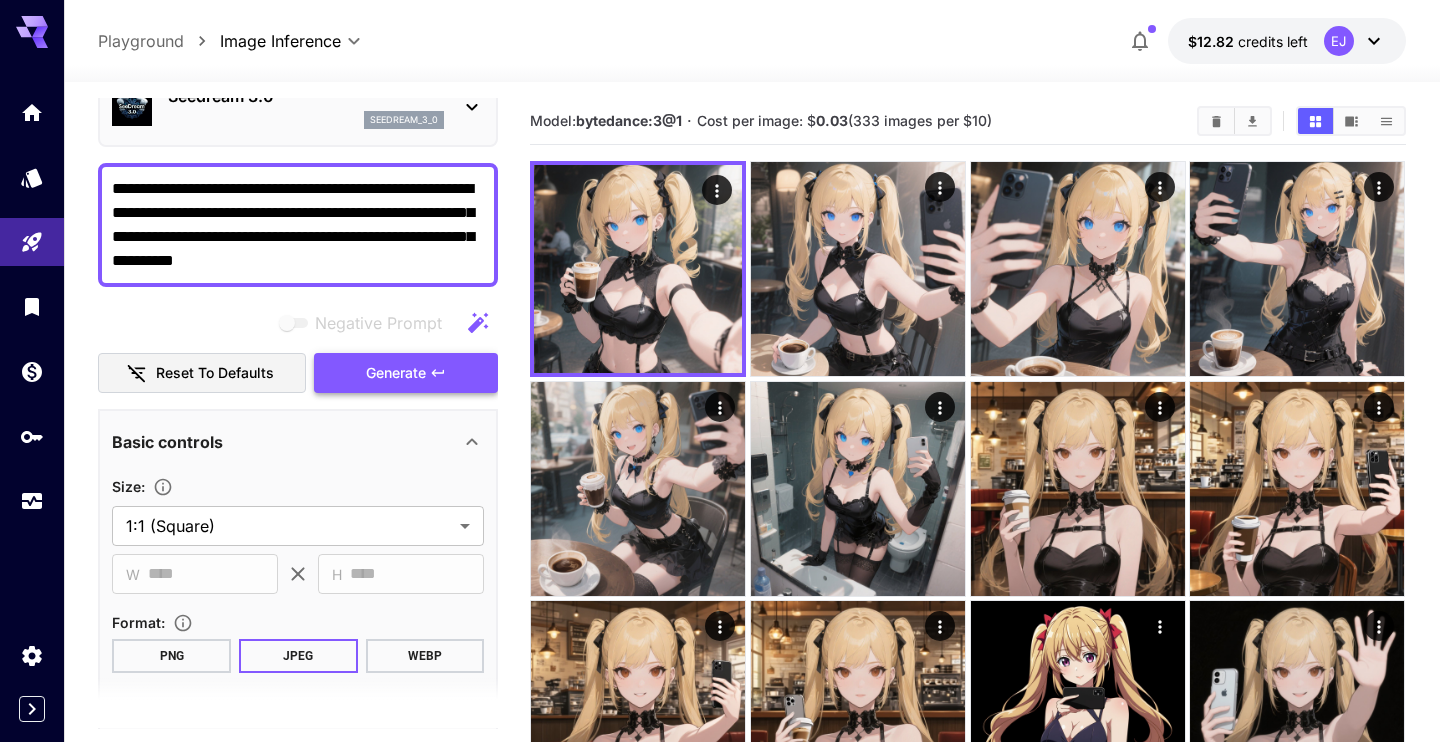 type on "**********" 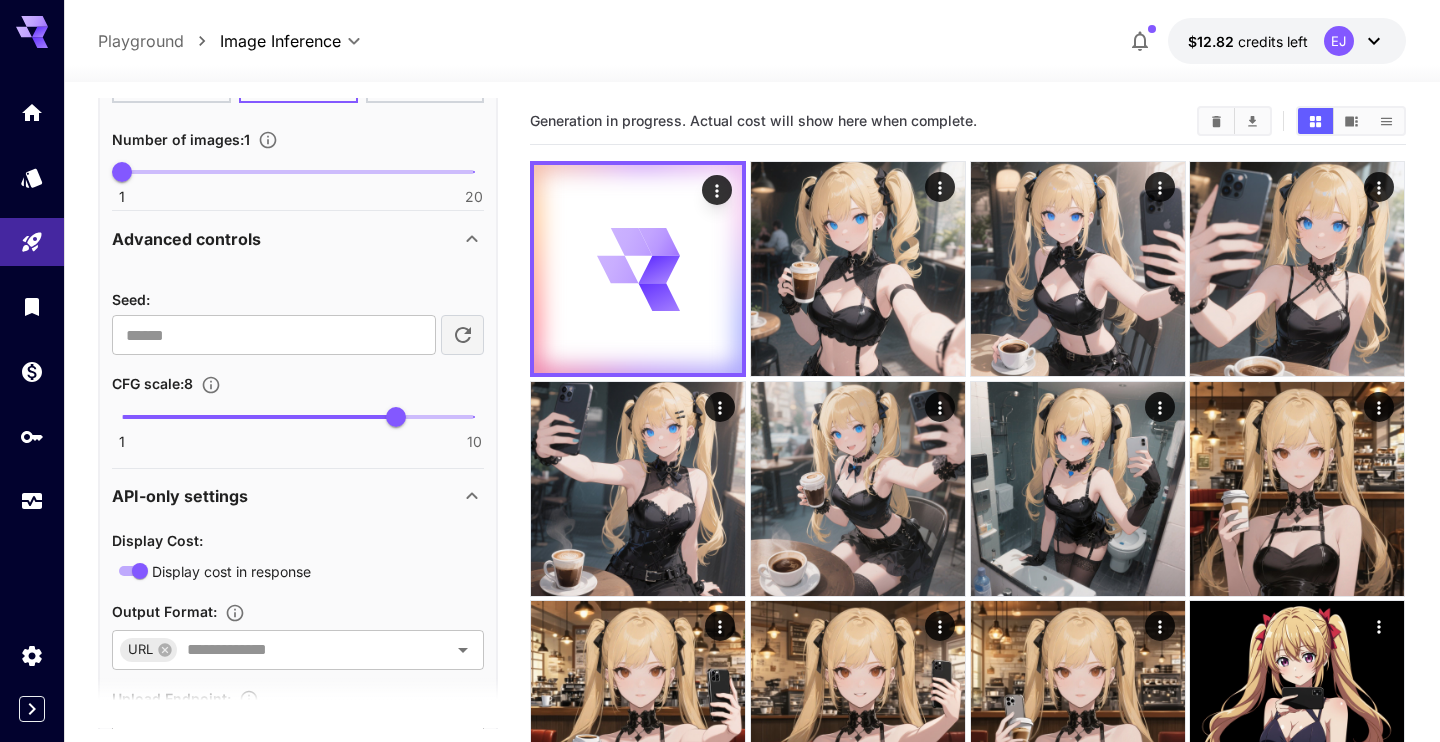 scroll, scrollTop: 787, scrollLeft: 0, axis: vertical 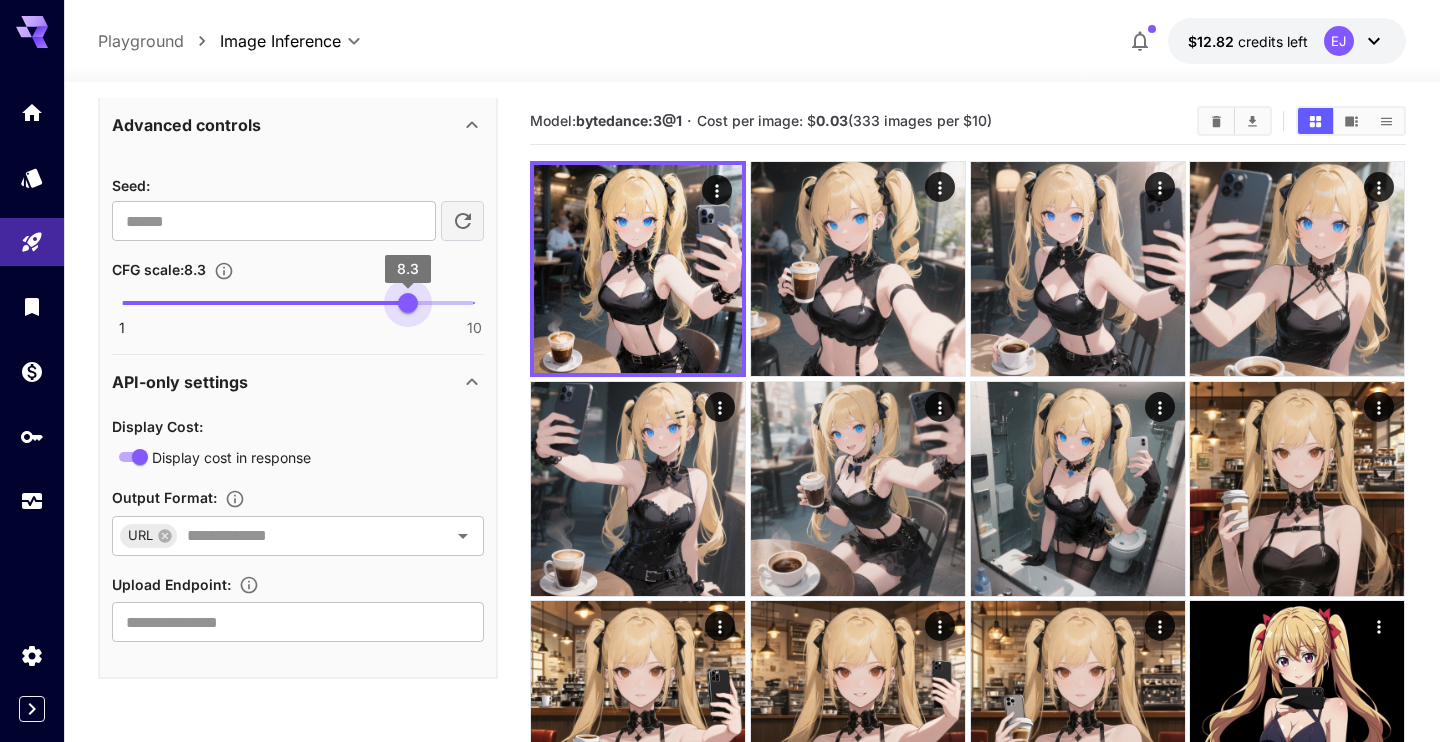 type on "**" 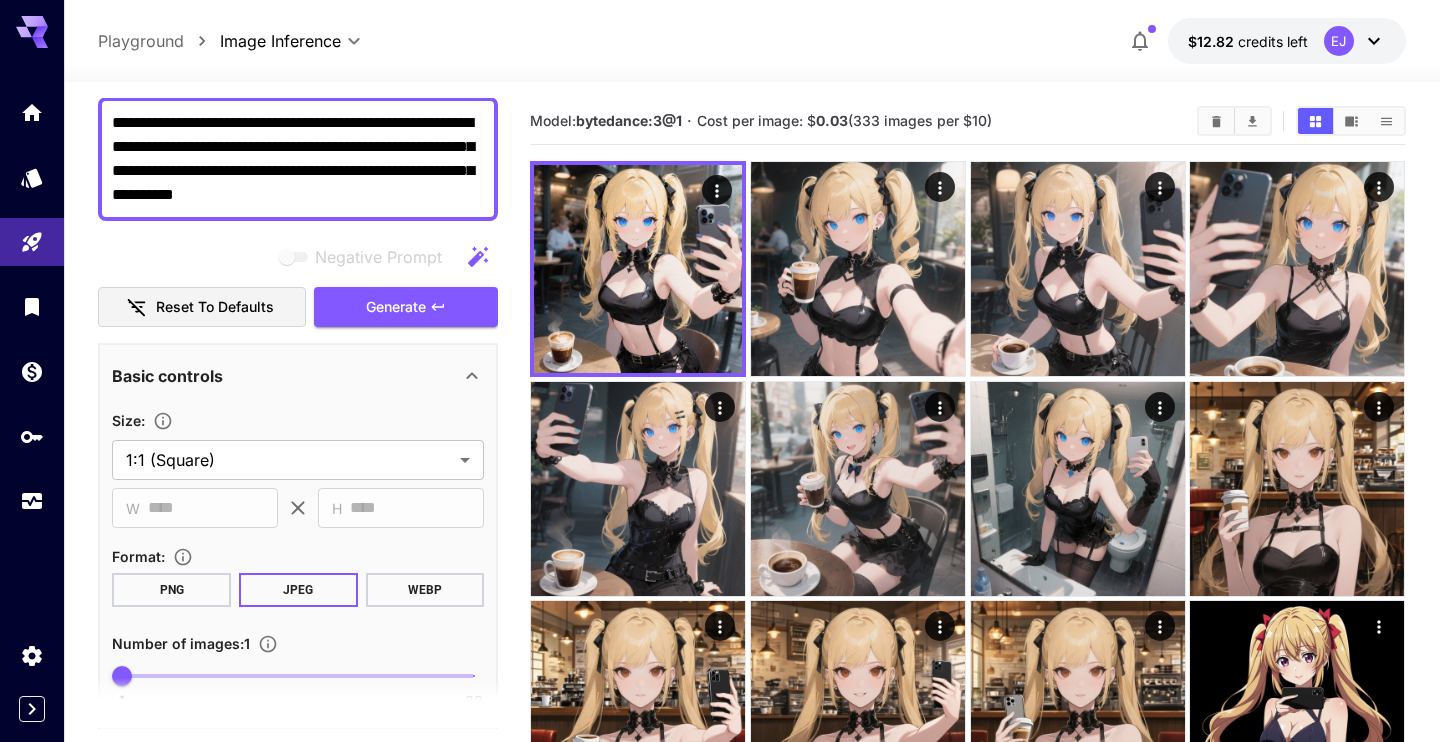 scroll, scrollTop: 103, scrollLeft: 0, axis: vertical 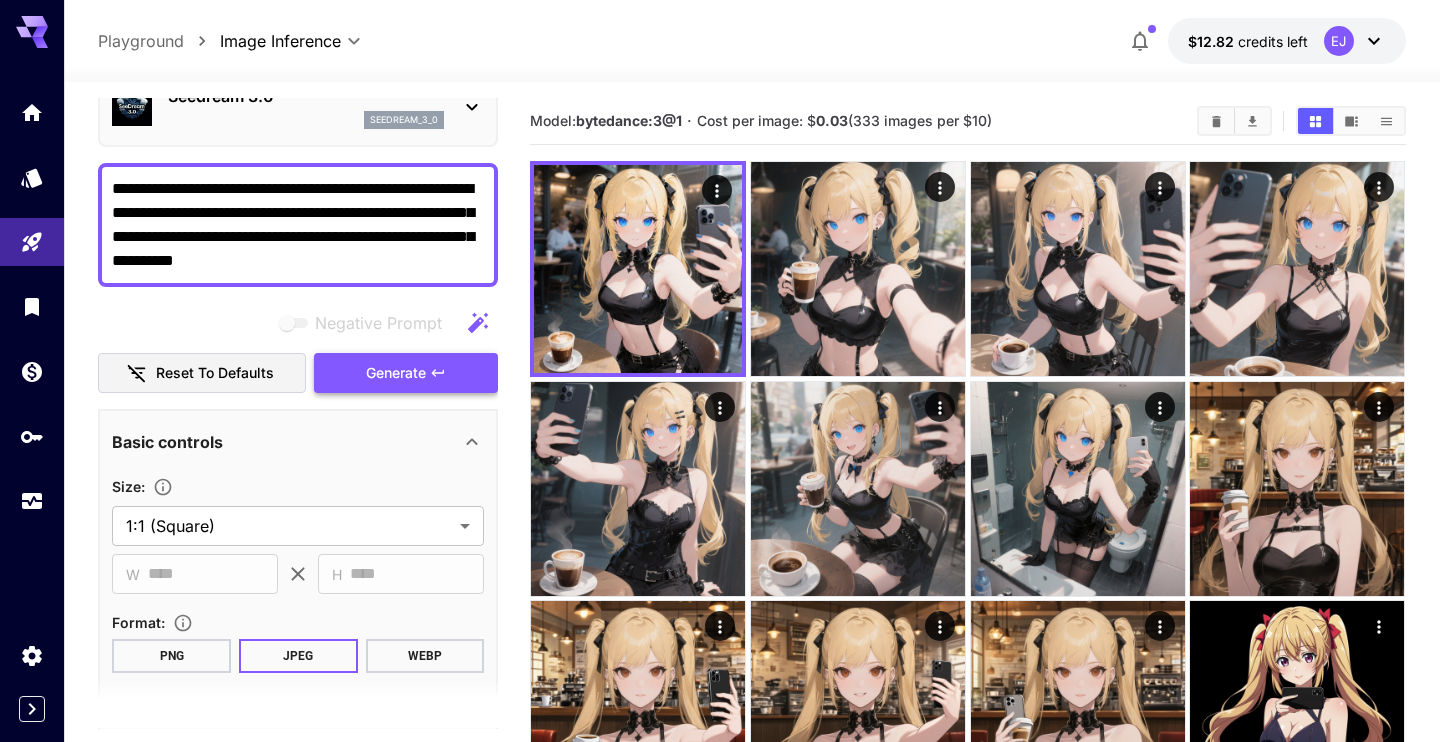 click on "Generate" at bounding box center (406, 373) 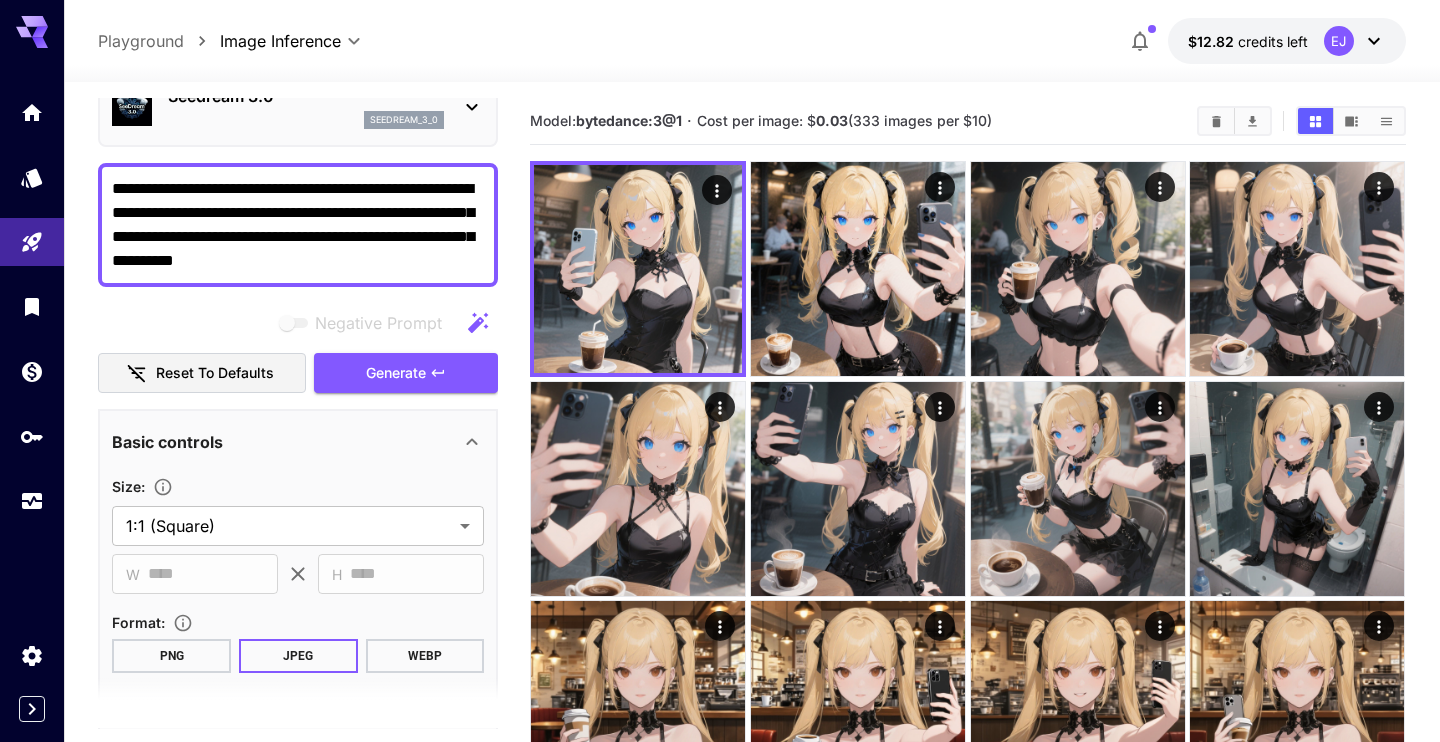 drag, startPoint x: 271, startPoint y: 259, endPoint x: 569, endPoint y: 300, distance: 300.80725 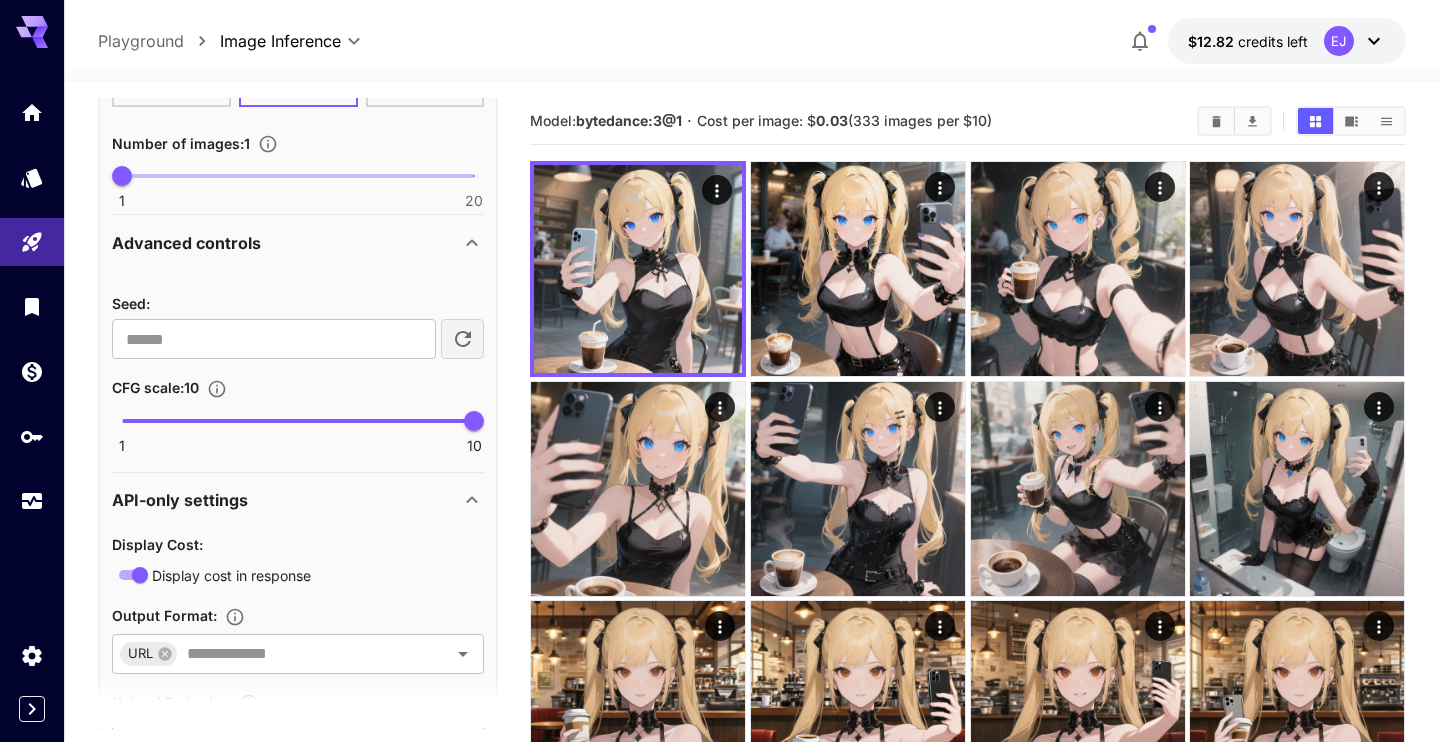 scroll, scrollTop: 673, scrollLeft: 0, axis: vertical 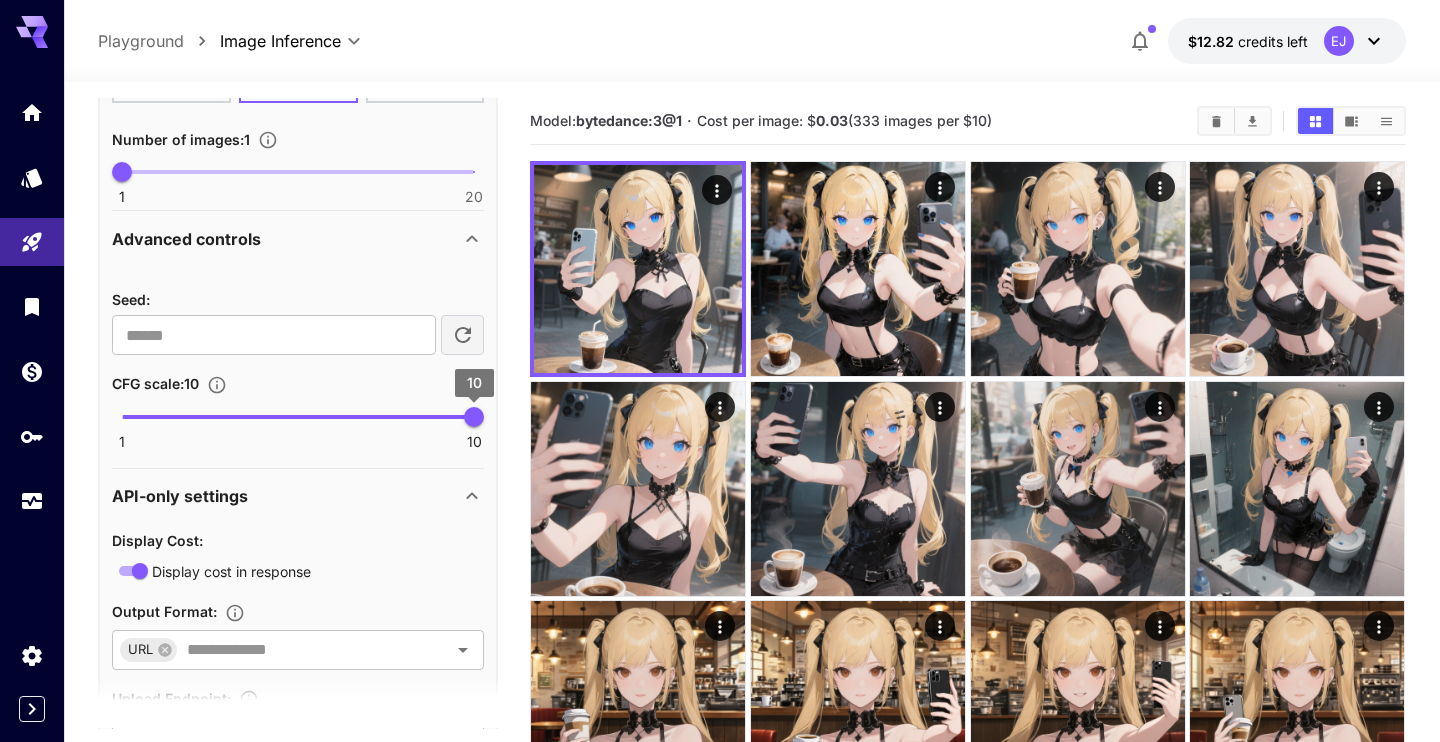 type on "**********" 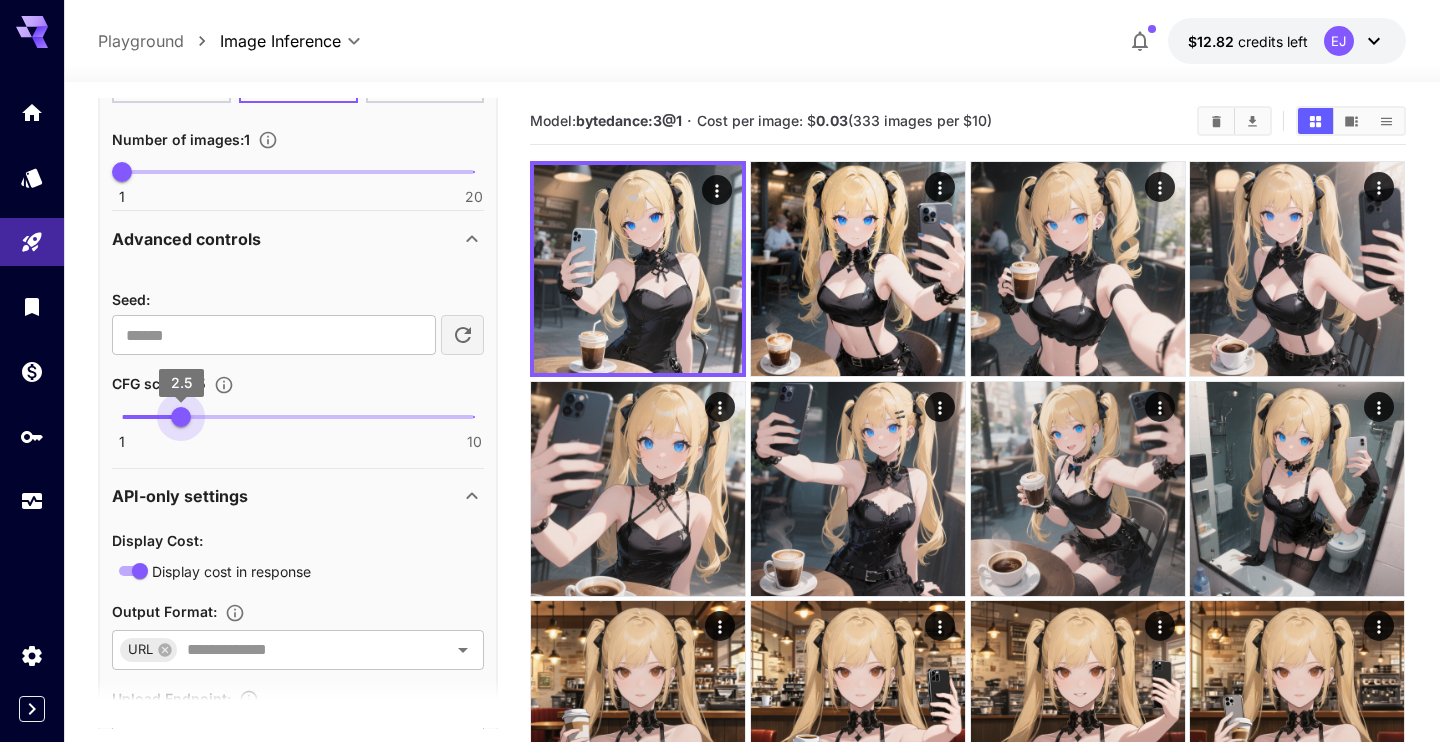 type on "***" 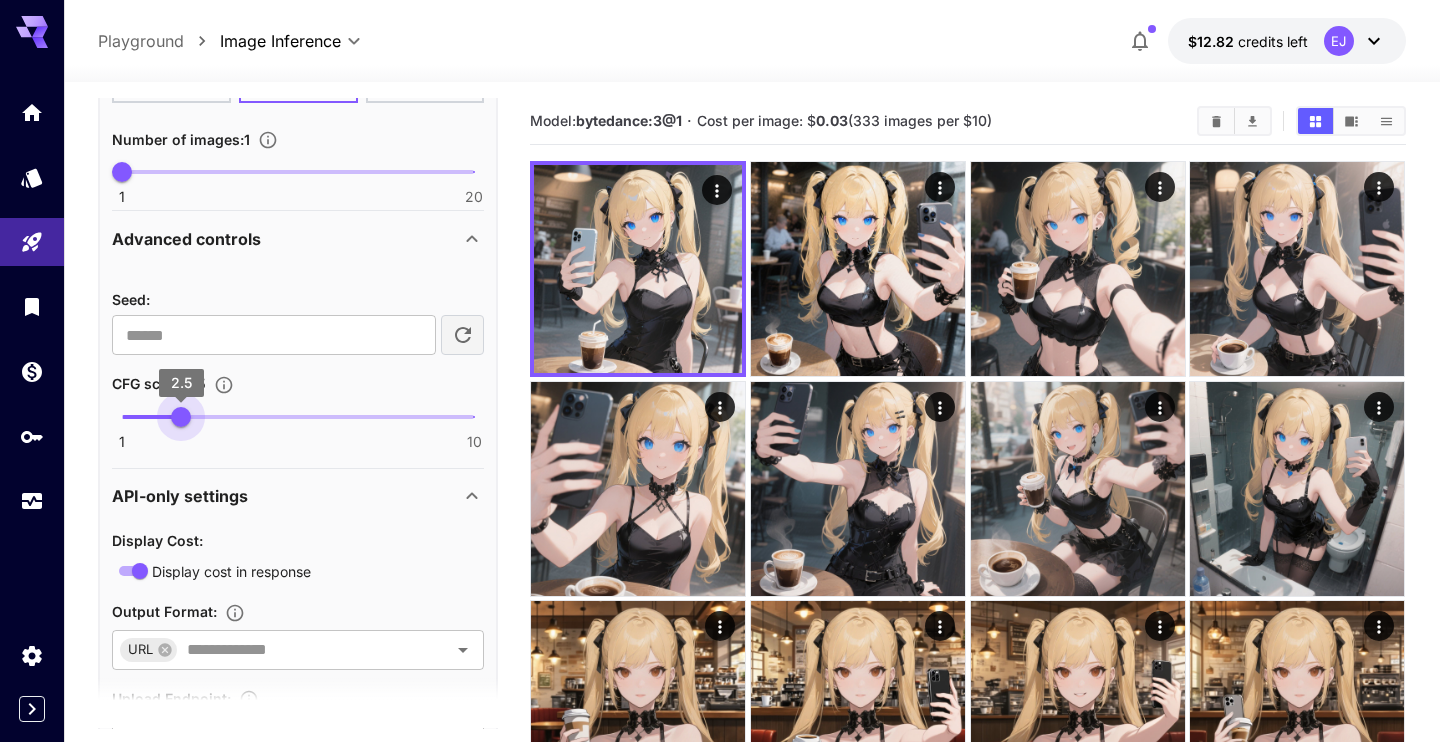 drag, startPoint x: 477, startPoint y: 421, endPoint x: 180, endPoint y: 424, distance: 297.01514 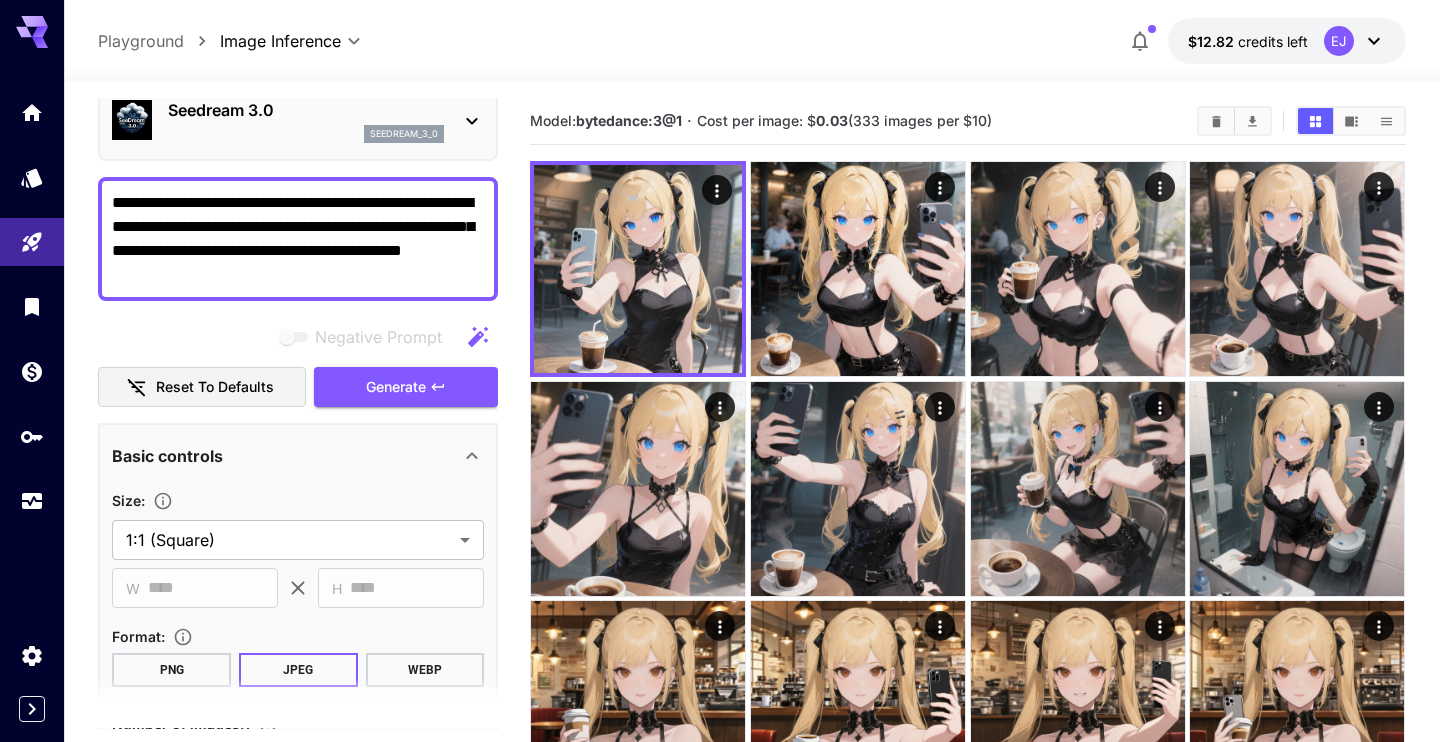 scroll, scrollTop: 0, scrollLeft: 0, axis: both 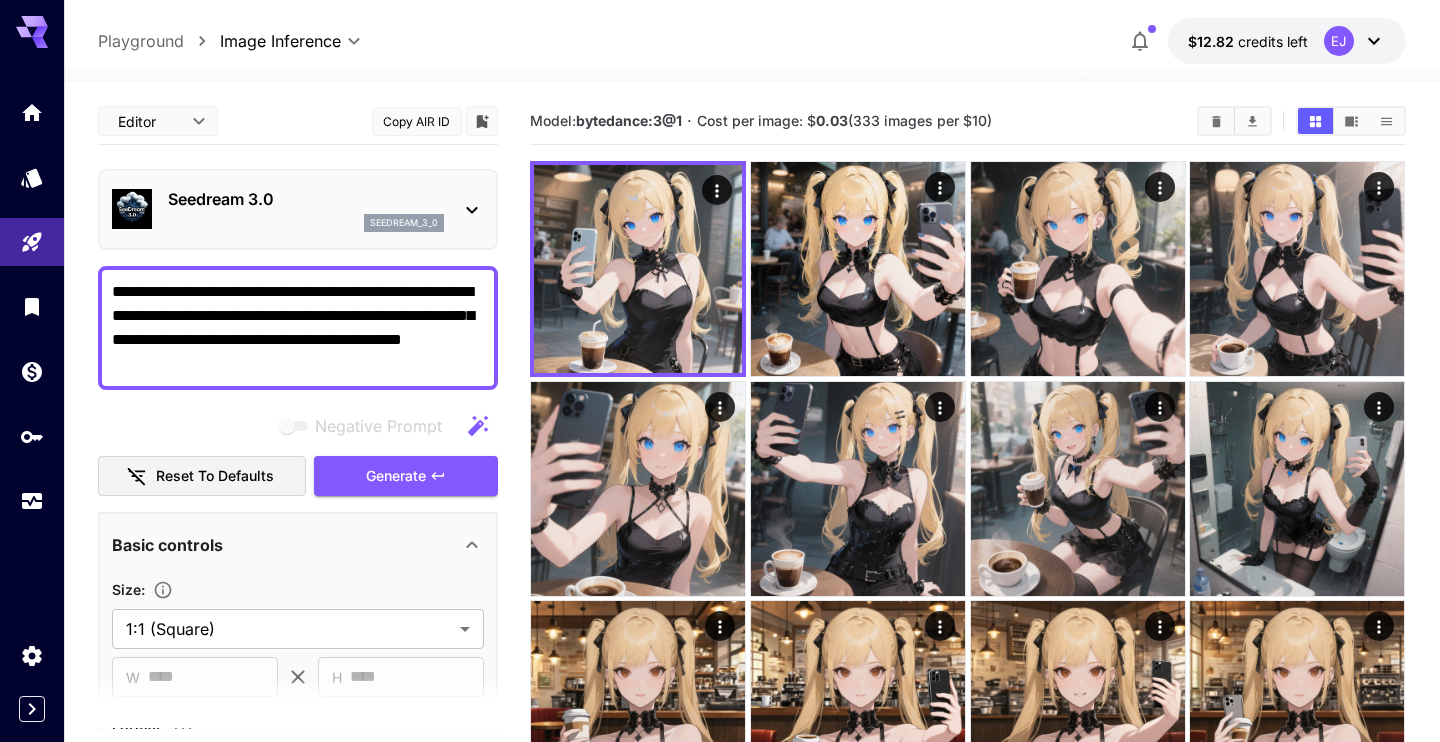 click on "seedream_3_0" at bounding box center [306, 223] 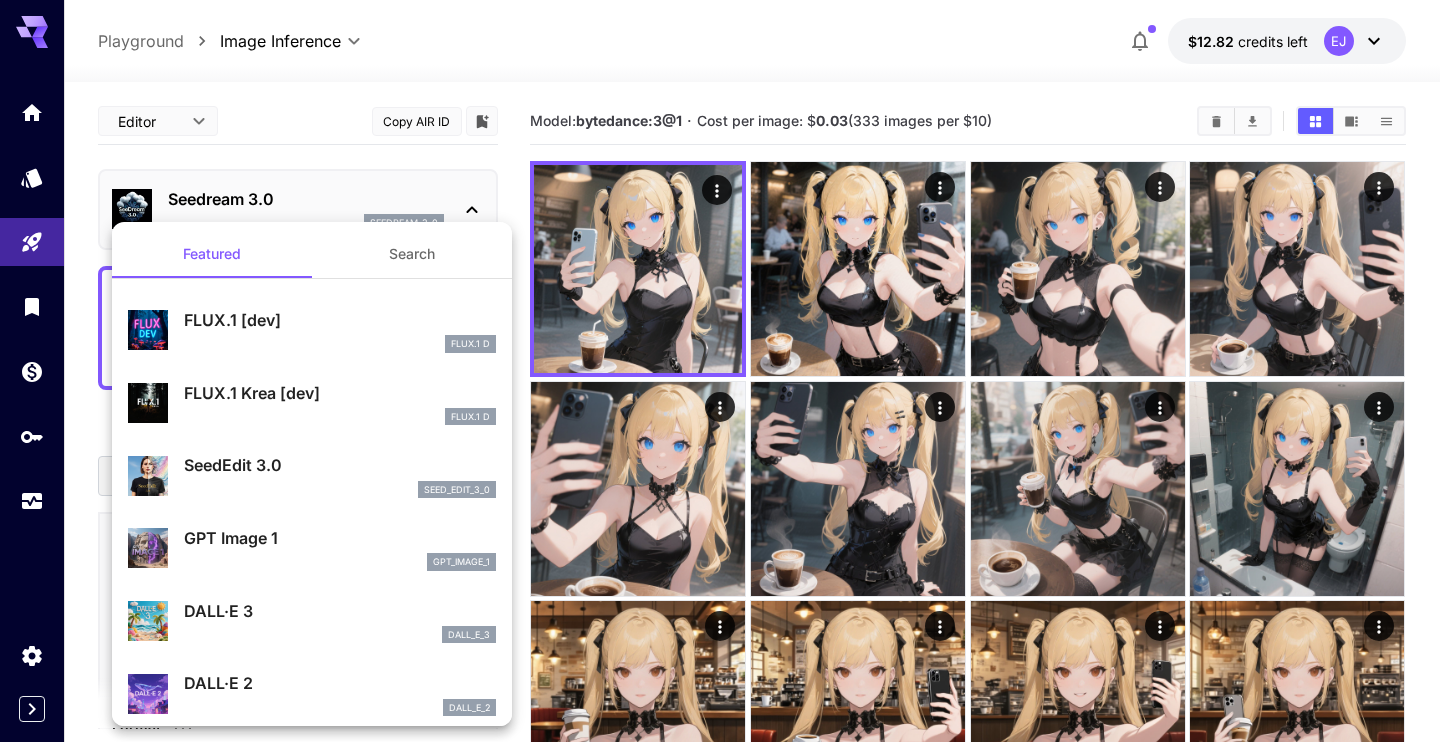 click on "GPT Image 1" at bounding box center [340, 538] 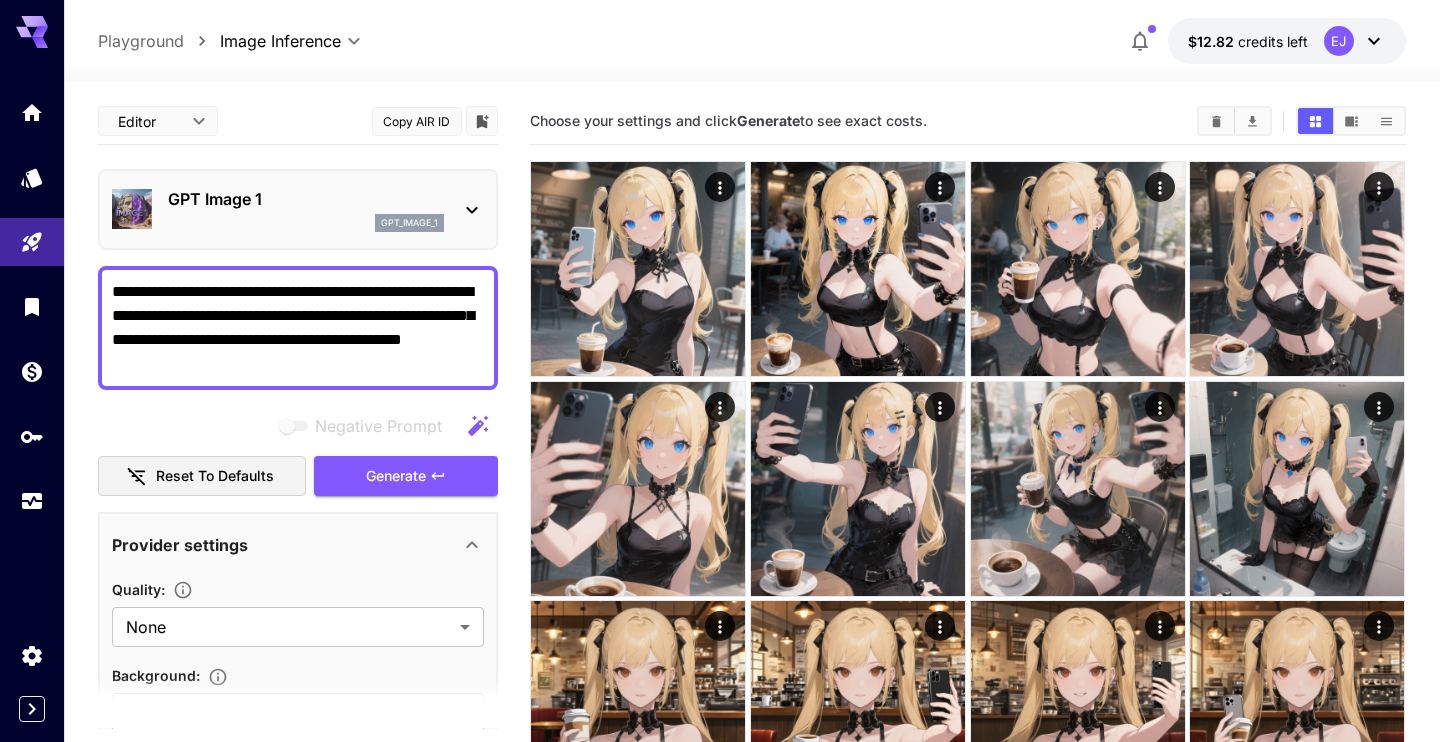 click on "**********" at bounding box center (298, 328) 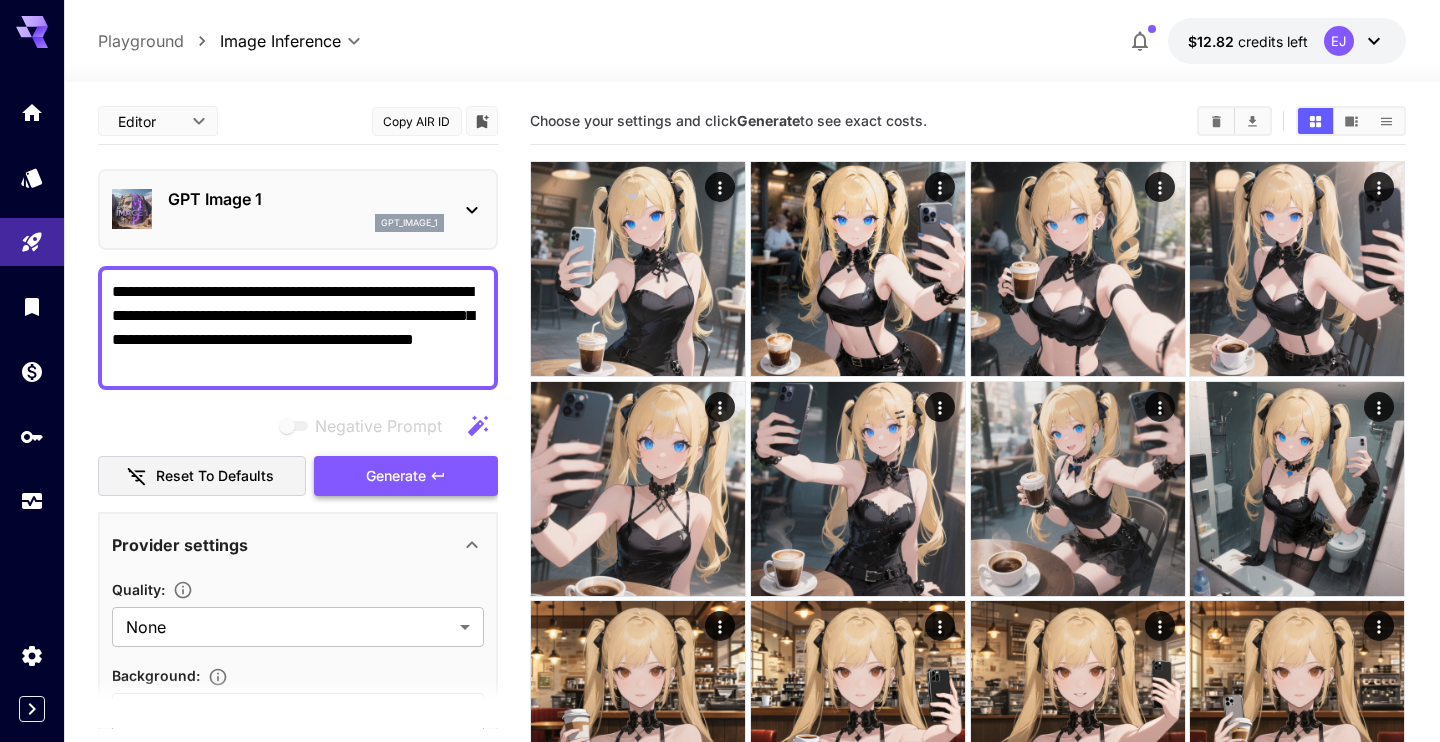 click on "Generate" at bounding box center (396, 476) 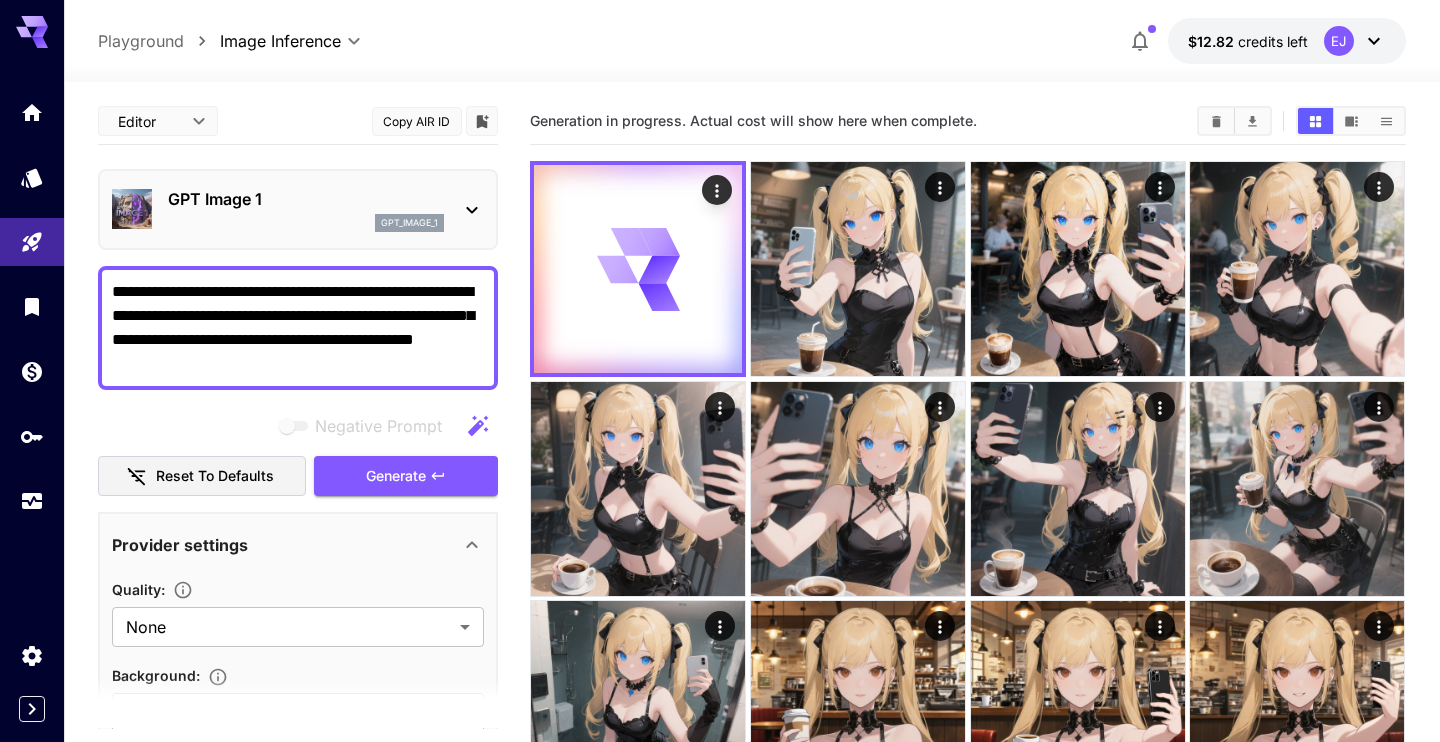 click on "gpt_image_1" at bounding box center (306, 223) 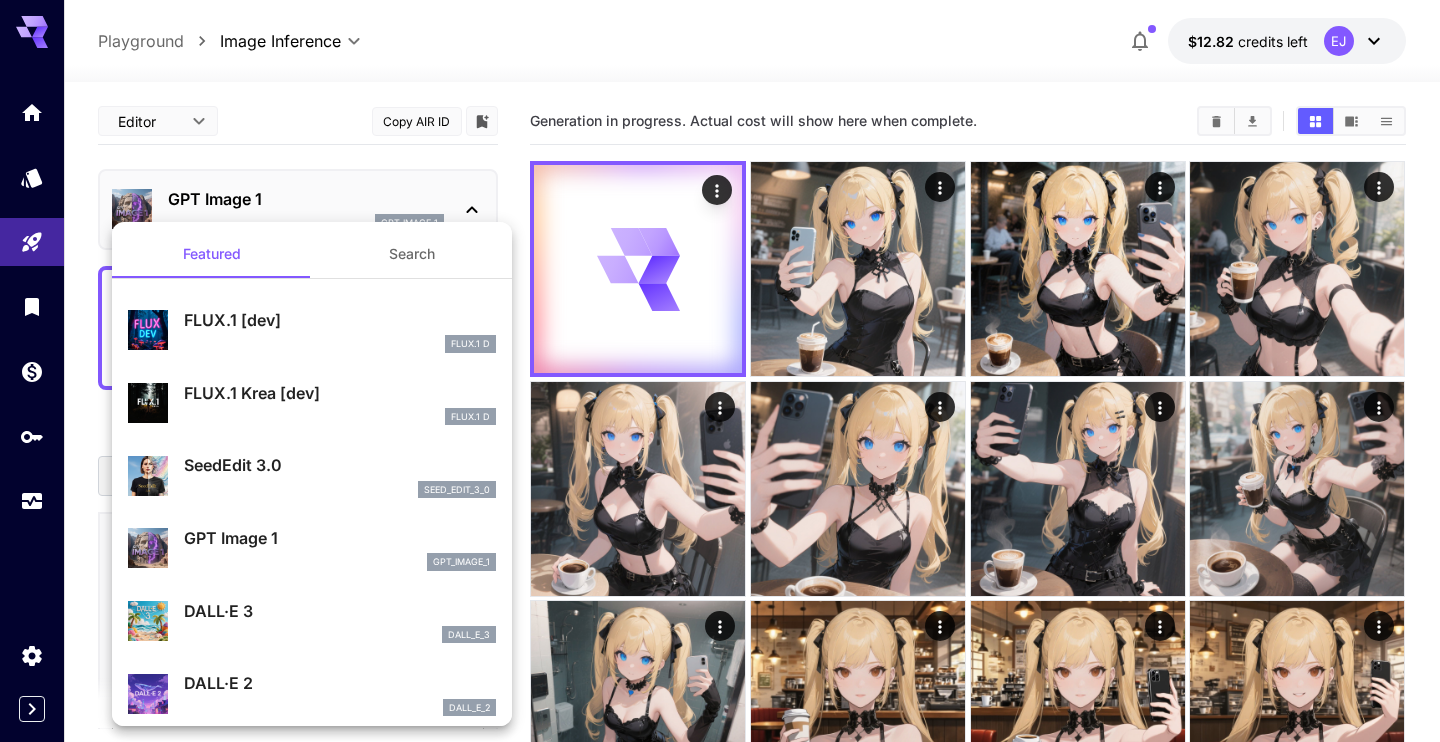 click on "Search" at bounding box center (412, 254) 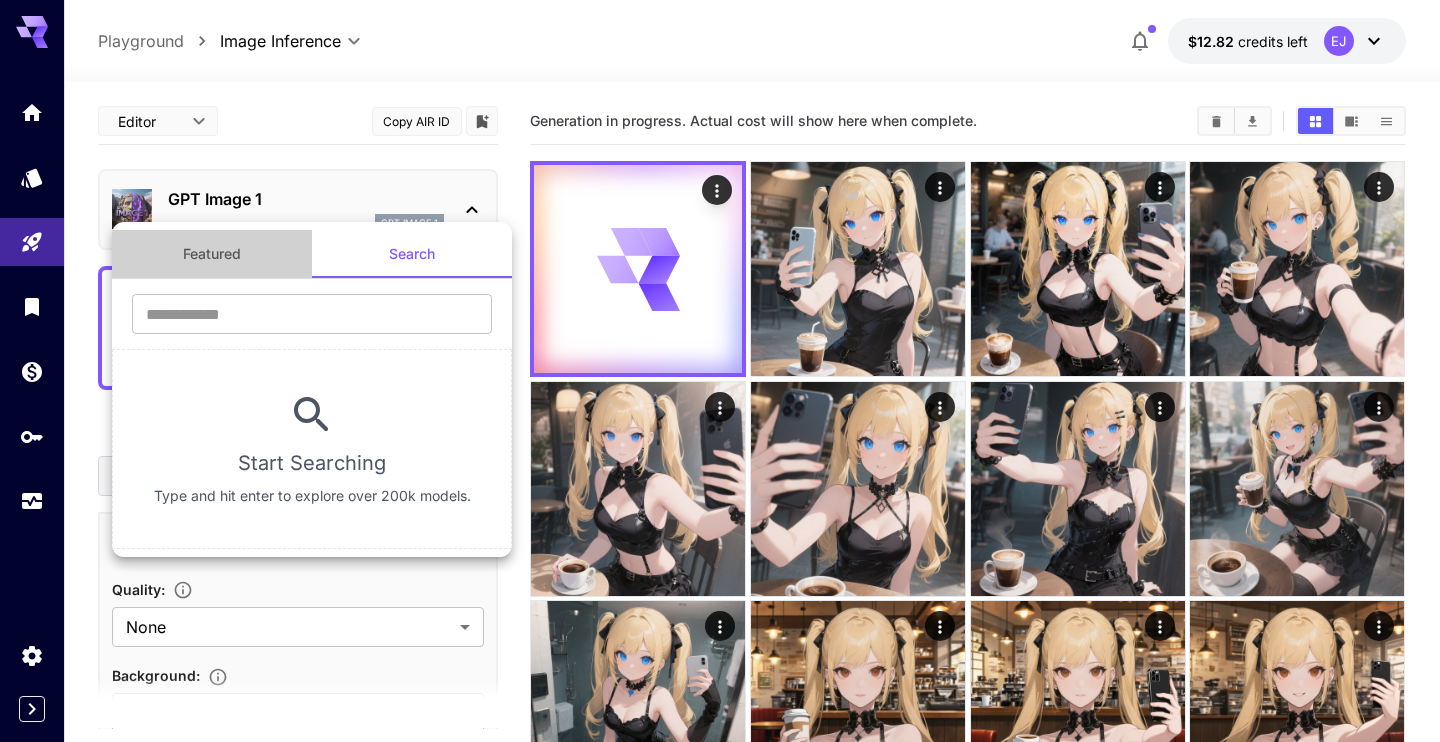click on "Featured" at bounding box center [212, 254] 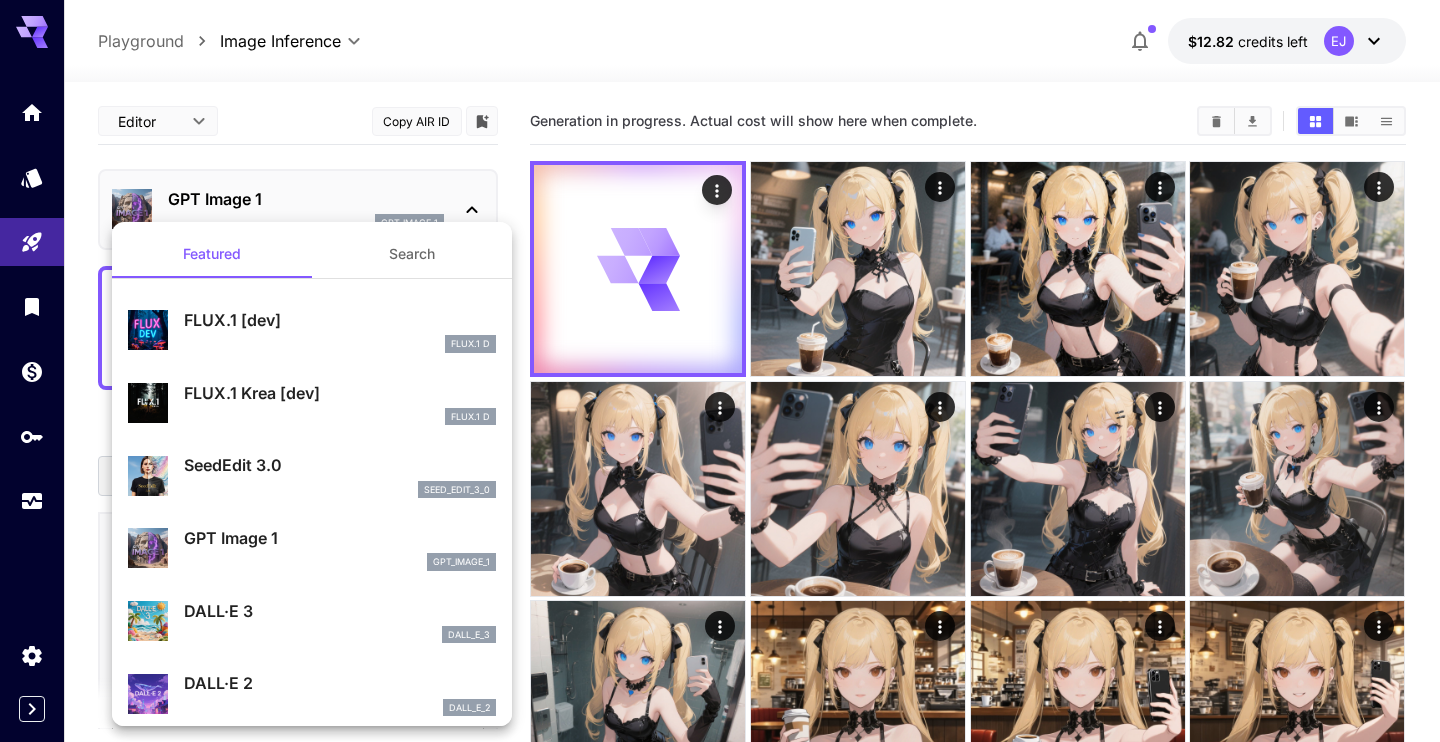 click at bounding box center (720, 371) 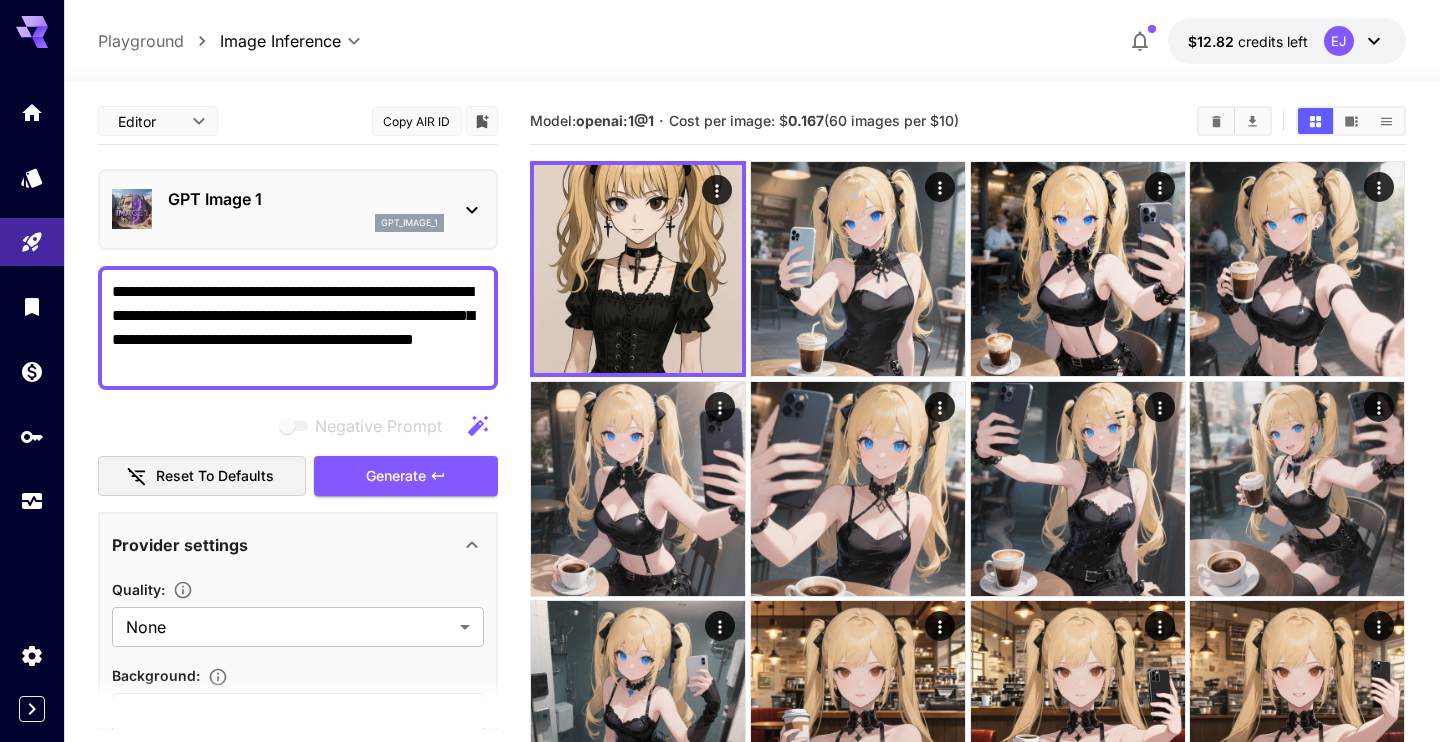 click on "GPT Image 1" at bounding box center (306, 199) 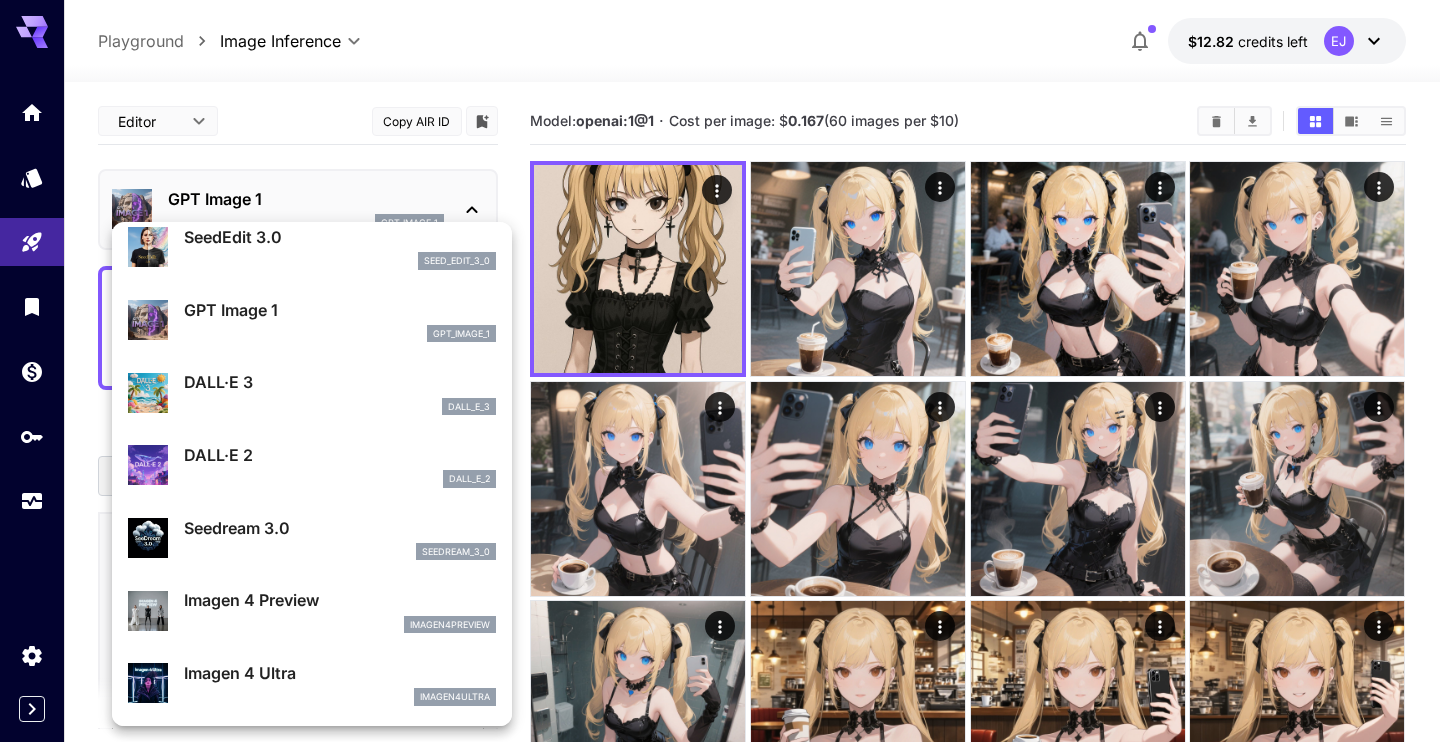 scroll, scrollTop: 229, scrollLeft: 0, axis: vertical 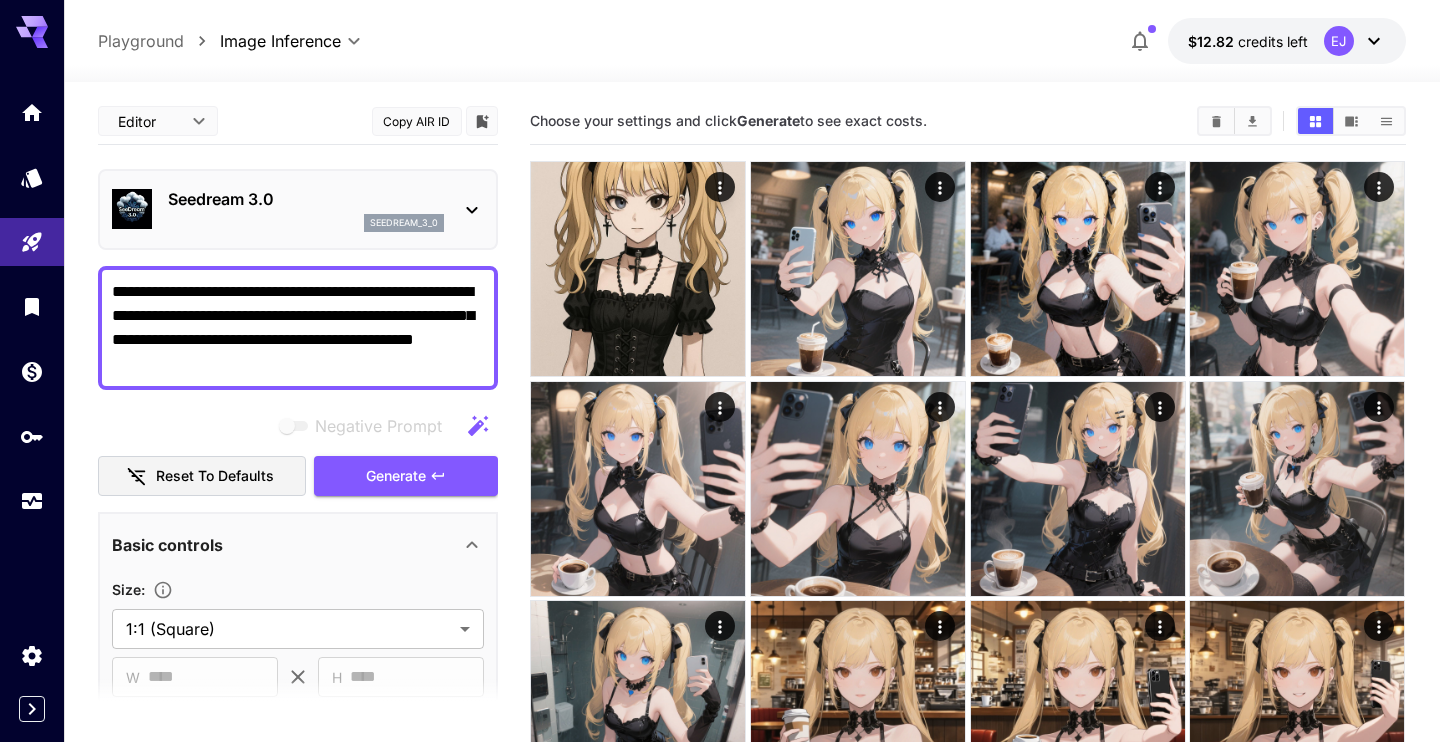 click on "**********" at bounding box center (298, 328) 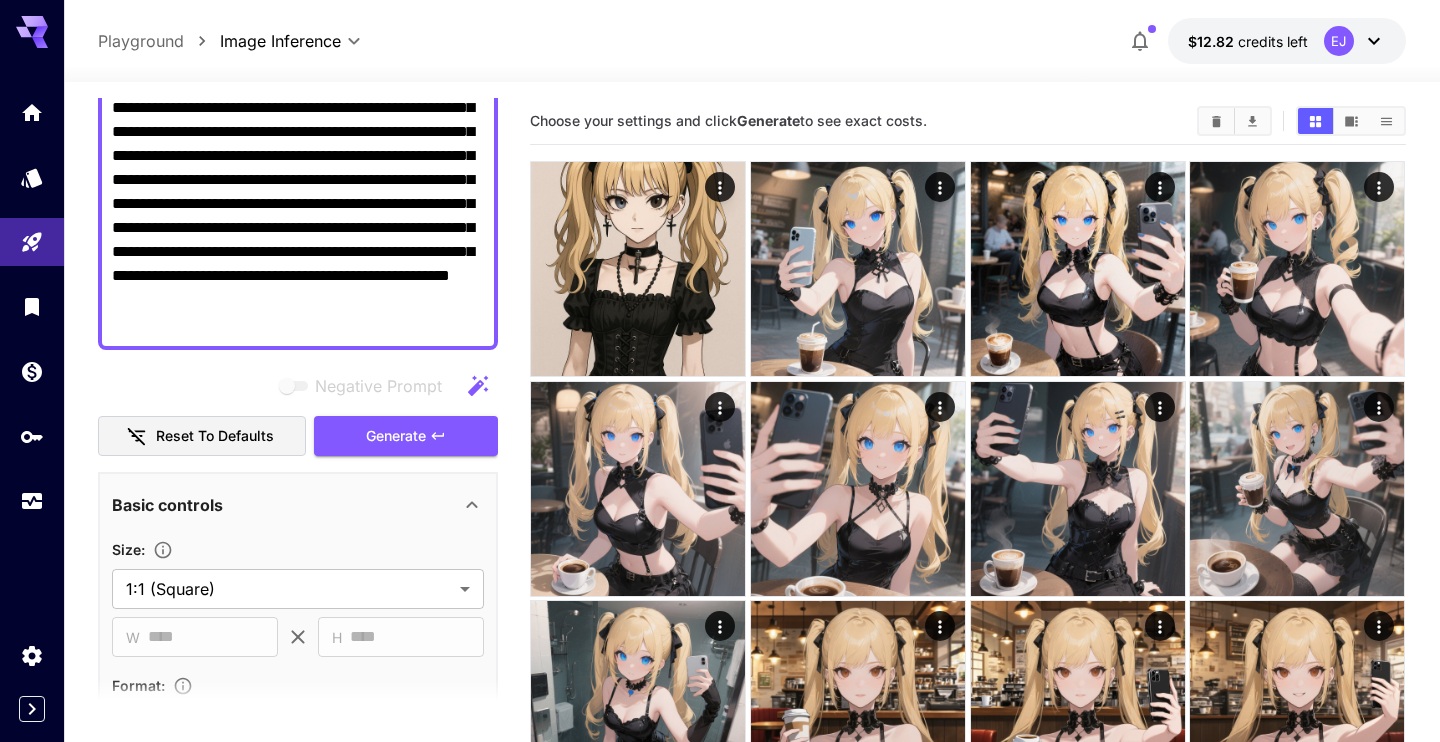 scroll, scrollTop: 342, scrollLeft: 0, axis: vertical 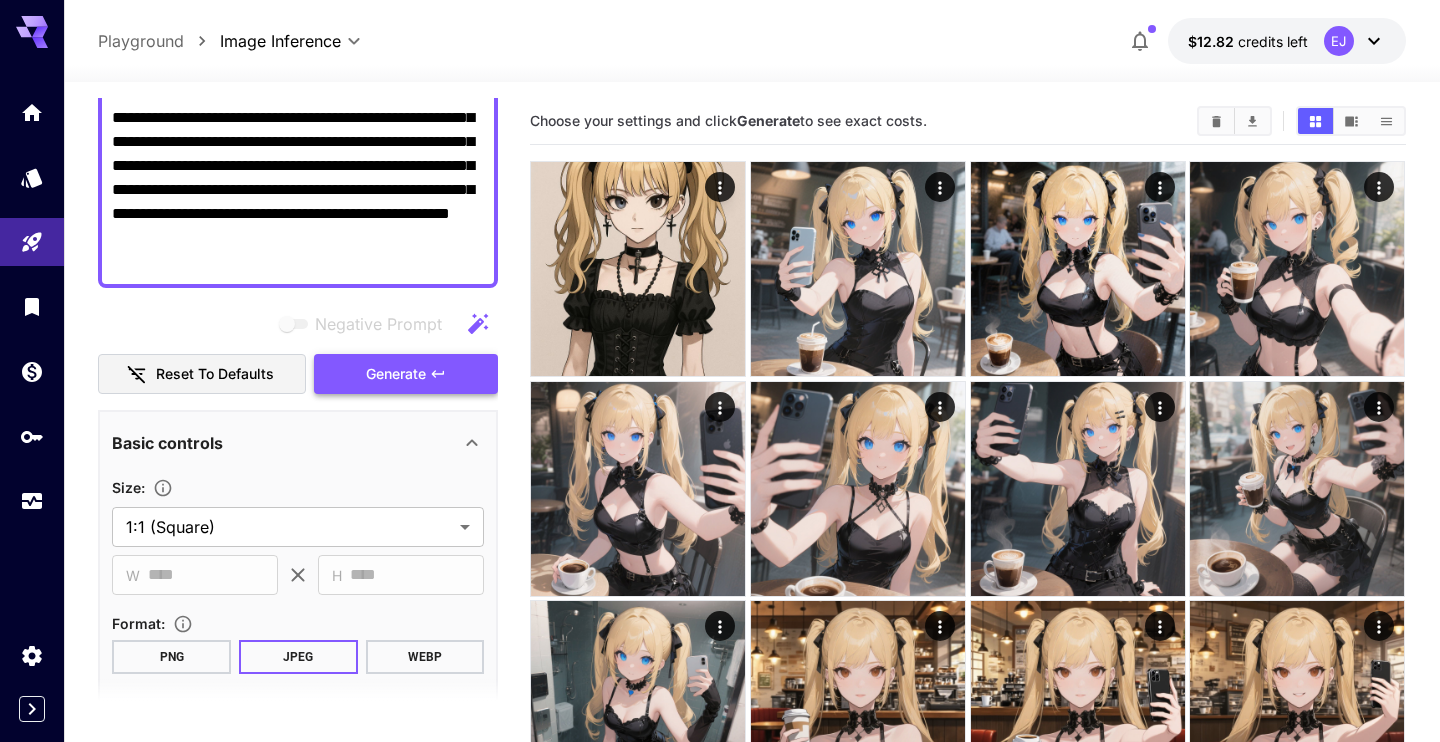 click on "Generate" at bounding box center [406, 374] 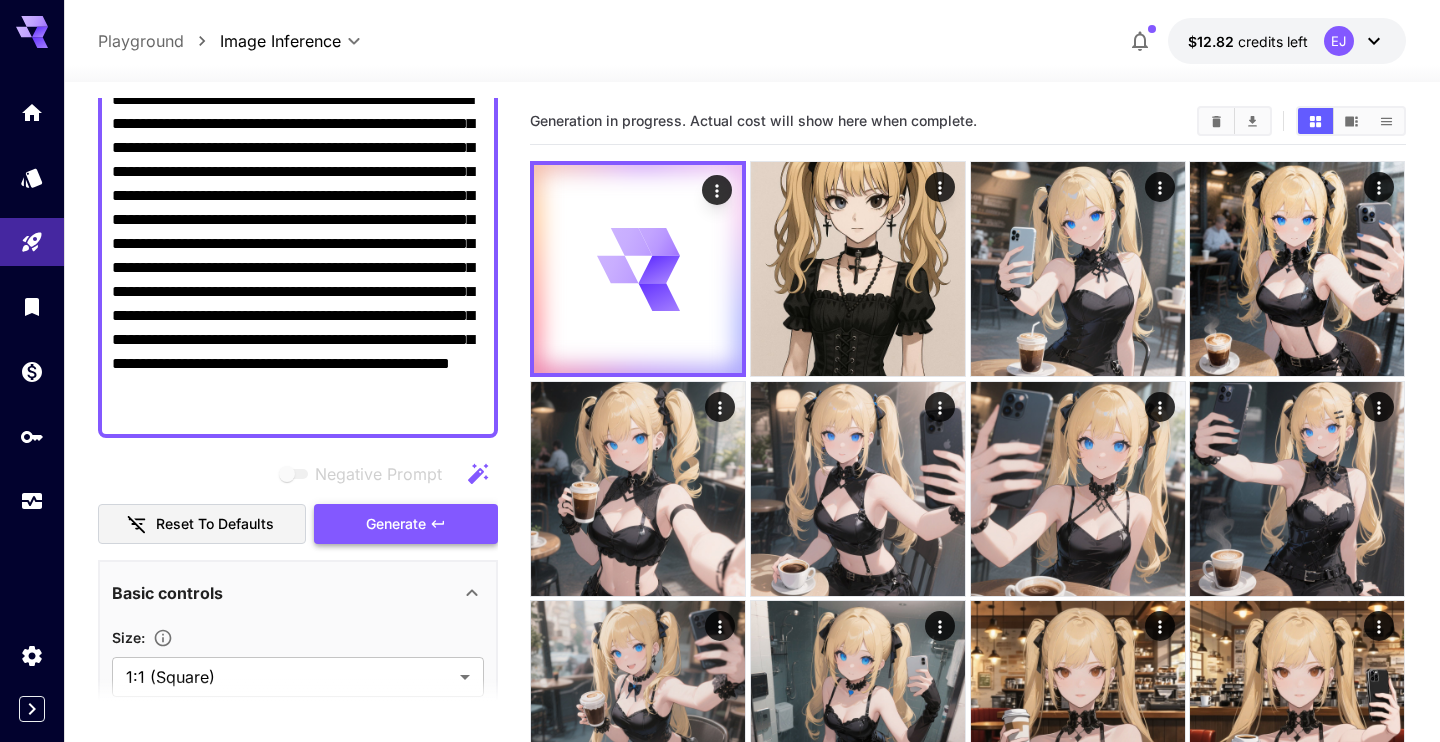 scroll, scrollTop: 0, scrollLeft: 0, axis: both 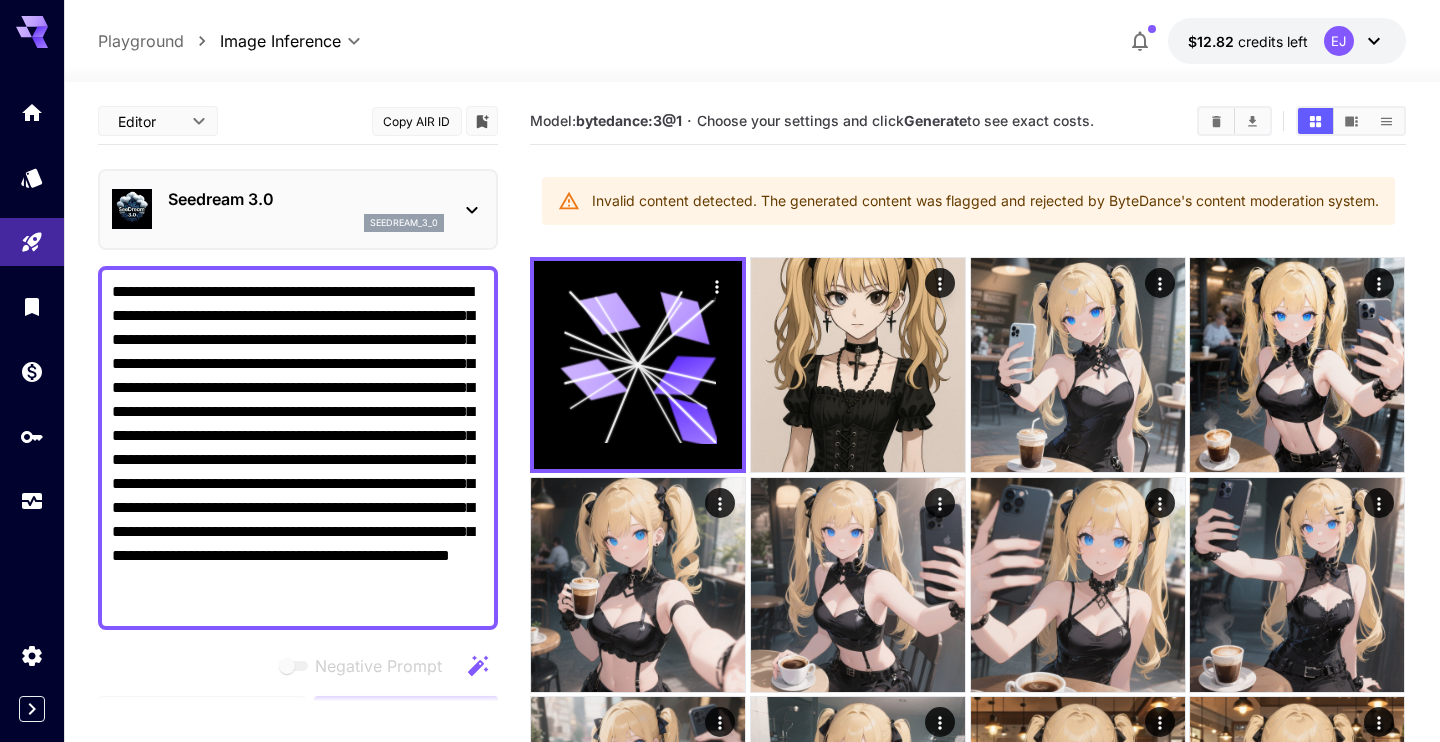 click on "**********" at bounding box center (298, 448) 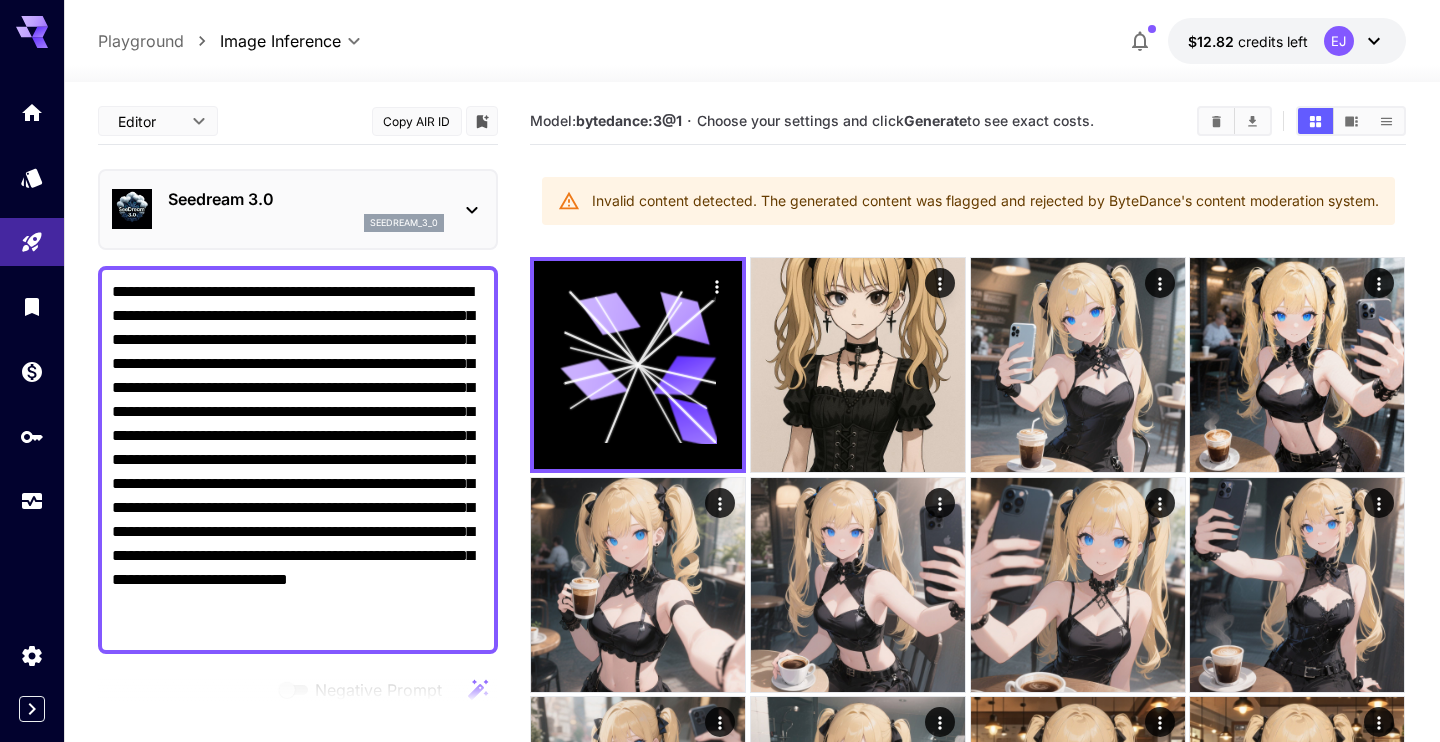 scroll, scrollTop: 342, scrollLeft: 0, axis: vertical 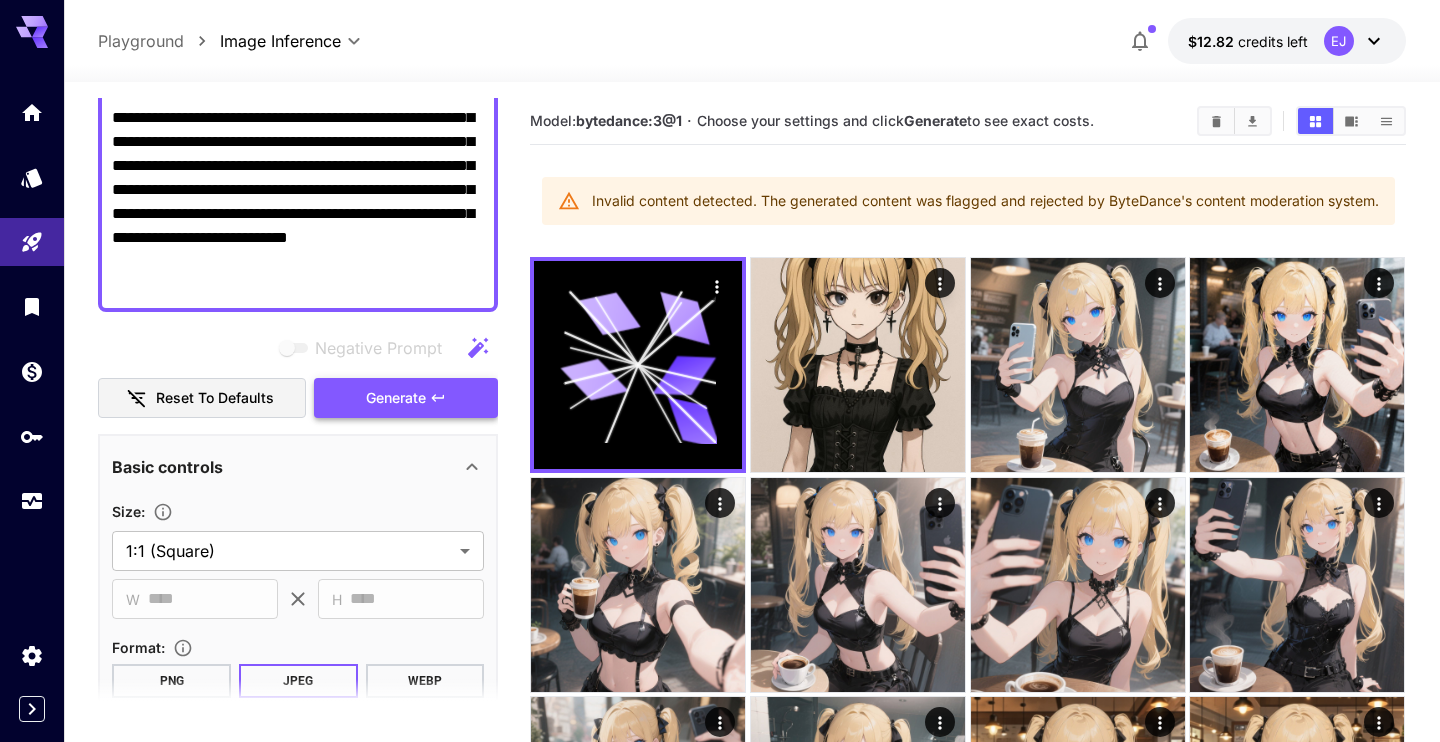 click on "Generate" at bounding box center (396, 398) 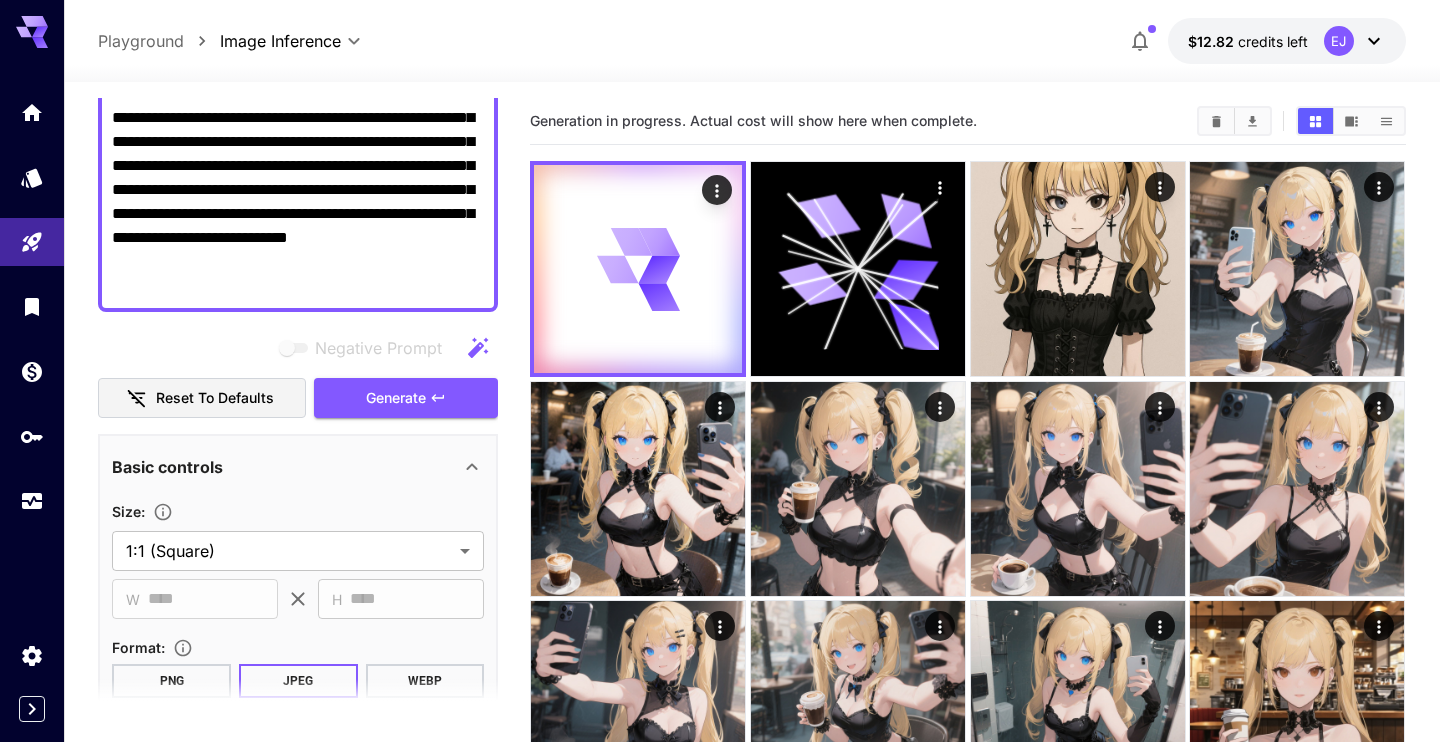 scroll, scrollTop: 0, scrollLeft: 0, axis: both 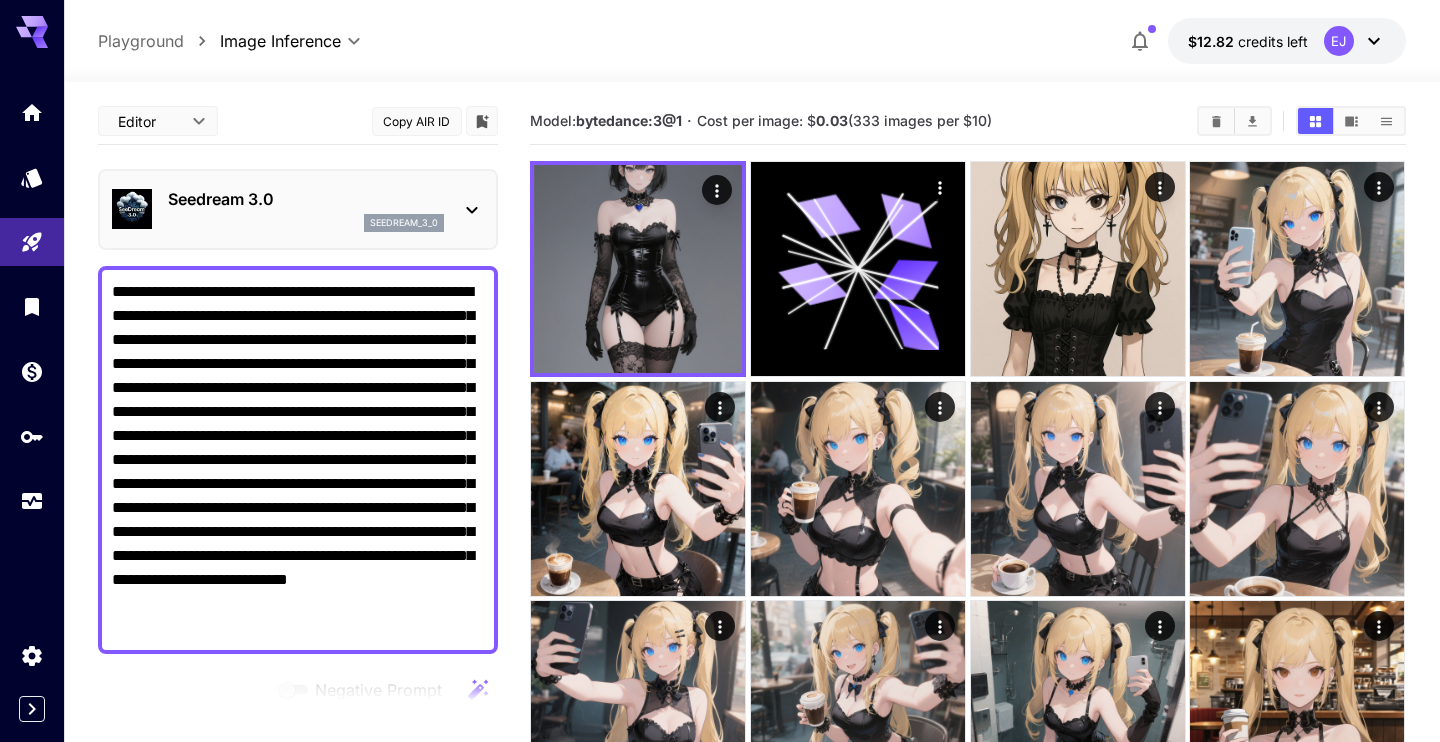 click on "**********" at bounding box center [298, 460] 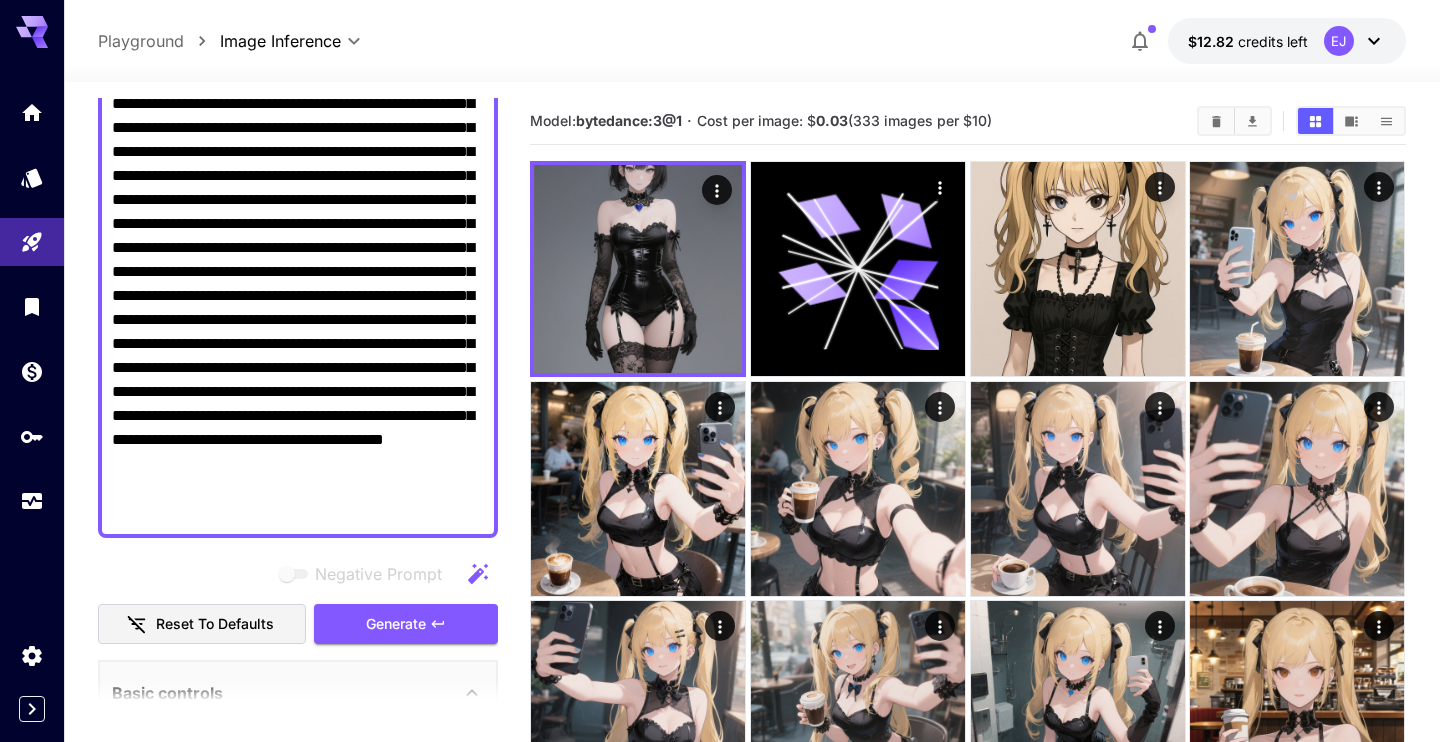 scroll, scrollTop: 233, scrollLeft: 0, axis: vertical 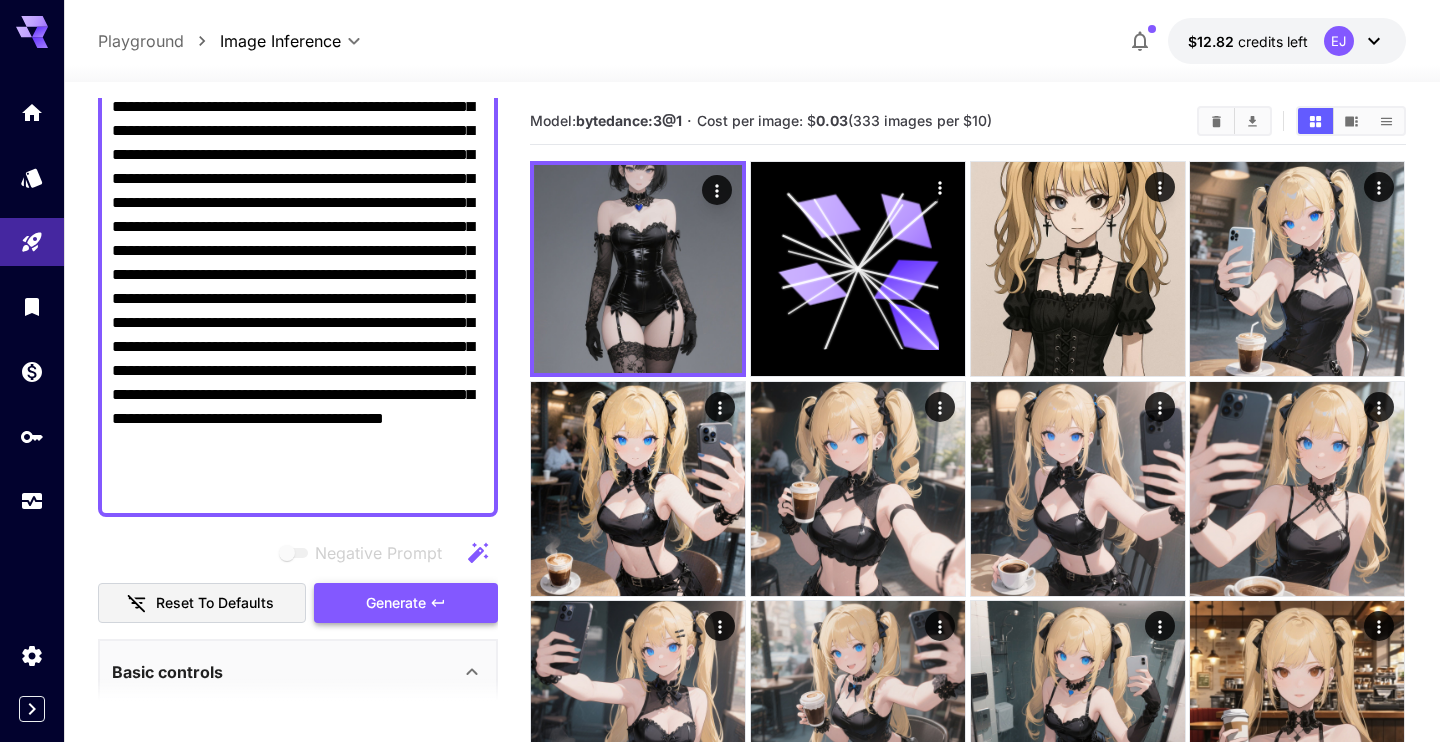 click on "Generate" at bounding box center (396, 603) 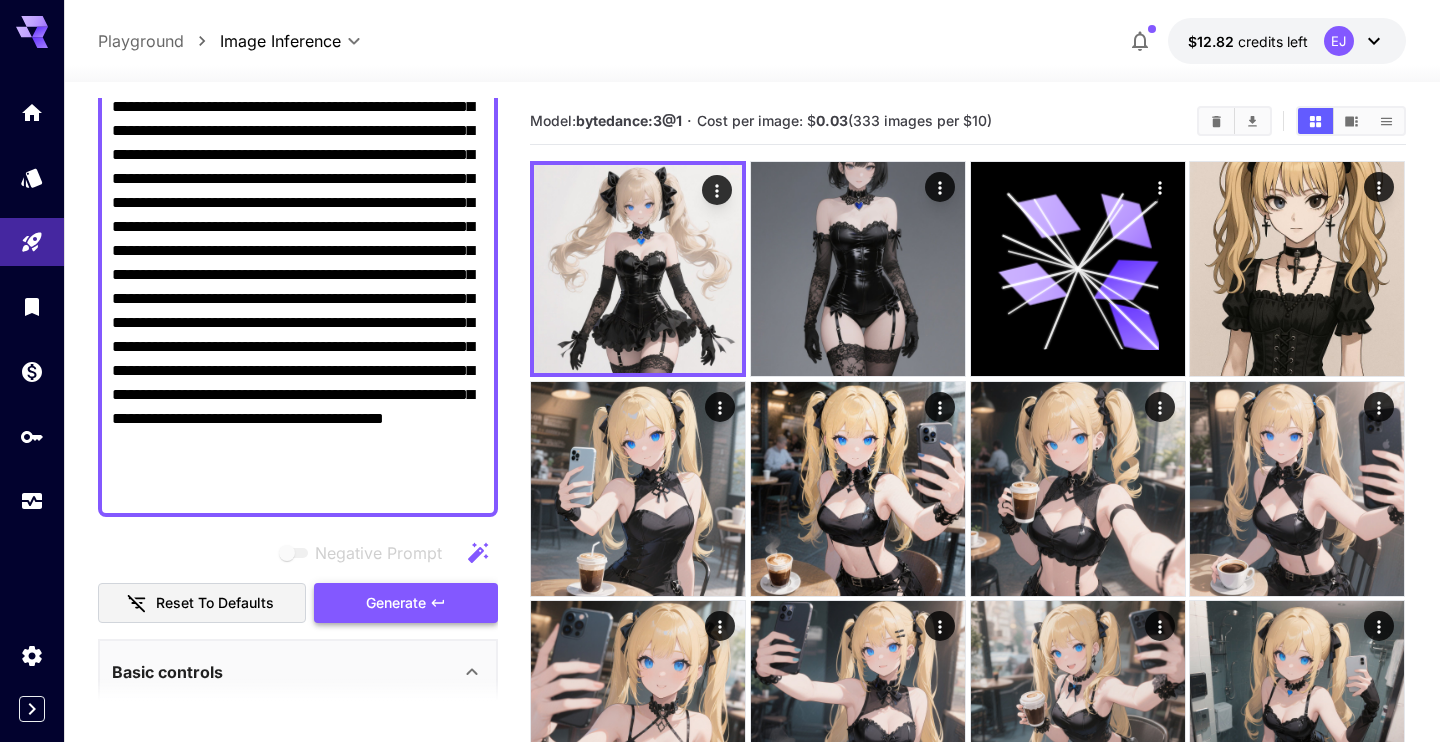 click on "Generate" at bounding box center (406, 603) 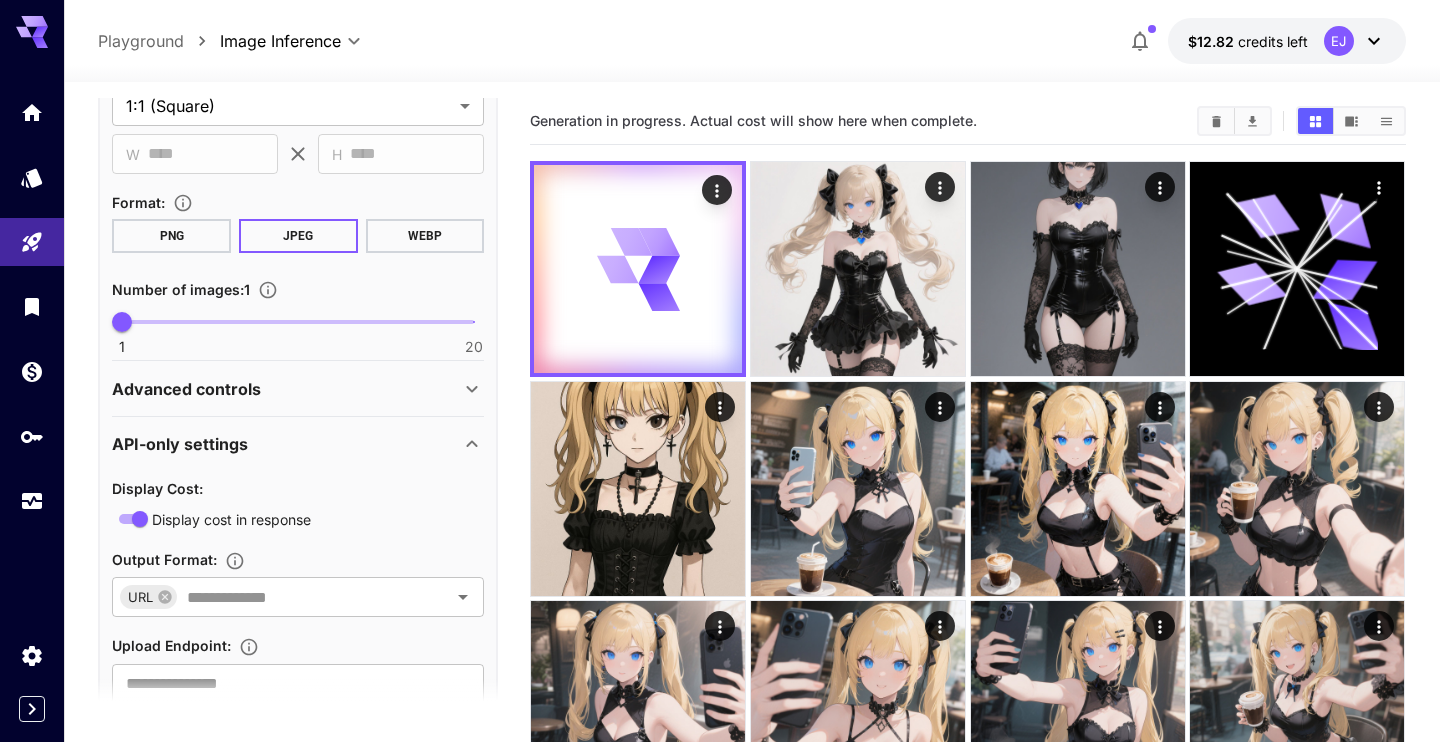 scroll, scrollTop: 945, scrollLeft: 0, axis: vertical 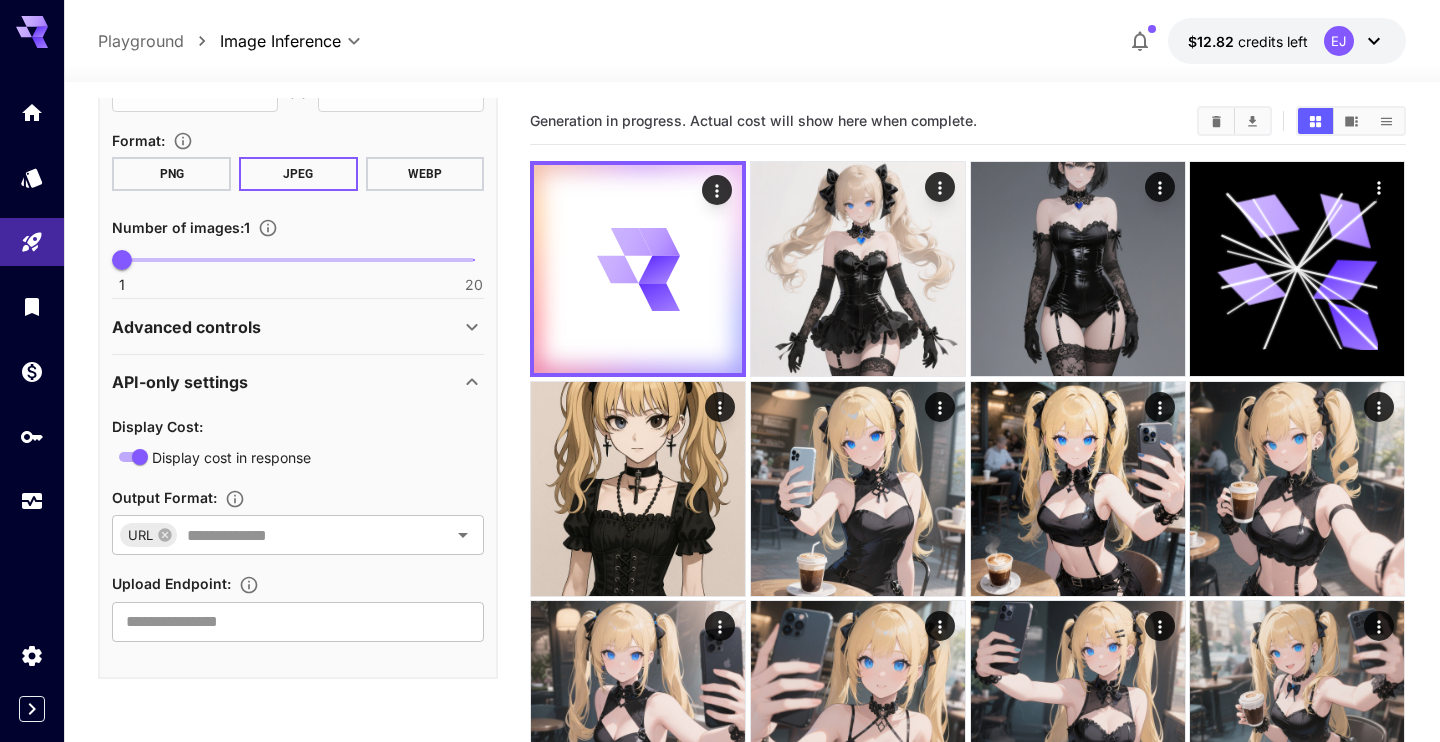 click on "Advanced controls" at bounding box center (286, 327) 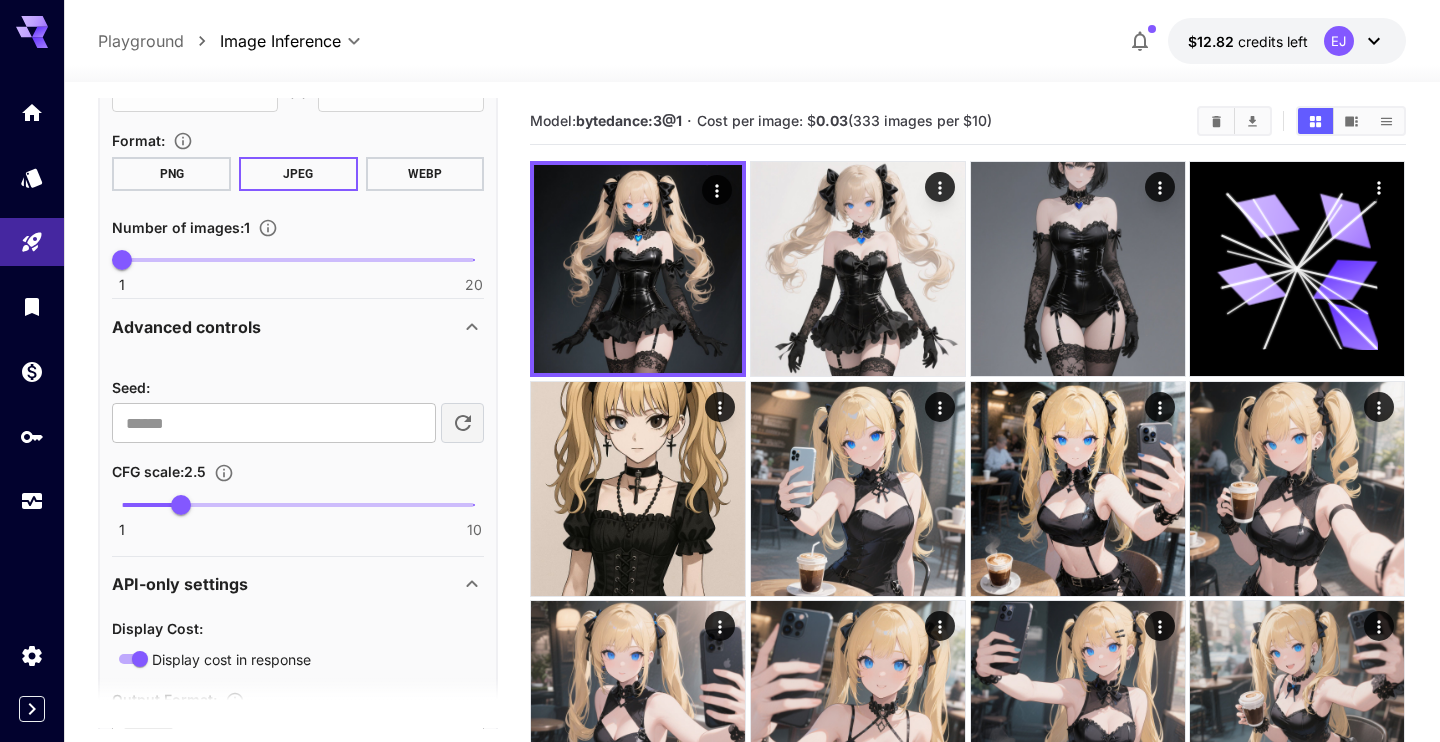 scroll, scrollTop: 1147, scrollLeft: 0, axis: vertical 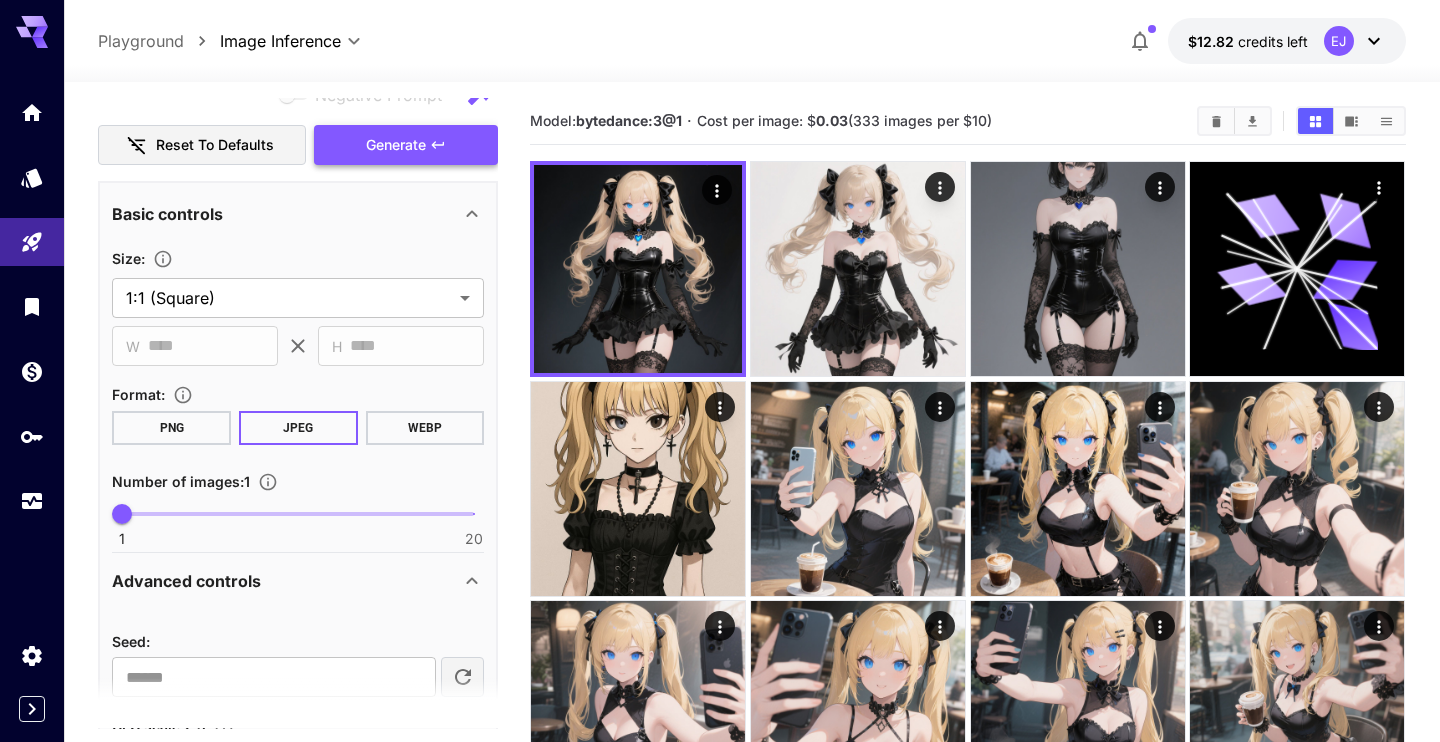 drag, startPoint x: 355, startPoint y: 135, endPoint x: 362, endPoint y: 147, distance: 13.892444 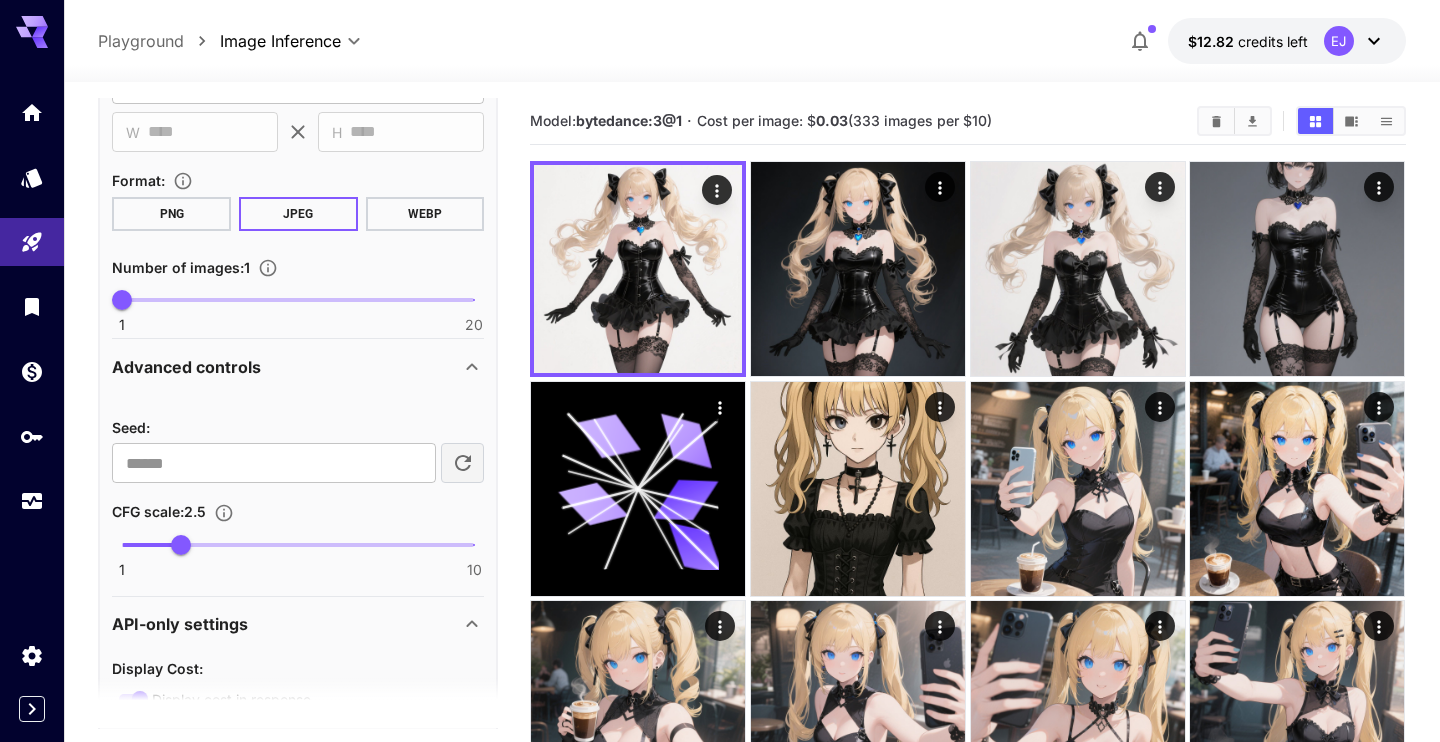 scroll, scrollTop: 691, scrollLeft: 0, axis: vertical 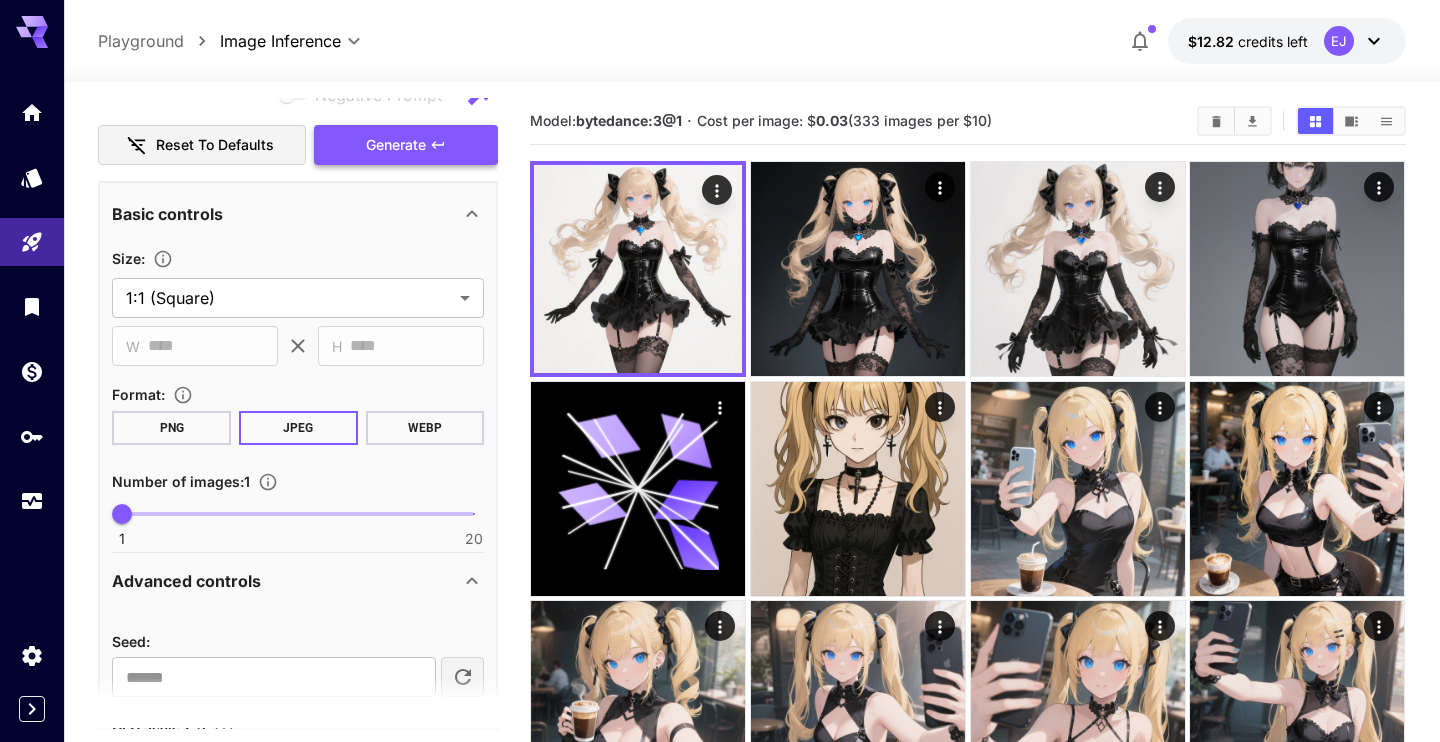 click on "Generate" at bounding box center [396, 145] 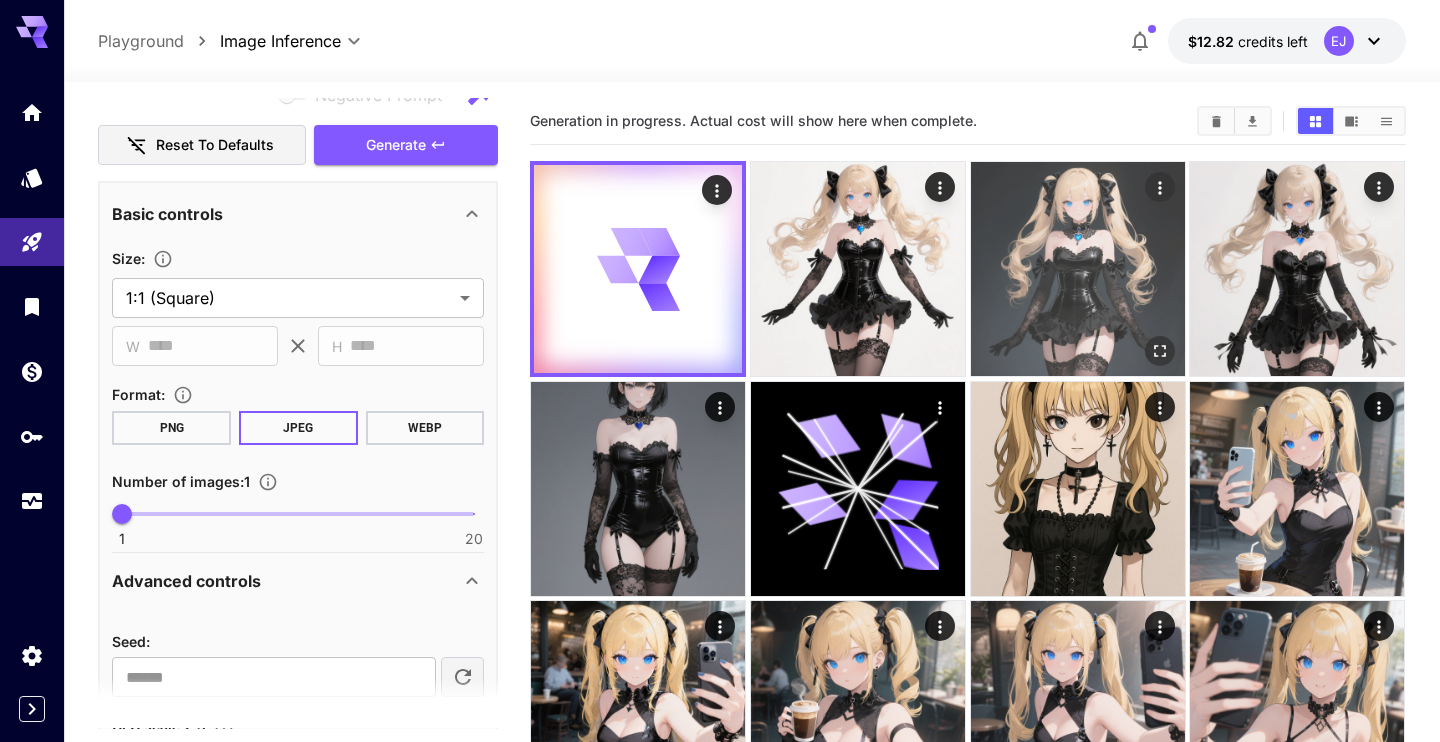 click at bounding box center (1078, 269) 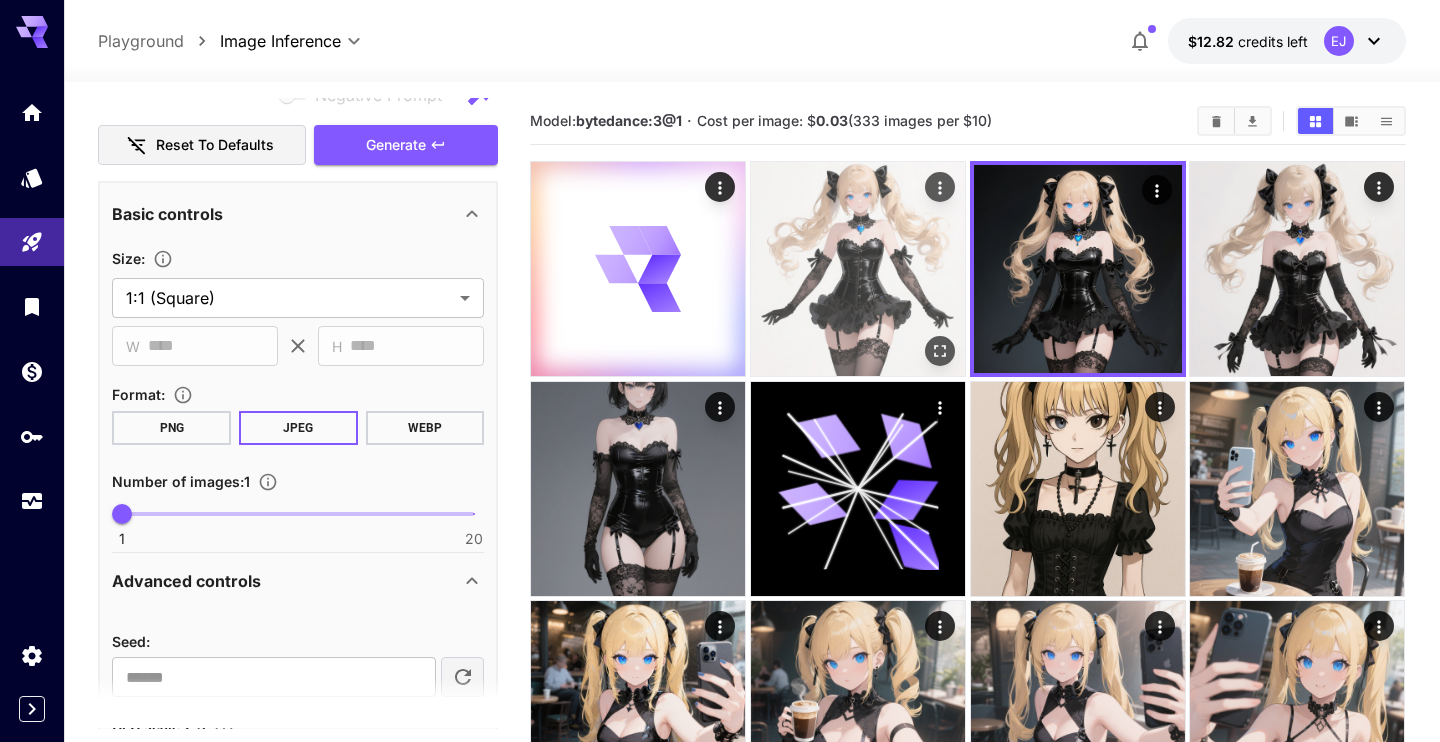 click at bounding box center [858, 269] 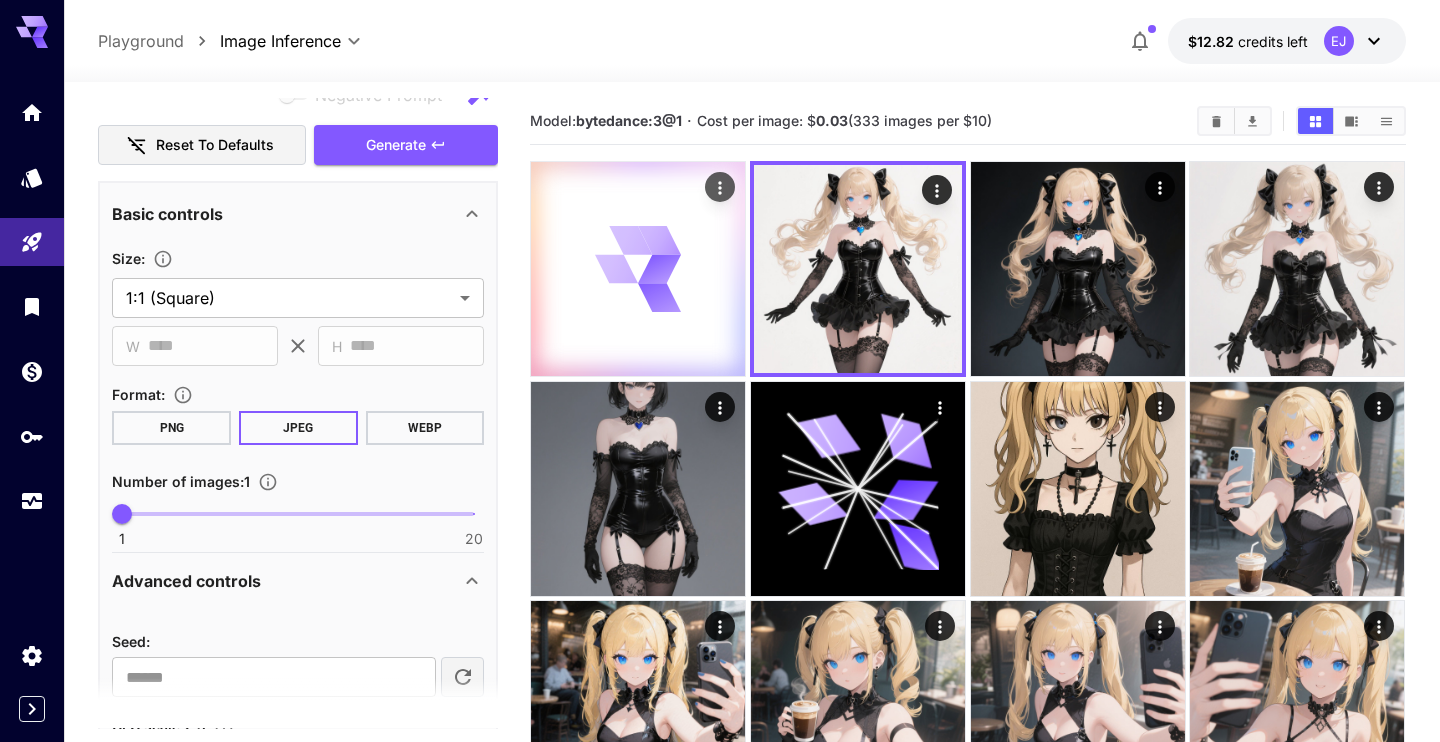click at bounding box center [638, 269] 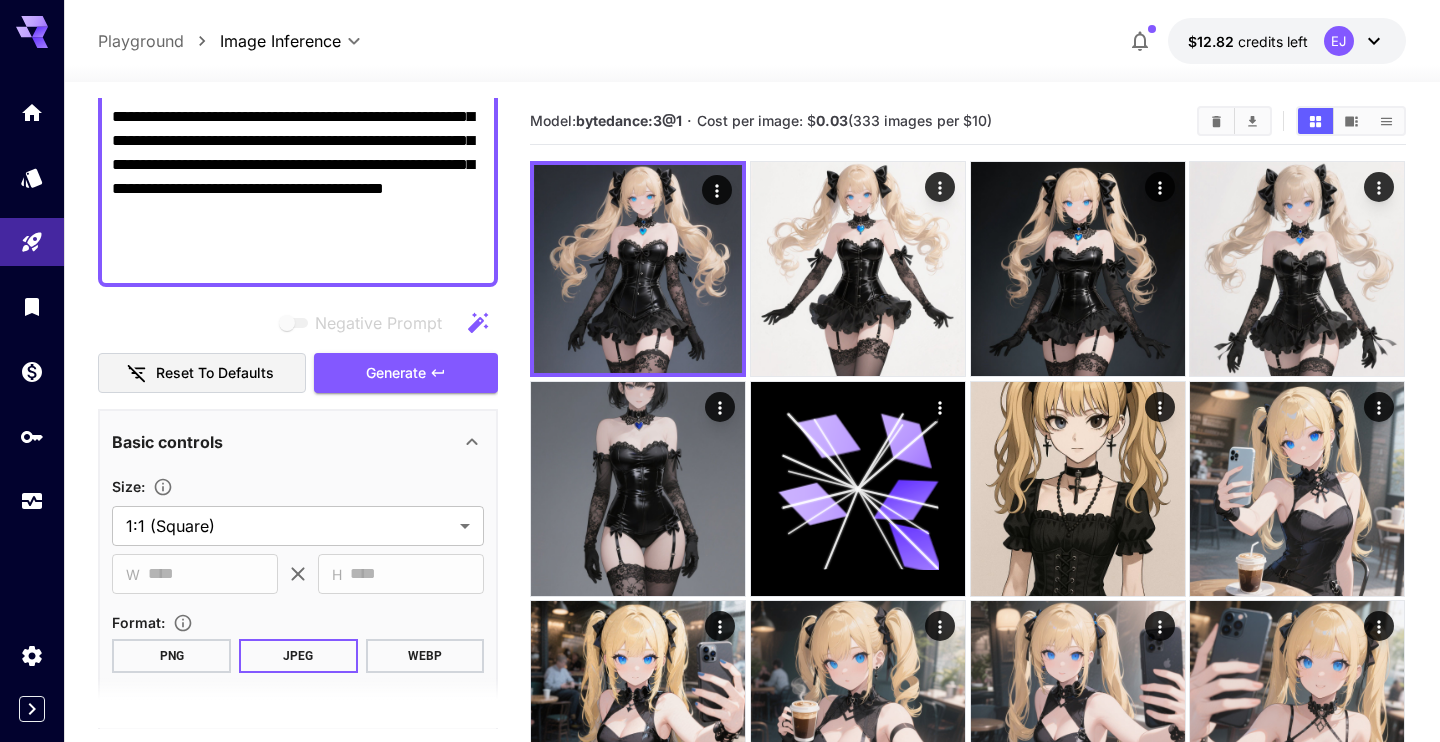 scroll, scrollTop: 349, scrollLeft: 0, axis: vertical 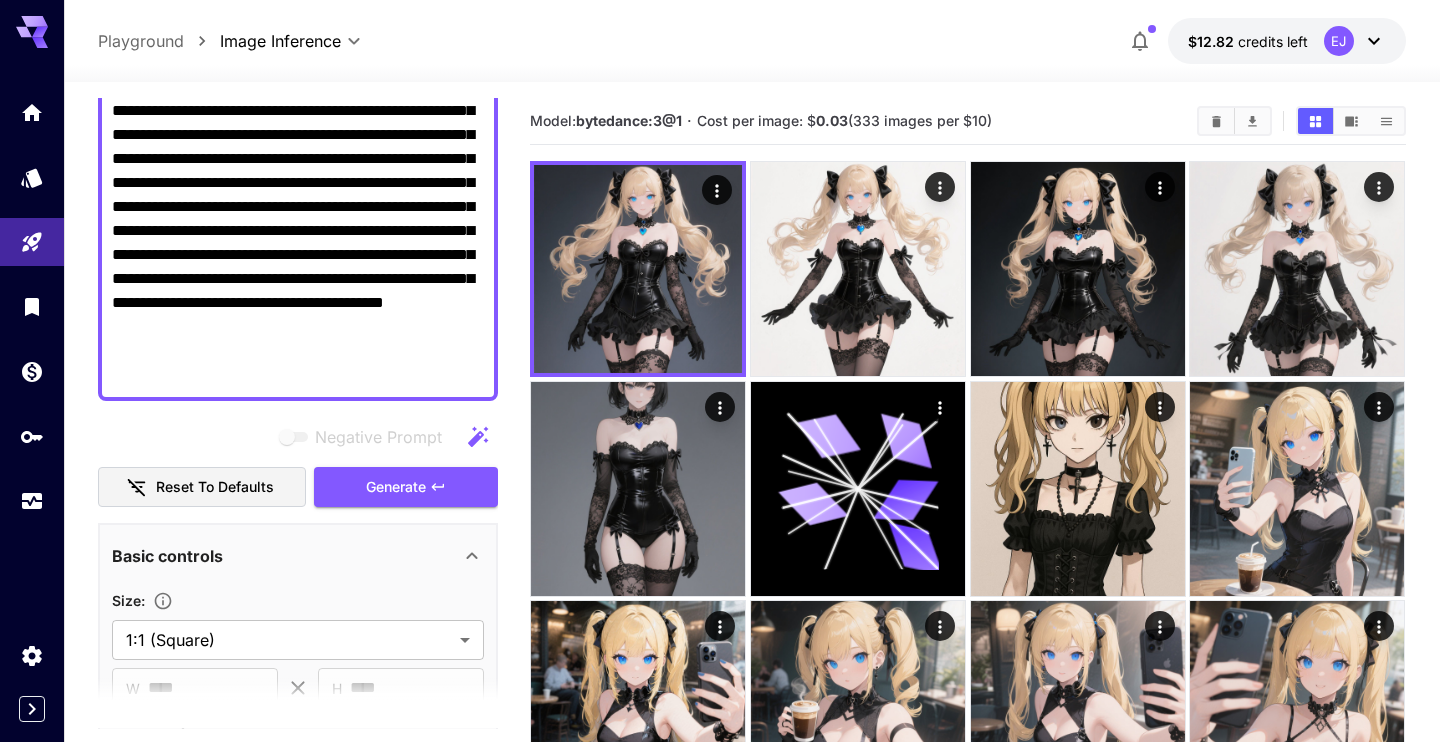 click on "**********" at bounding box center [298, 159] 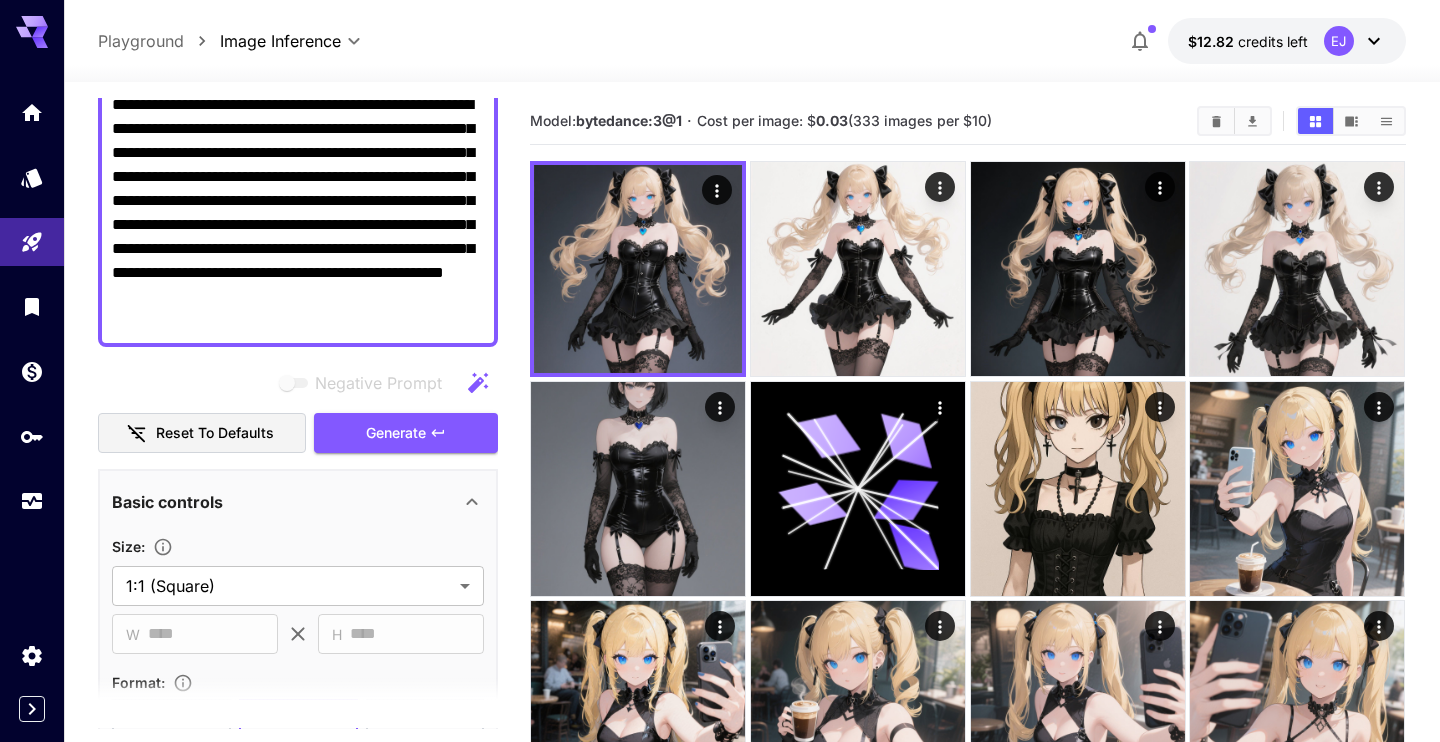 scroll, scrollTop: 121, scrollLeft: 0, axis: vertical 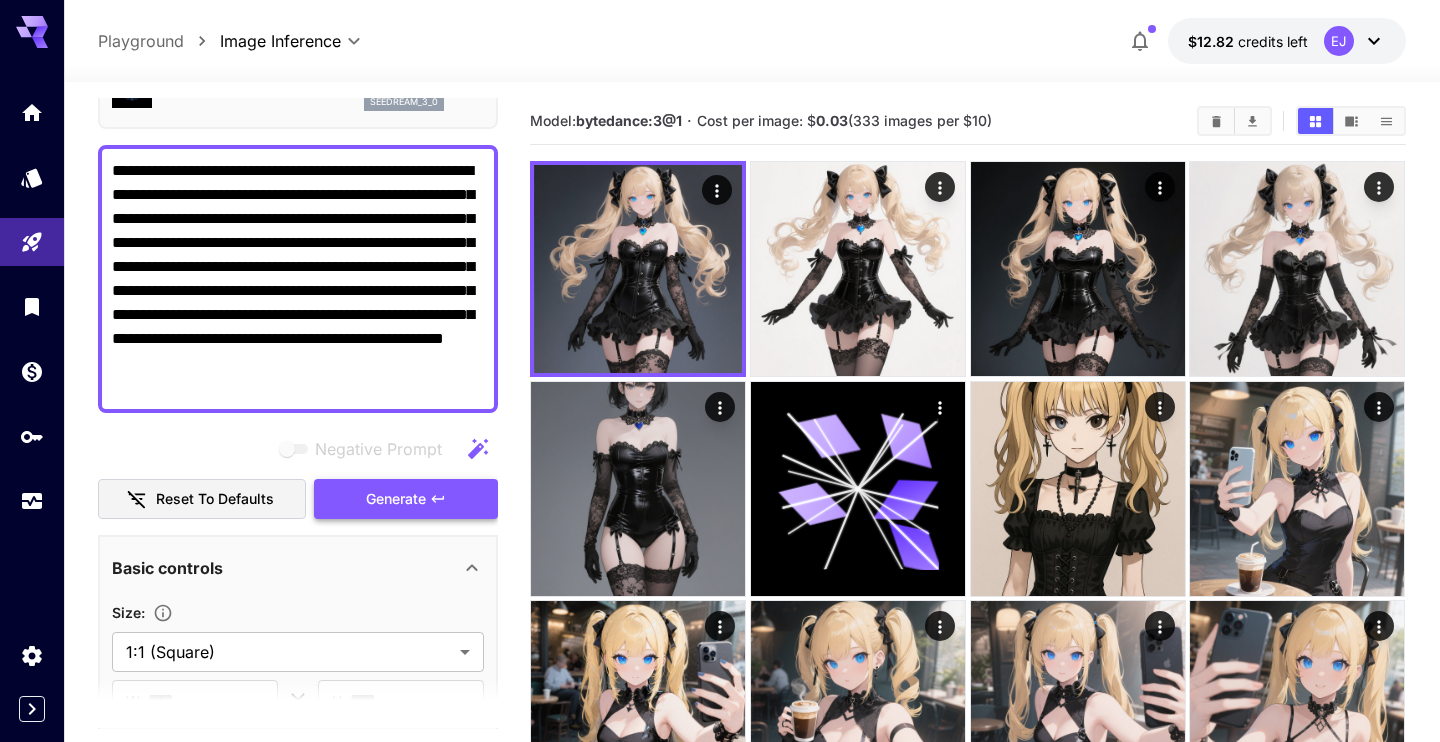 click on "Generate" at bounding box center (396, 499) 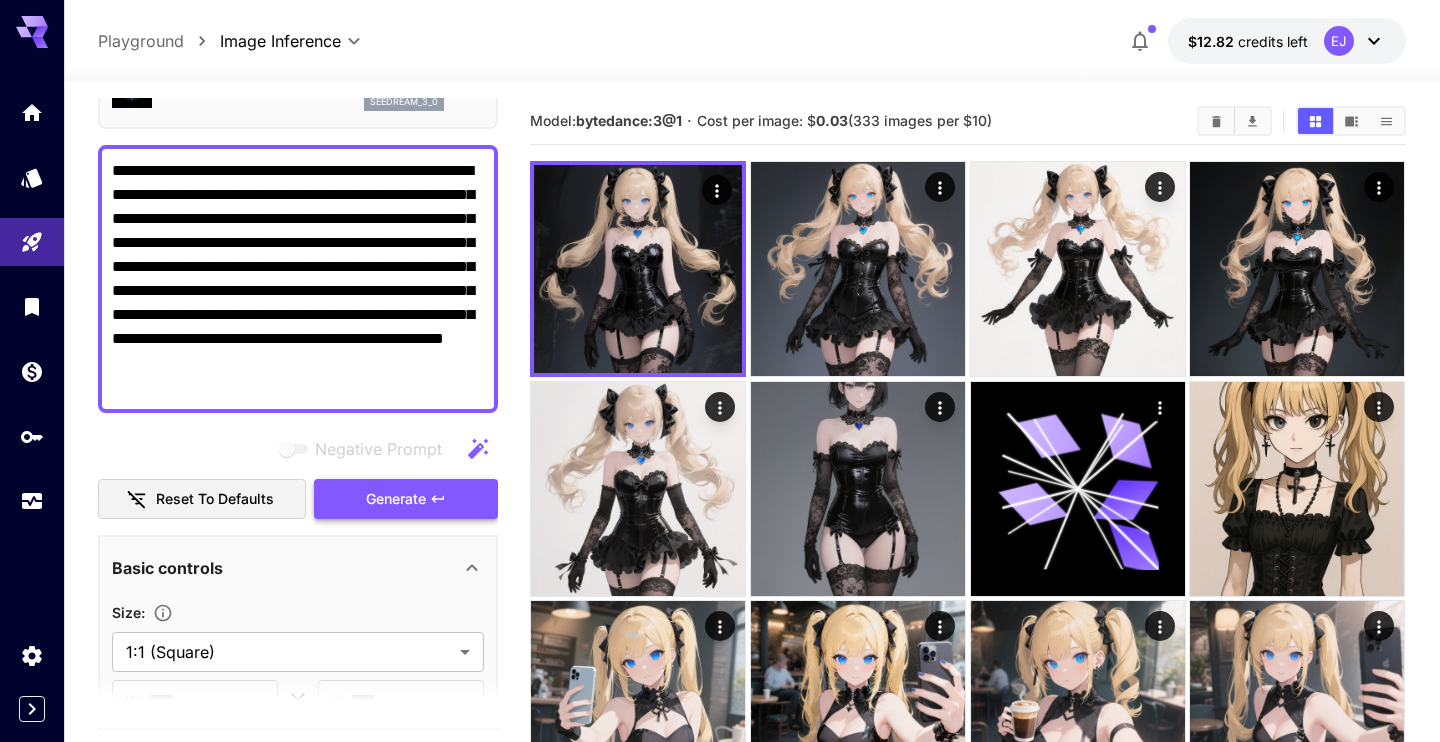 click on "Generate" at bounding box center [396, 499] 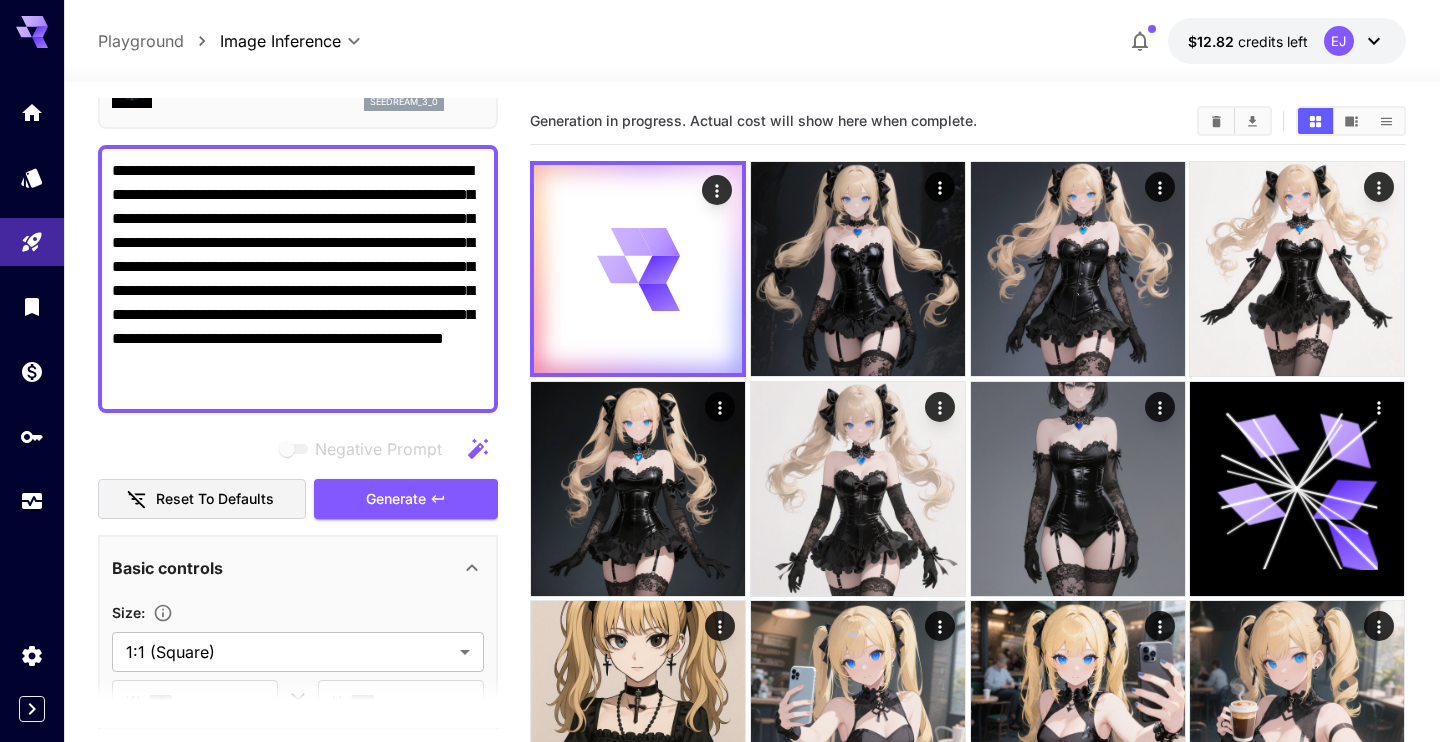 click on "**********" at bounding box center (298, 279) 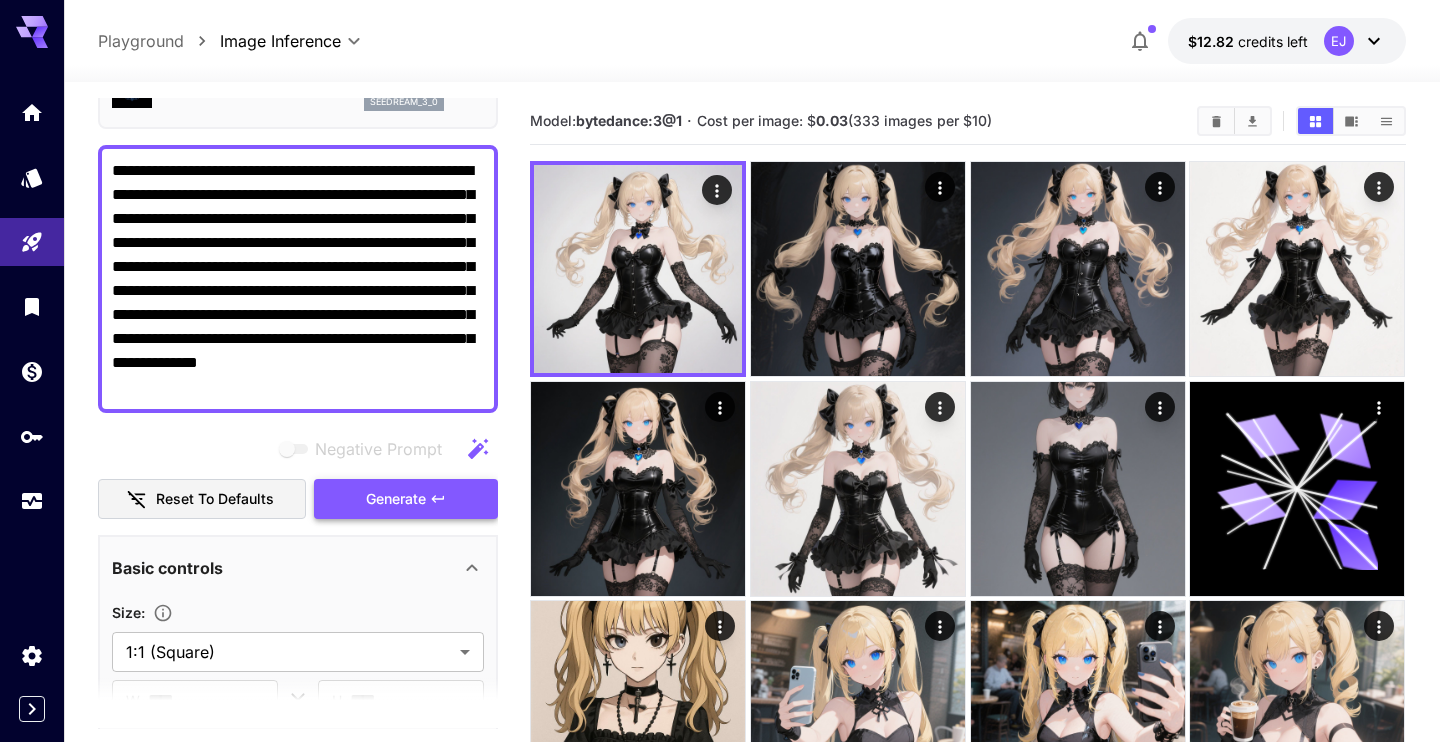 click on "Generate" at bounding box center [396, 499] 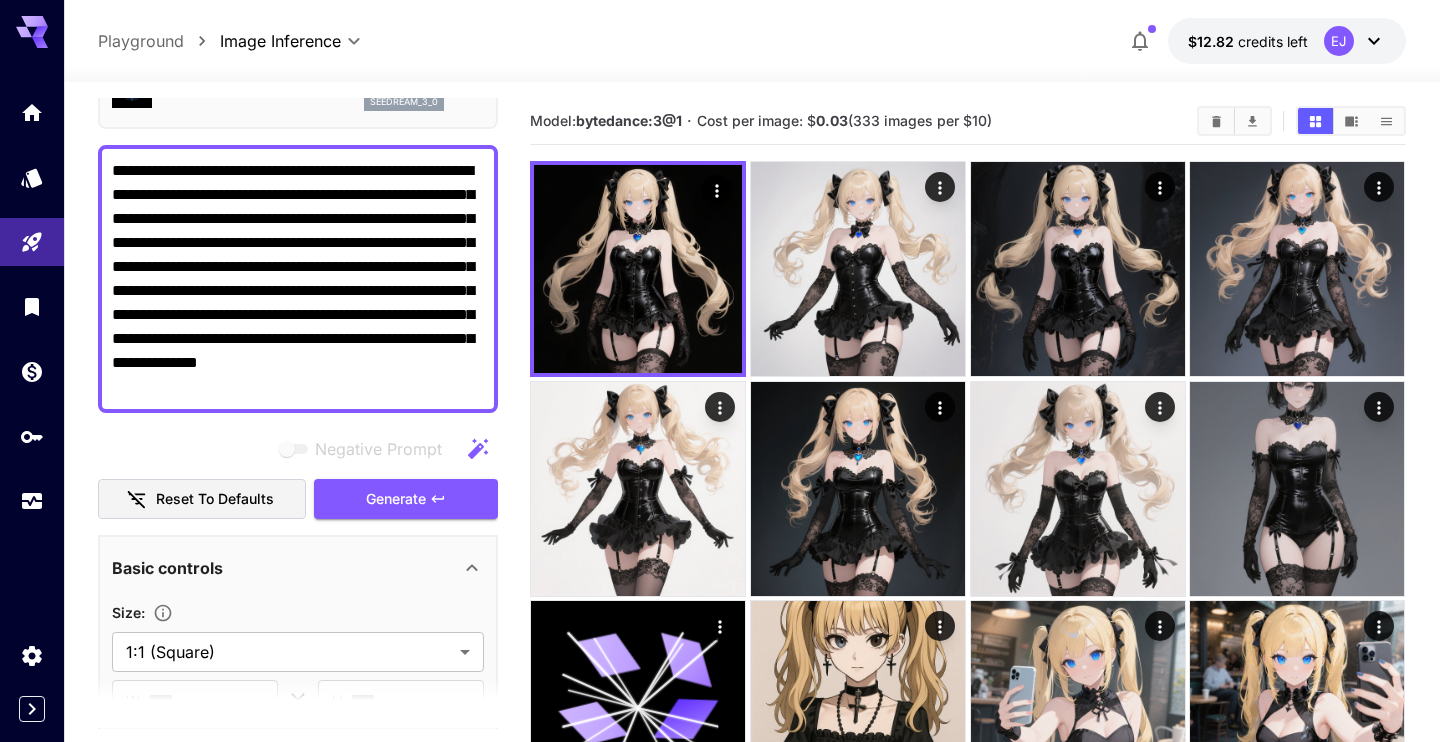 scroll, scrollTop: 0, scrollLeft: 0, axis: both 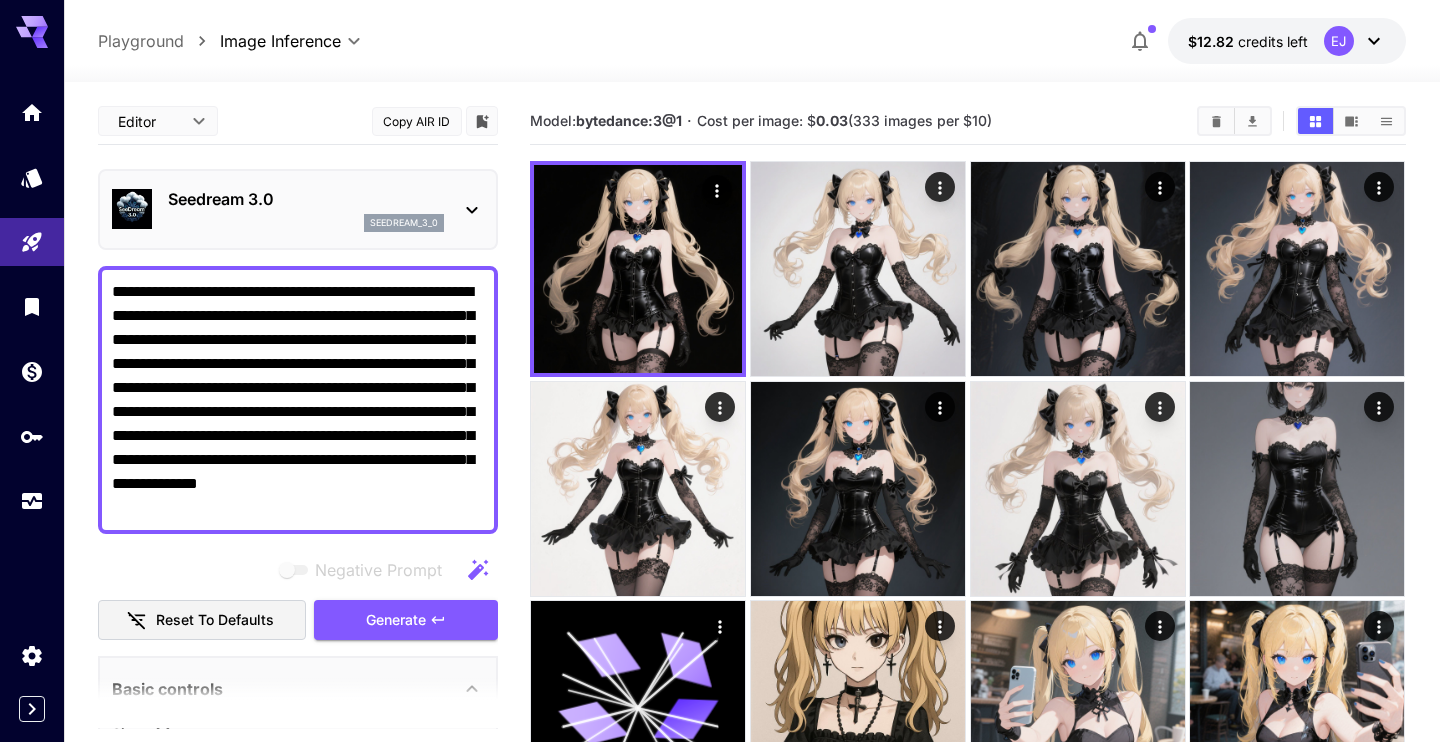 click on "**********" at bounding box center (298, 400) 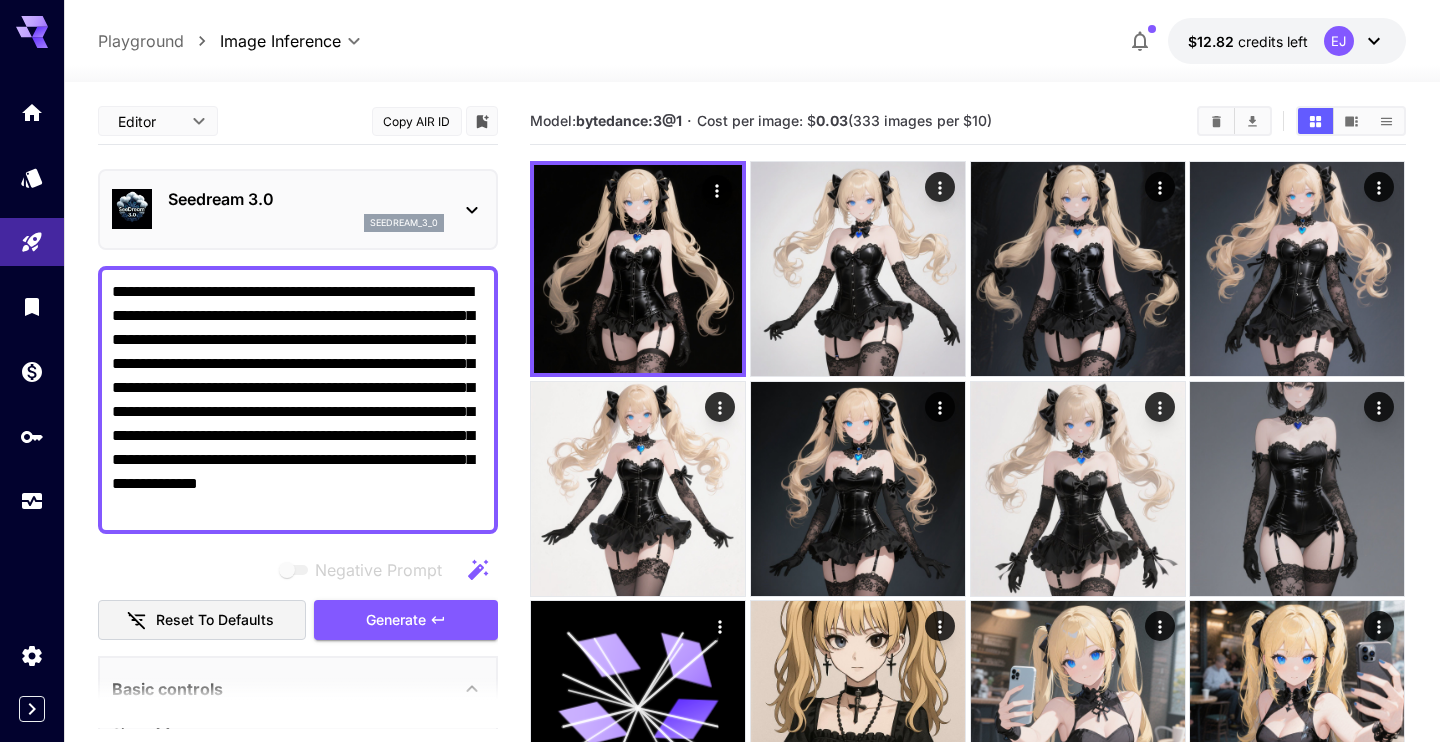 click on "**********" at bounding box center [298, 400] 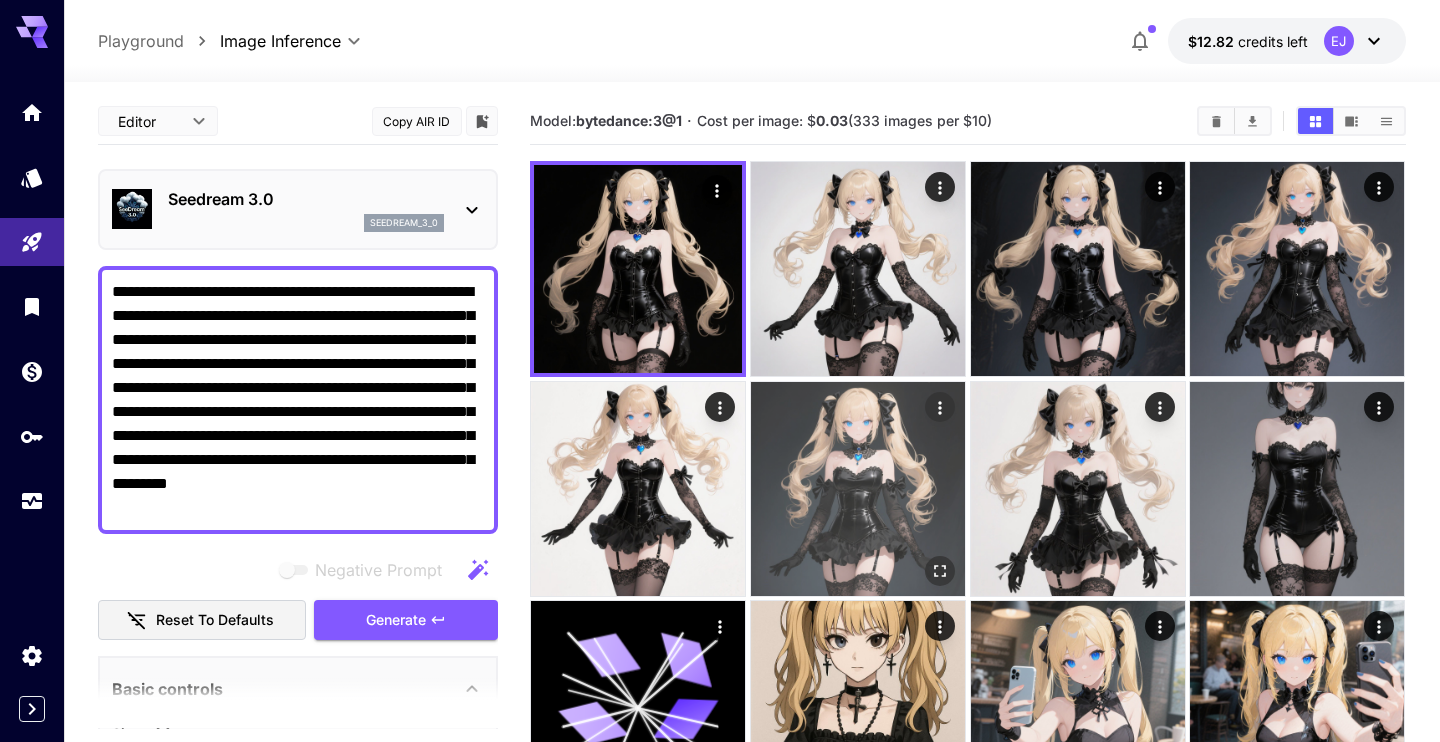 click on "Generate" at bounding box center (396, 620) 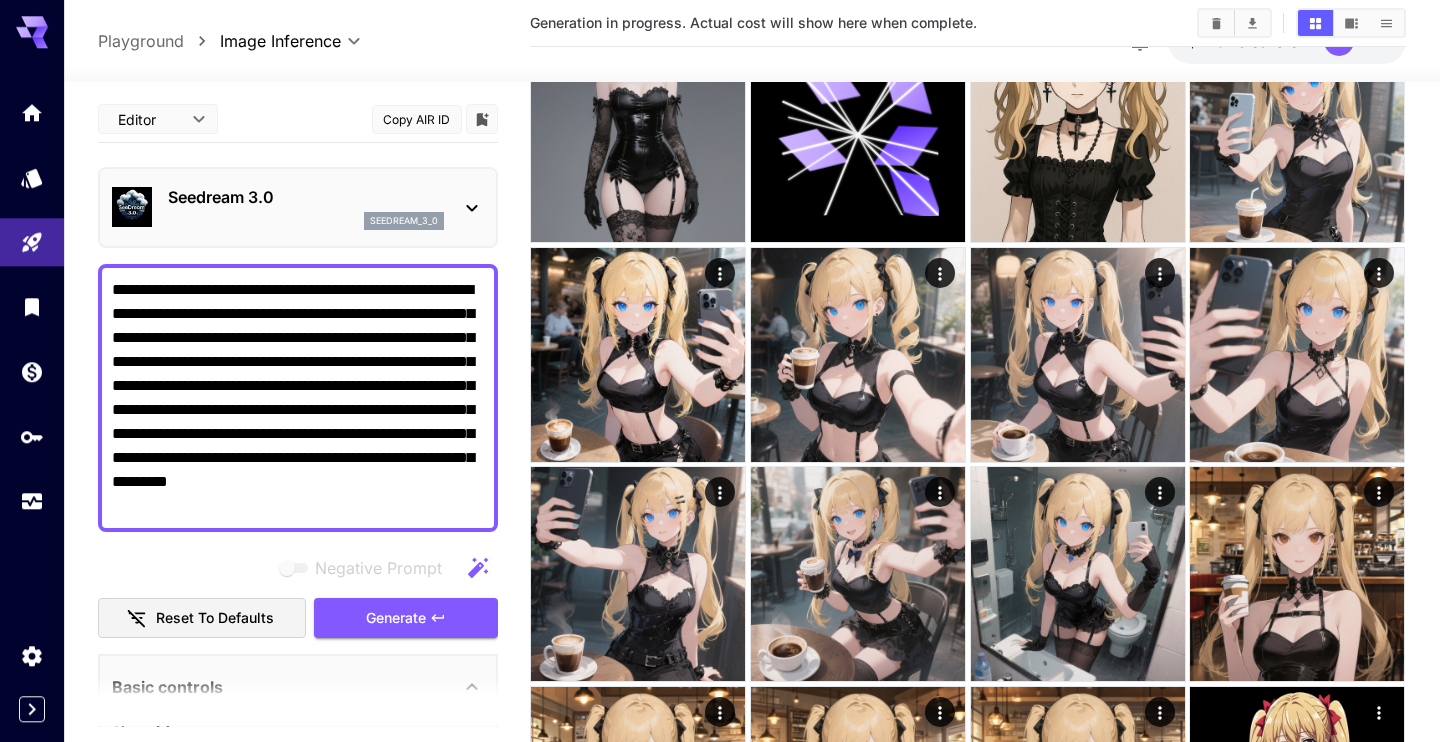 scroll, scrollTop: 0, scrollLeft: 0, axis: both 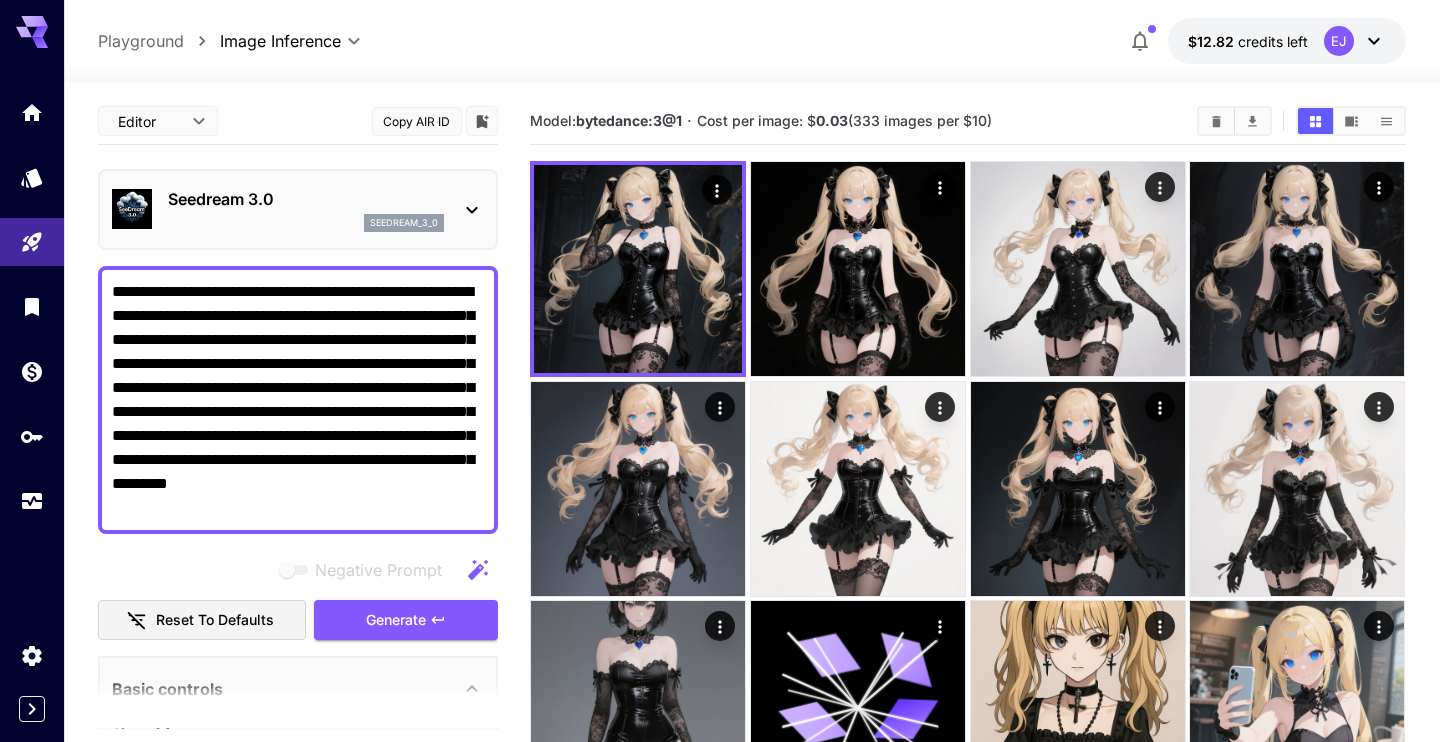 click on "**********" at bounding box center (298, 400) 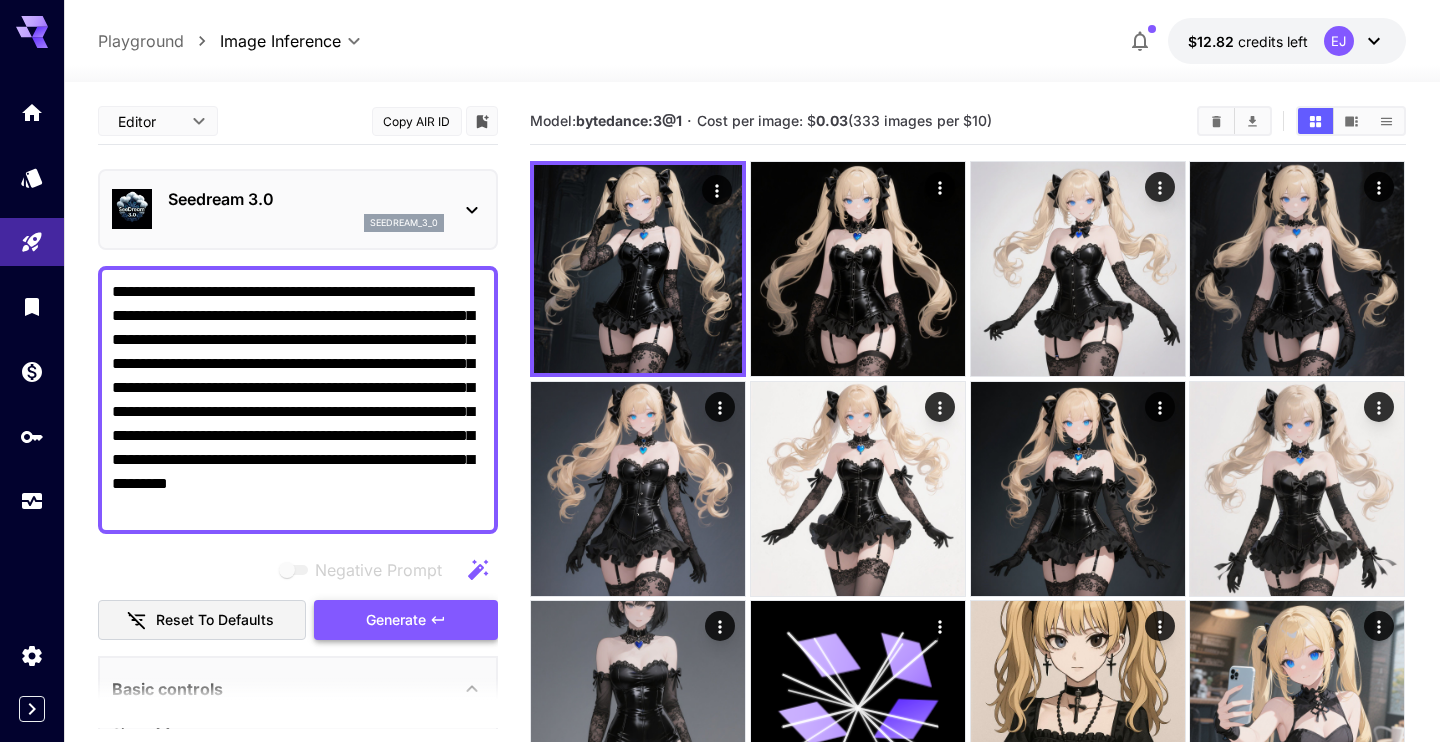 click on "Generate" at bounding box center (406, 620) 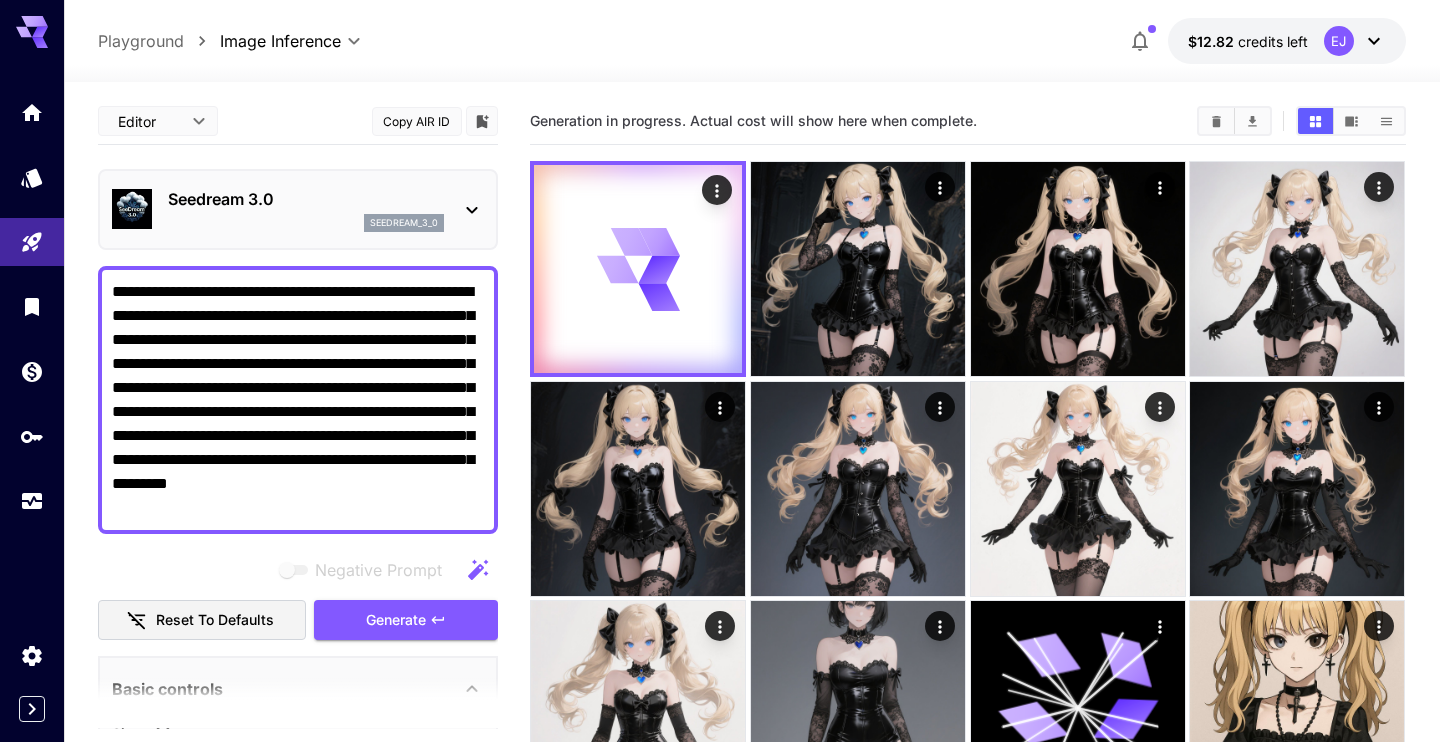 click on "**********" at bounding box center [298, 400] 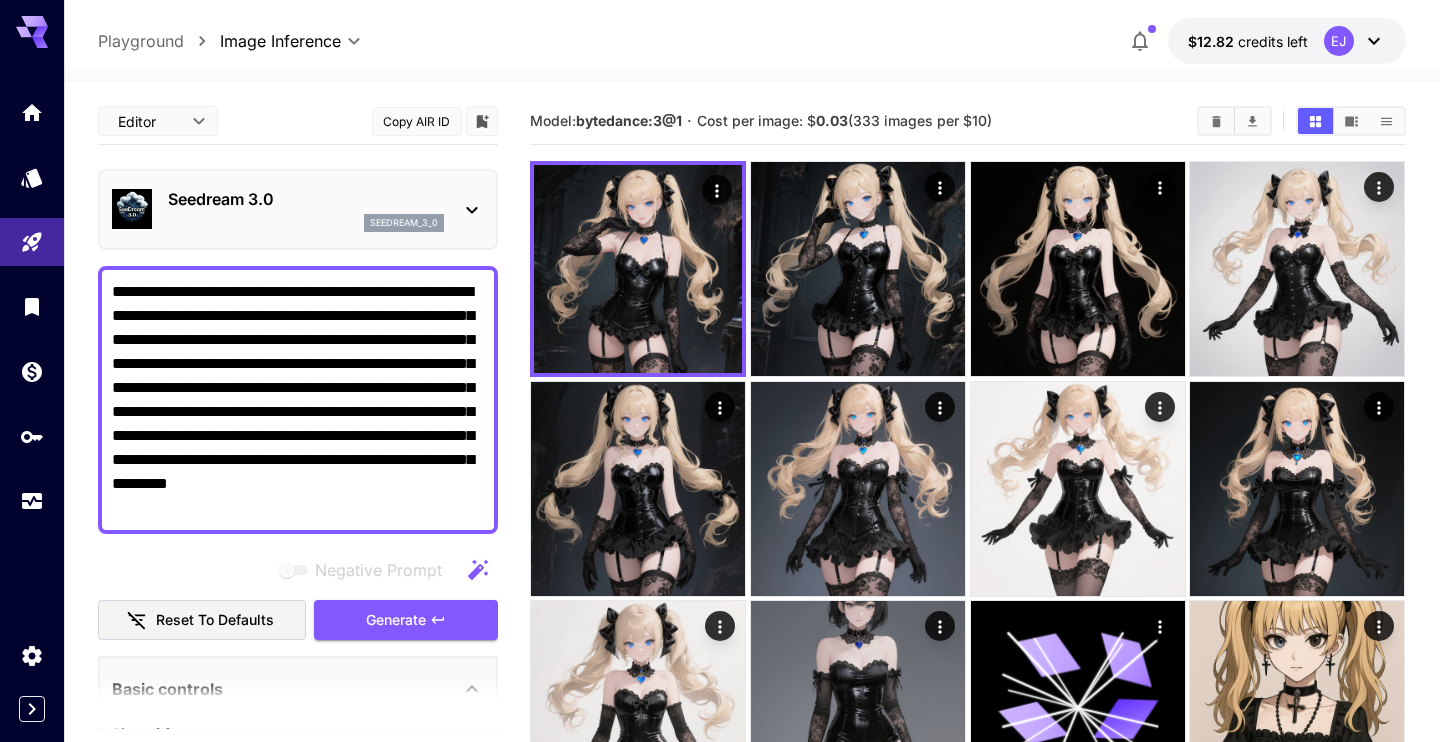 type on "**********" 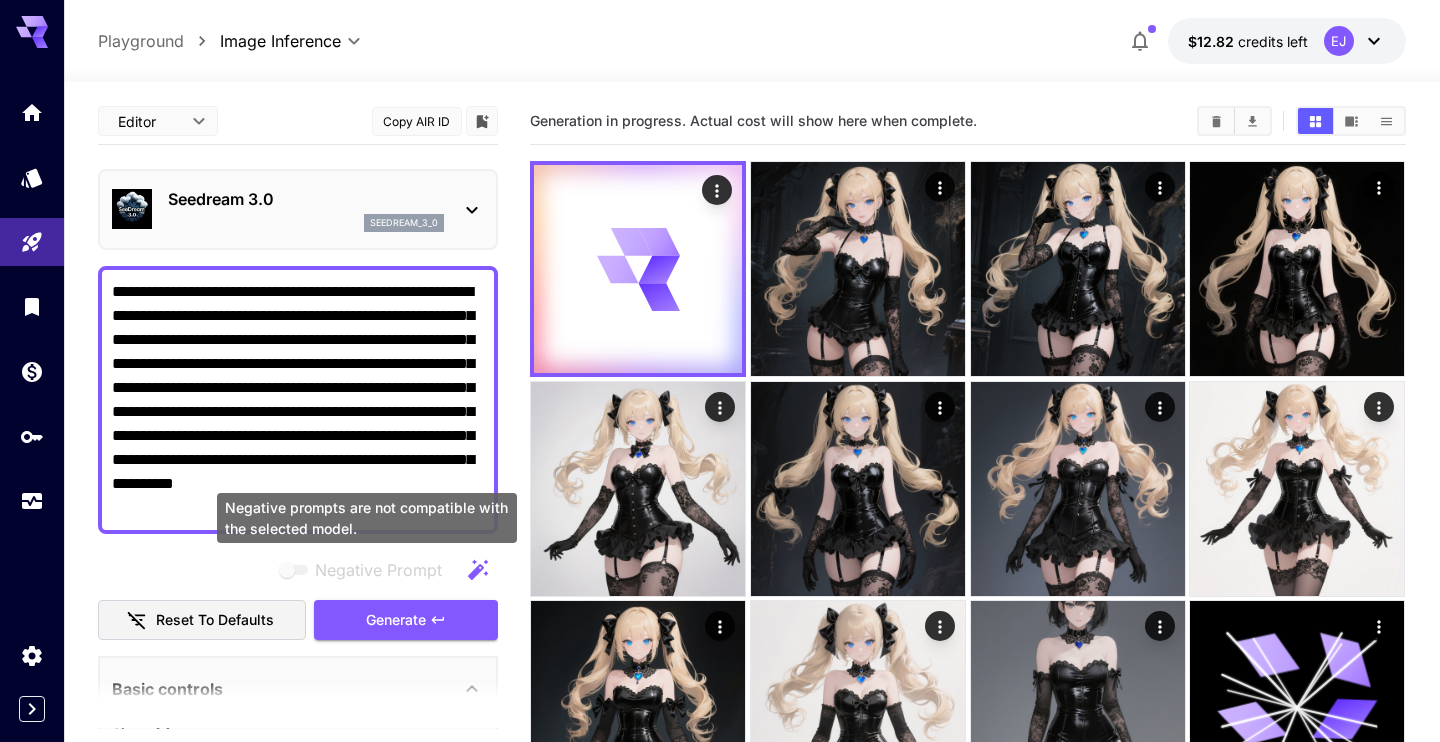 scroll, scrollTop: 0, scrollLeft: 0, axis: both 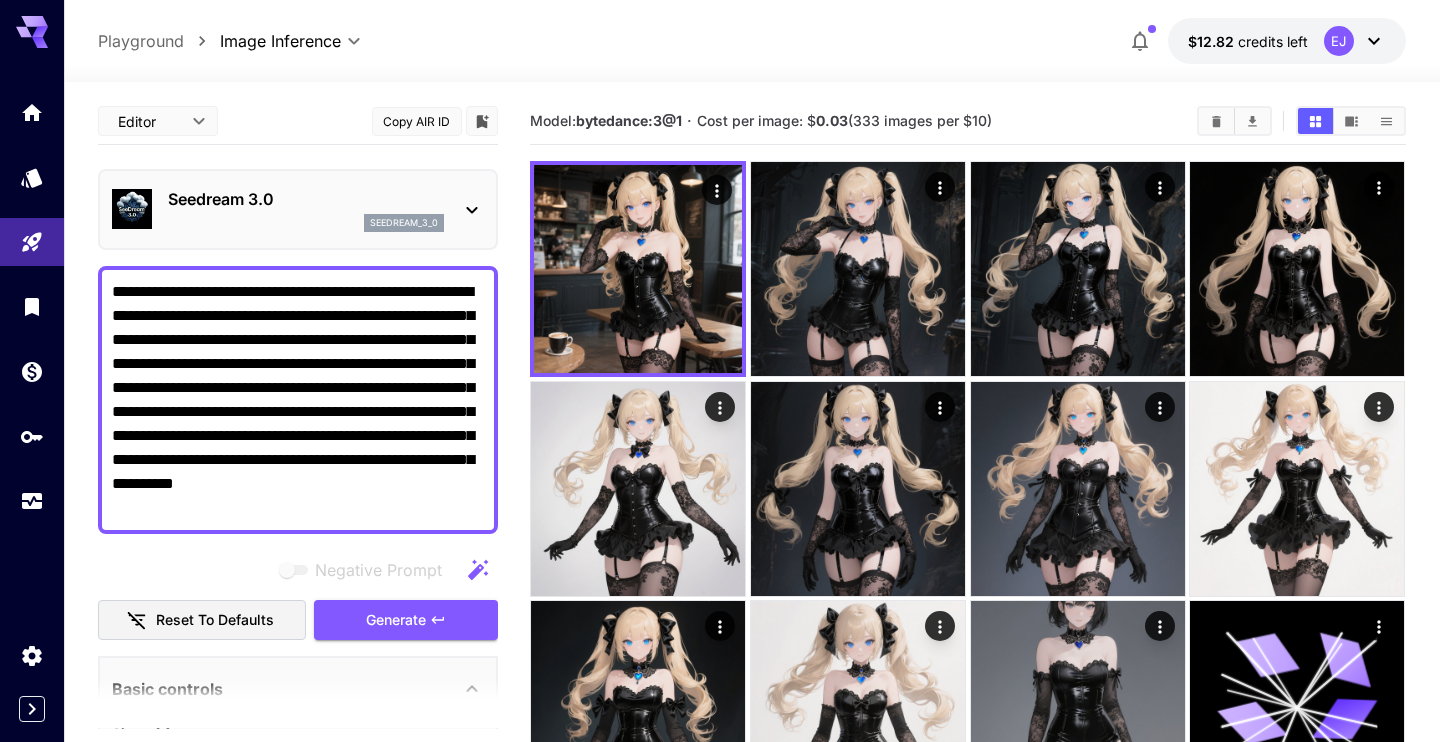drag, startPoint x: 172, startPoint y: 503, endPoint x: 440, endPoint y: 541, distance: 270.68063 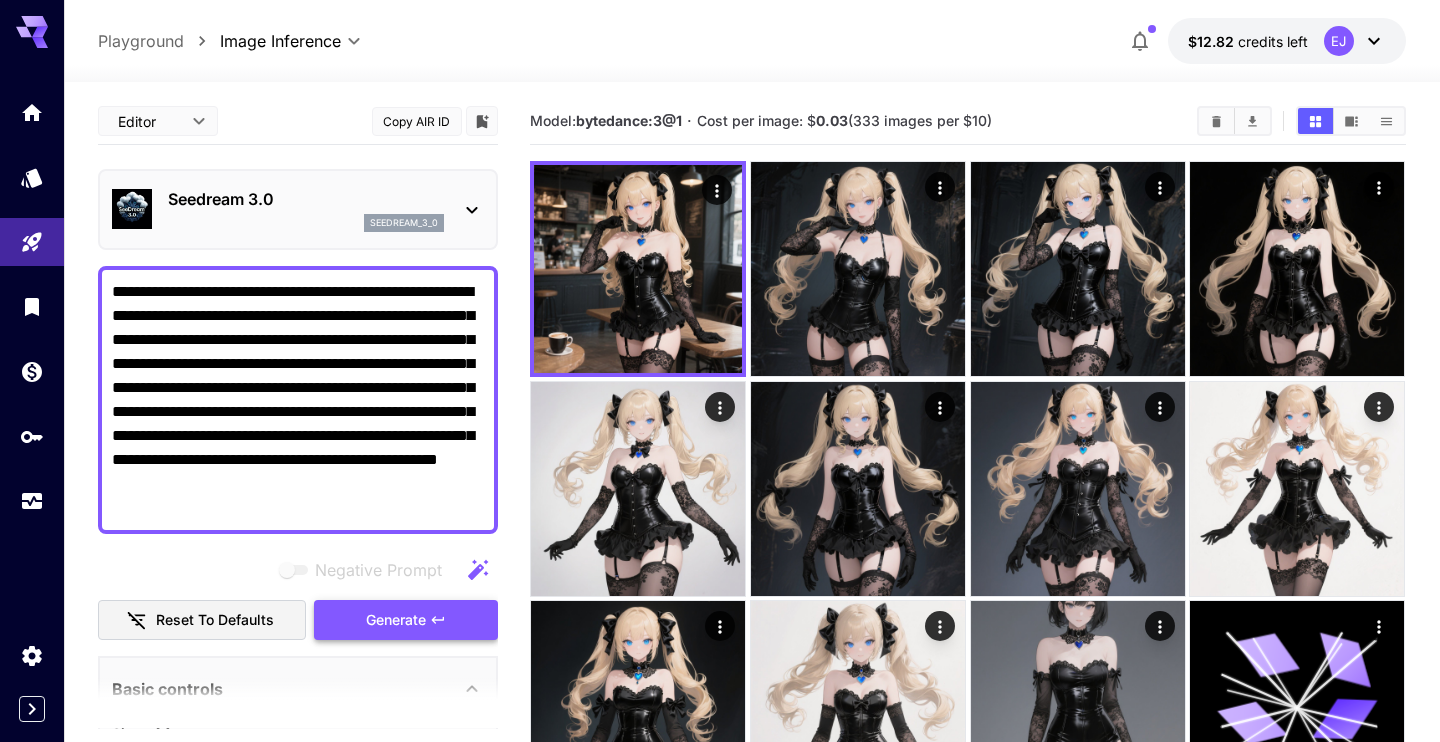 click on "Generate" at bounding box center [396, 620] 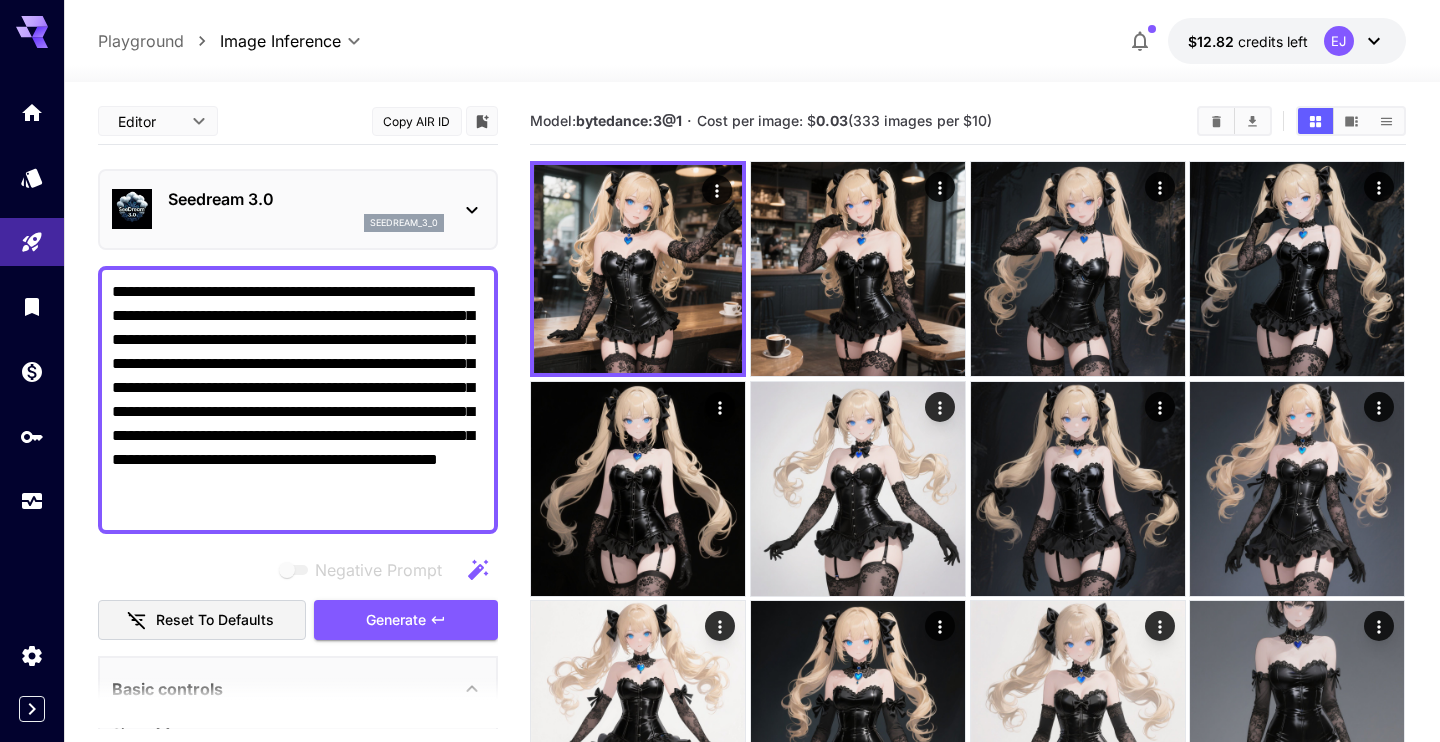 click on "**********" at bounding box center (298, 400) 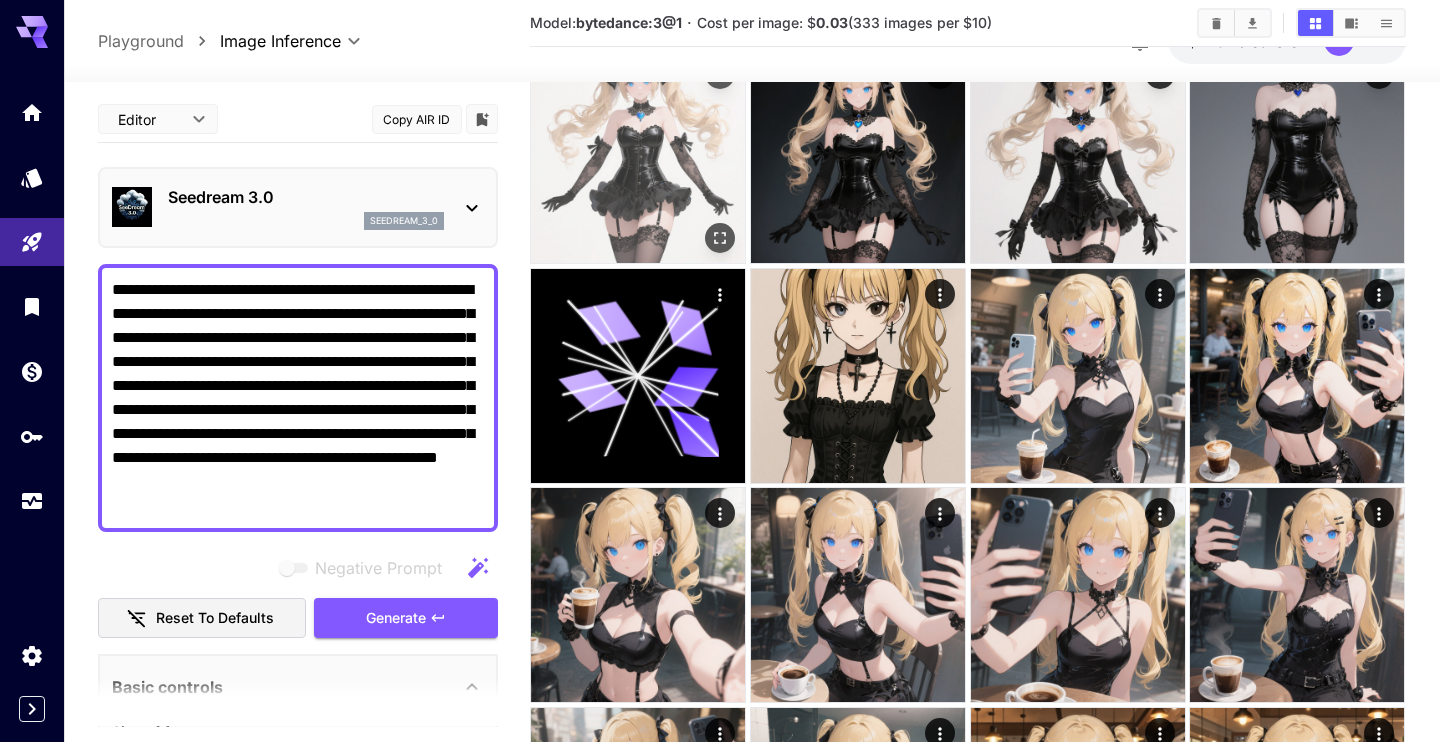 scroll, scrollTop: 138, scrollLeft: 0, axis: vertical 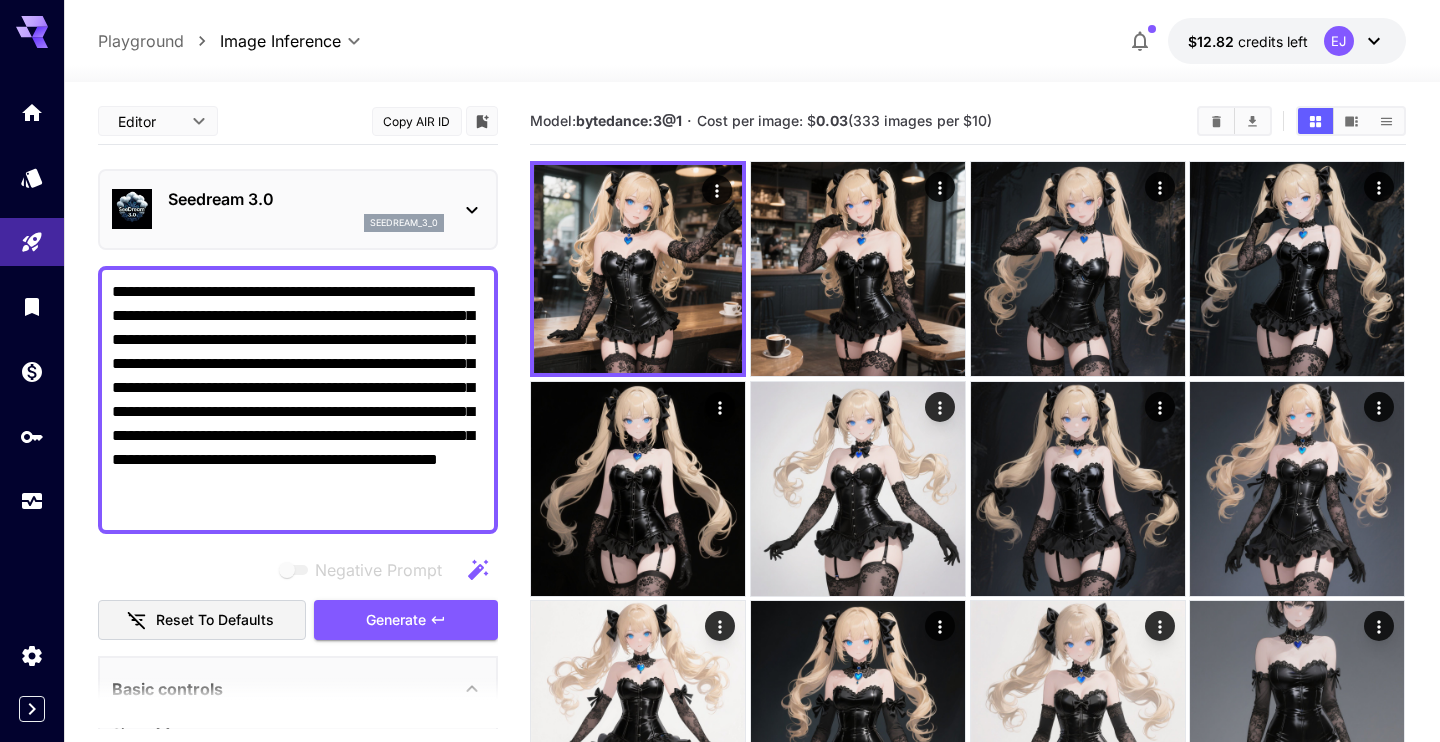 click on "Seedream 3.0" at bounding box center [306, 199] 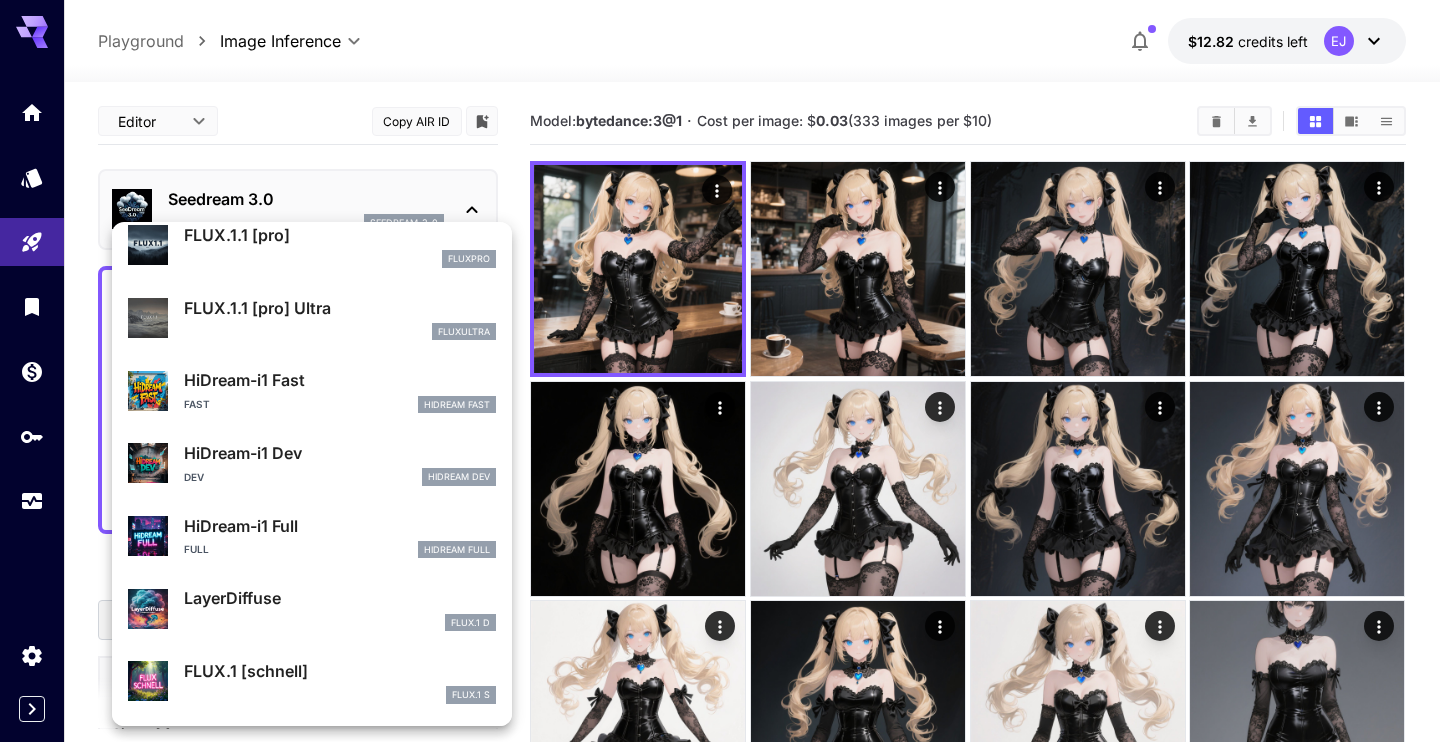 scroll, scrollTop: 1107, scrollLeft: 0, axis: vertical 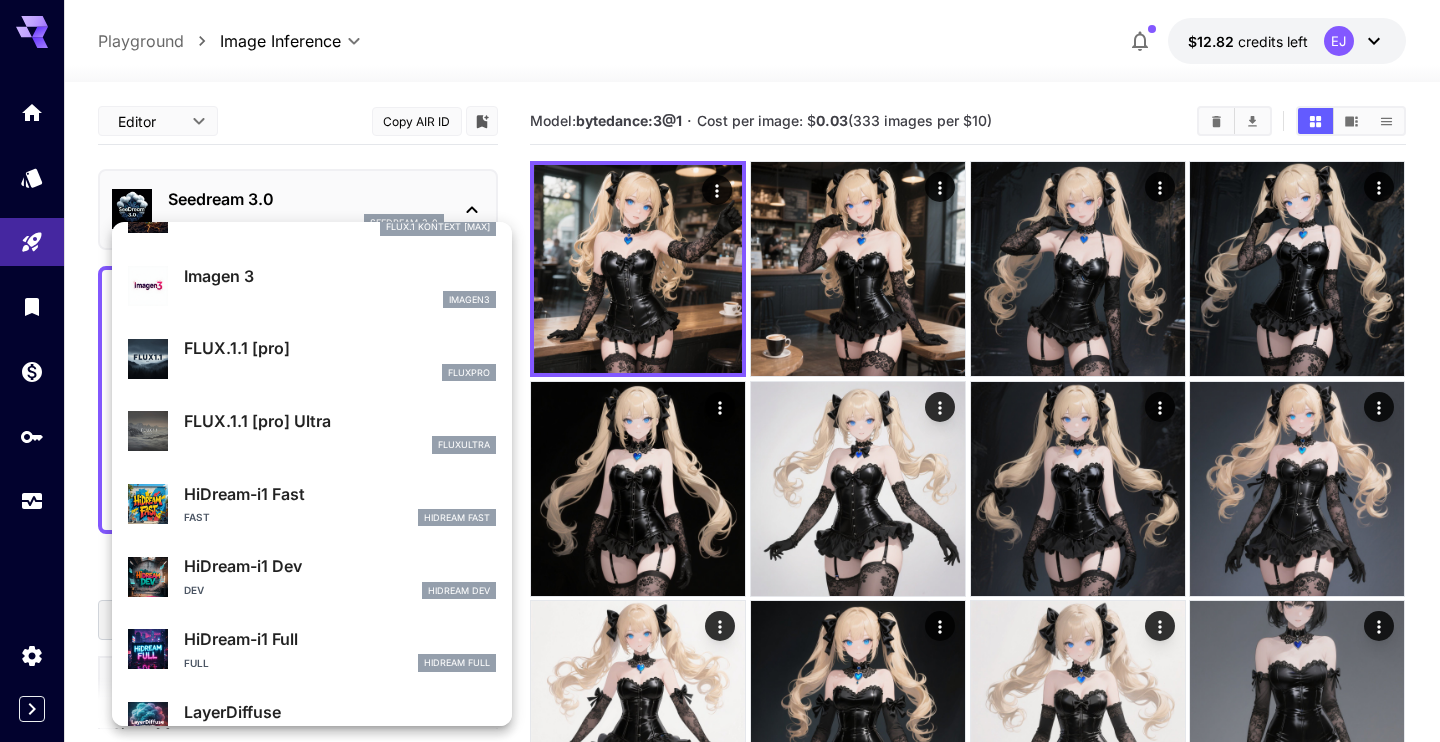 click on "FLUX.1.1 [pro]" at bounding box center (340, 348) 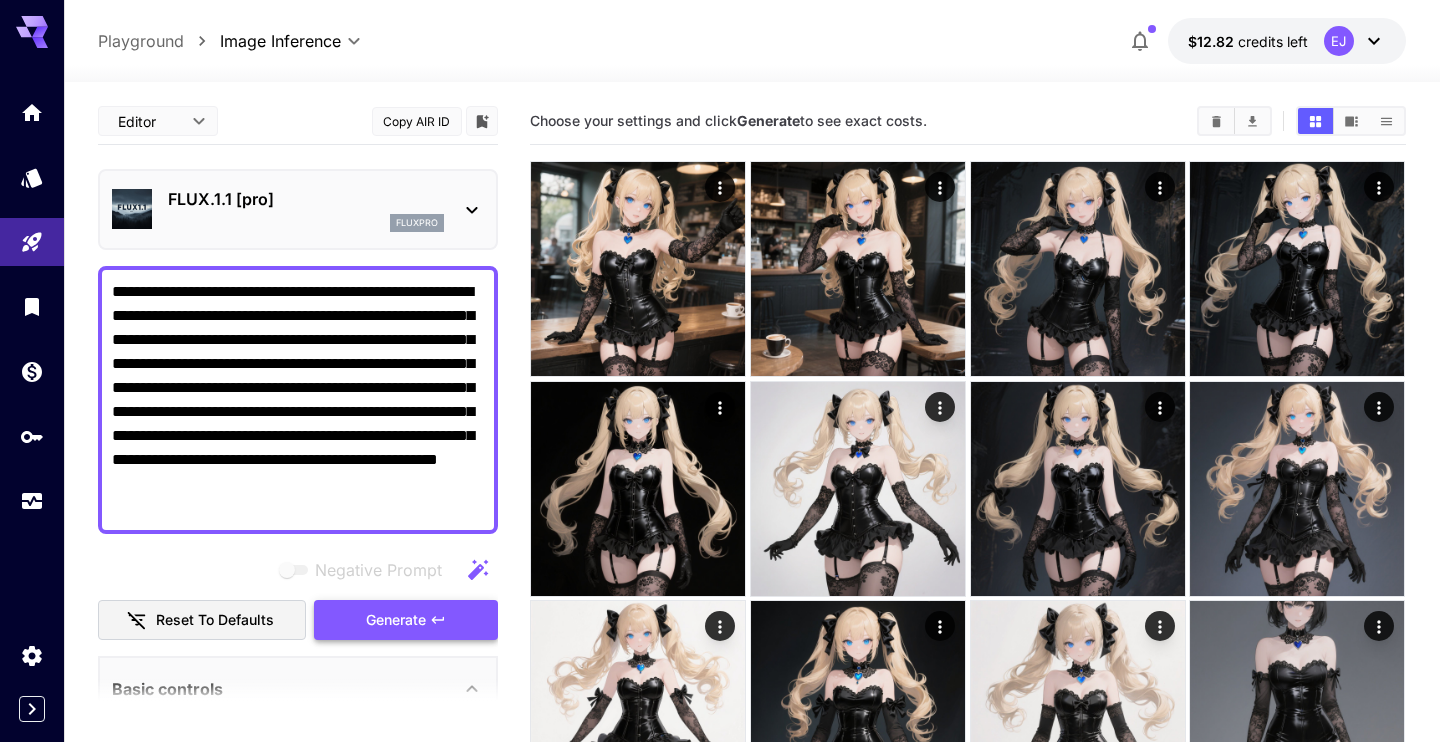 click on "Generate" at bounding box center [396, 620] 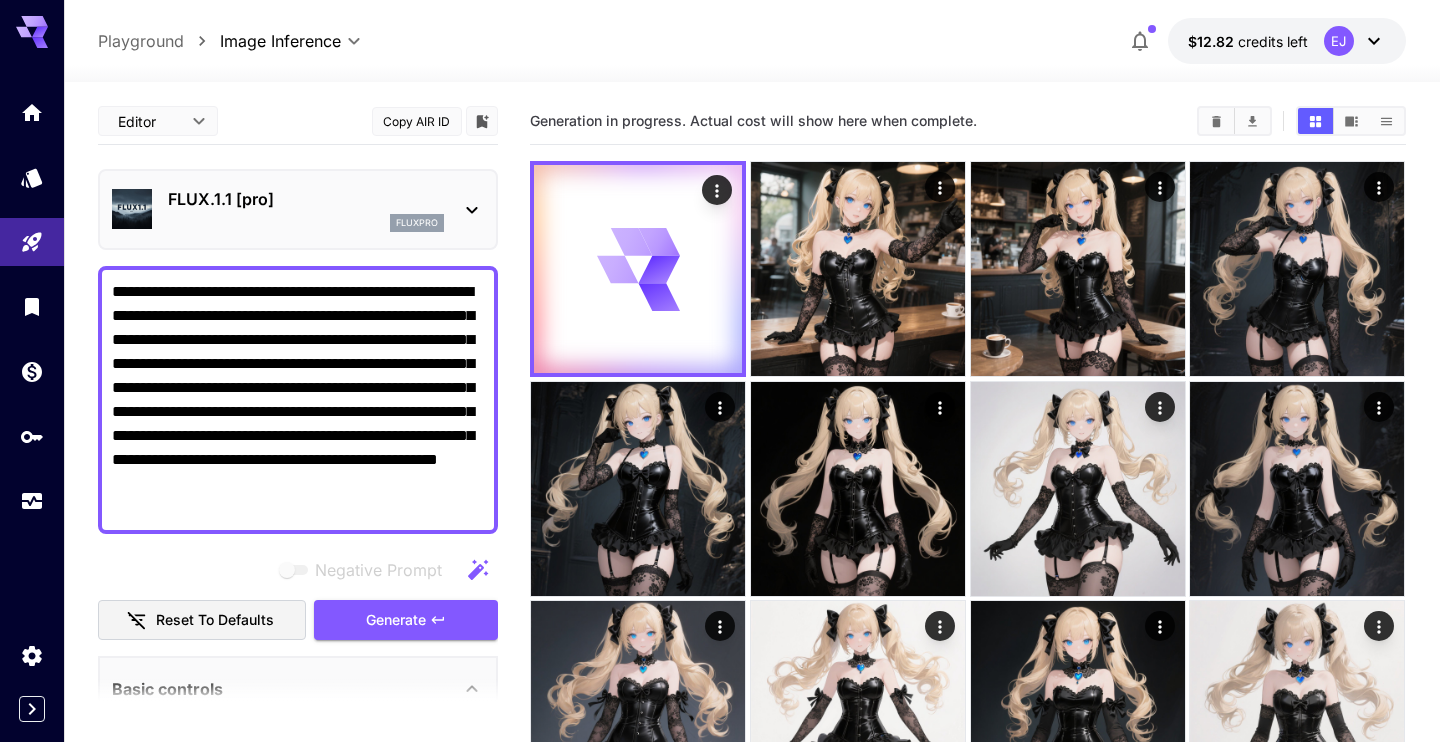 click on "FLUX.1.1 [pro]" at bounding box center (306, 199) 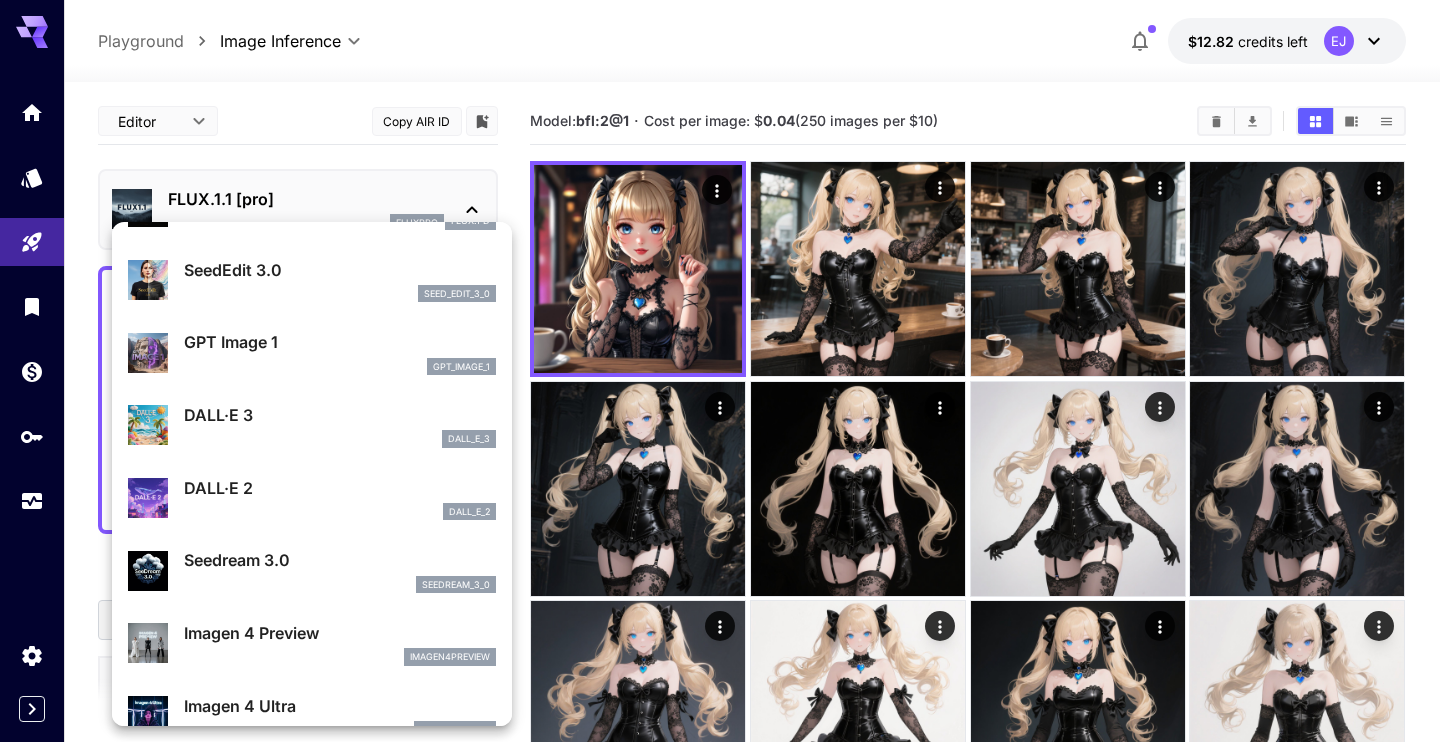 scroll, scrollTop: 310, scrollLeft: 0, axis: vertical 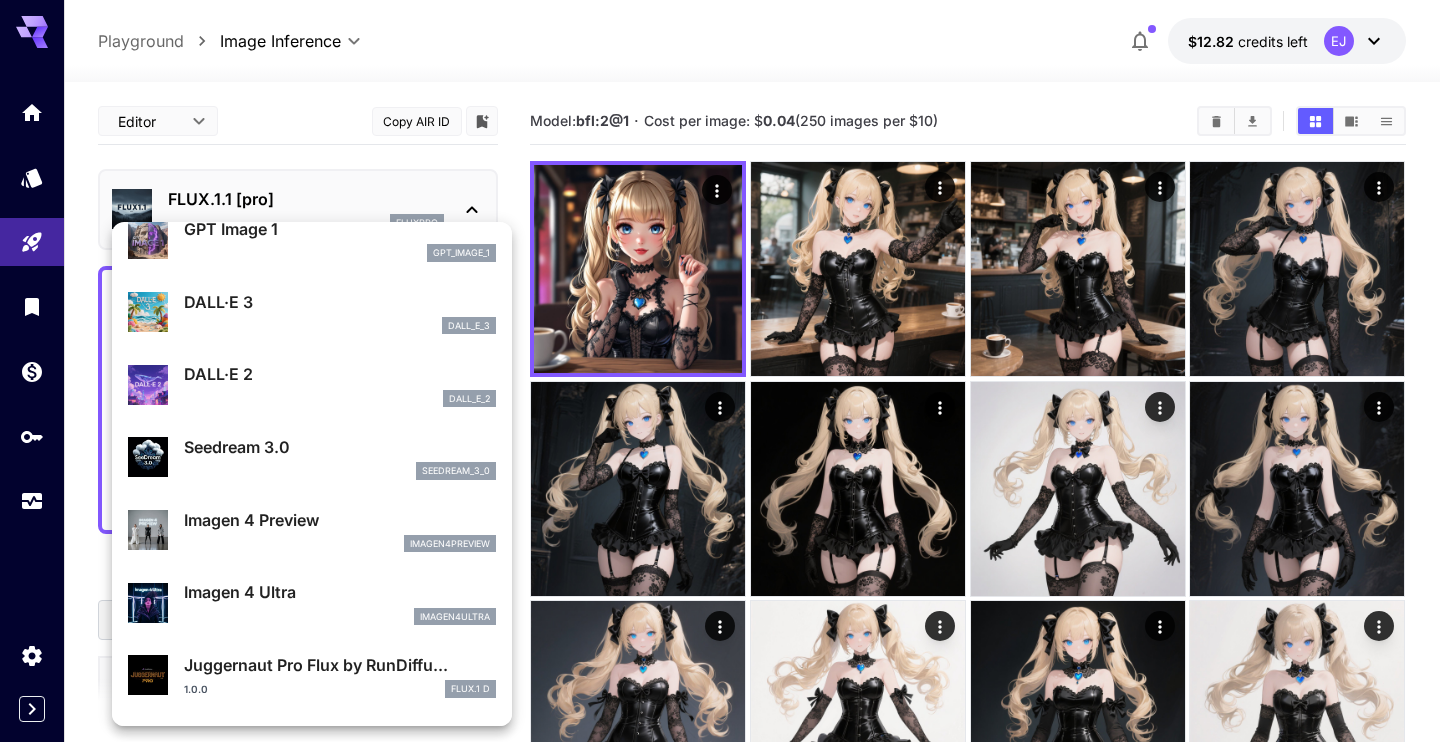 click on "Seedream 3.0" at bounding box center (340, 447) 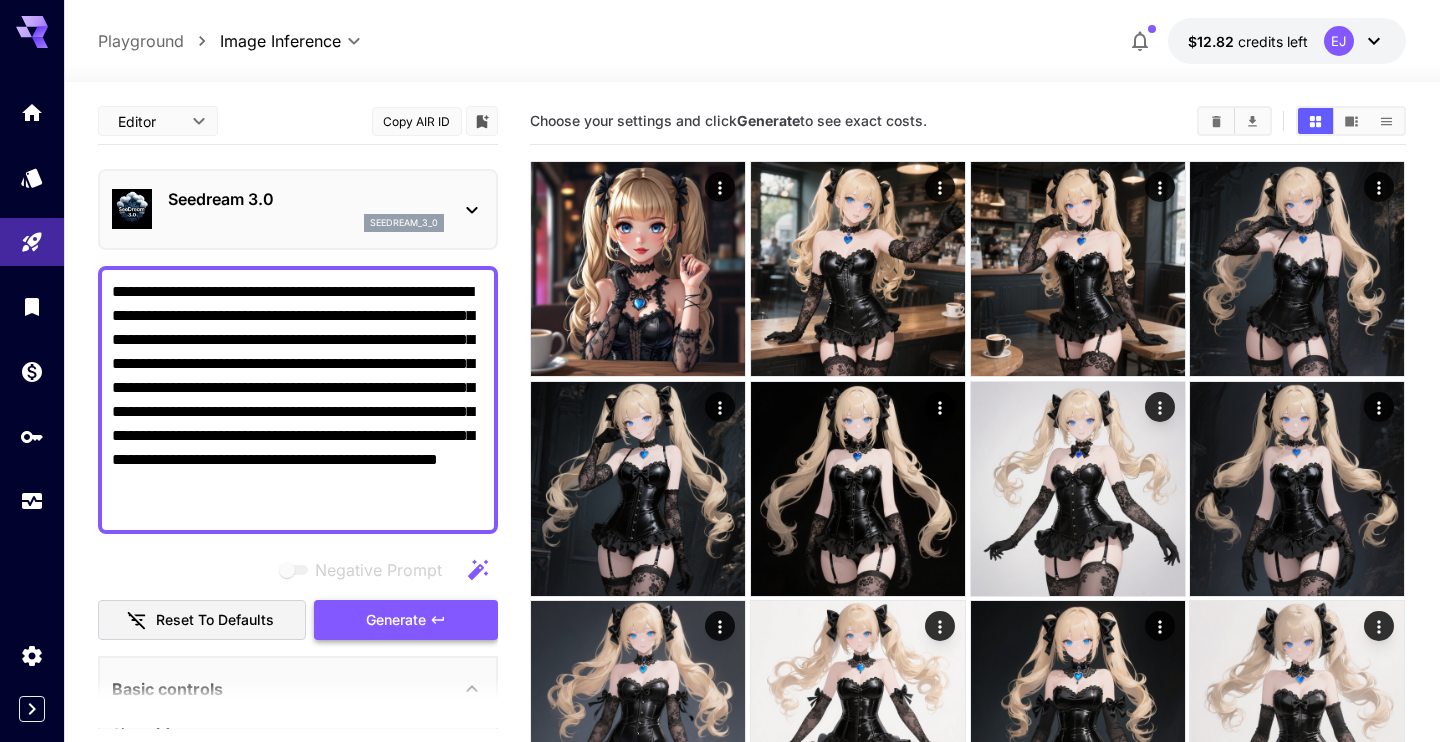 click on "Generate" at bounding box center [396, 620] 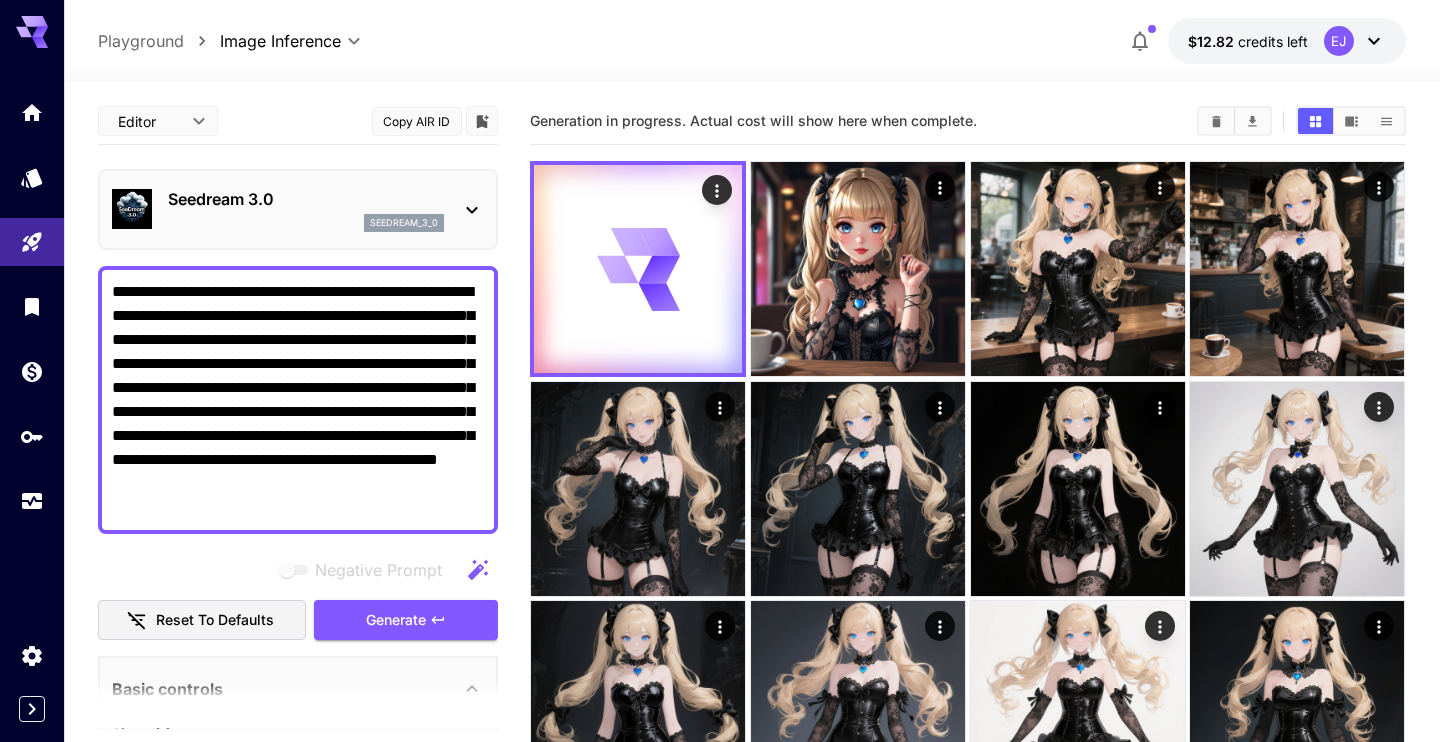 click on "**********" at bounding box center (298, 400) 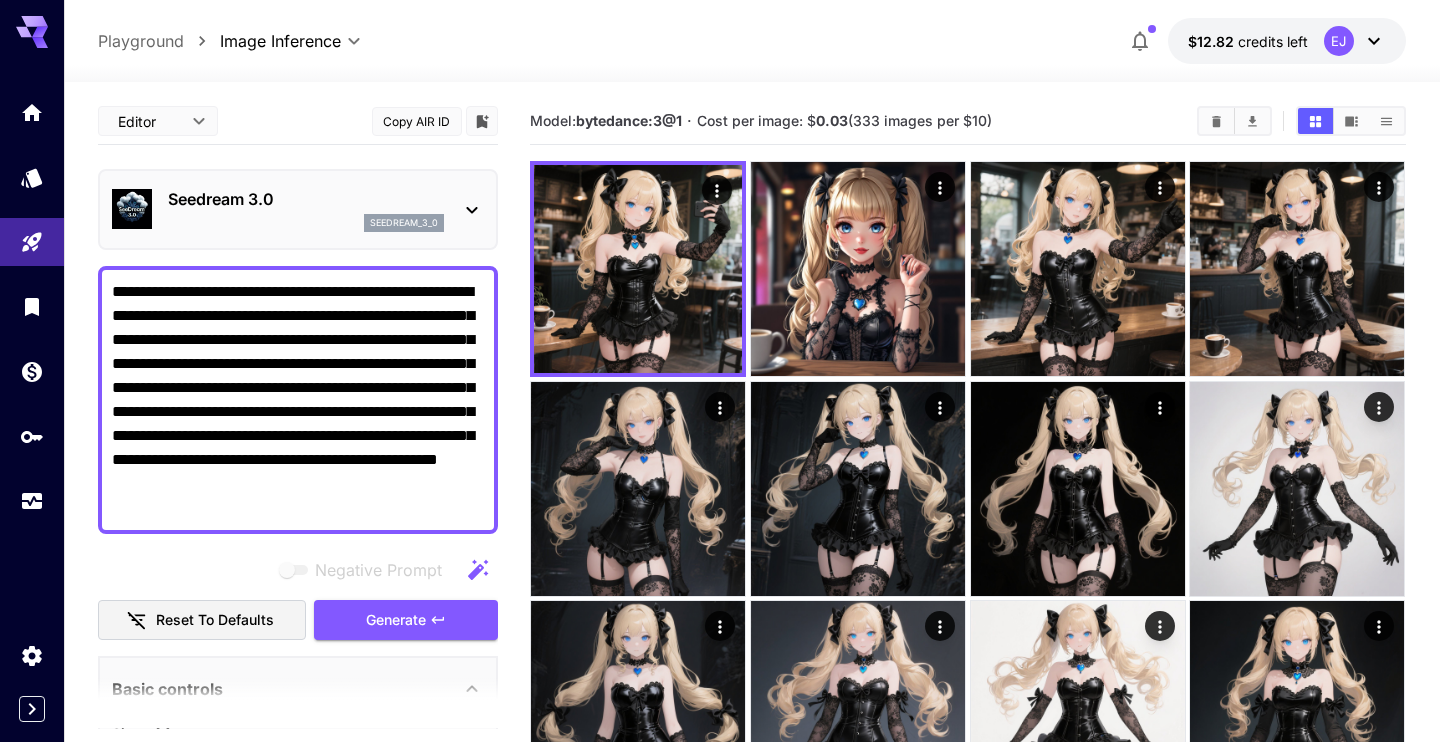 drag, startPoint x: 423, startPoint y: 482, endPoint x: 447, endPoint y: 551, distance: 73.05477 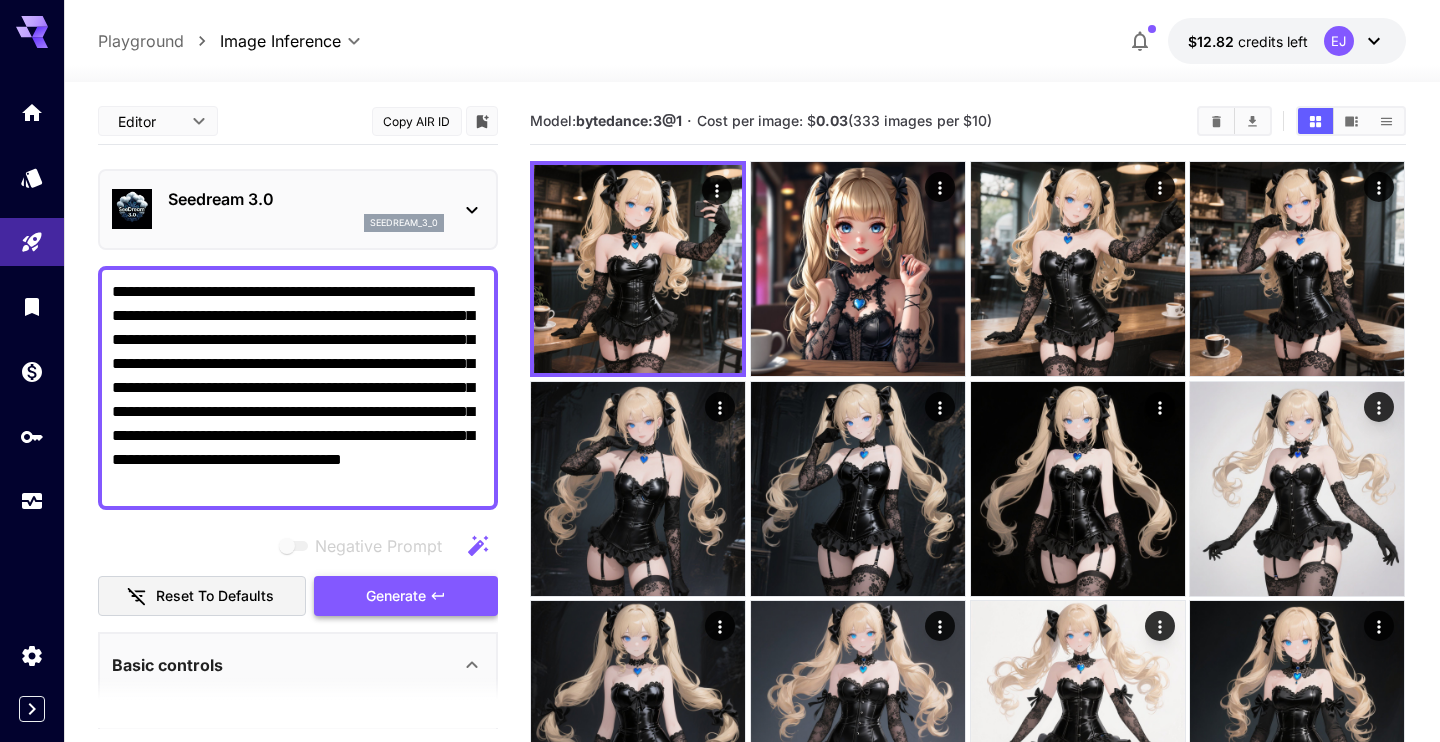 click on "Generate" at bounding box center [406, 596] 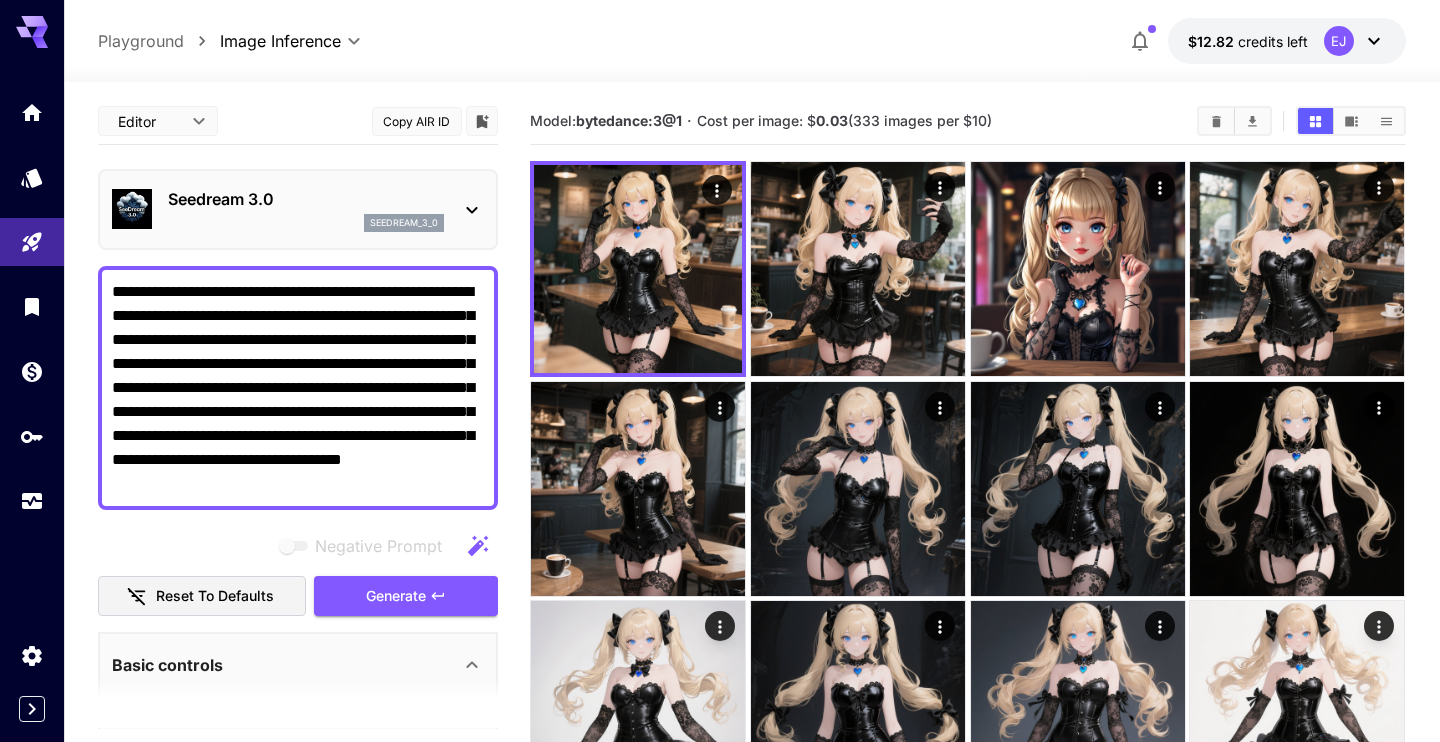 click on "**********" at bounding box center (298, 388) 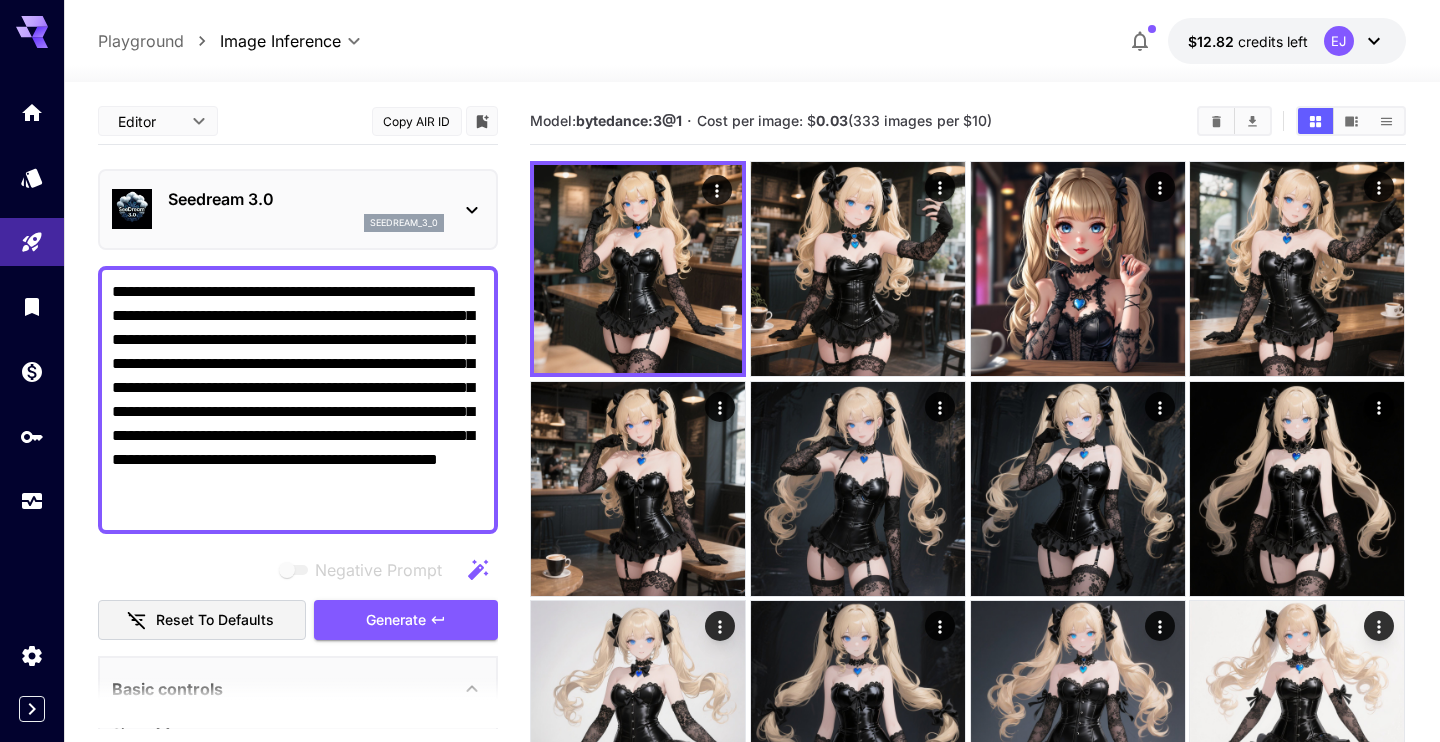 click on "**********" at bounding box center (298, 400) 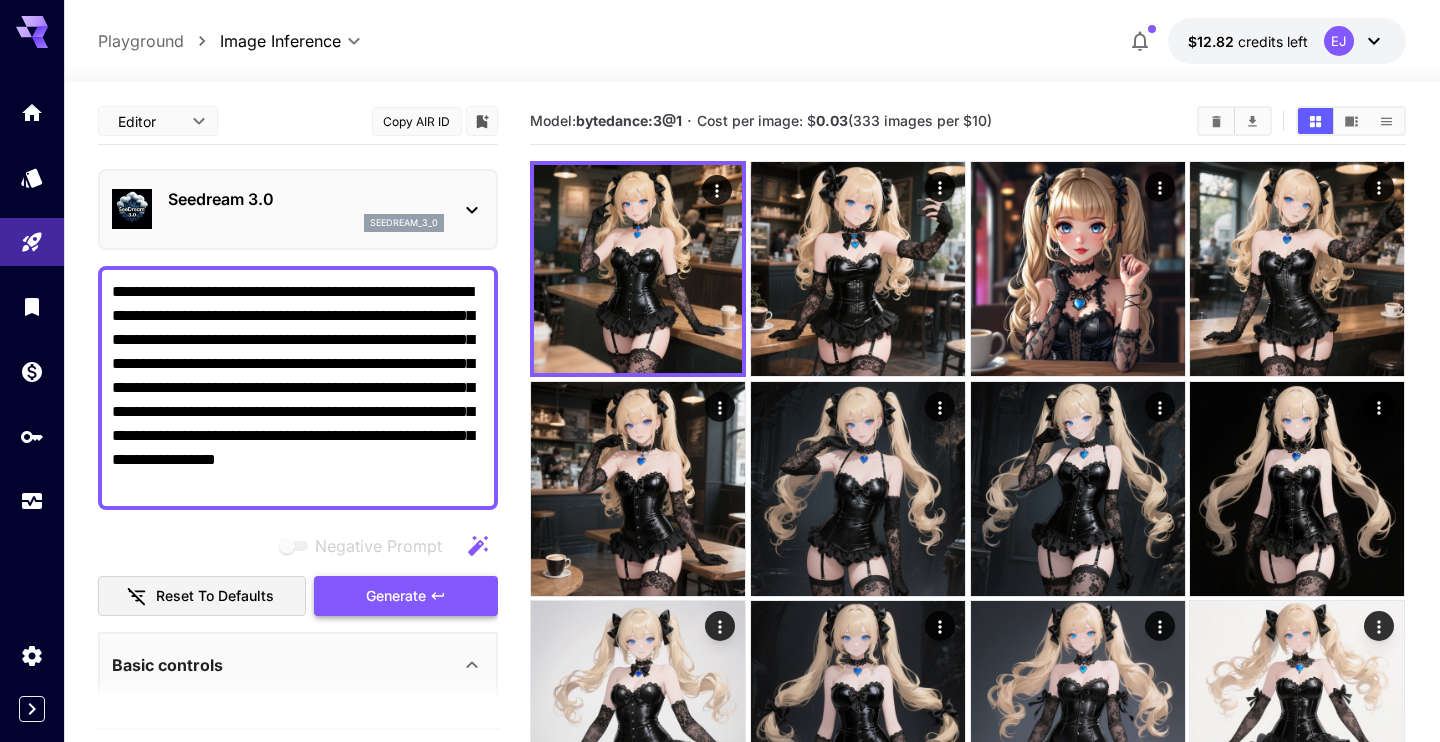 type on "**********" 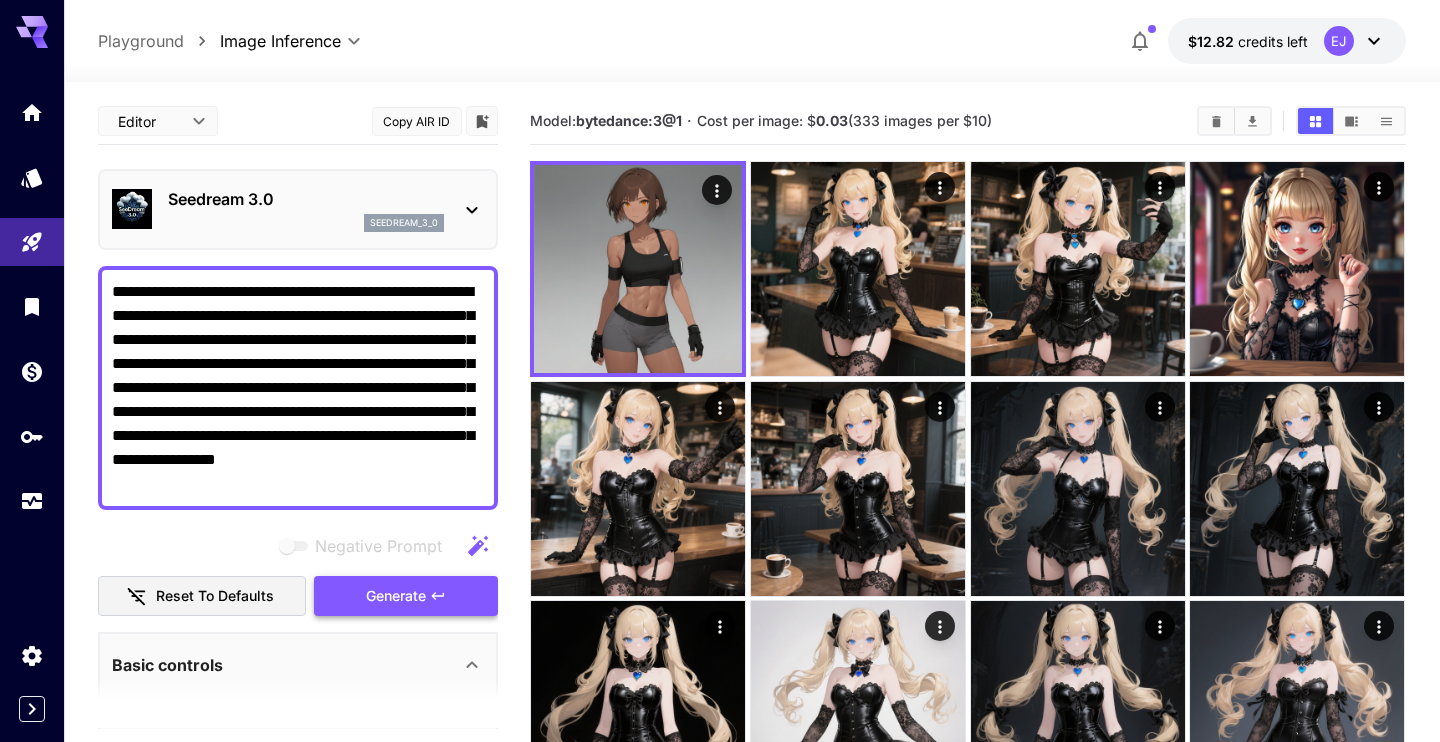 click on "Generate" at bounding box center (406, 596) 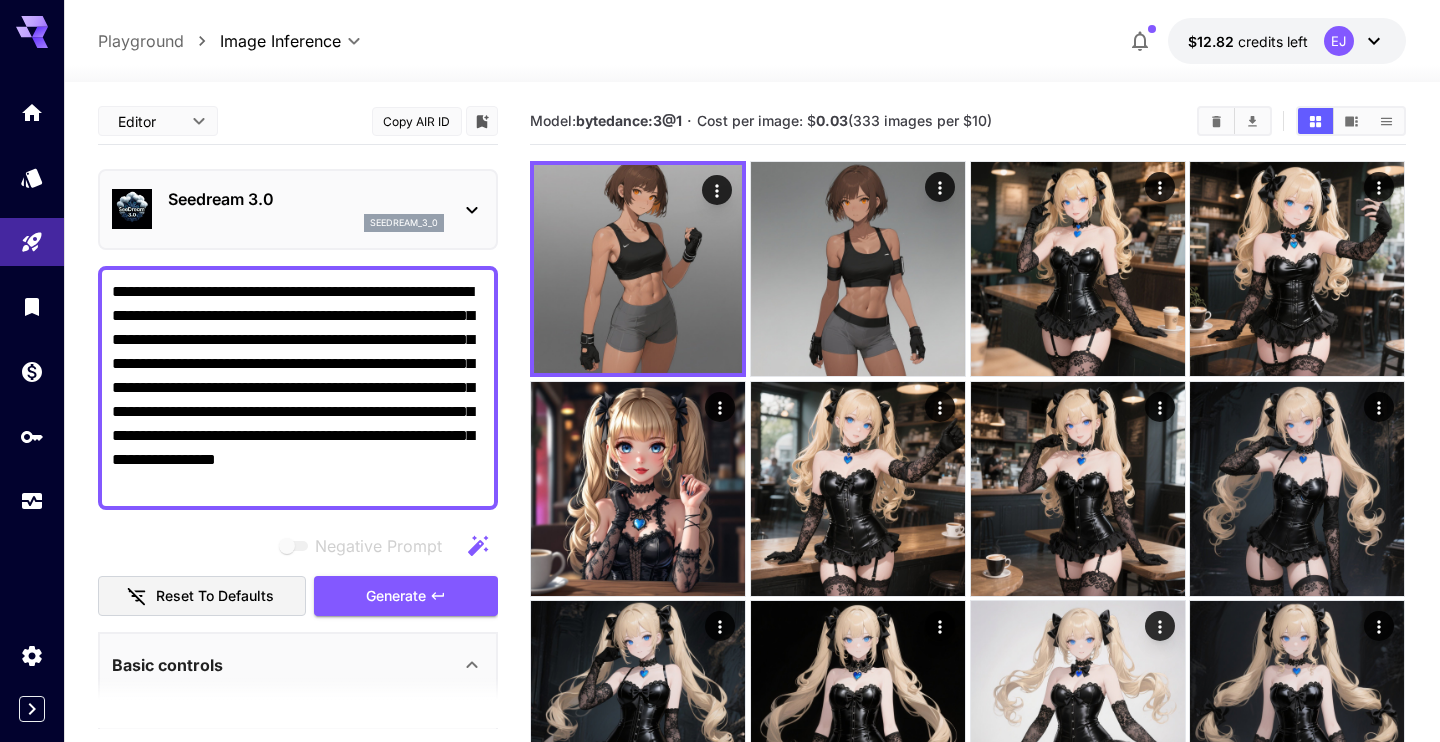 scroll, scrollTop: 0, scrollLeft: 0, axis: both 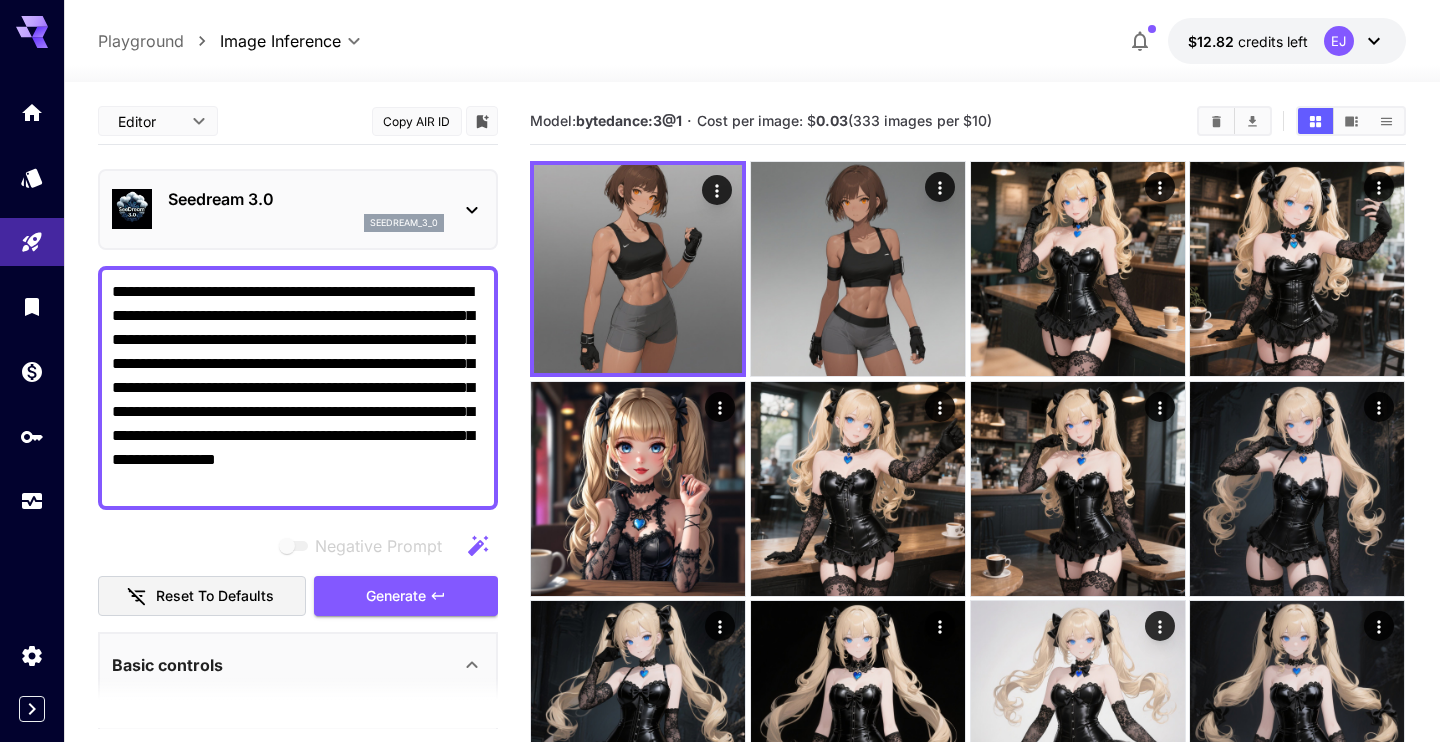 click on "**********" at bounding box center (298, 388) 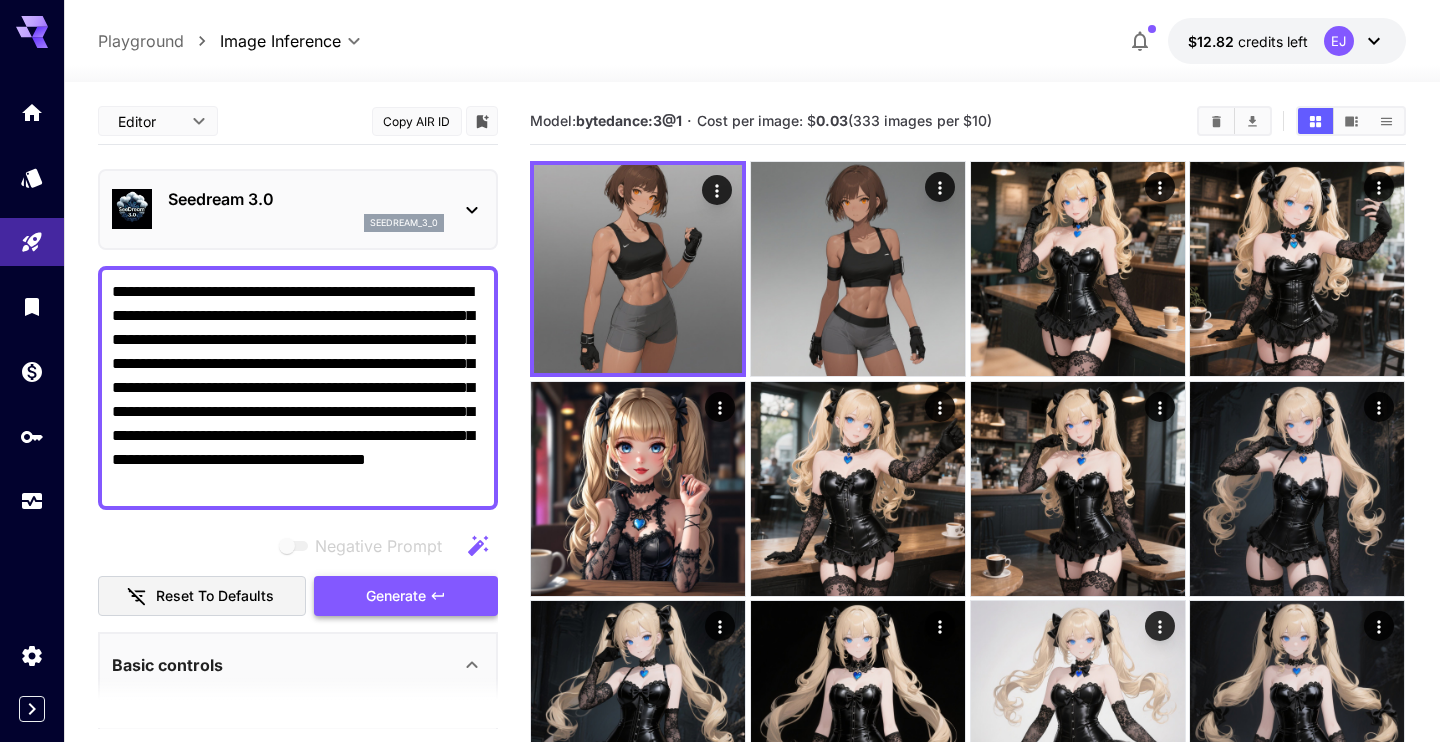 click on "Generate" at bounding box center (396, 596) 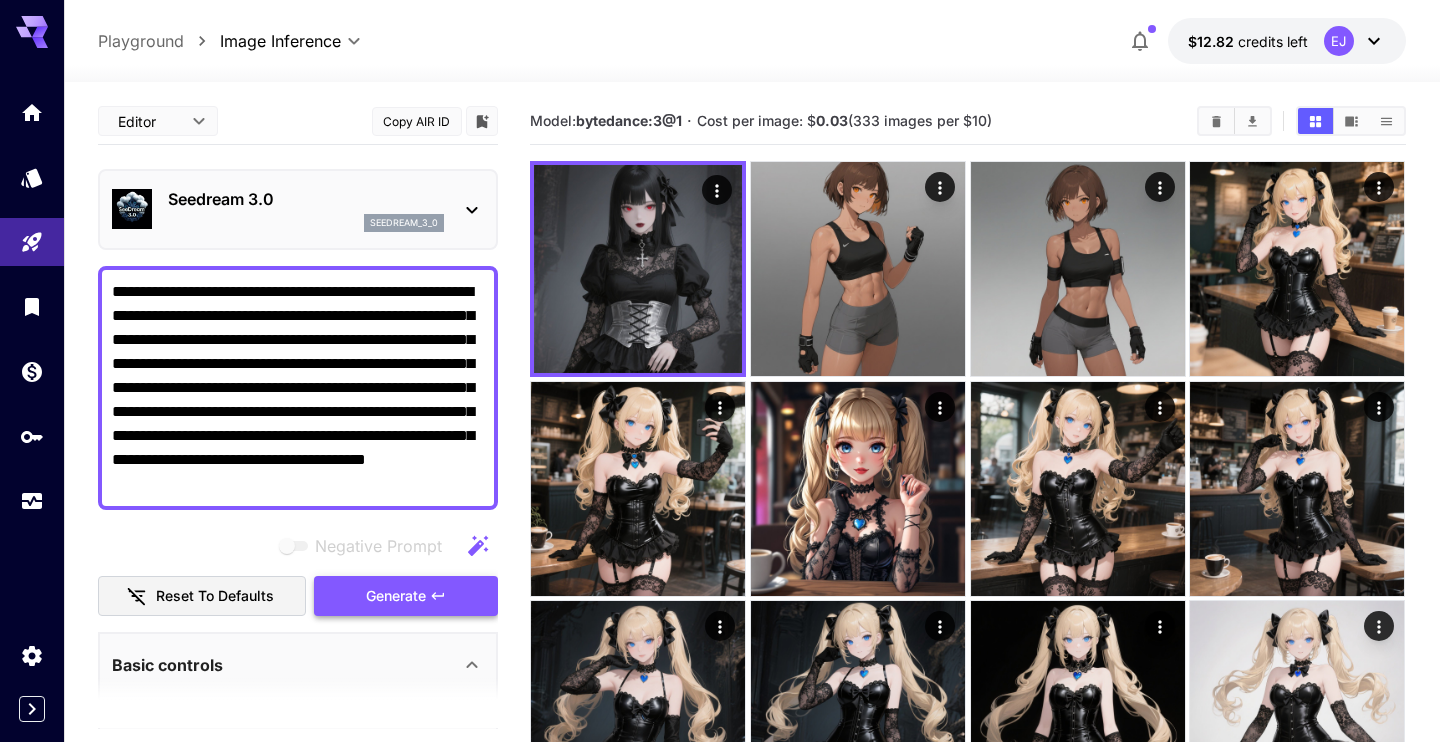 click on "Generate" at bounding box center (406, 596) 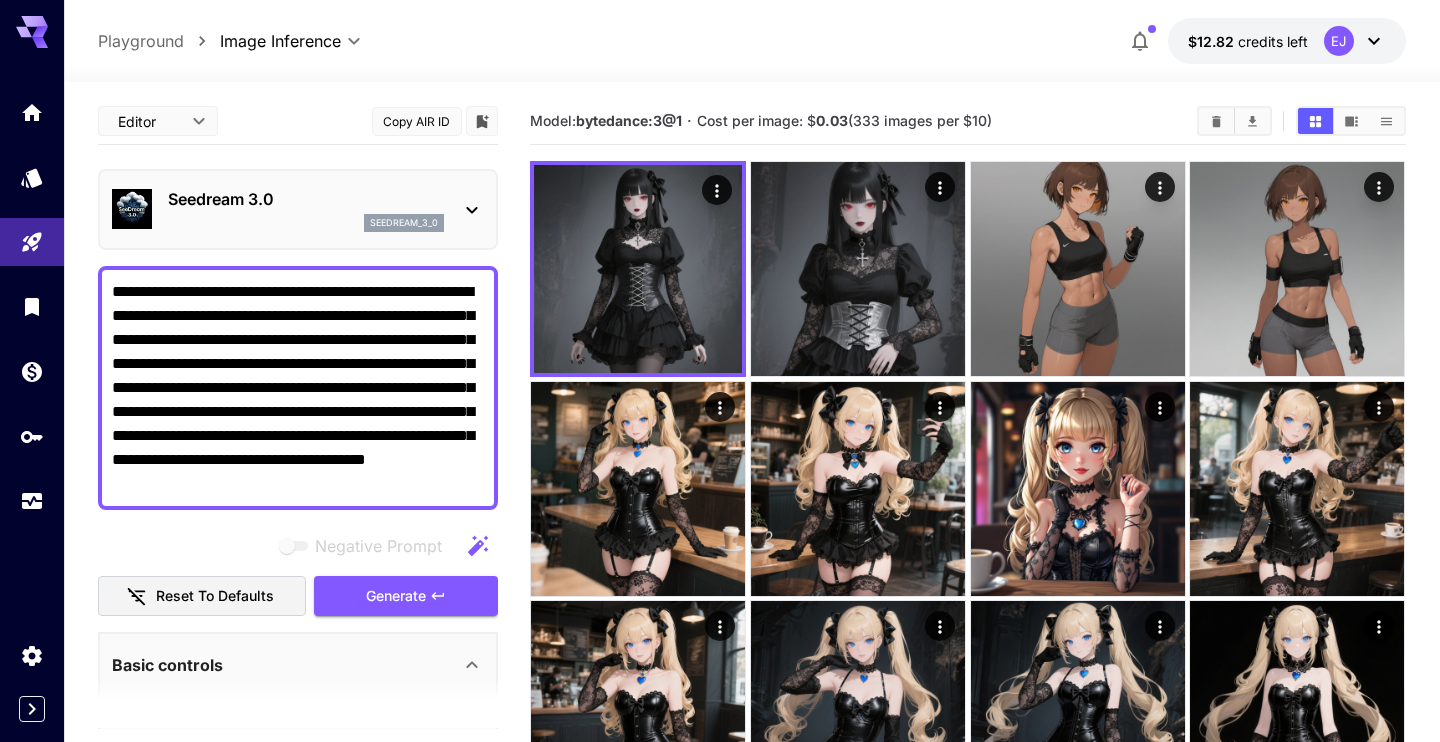 click on "**********" at bounding box center [298, 388] 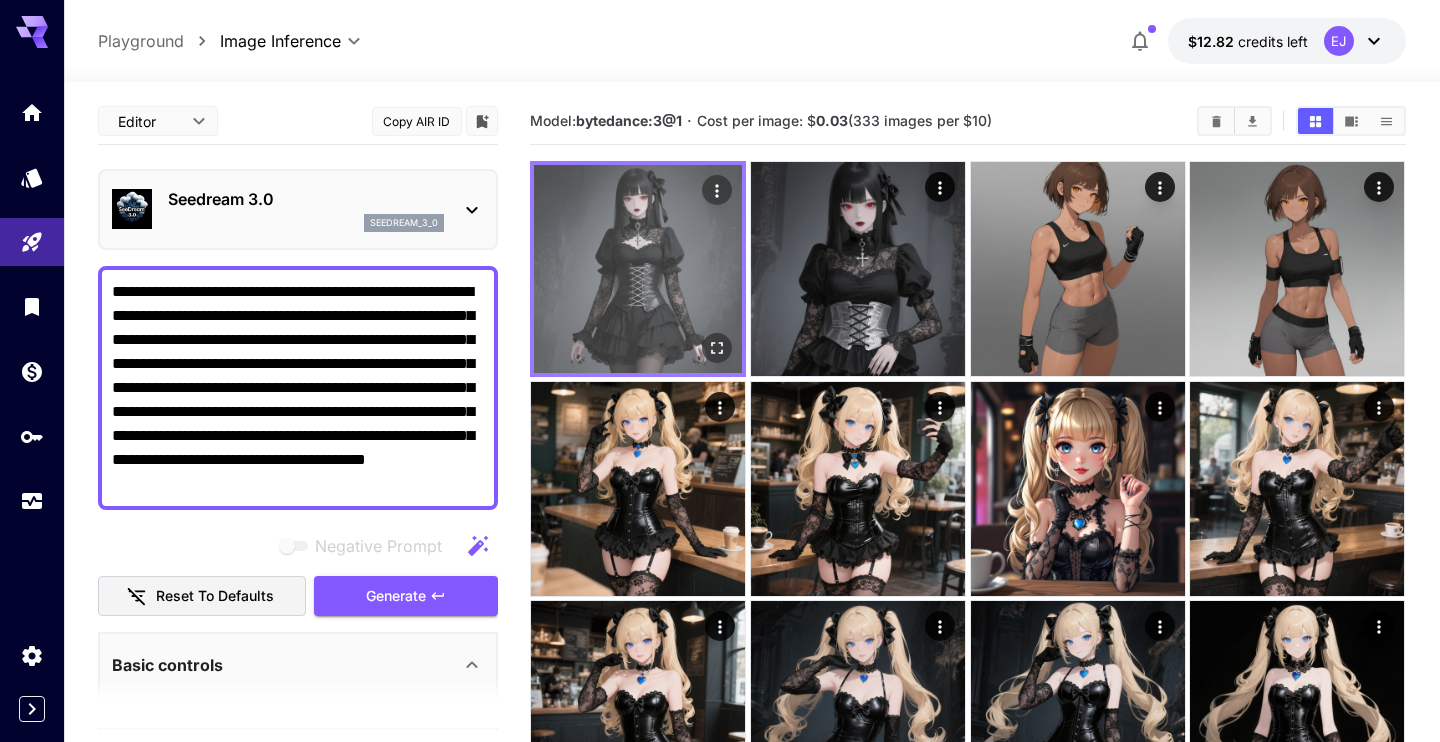paste on "**********" 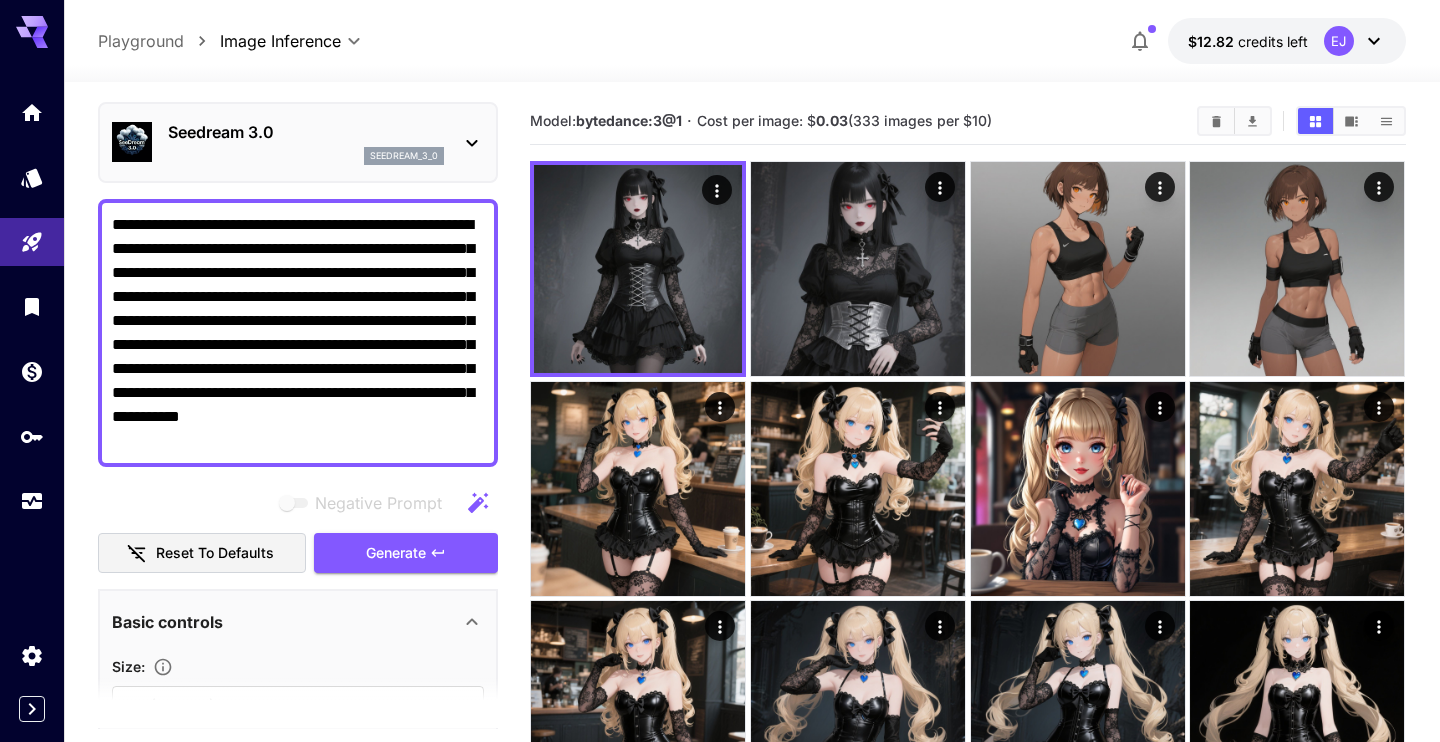 scroll, scrollTop: 114, scrollLeft: 0, axis: vertical 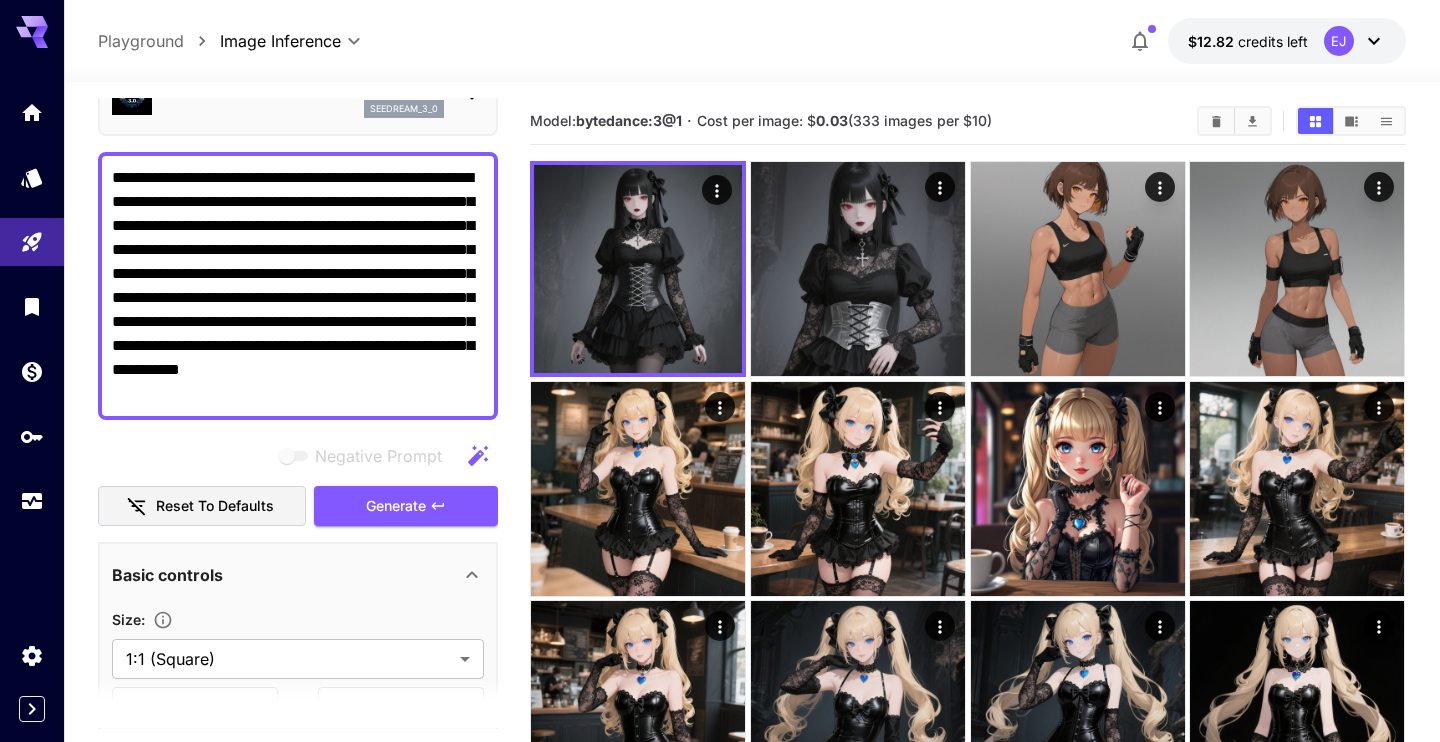 click on "Generate" at bounding box center [396, 506] 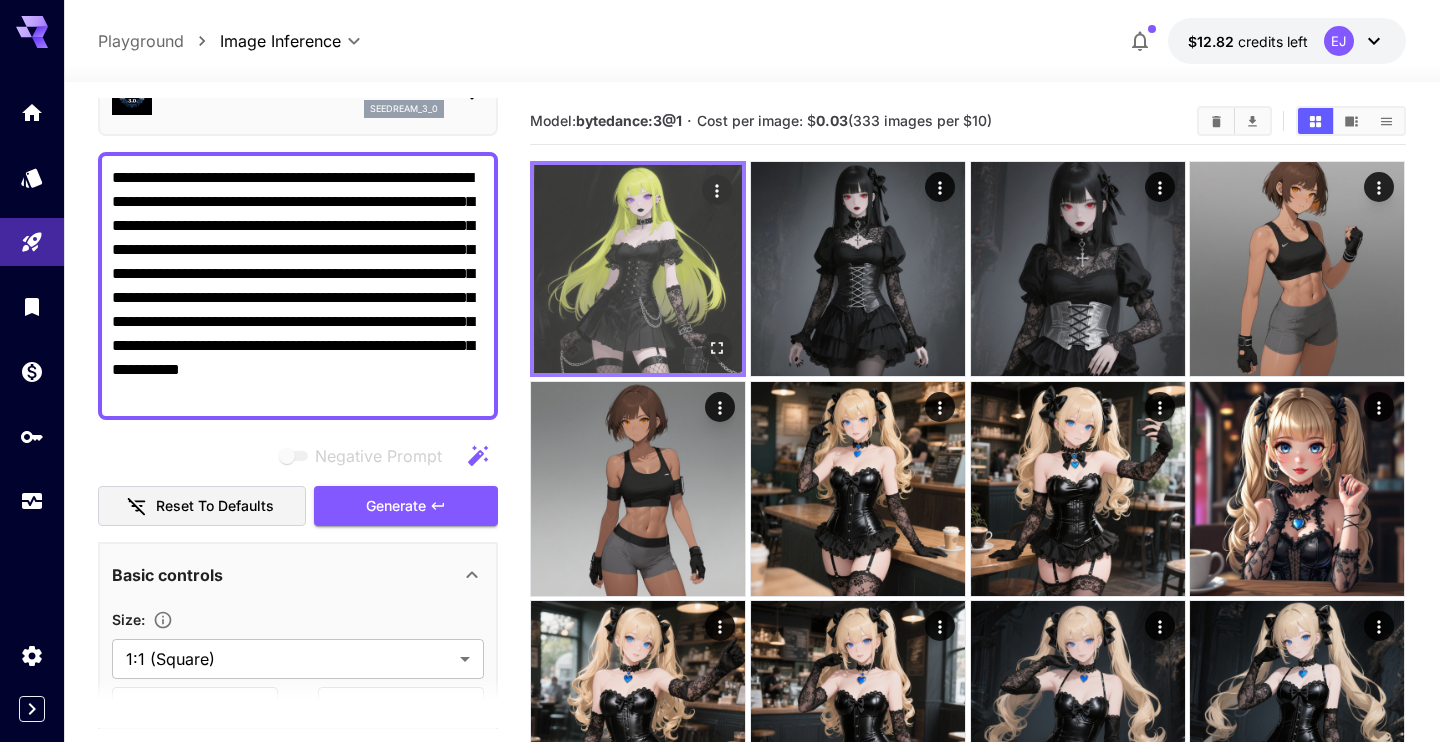click at bounding box center [638, 269] 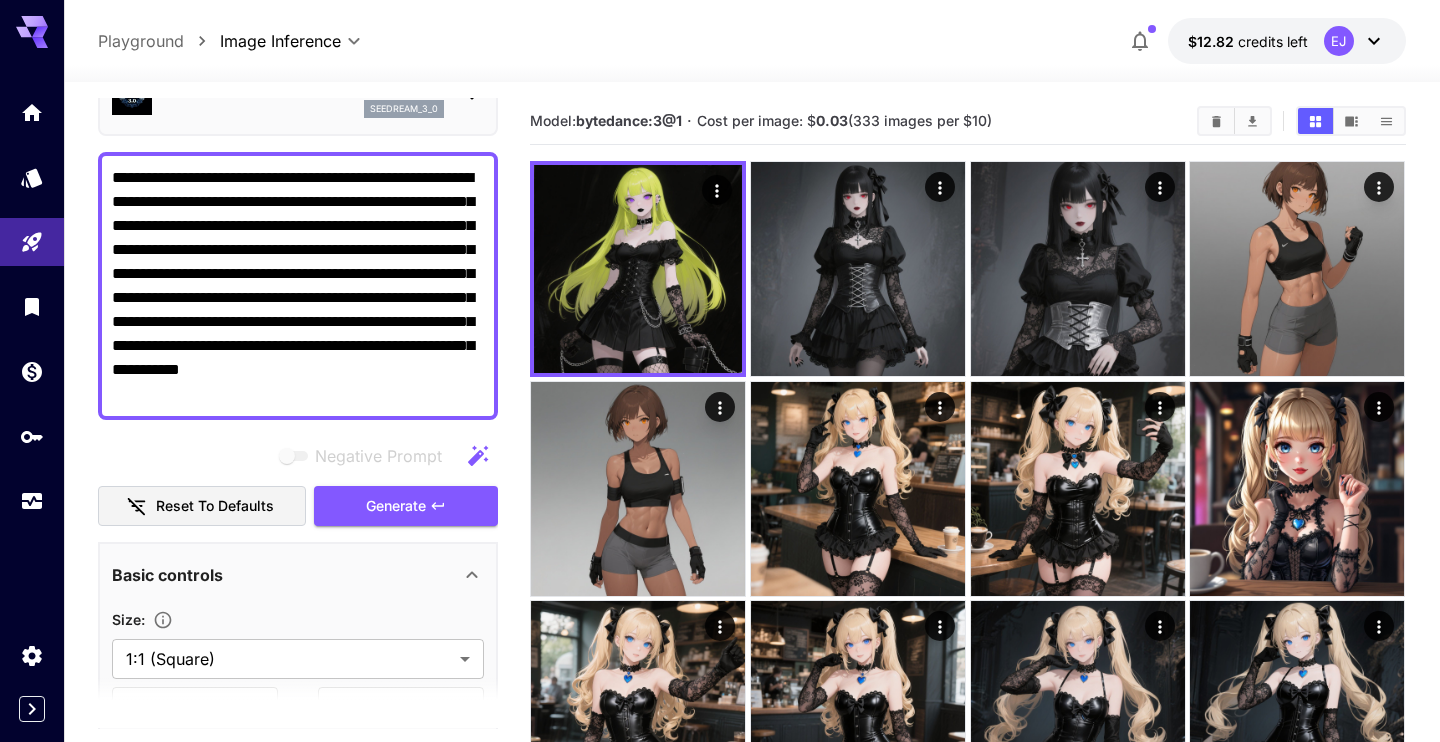 click on "**********" at bounding box center [298, 286] 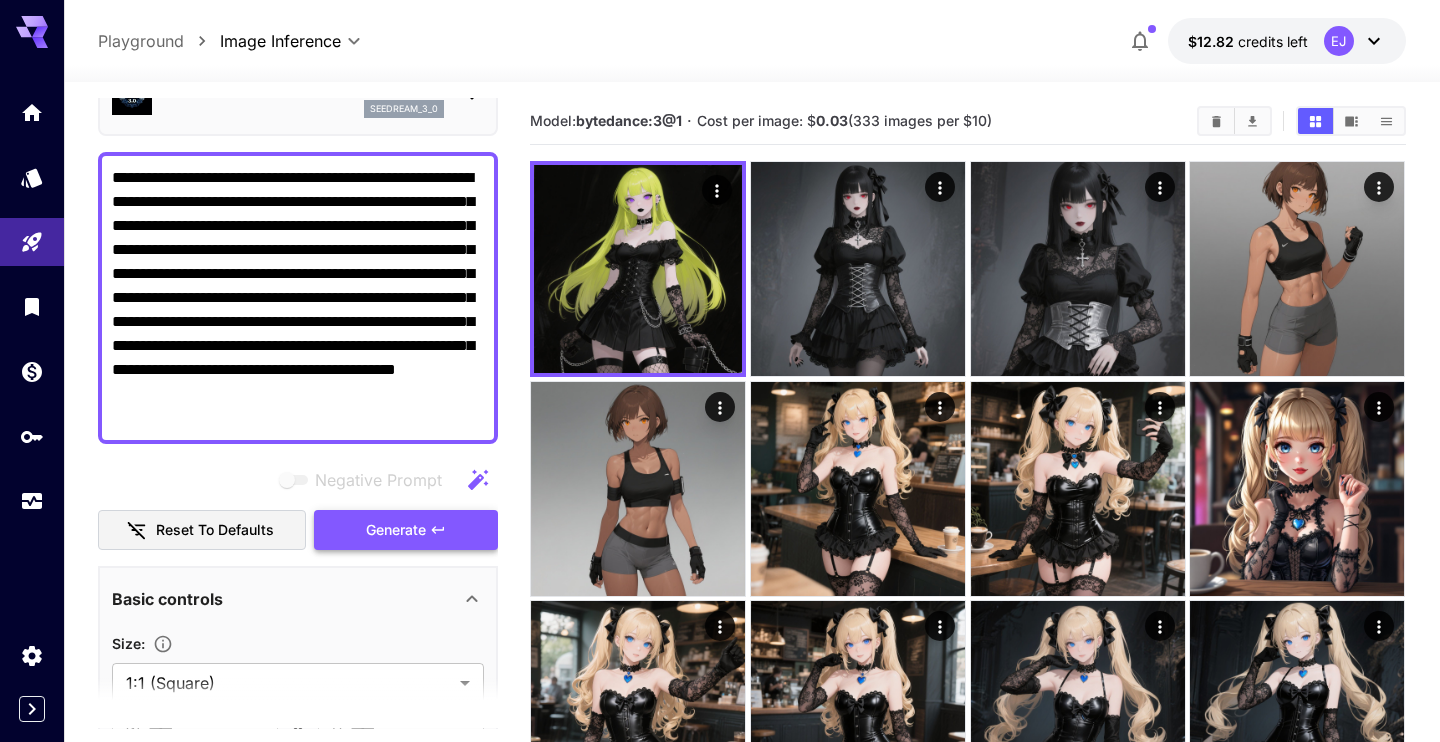 type on "**********" 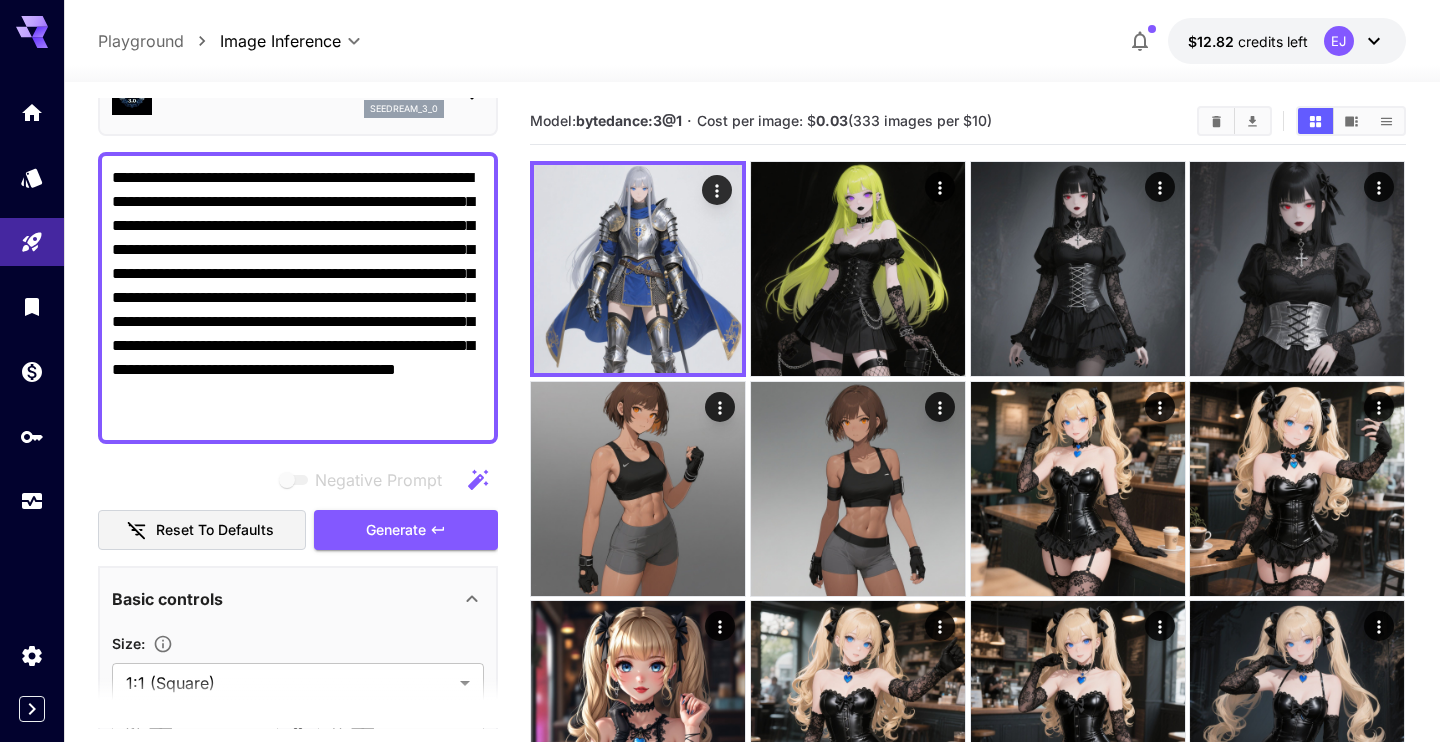 click on "Generate" at bounding box center (396, 530) 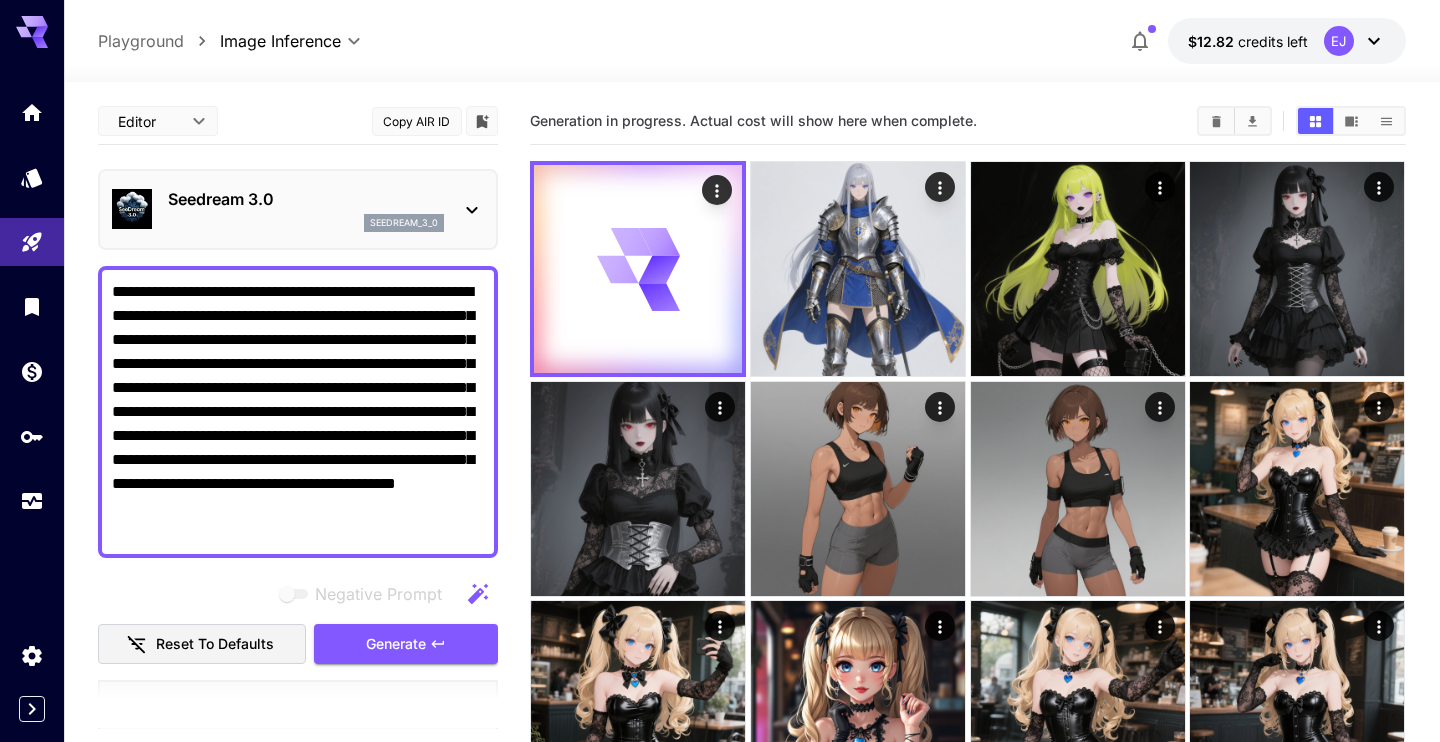 scroll, scrollTop: 0, scrollLeft: 0, axis: both 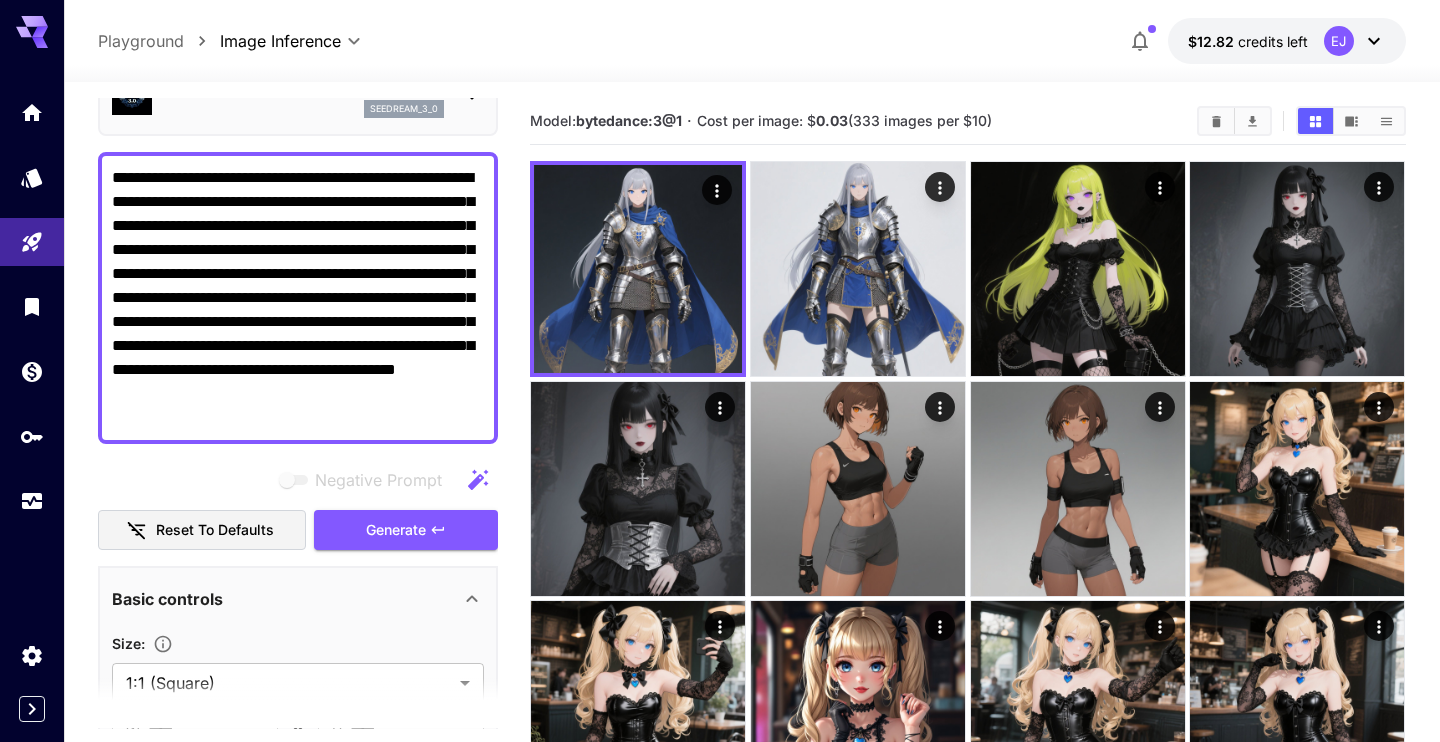 click on "**********" at bounding box center (298, 298) 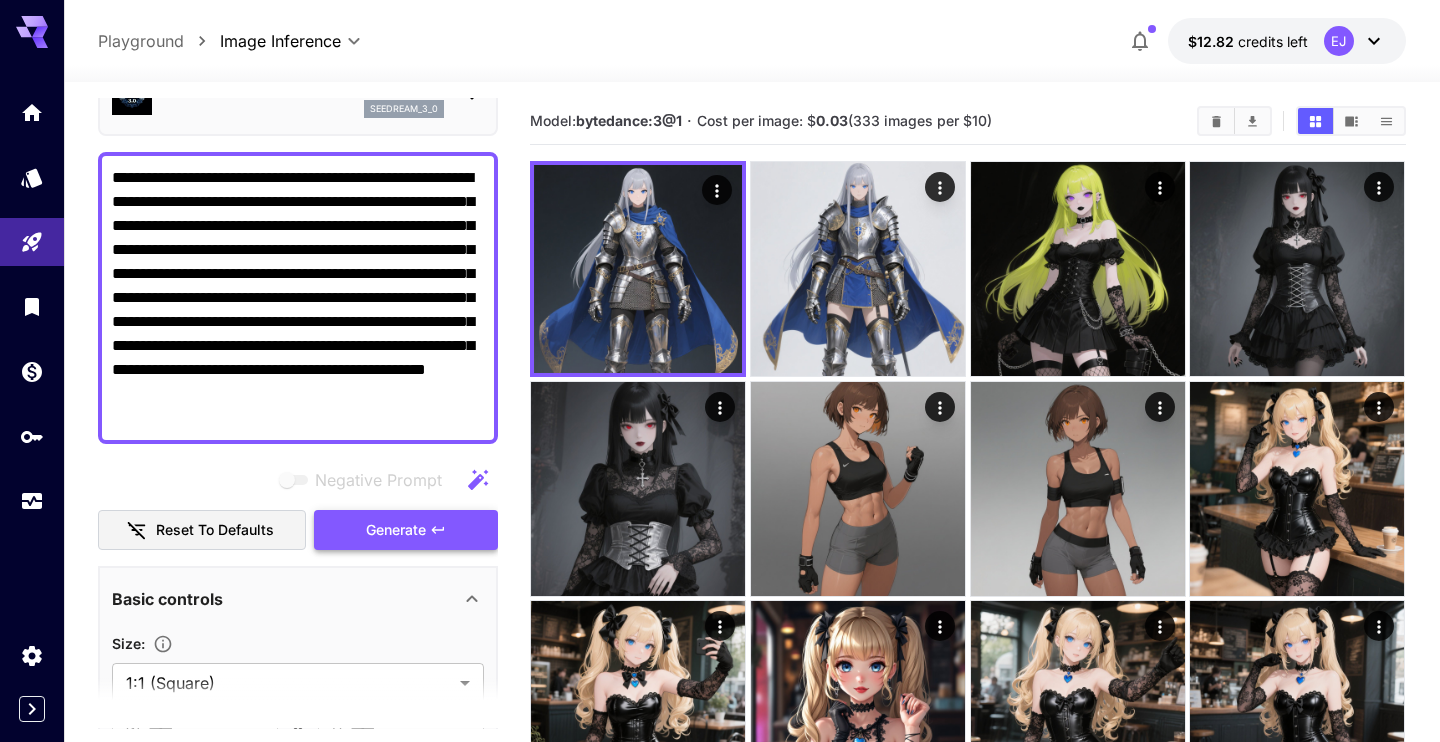 click on "Generate" at bounding box center (396, 530) 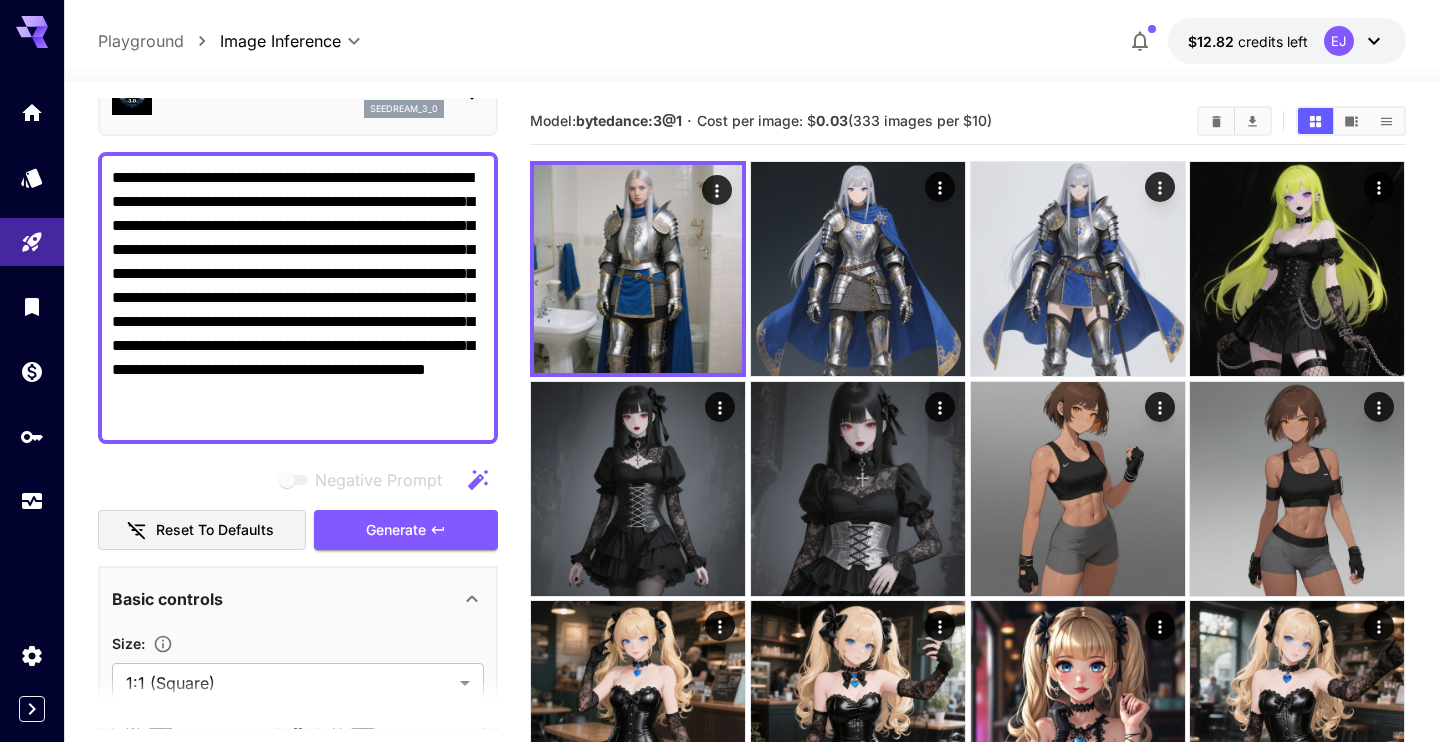 click on "**********" at bounding box center [298, 298] 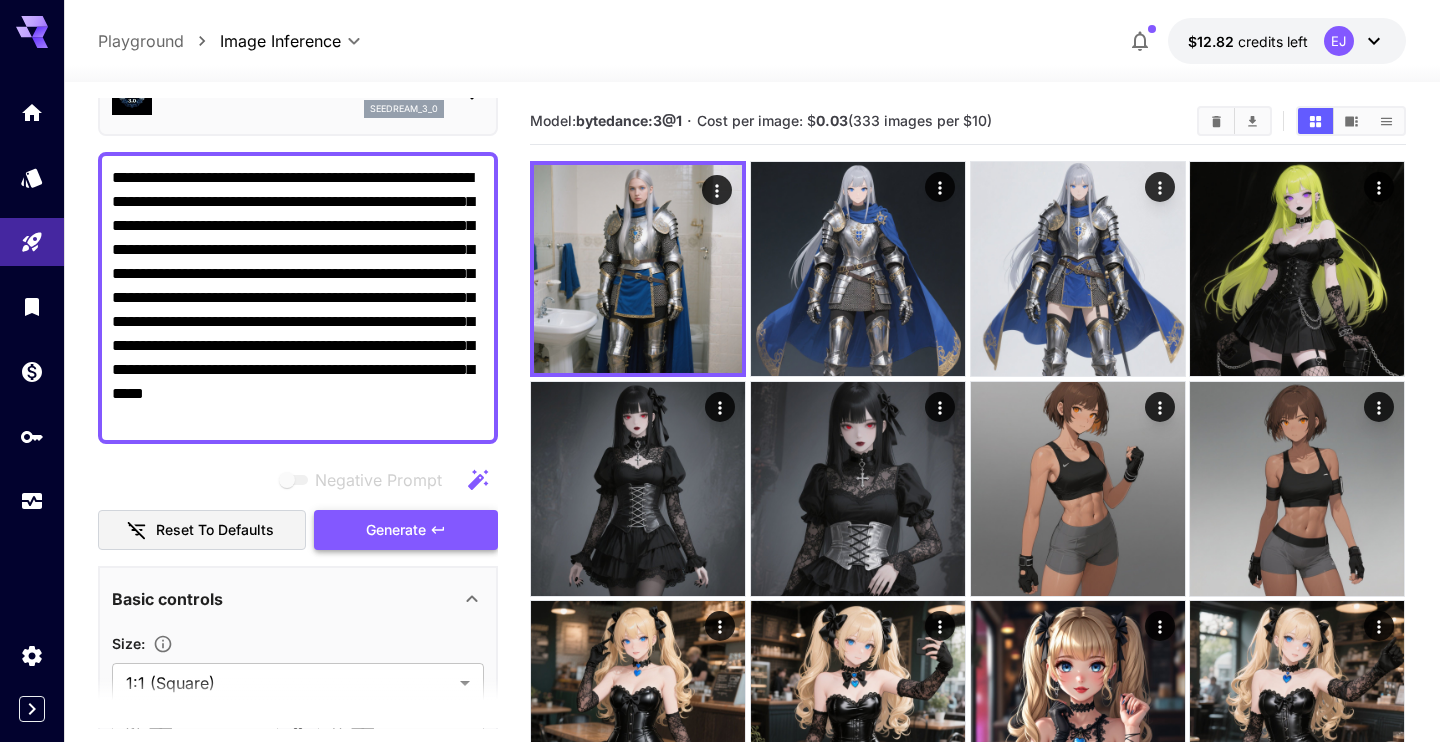 type on "**********" 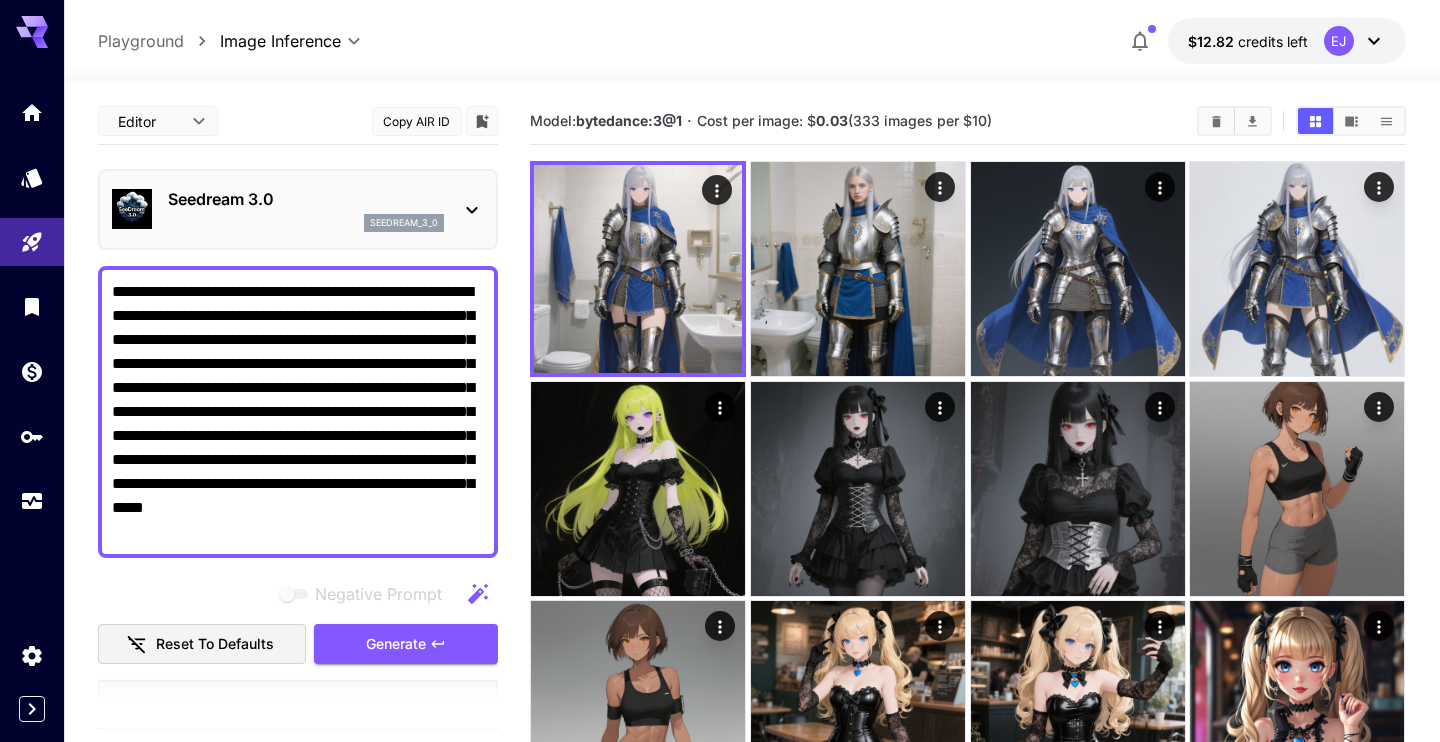 scroll, scrollTop: 0, scrollLeft: 0, axis: both 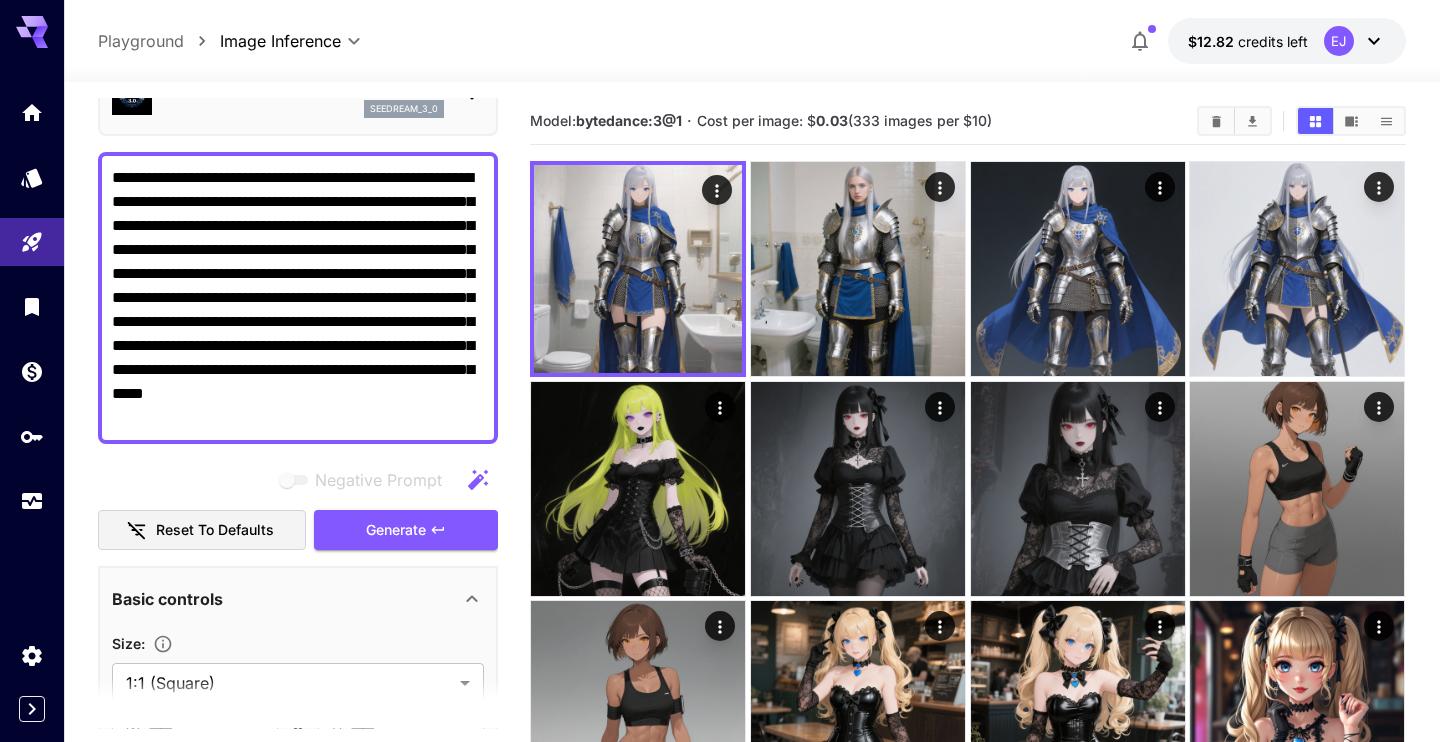 click on "**********" at bounding box center (298, 298) 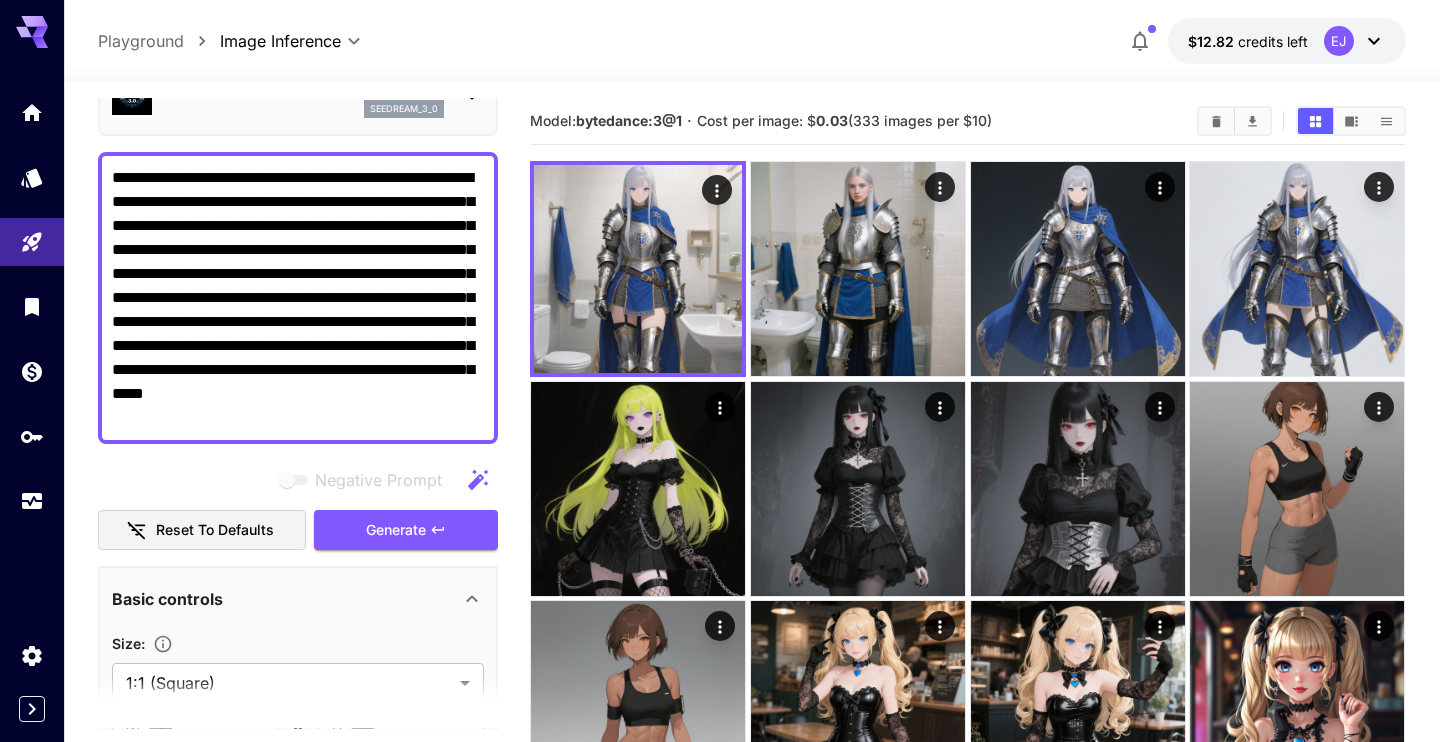 paste 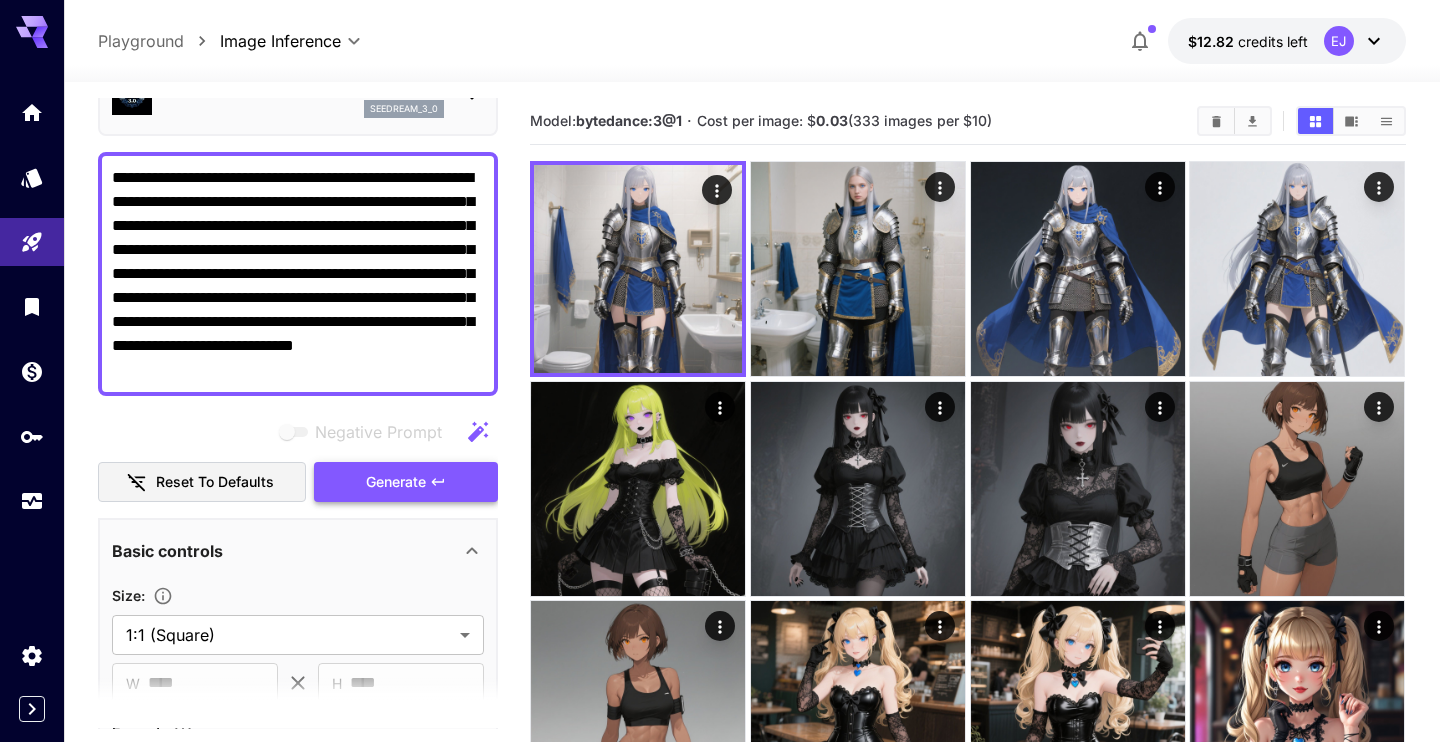 type on "**********" 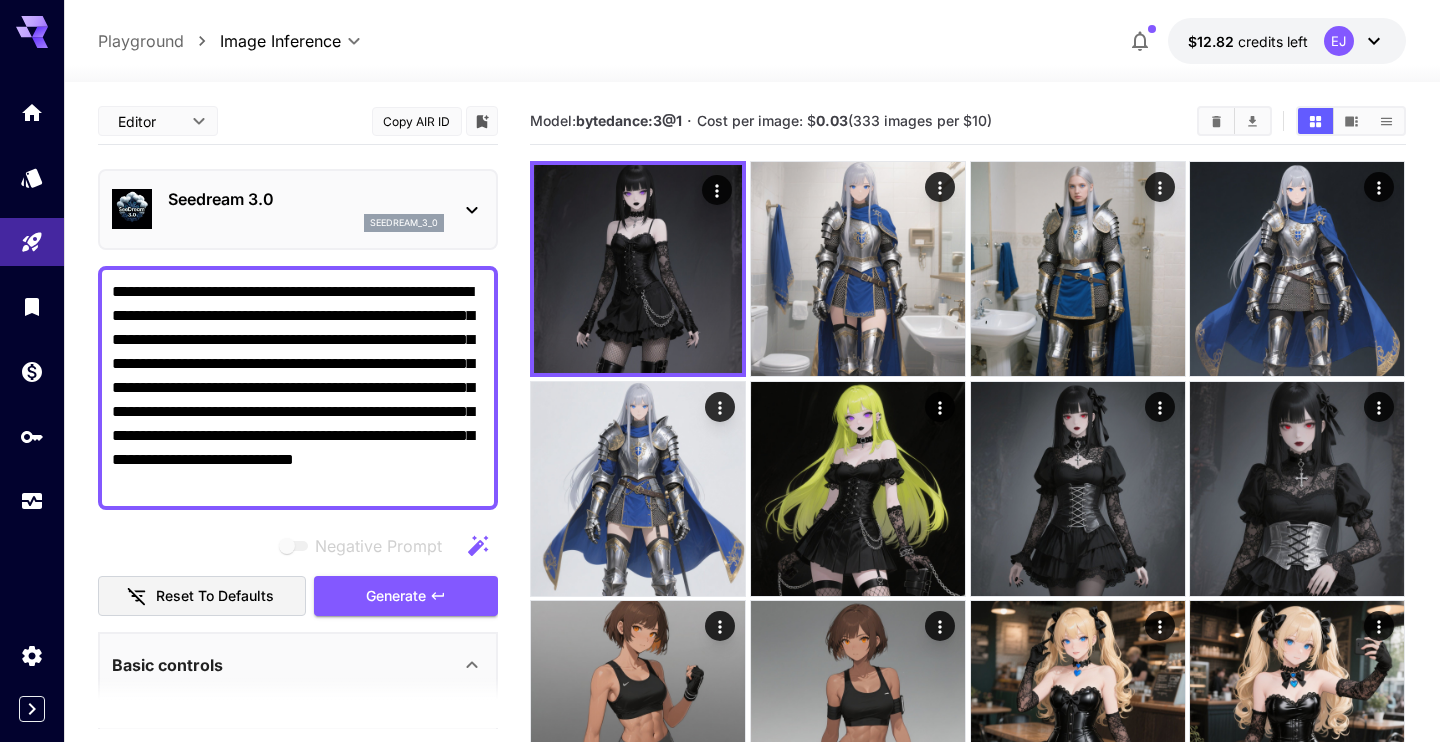 scroll, scrollTop: 0, scrollLeft: 0, axis: both 